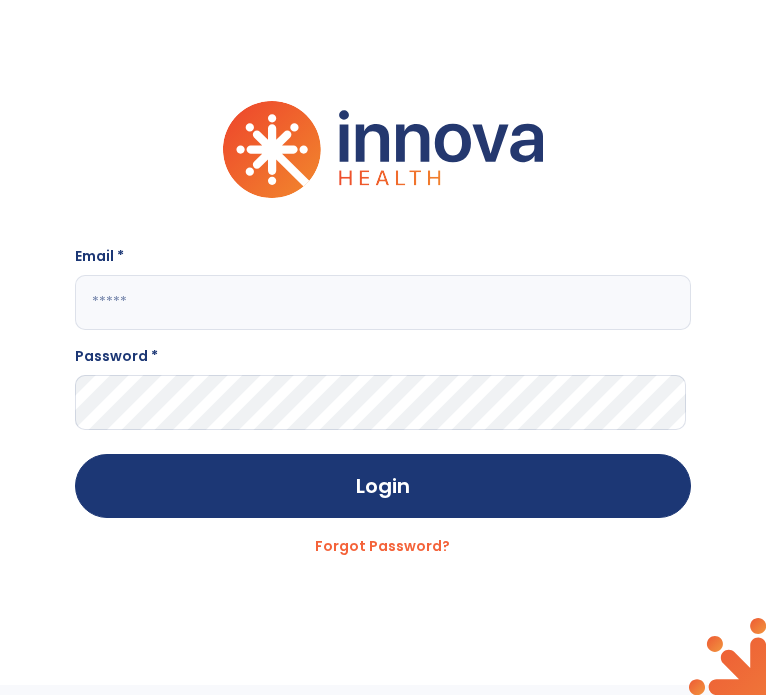 scroll, scrollTop: 0, scrollLeft: 0, axis: both 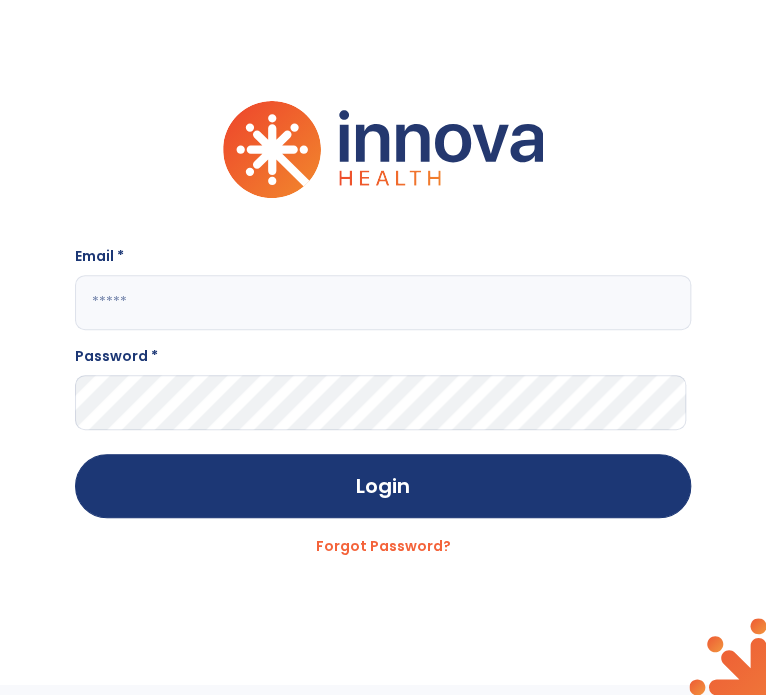 click 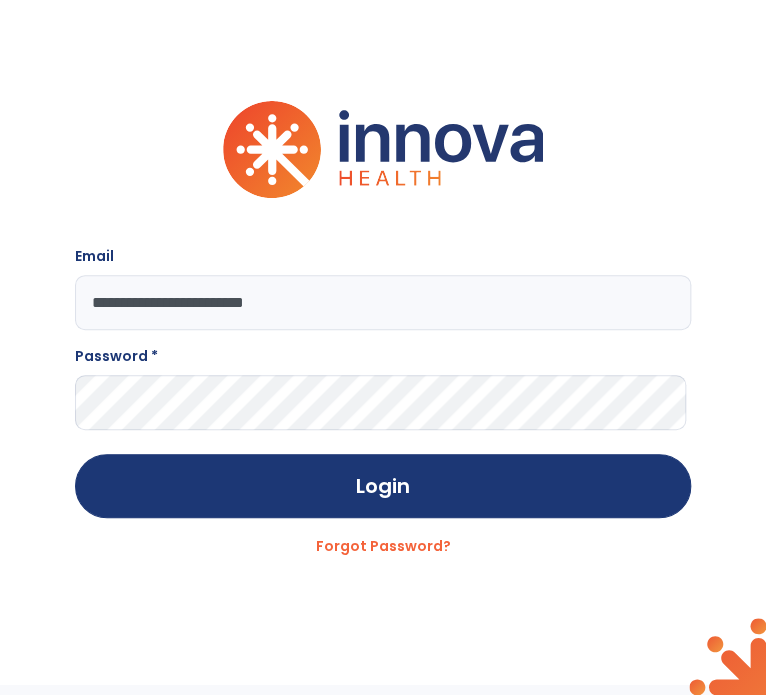 type on "**********" 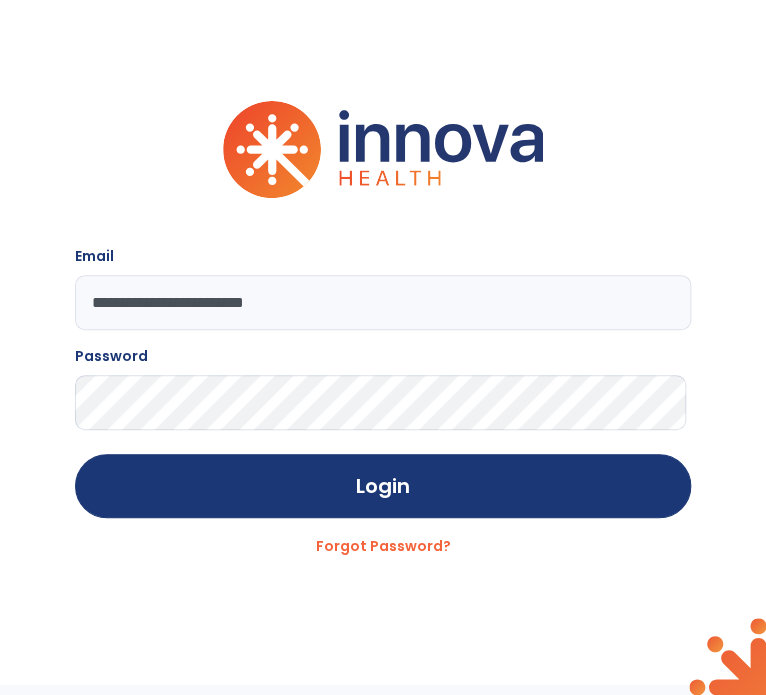 click on "Login" 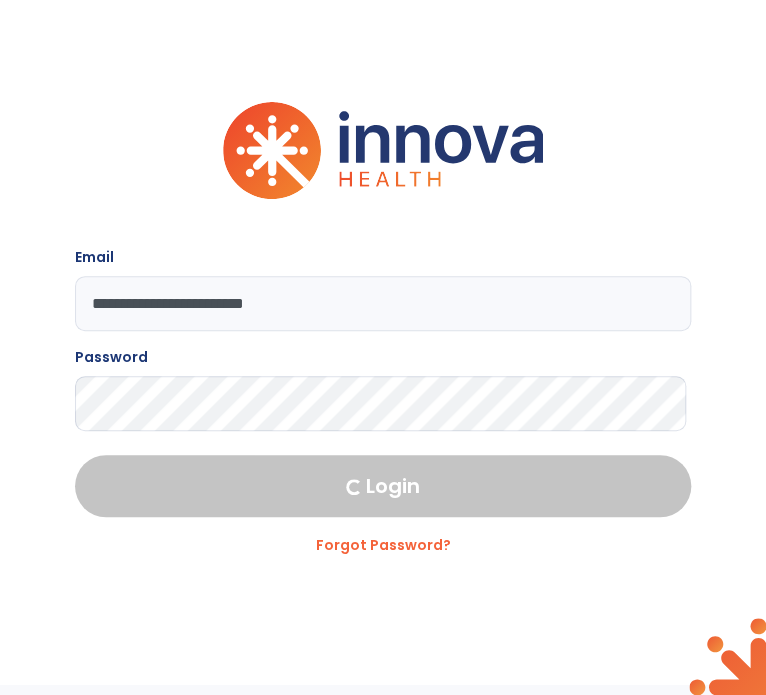 select on "****" 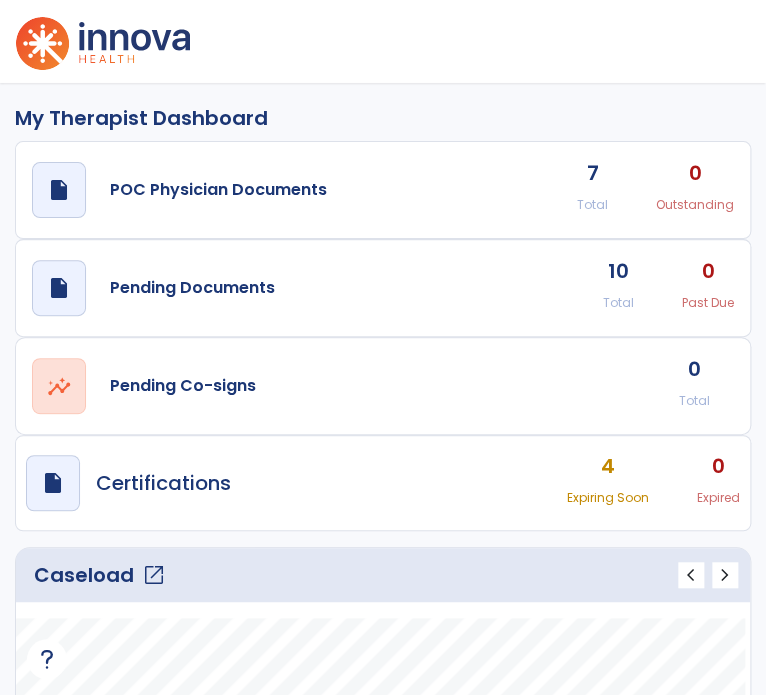 click on "open_in_new" 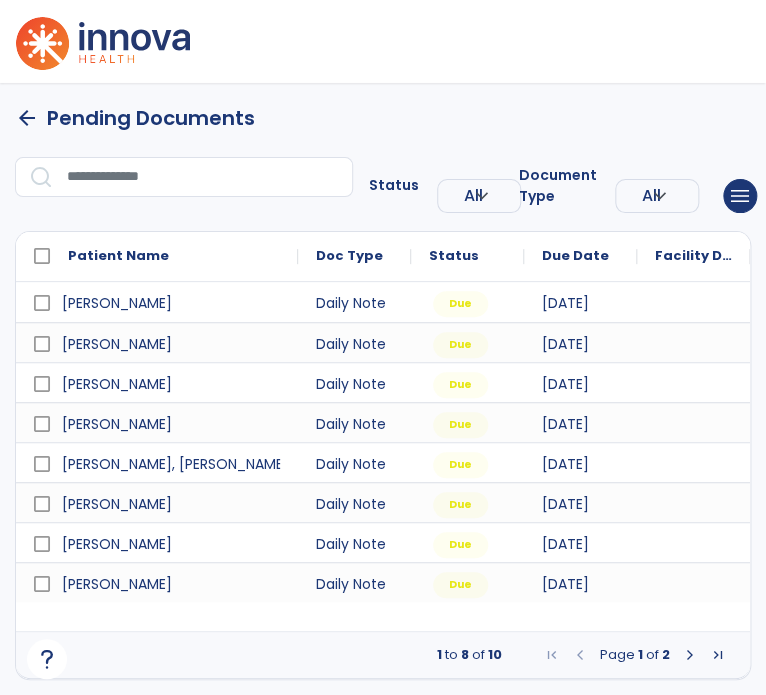 click at bounding box center (690, 655) 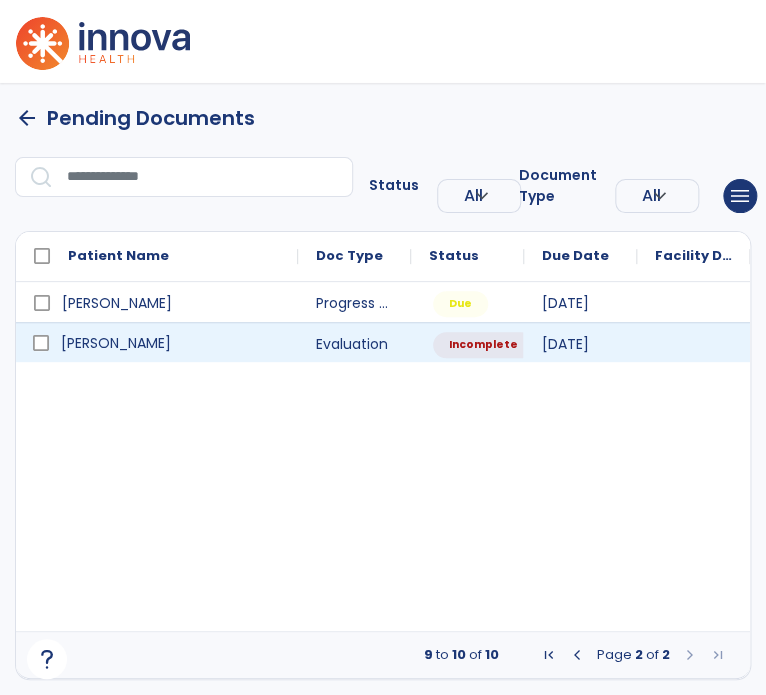 click on "[PERSON_NAME]" at bounding box center (171, 343) 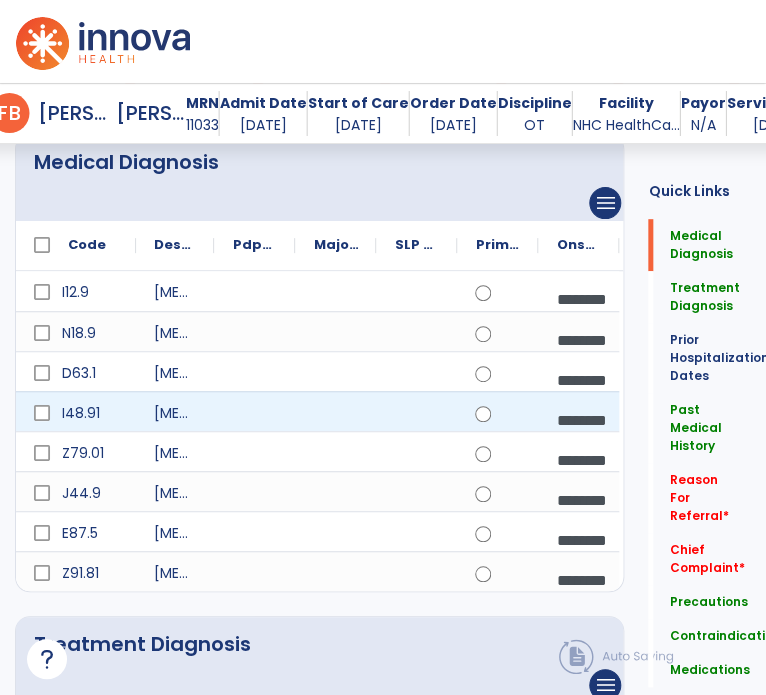scroll, scrollTop: 0, scrollLeft: 0, axis: both 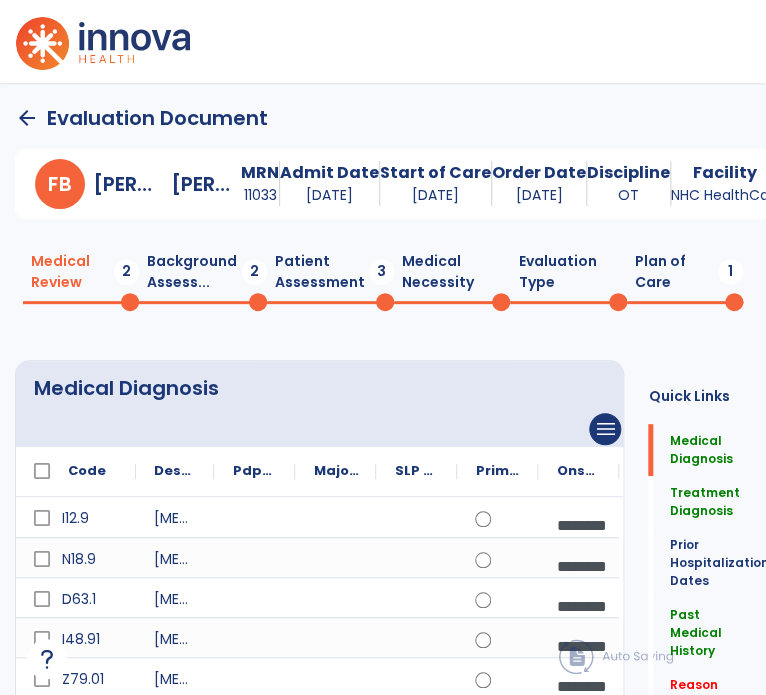 click on "Background Assess...  2" 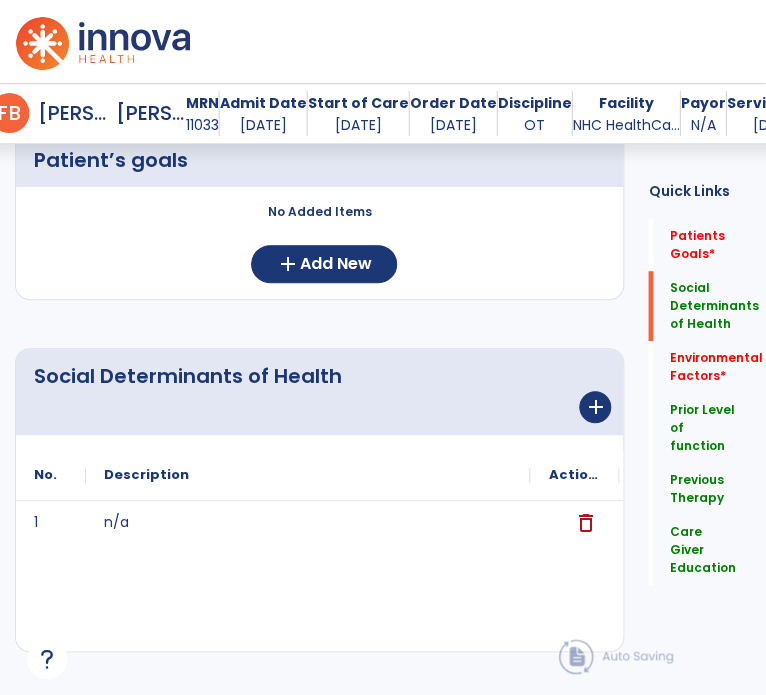 scroll, scrollTop: 200, scrollLeft: 0, axis: vertical 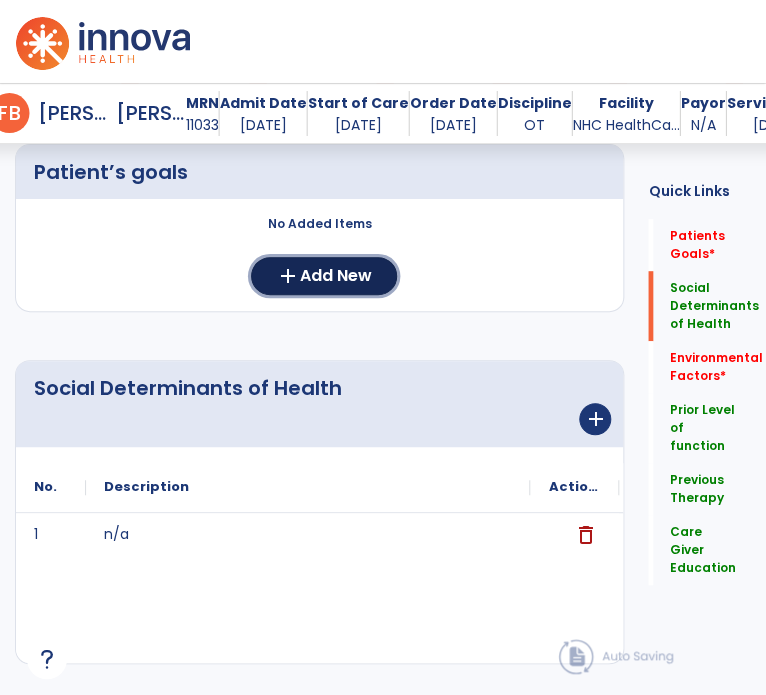 click on "add  Add New" 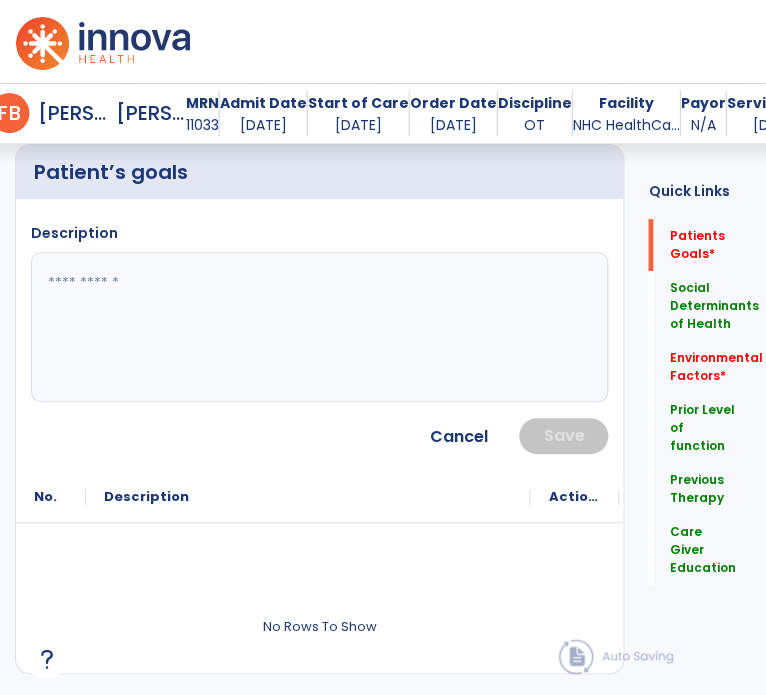 click 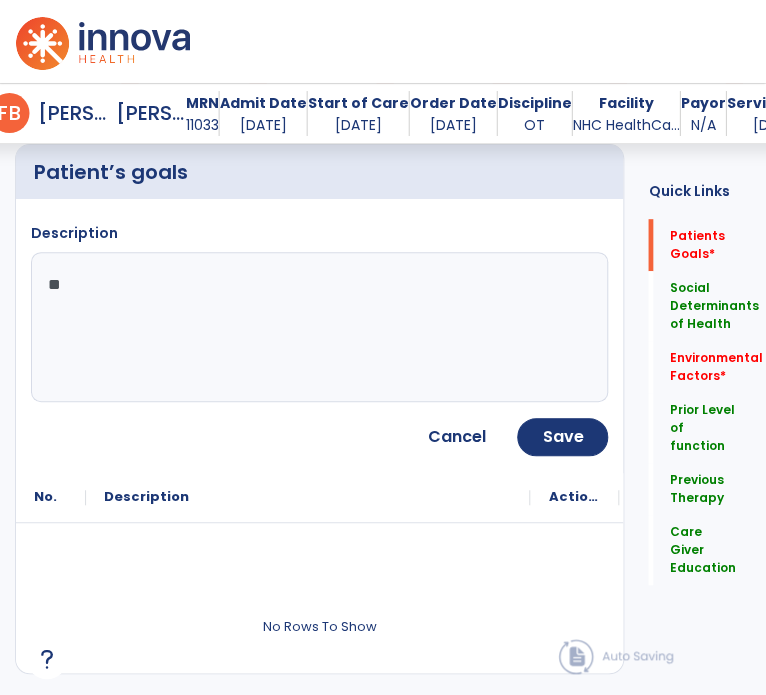type on "*" 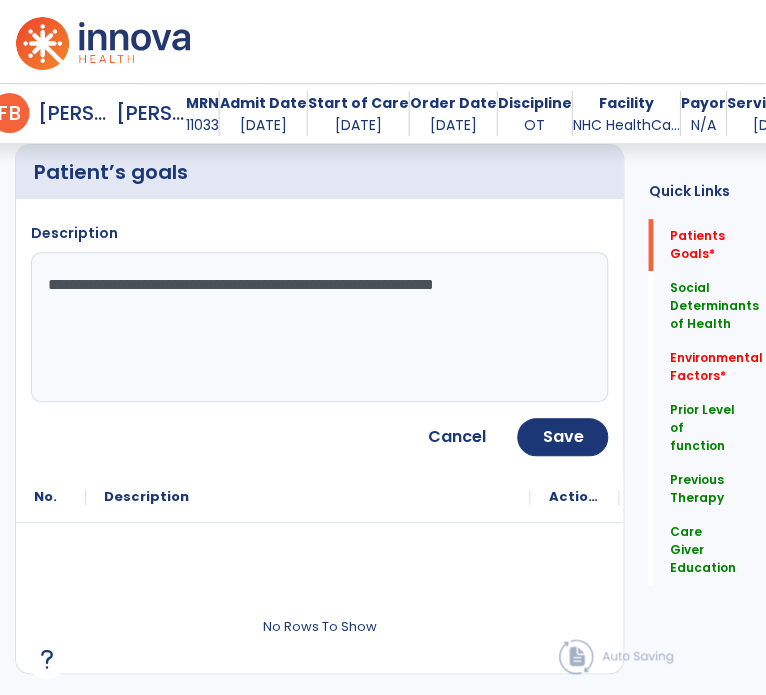 type on "**********" 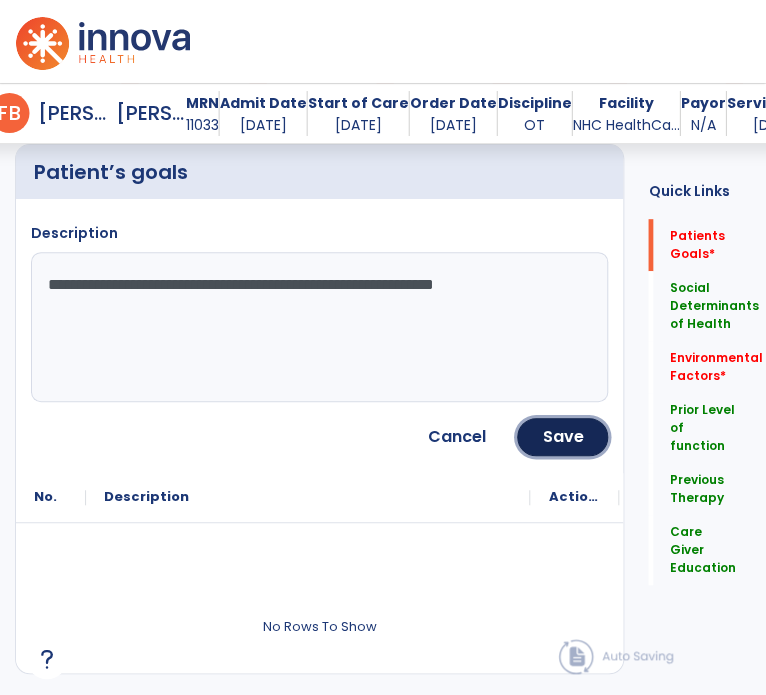 click on "Save" 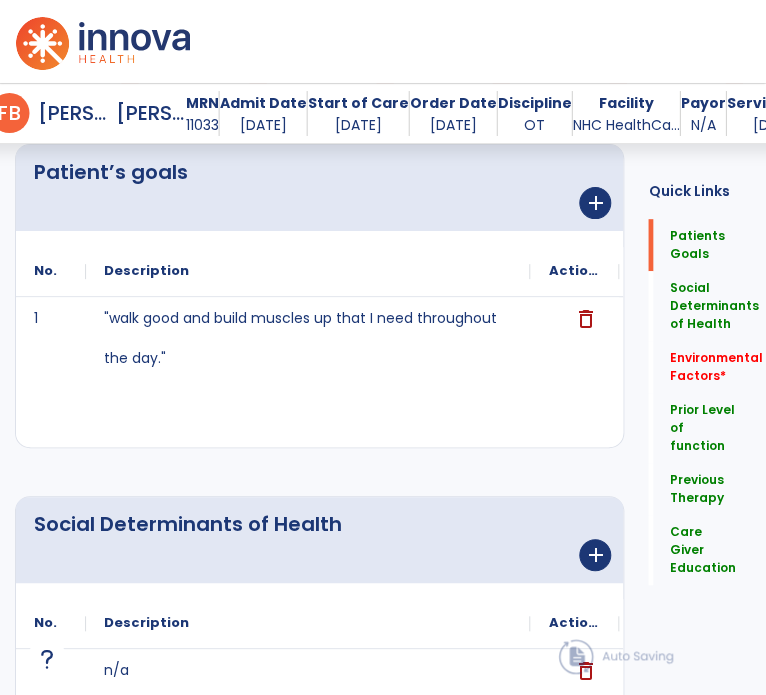click on "Environmental Factors   *" 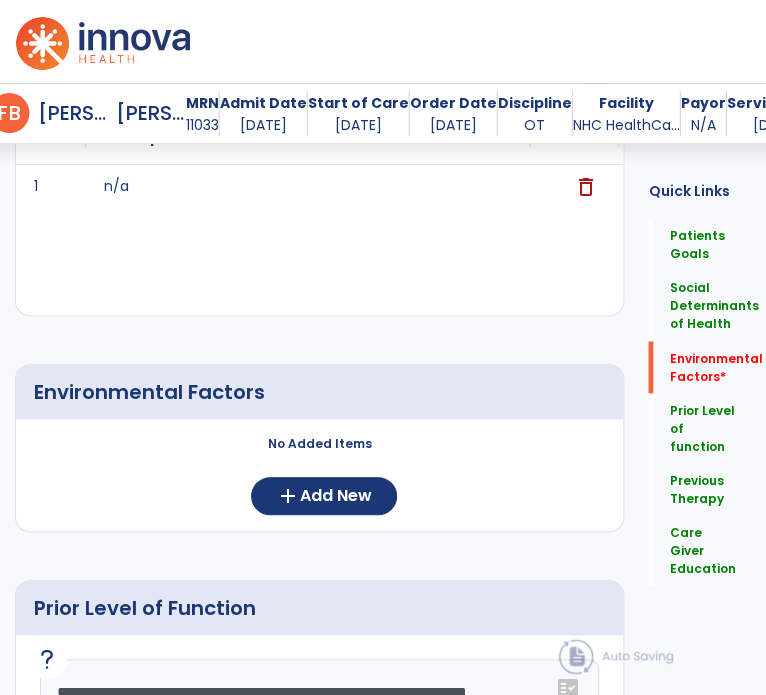 scroll, scrollTop: 717, scrollLeft: 0, axis: vertical 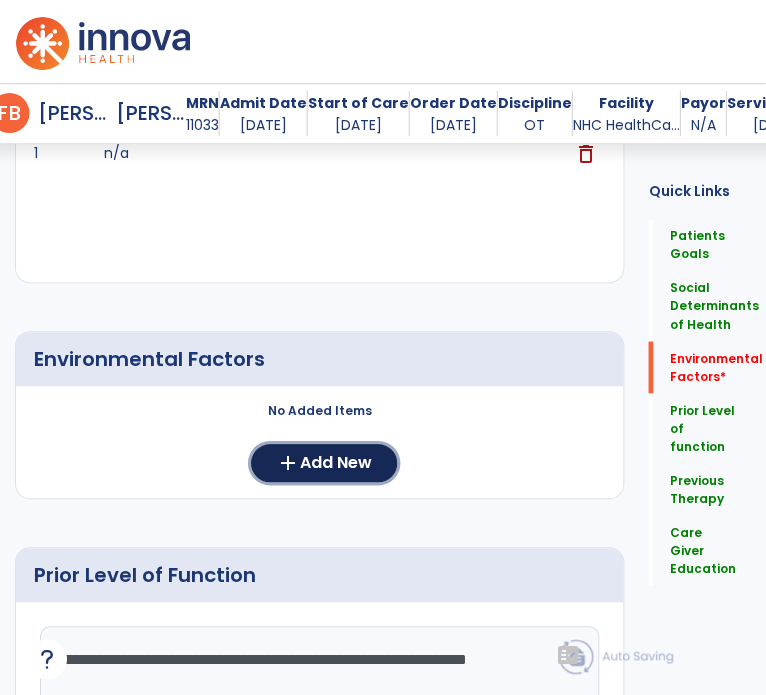click on "add" 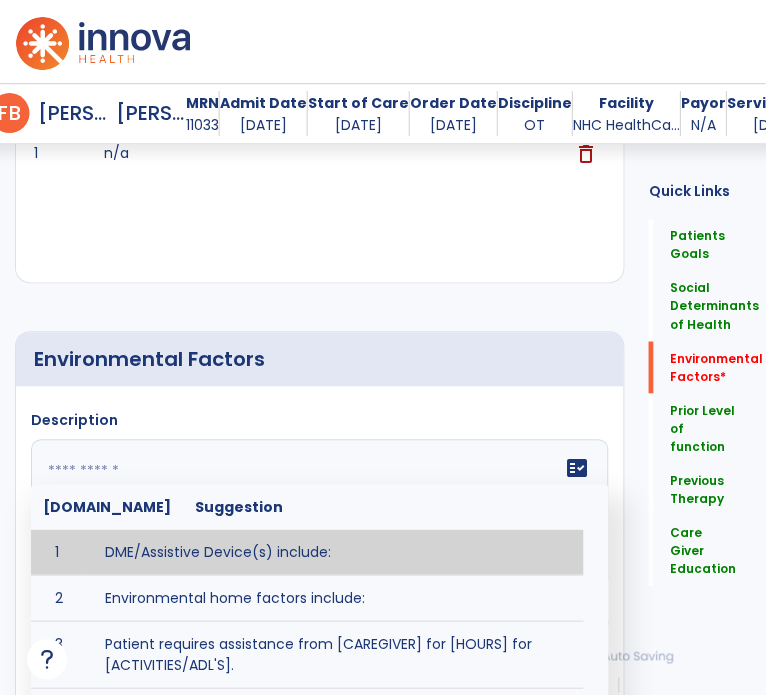click 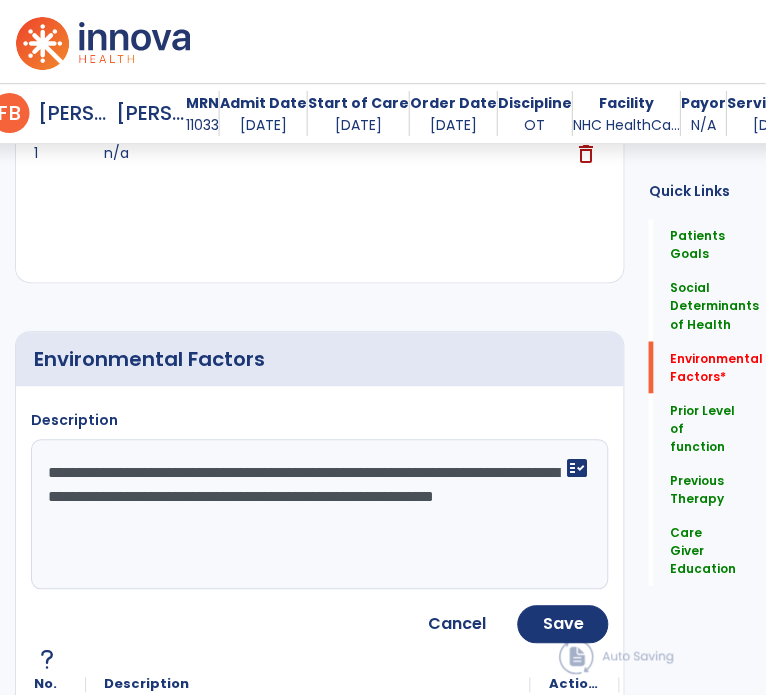 type on "**********" 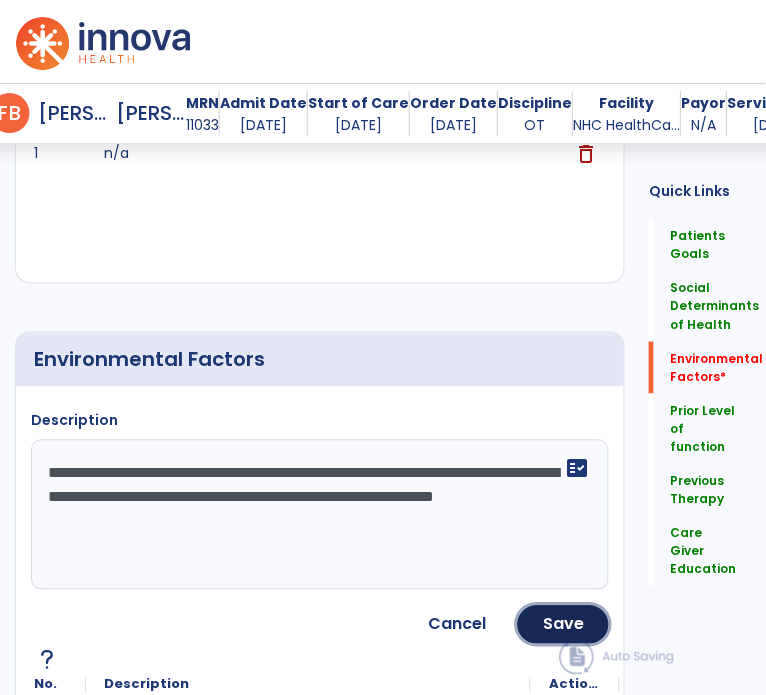 click on "Save" 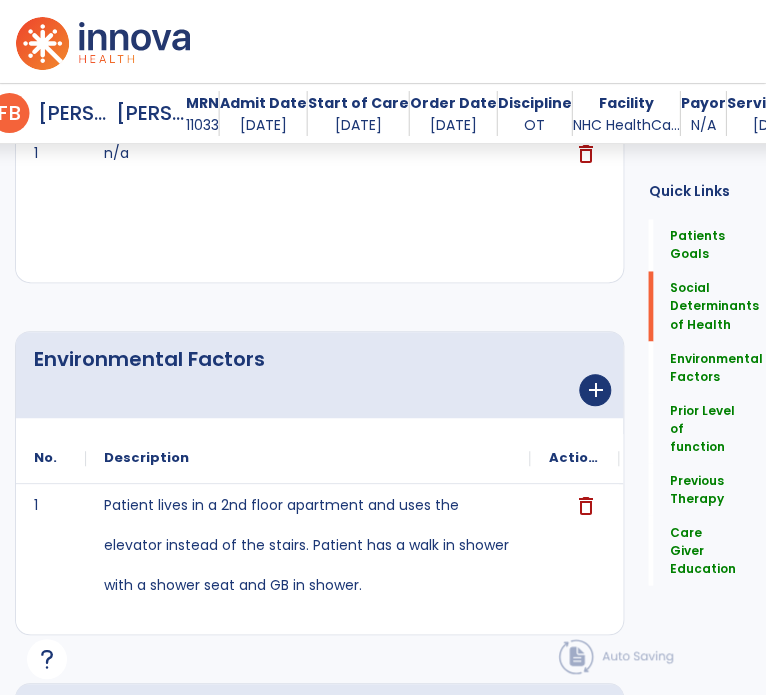 scroll, scrollTop: 0, scrollLeft: 0, axis: both 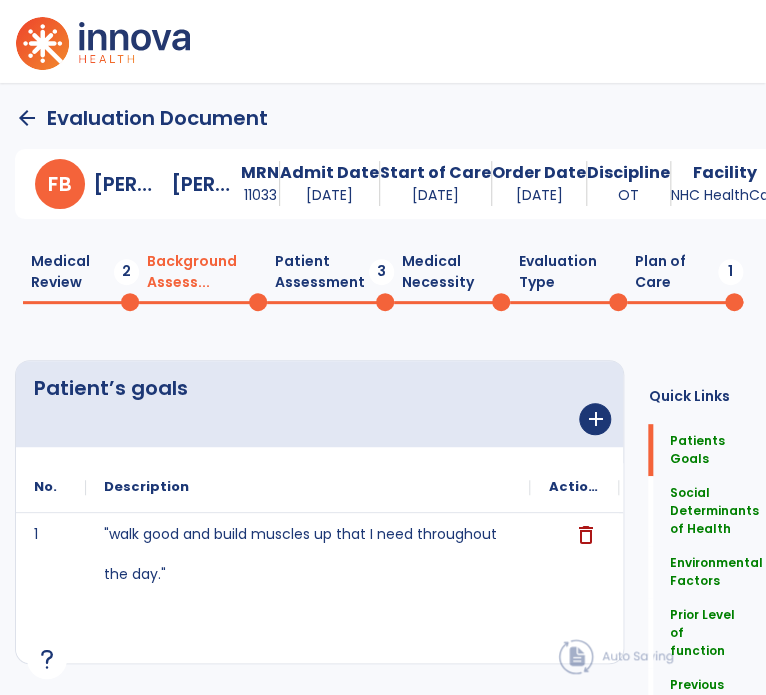 click on "Medical Review  2" 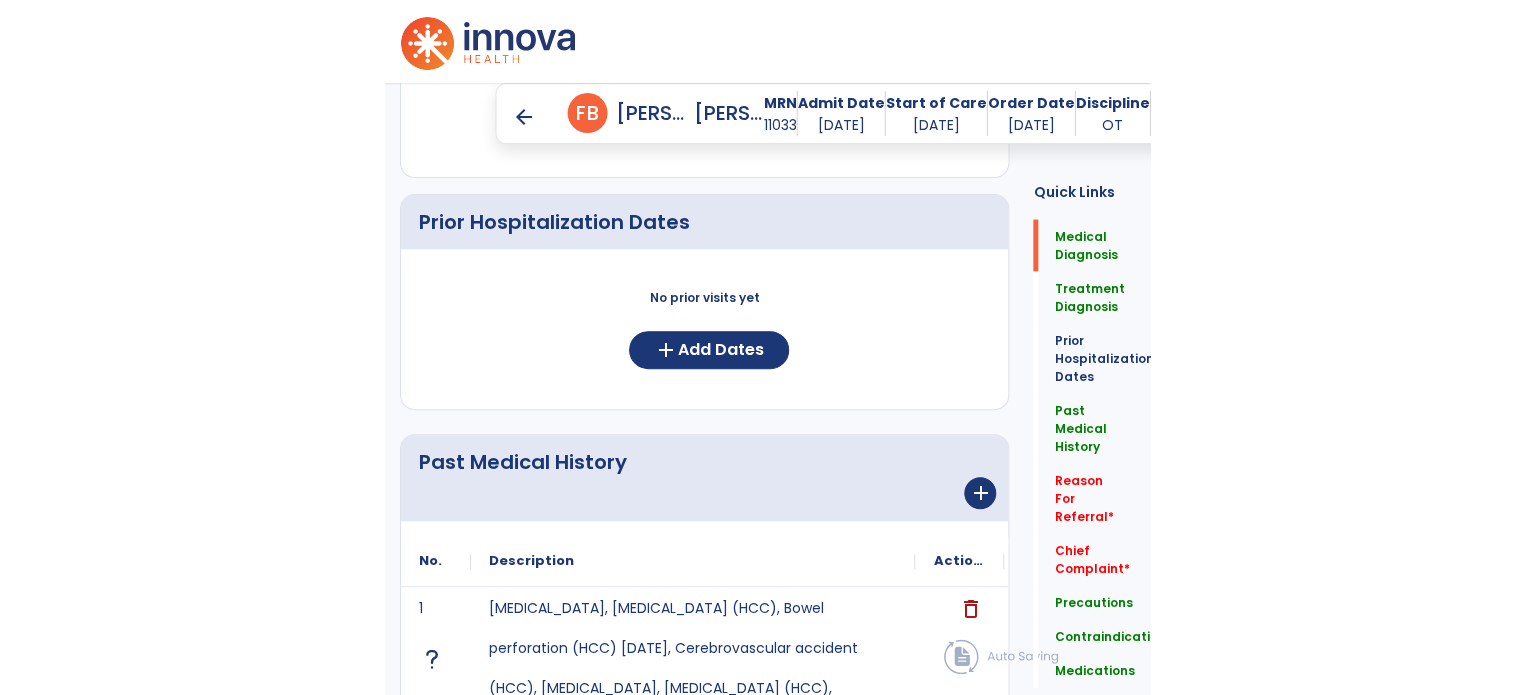 scroll, scrollTop: 860, scrollLeft: 0, axis: vertical 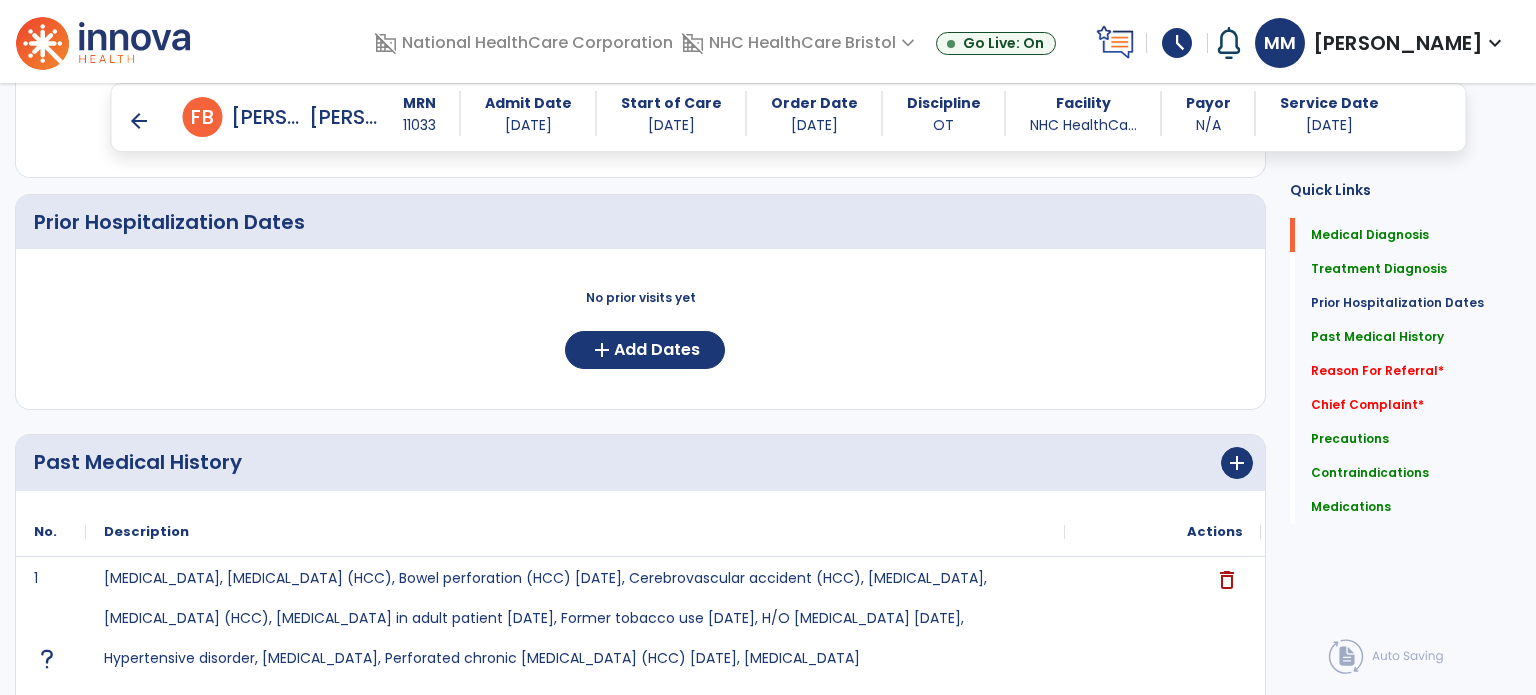 click on "arrow_back" at bounding box center [139, 121] 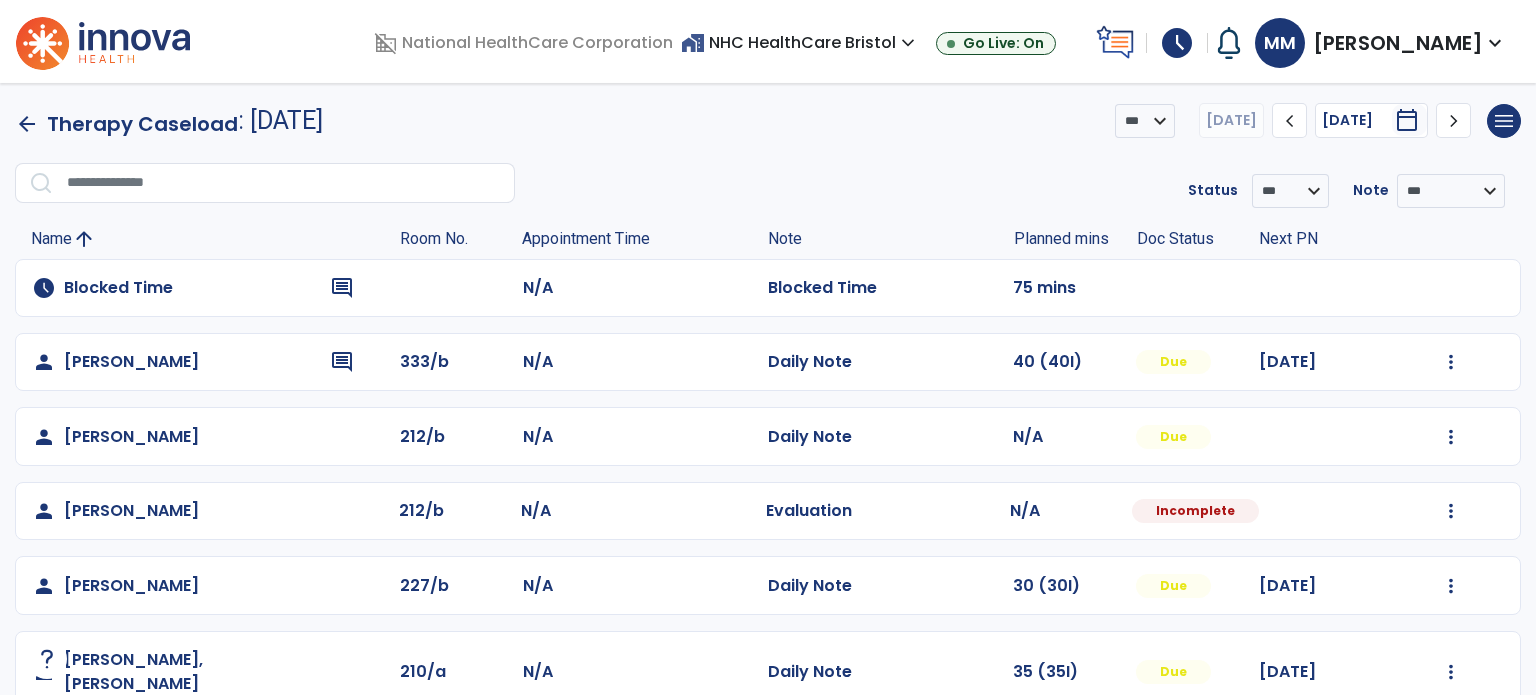 click on "arrow_back" 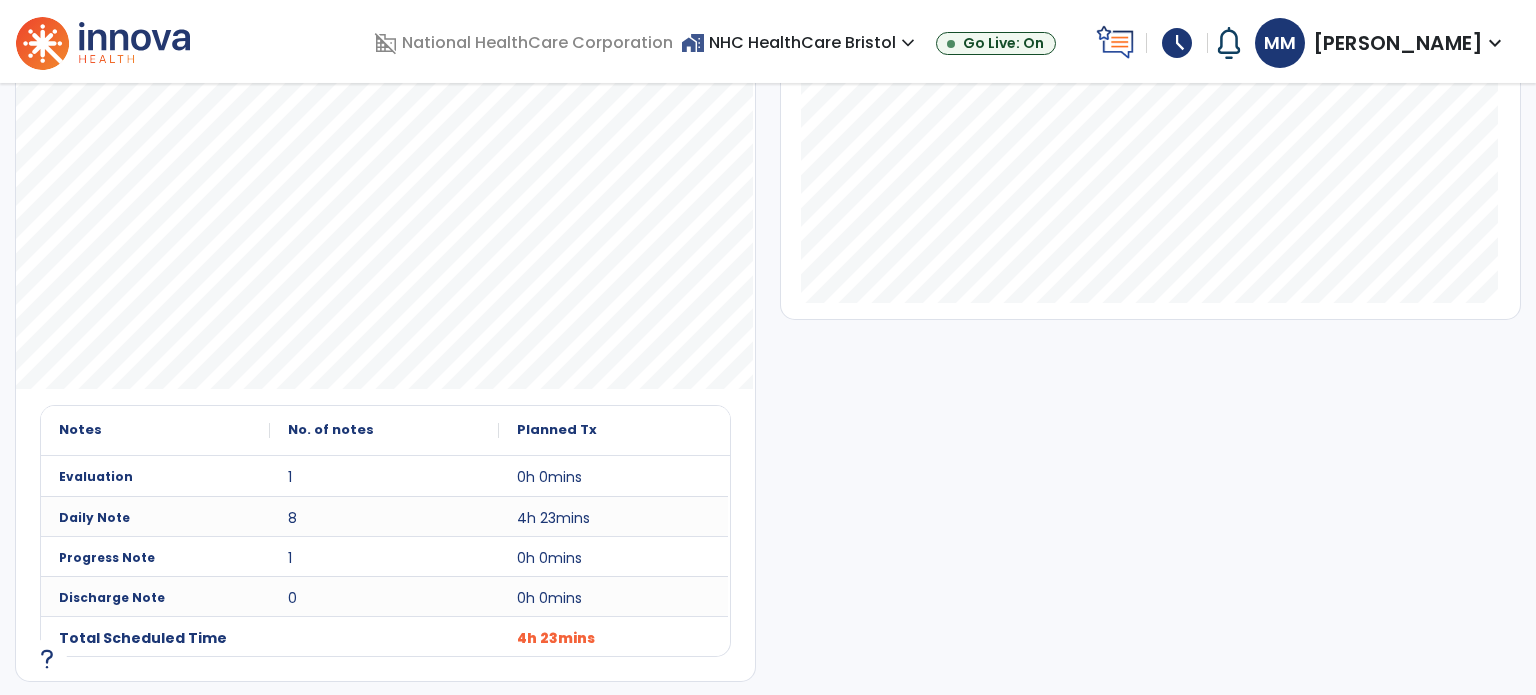 scroll, scrollTop: 0, scrollLeft: 0, axis: both 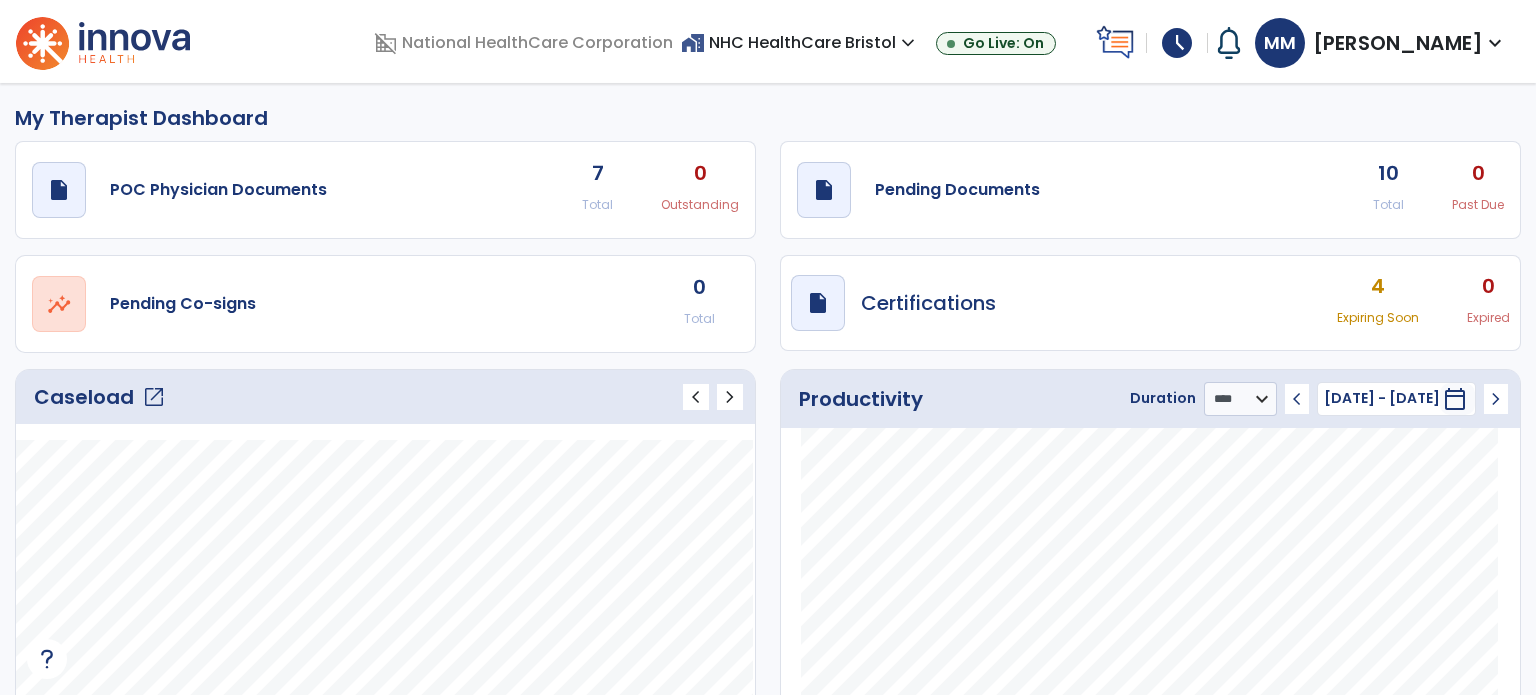 click on "open_in_new" 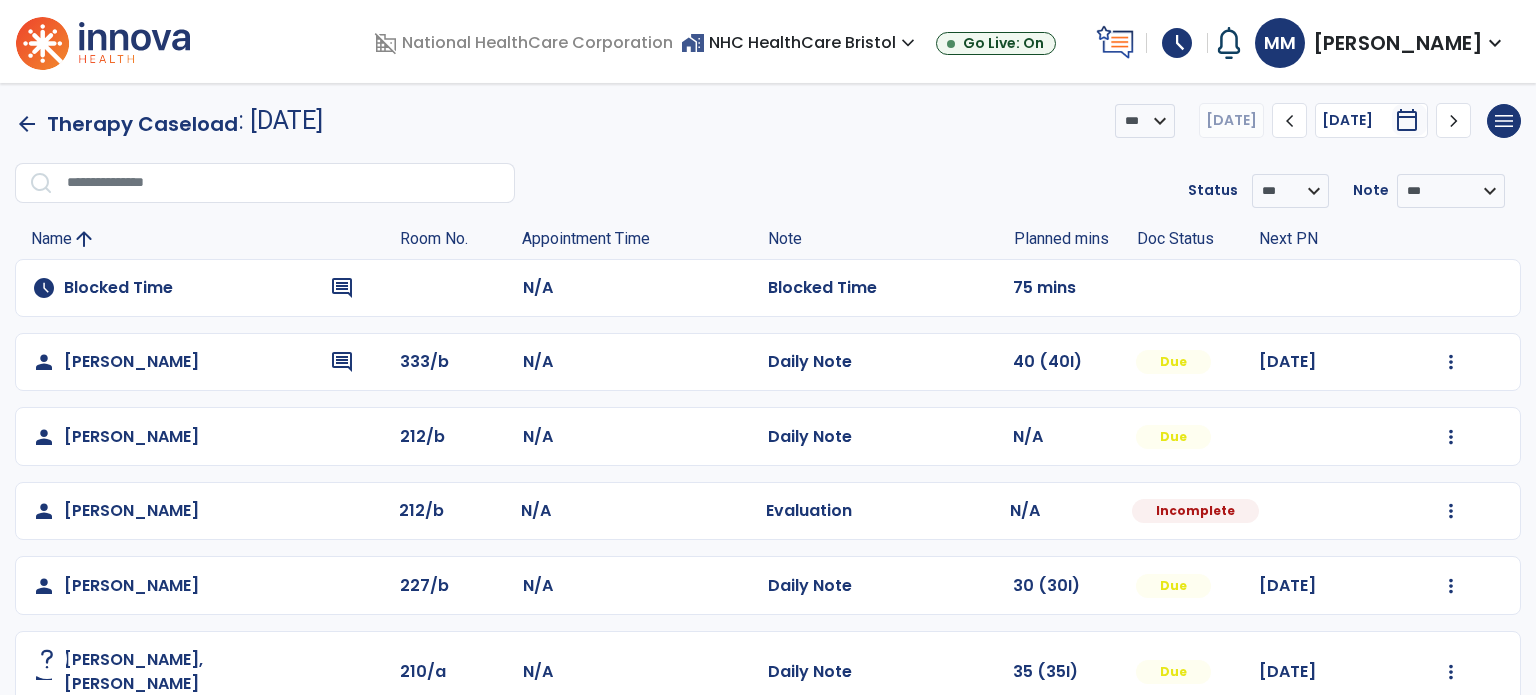 click on "arrow_back" 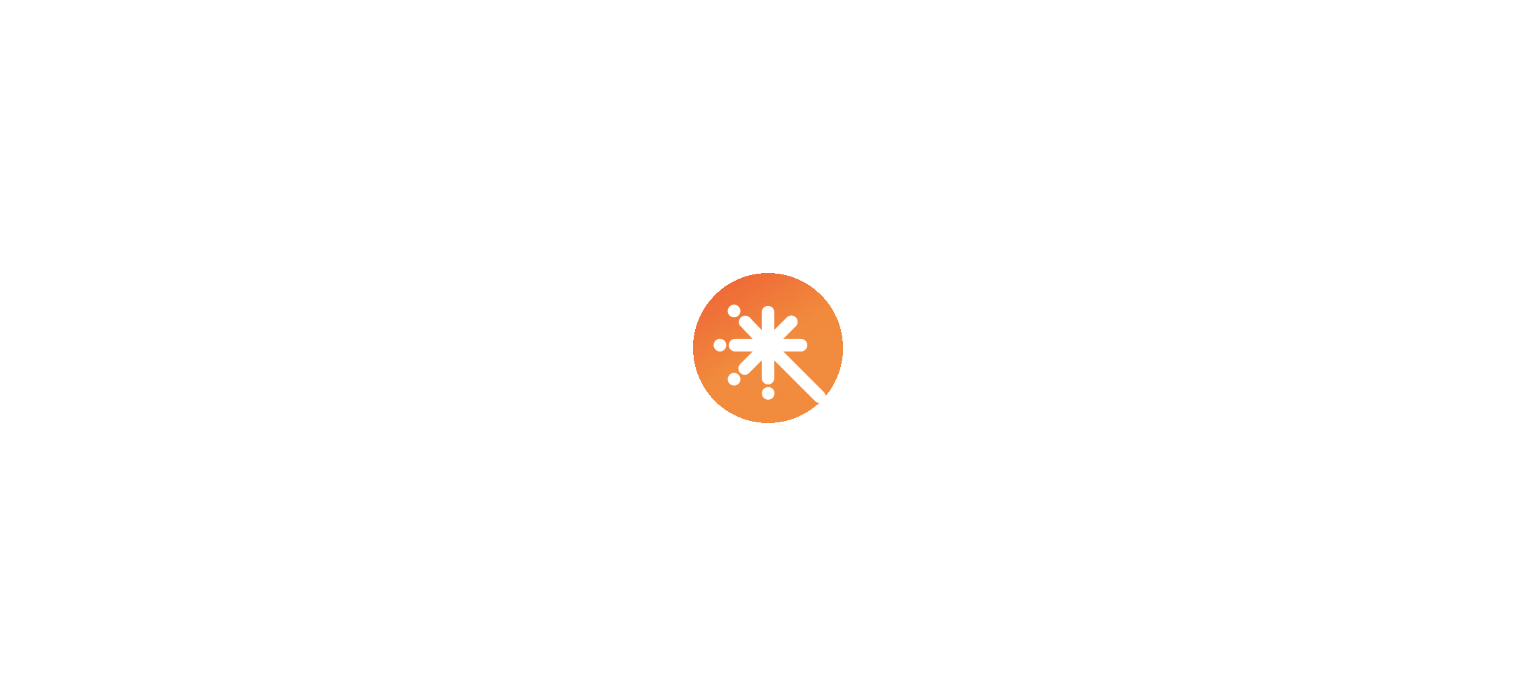 scroll, scrollTop: 0, scrollLeft: 0, axis: both 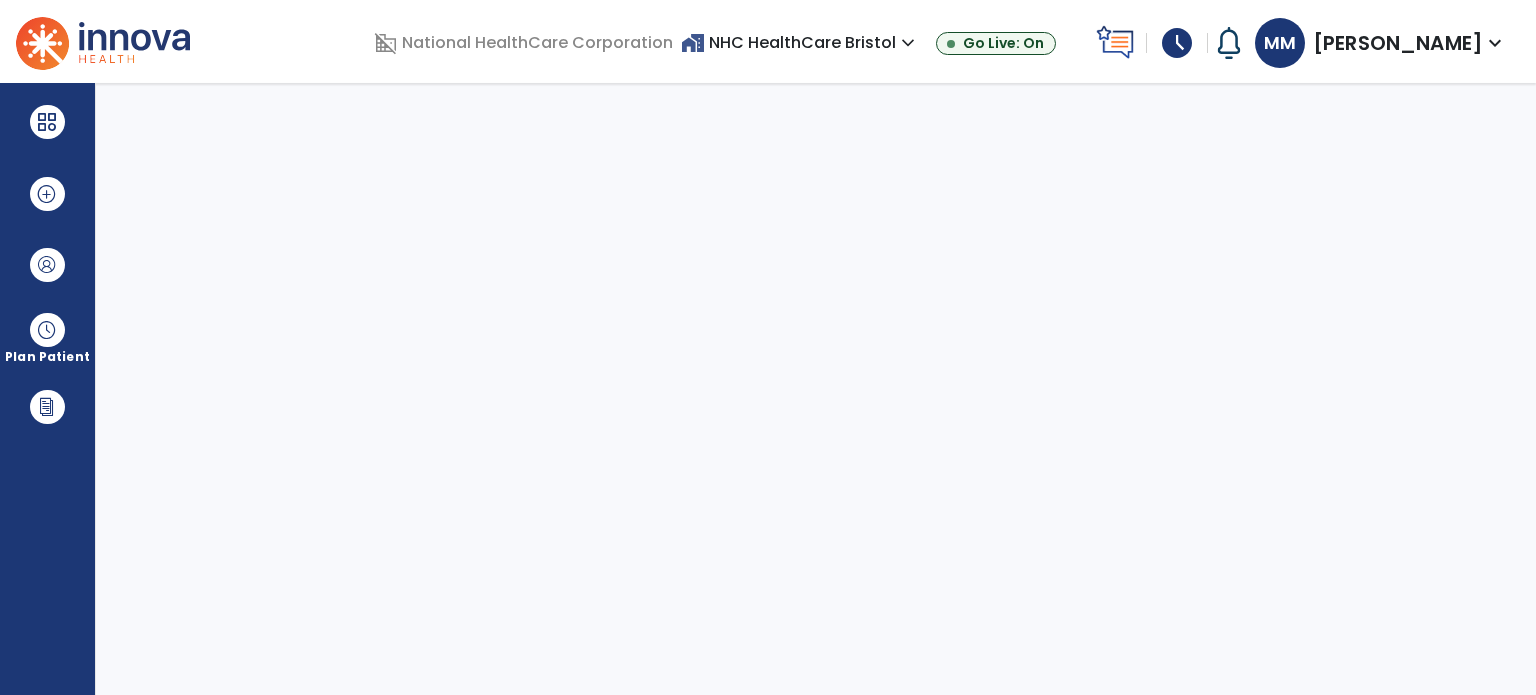 select on "****" 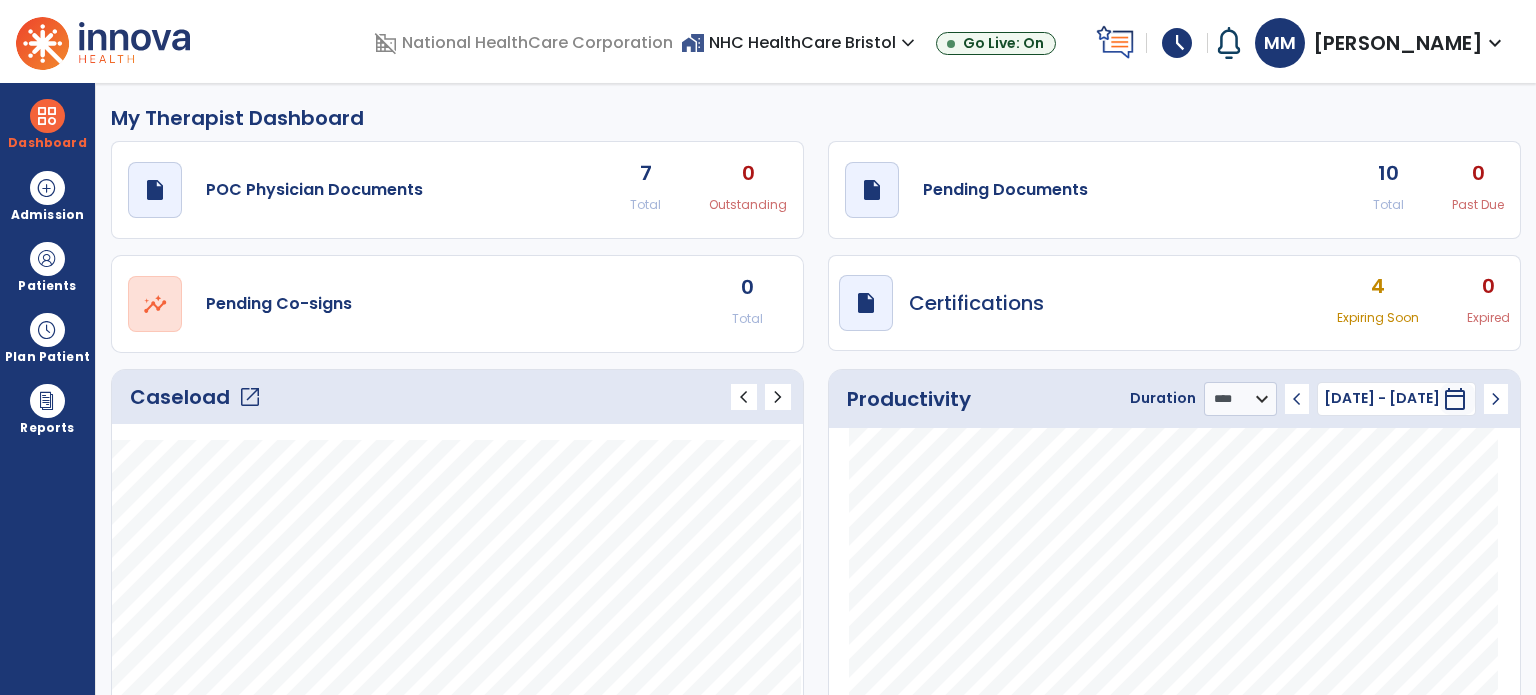 click at bounding box center [47, 330] 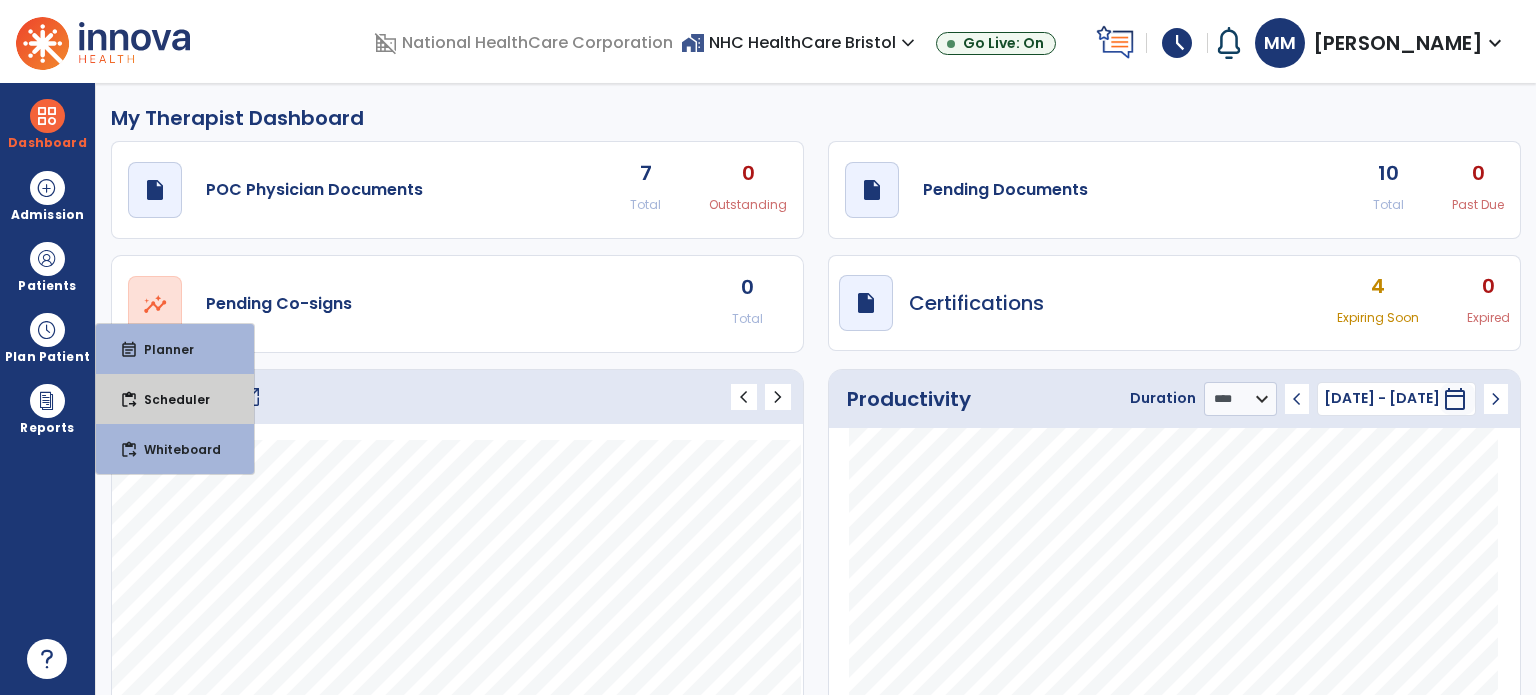 click on "content_paste_go  Scheduler" at bounding box center (175, 399) 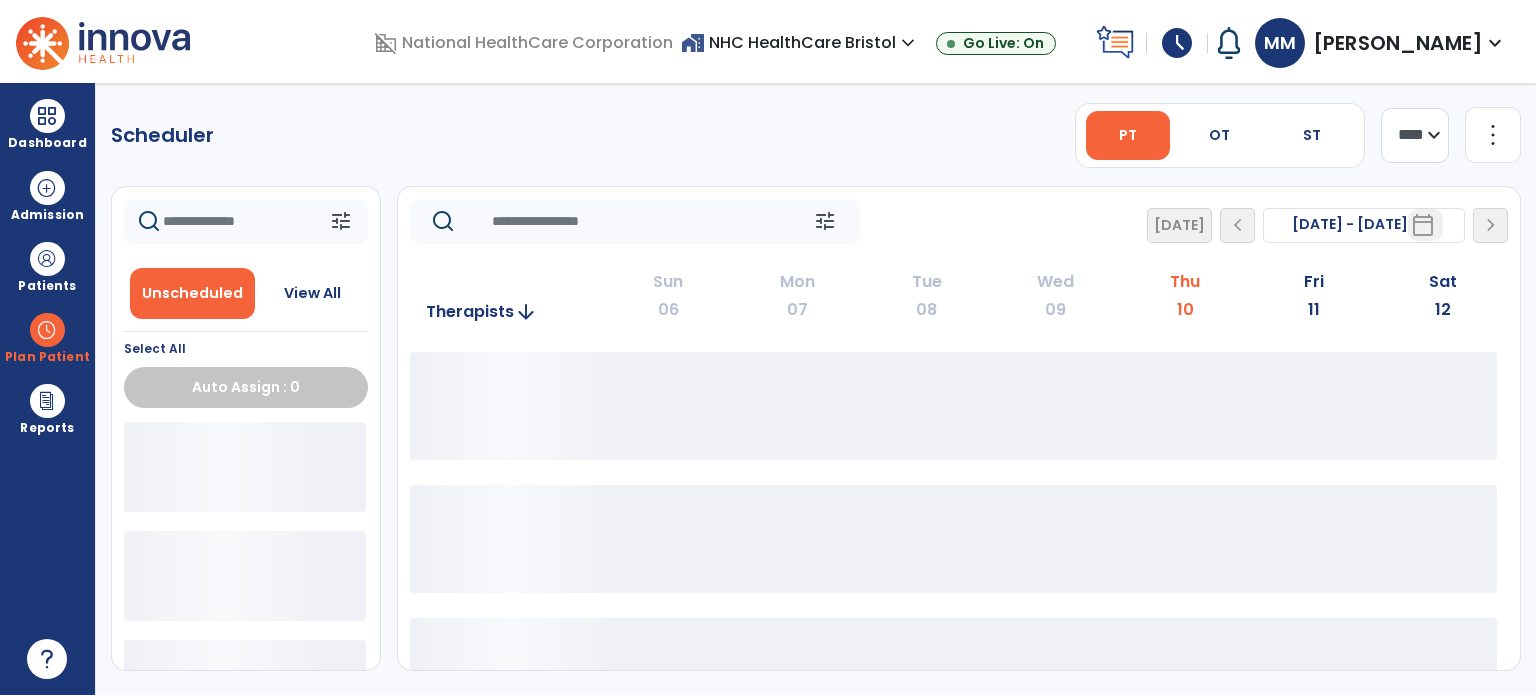click 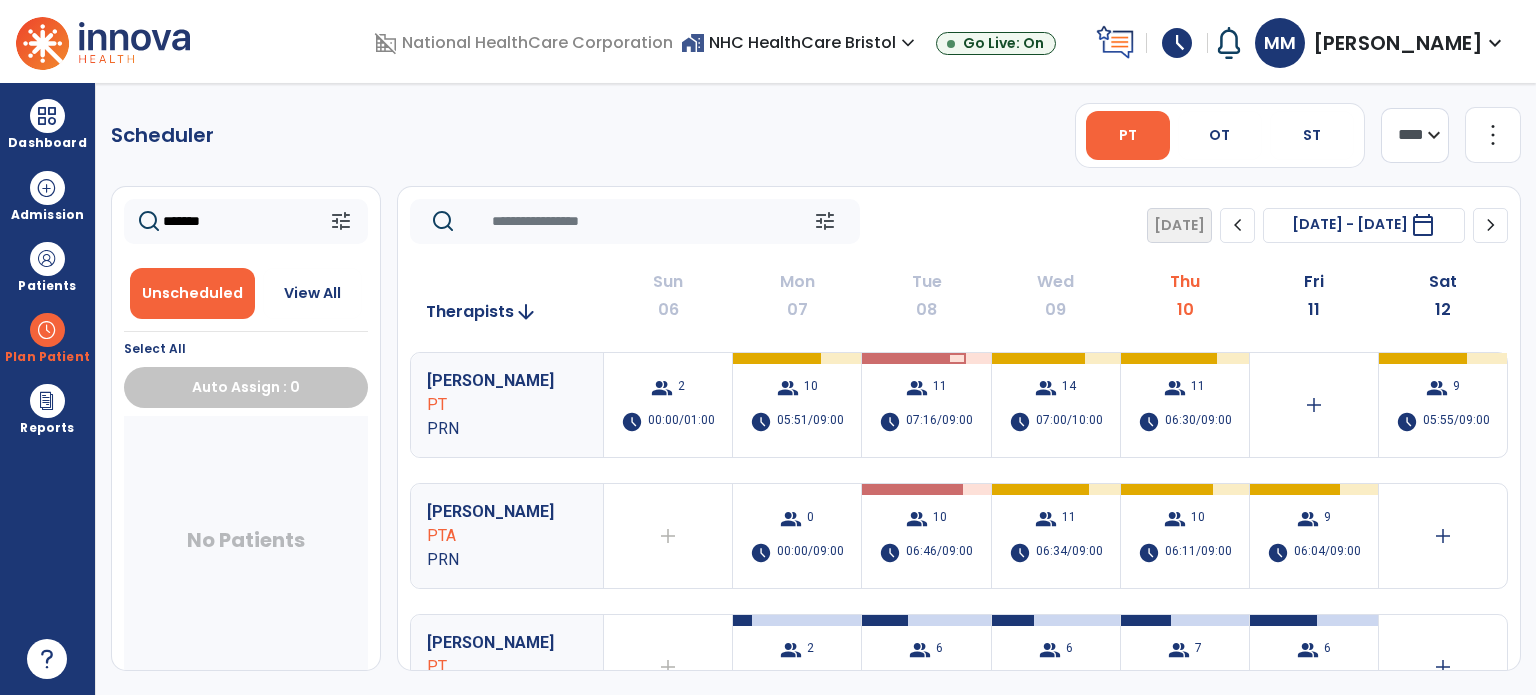 type on "*******" 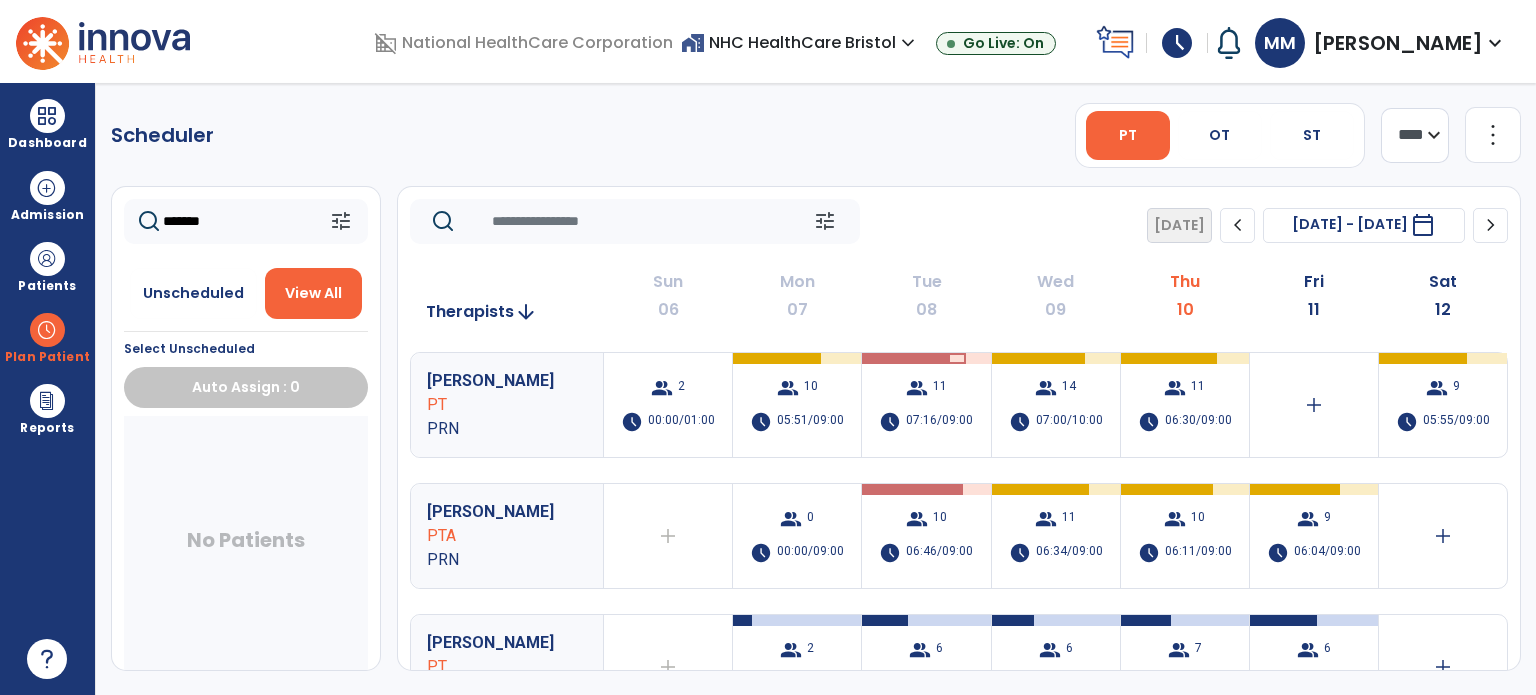 click on "06:30/09:00" at bounding box center [1198, 422] 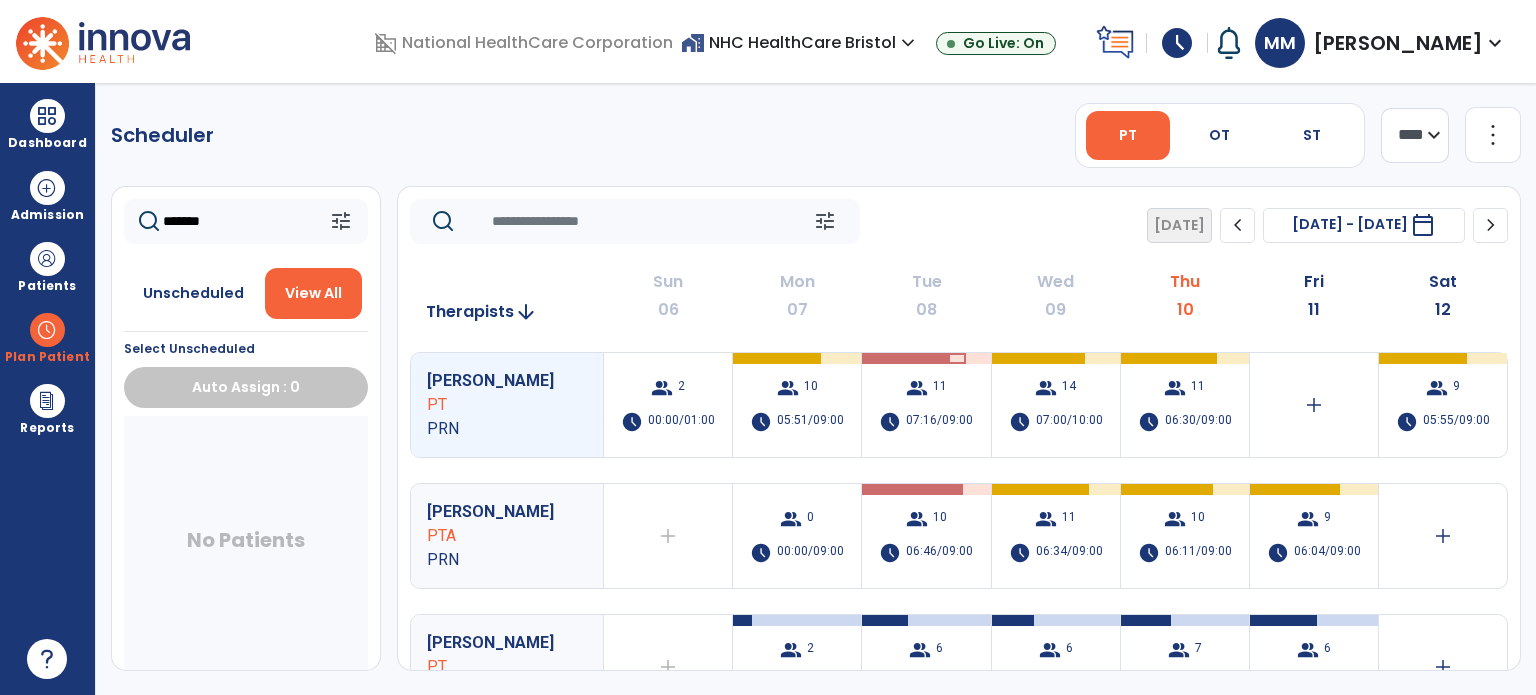 click on "06:30/09:00" at bounding box center [1198, 422] 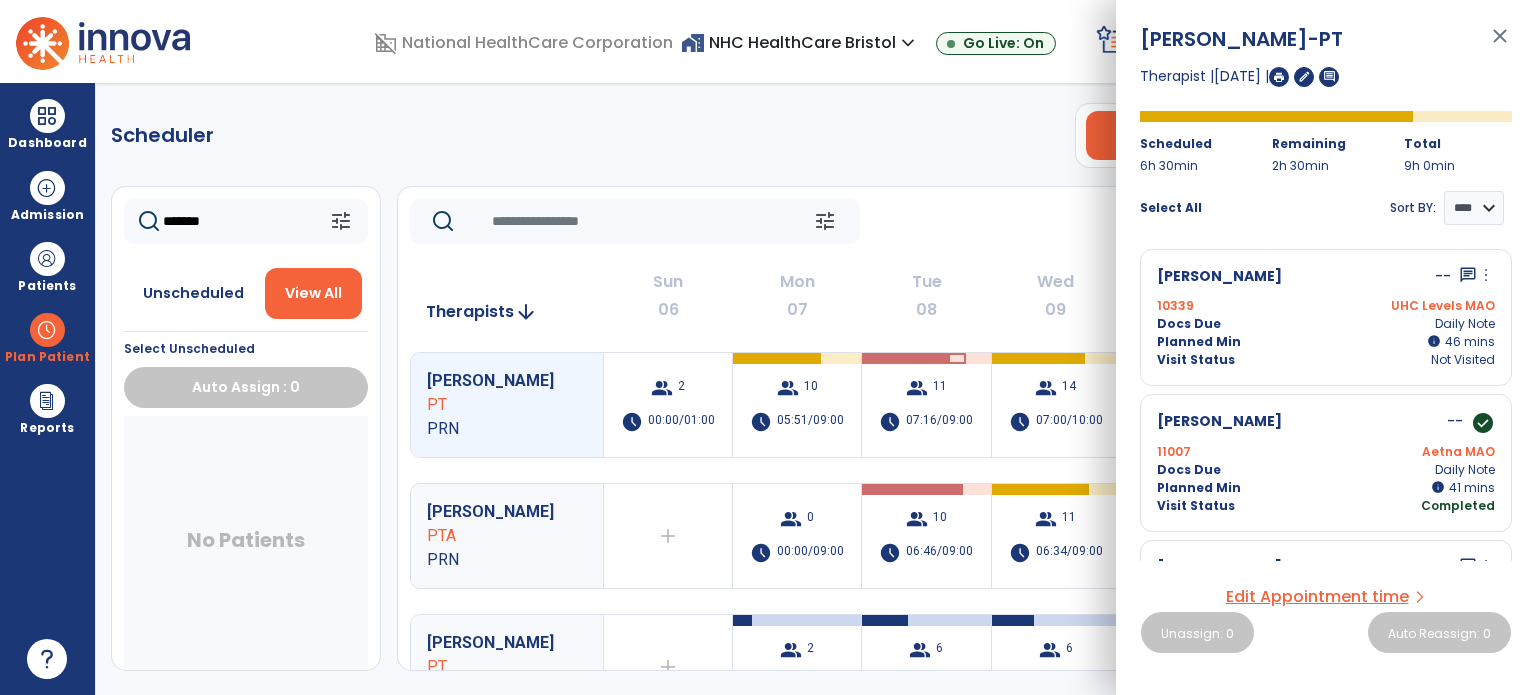 click on "Bursley, Samantha   -PT close  Therapist |   10 Jul 2025 |   edit   comment  Scheduled 6h 30min Remaining  2h 30min  Total 9h 0min  Select All   Sort BY:  **** ****  Kimberlin, Betty   --  chat more_vert  edit   Edit Session   alt_route   Split Minutes  10339 UHC Levels MAO  Docs Due Daily Note   Planned Min  info   46 I 46 mins  Visit Status  Not Visited   Breeding, Marlene   --   check_circle  11007 Aetna MAO  Docs Due Daily Note   Planned Min  info   41 I 41 mins  Visit Status  Completed   Brickey, Lindsey   --  chat more_vert  edit   Edit Session   alt_route   Split Minutes  11024 Humana Levels MAO  Docs Due Daily Note   Planned Min  info   40 I 40 mins  Visit Status  Not Visited   Grizzel, Opal   --  more_vert  edit   Edit Session   alt_route   Split Minutes  10891 Medicare Part A  Docs Due Daily Note   Planned Min  info   40 I 40 mins  Visit Status  Not Visited   Davis, Joan   --  chat more_vert  edit   Edit Session   alt_route   Split Minutes  9731 Outlier - Mgd Care Part B  Docs Due Daily Note   40" at bounding box center [1326, 347] 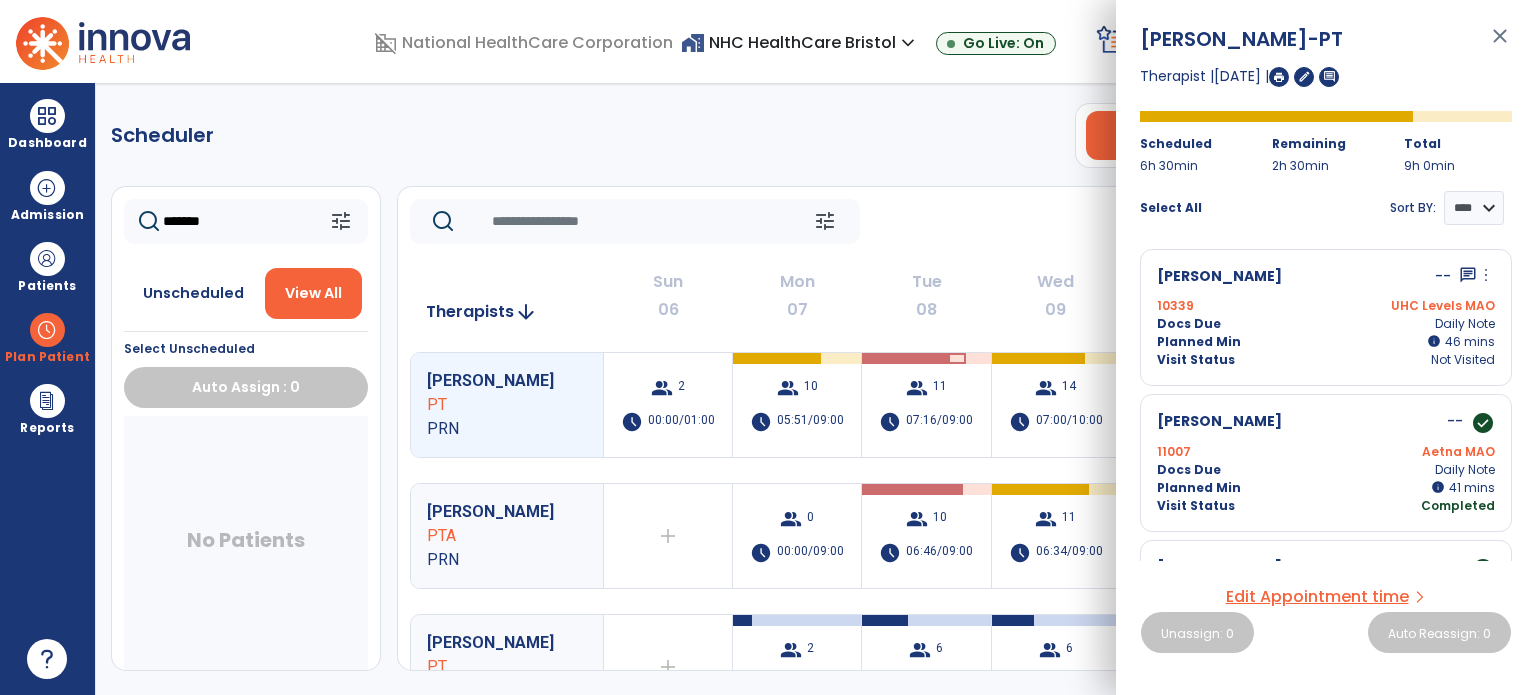 click on "close" at bounding box center (1500, 45) 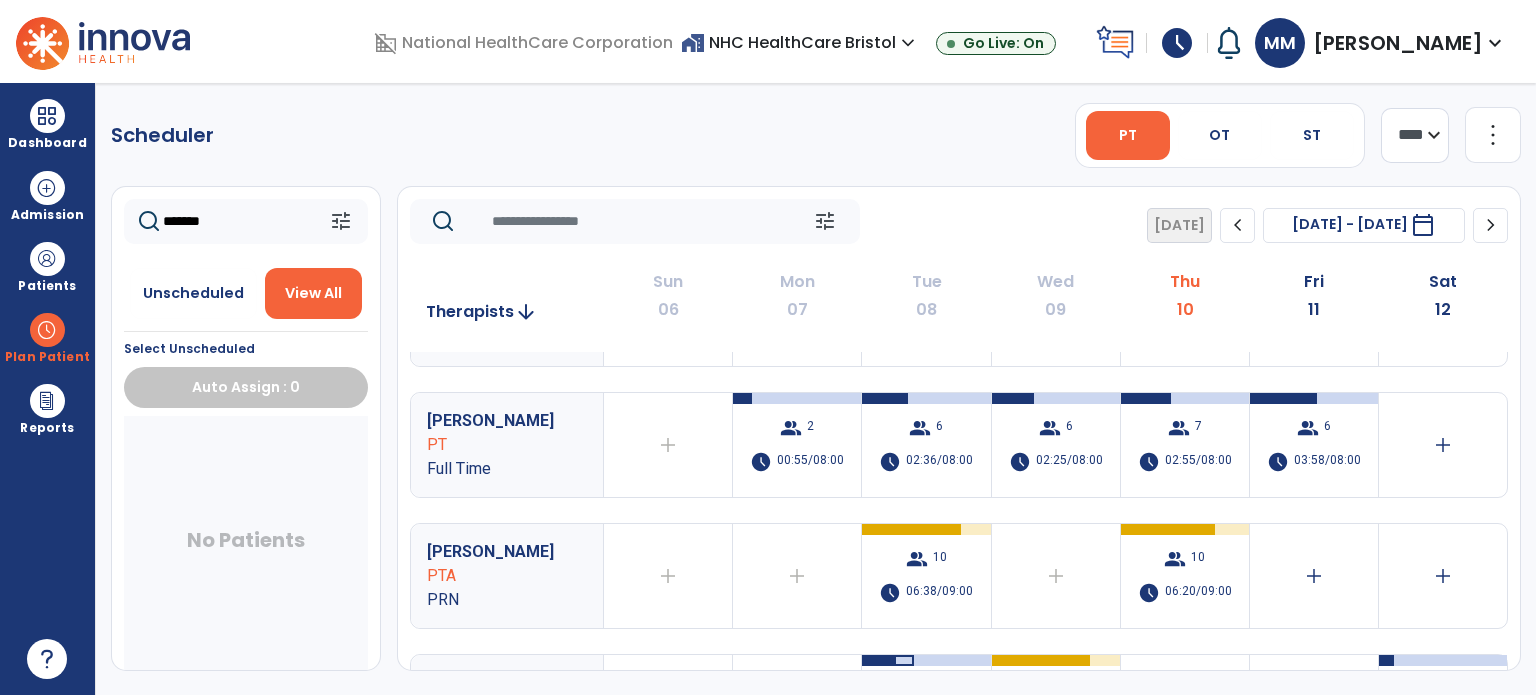 scroll, scrollTop: 220, scrollLeft: 0, axis: vertical 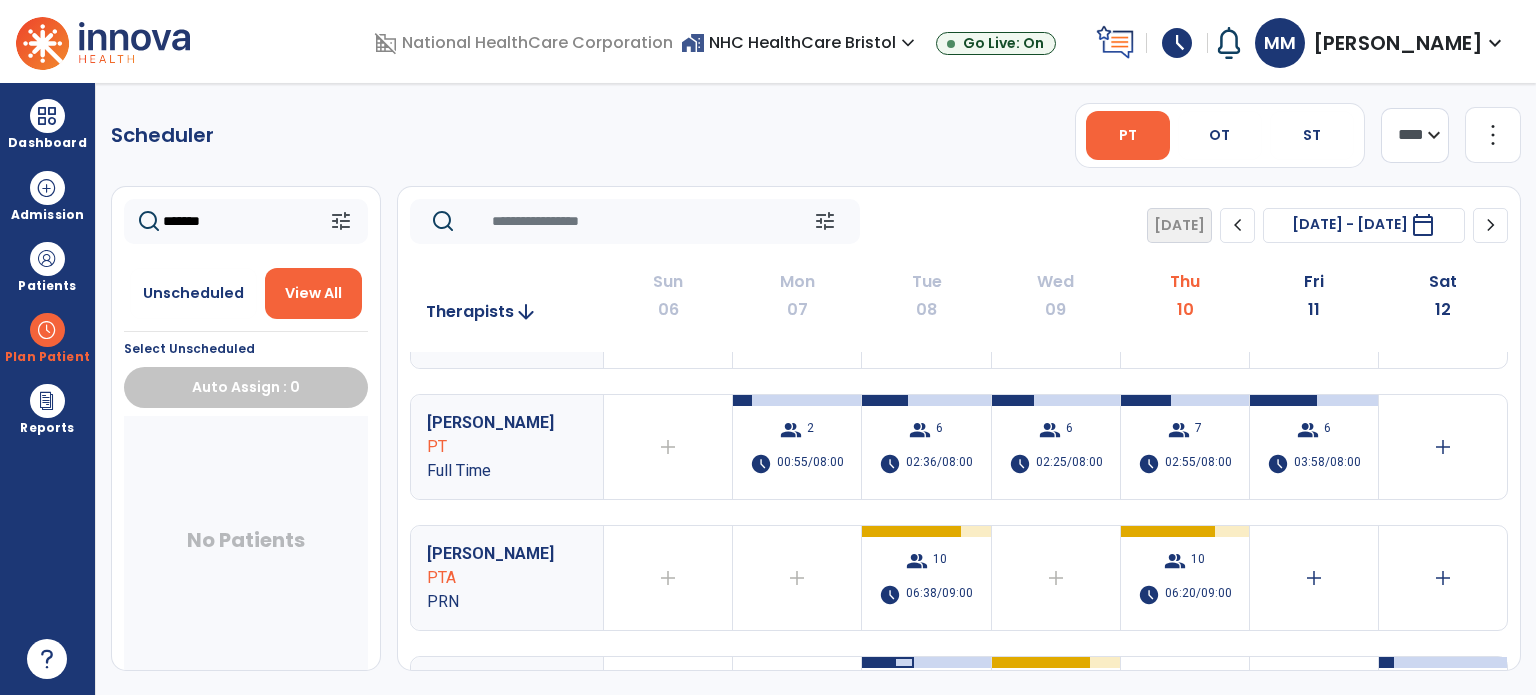 click on "group" at bounding box center [1179, 430] 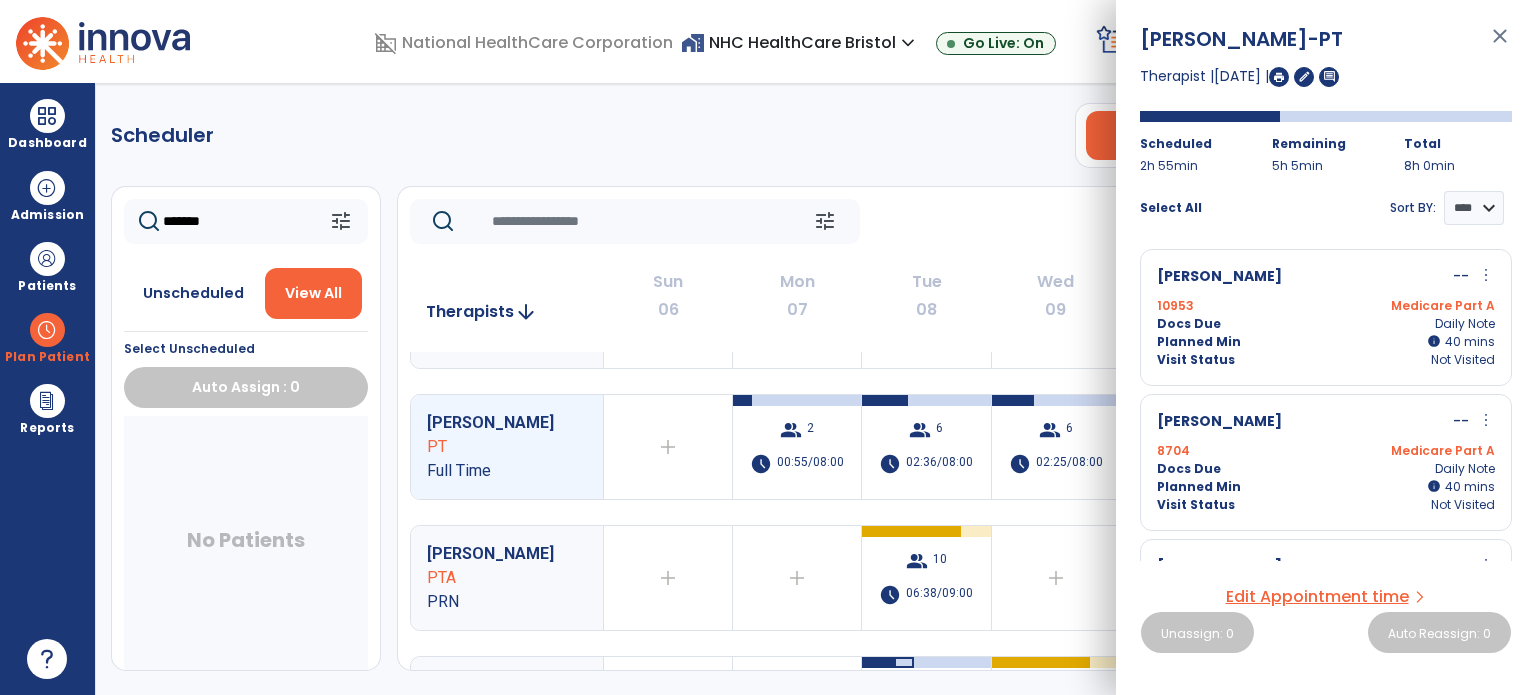 click on "close" at bounding box center (1500, 45) 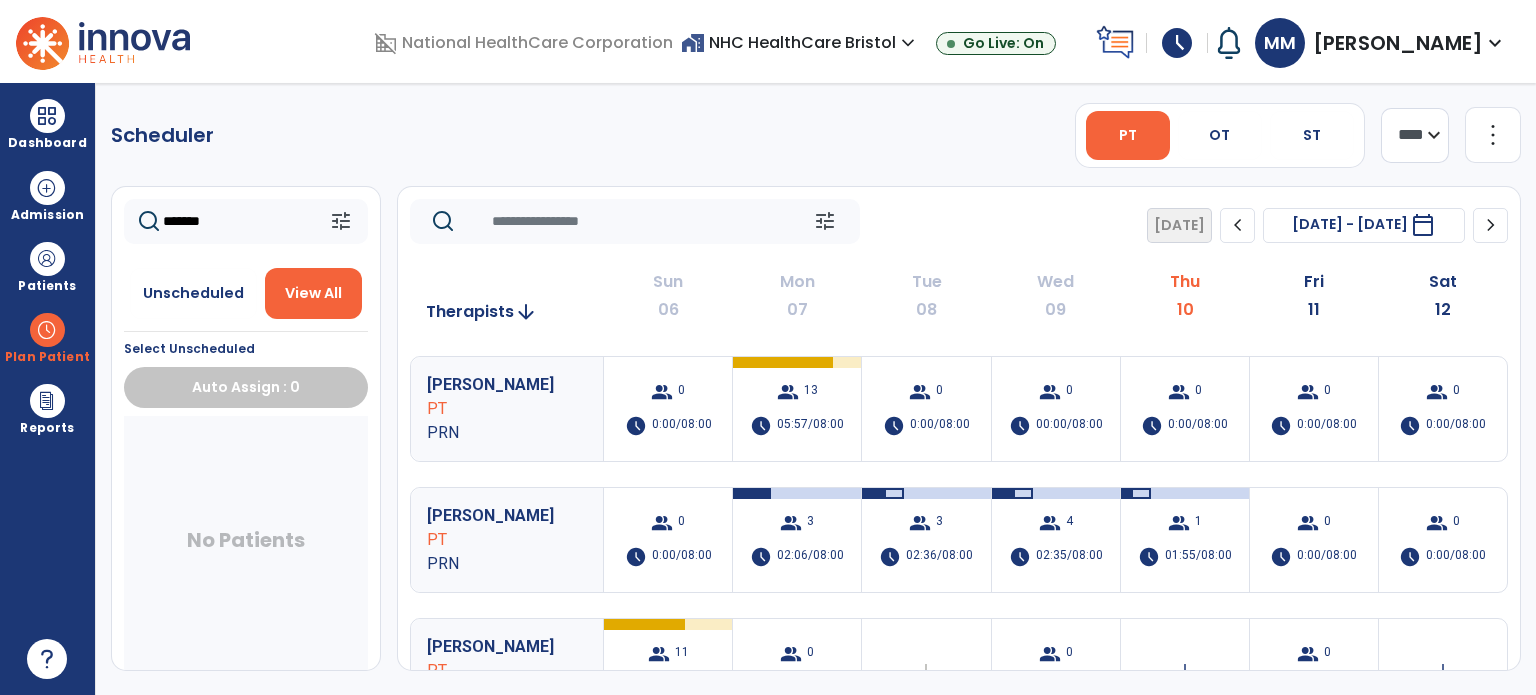 scroll, scrollTop: 652, scrollLeft: 0, axis: vertical 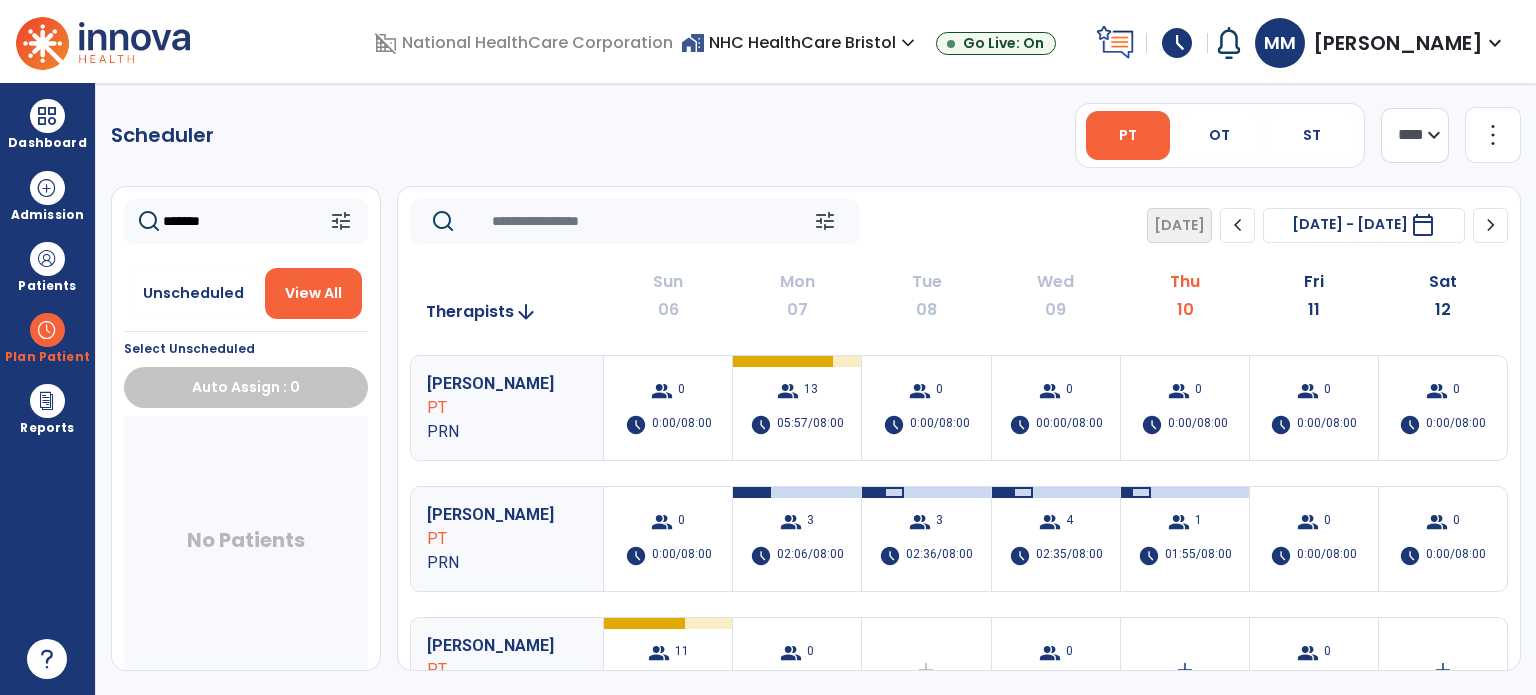 click on "group  1  schedule  01:55/08:00" at bounding box center [1185, 539] 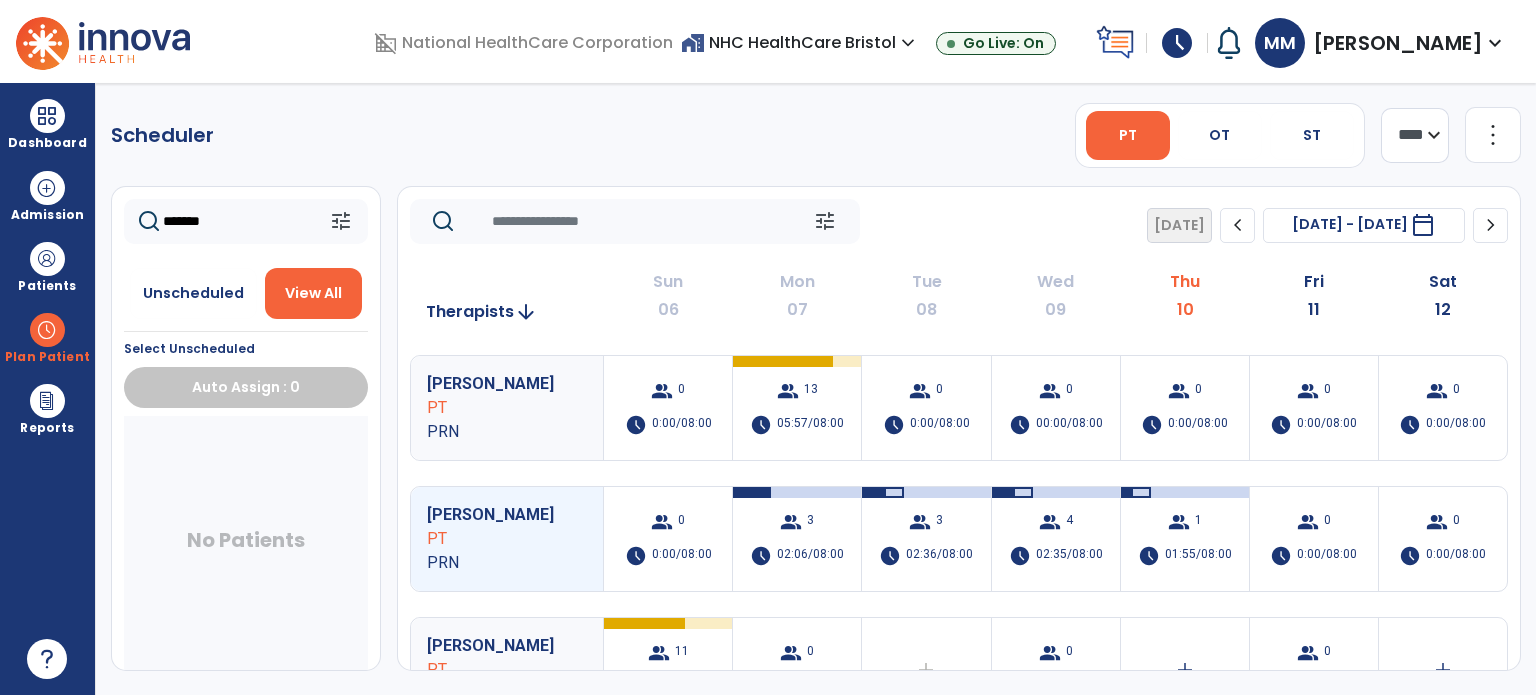 click on "group  1  schedule  01:55/08:00" at bounding box center (1185, 539) 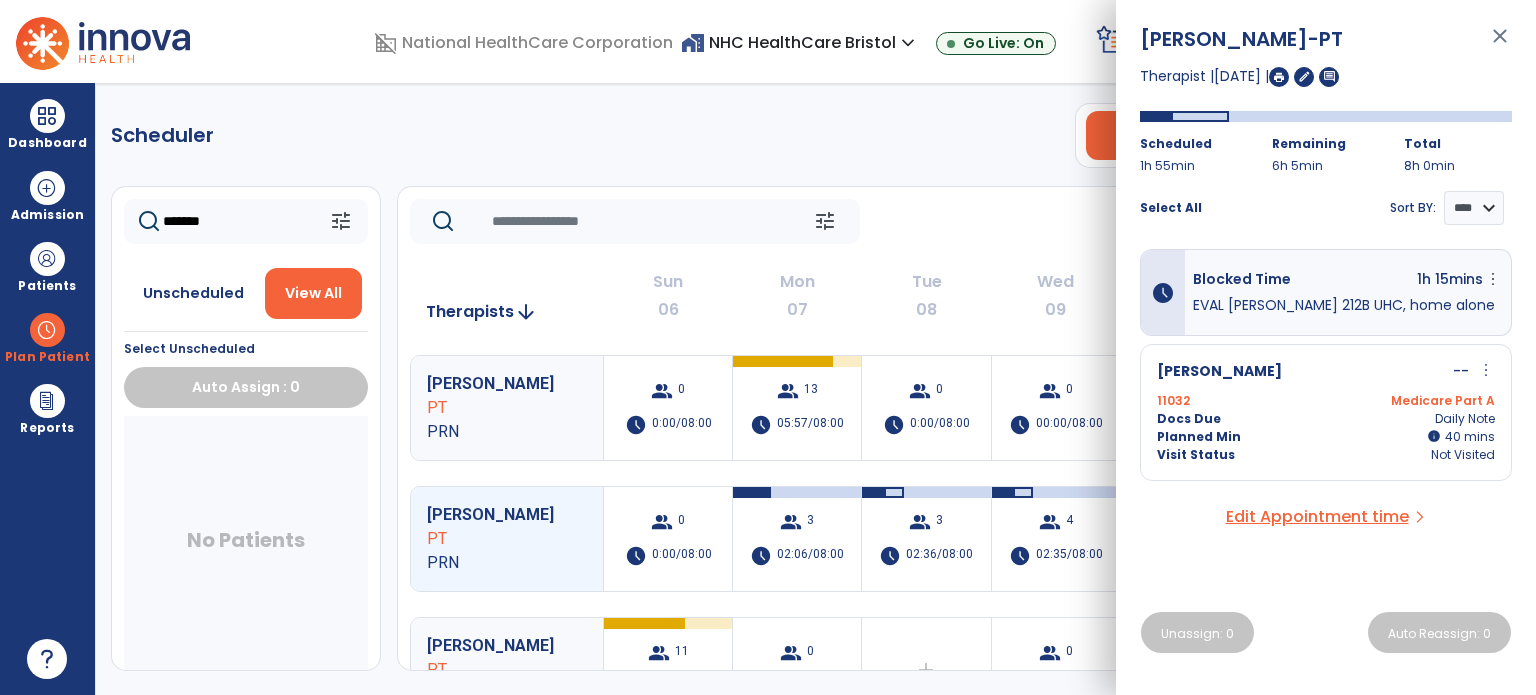 click on "close" at bounding box center [1500, 45] 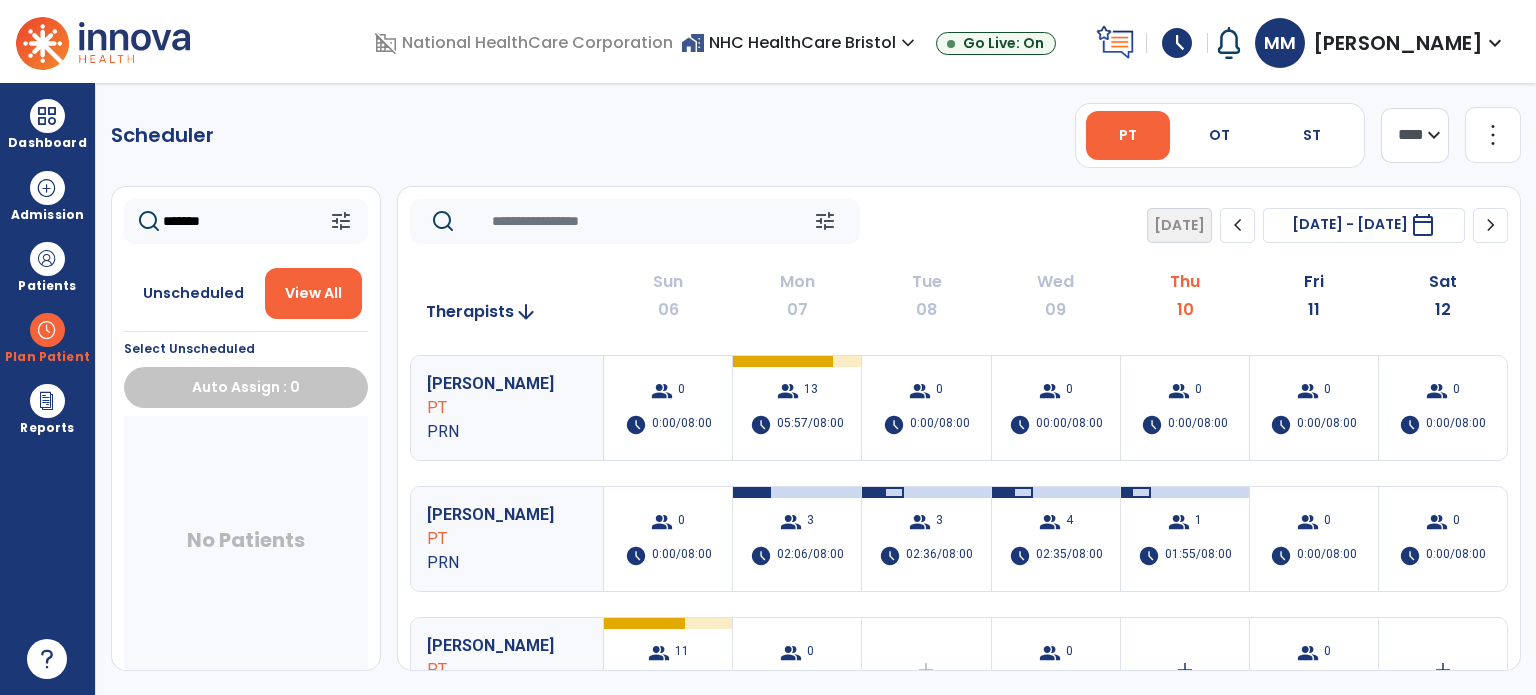 click on "Dashboard" at bounding box center (47, 143) 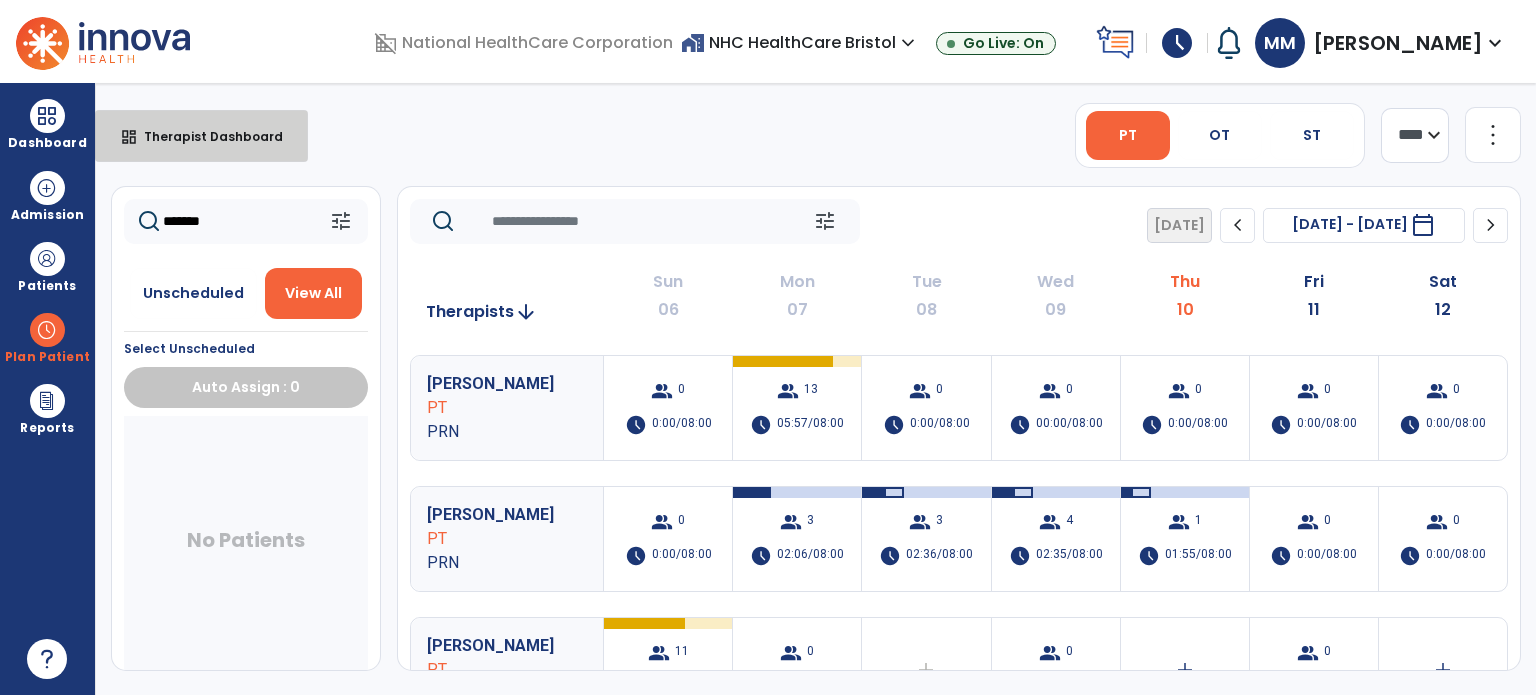 click on "Therapist Dashboard" at bounding box center (205, 136) 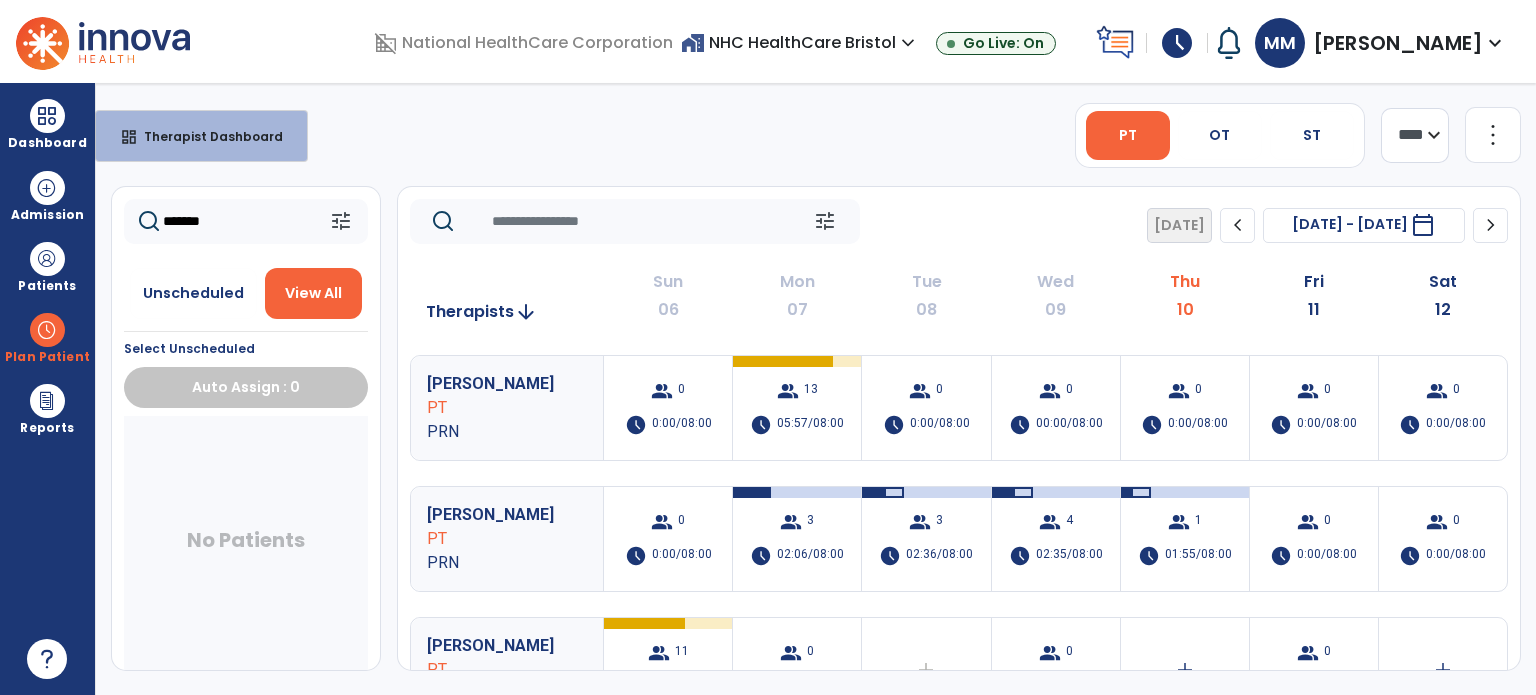 select on "****" 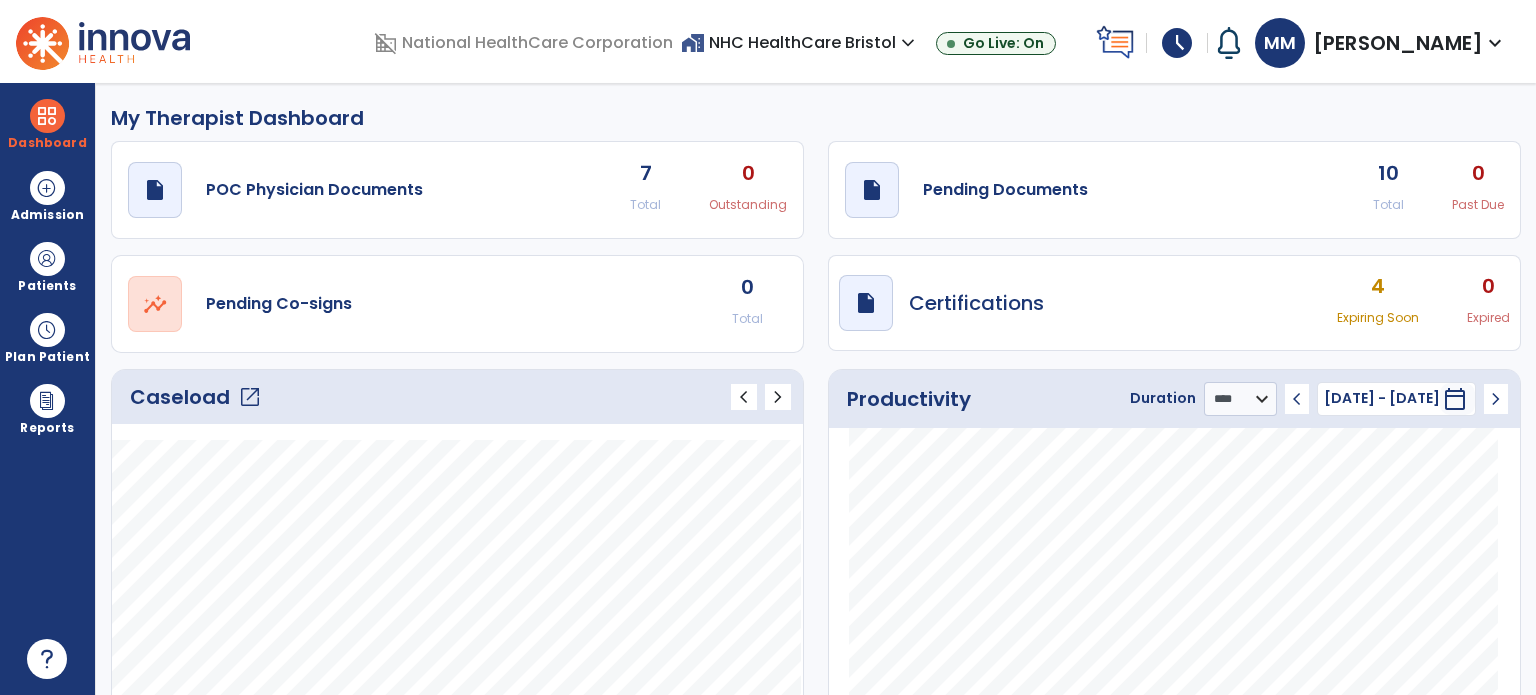 click on "draft   open_in_new  Pending Documents" 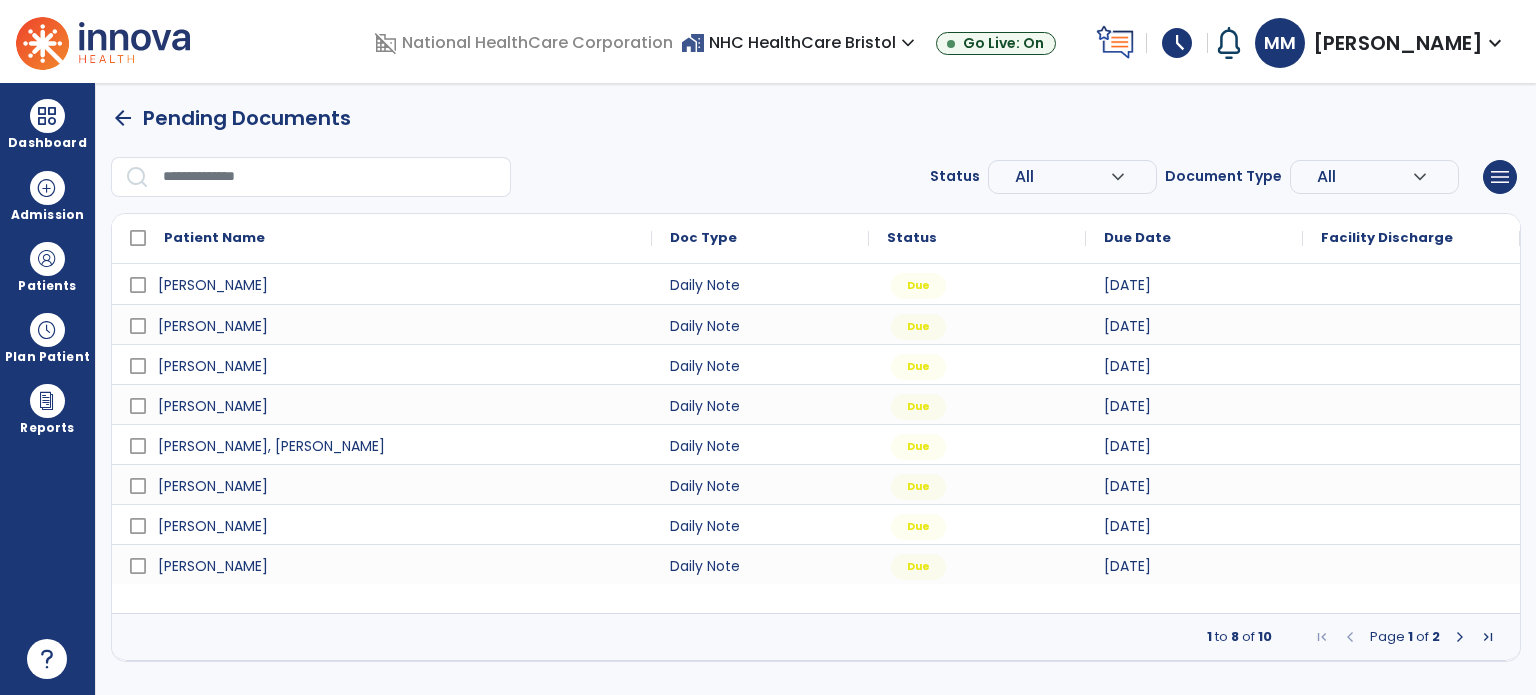 click at bounding box center (1460, 637) 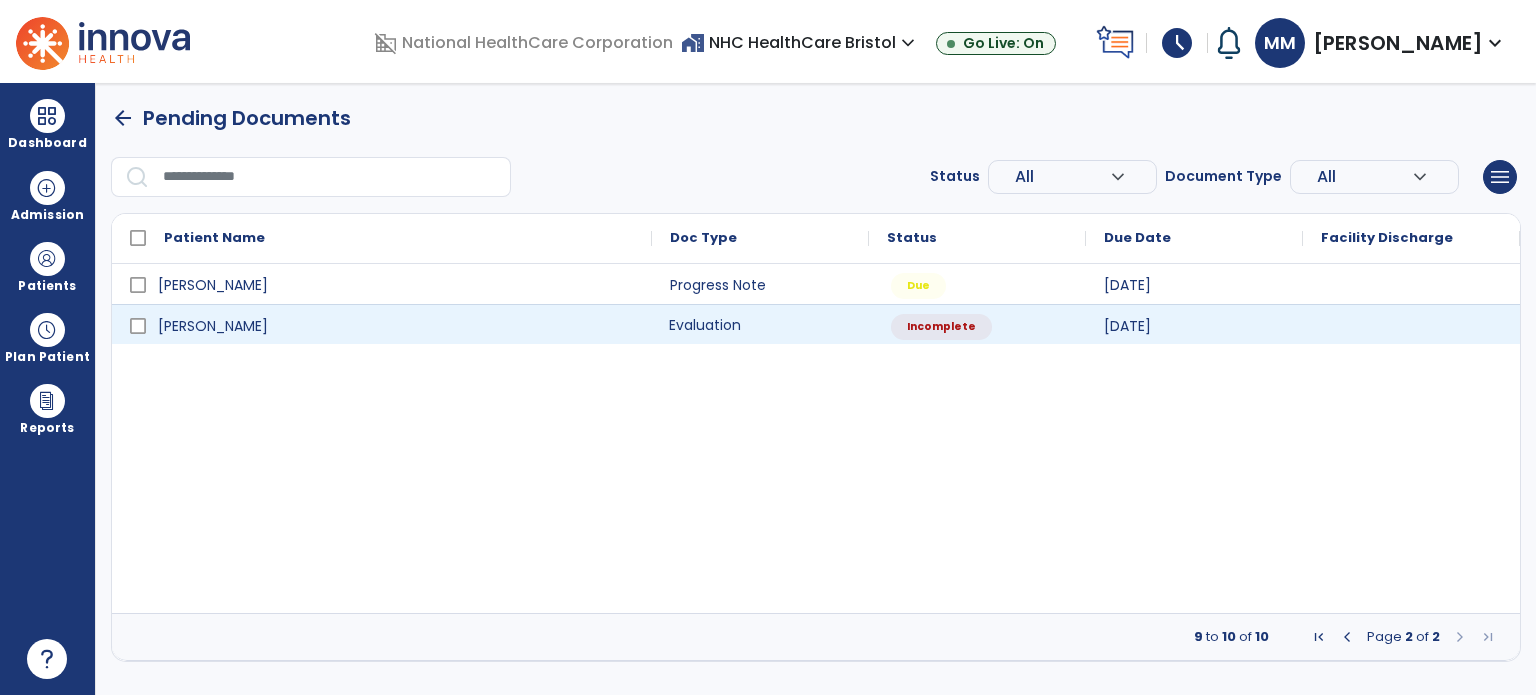 click on "Evaluation" at bounding box center [760, 324] 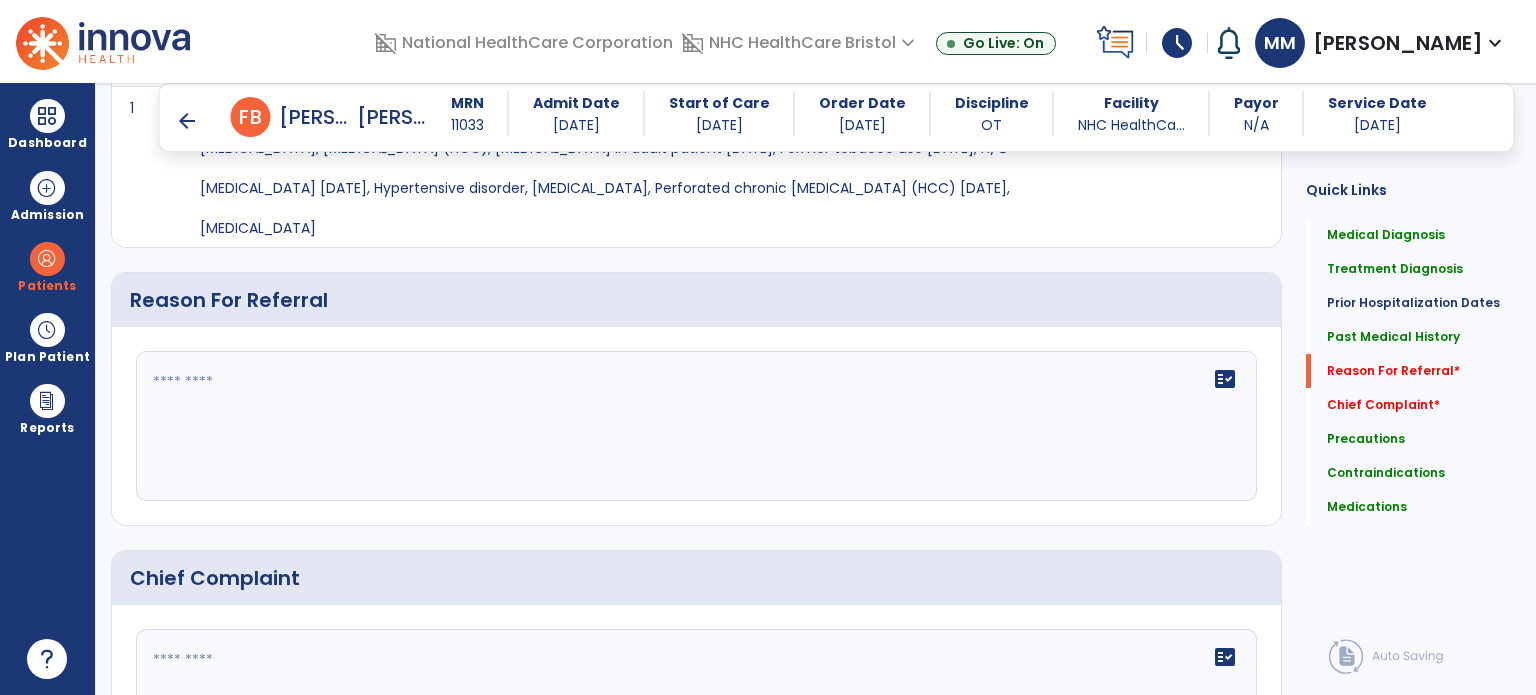 scroll, scrollTop: 1355, scrollLeft: 0, axis: vertical 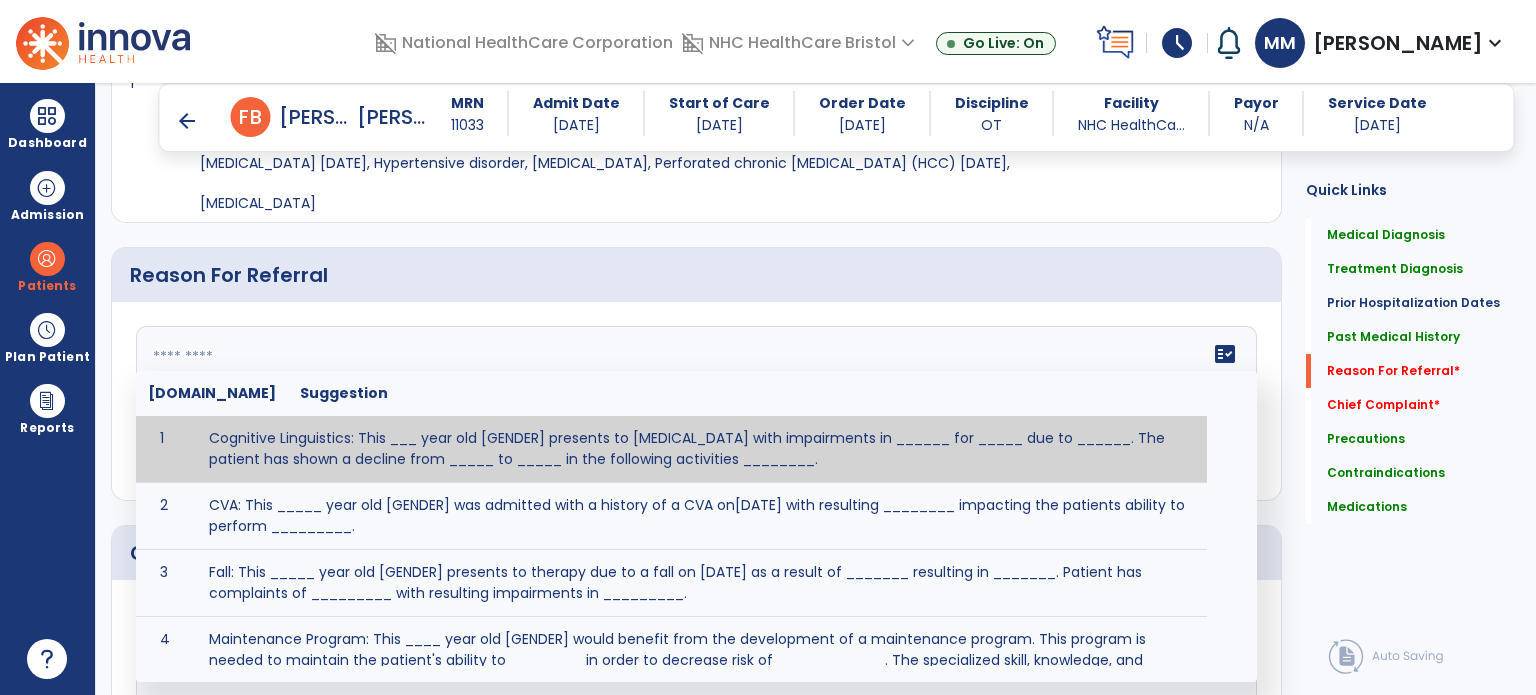 click 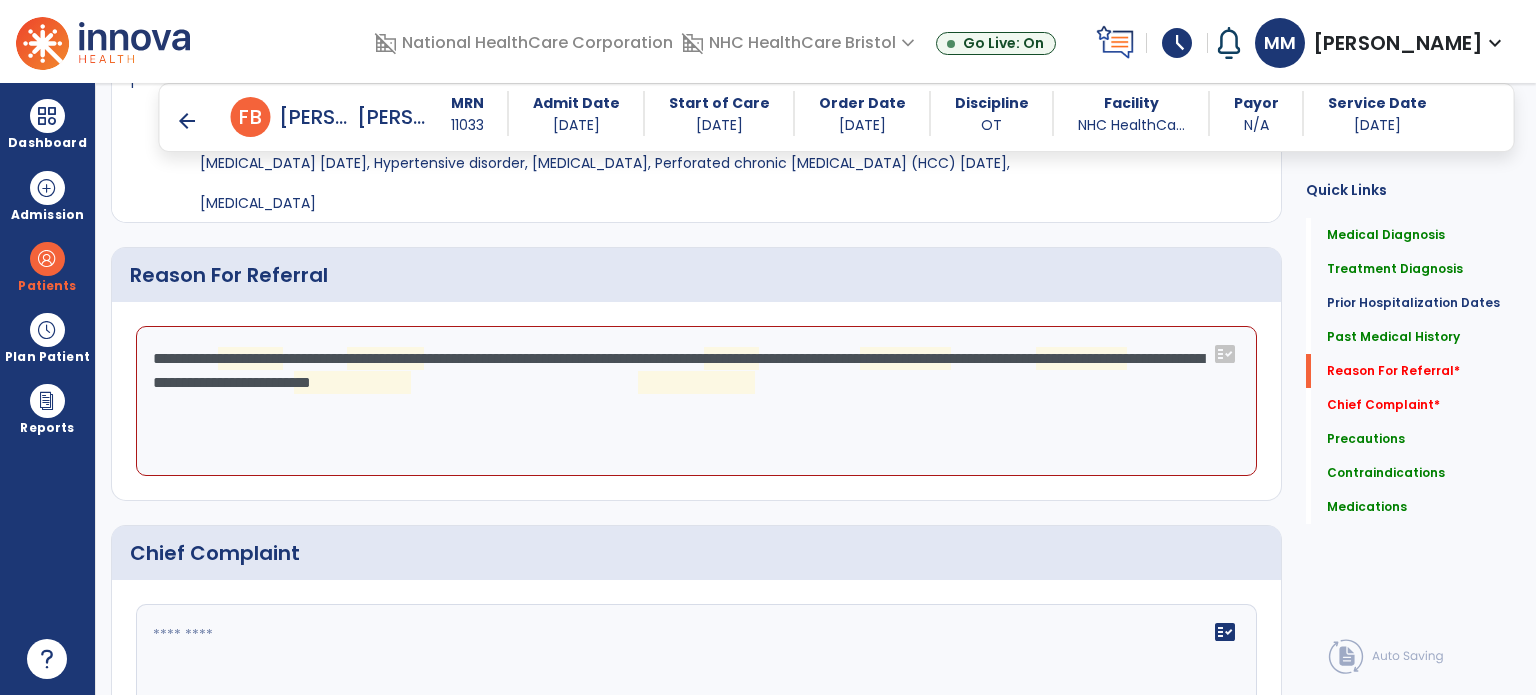 click on "**********" 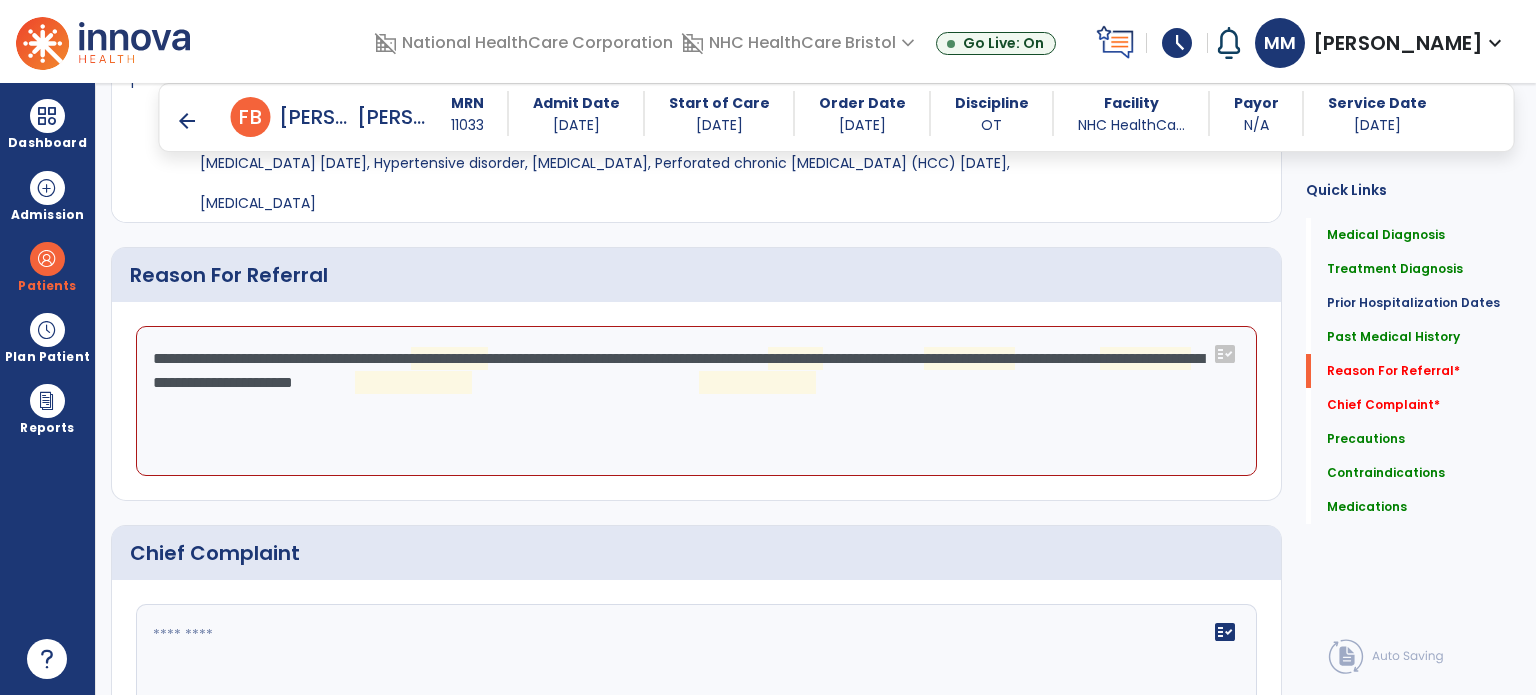 click on "**********" 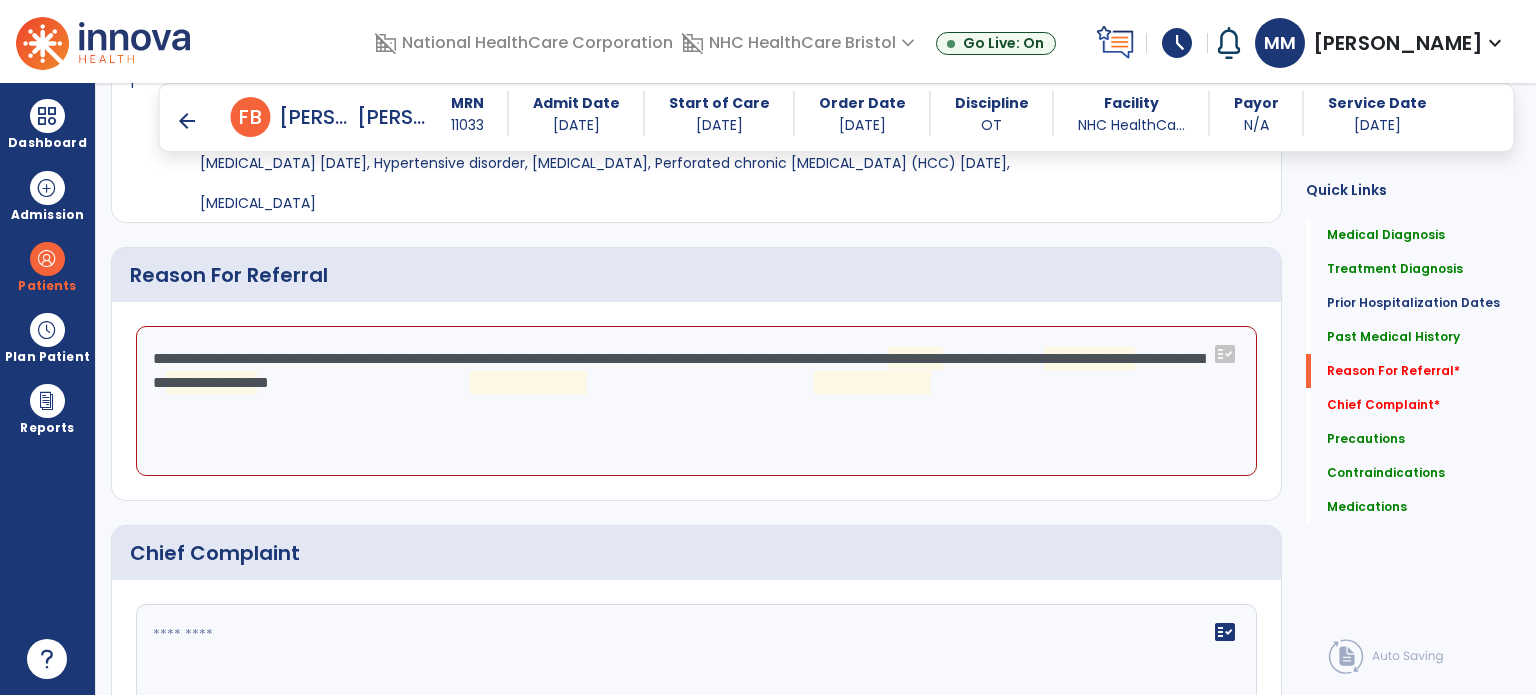 click on "**********" 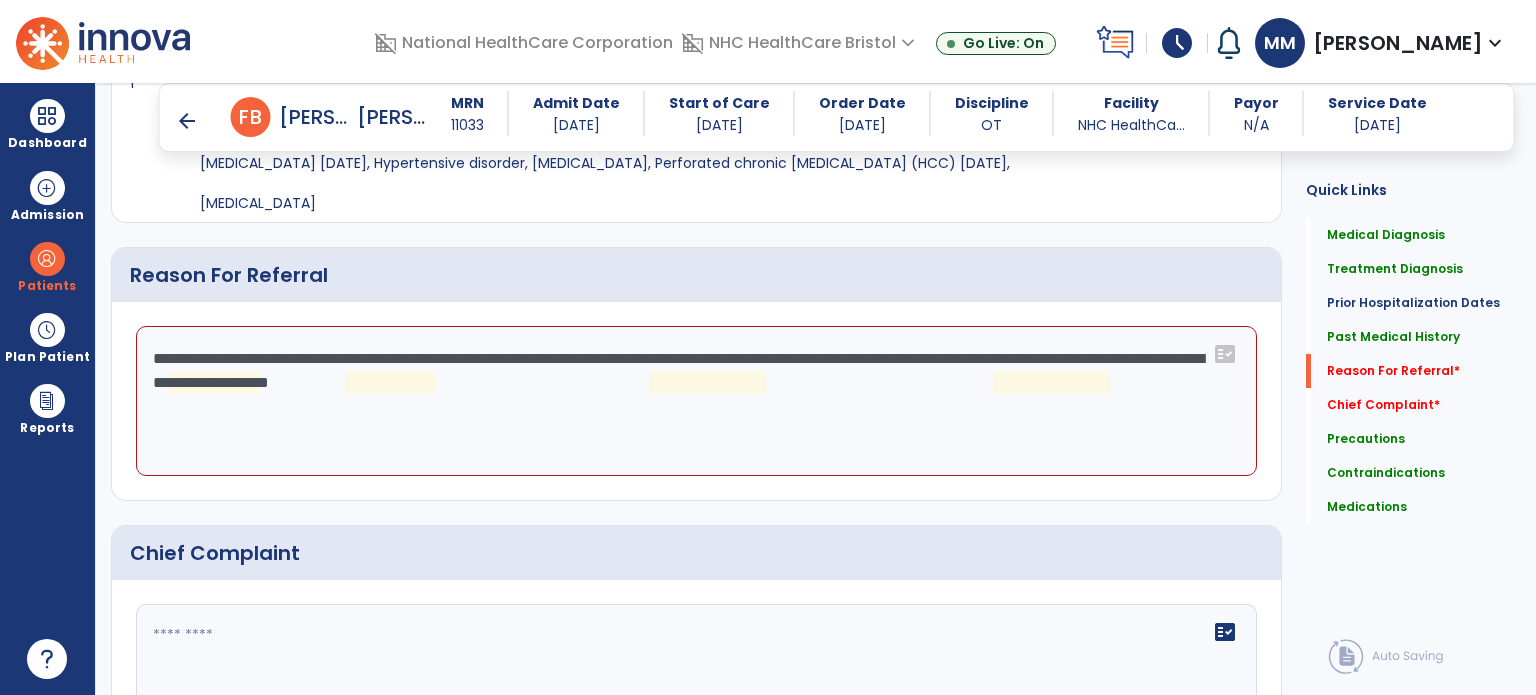 click on "**********" 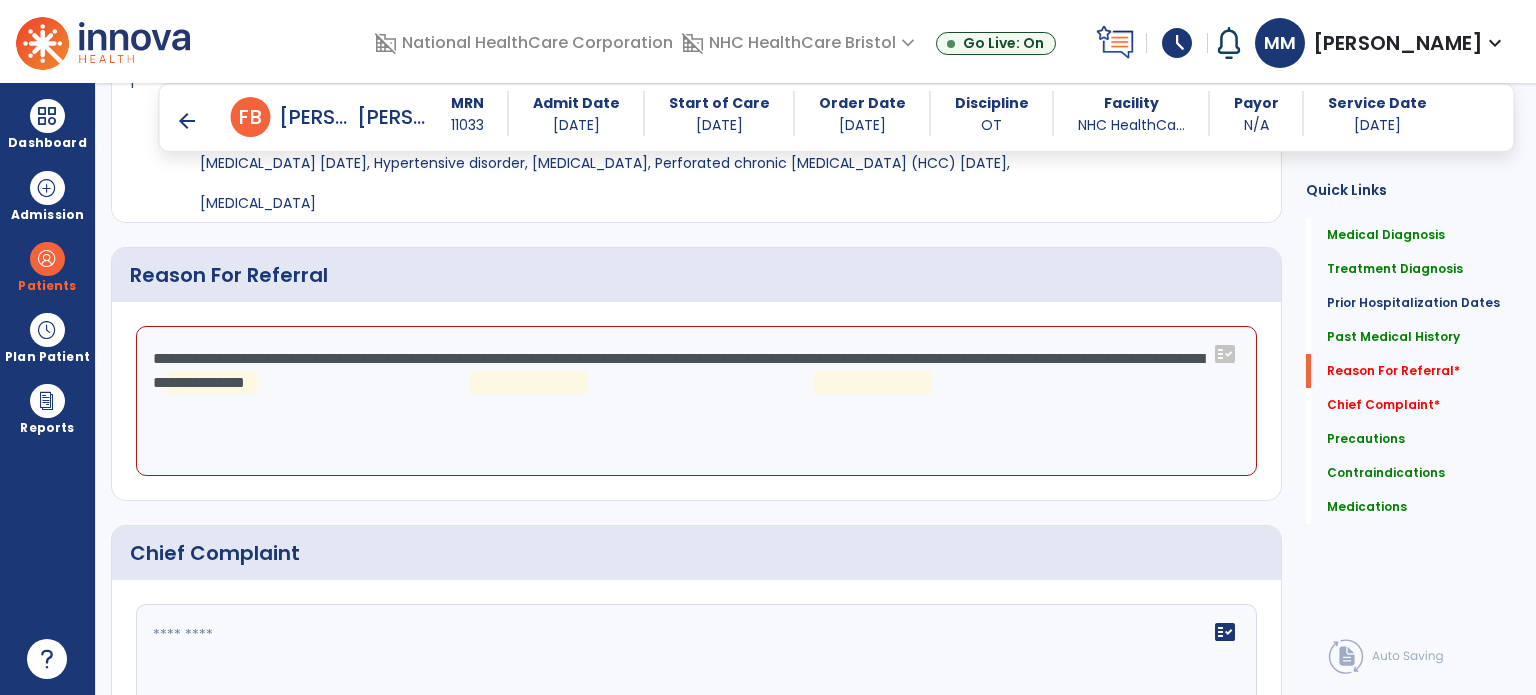 click on "**********" 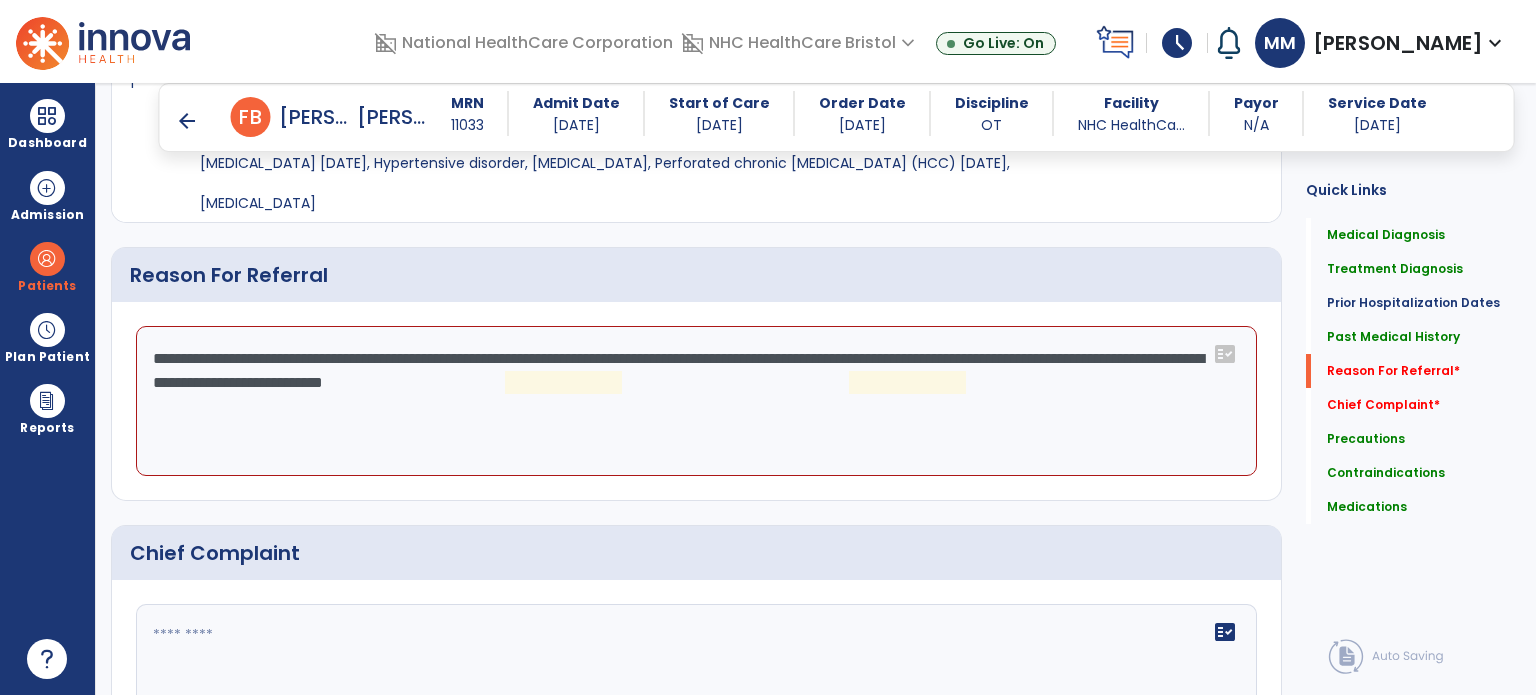 click on "**********" 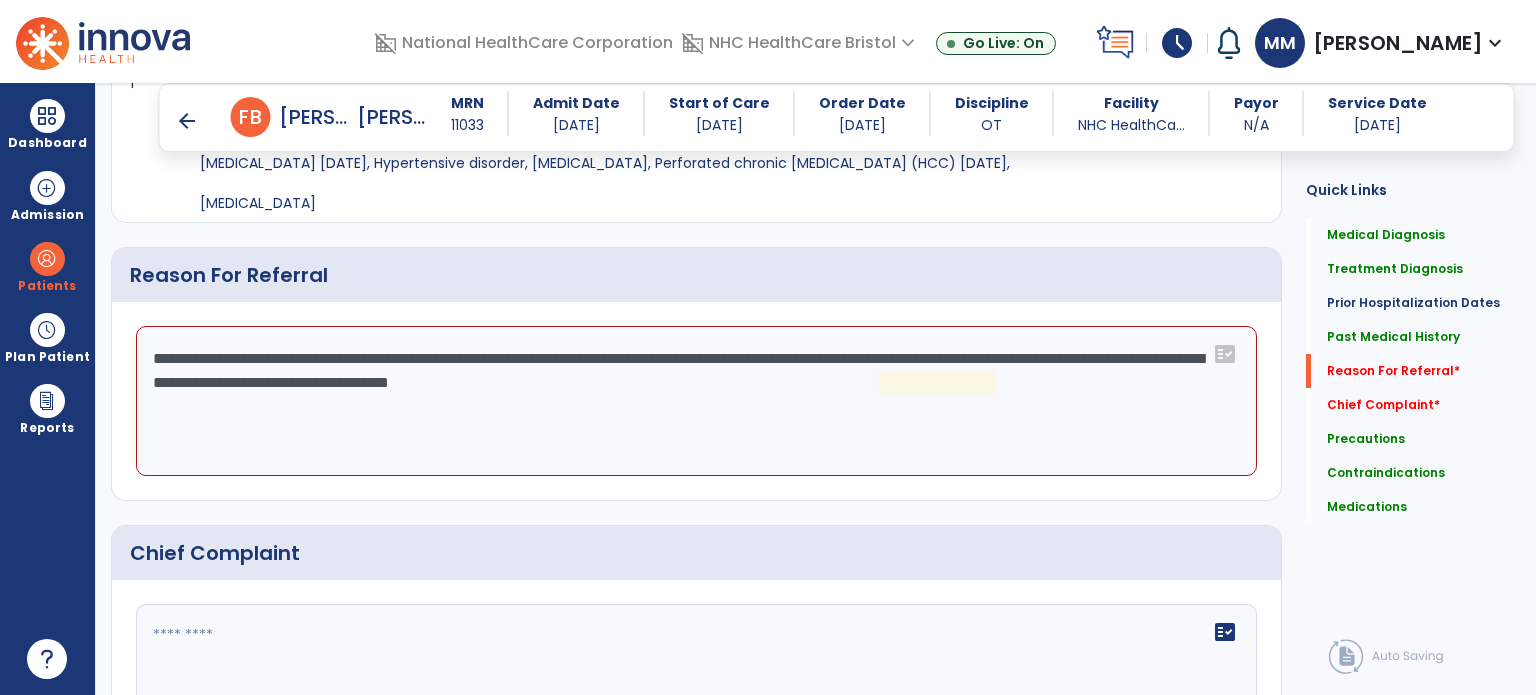 click on "**********" 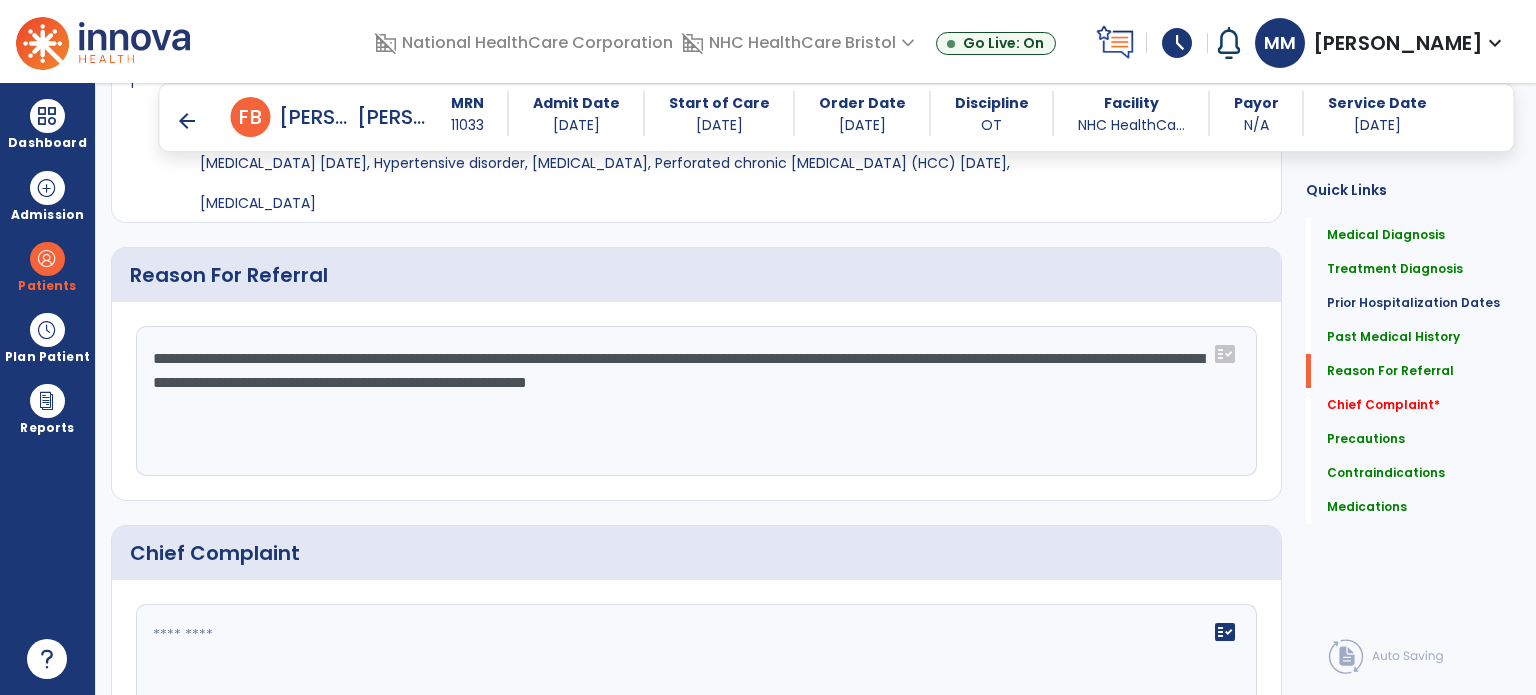 click on "**********" 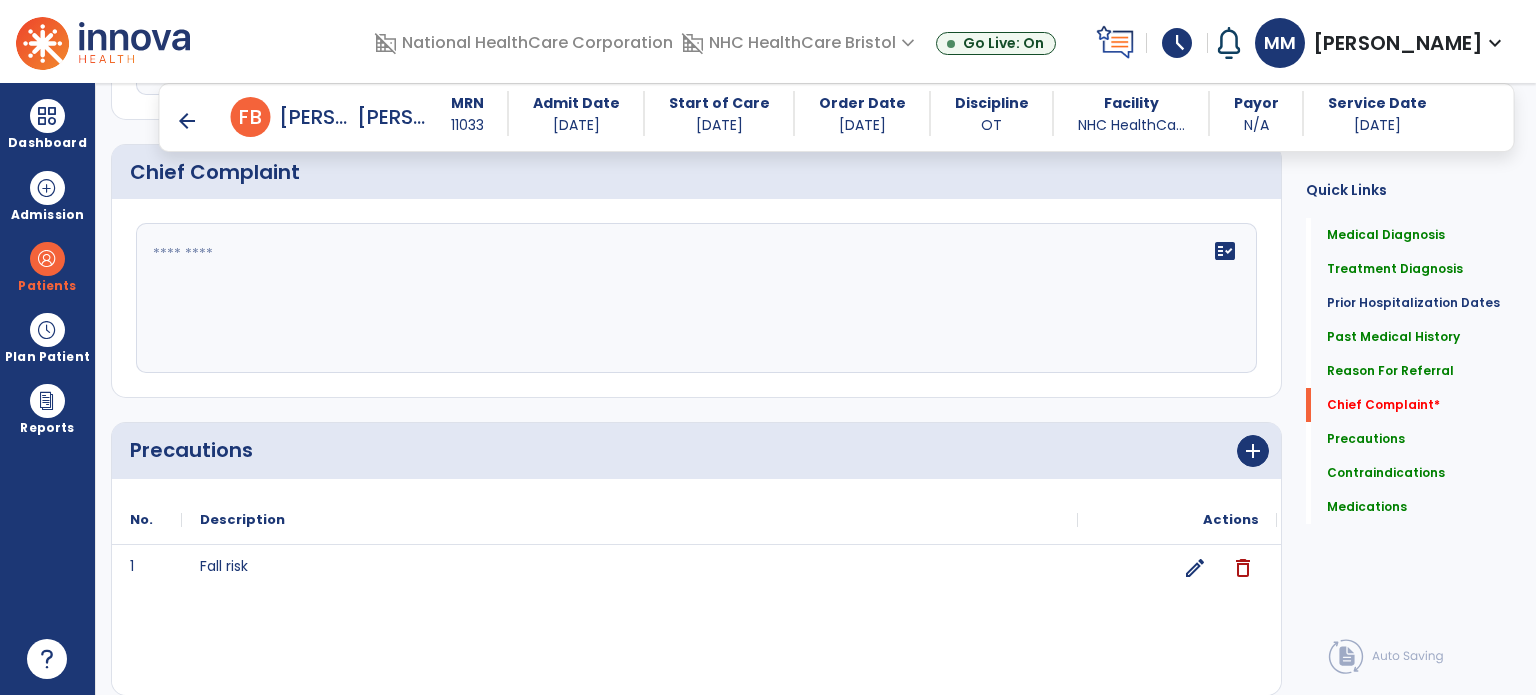 scroll, scrollTop: 1746, scrollLeft: 0, axis: vertical 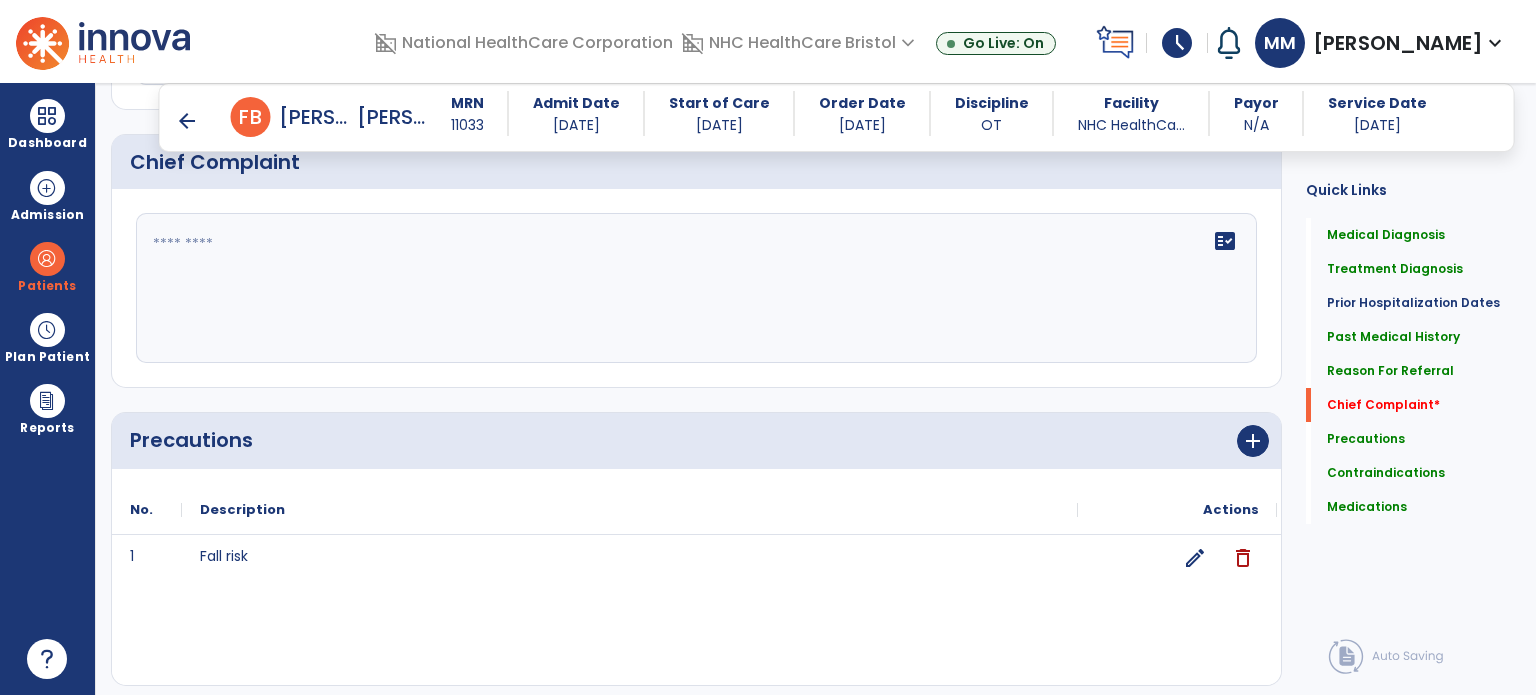 type on "**********" 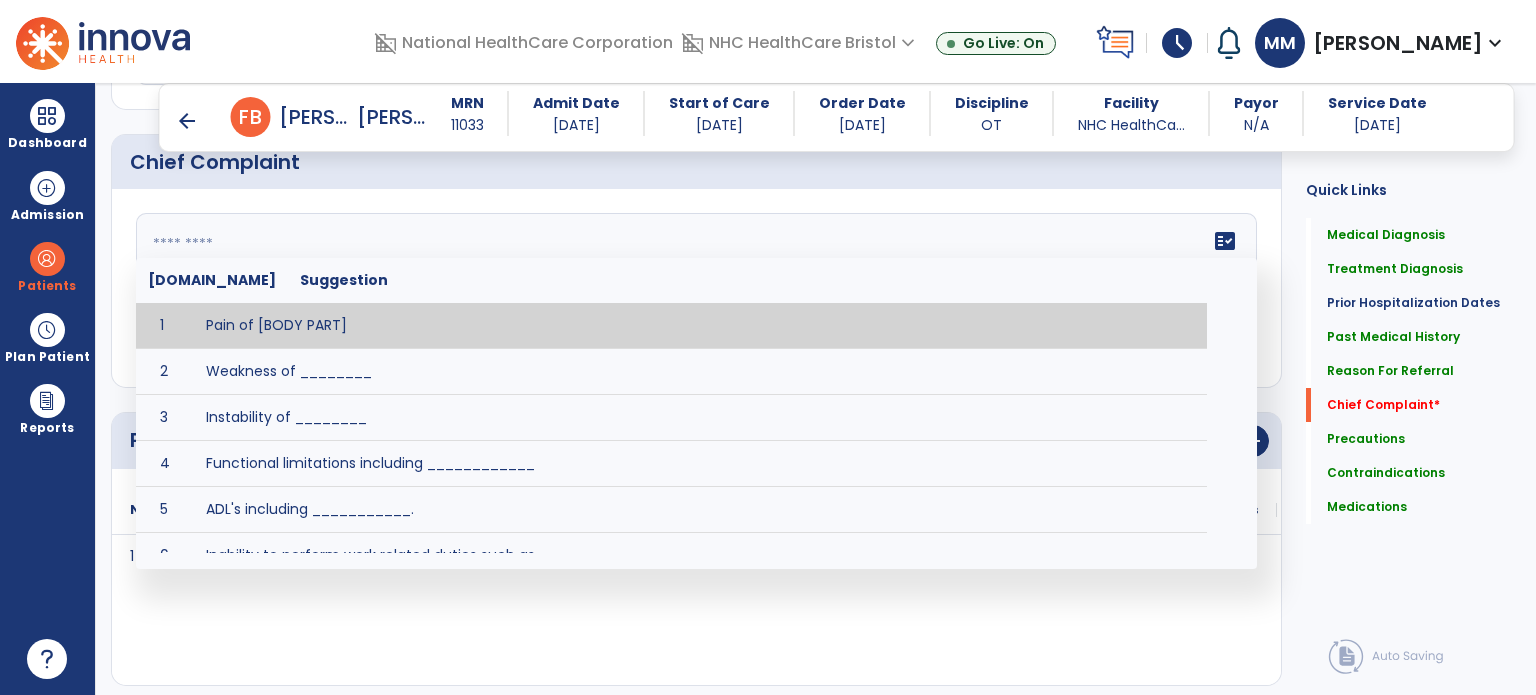 click on "fact_check  Sr.No Suggestion 1 Pain of [BODY PART] 2 Weakness of ________ 3 Instability of ________ 4 Functional limitations including ____________ 5 ADL's including ___________. 6 Inability to perform work related duties such as _________ 7 Inability to perform house hold duties such as __________. 8 Loss of balance. 9 Problems with gait including _________." 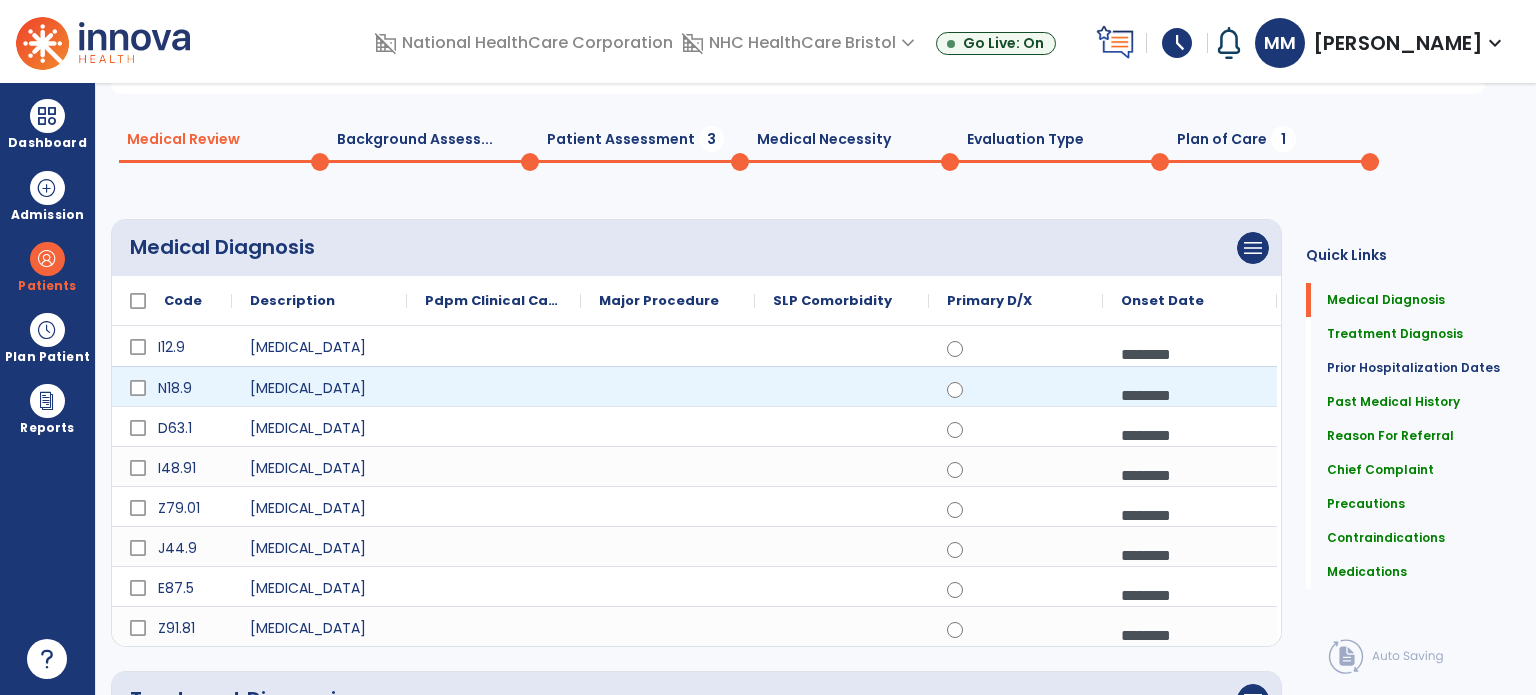 scroll, scrollTop: 0, scrollLeft: 0, axis: both 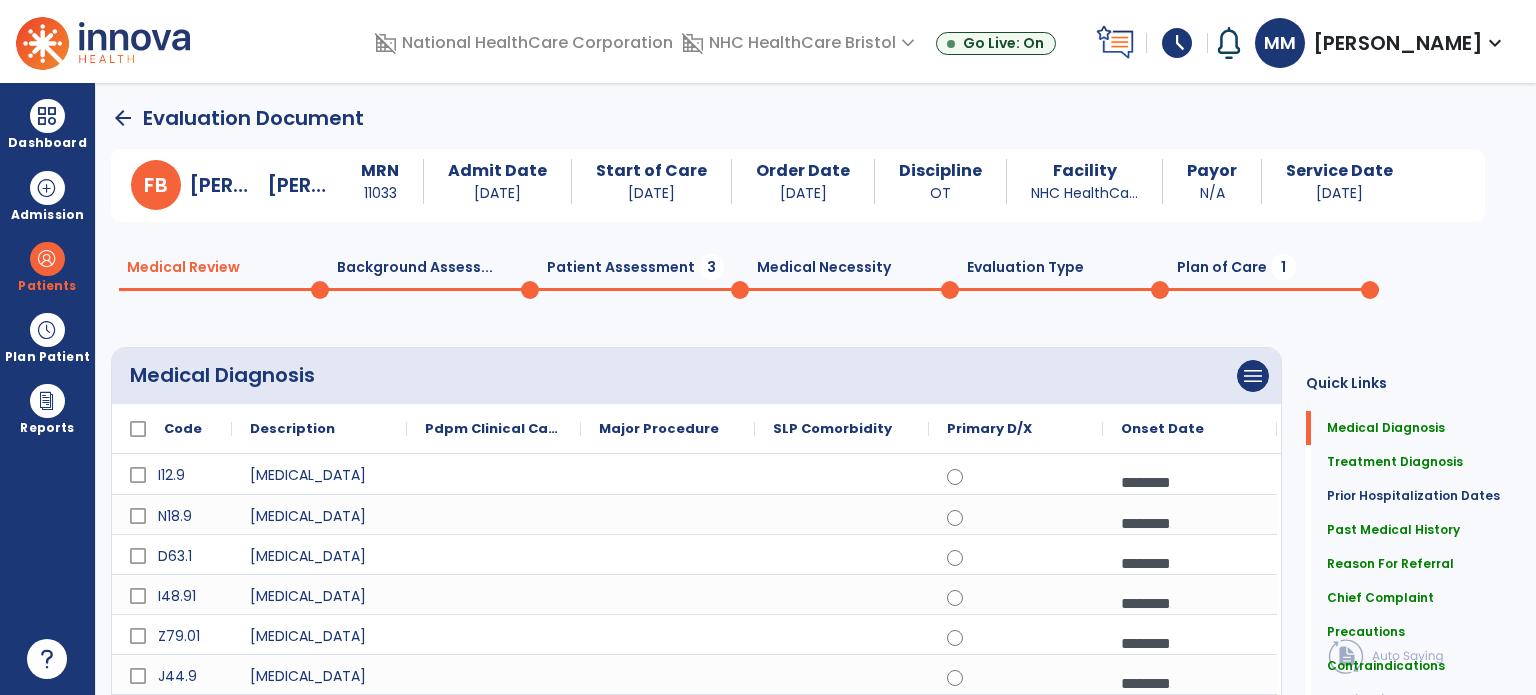 type on "**********" 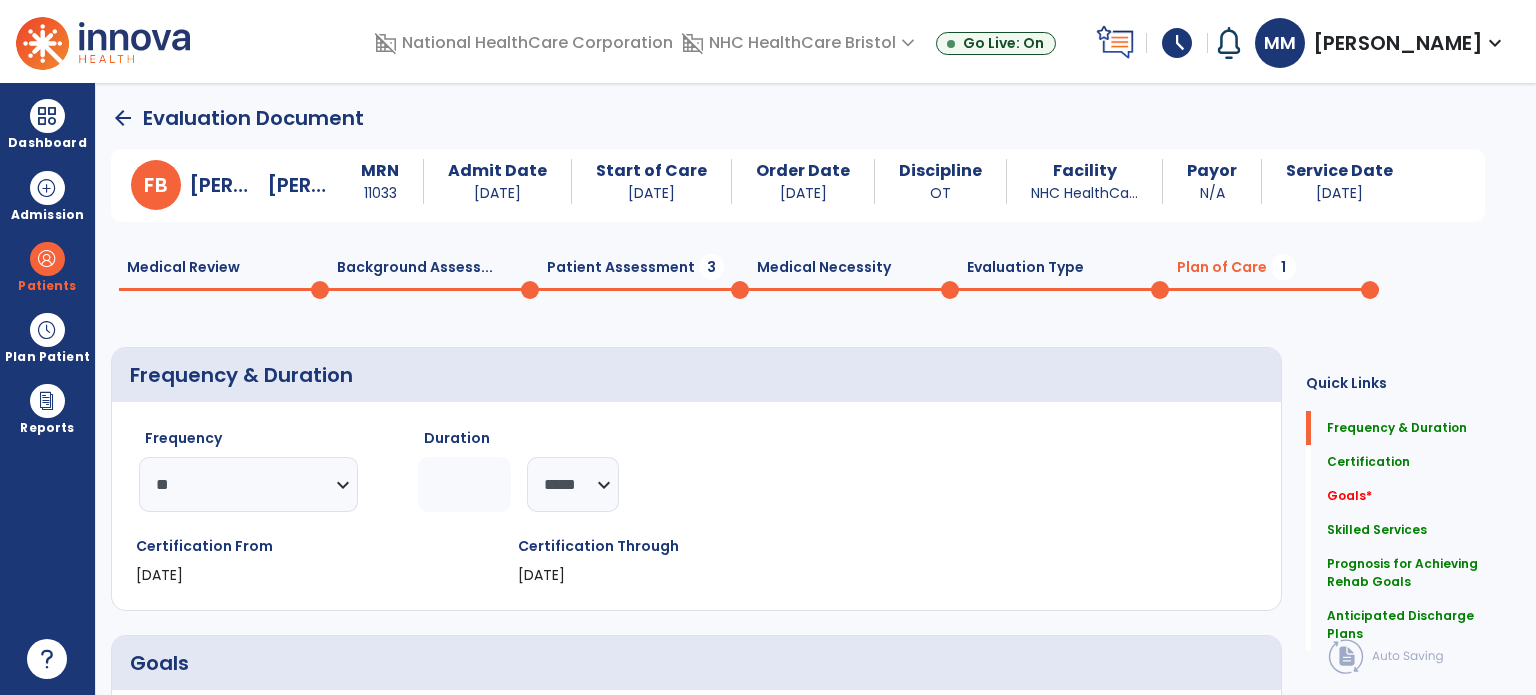 click on "Patient Assessment  3" 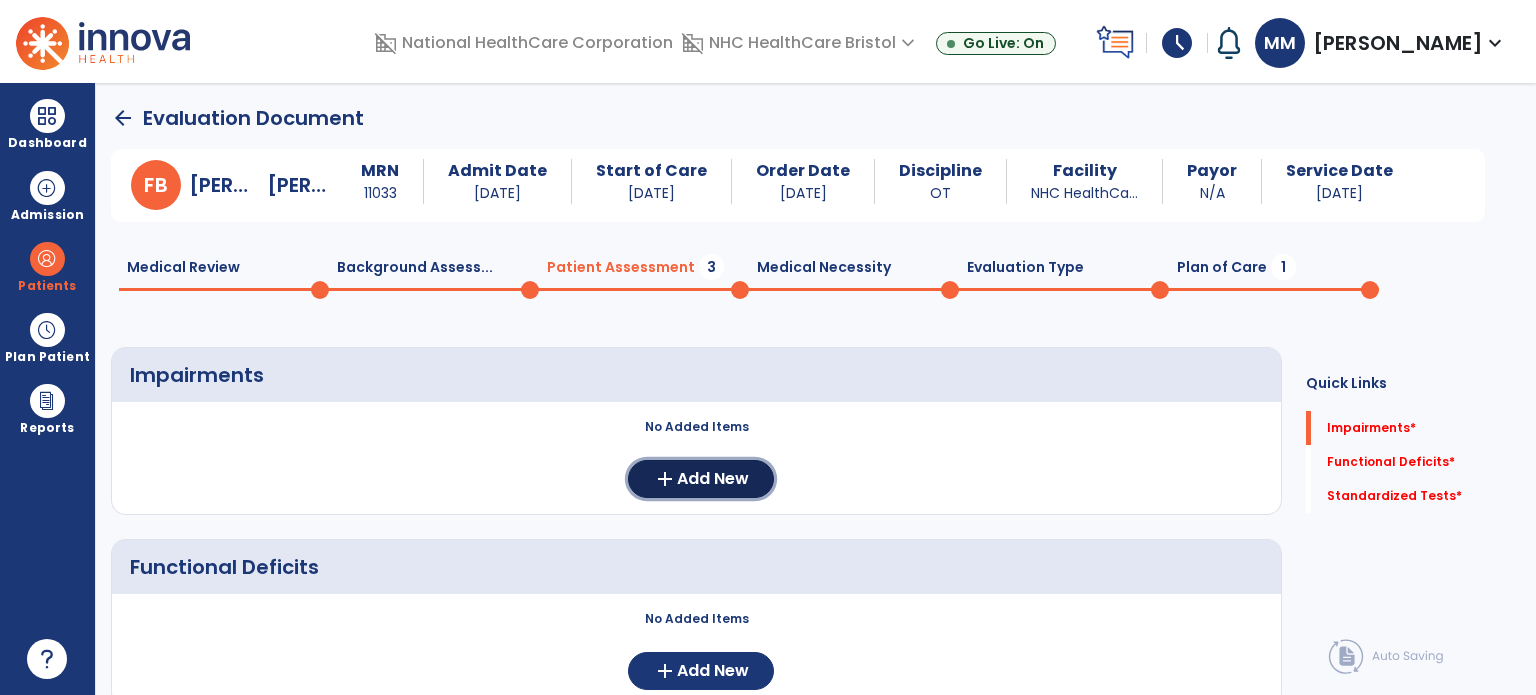 click on "add  Add New" 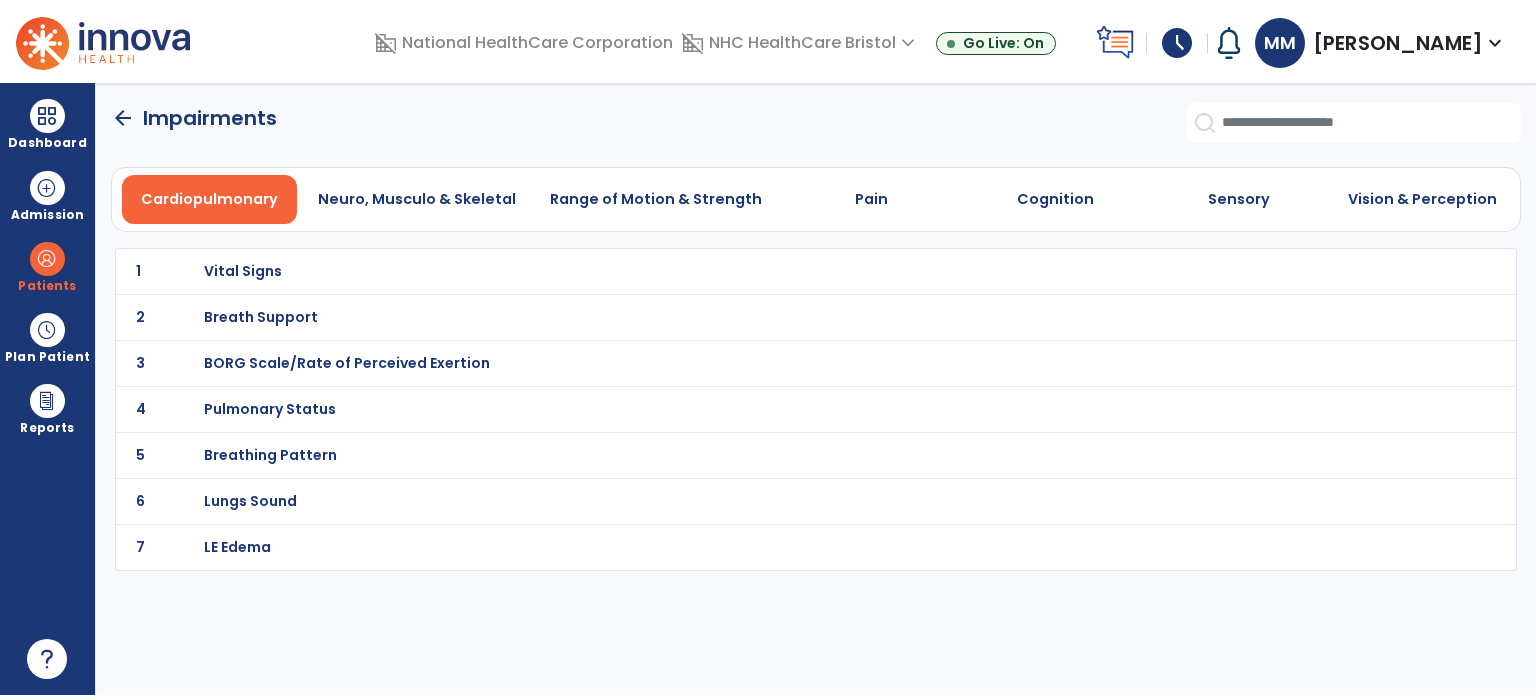 click on "Neuro, Musculo & Skeletal" at bounding box center [417, 199] 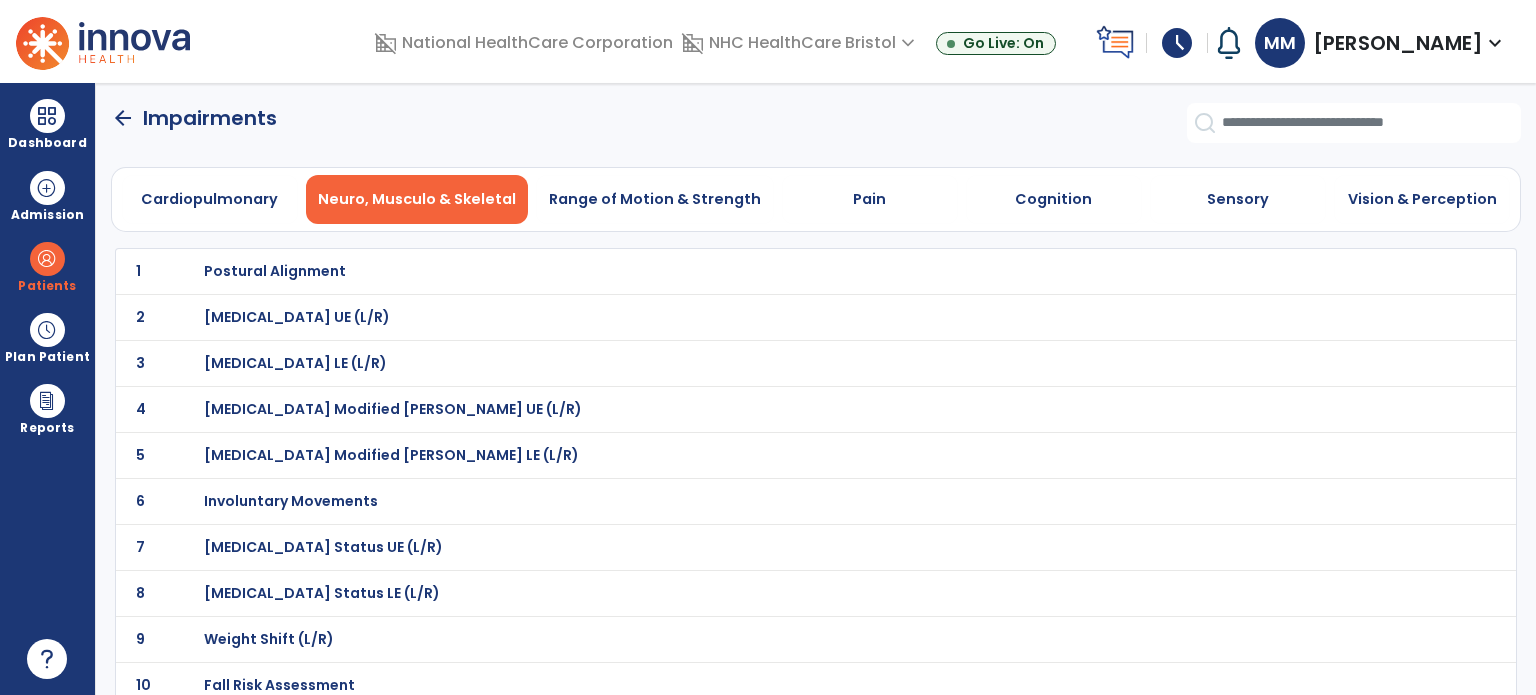 click on "Range of Motion & Strength" at bounding box center [655, 199] 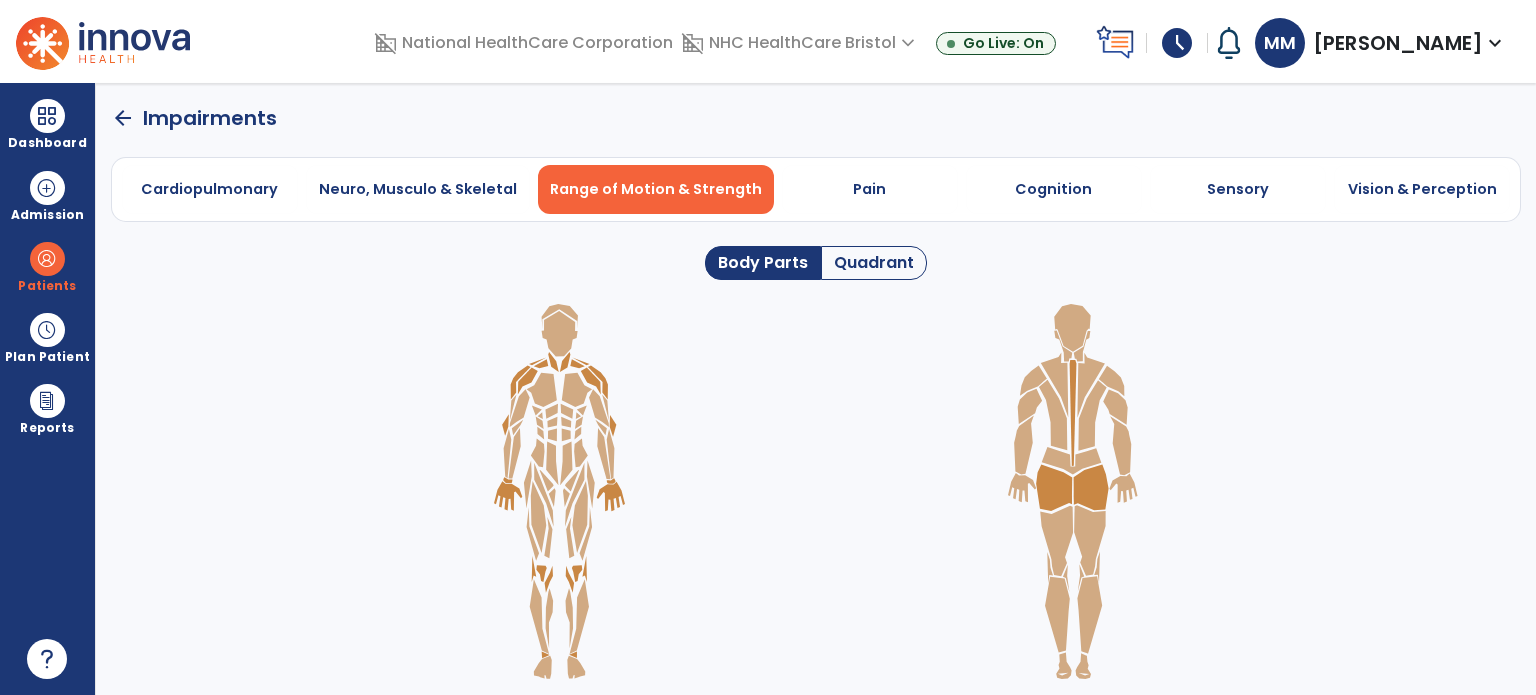 click on "Quadrant" 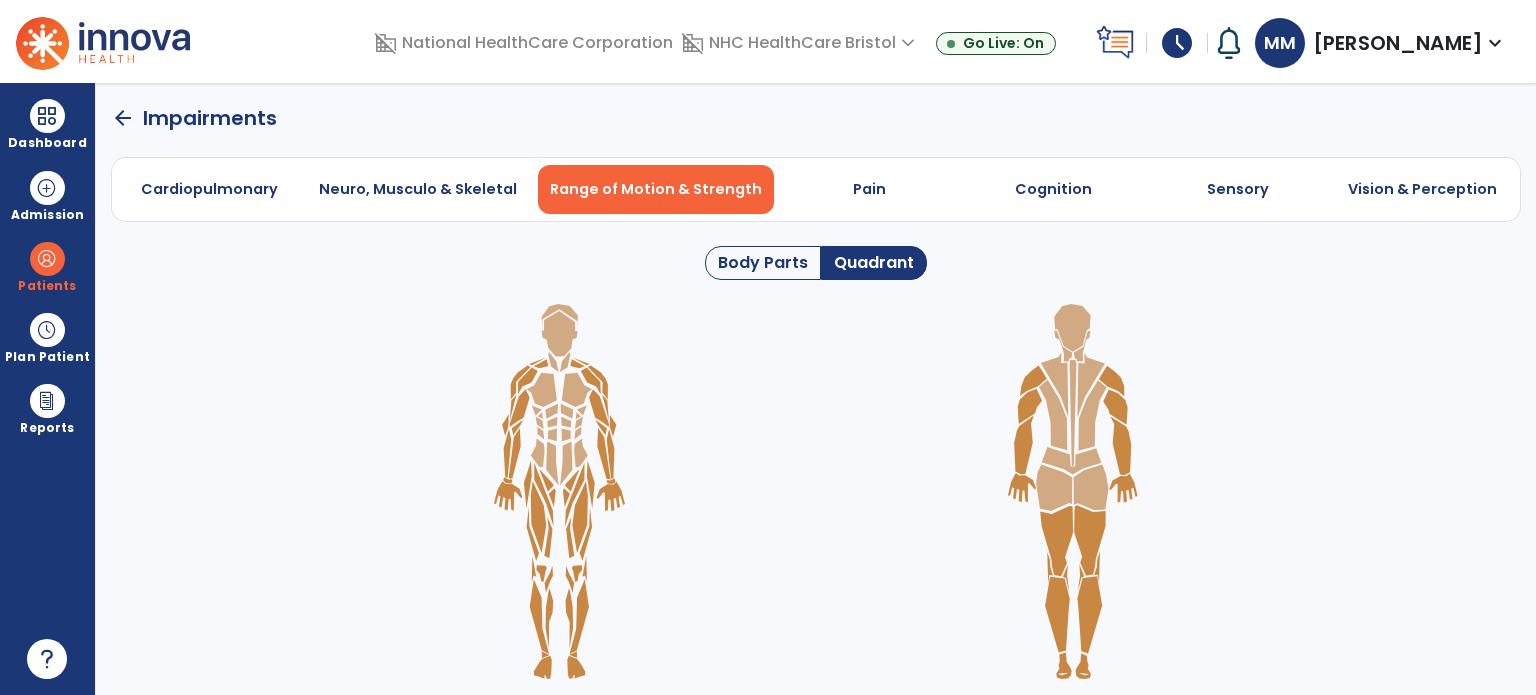 click 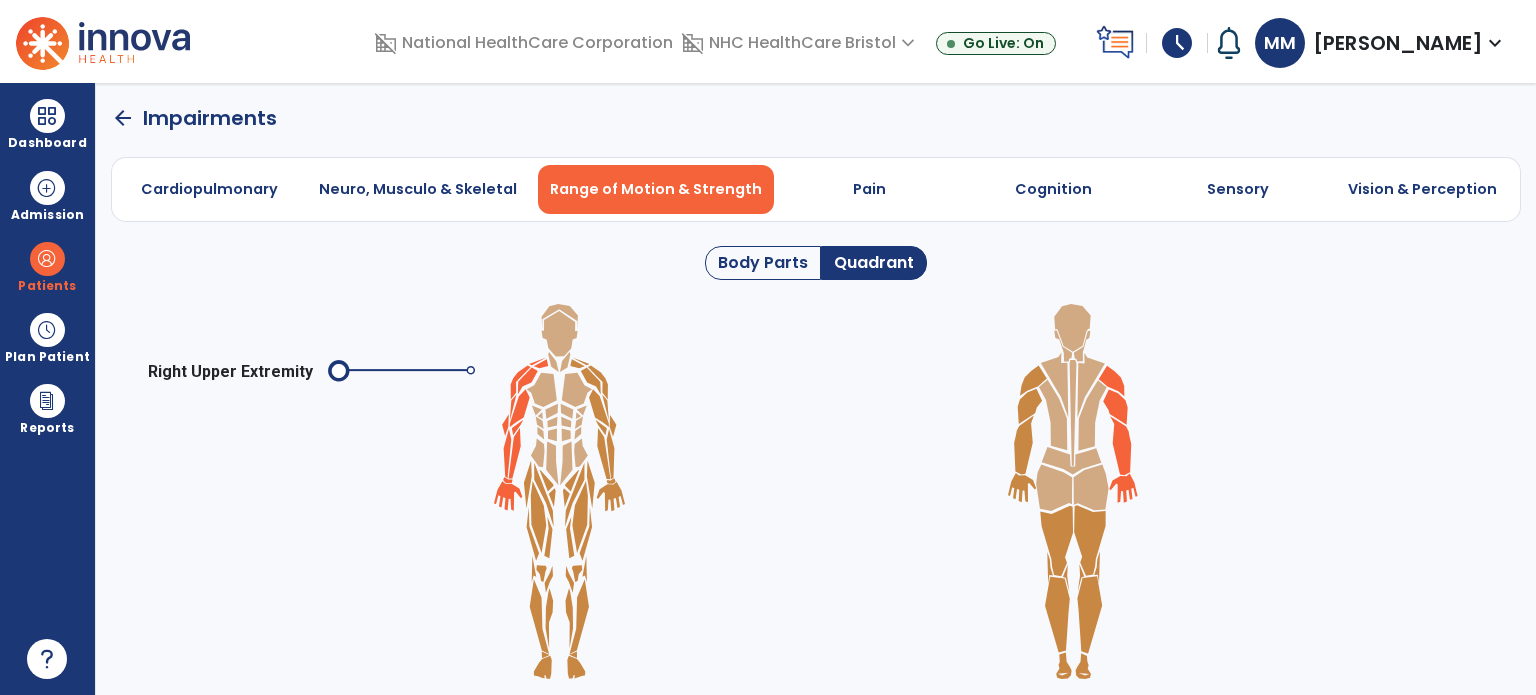 drag, startPoint x: 526, startPoint y: 385, endPoint x: 518, endPoint y: 375, distance: 12.806249 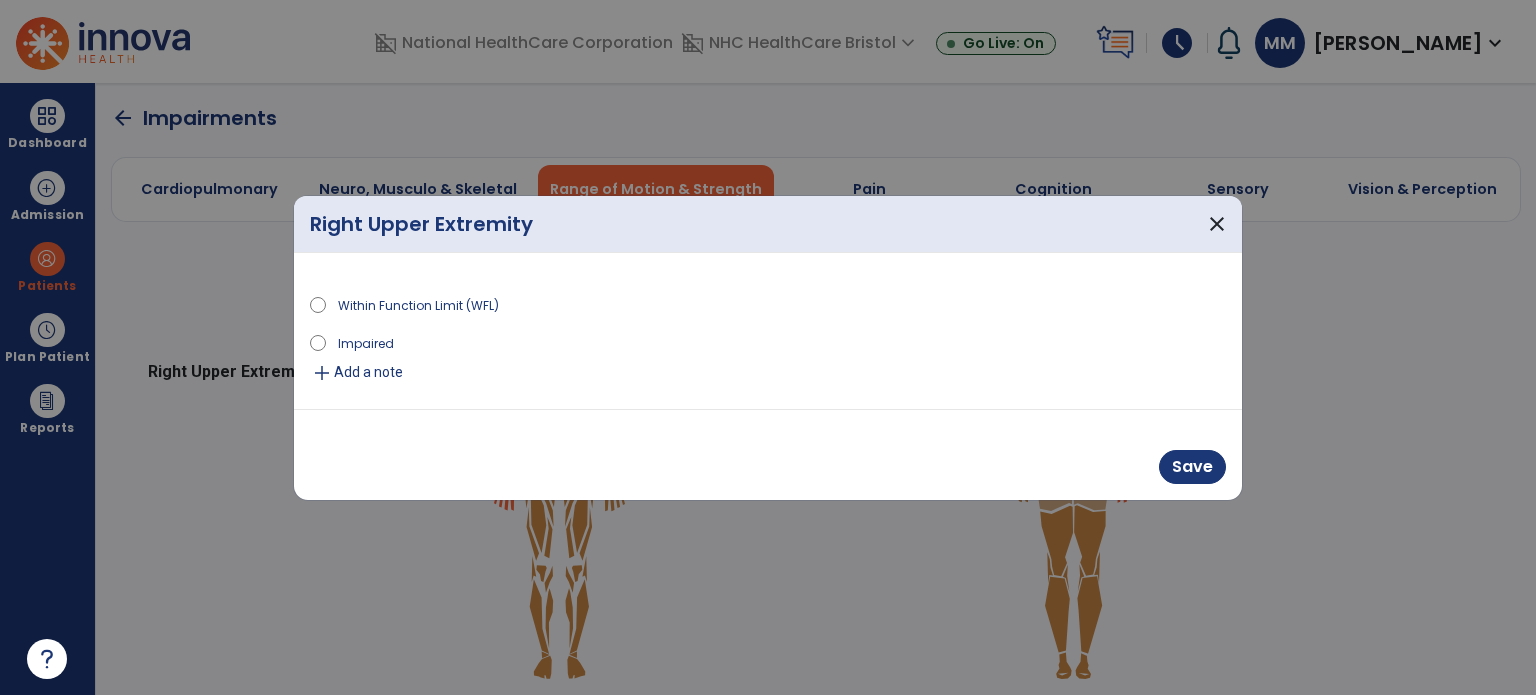 click on "Impaired" at bounding box center [768, 346] 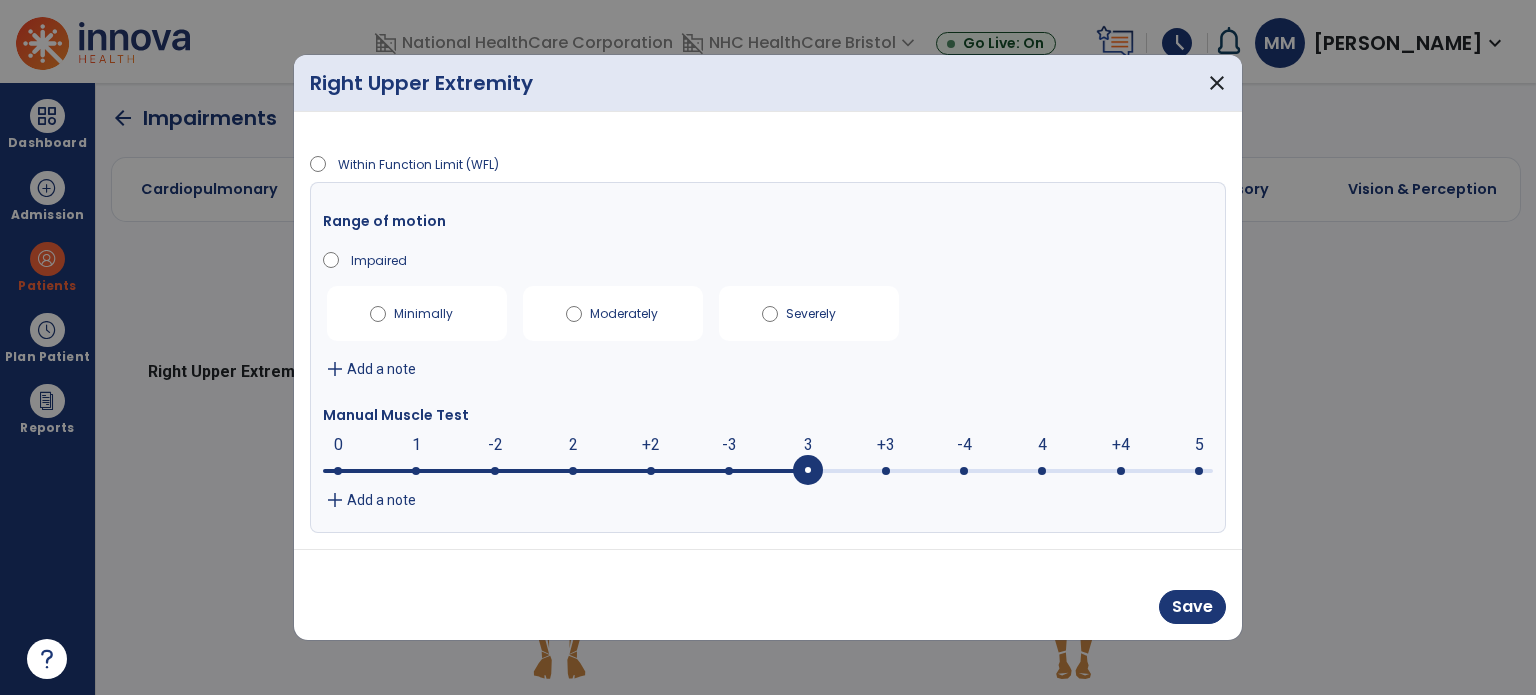 click at bounding box center (808, 471) 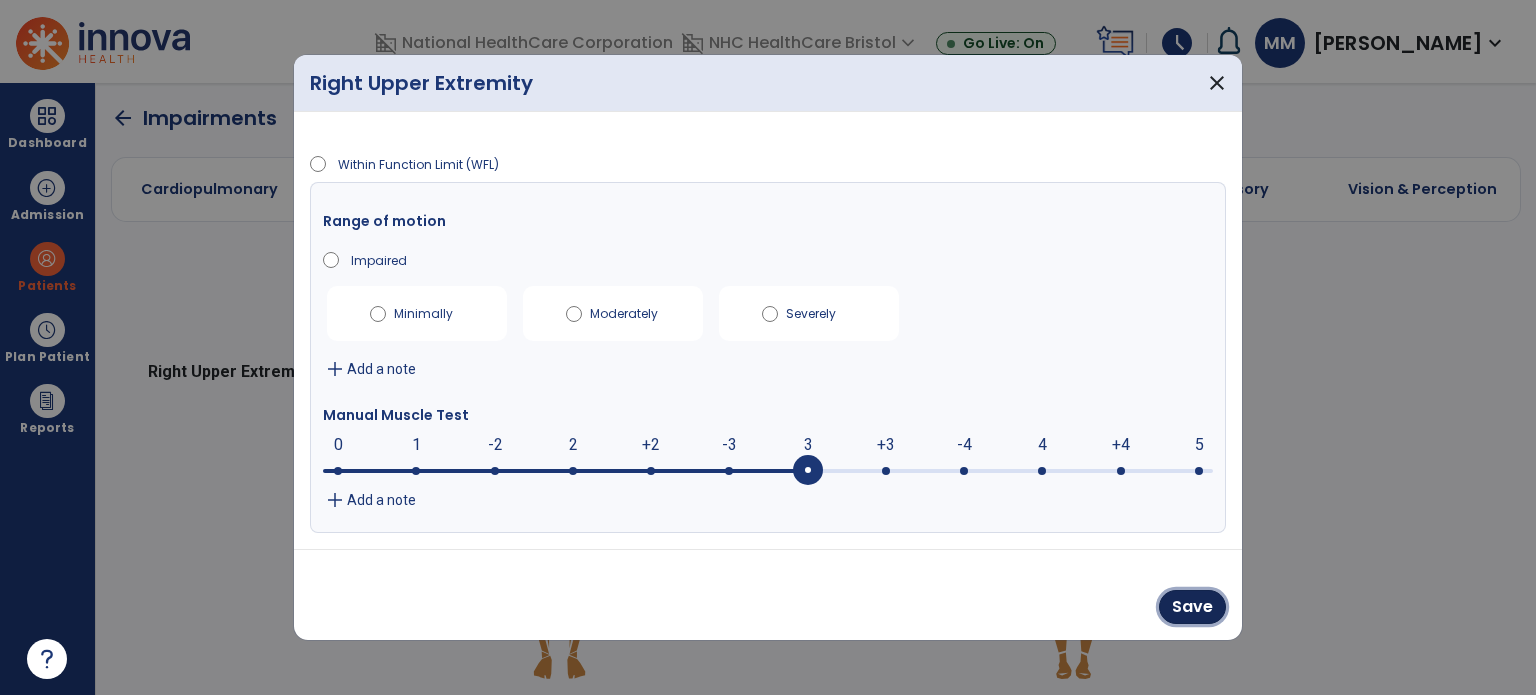 click on "Save" at bounding box center [1192, 607] 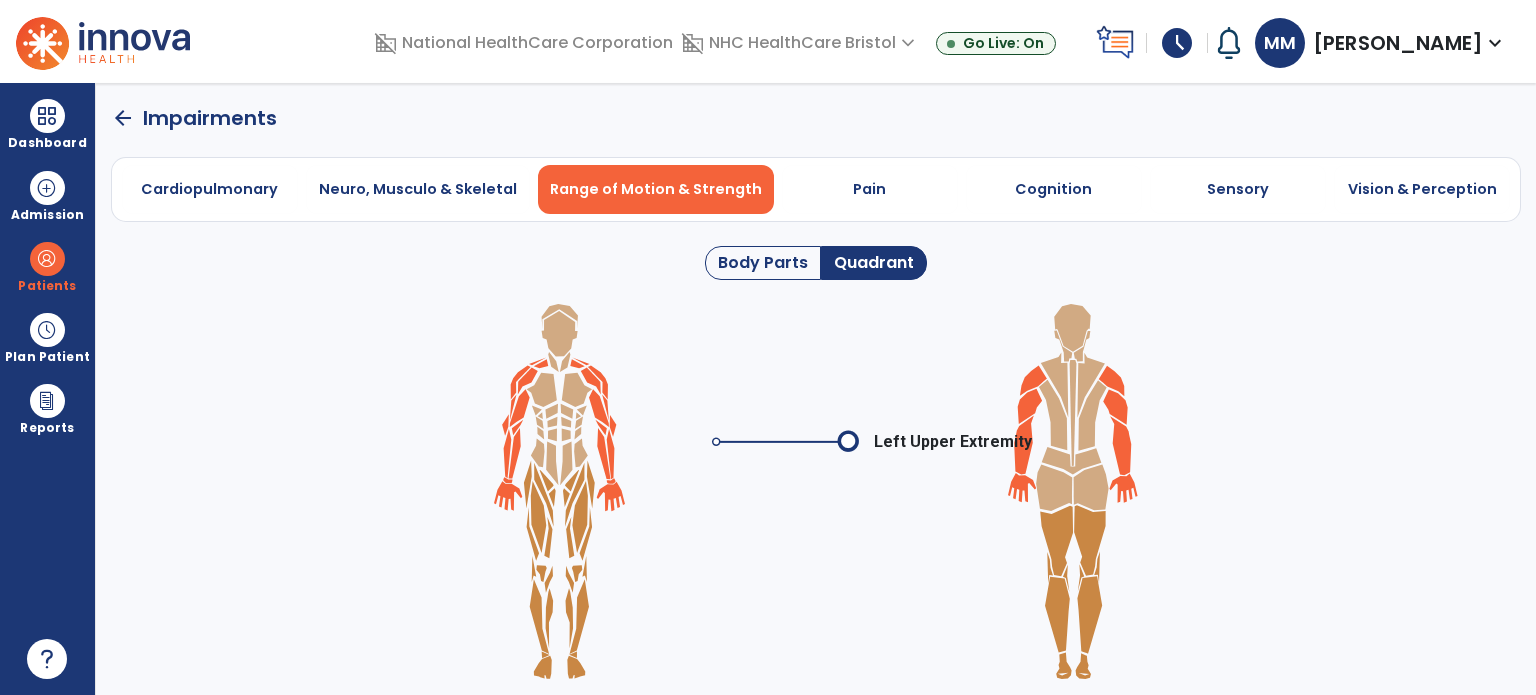 click 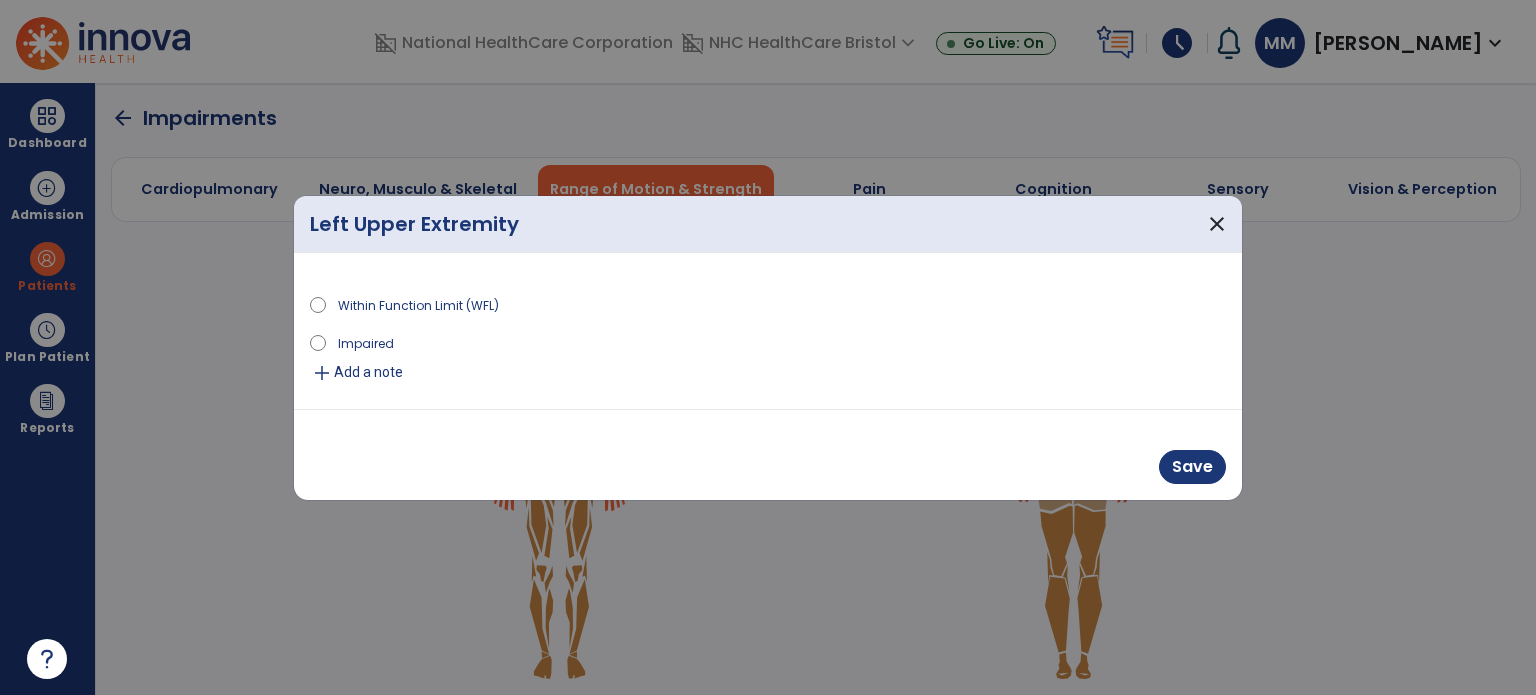 click on "Impaired" at bounding box center (366, 342) 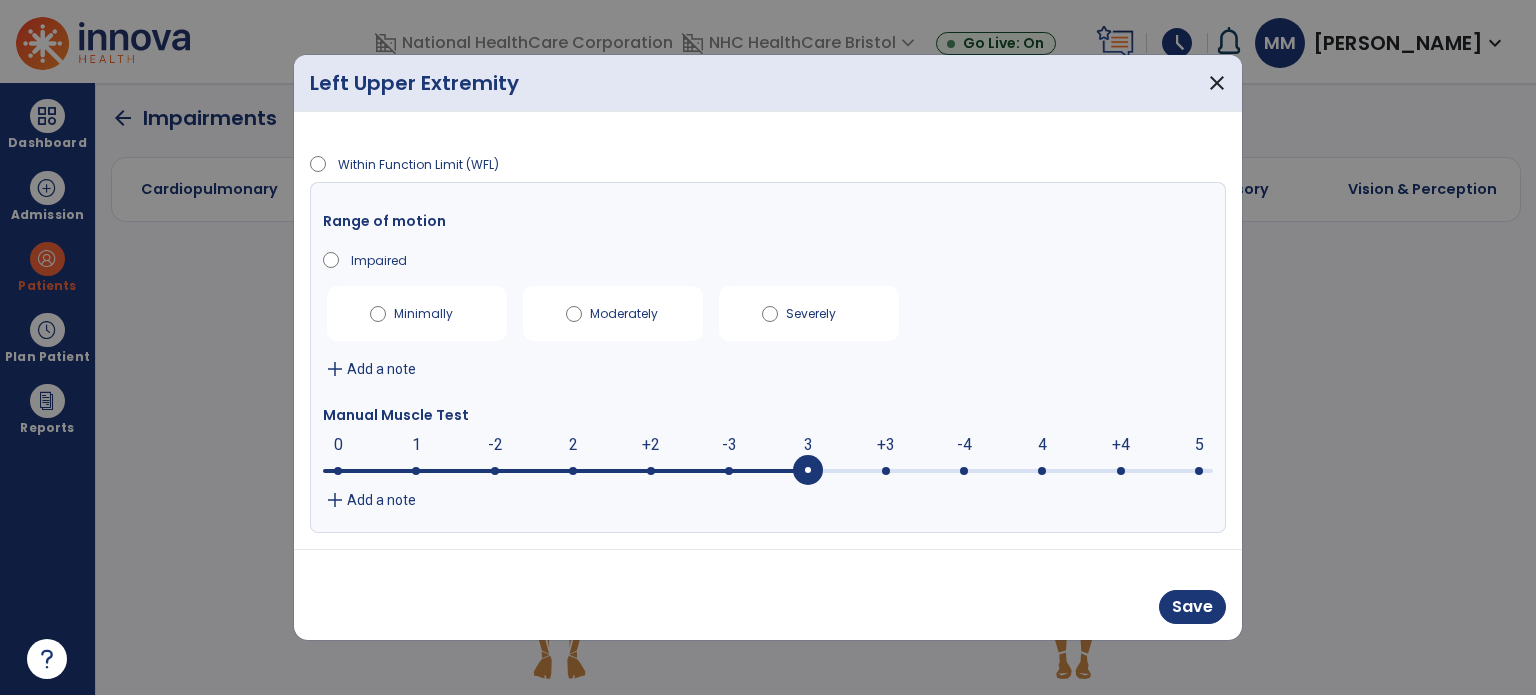 click at bounding box center (768, 469) 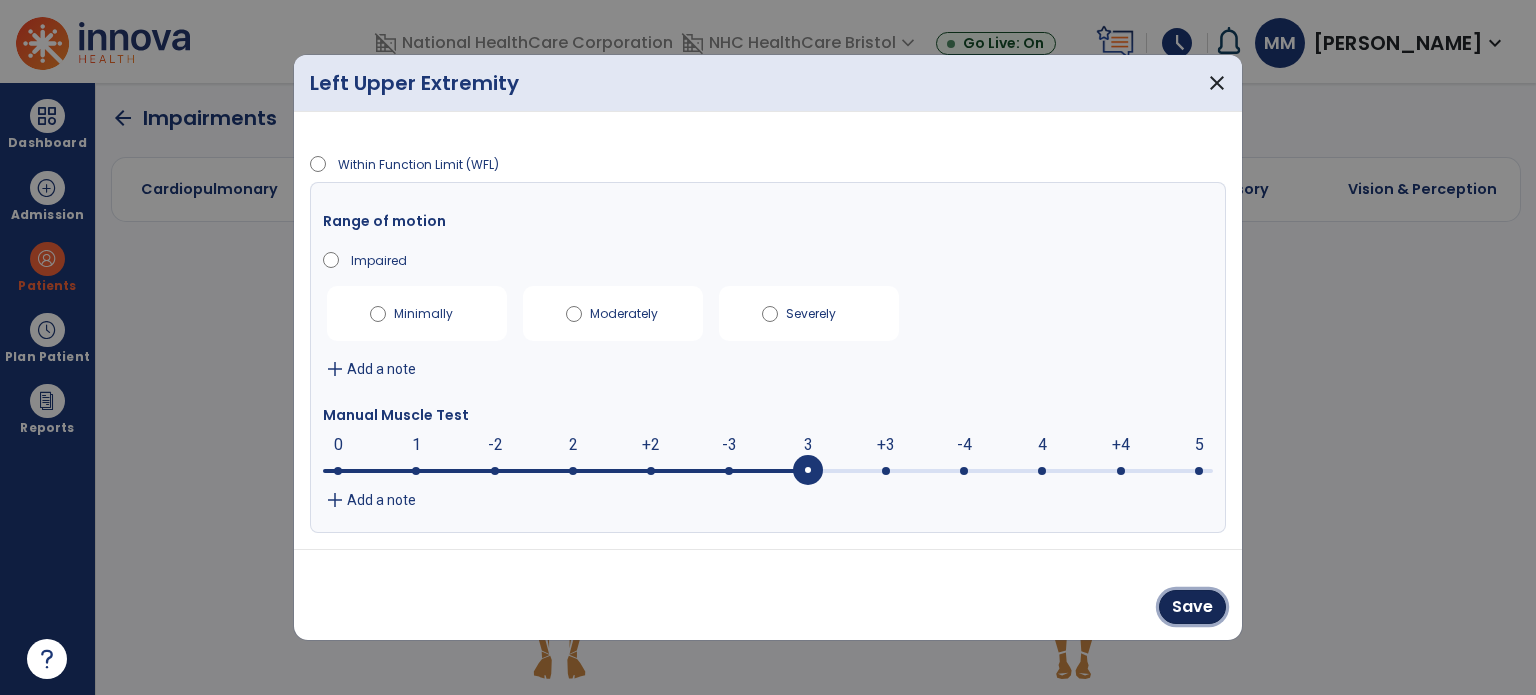 click on "Save" at bounding box center [1192, 607] 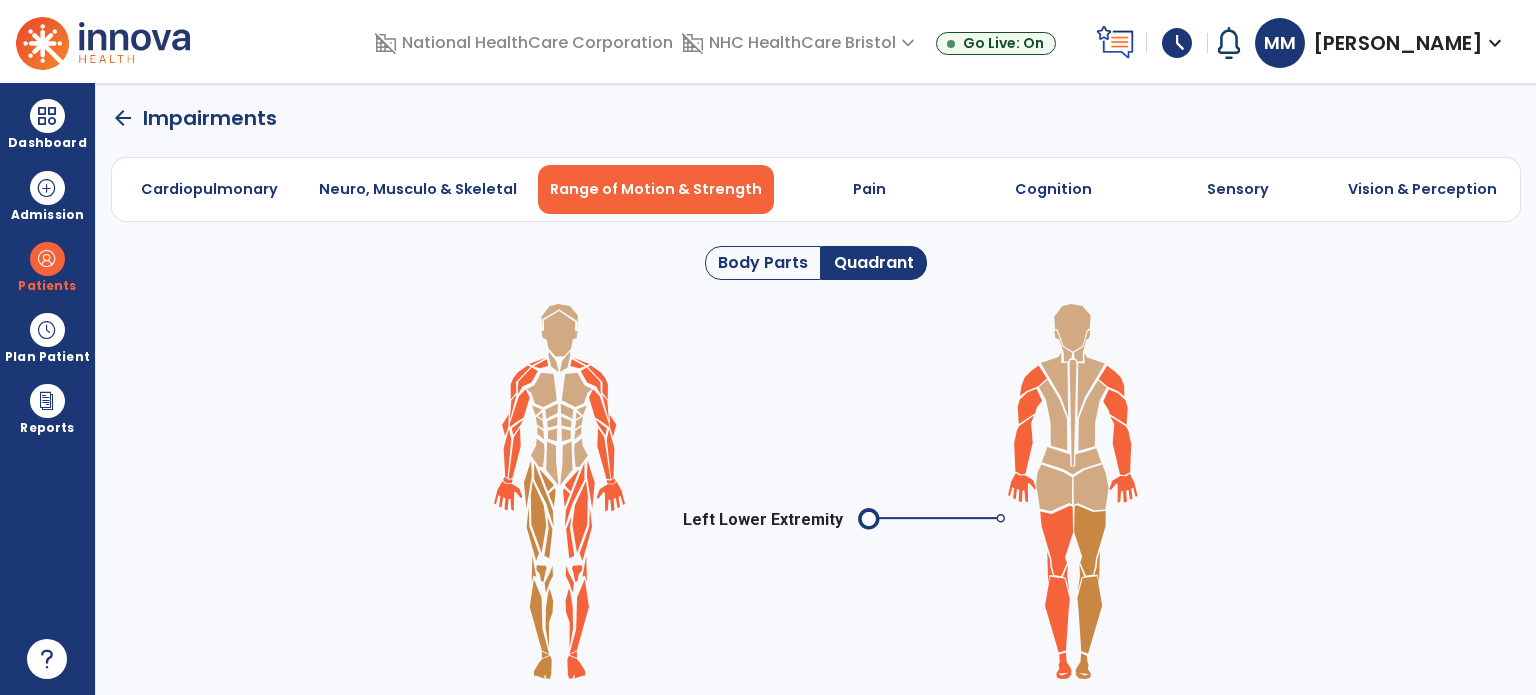 click on "arrow_back" 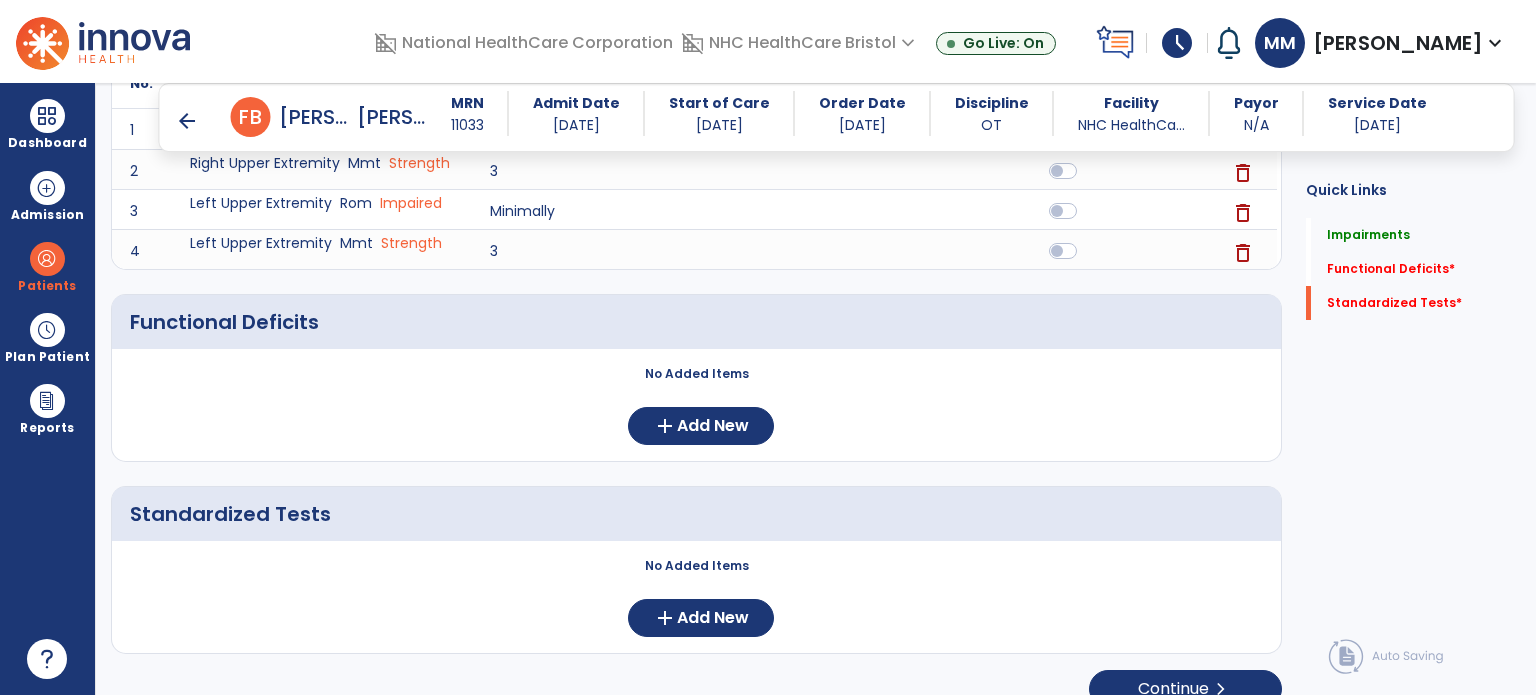 scroll, scrollTop: 360, scrollLeft: 0, axis: vertical 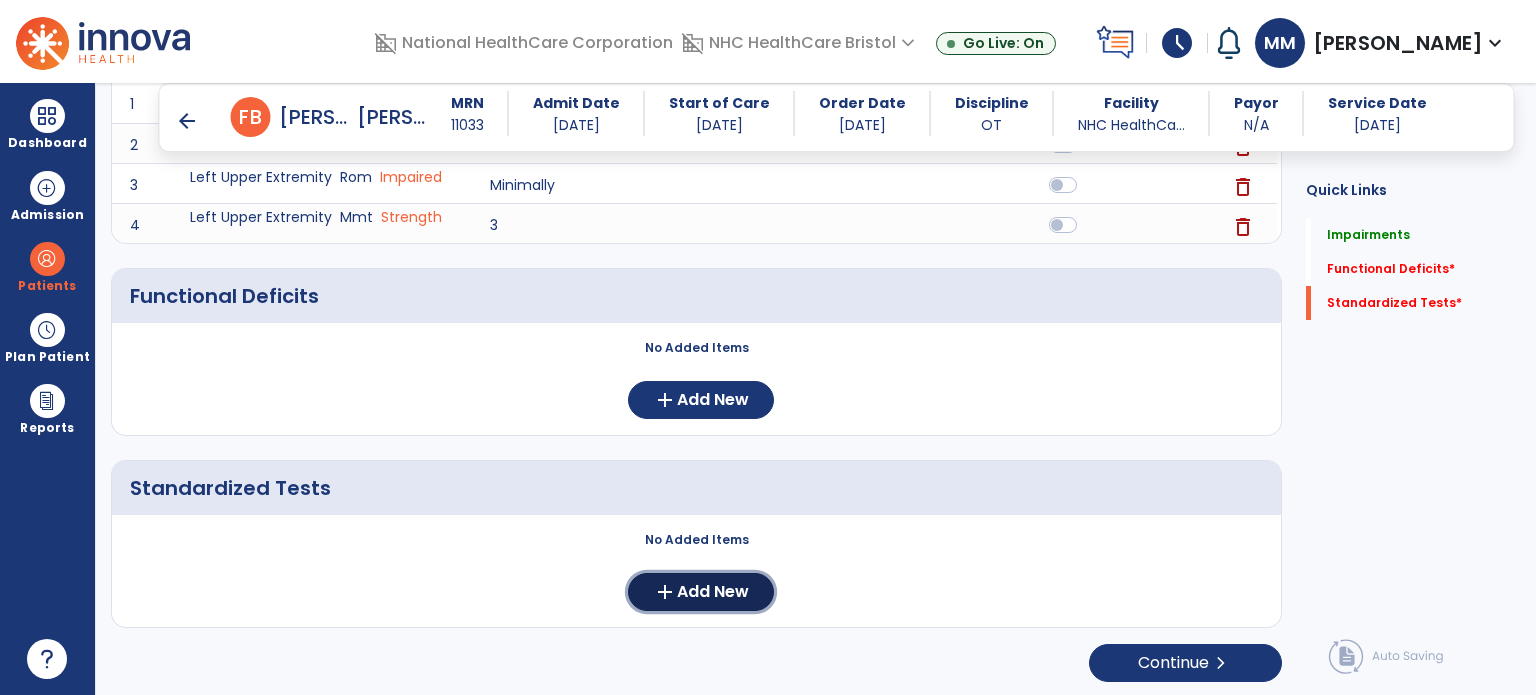 click on "add  Add New" 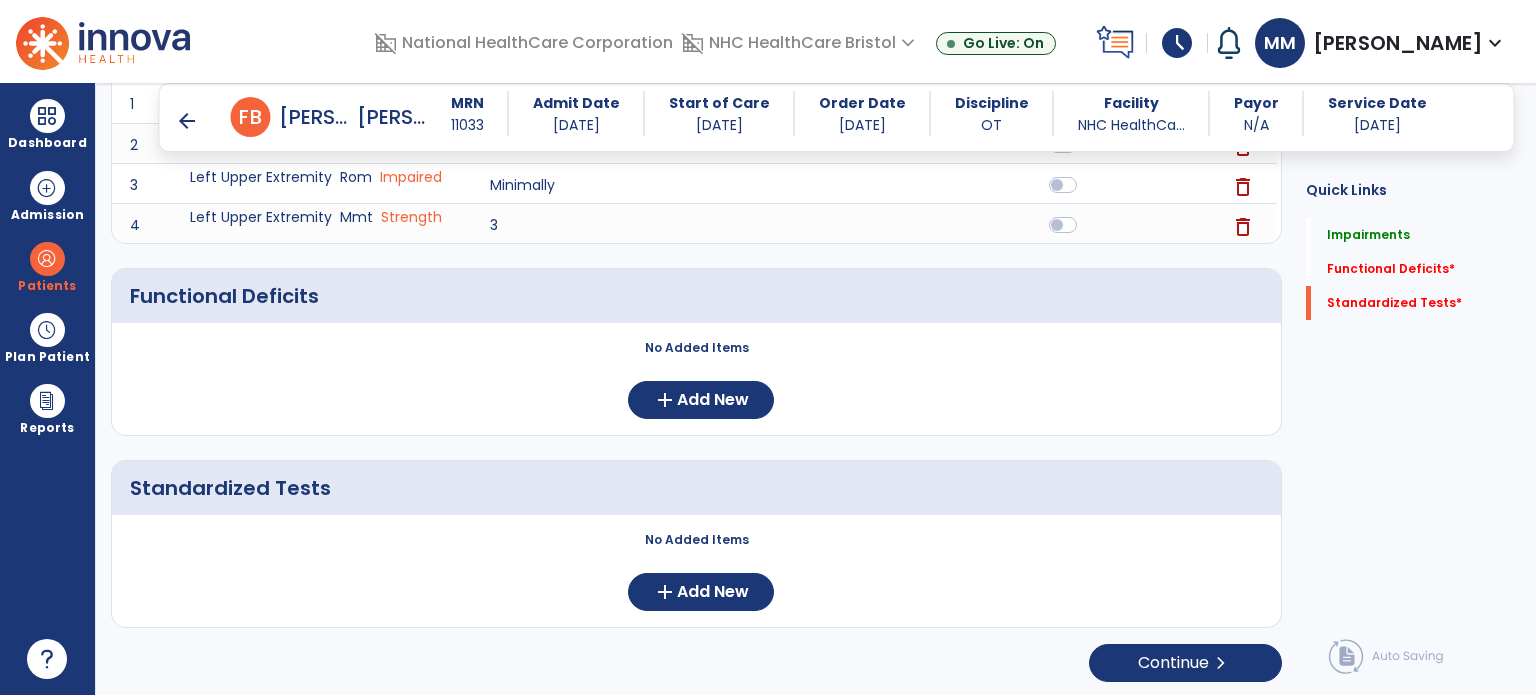 scroll, scrollTop: 0, scrollLeft: 0, axis: both 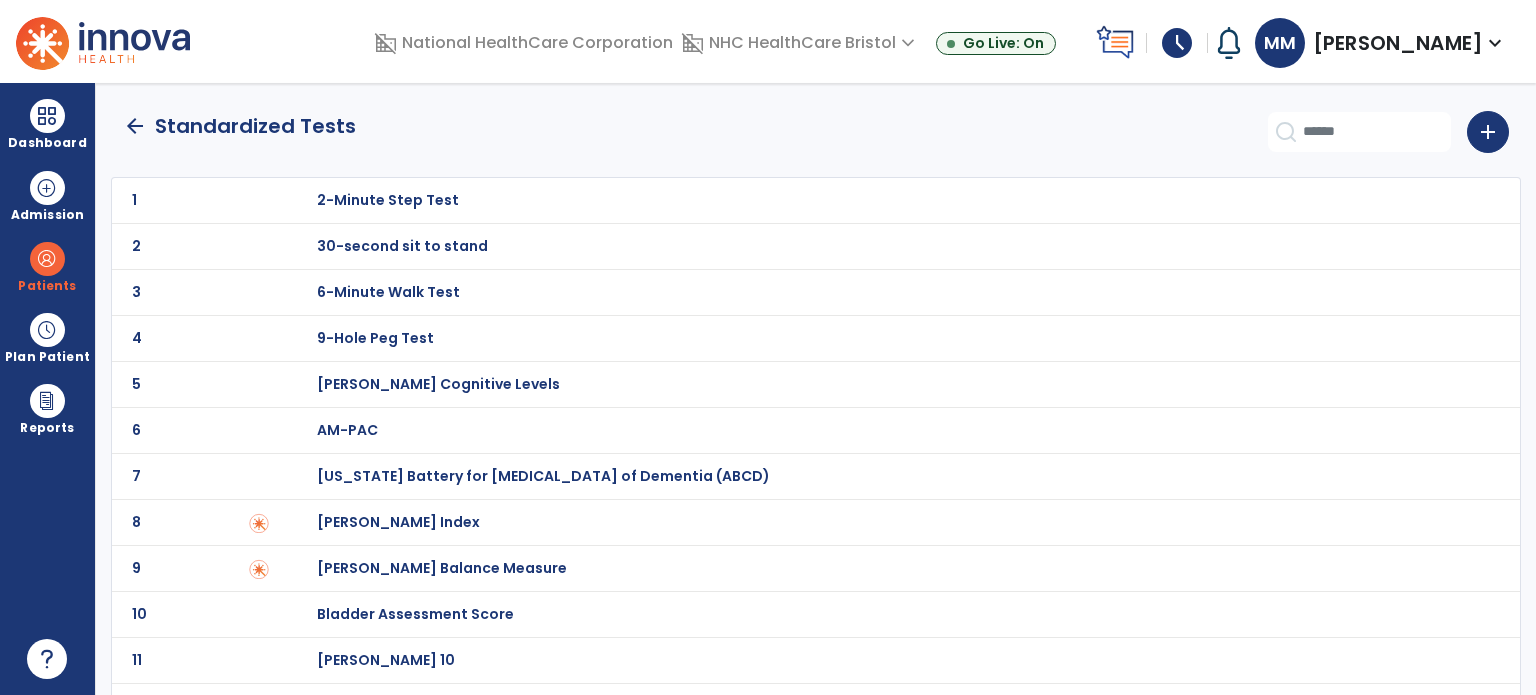 click on "[PERSON_NAME] Index" at bounding box center (388, 200) 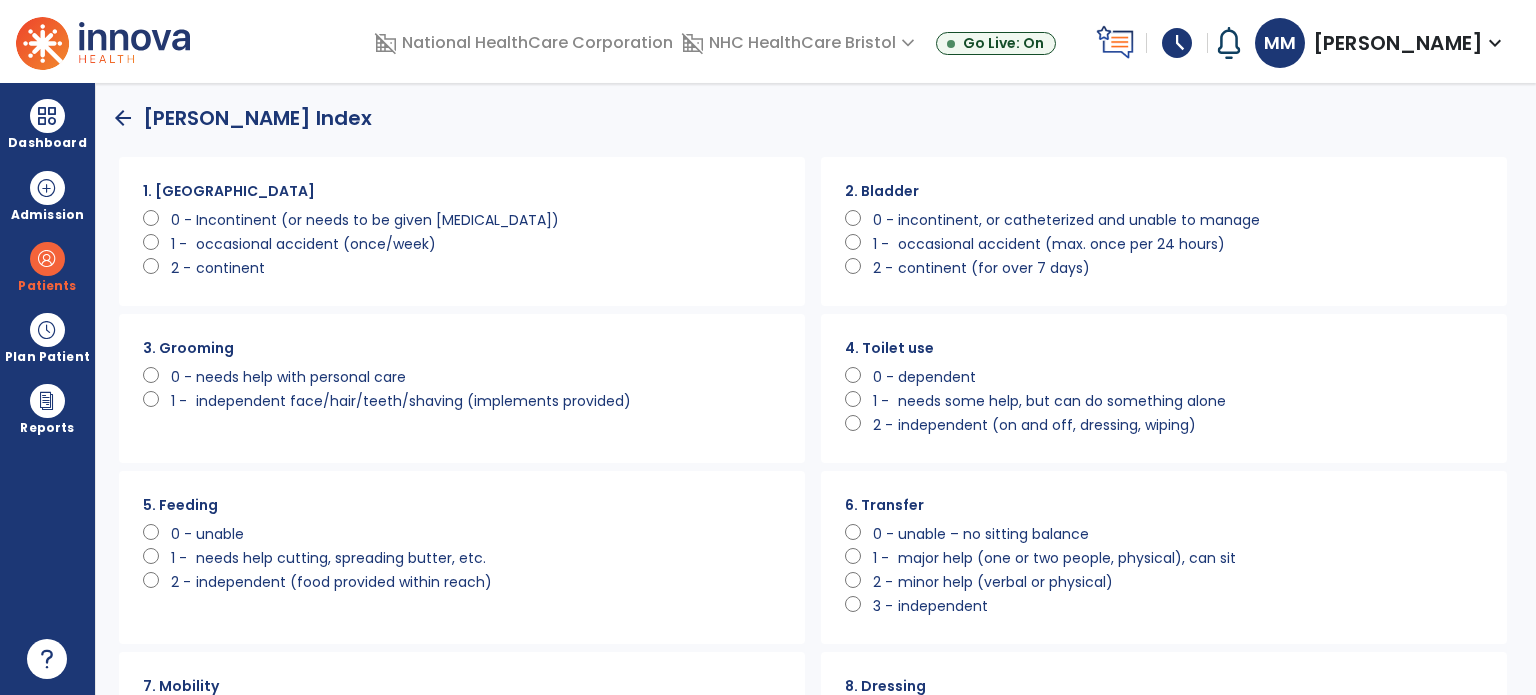 click on "continent" 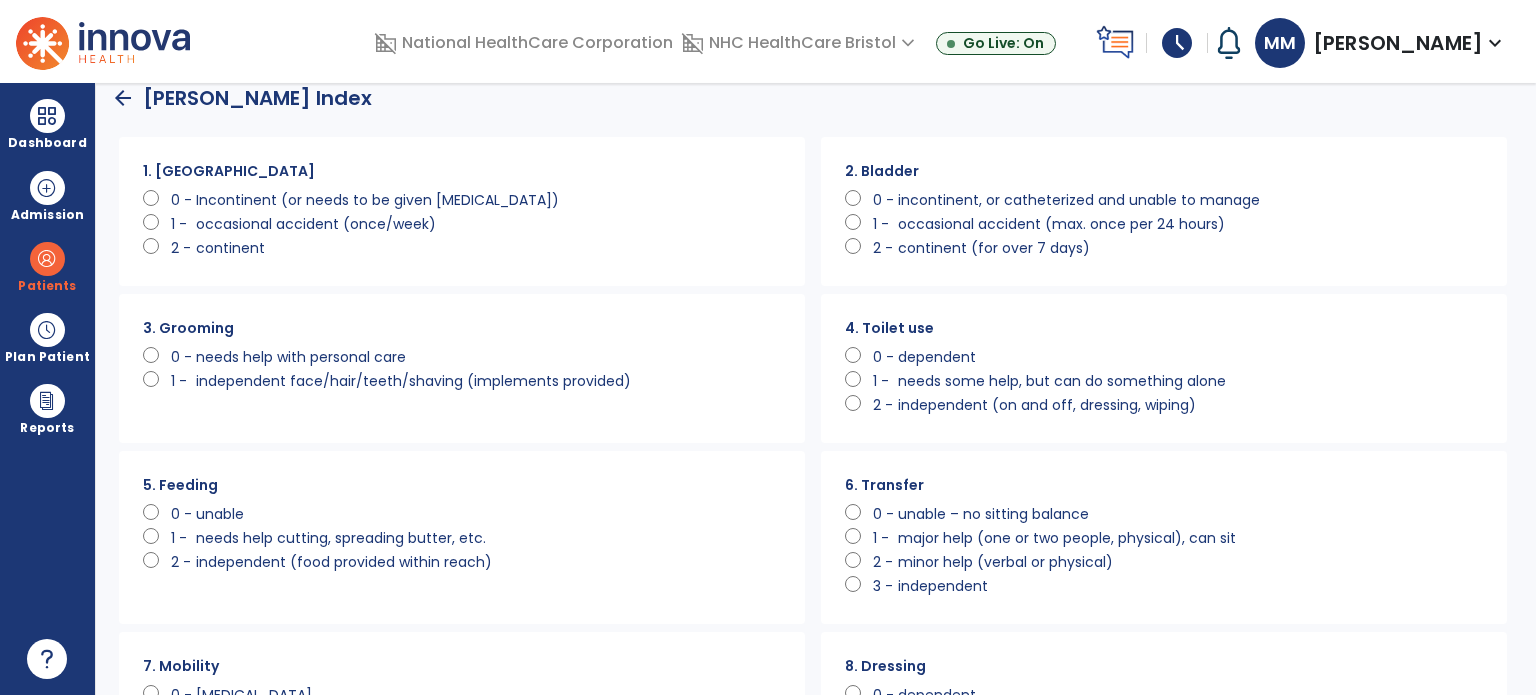 click on "needs some help, but can do something alone" 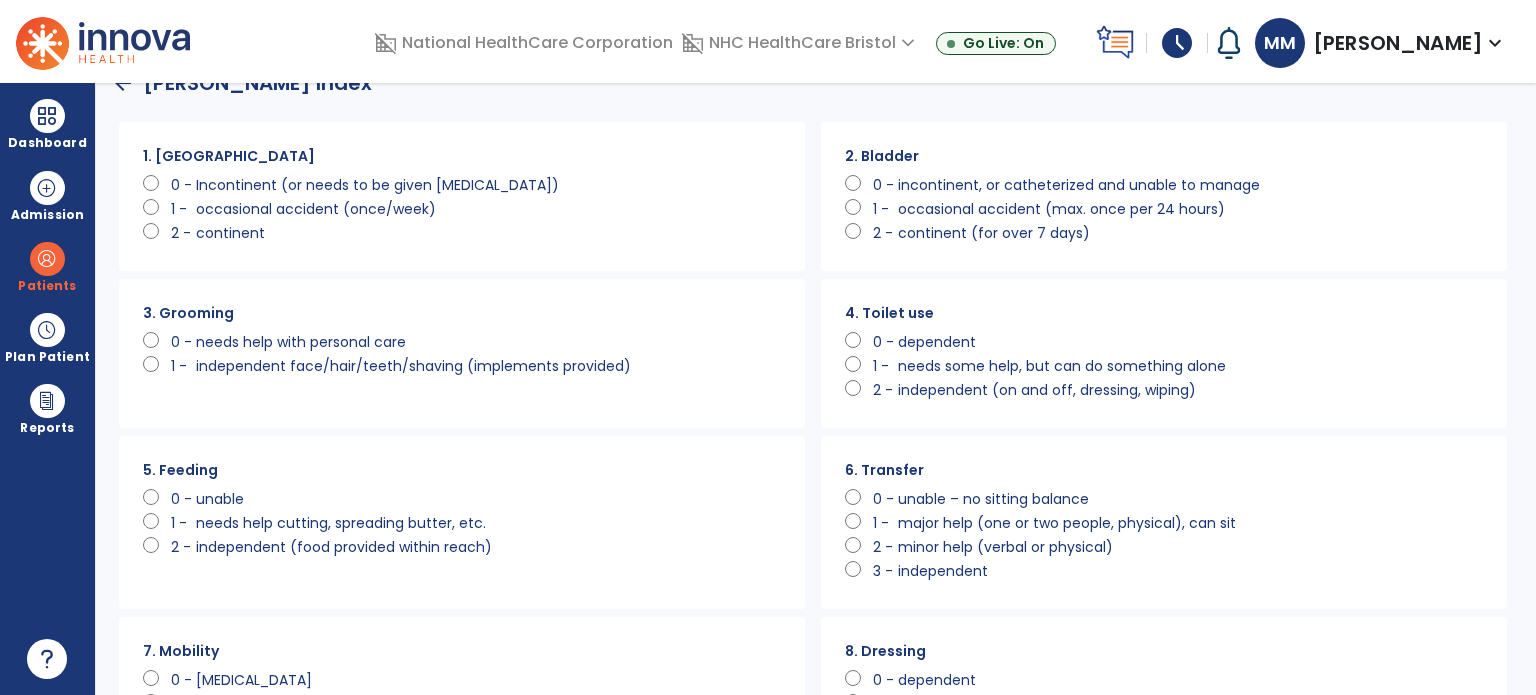 scroll, scrollTop: 38, scrollLeft: 0, axis: vertical 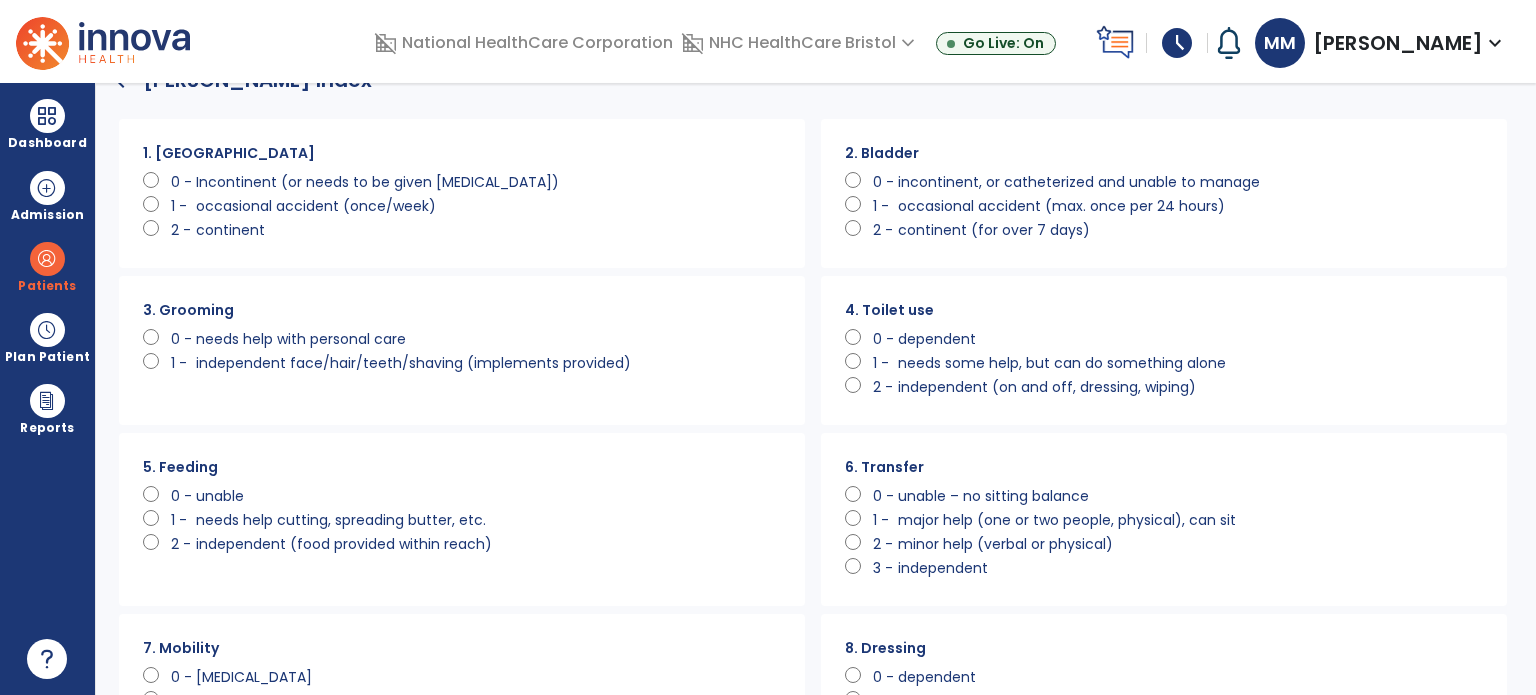 click on "minor help (verbal or physical)" 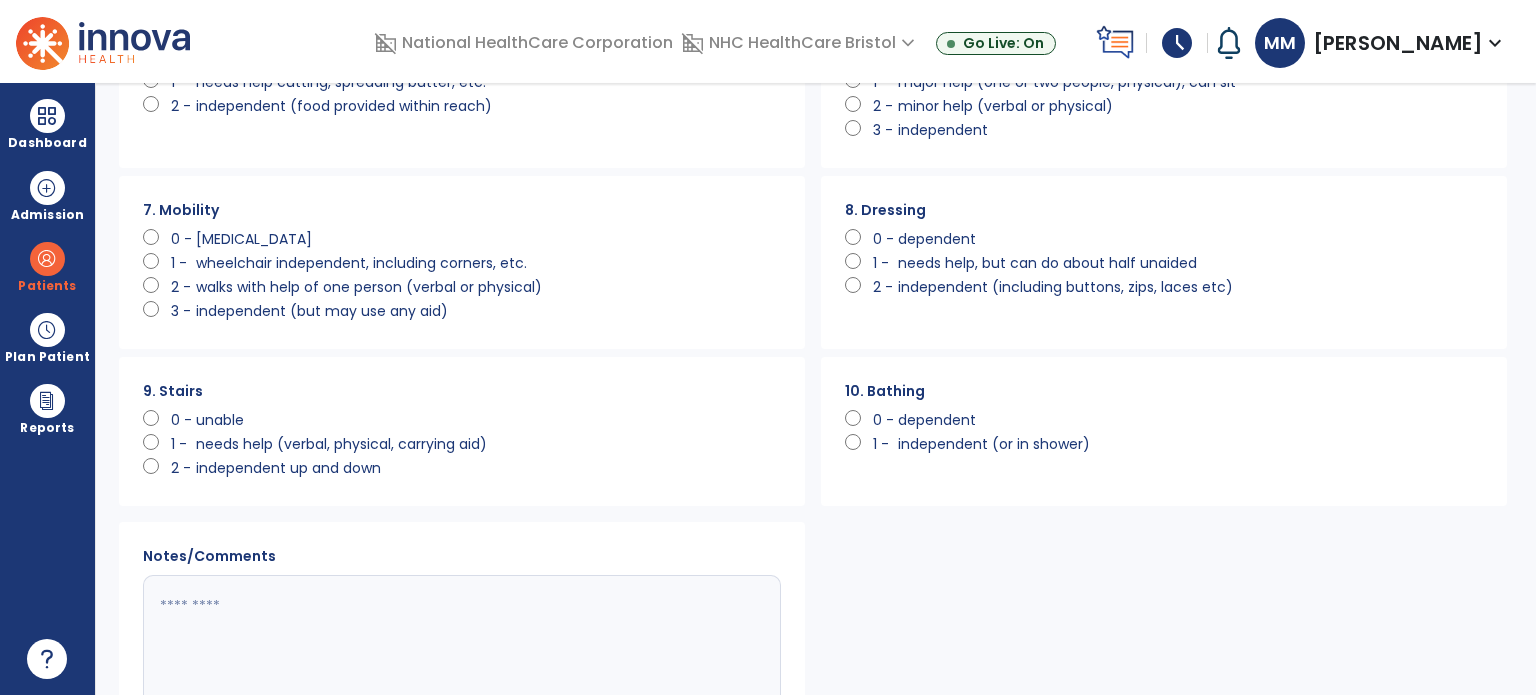 scroll, scrollTop: 478, scrollLeft: 0, axis: vertical 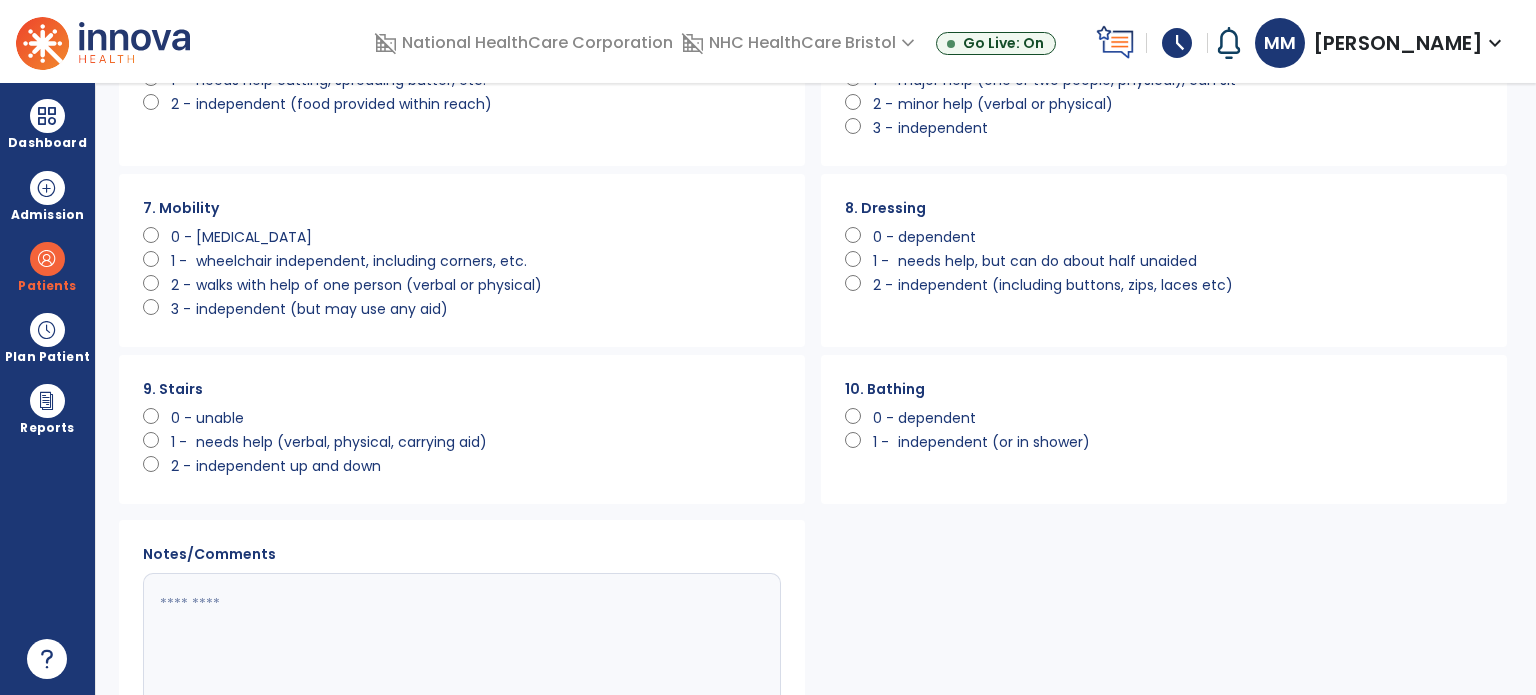 click on "walks with help of one person (verbal or physical)" 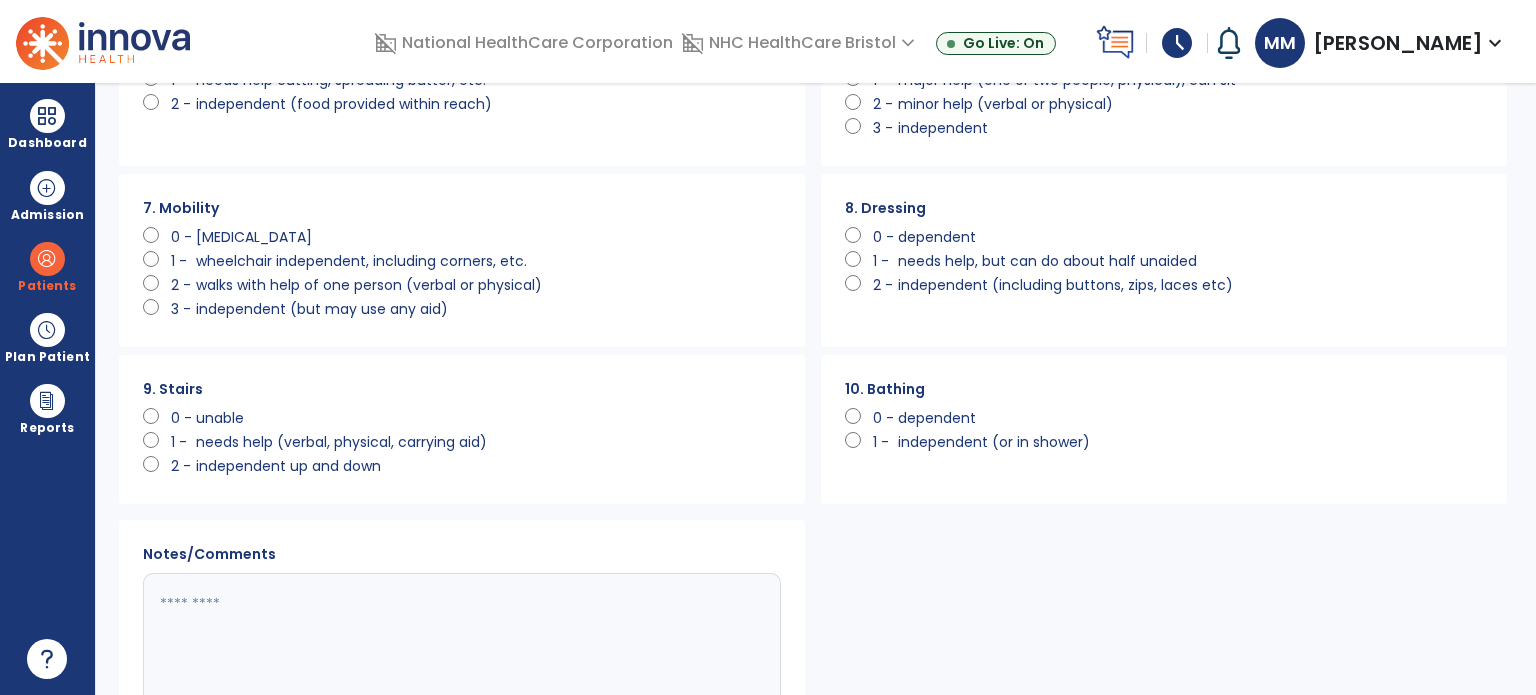 click on "needs help, but can do about half unaided" 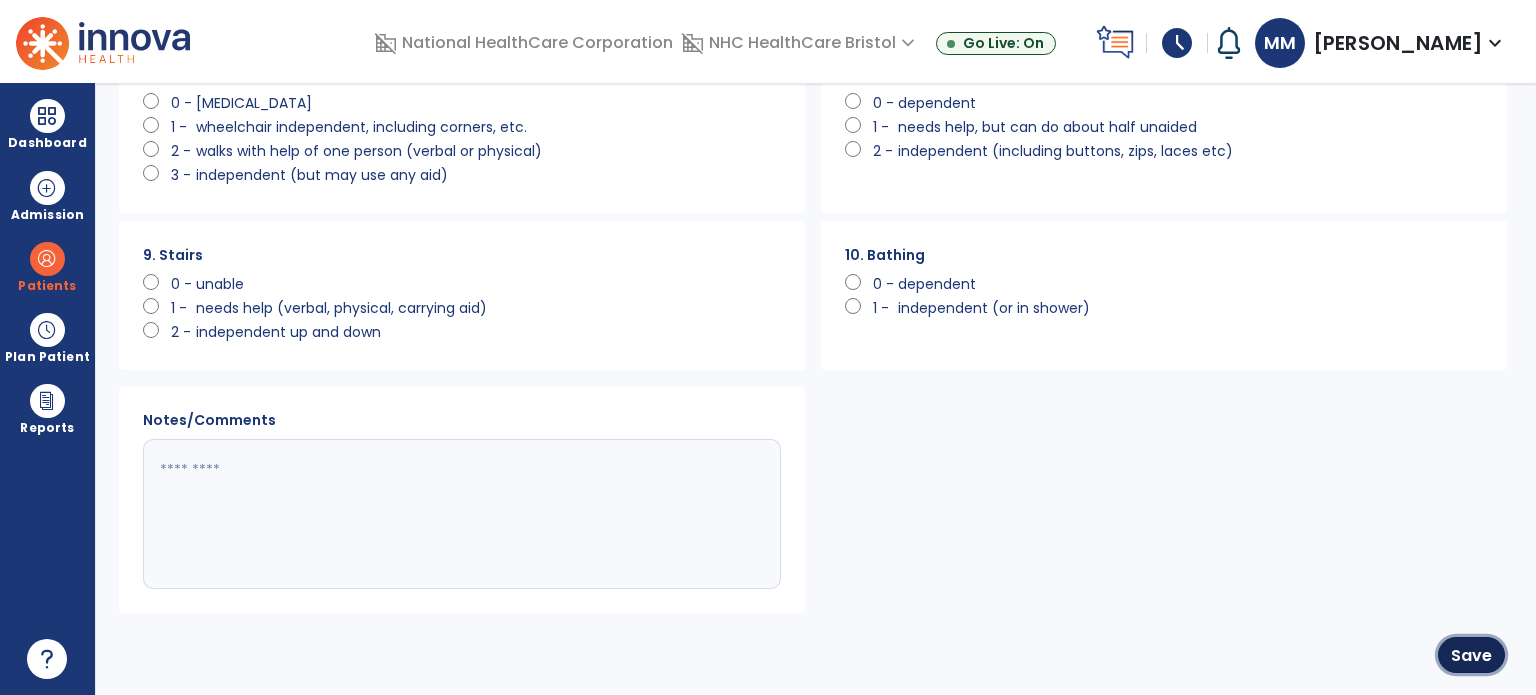 click on "Save" 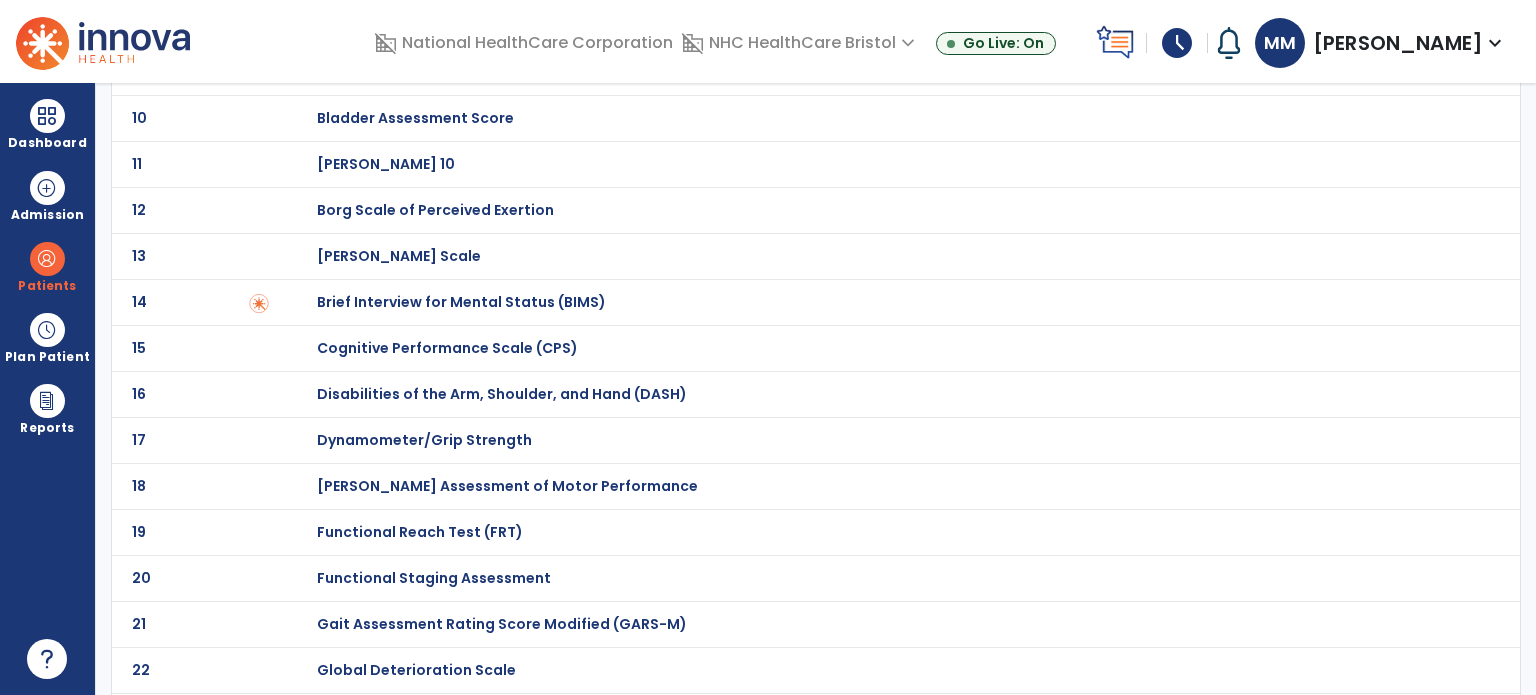 scroll, scrollTop: 0, scrollLeft: 0, axis: both 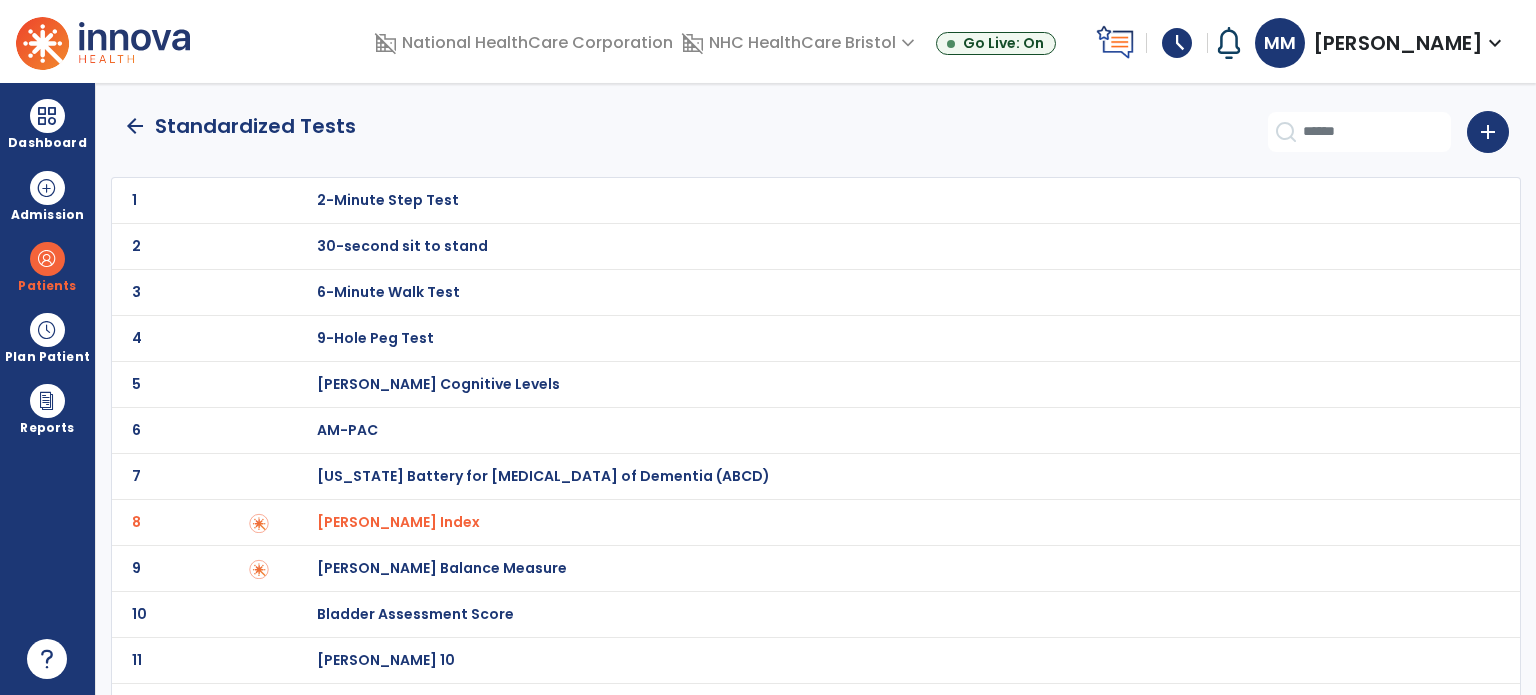 click on "arrow_back" 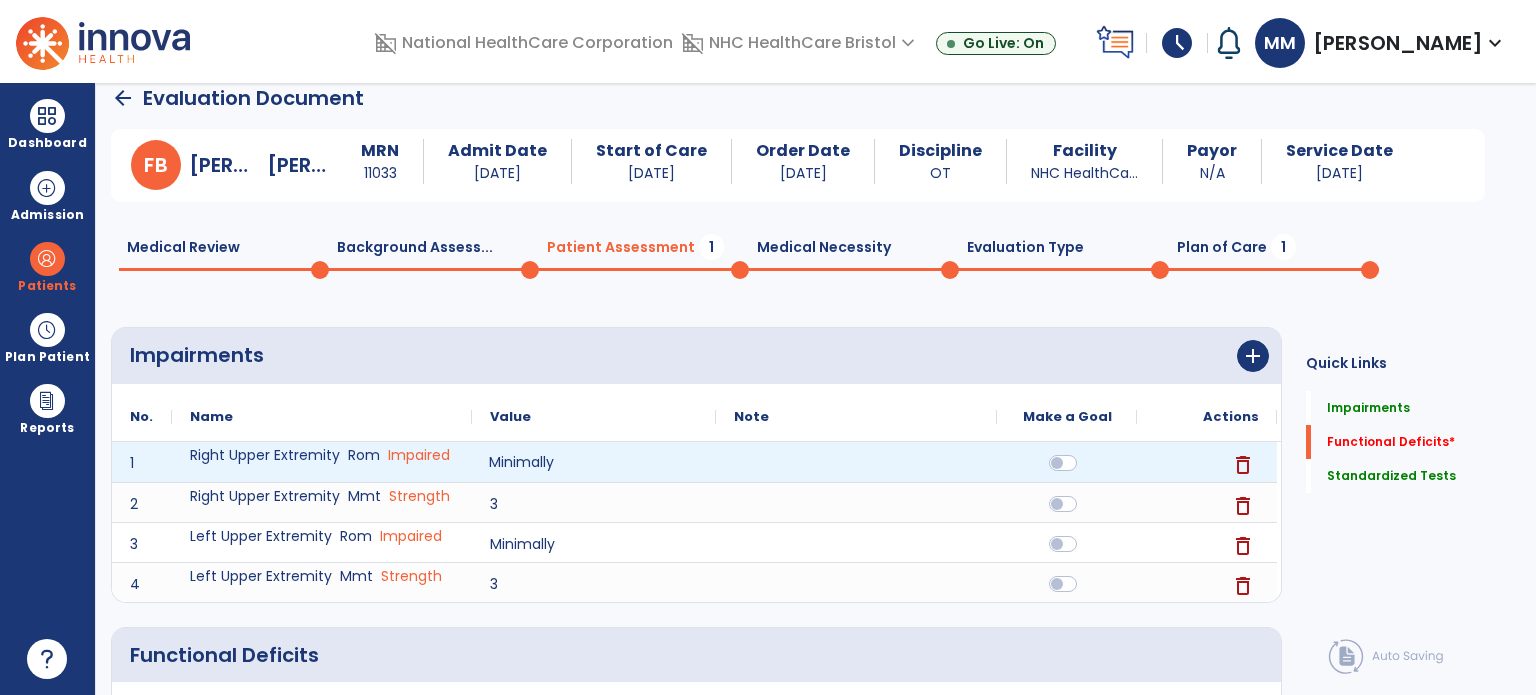 click on "Minimally" 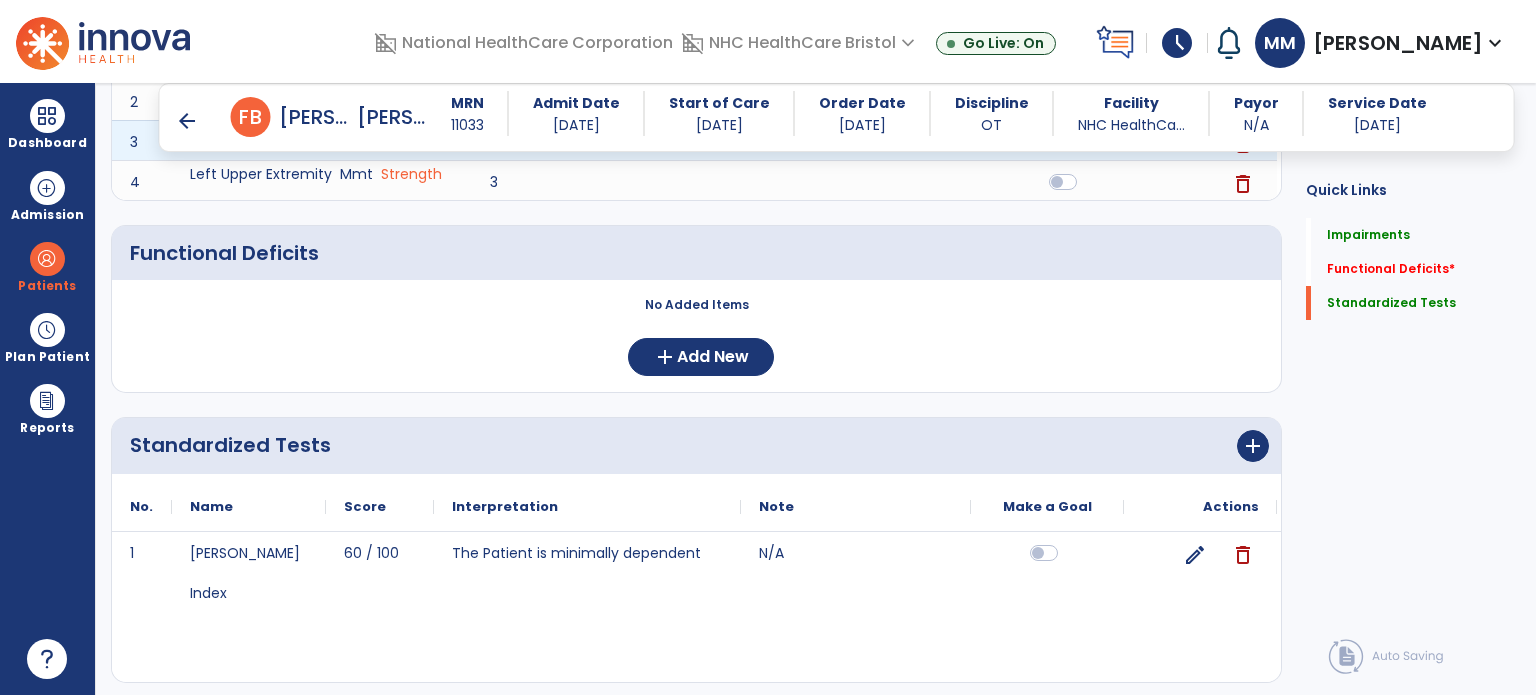 scroll, scrollTop: 393, scrollLeft: 0, axis: vertical 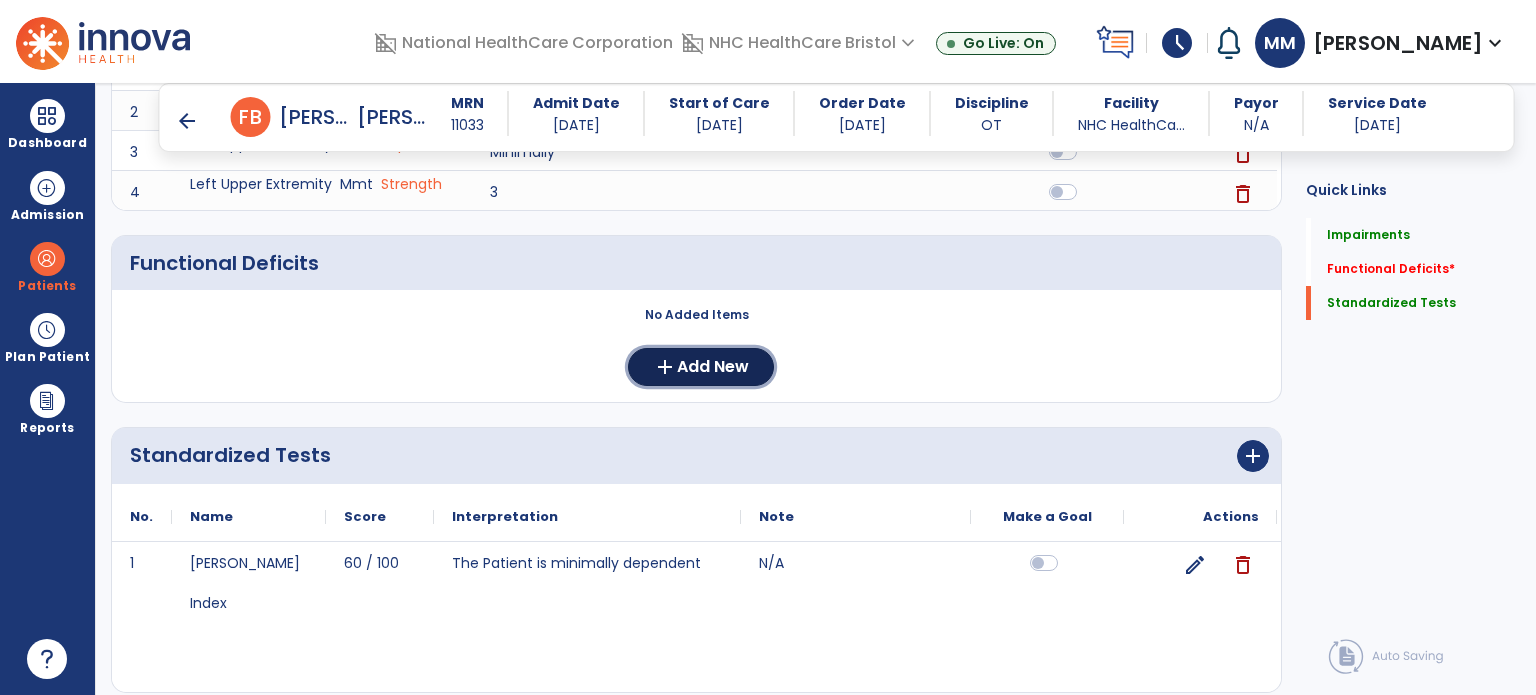 click on "Add New" 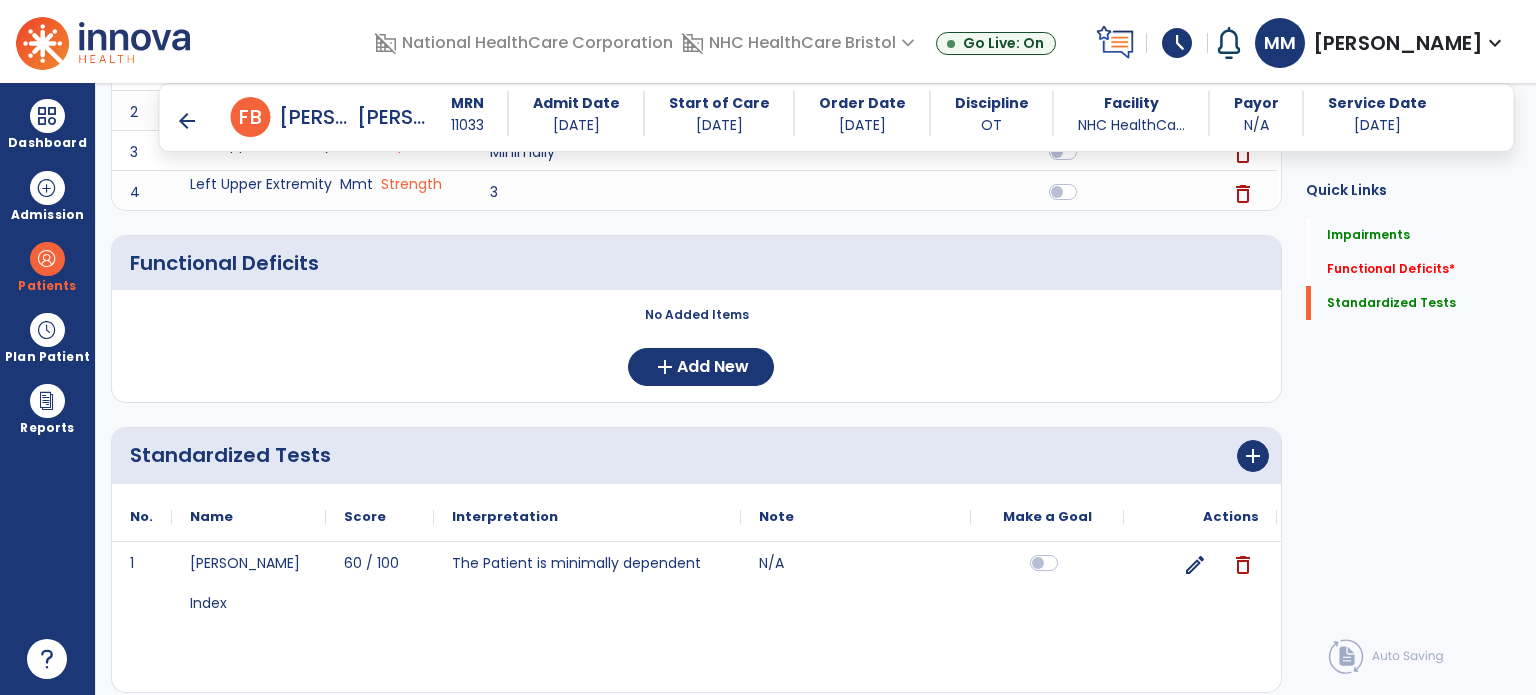 scroll, scrollTop: 0, scrollLeft: 0, axis: both 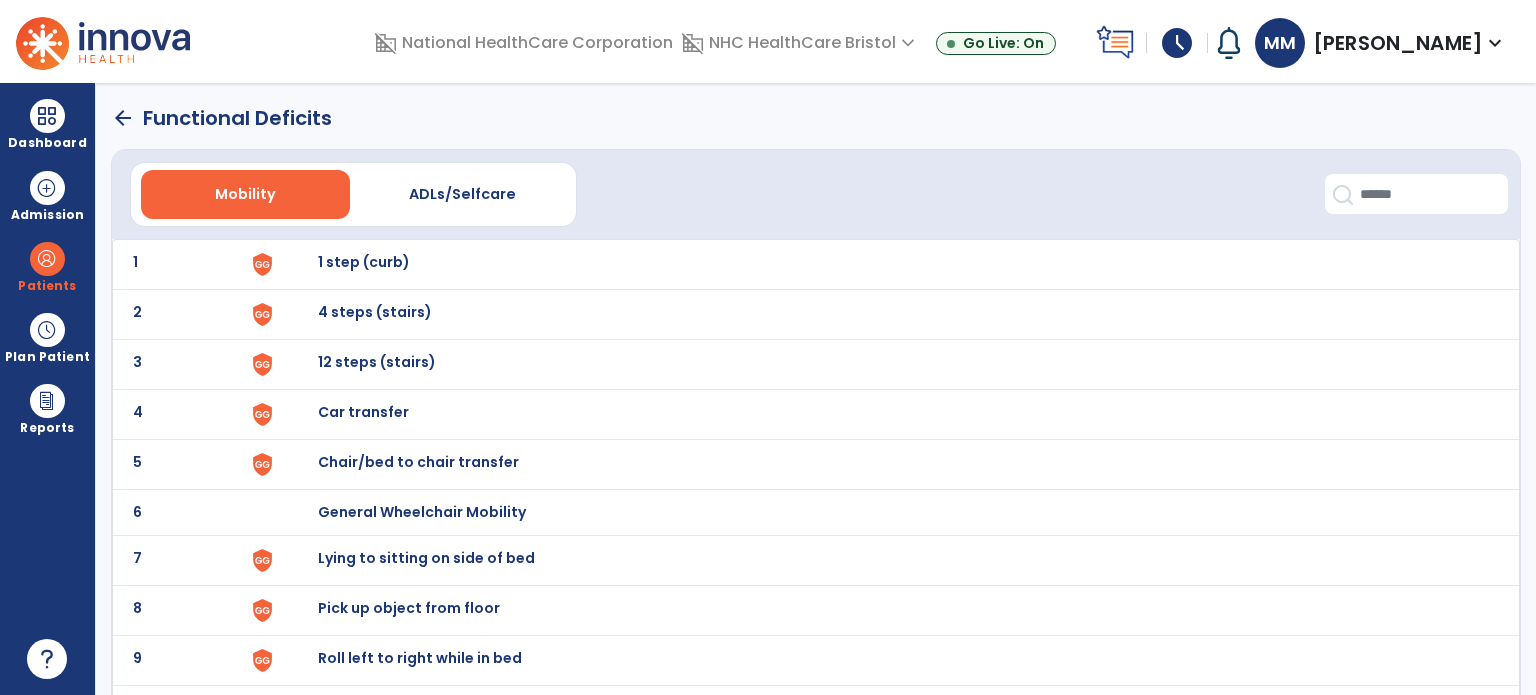 click on "ADLs/Selfcare" at bounding box center (462, 194) 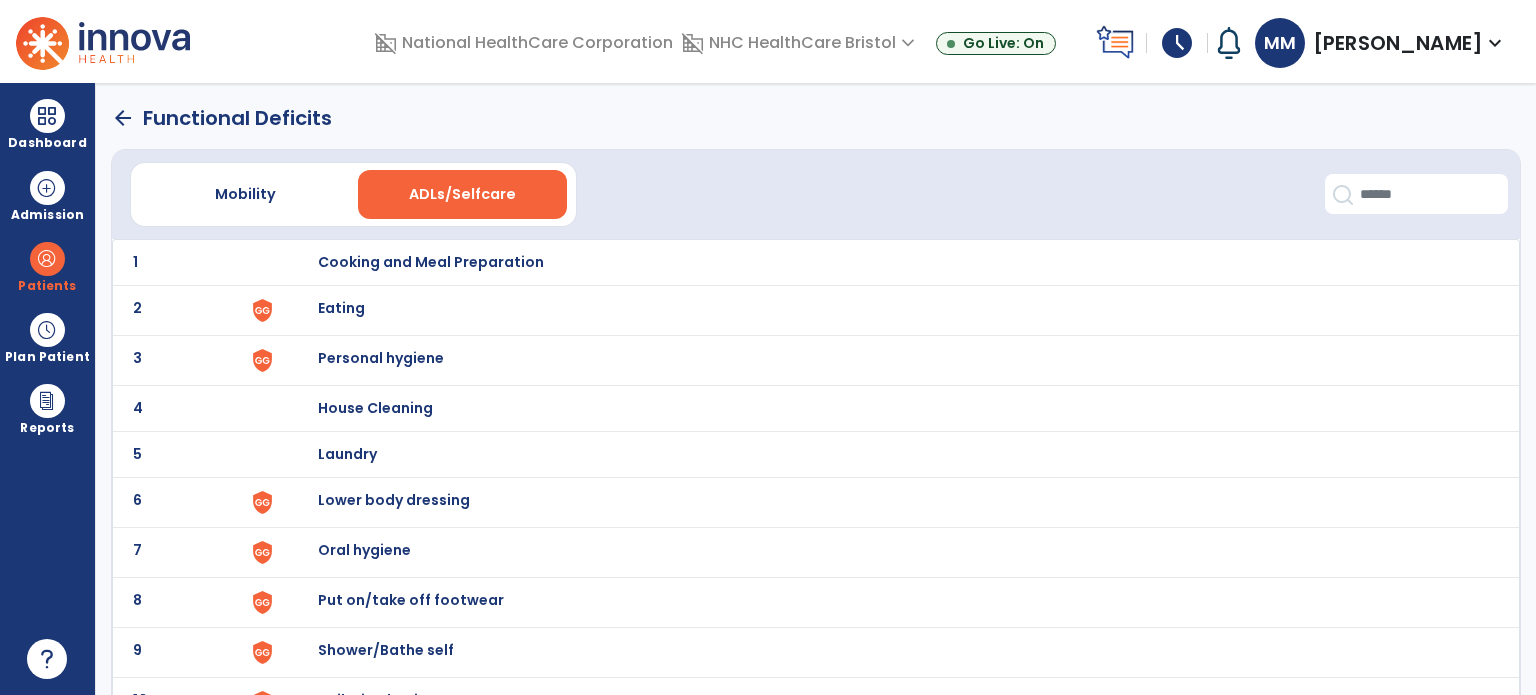 click on "Lower body dressing" at bounding box center (431, 262) 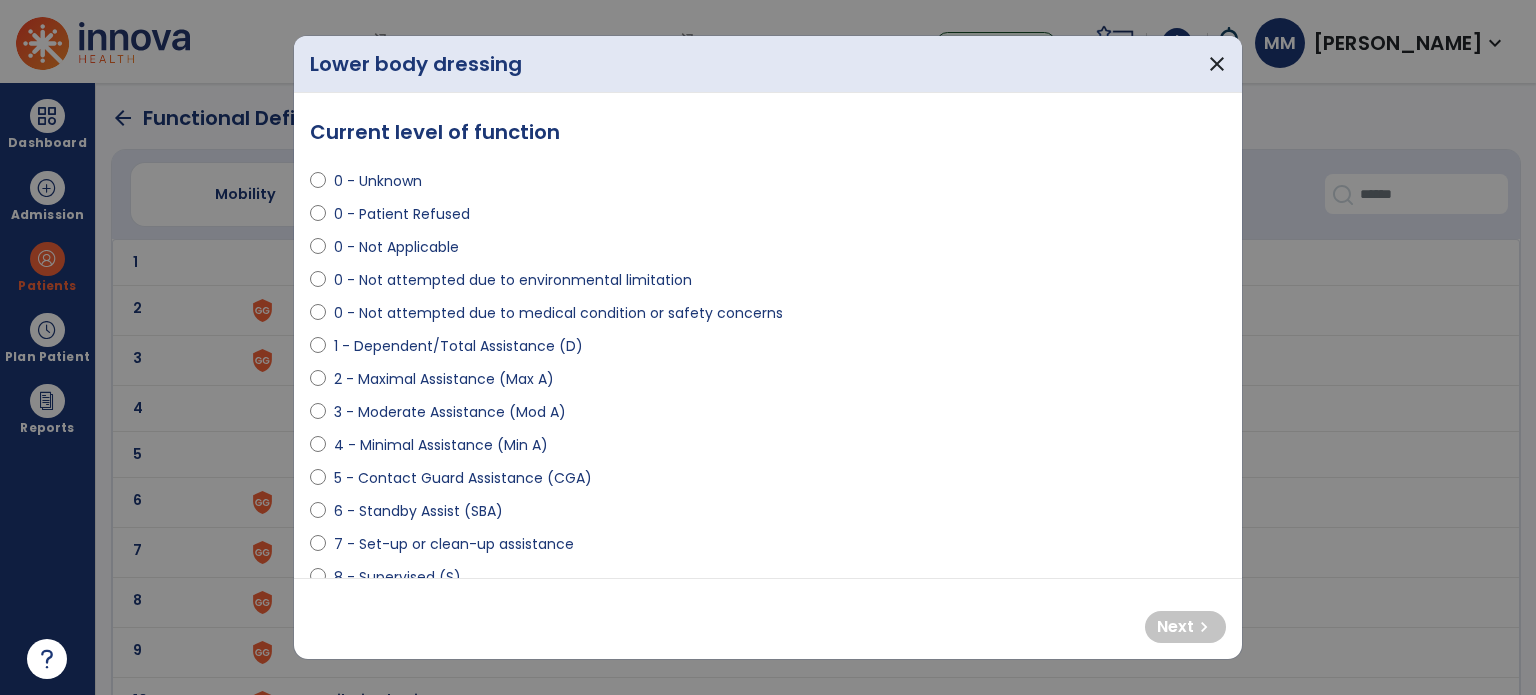 click on "2 - Maximal Assistance (Max A)" at bounding box center [444, 379] 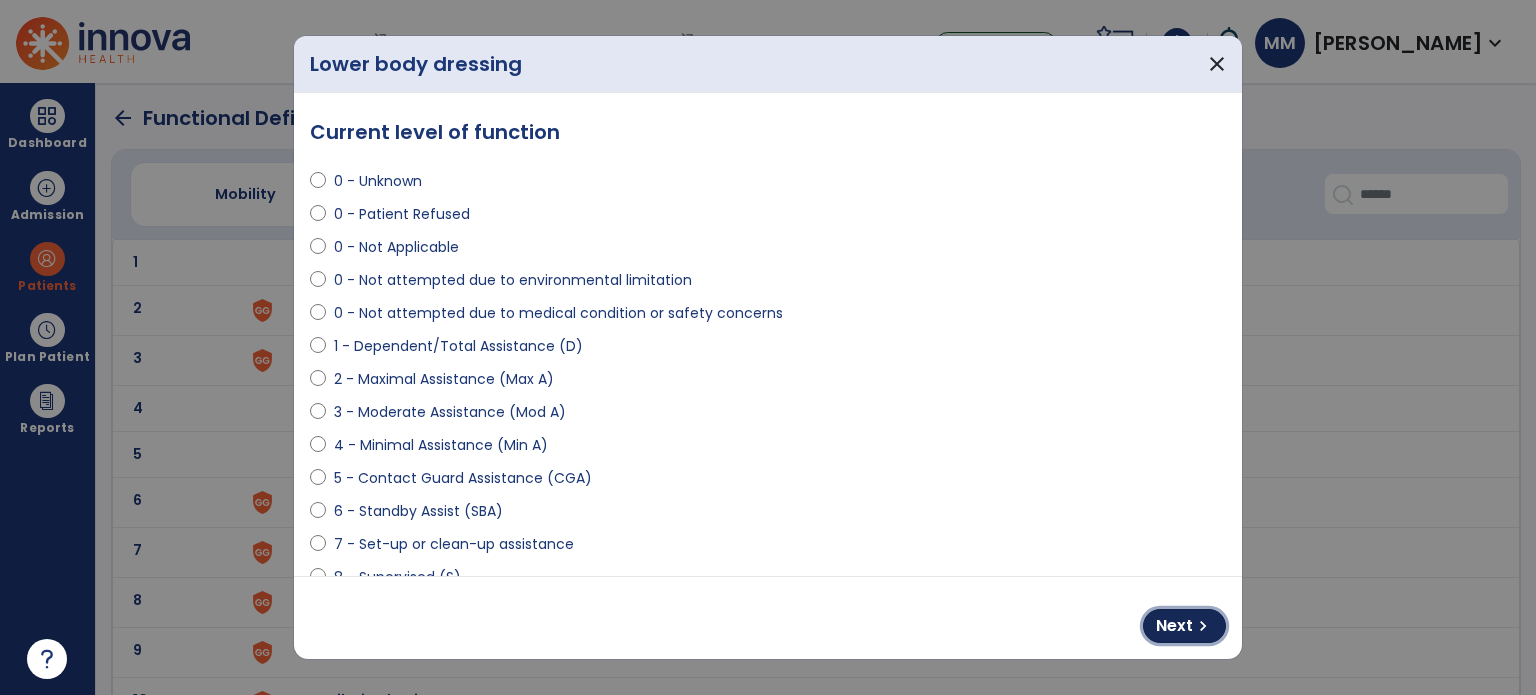 click on "chevron_right" at bounding box center [1203, 626] 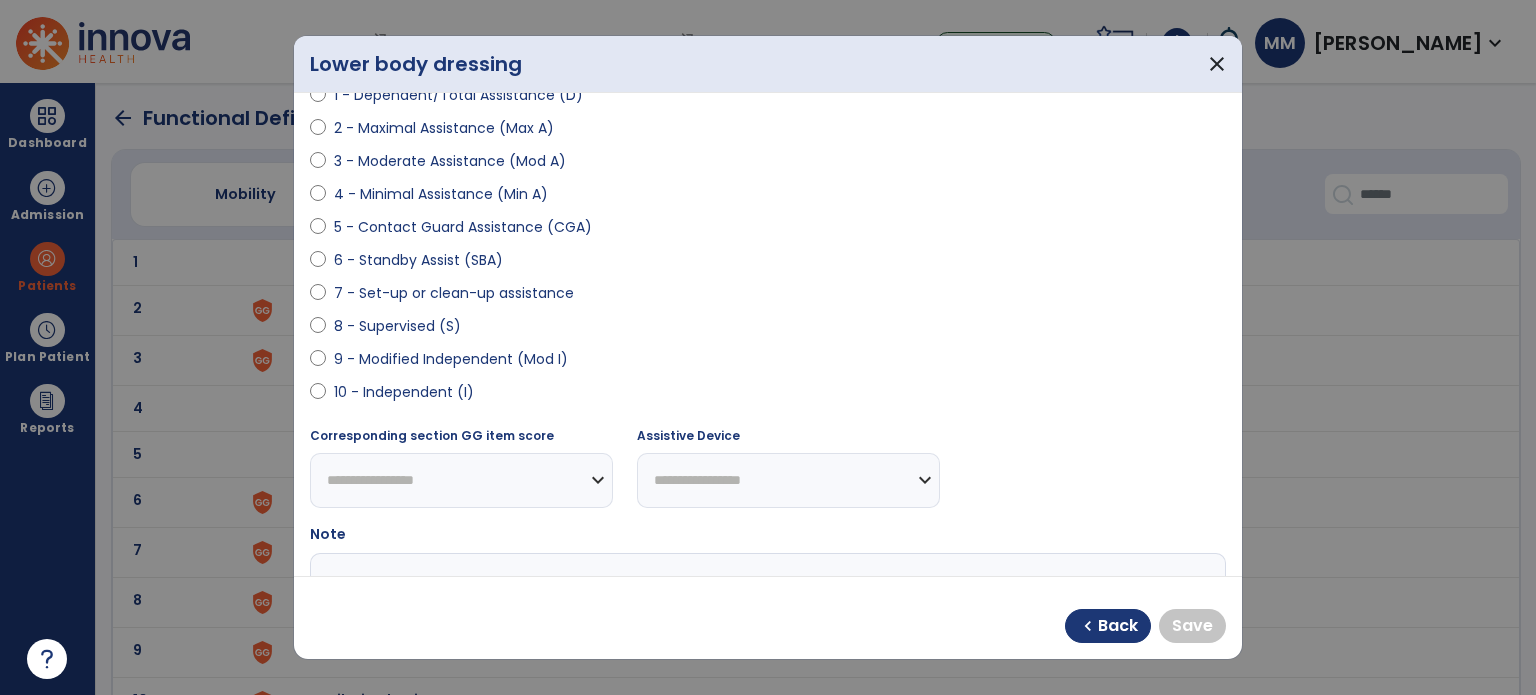 scroll, scrollTop: 252, scrollLeft: 0, axis: vertical 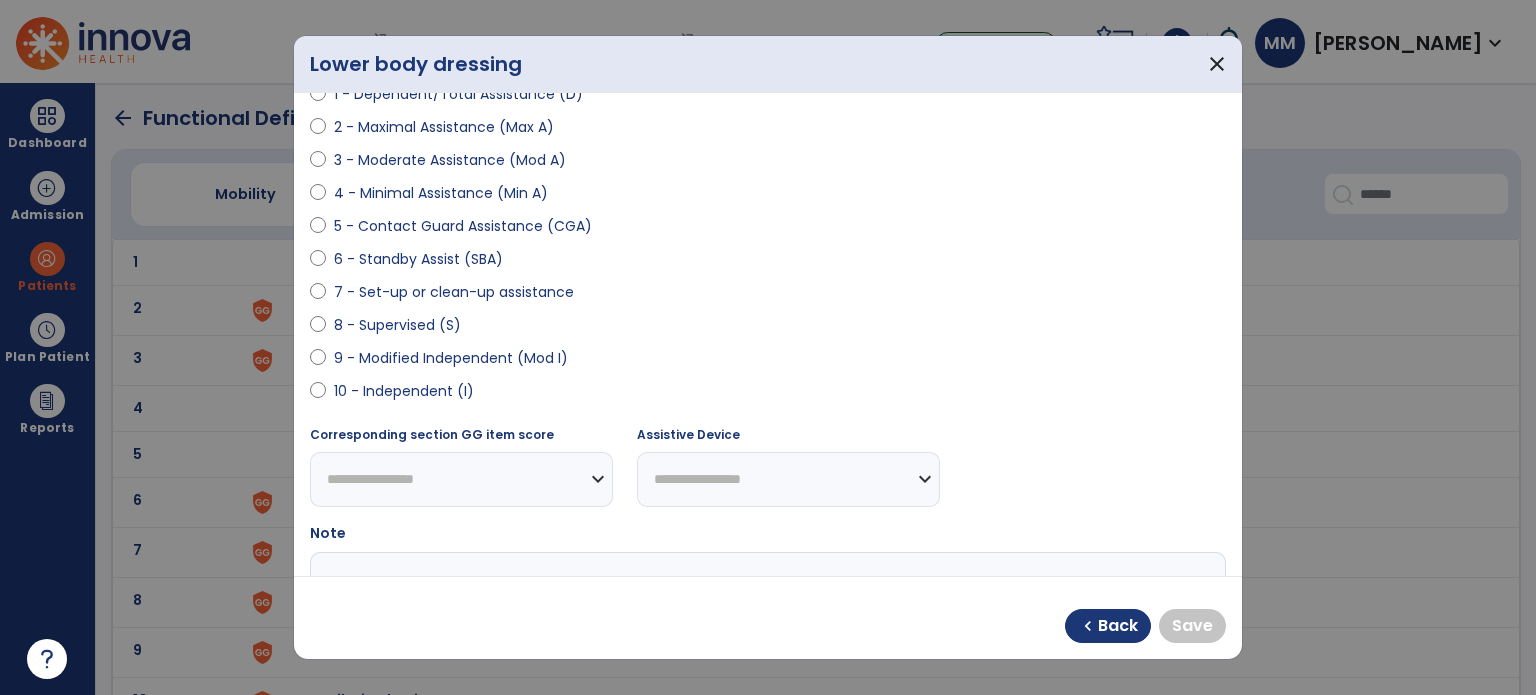 click on "10 - Independent (I)" at bounding box center [404, 391] 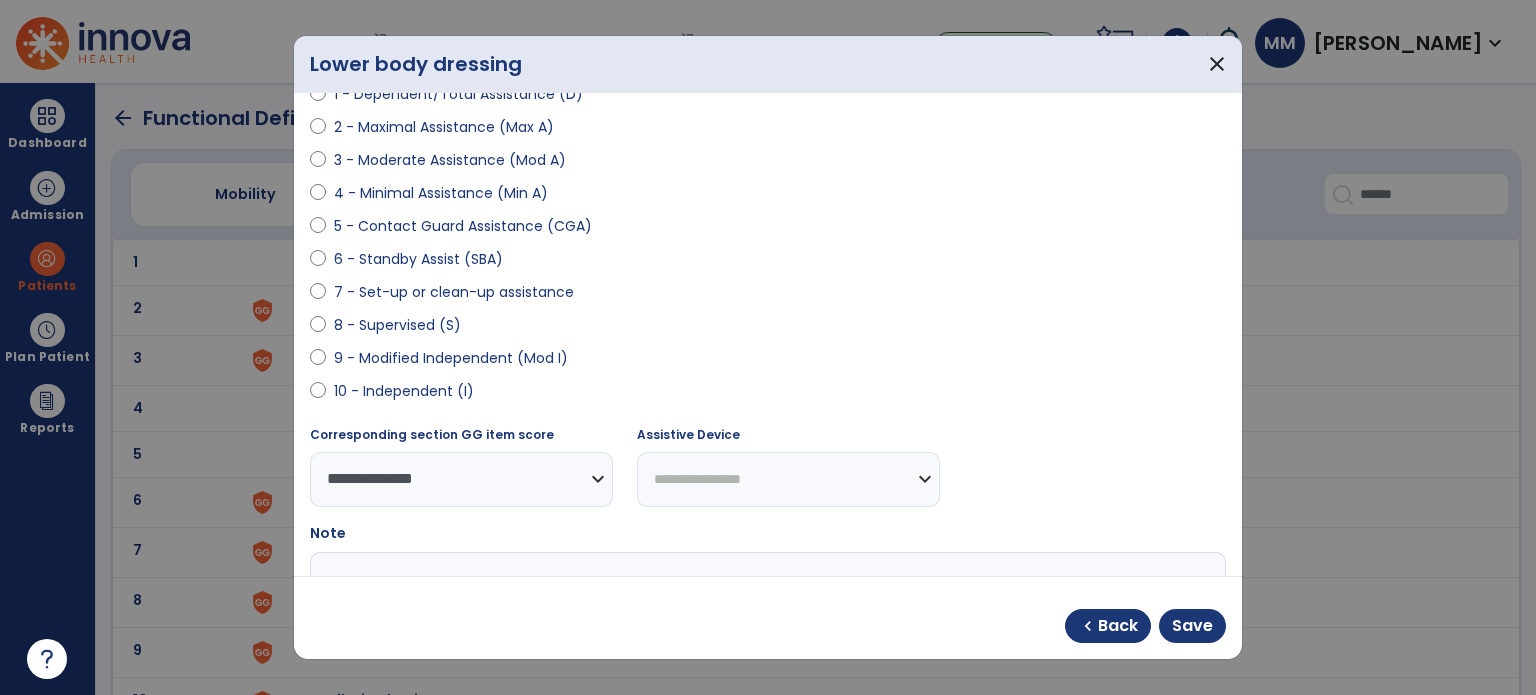 click on "9 - Modified Independent (Mod I)" at bounding box center (451, 358) 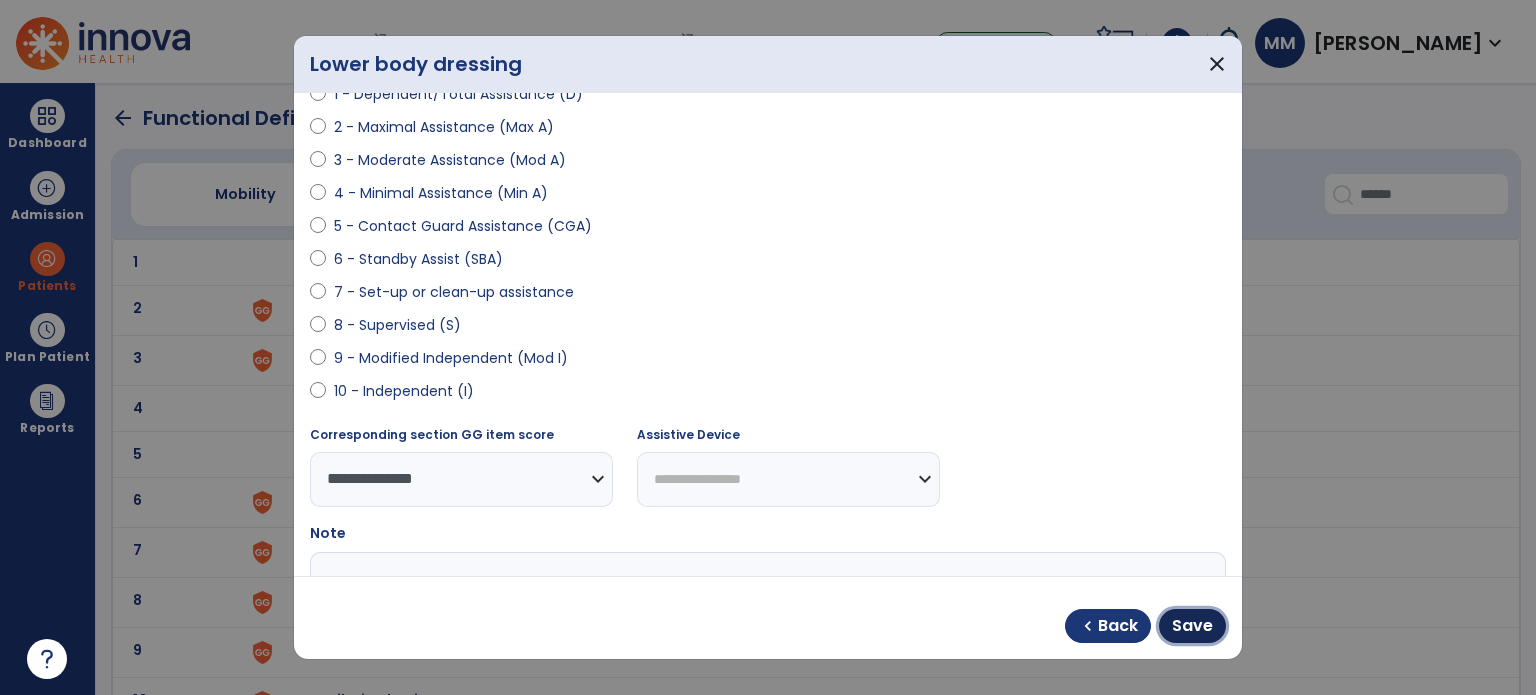 click on "Save" at bounding box center [1192, 626] 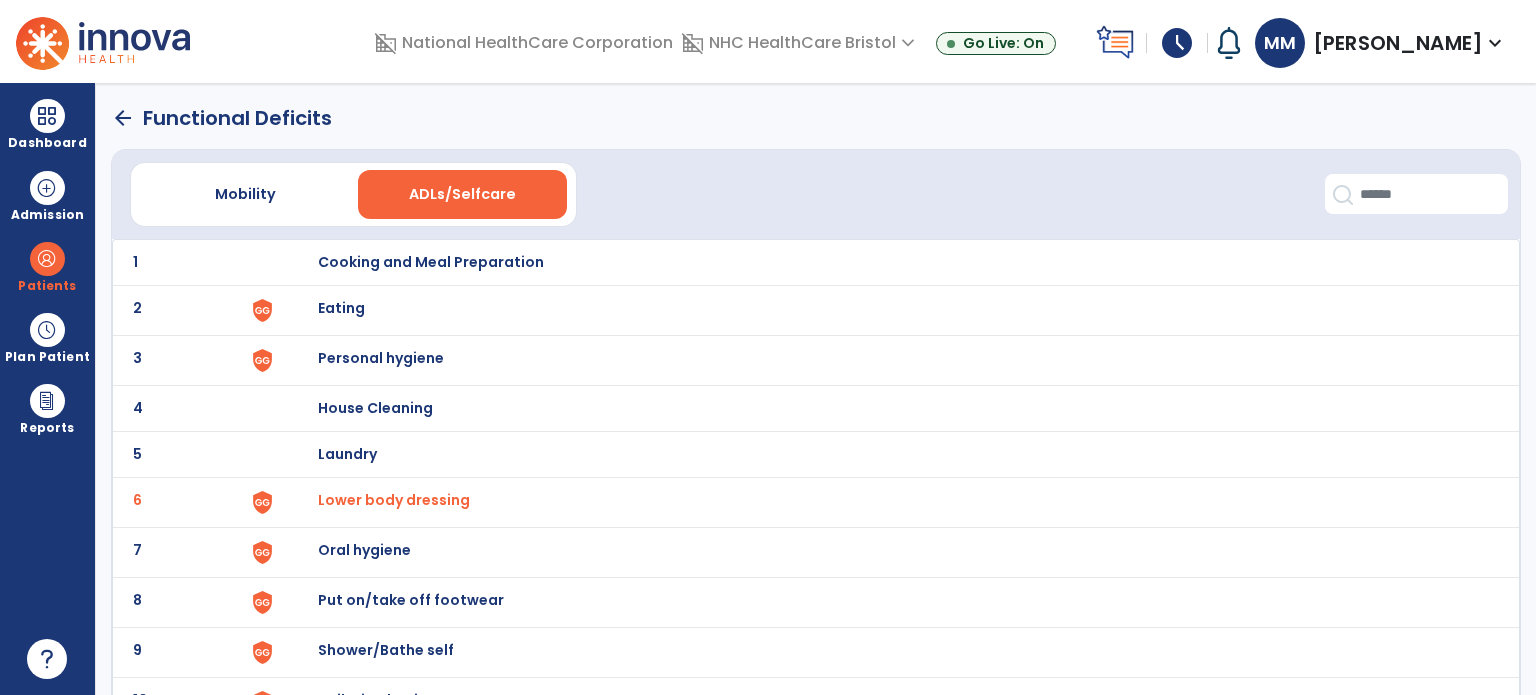 click on "Oral hygiene" at bounding box center (431, 262) 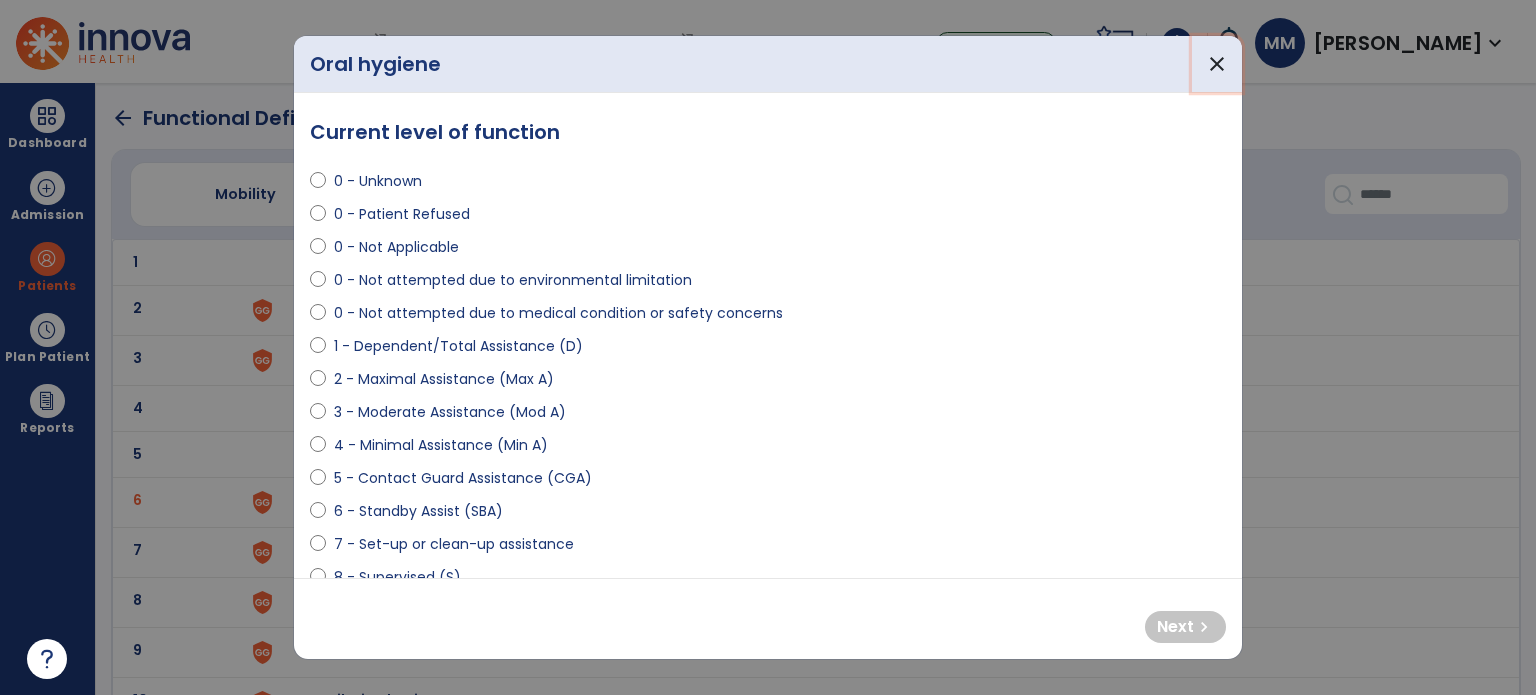 click on "close" at bounding box center (1217, 64) 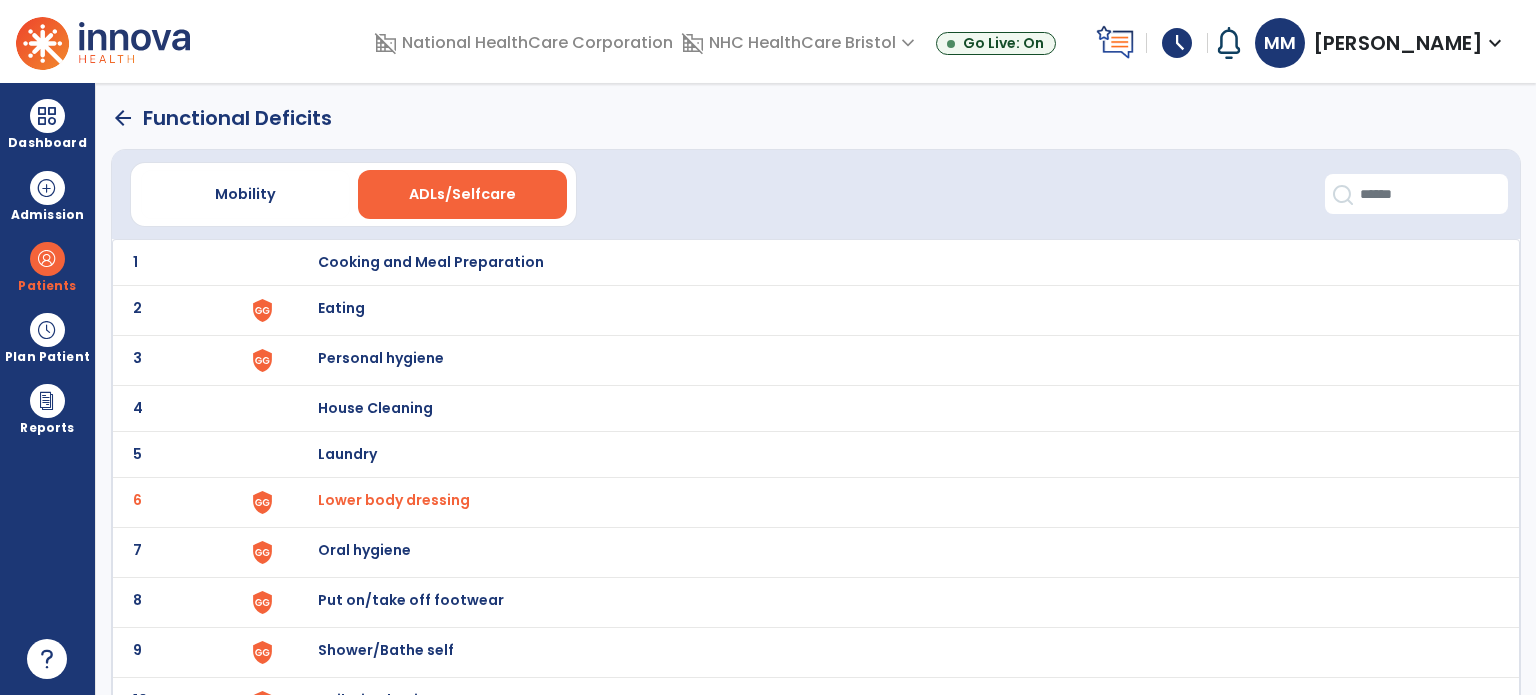 scroll, scrollTop: 172, scrollLeft: 0, axis: vertical 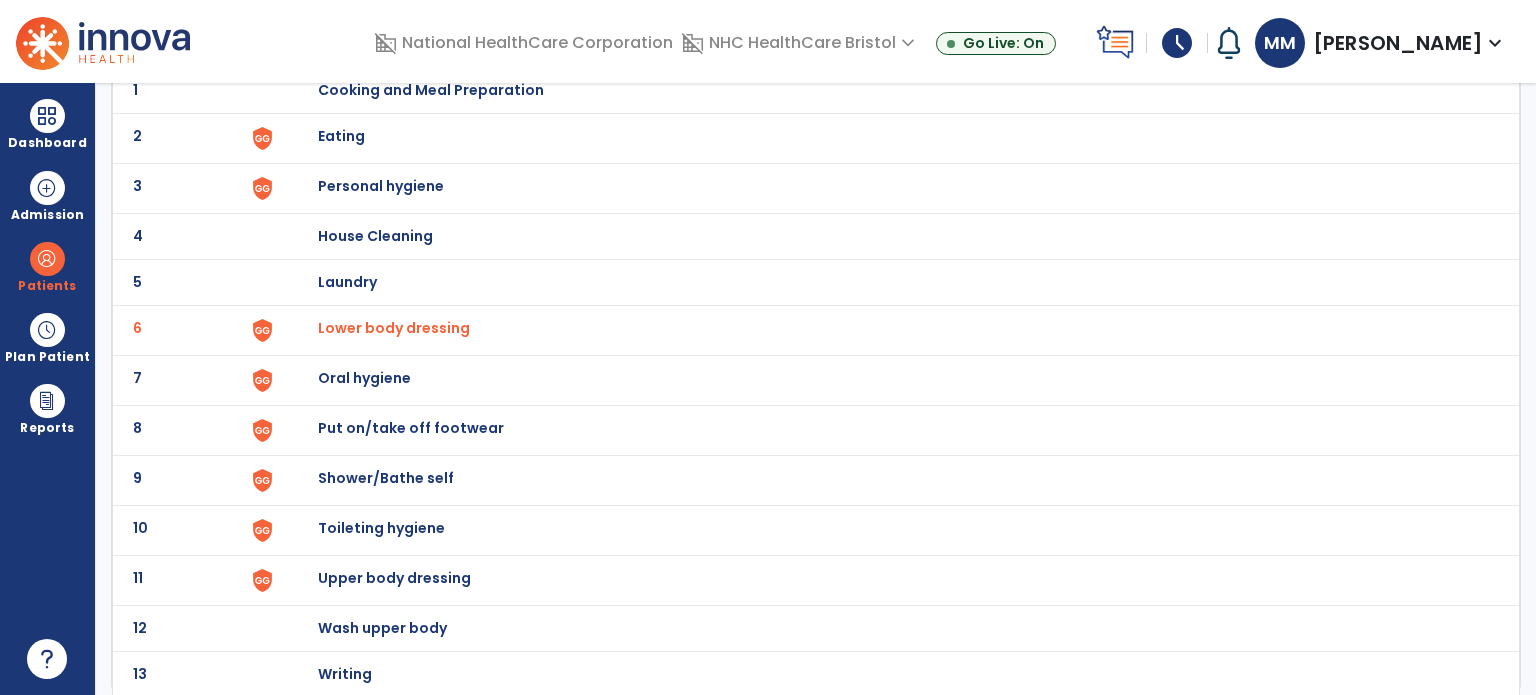click on "Toileting hygiene" at bounding box center [431, 90] 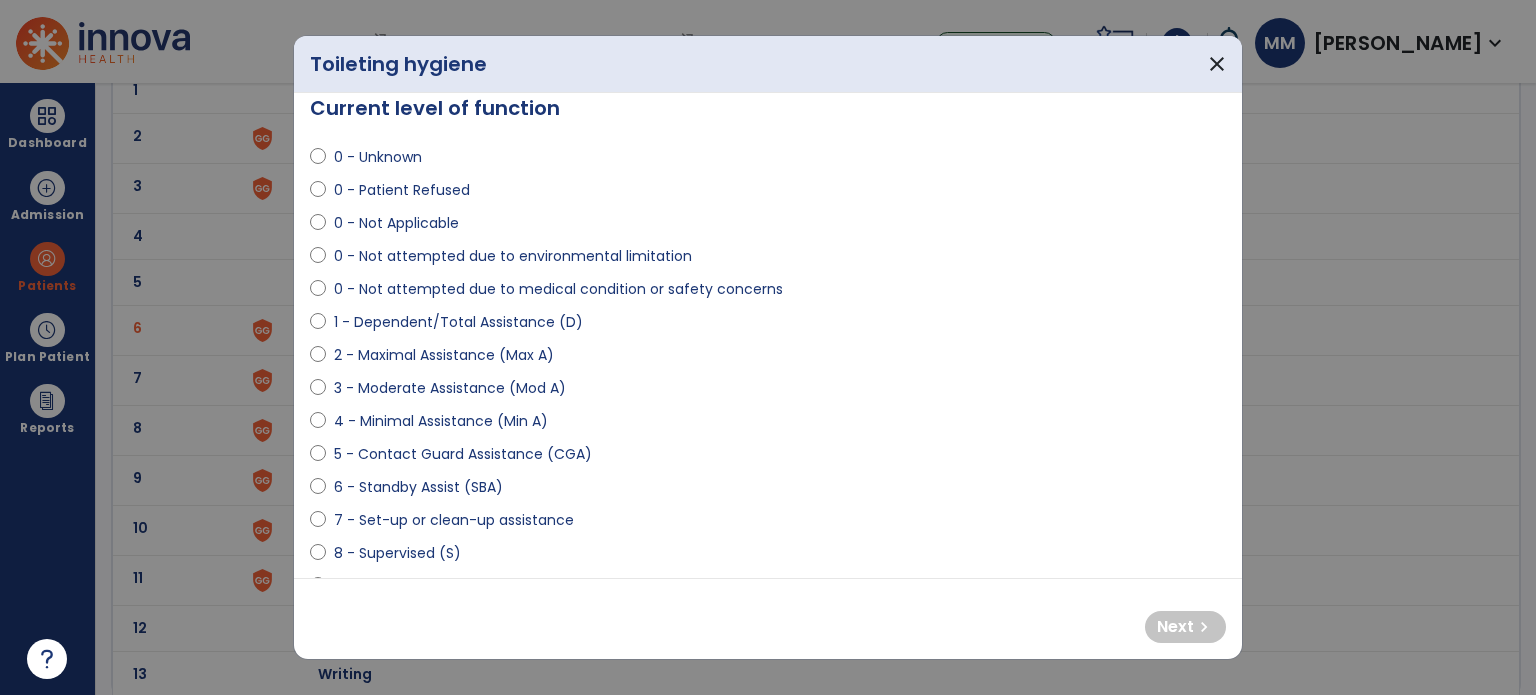 scroll, scrollTop: 16, scrollLeft: 0, axis: vertical 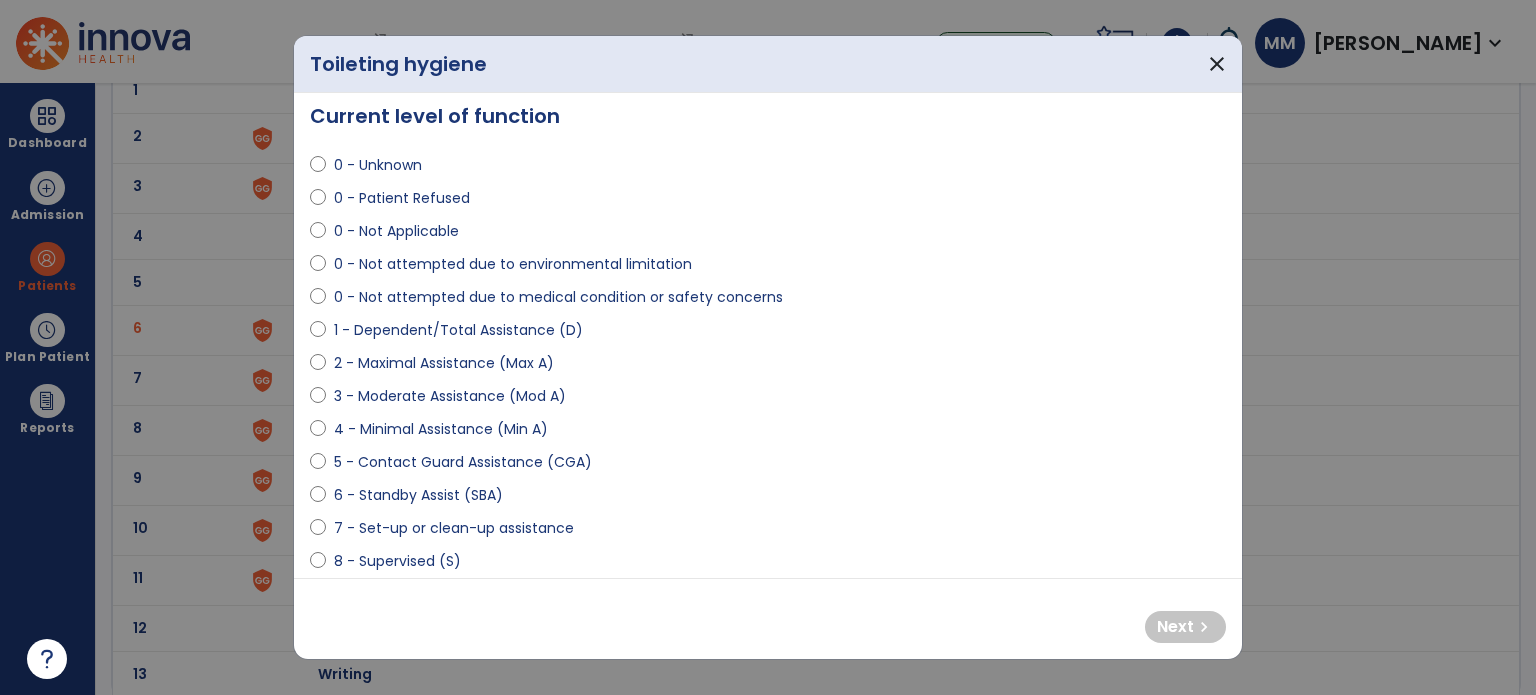 click on "3 - Moderate Assistance (Mod A)" at bounding box center [450, 396] 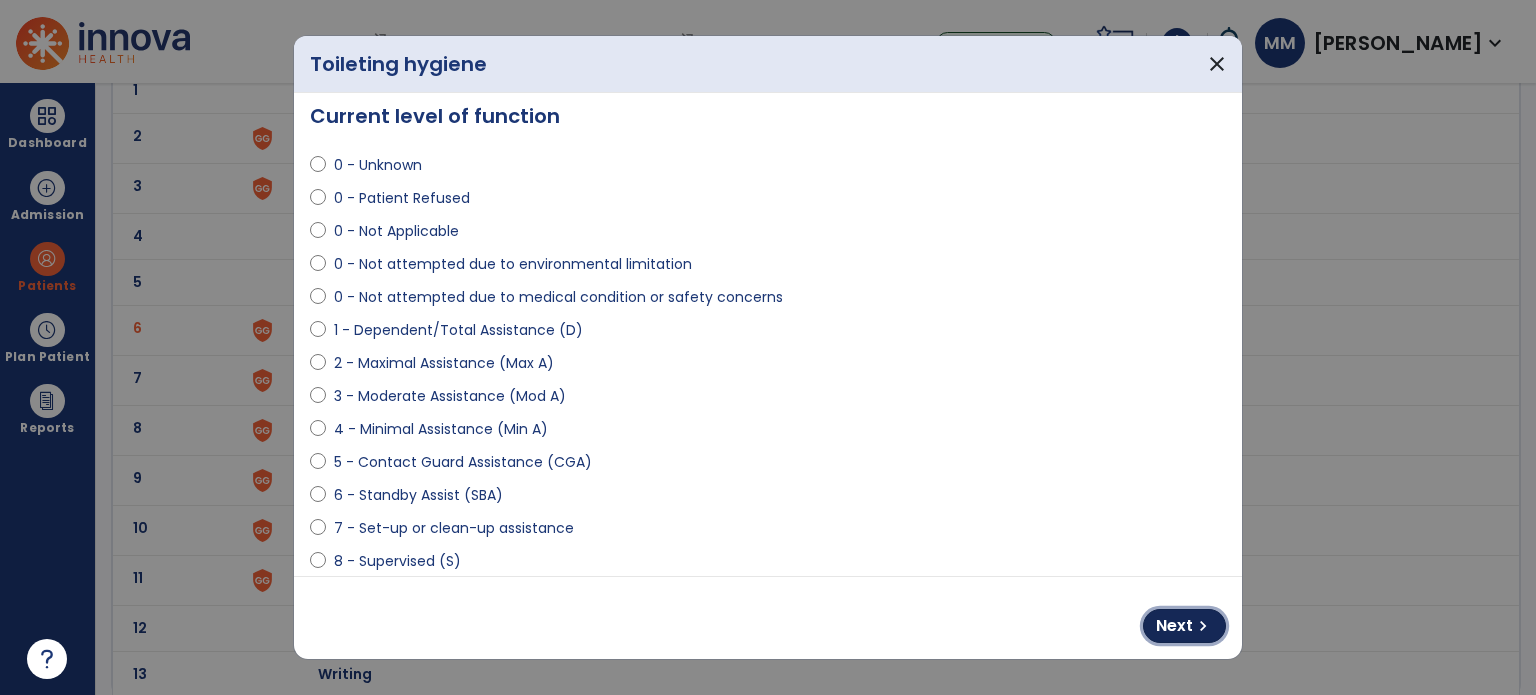 click on "Next  chevron_right" at bounding box center (1184, 626) 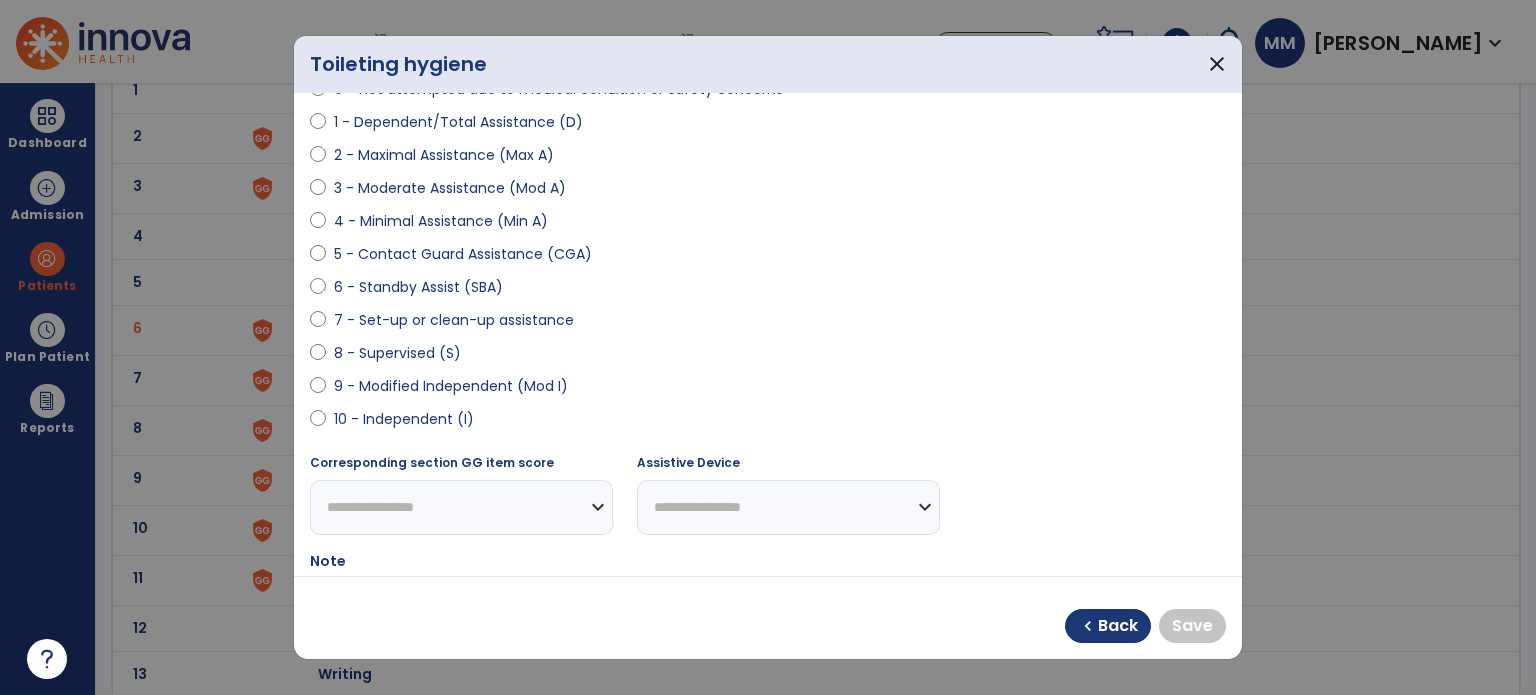 scroll, scrollTop: 224, scrollLeft: 0, axis: vertical 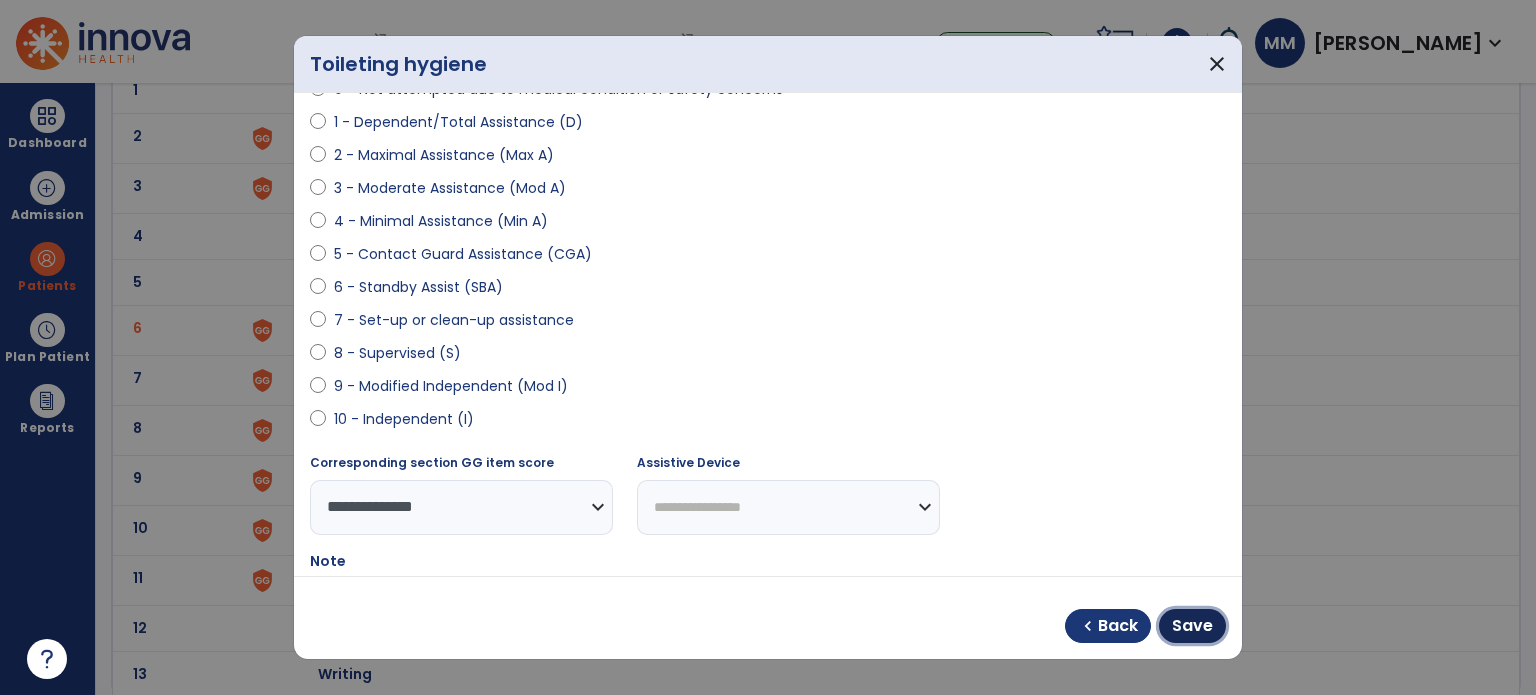click on "Save" at bounding box center [1192, 626] 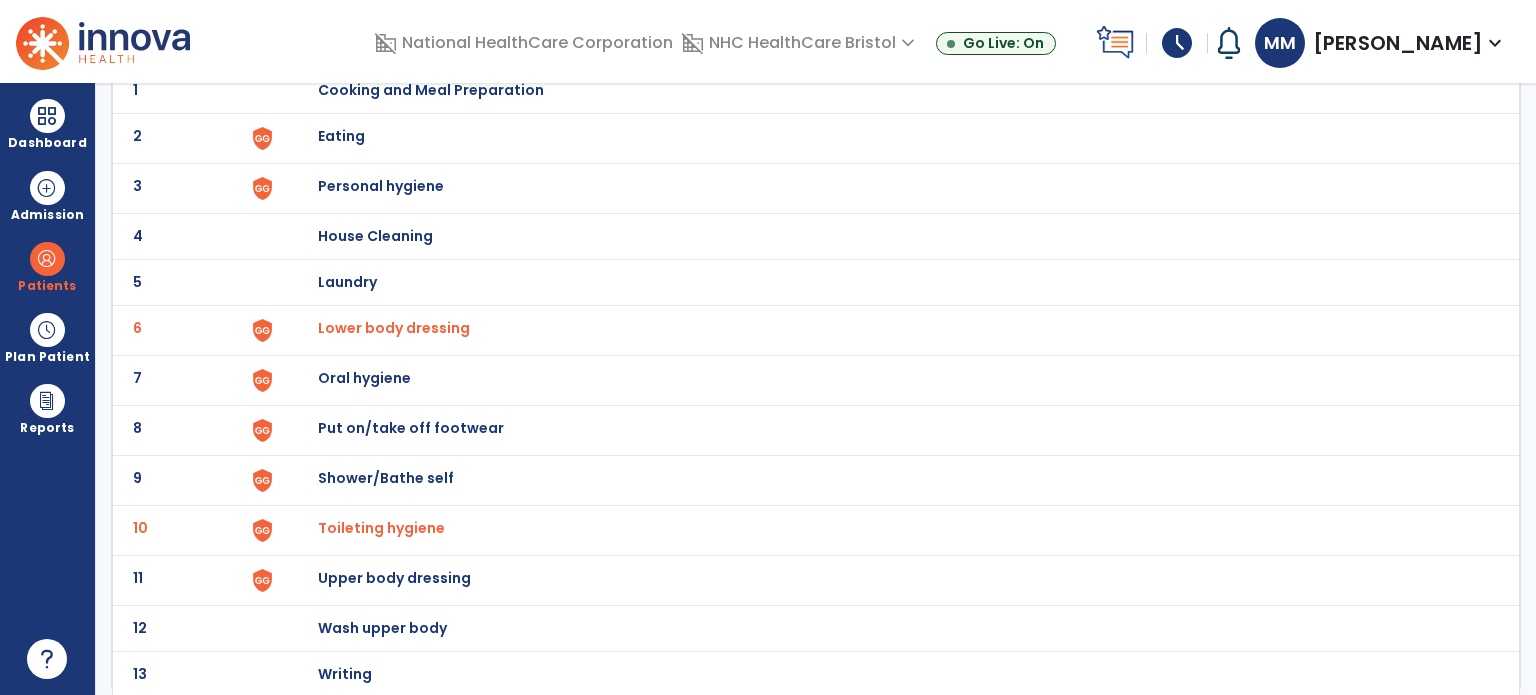 click on "Upper body dressing" at bounding box center [431, 90] 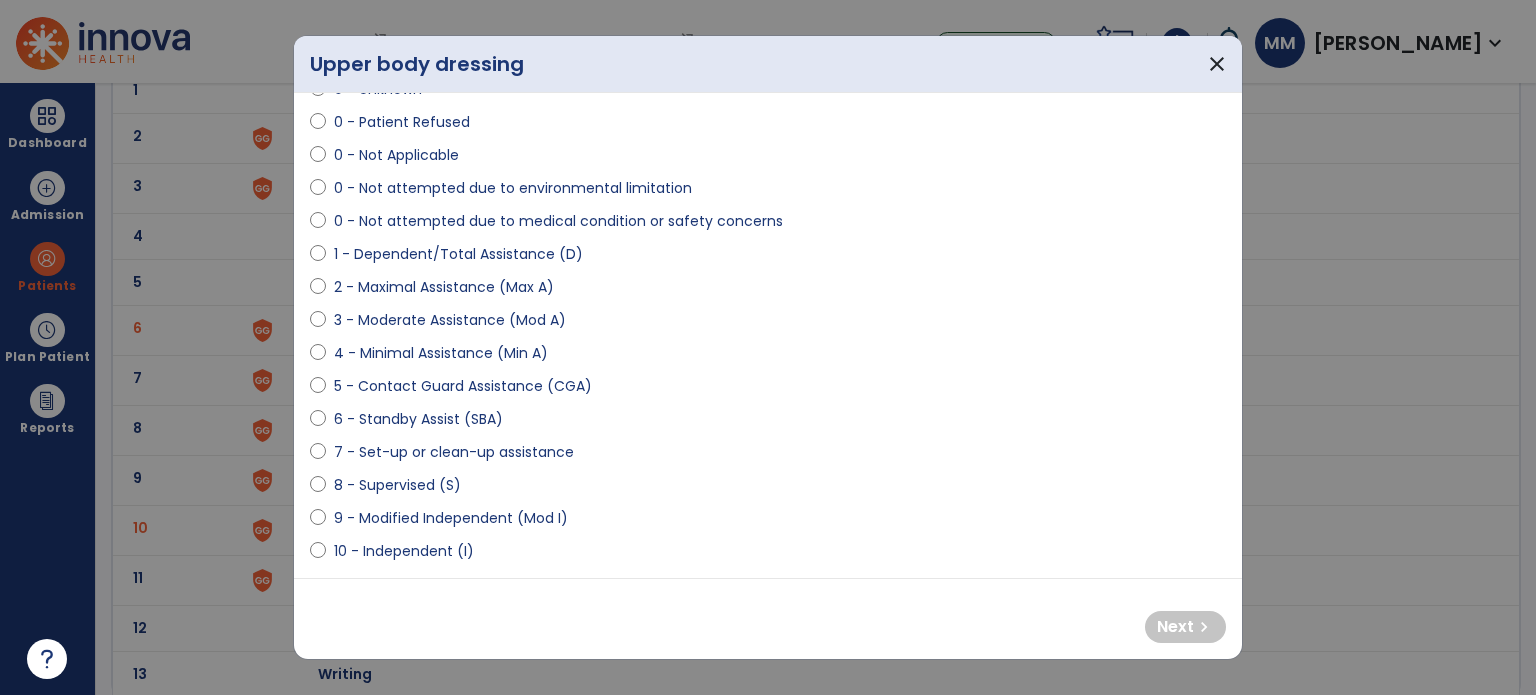 scroll, scrollTop: 91, scrollLeft: 0, axis: vertical 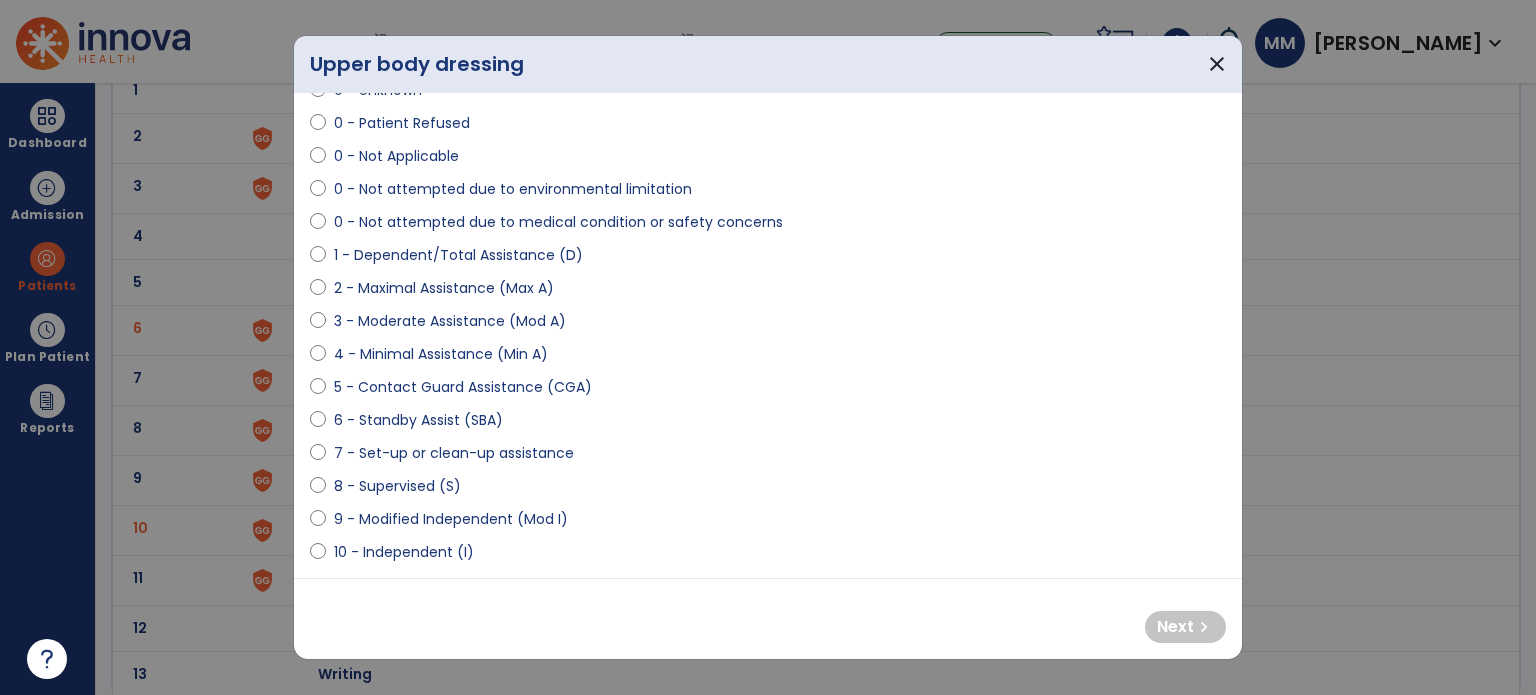 click on "6 - Standby Assist (SBA)" at bounding box center (418, 420) 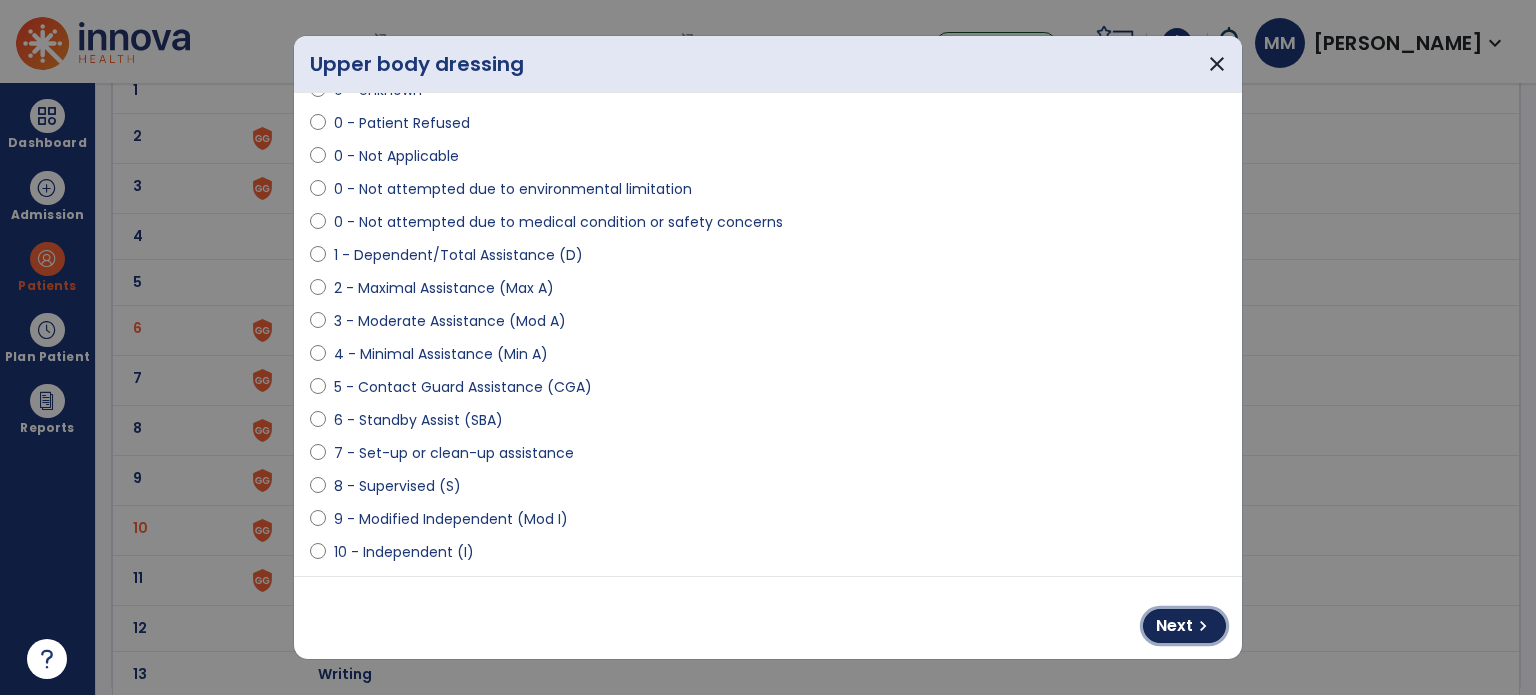 click on "chevron_right" at bounding box center [1203, 626] 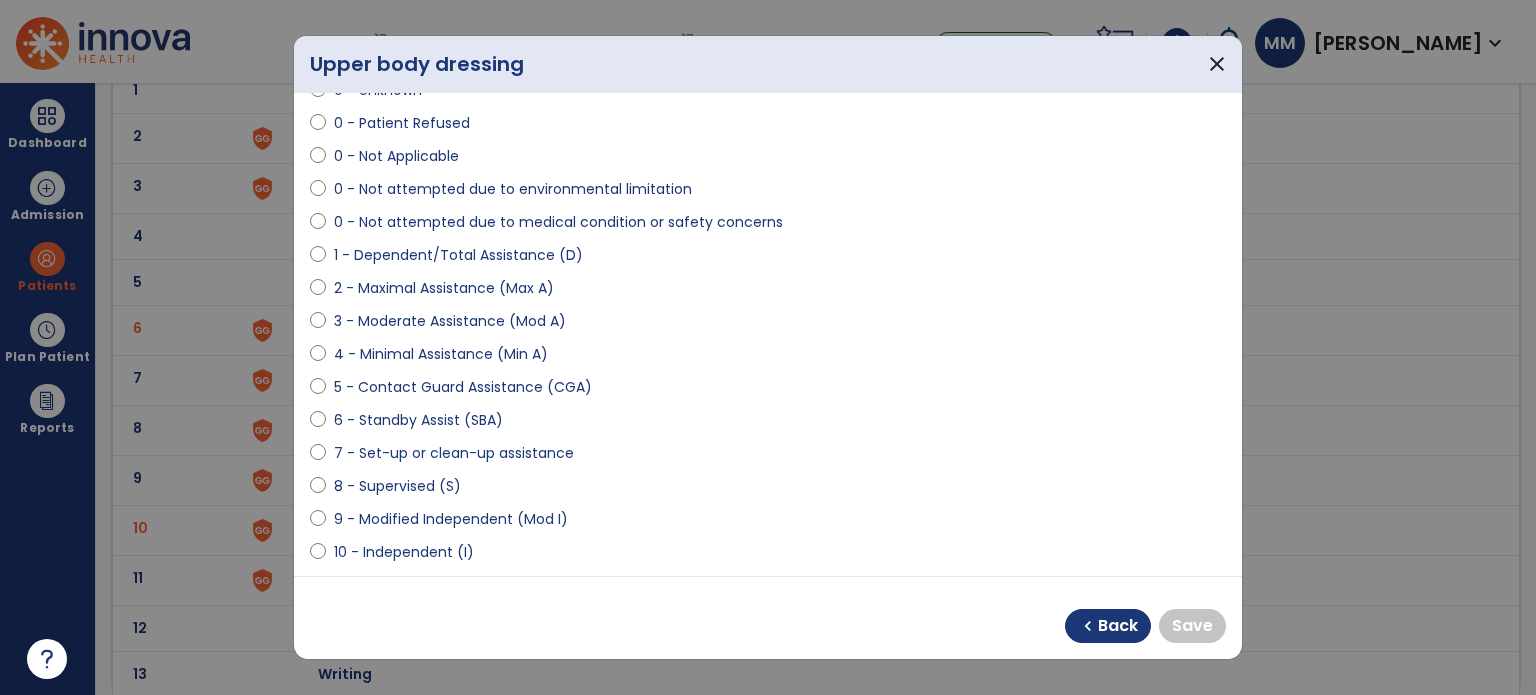 click on "10 - Independent (I)" at bounding box center [404, 552] 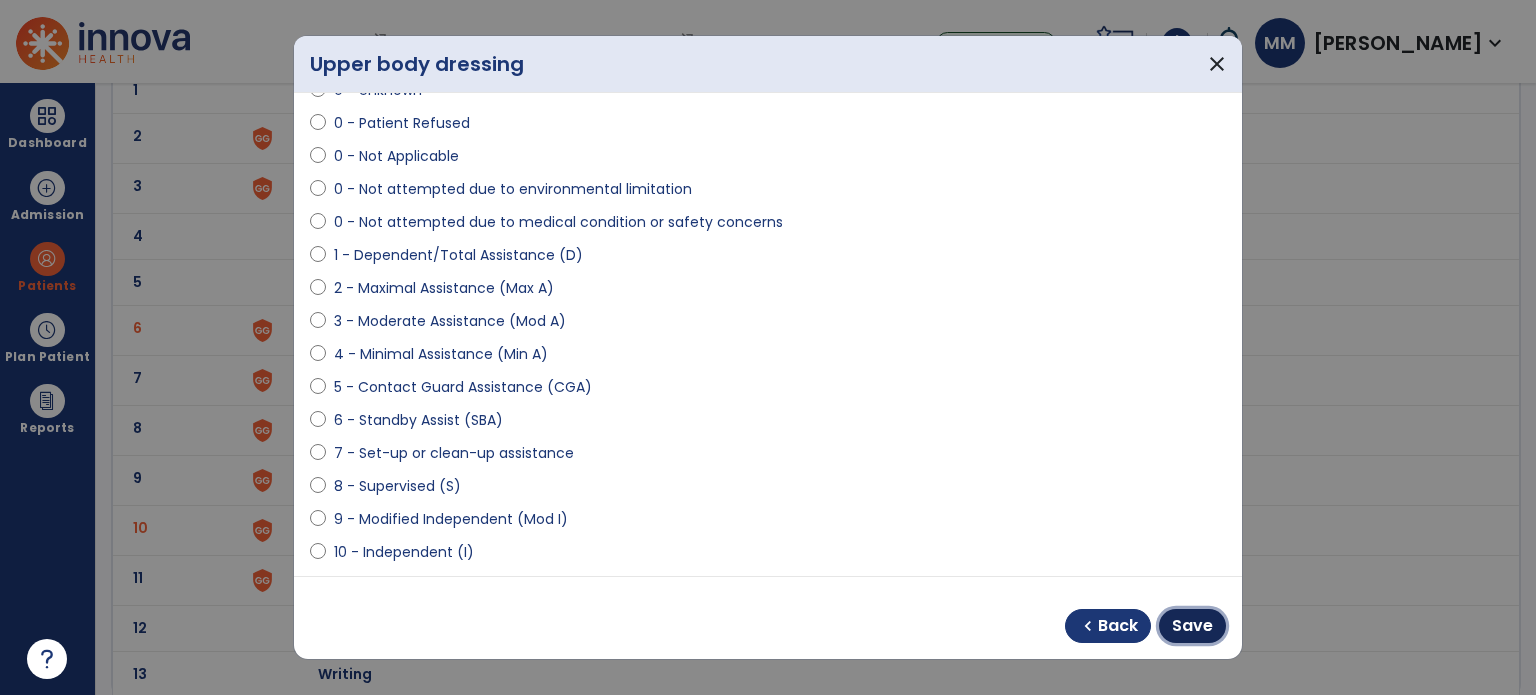 click on "Save" at bounding box center (1192, 626) 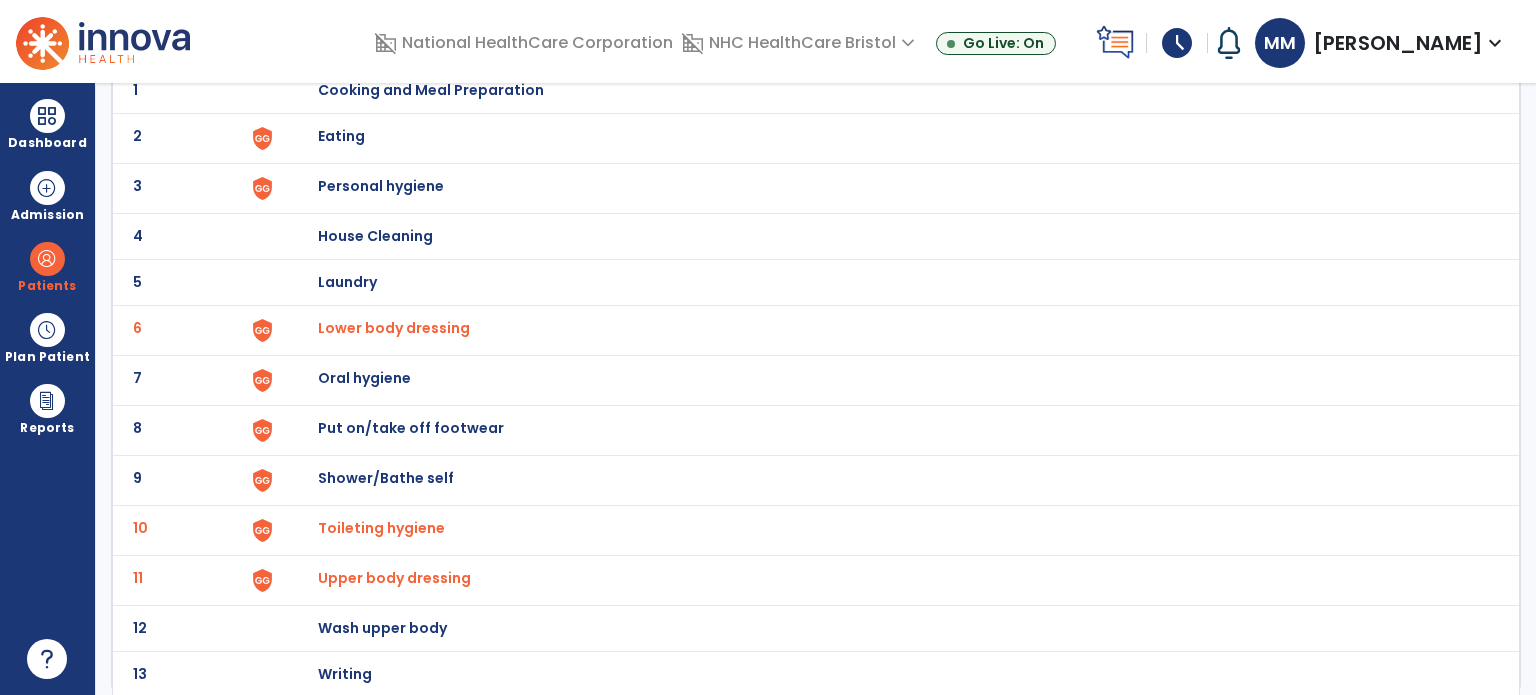 scroll, scrollTop: 160, scrollLeft: 0, axis: vertical 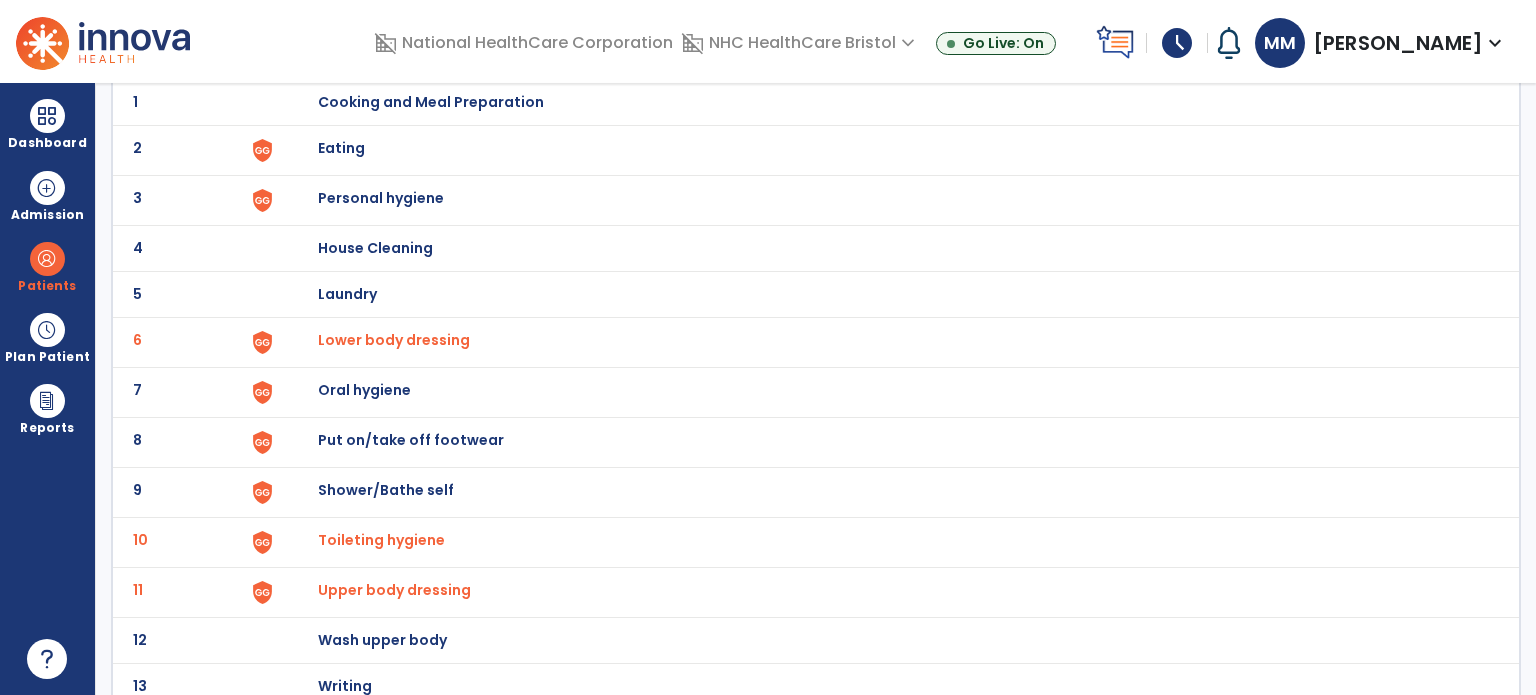 click on "9 Shower/Bathe self" 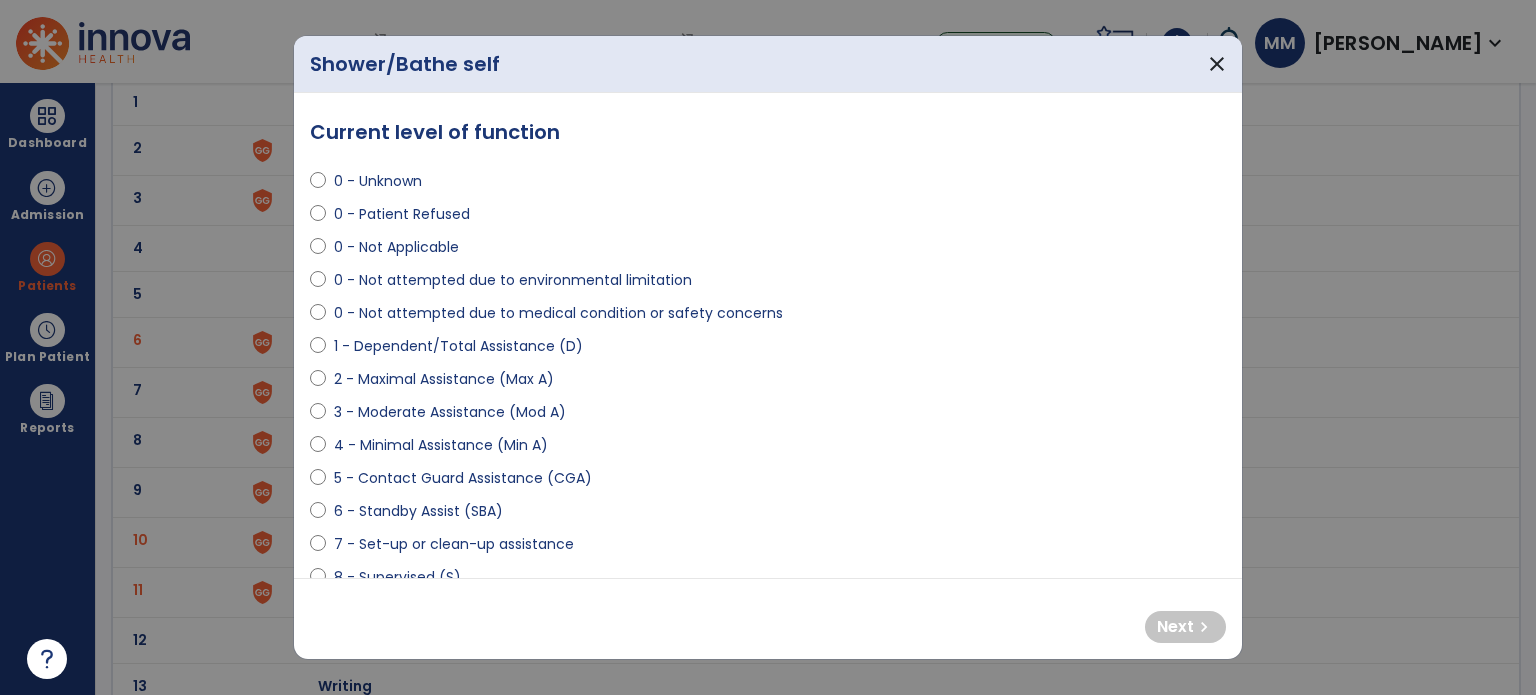 click on "3 - Moderate Assistance (Mod A)" at bounding box center [450, 412] 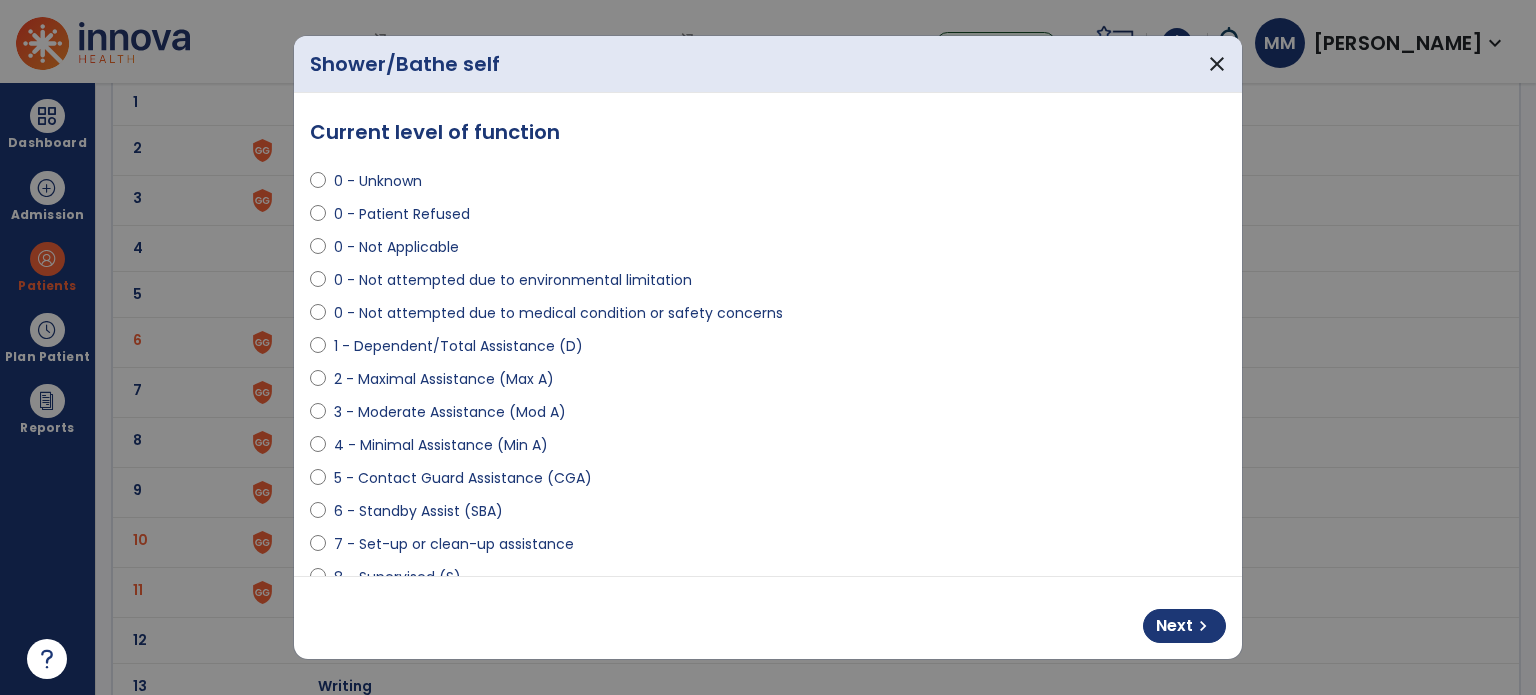 click on "3 - Moderate Assistance (Mod A)" at bounding box center [450, 412] 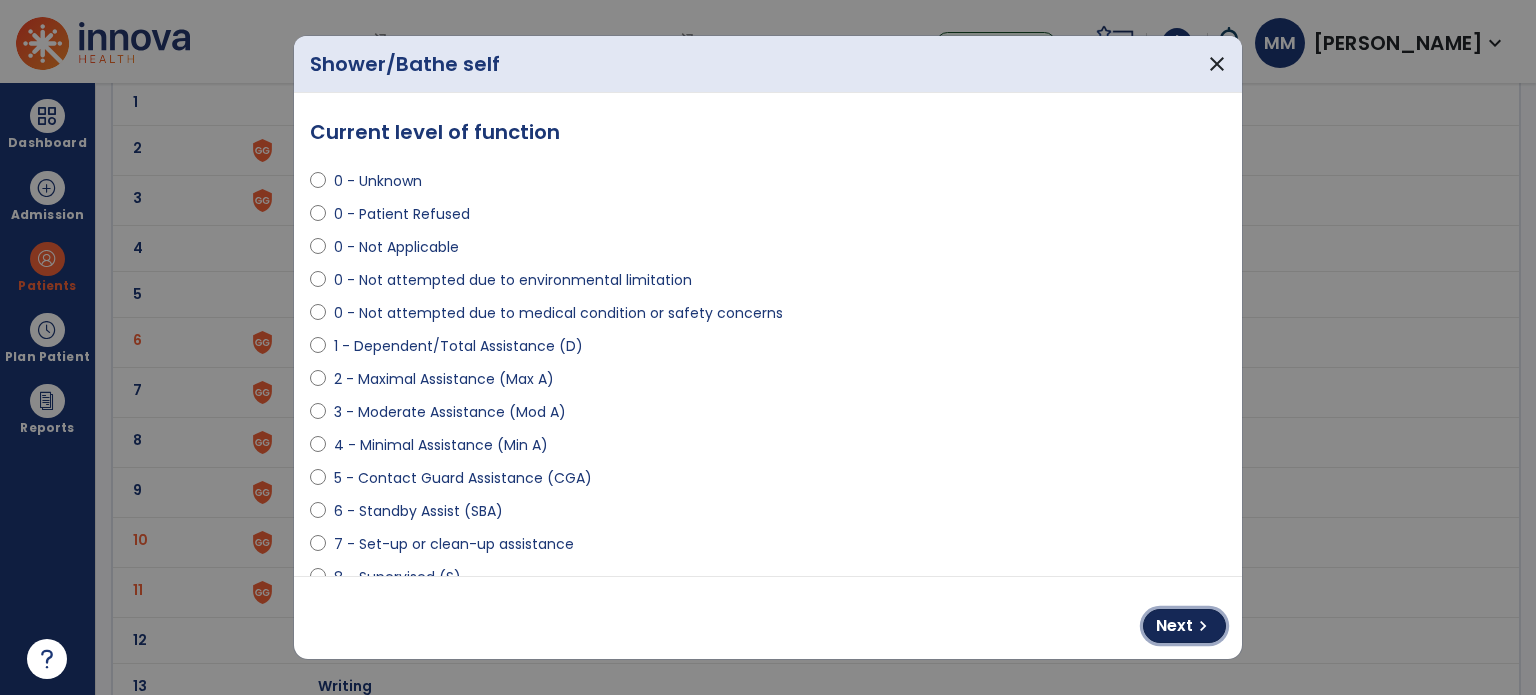 click on "chevron_right" at bounding box center [1203, 626] 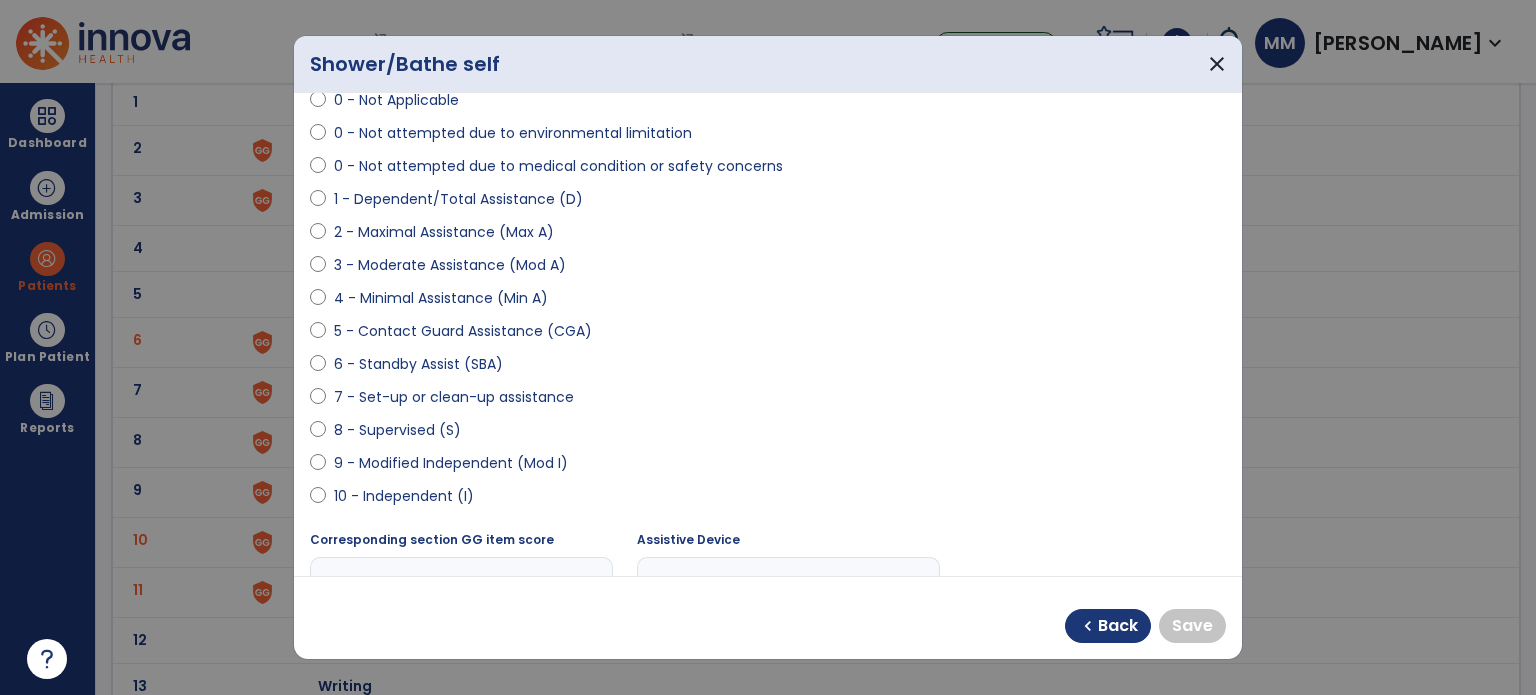 scroll, scrollTop: 152, scrollLeft: 0, axis: vertical 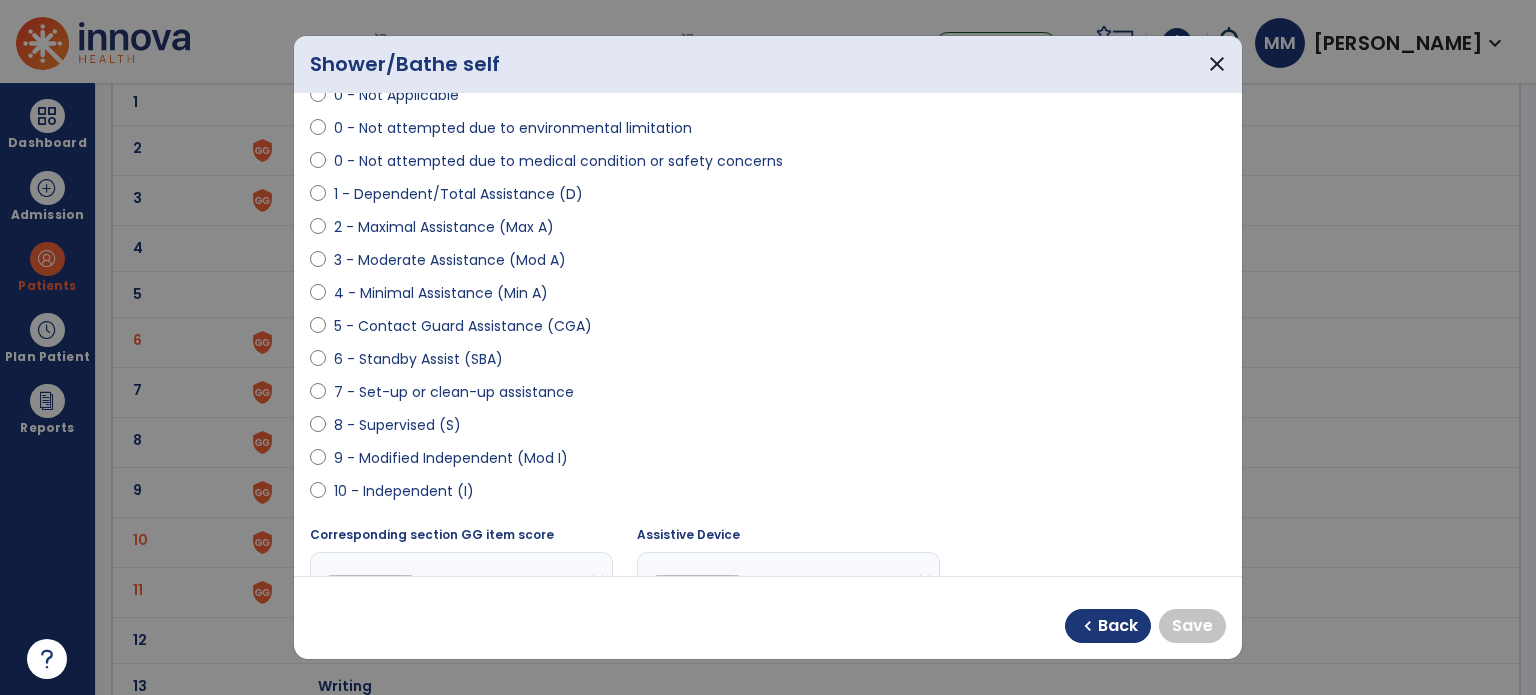 click on "9 - Modified Independent (Mod I)" at bounding box center (451, 458) 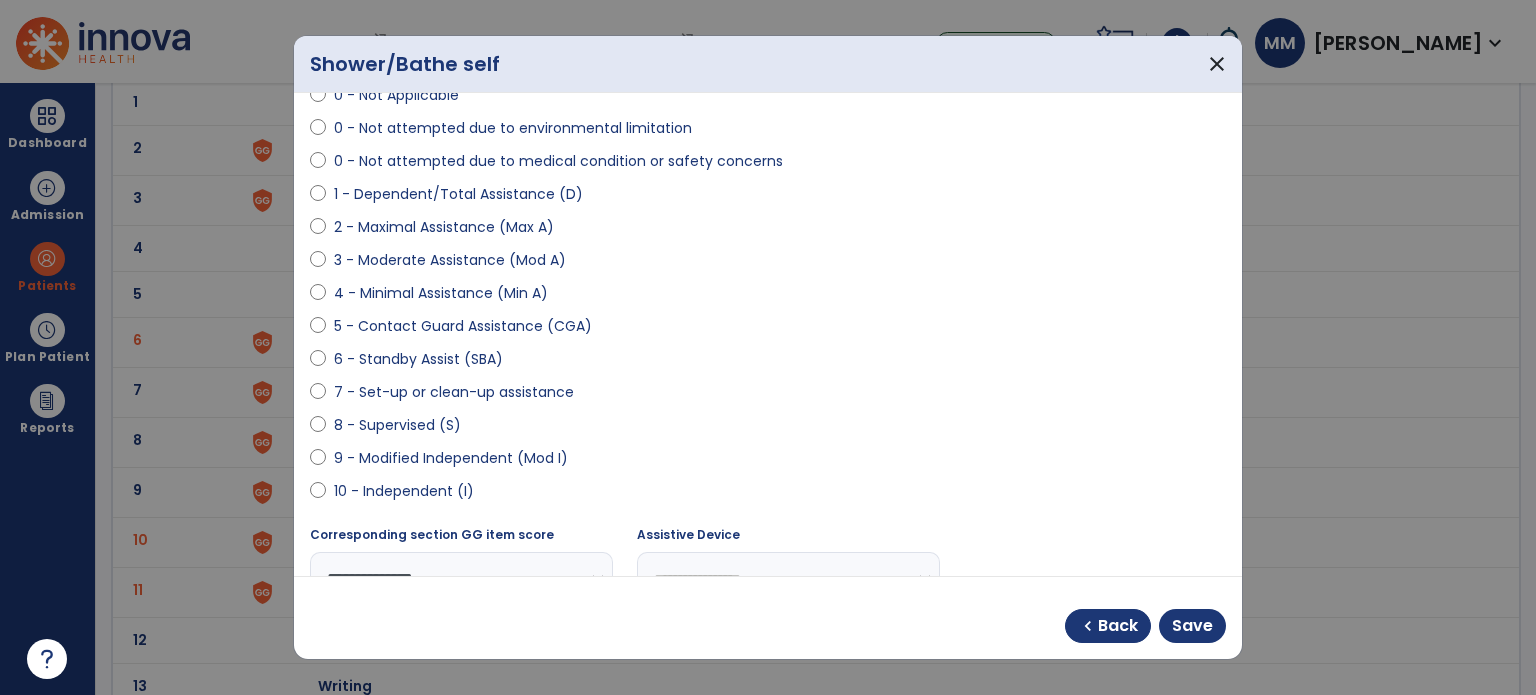 click on "10 - Independent (I)" at bounding box center [404, 491] 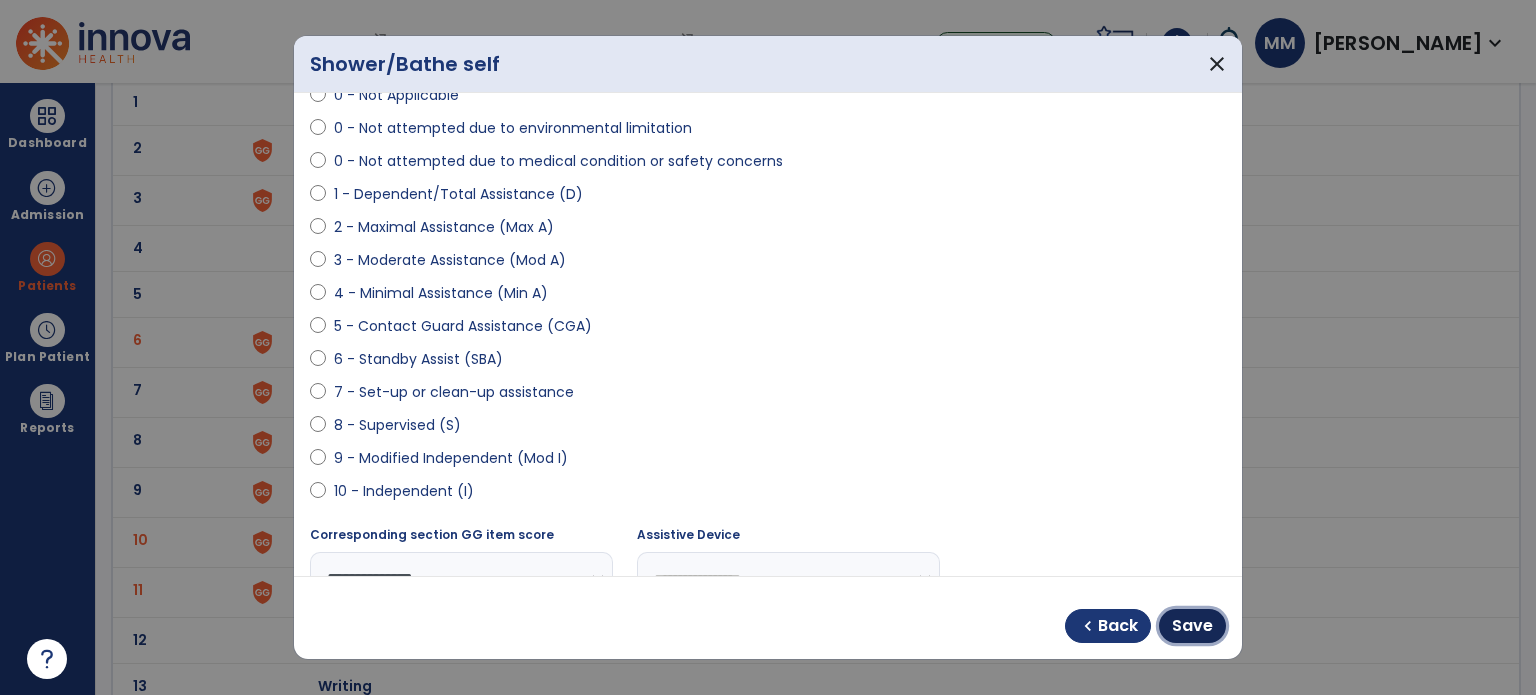 click on "Save" at bounding box center [1192, 626] 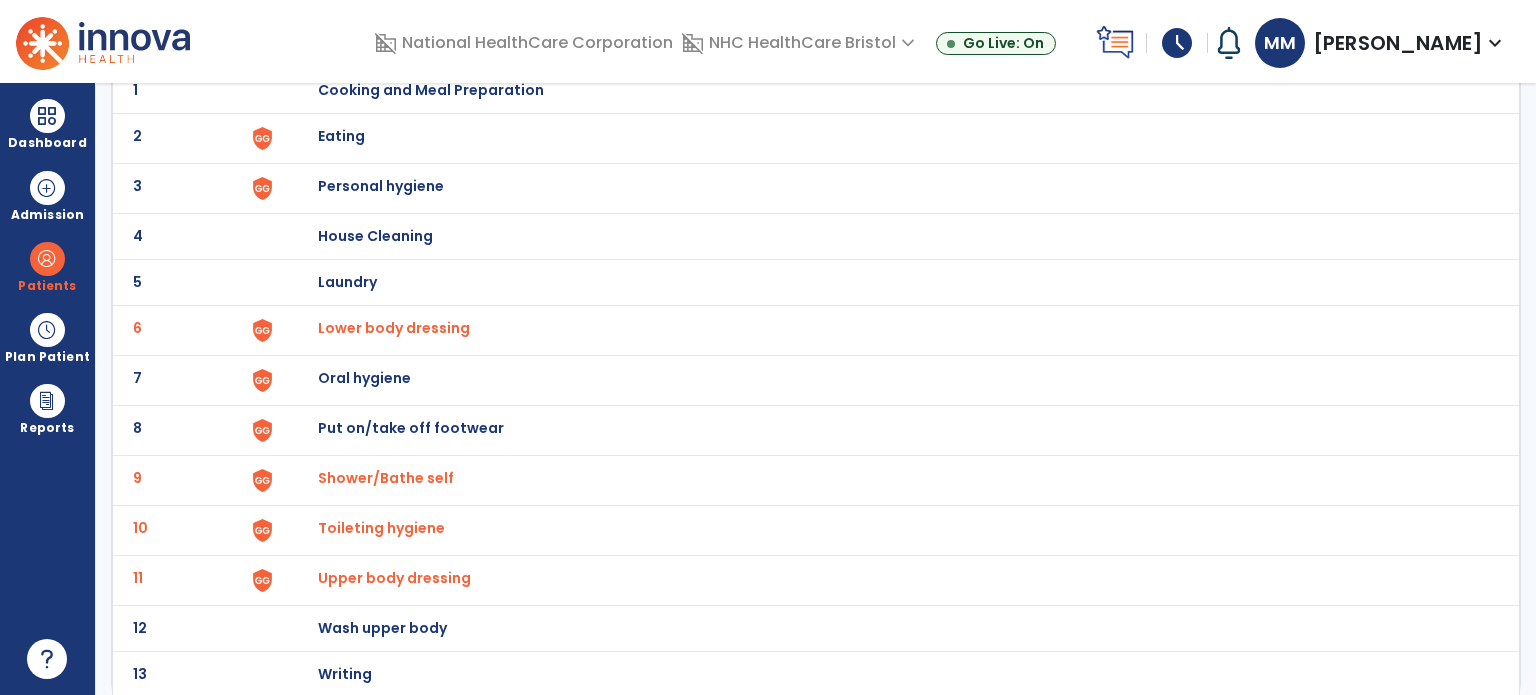 scroll, scrollTop: 0, scrollLeft: 0, axis: both 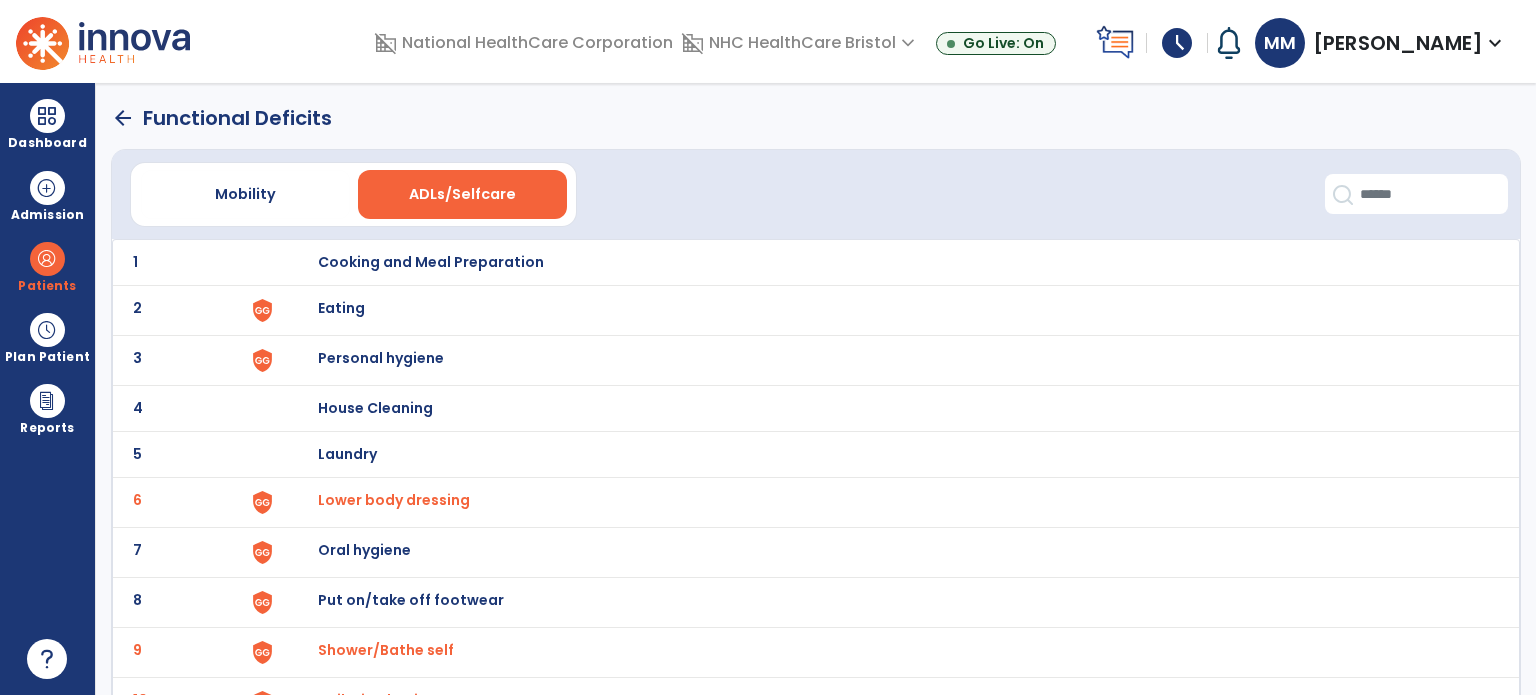 click on "arrow_back" 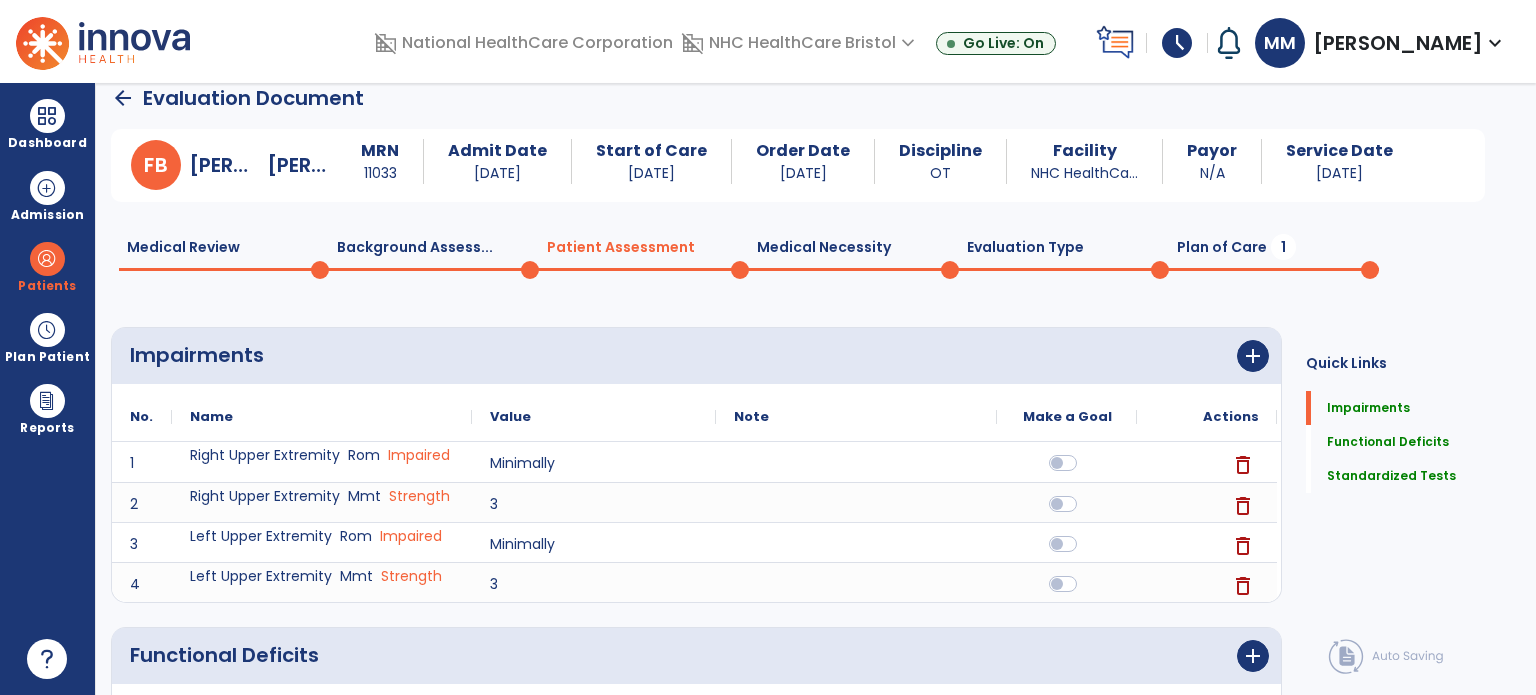 click on "Plan of Care  1" 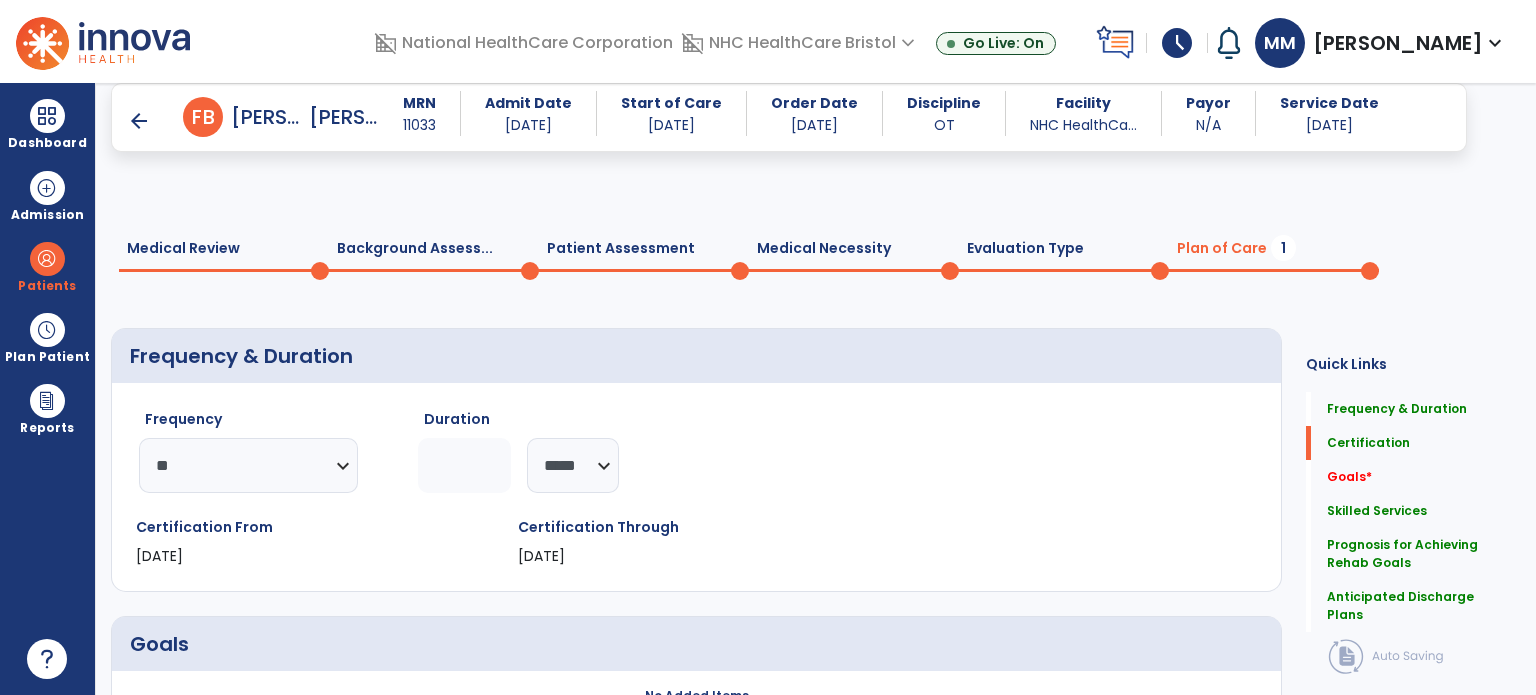 scroll, scrollTop: 192, scrollLeft: 0, axis: vertical 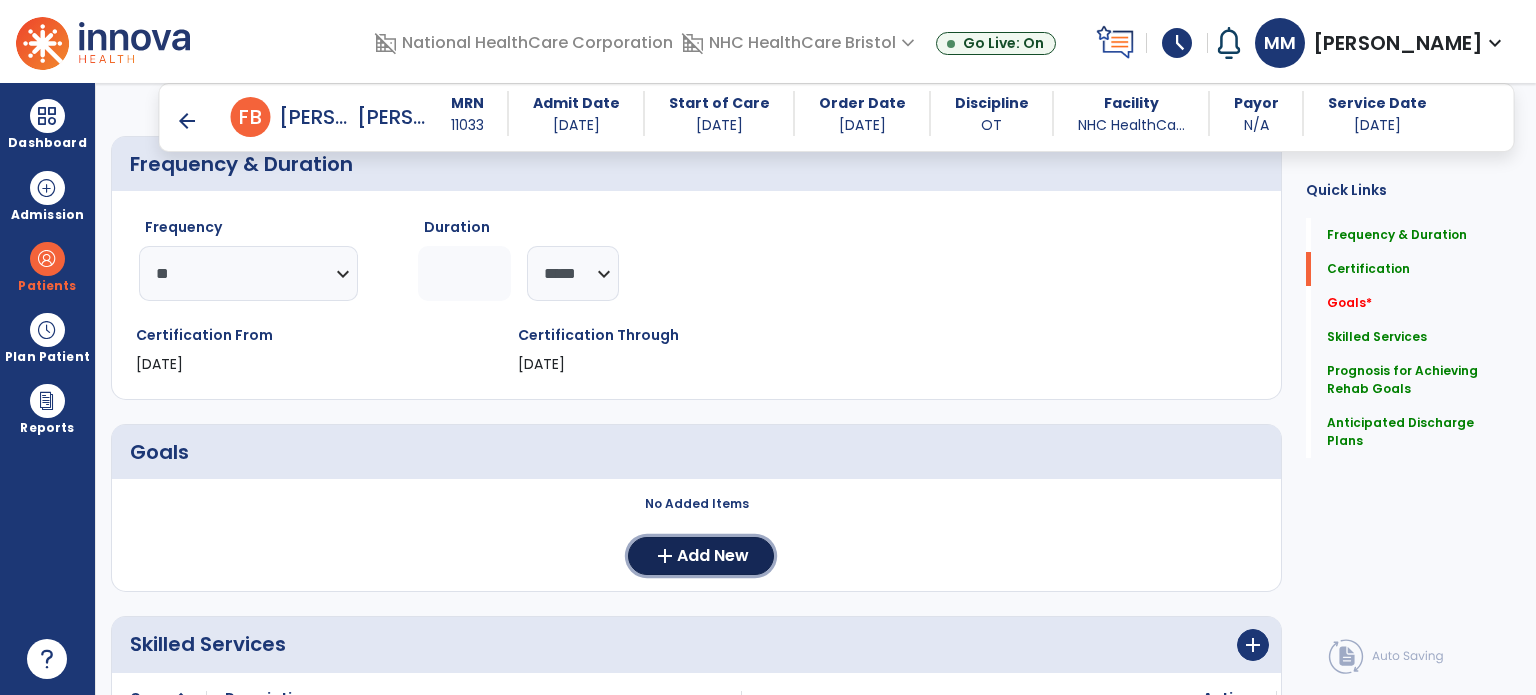 click on "Add New" at bounding box center (713, 556) 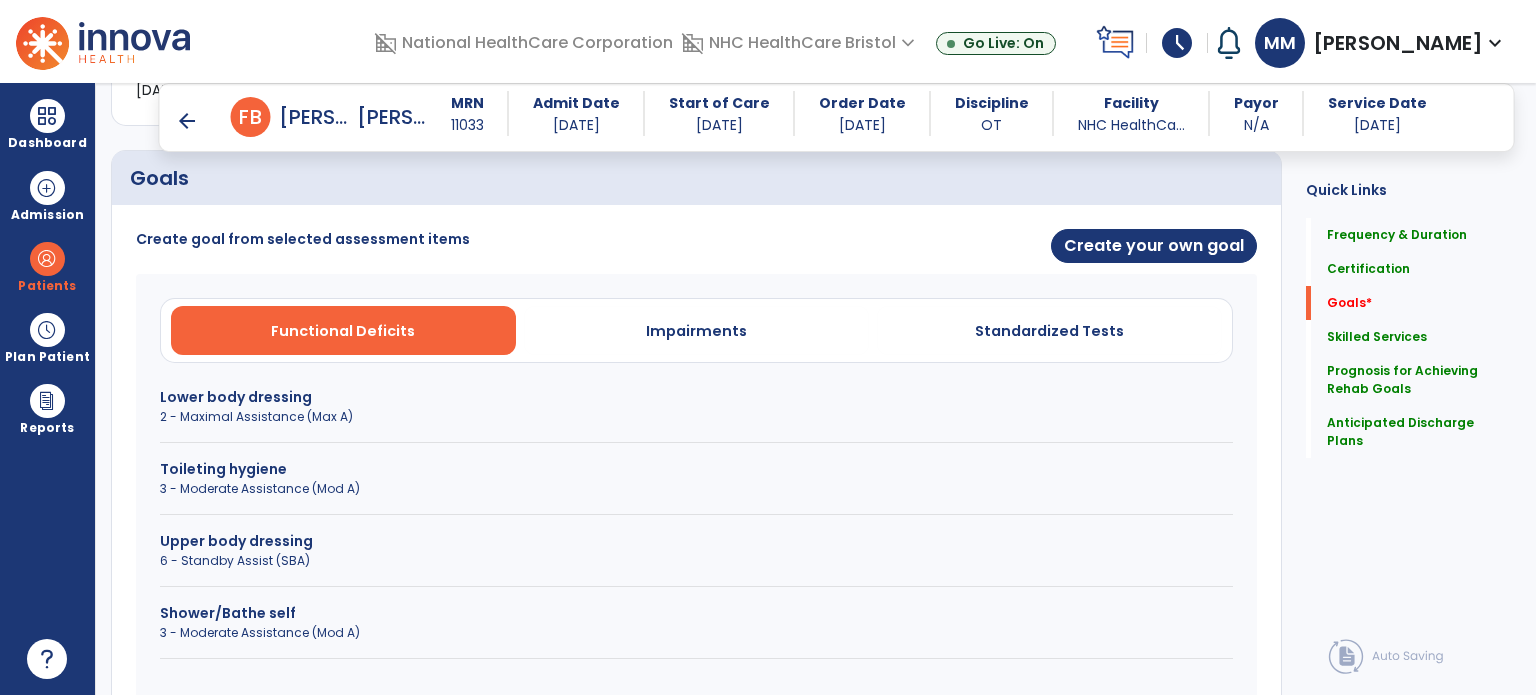 scroll, scrollTop: 466, scrollLeft: 0, axis: vertical 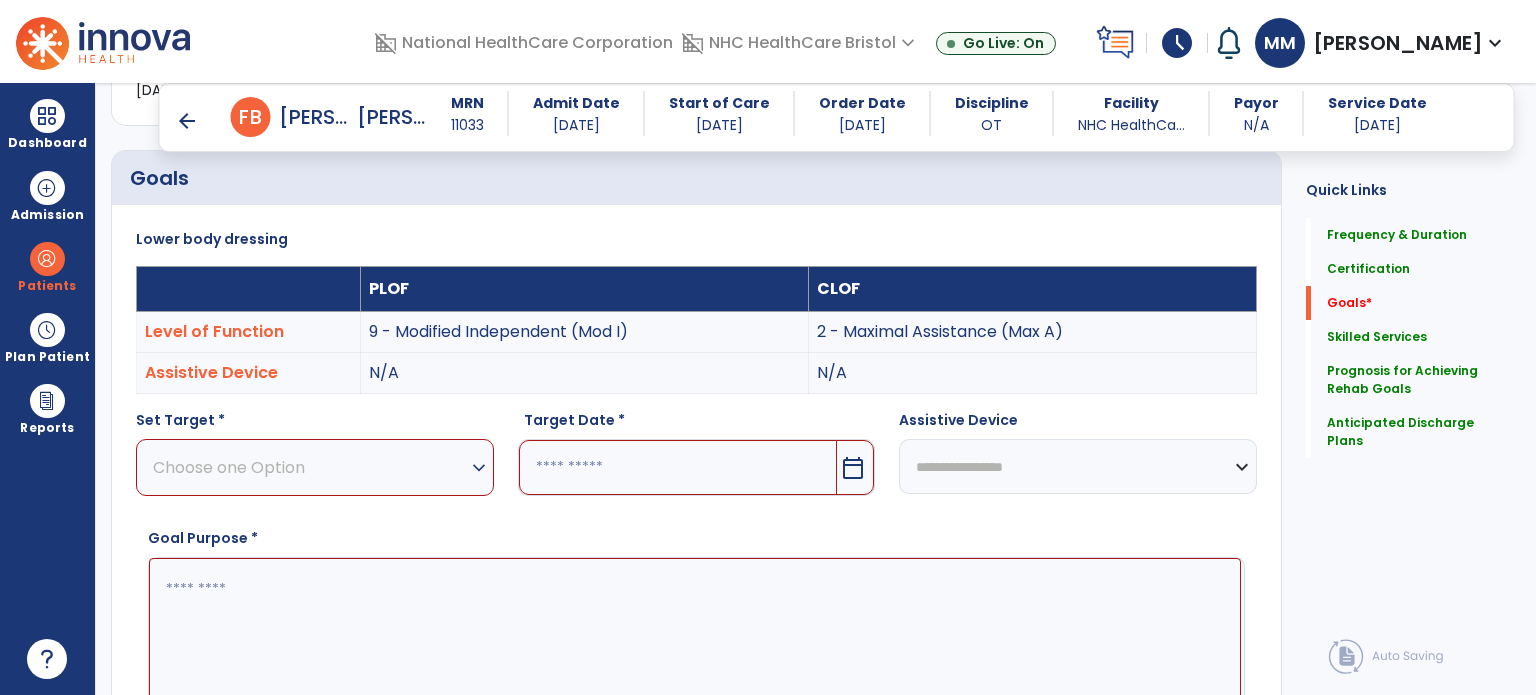 click on "Choose one Option" at bounding box center (310, 467) 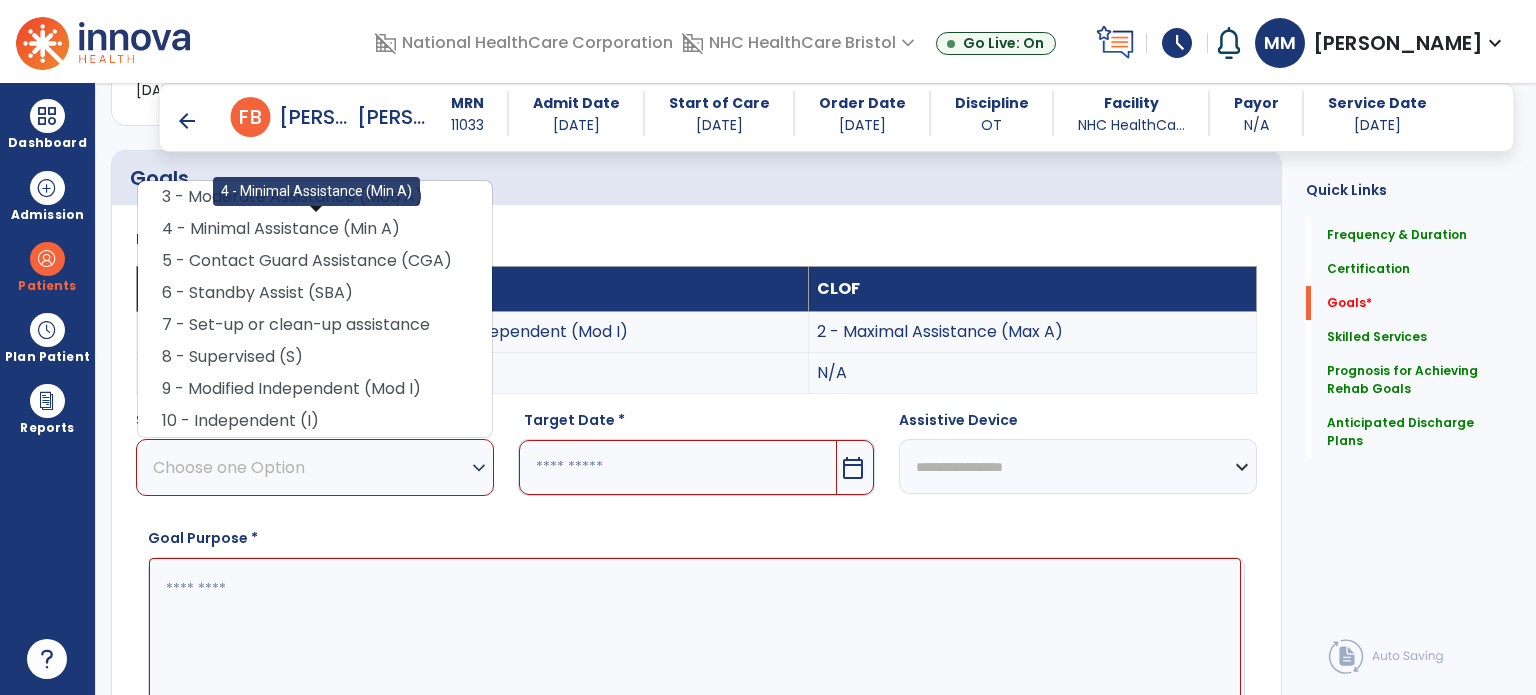 click on "4 - Minimal Assistance (Min A)" at bounding box center [315, 229] 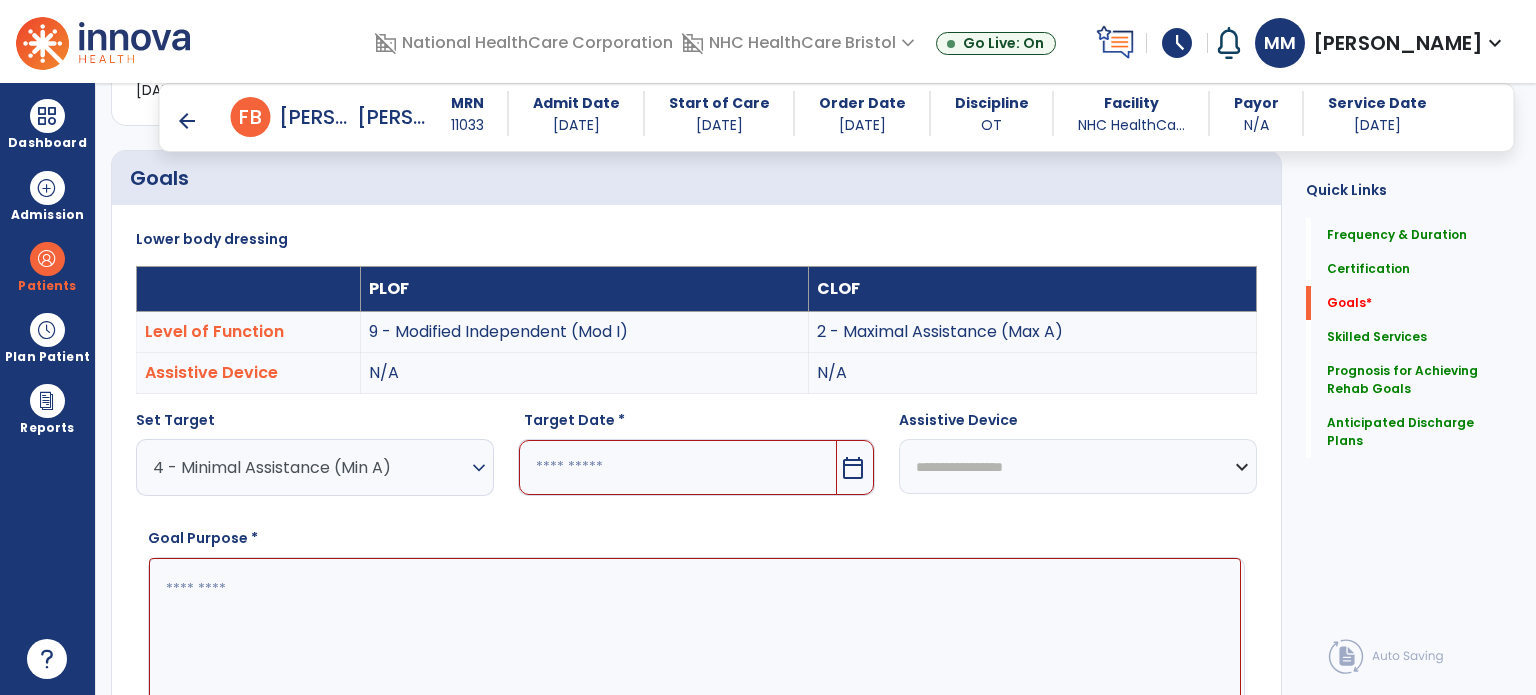 click at bounding box center [678, 467] 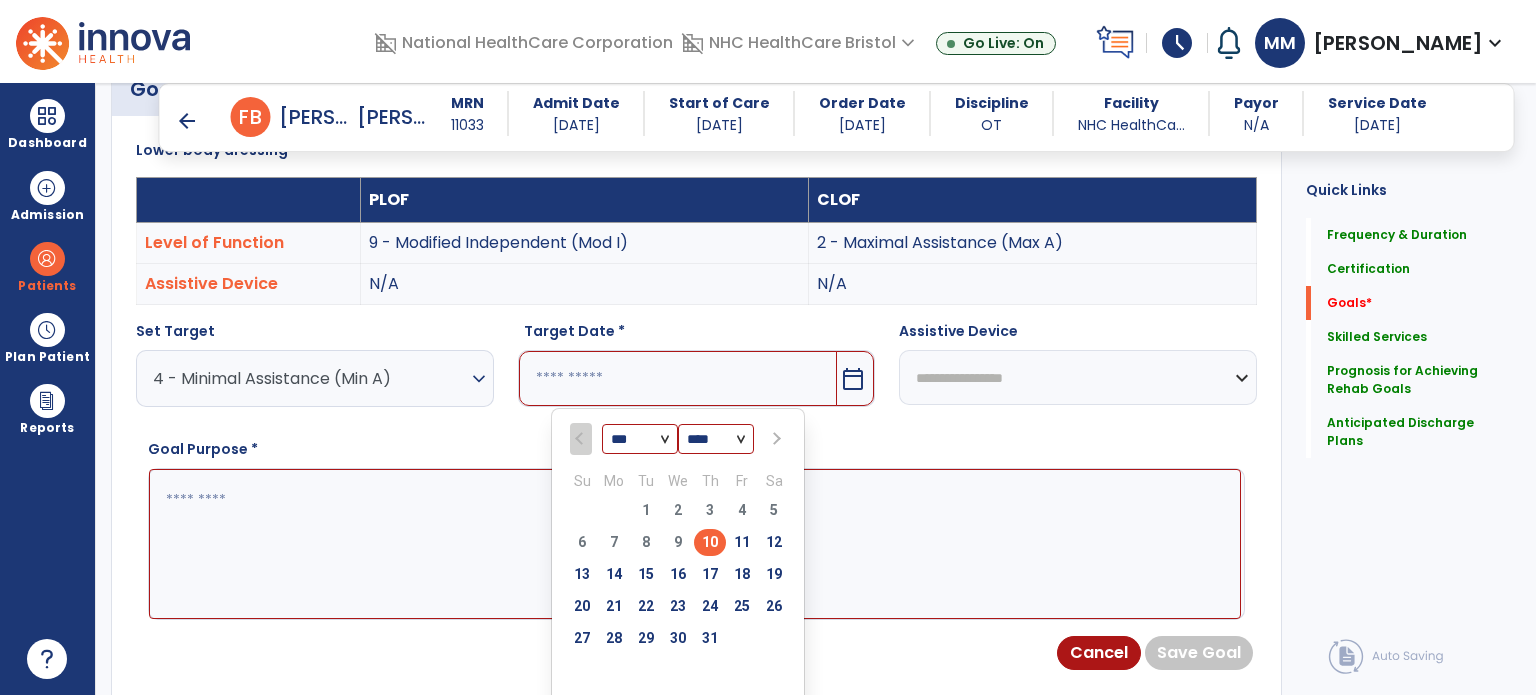 scroll, scrollTop: 558, scrollLeft: 0, axis: vertical 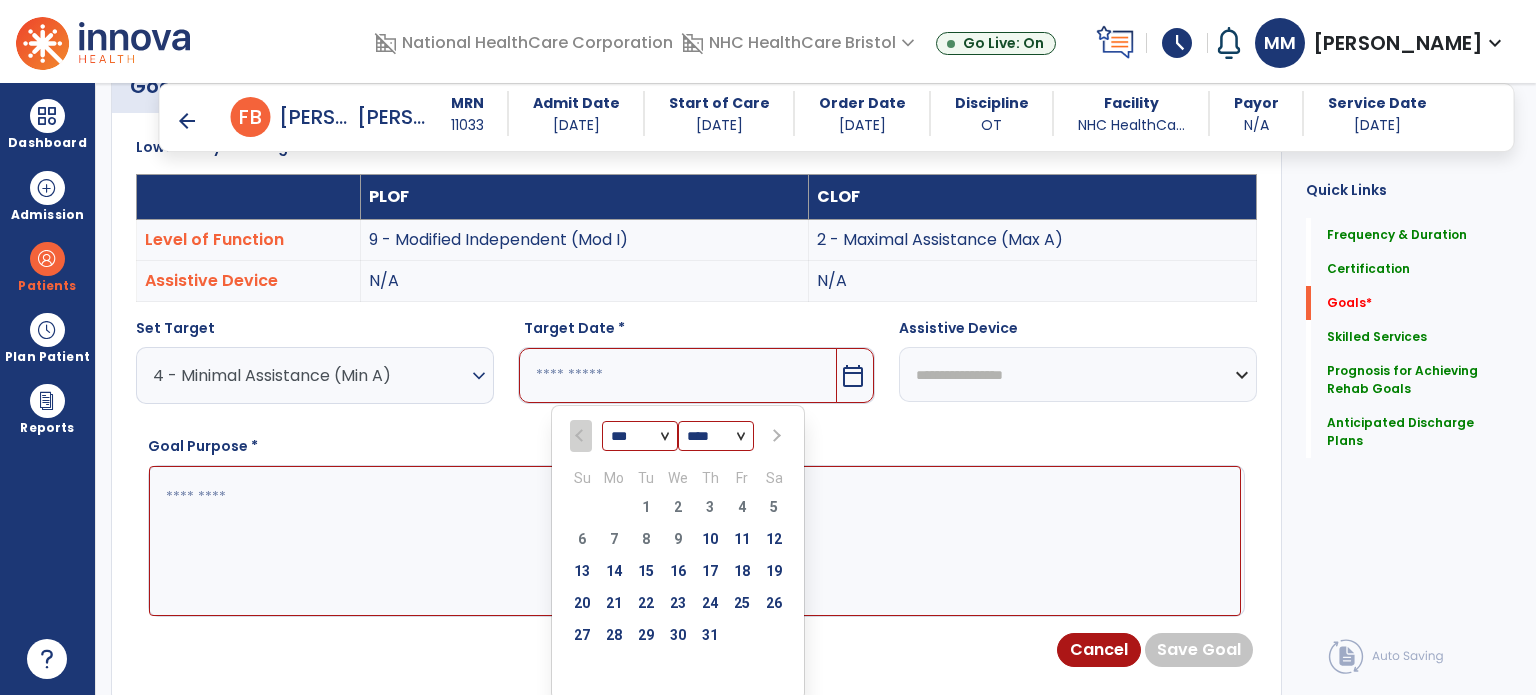 click on "*** ***" at bounding box center [640, 437] 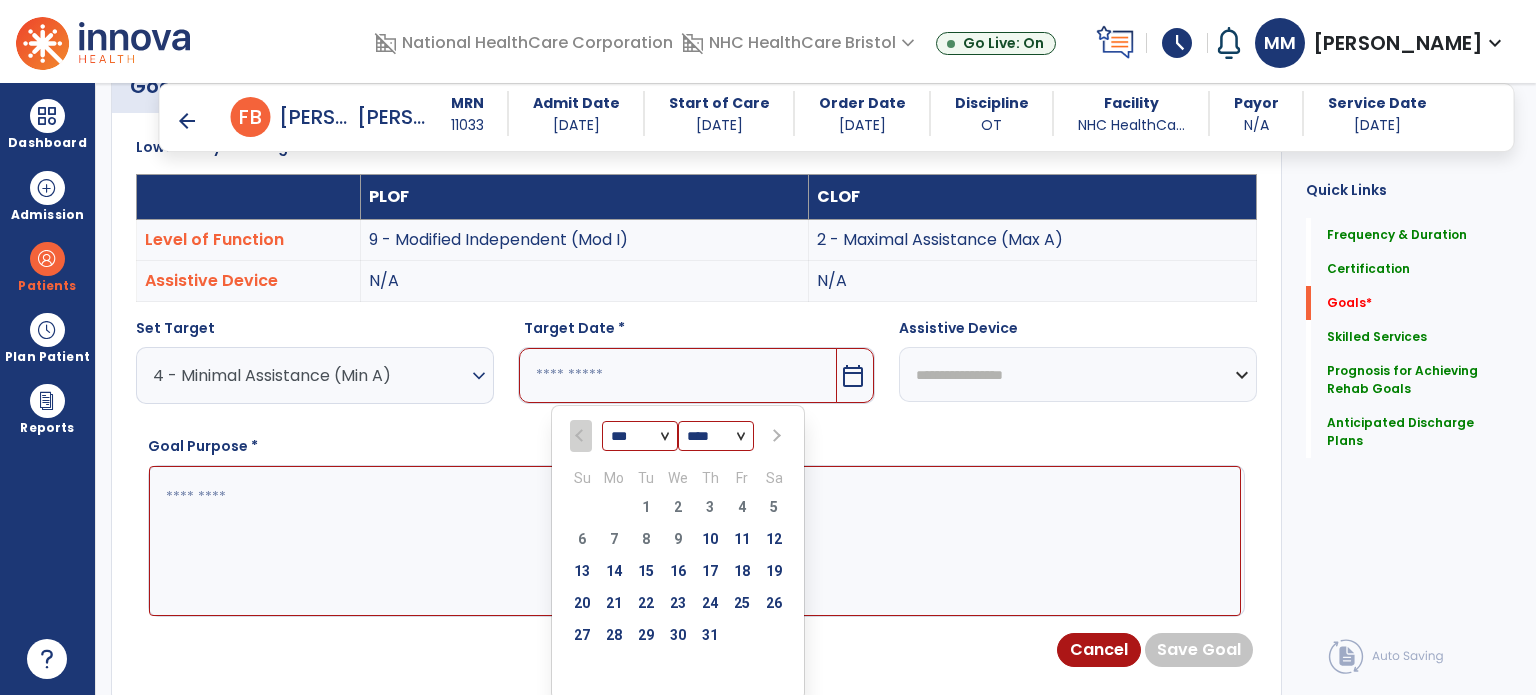click on "*** ***" at bounding box center [640, 437] 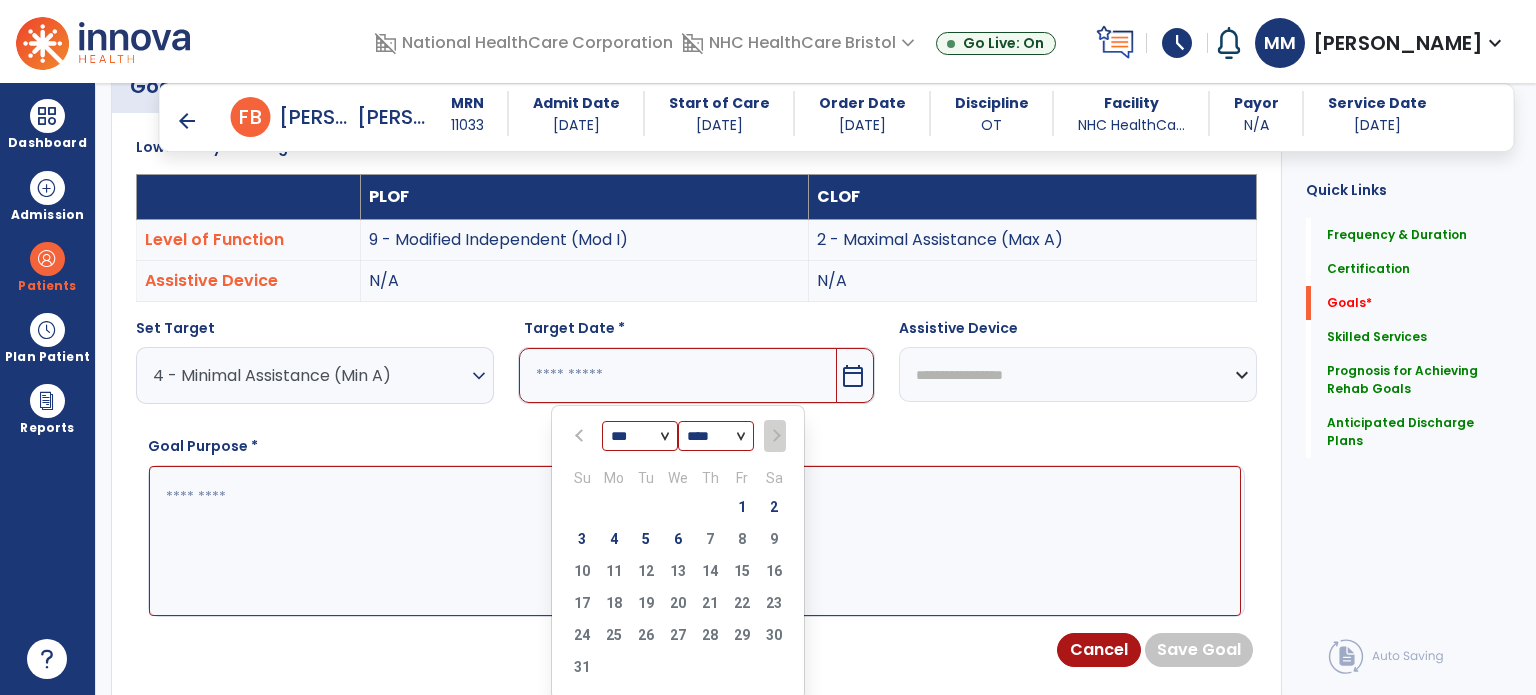 click on "*** ***" at bounding box center [640, 437] 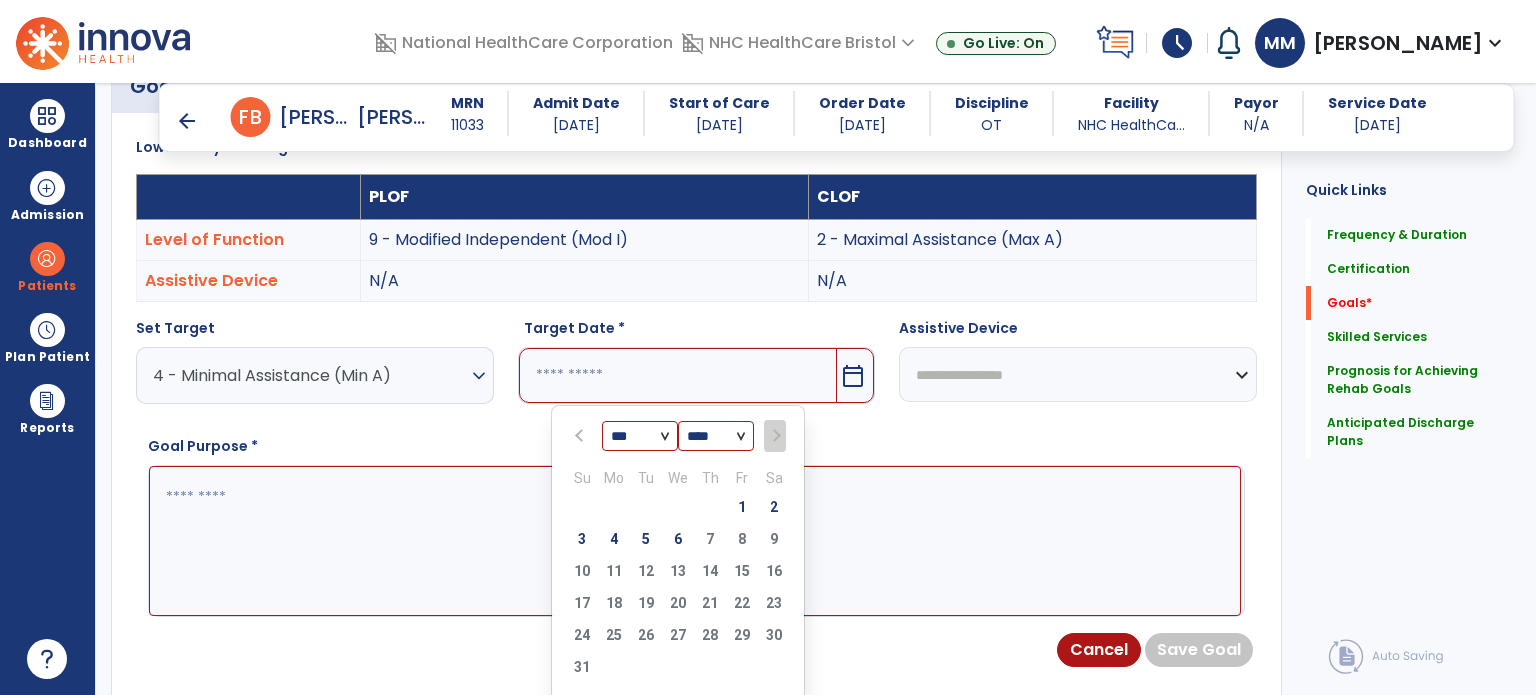 click on "*** ***" at bounding box center (640, 437) 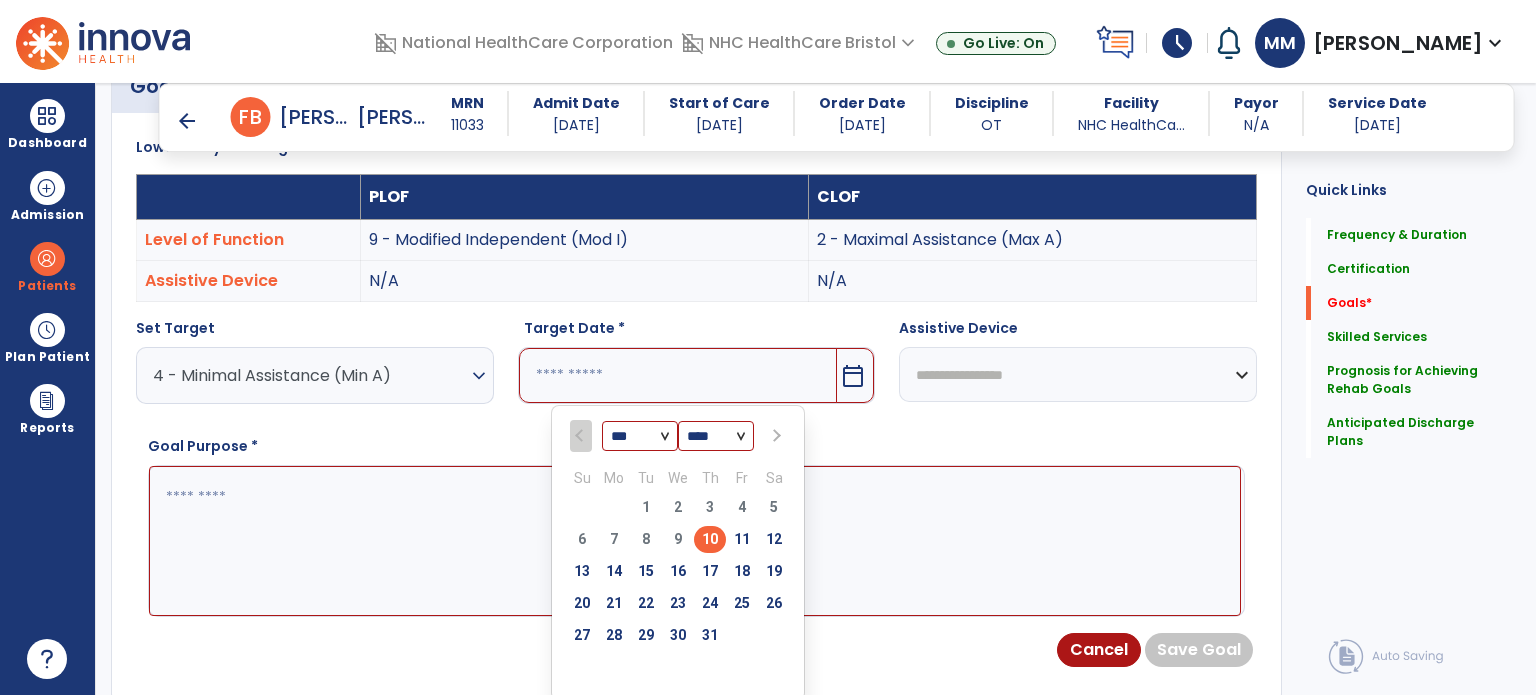 click on "31" at bounding box center [710, 635] 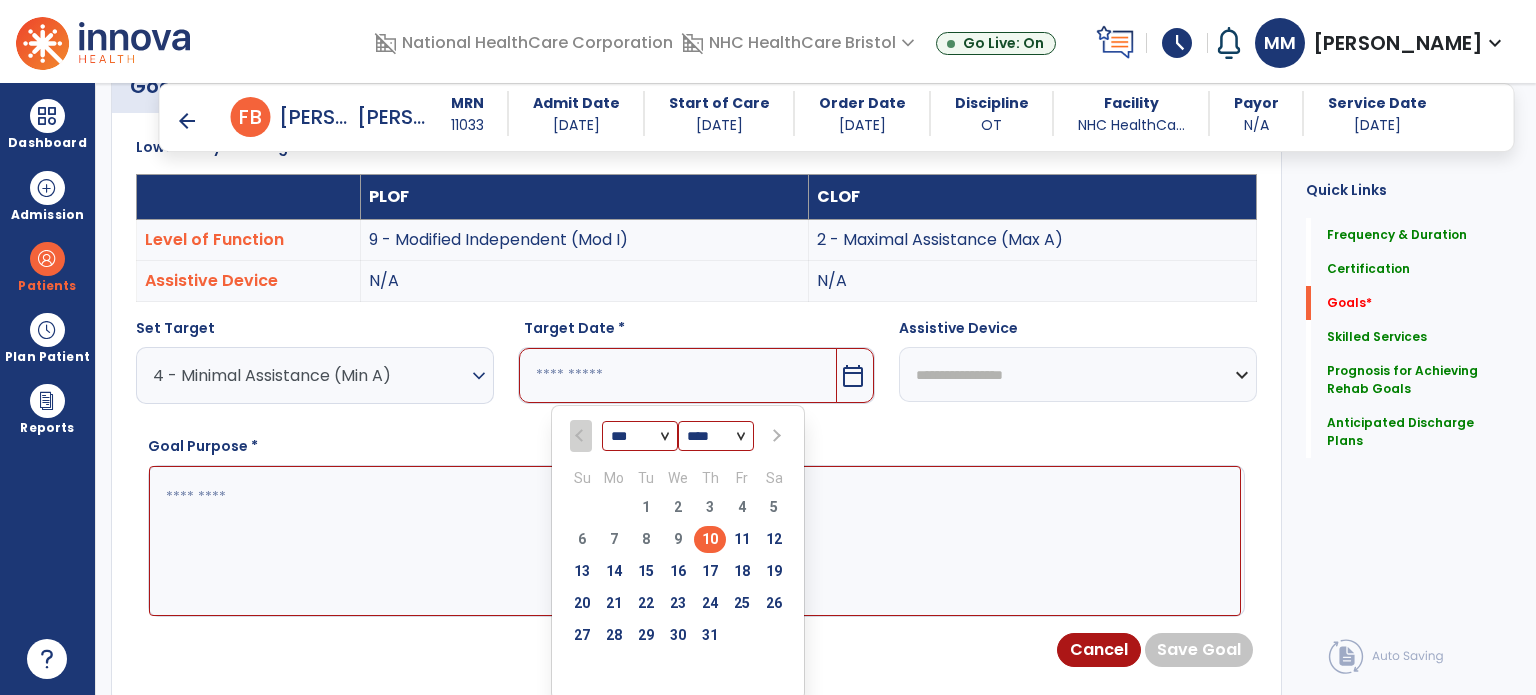 type on "*********" 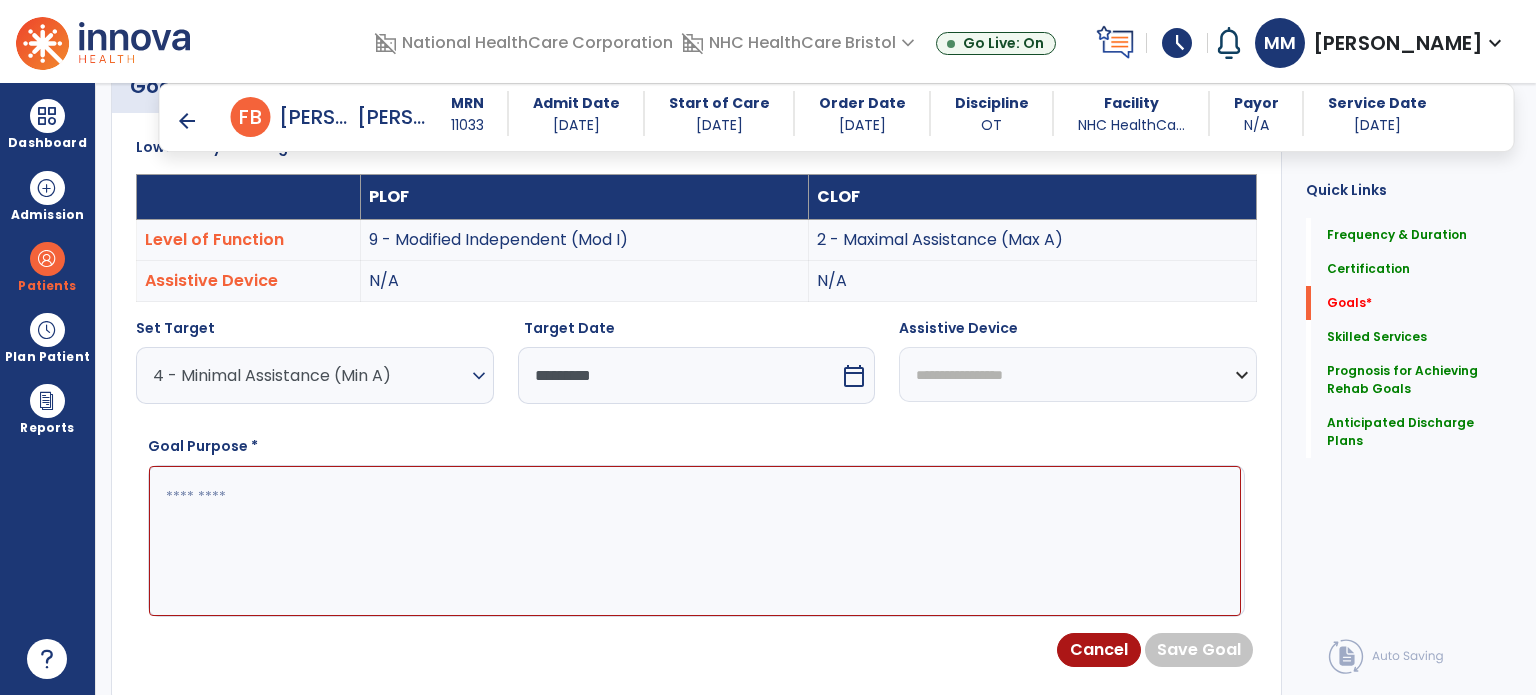 click at bounding box center (695, 541) 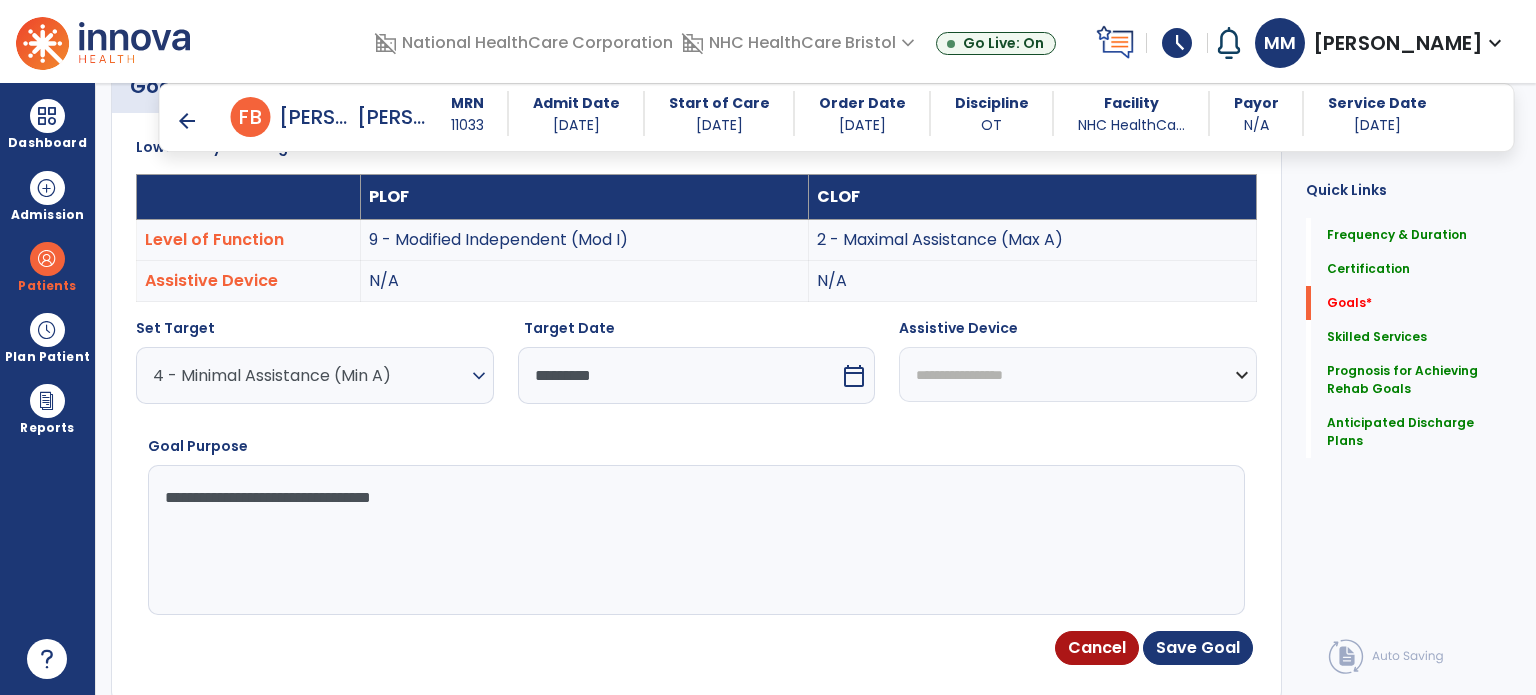 click on "**********" at bounding box center (695, 540) 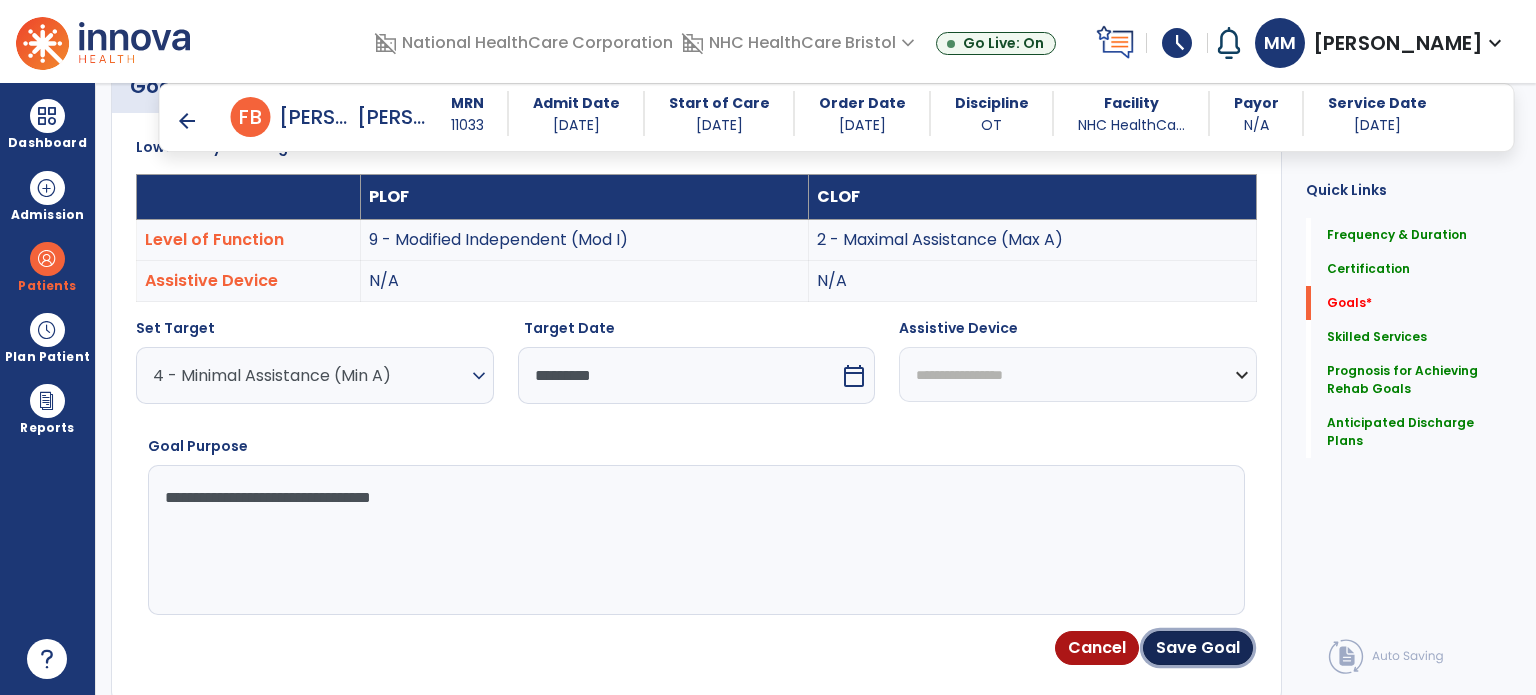click on "Save Goal" at bounding box center (1198, 648) 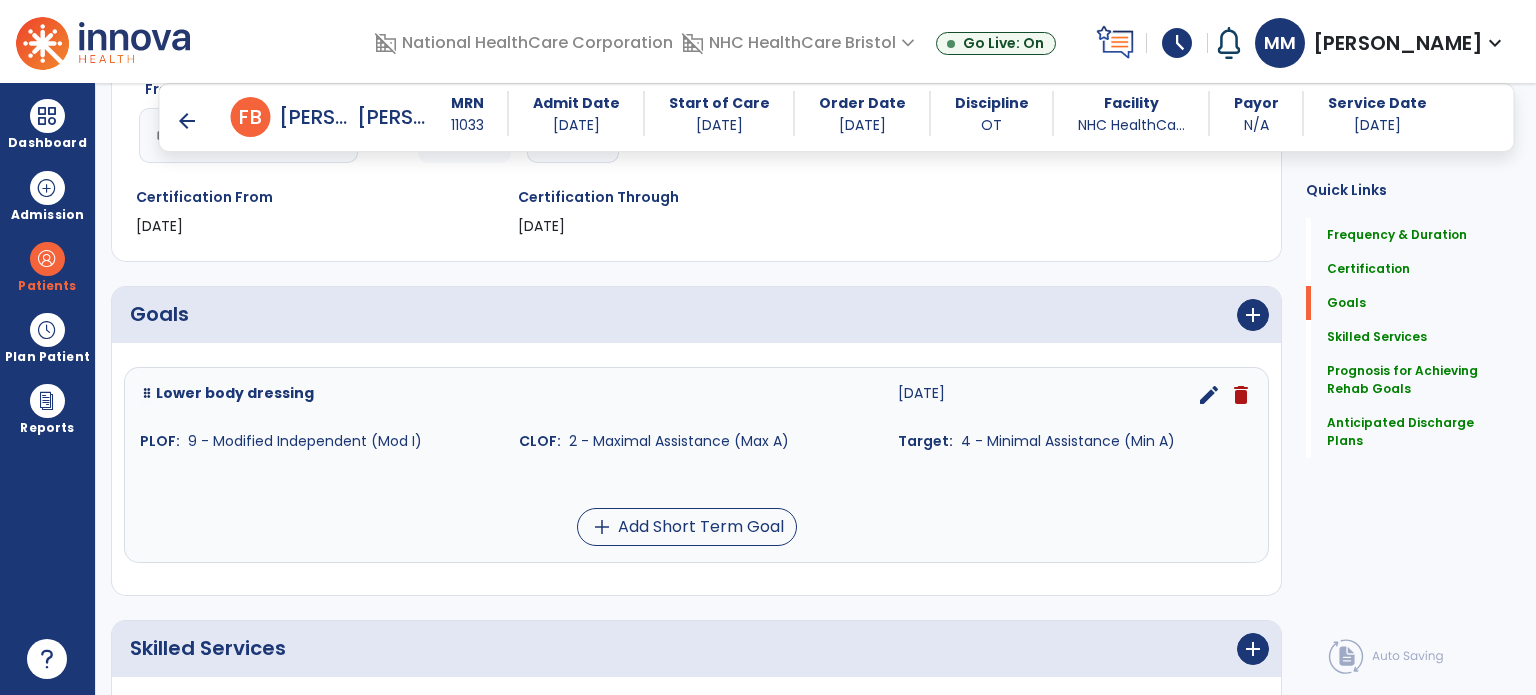 scroll, scrollTop: 303, scrollLeft: 0, axis: vertical 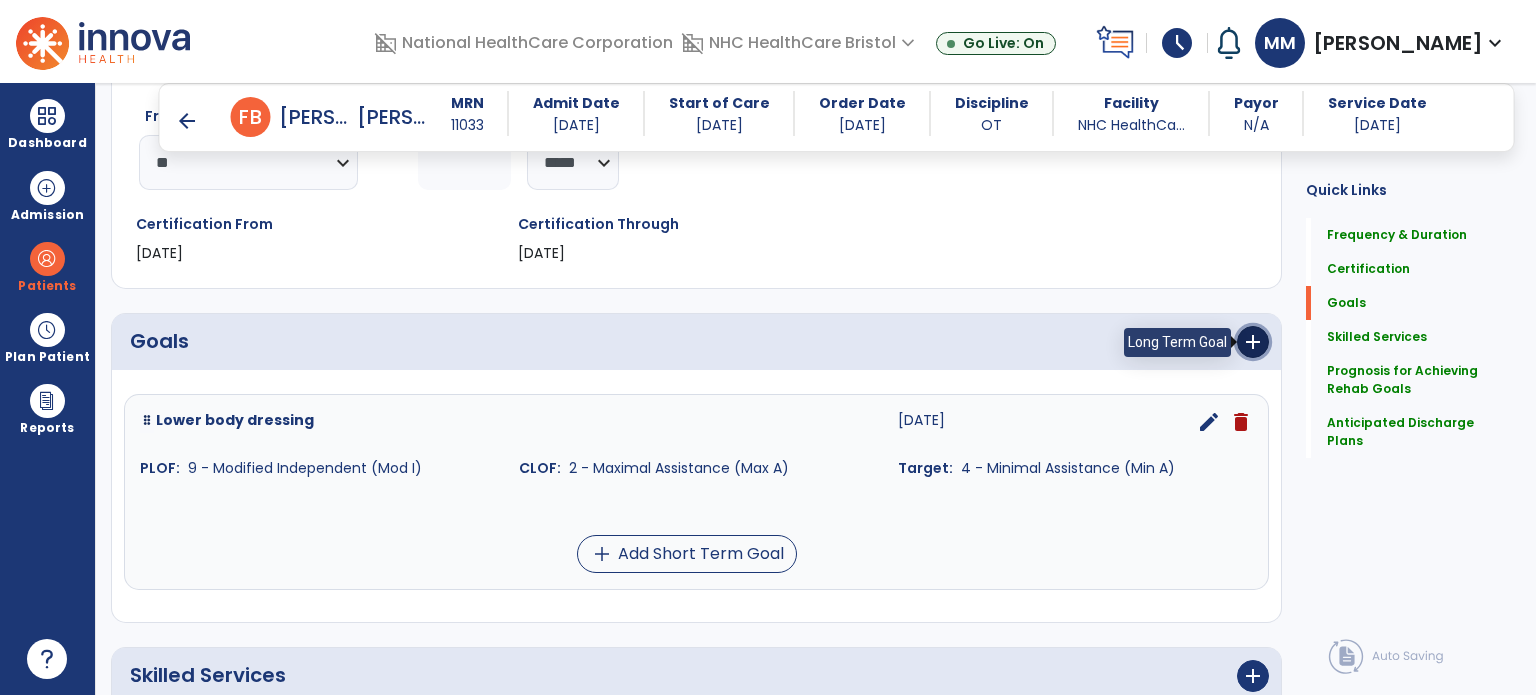 click on "add" at bounding box center [1253, 342] 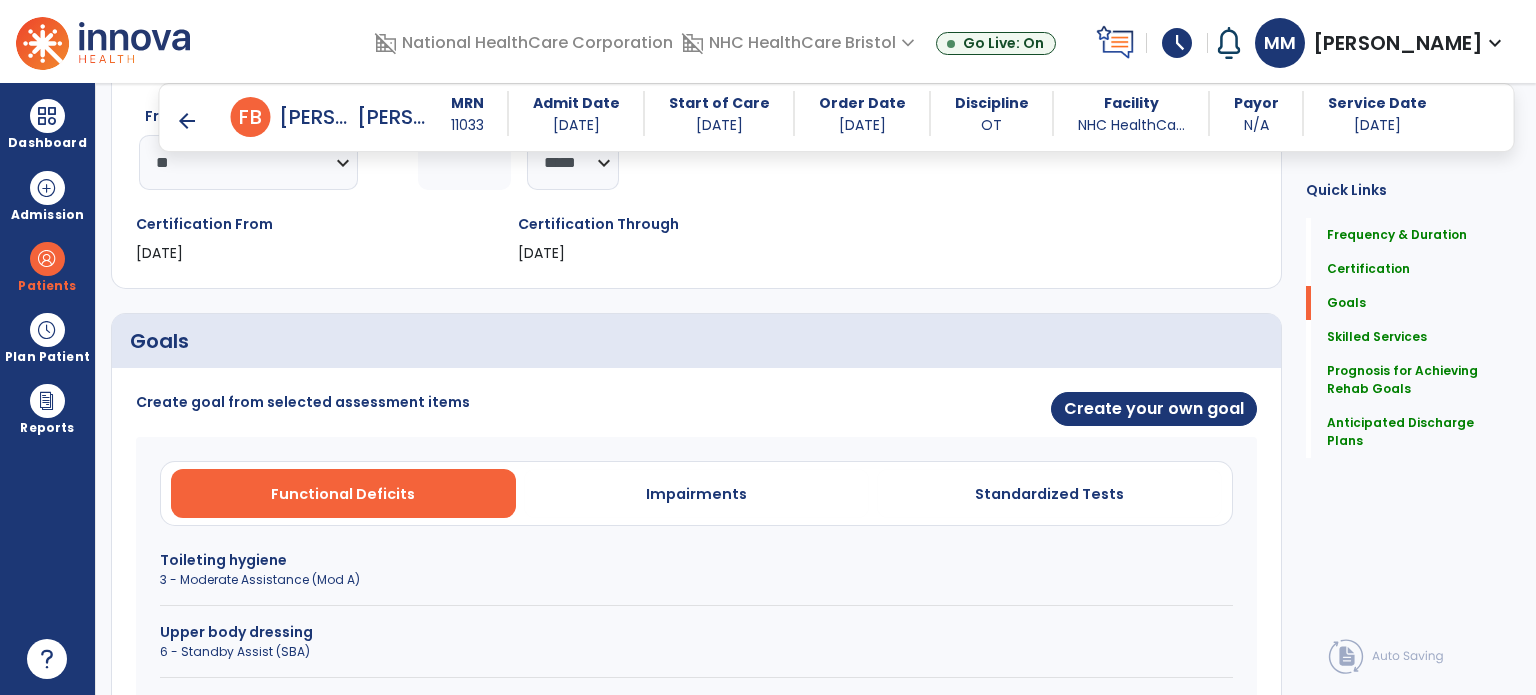 click on "3 - Moderate Assistance (Mod A)" at bounding box center [696, 580] 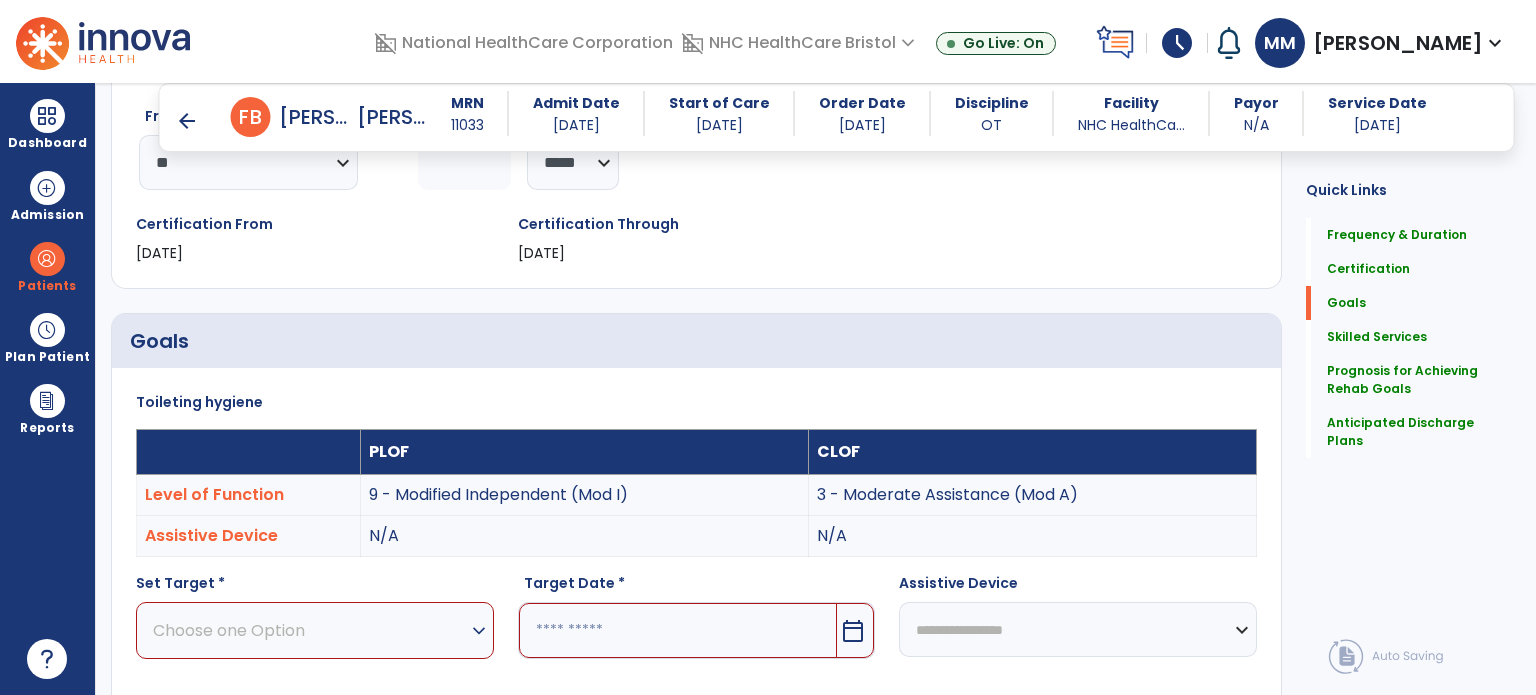 click on "Choose one Option" at bounding box center [310, 630] 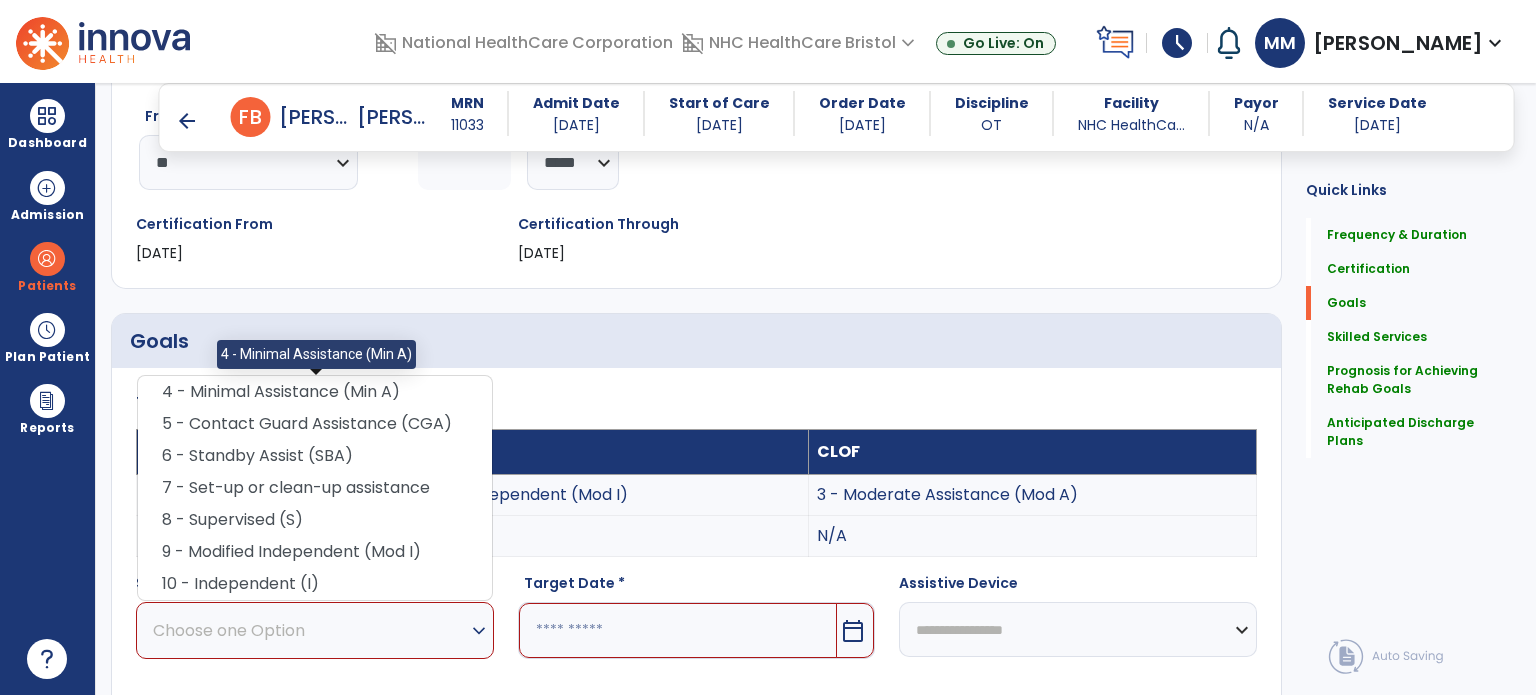 click on "4 - Minimal Assistance (Min A)" at bounding box center (315, 392) 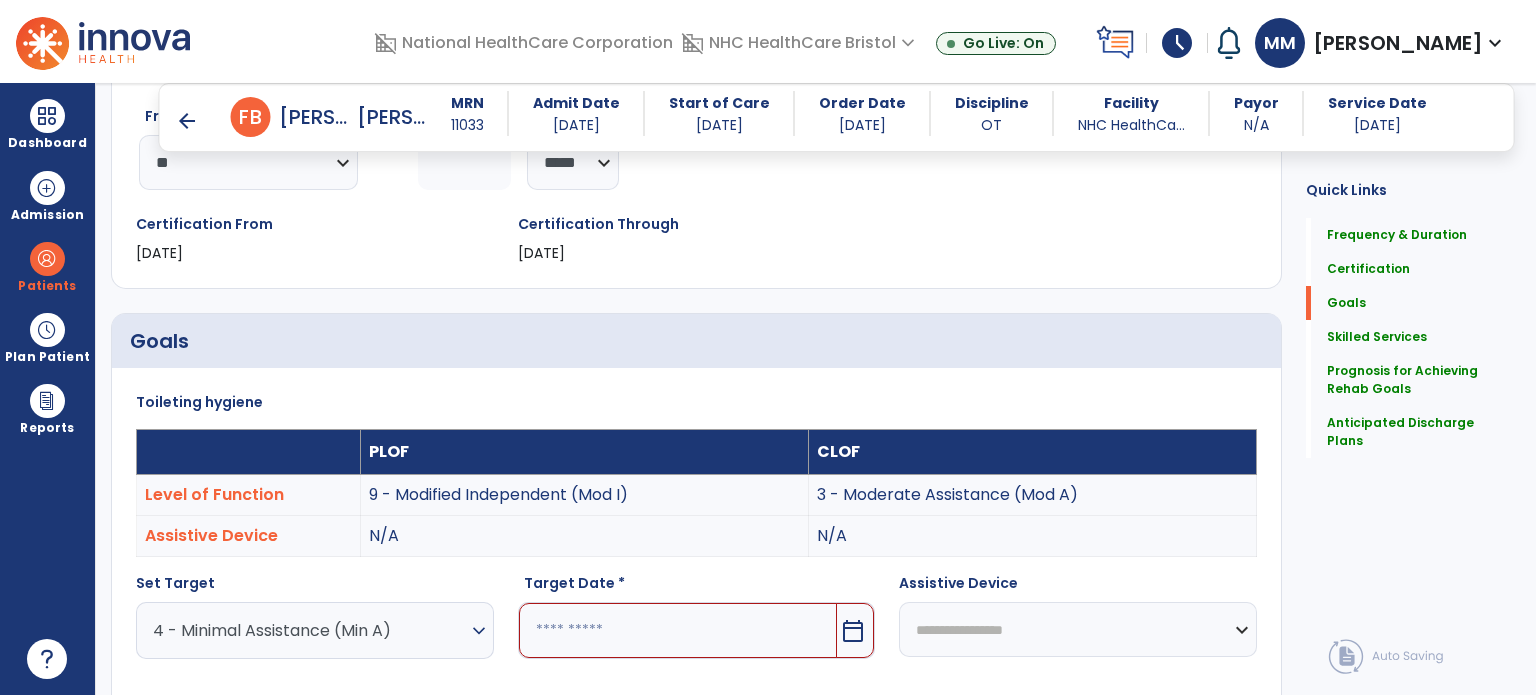 click on "4 - Minimal Assistance (Min A)" at bounding box center (310, 630) 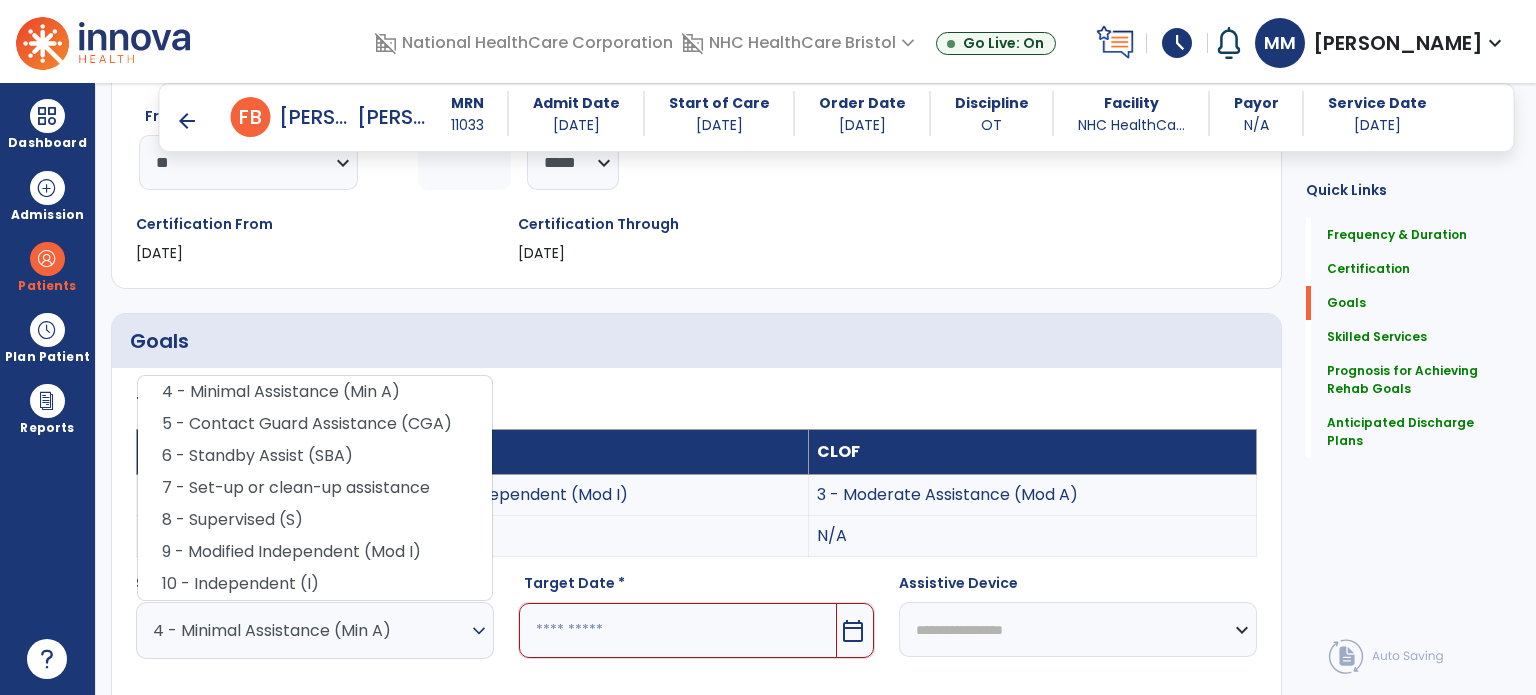 click at bounding box center [678, 630] 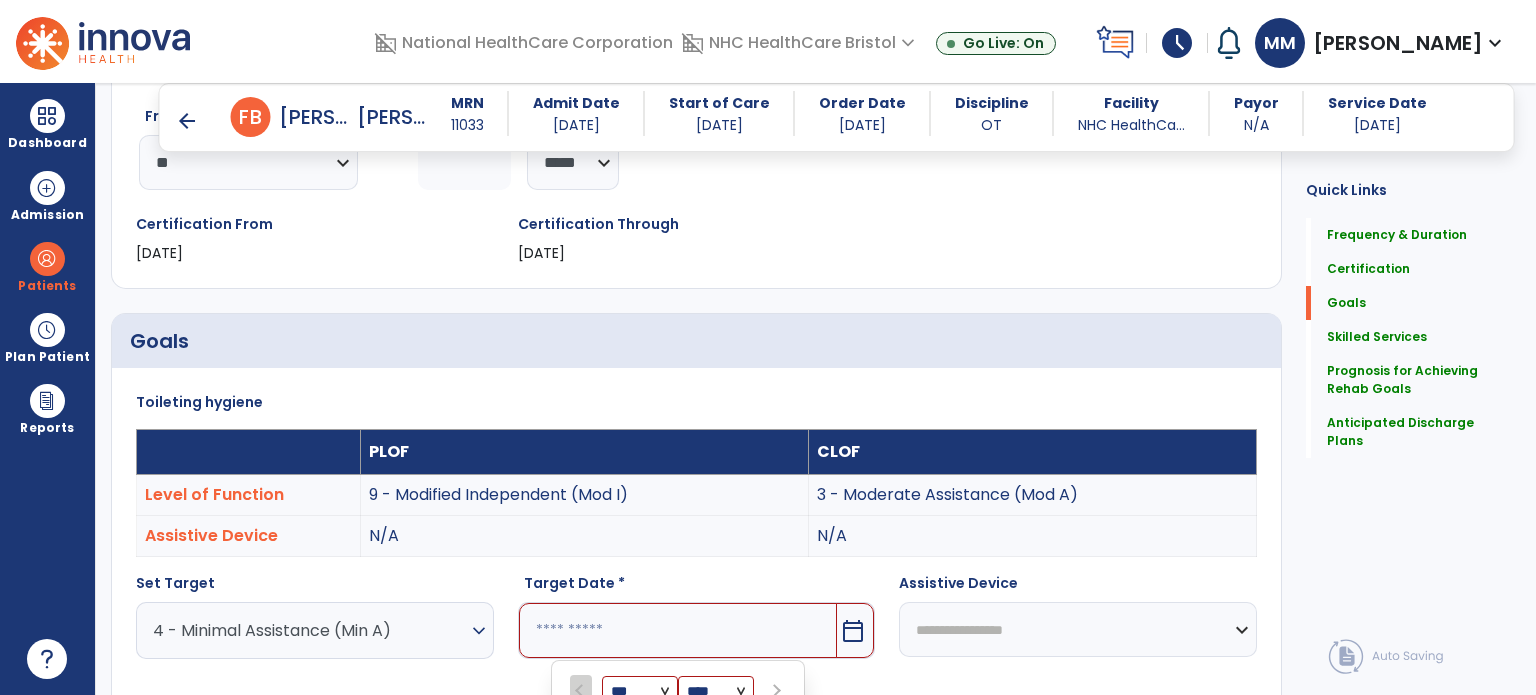 scroll, scrollTop: 711, scrollLeft: 0, axis: vertical 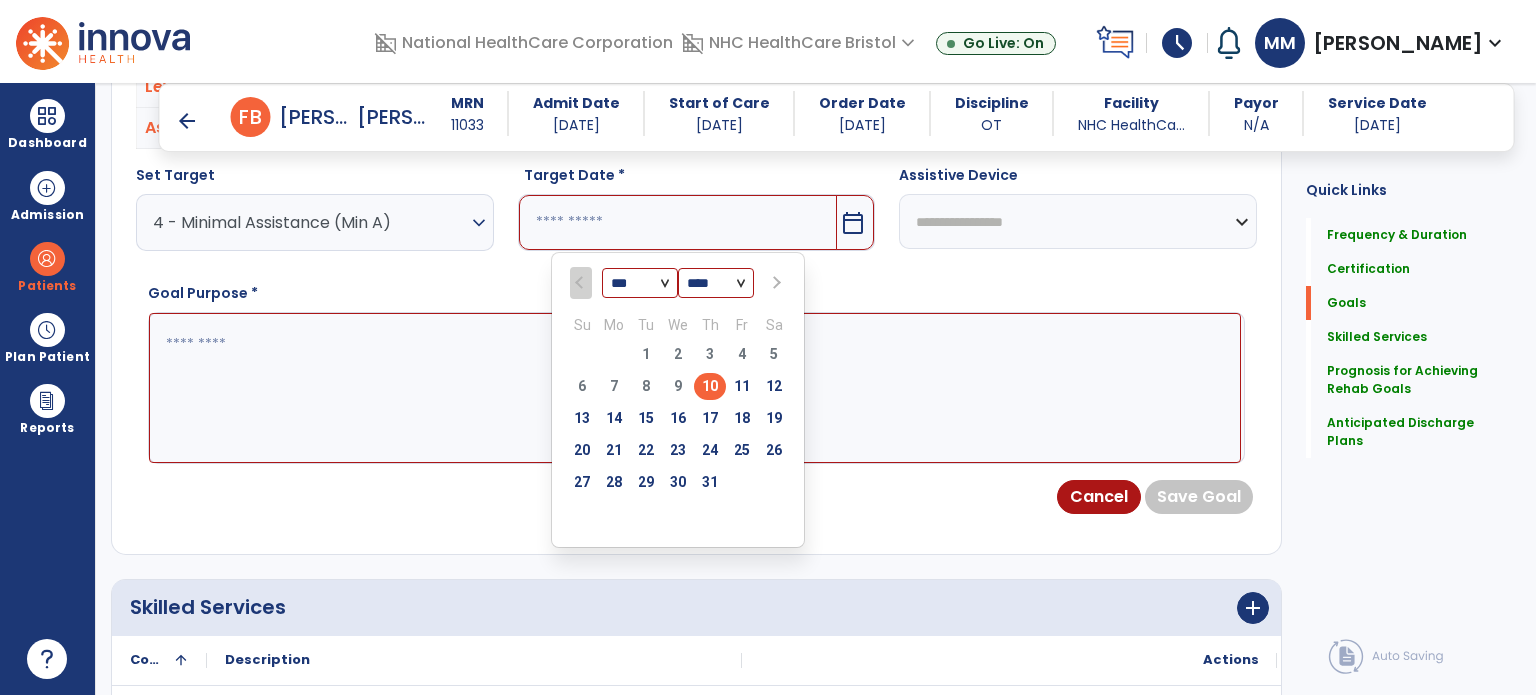 click on "4 - Minimal Assistance (Min A)" at bounding box center (310, 222) 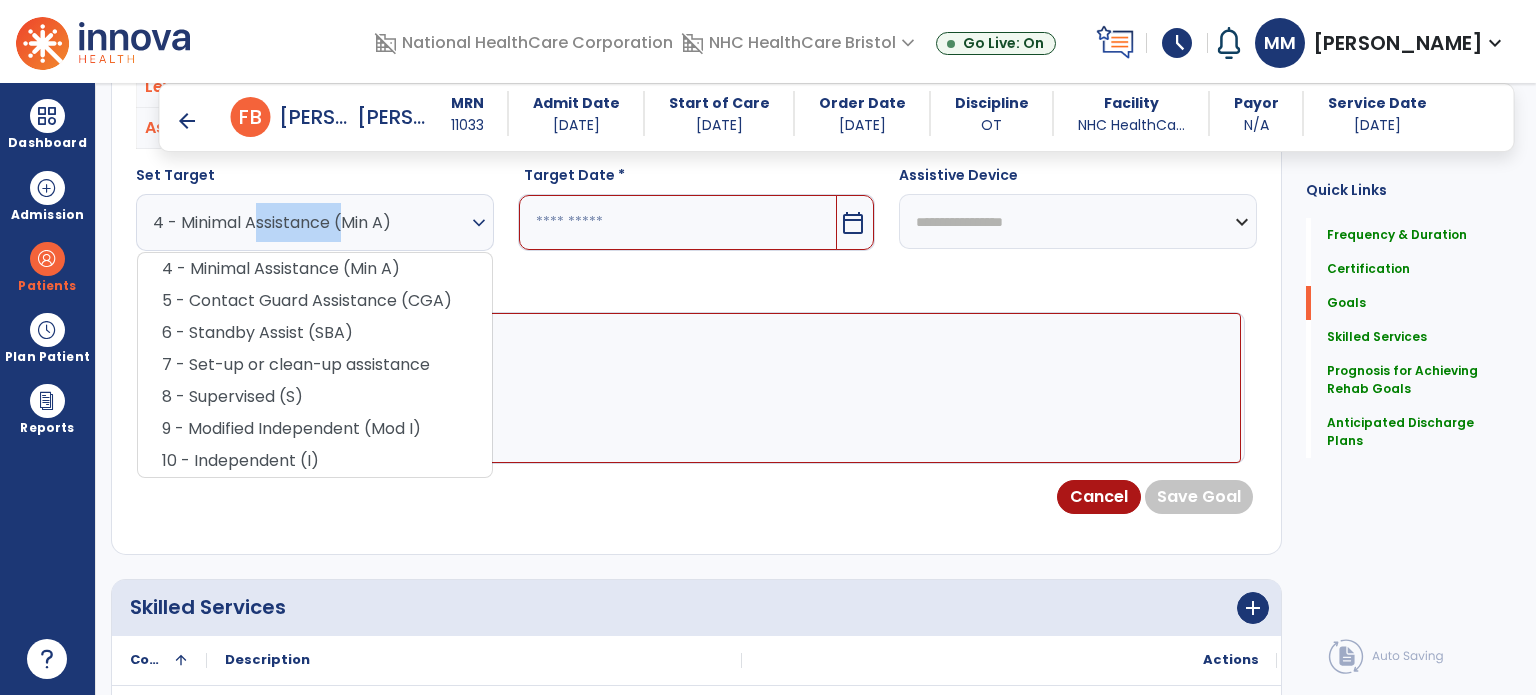 click on "4 - Minimal Assistance (Min A)" at bounding box center [310, 222] 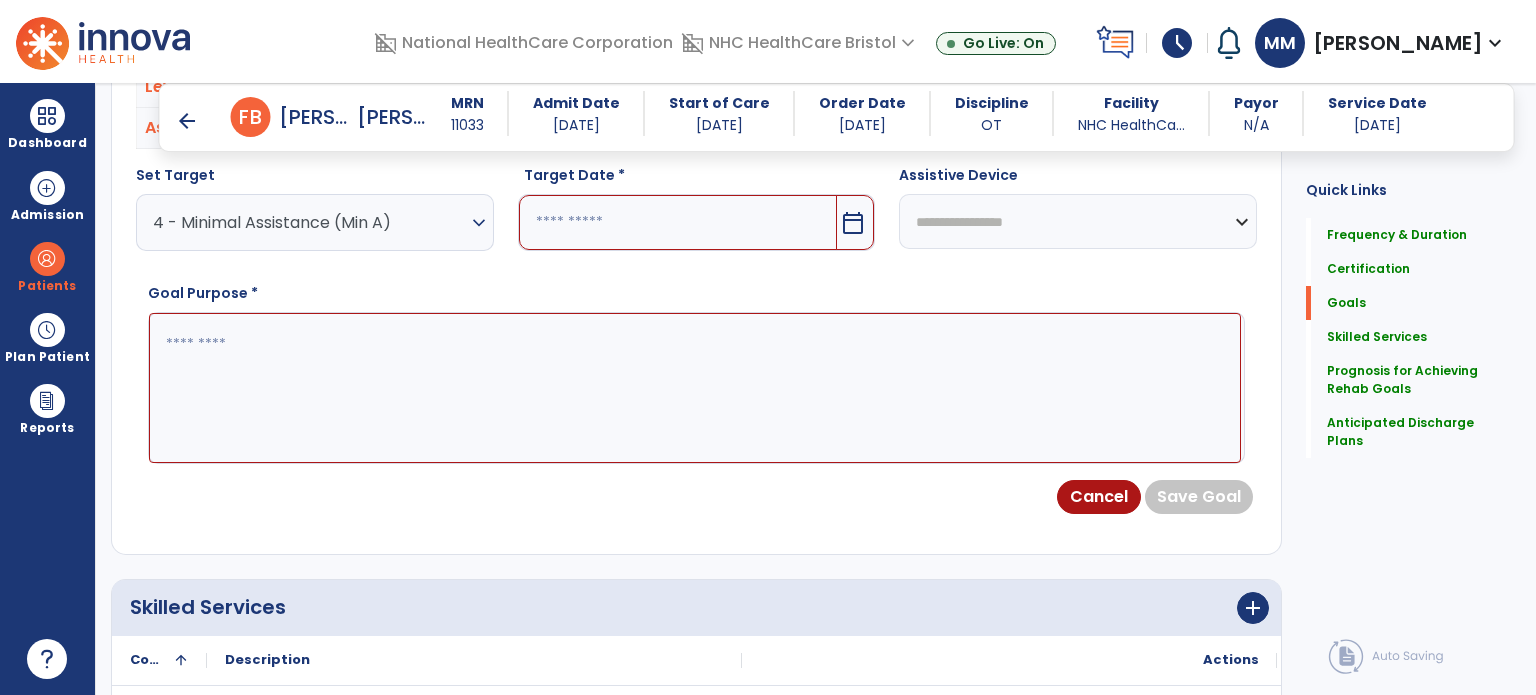 click on "4 - Minimal Assistance (Min A)" at bounding box center (310, 222) 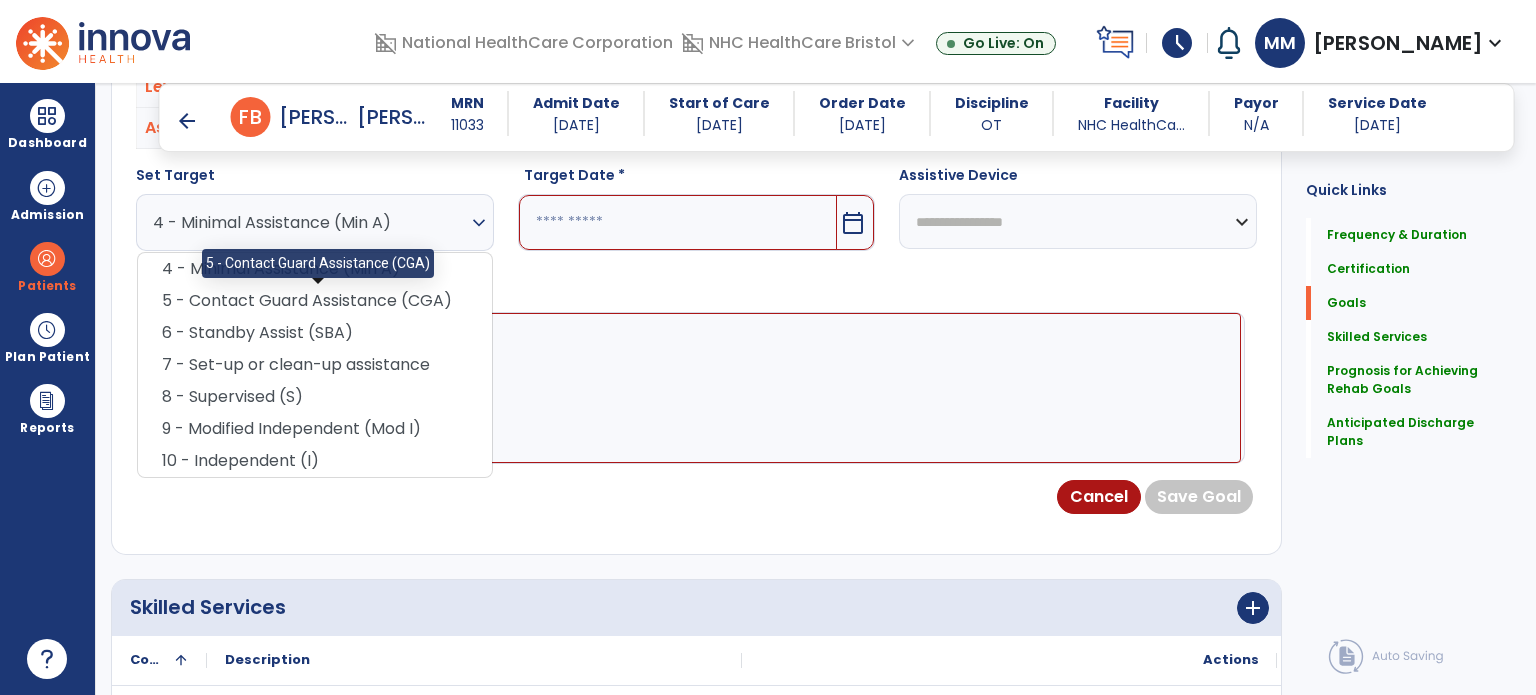 click on "5 - Contact Guard Assistance (CGA)" at bounding box center (315, 301) 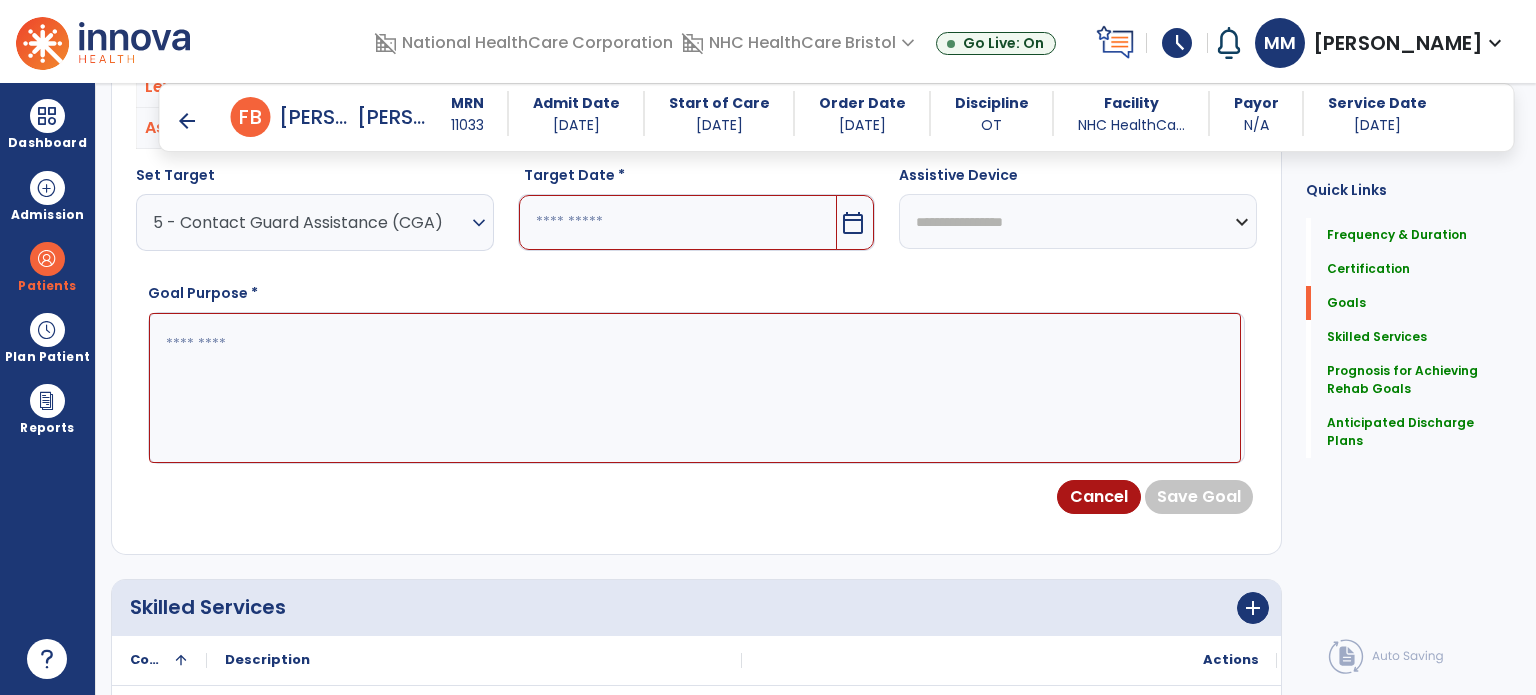 click at bounding box center [678, 222] 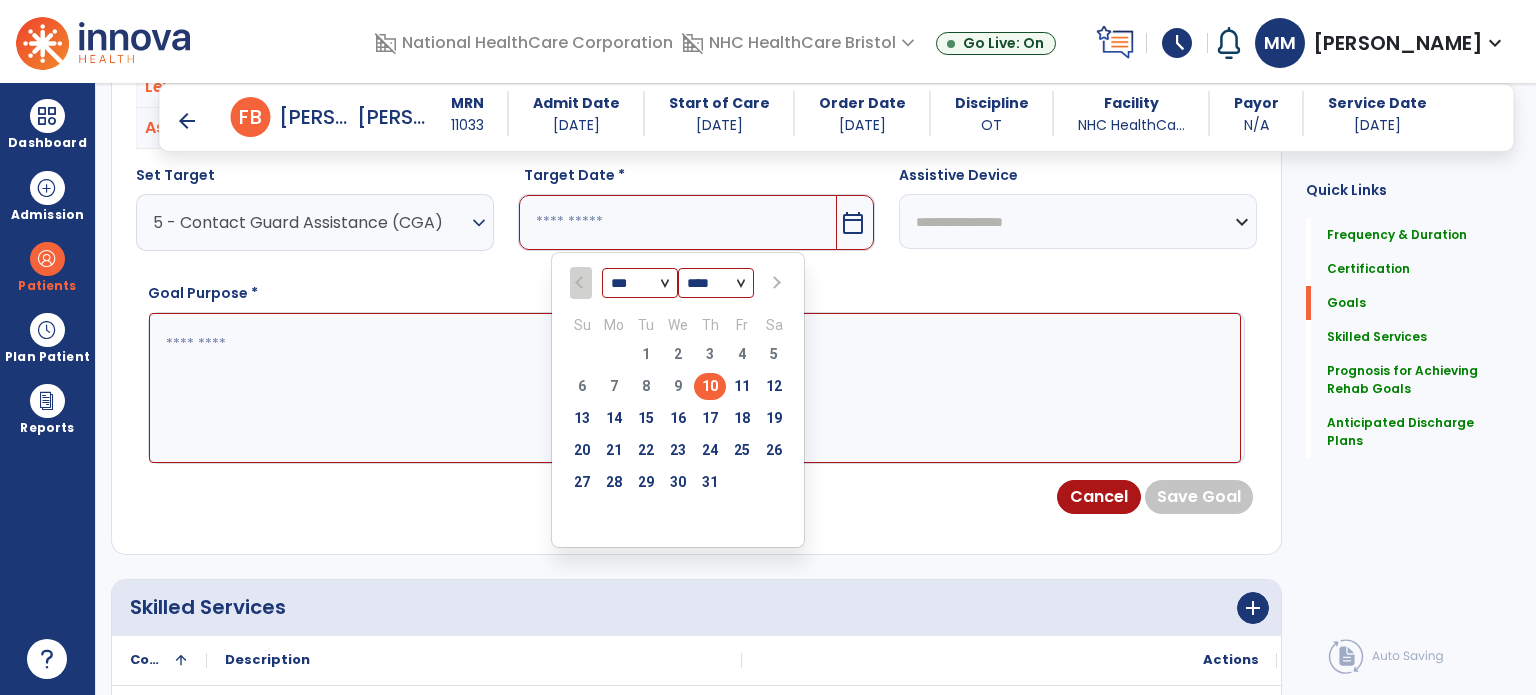 click on "31" at bounding box center (710, 482) 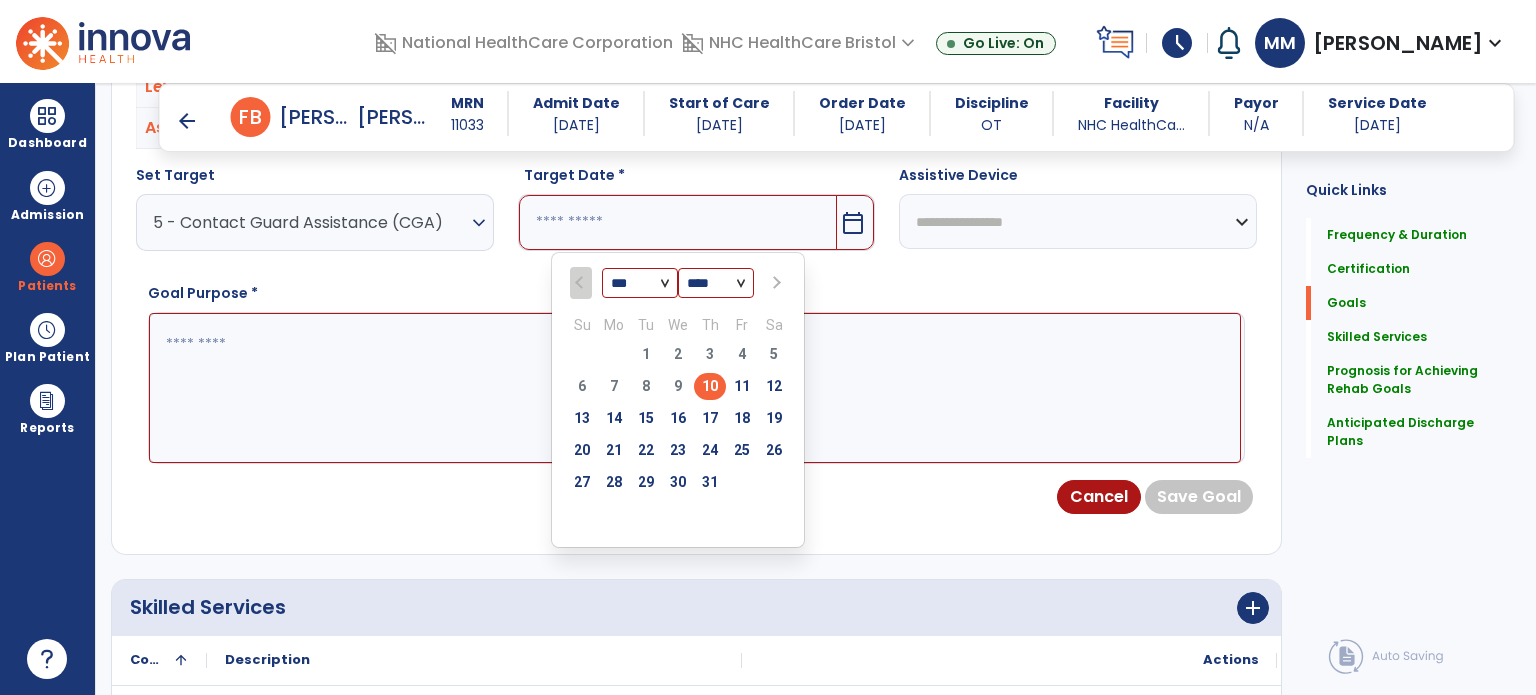 type on "*********" 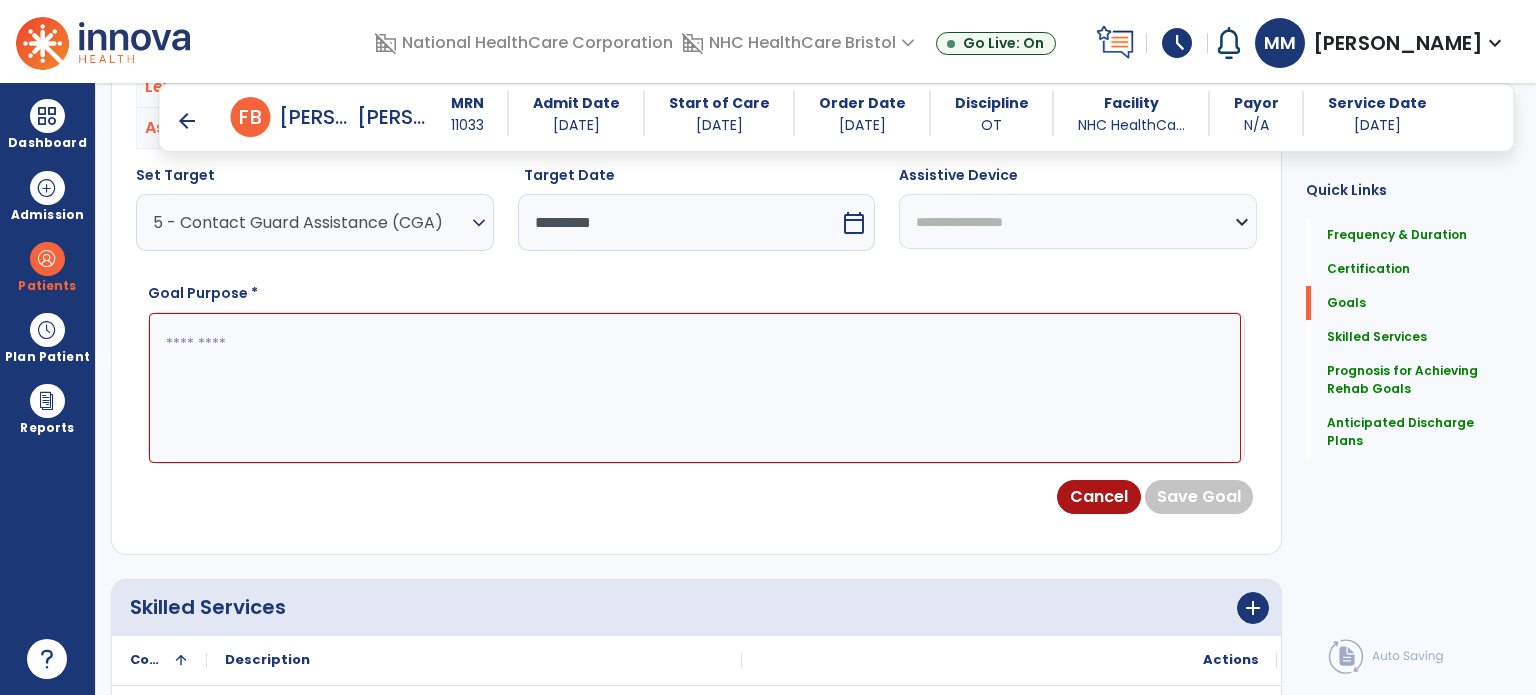 click at bounding box center [695, 388] 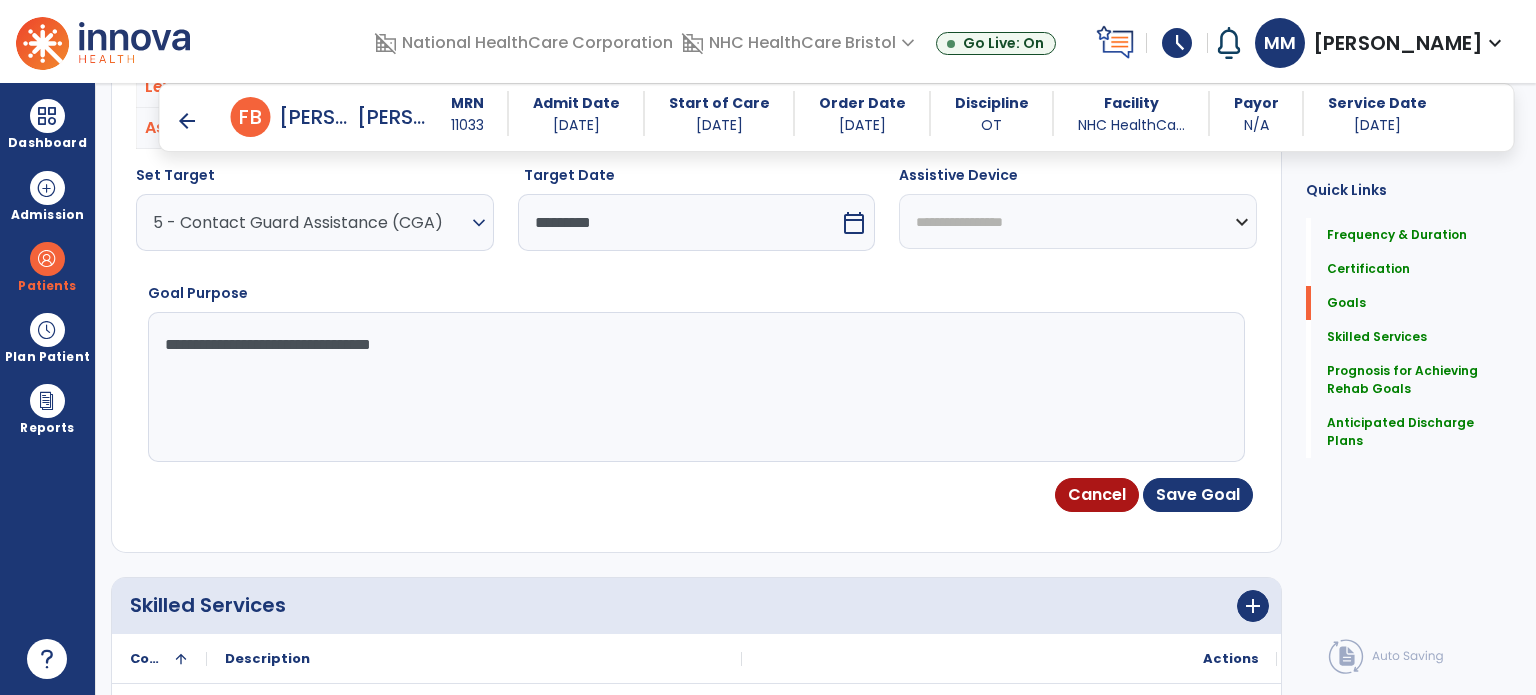 type on "**********" 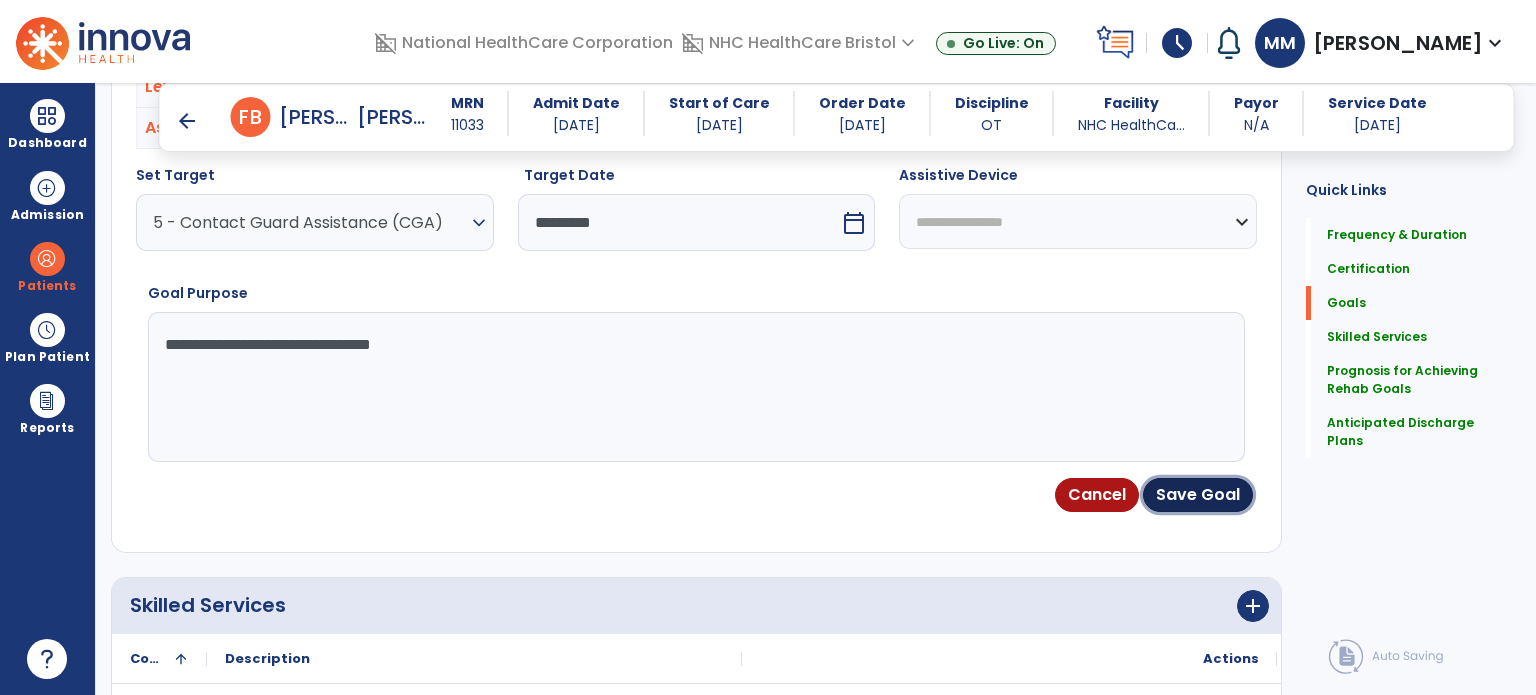 click on "Save Goal" at bounding box center (1198, 495) 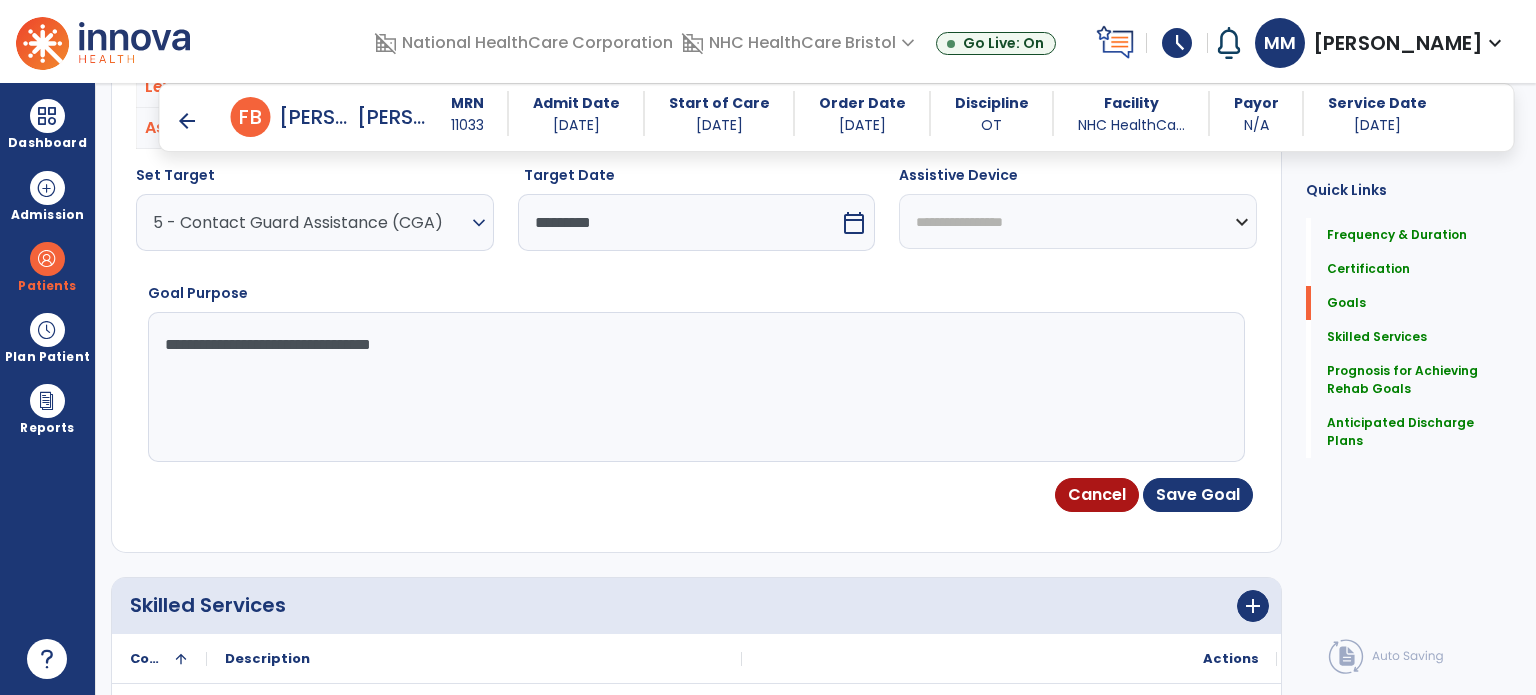 scroll, scrollTop: 123, scrollLeft: 0, axis: vertical 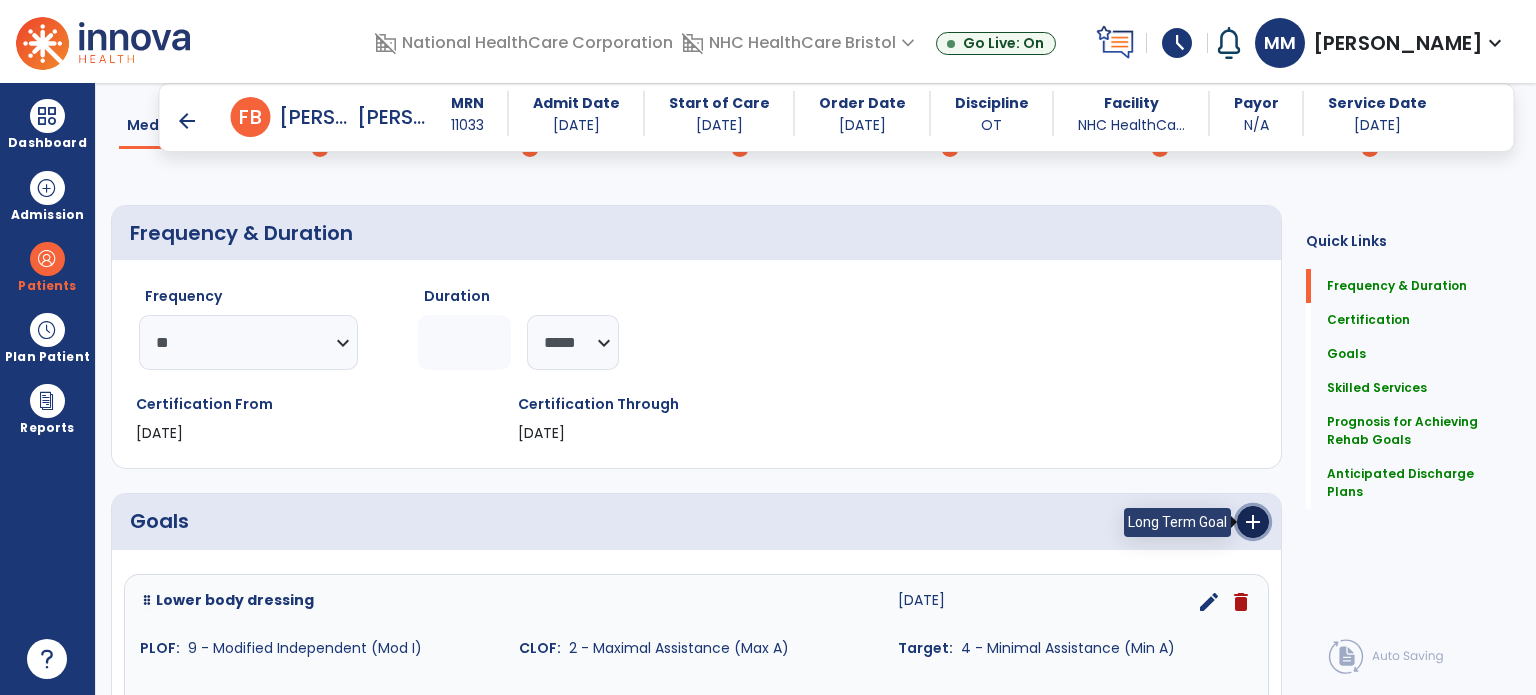 click on "add" at bounding box center [1253, 522] 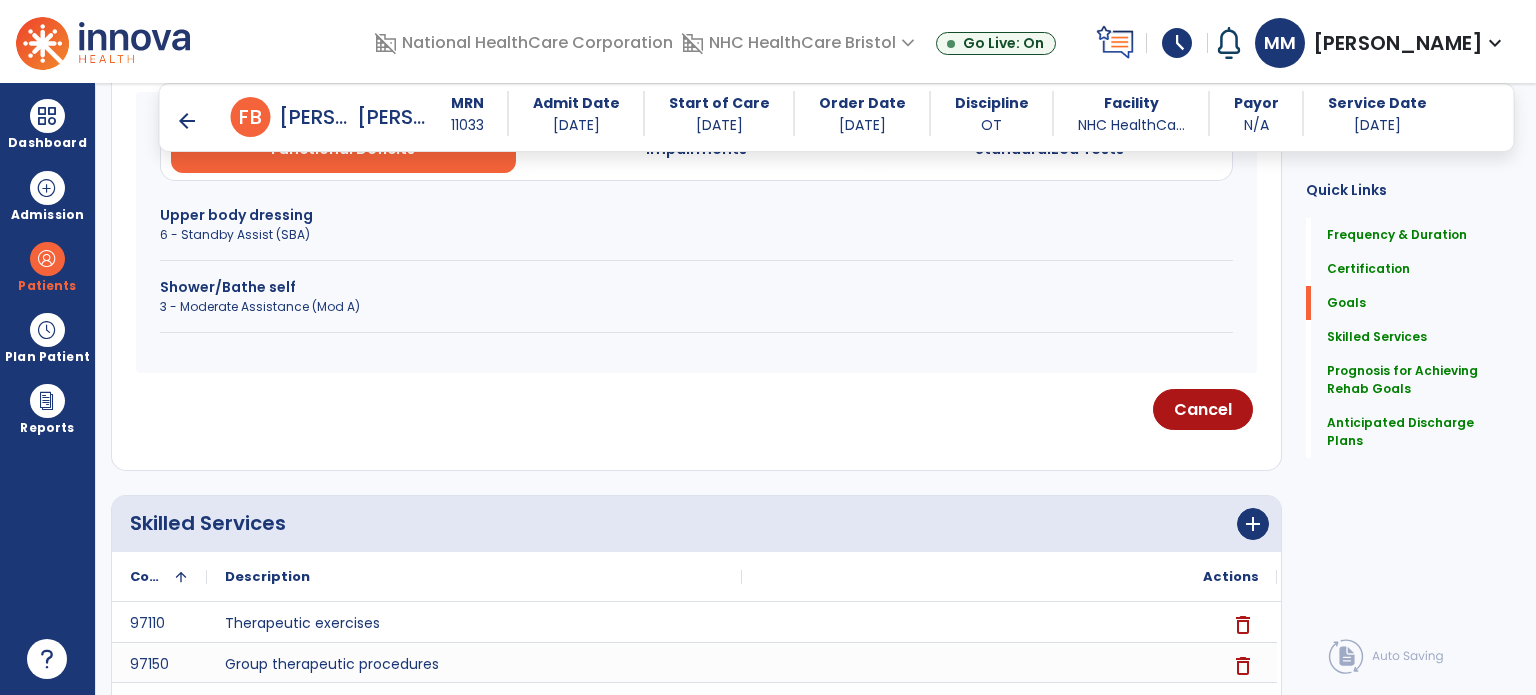 scroll, scrollTop: 651, scrollLeft: 0, axis: vertical 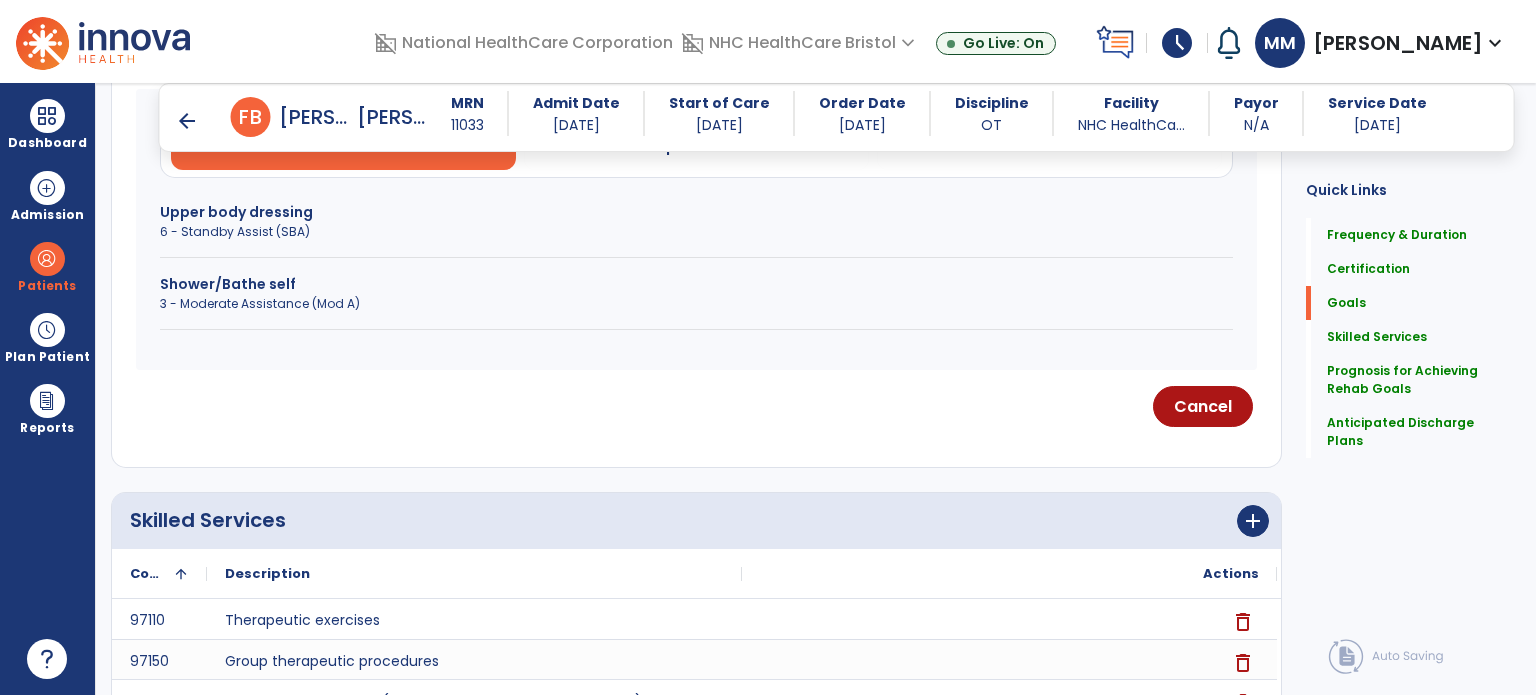 click on "6 - Standby Assist (SBA)" at bounding box center [696, 232] 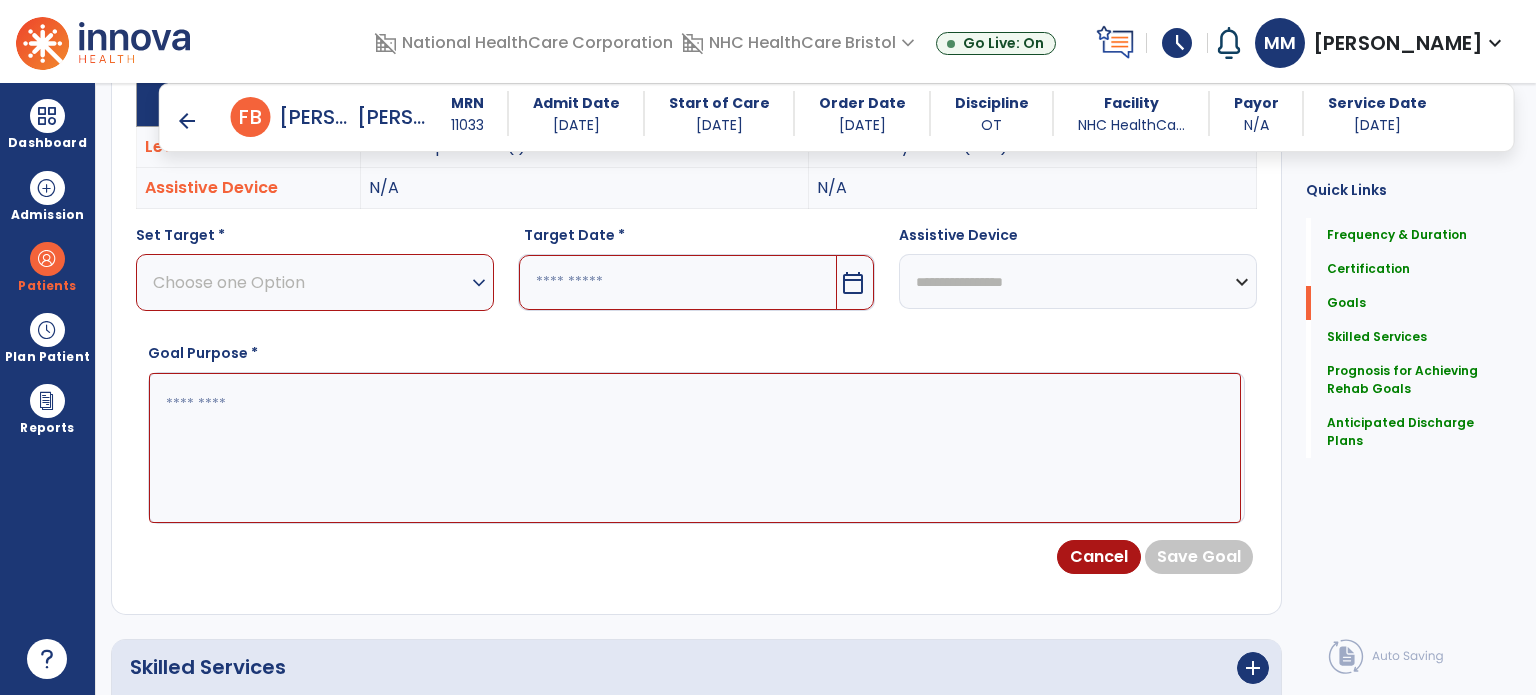 click on "Choose one Option" at bounding box center (310, 282) 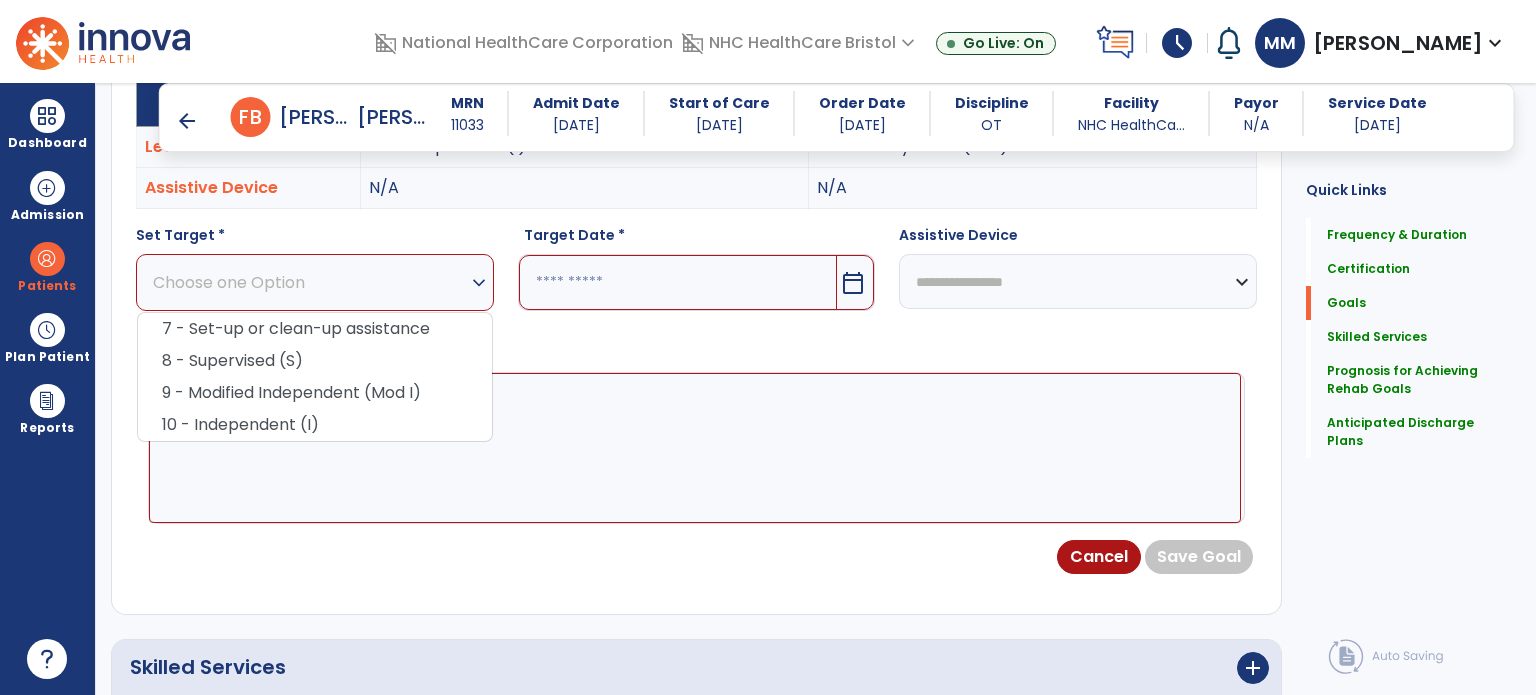 click on "8 - Supervised (S)" at bounding box center [315, 361] 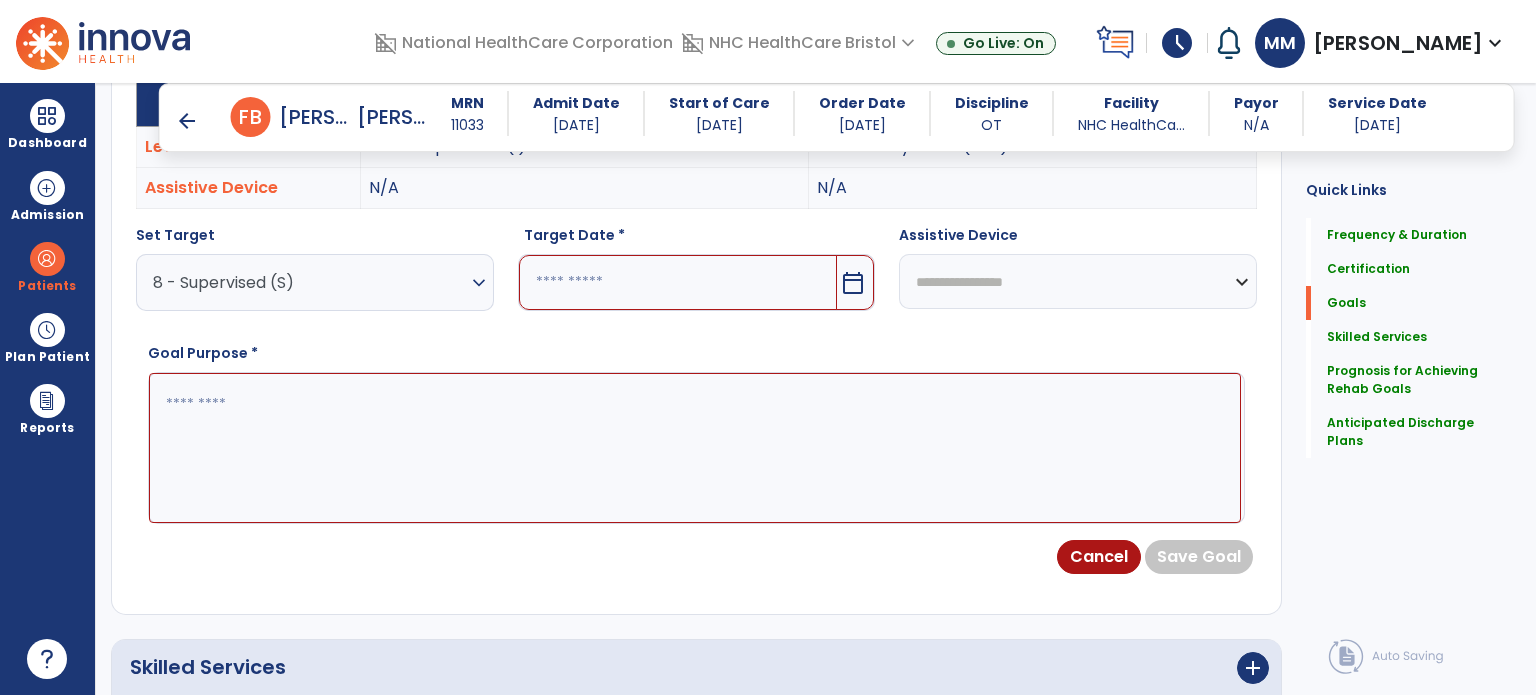click at bounding box center (678, 282) 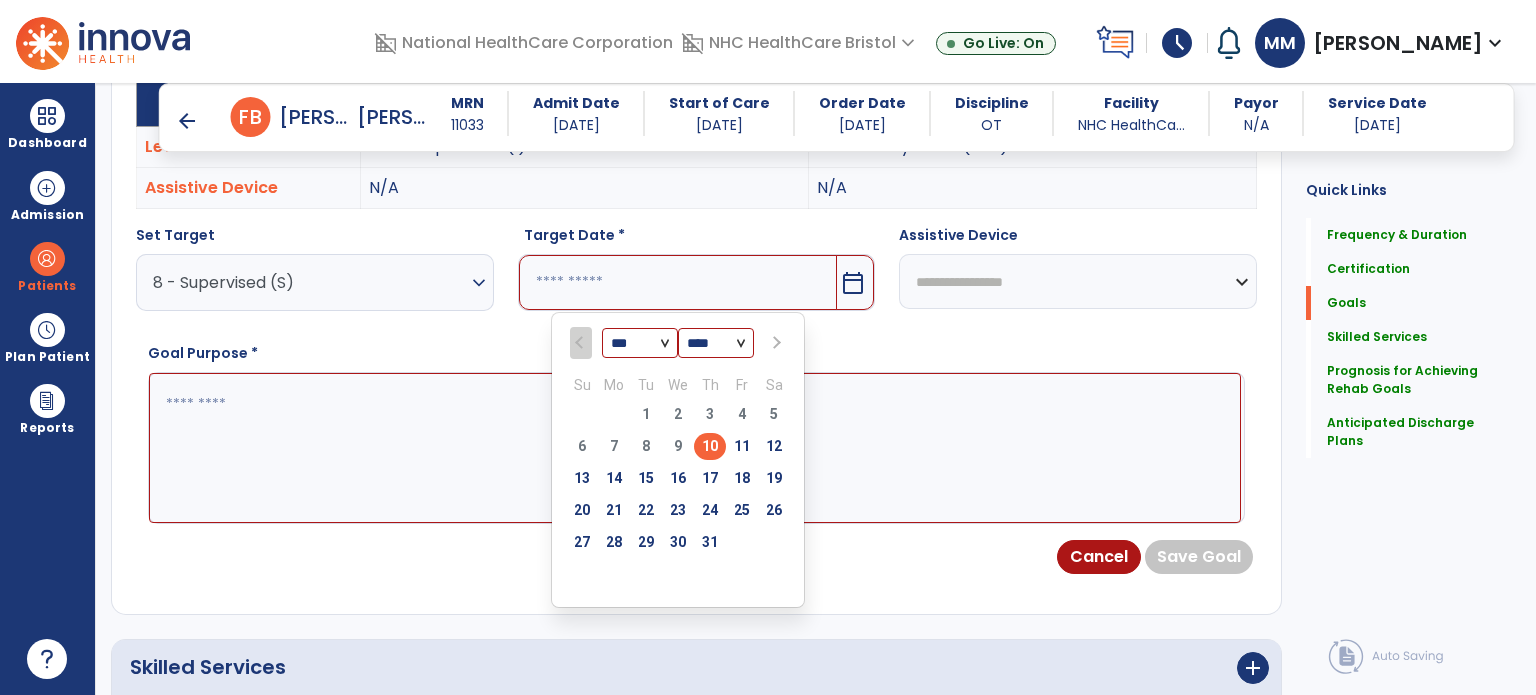 click on "31" at bounding box center [710, 542] 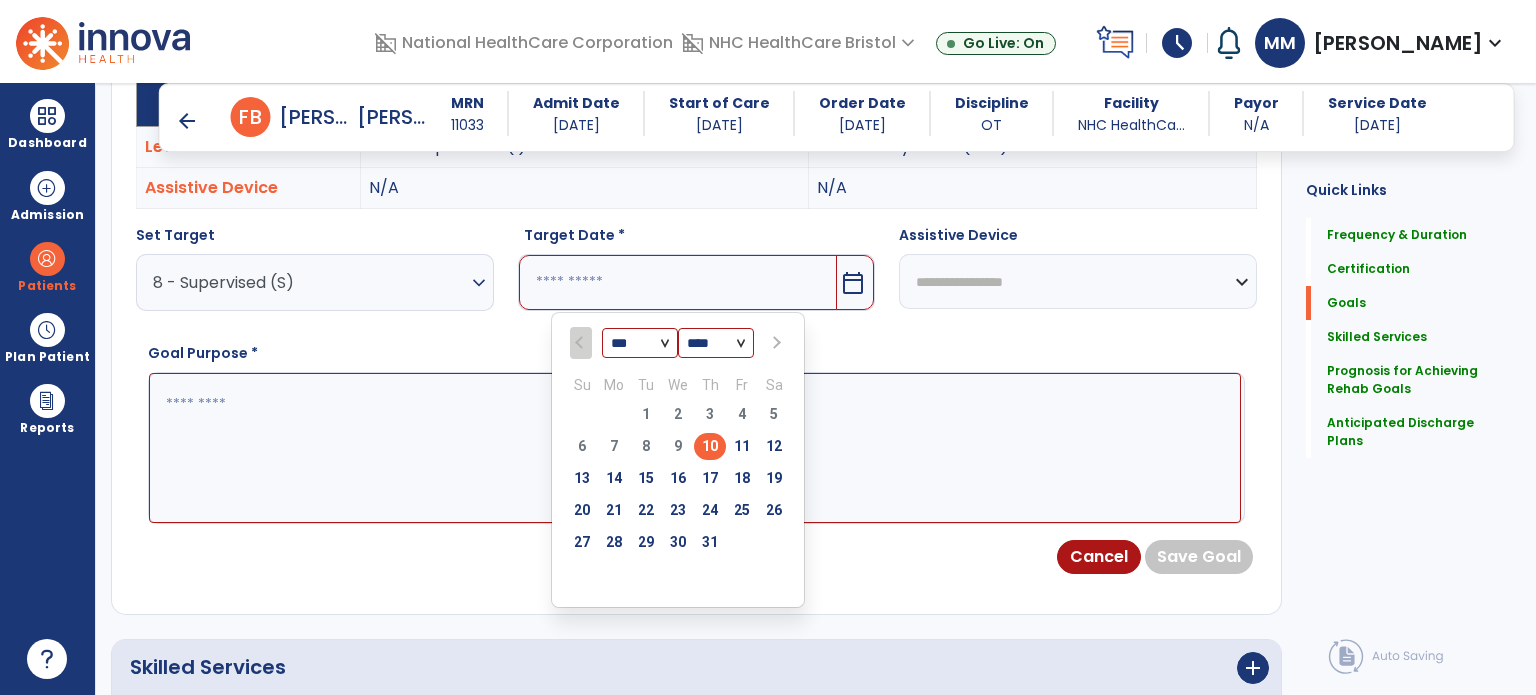 type on "*********" 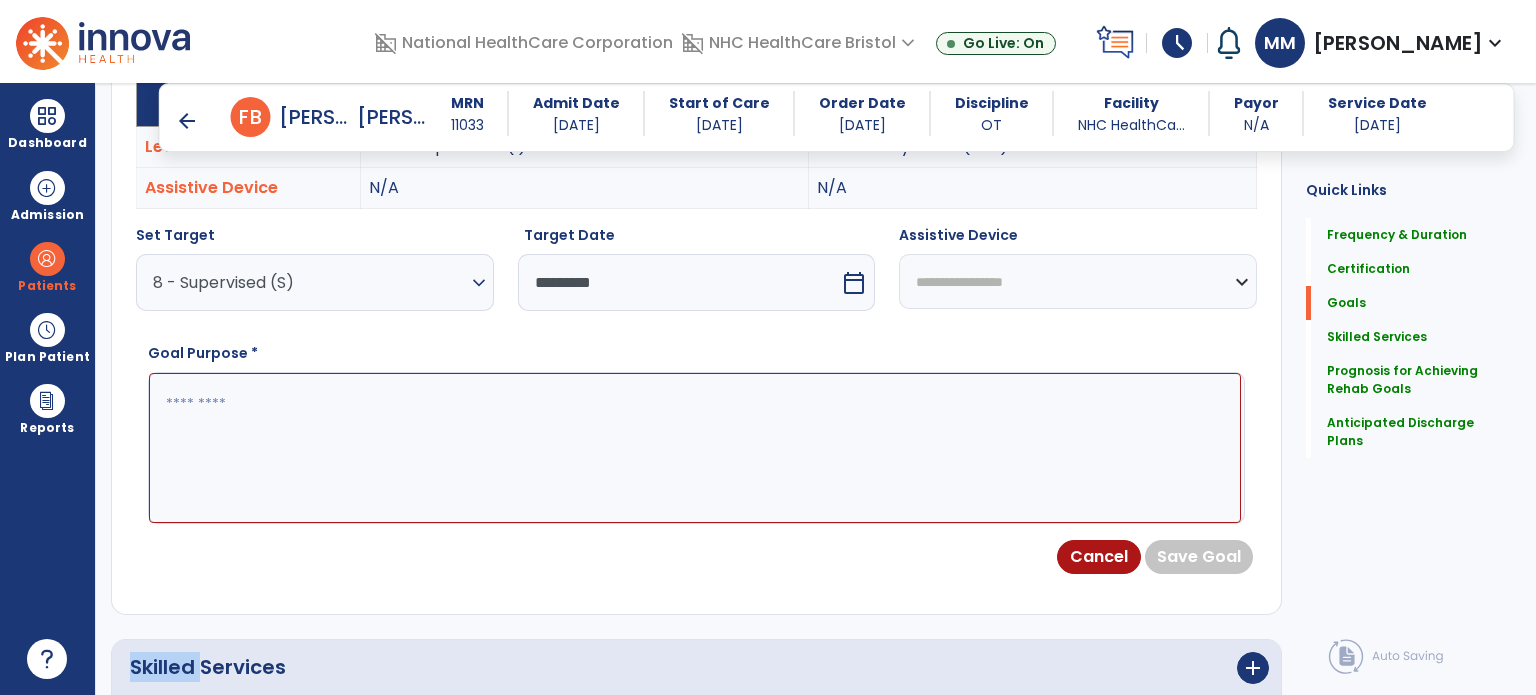 click on "Cancel   Save Goal" at bounding box center [696, 557] 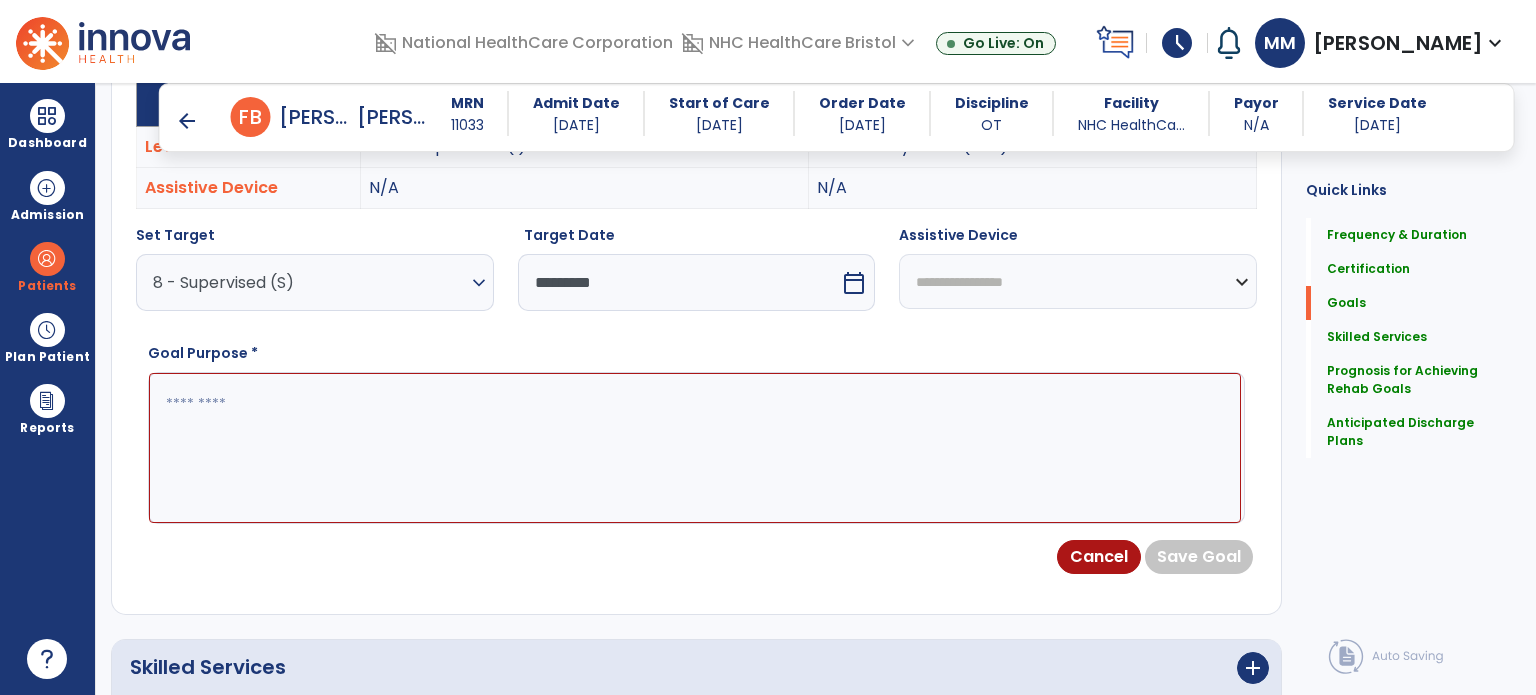 click at bounding box center [695, 448] 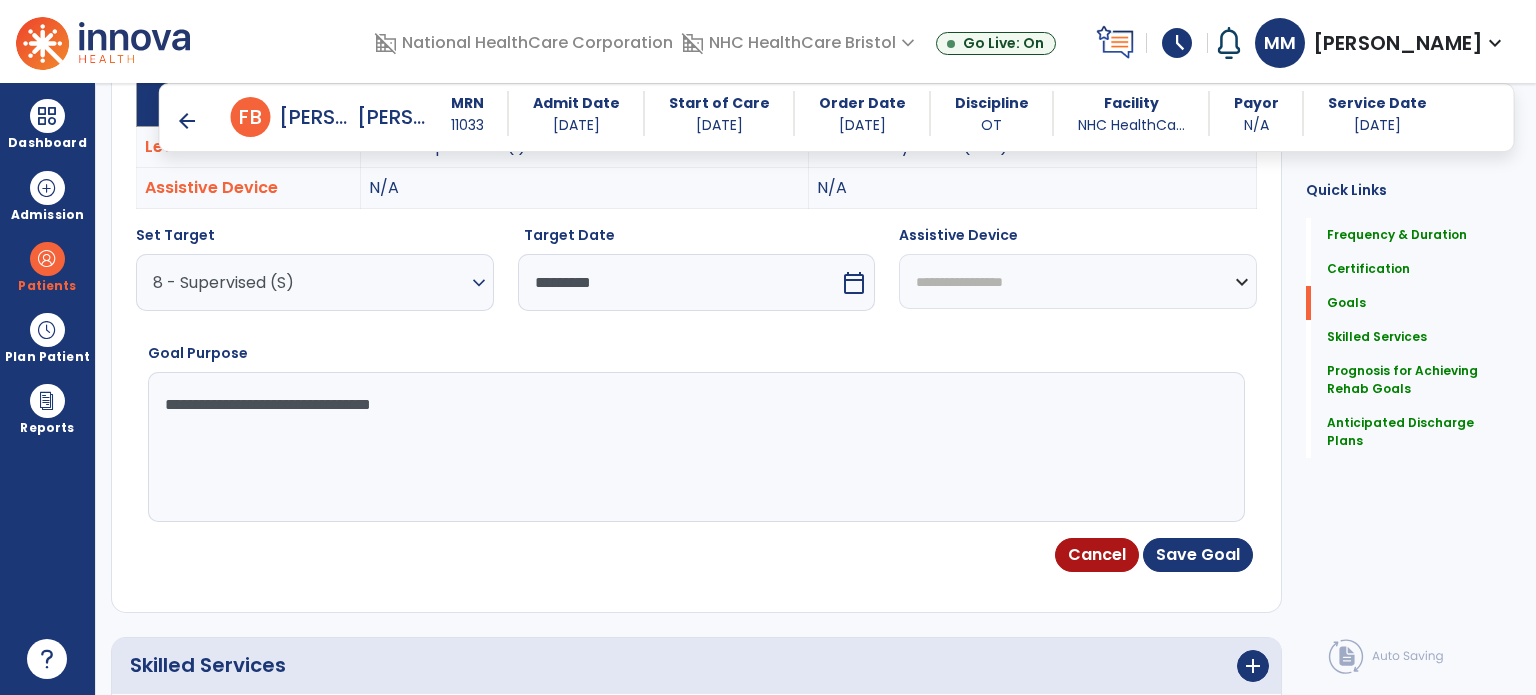 type on "**********" 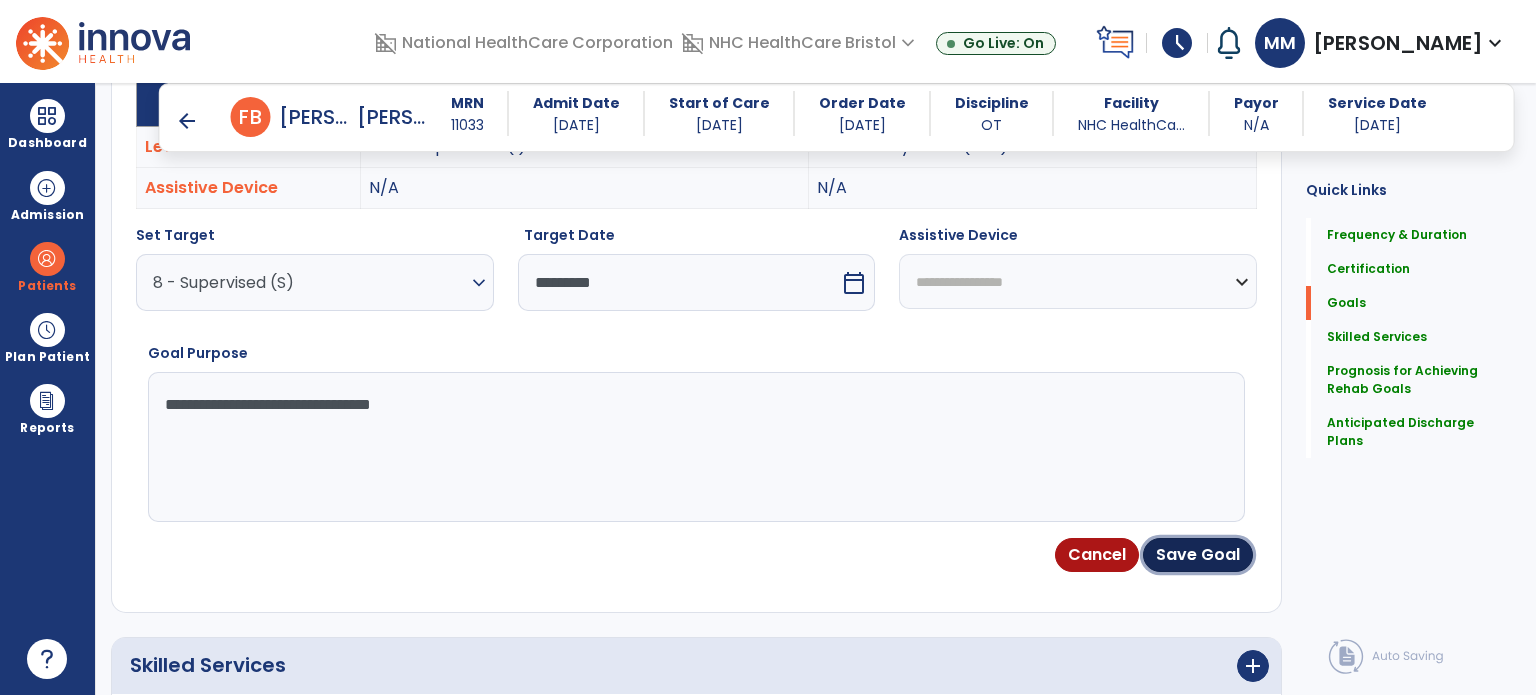 click on "Save Goal" at bounding box center [1198, 555] 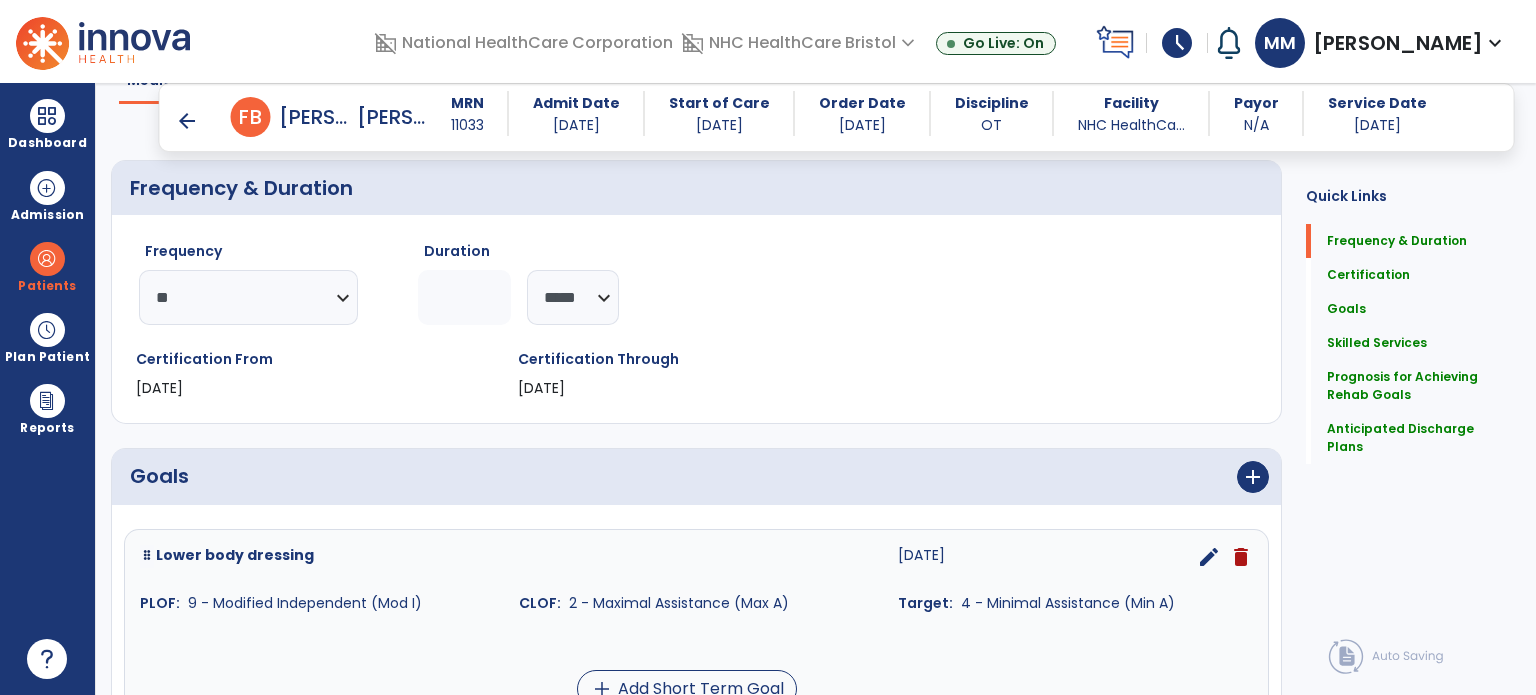 scroll, scrollTop: 172, scrollLeft: 0, axis: vertical 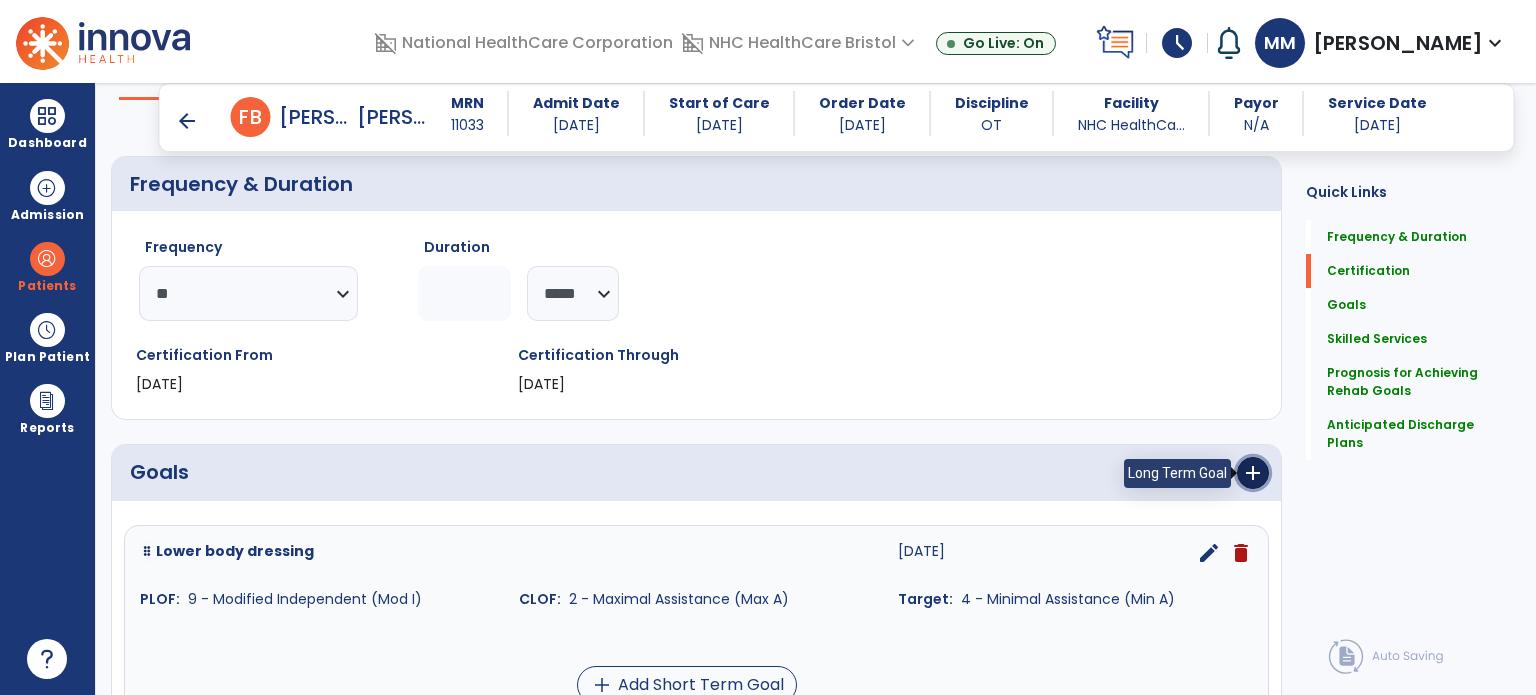 click on "add" at bounding box center [1253, 473] 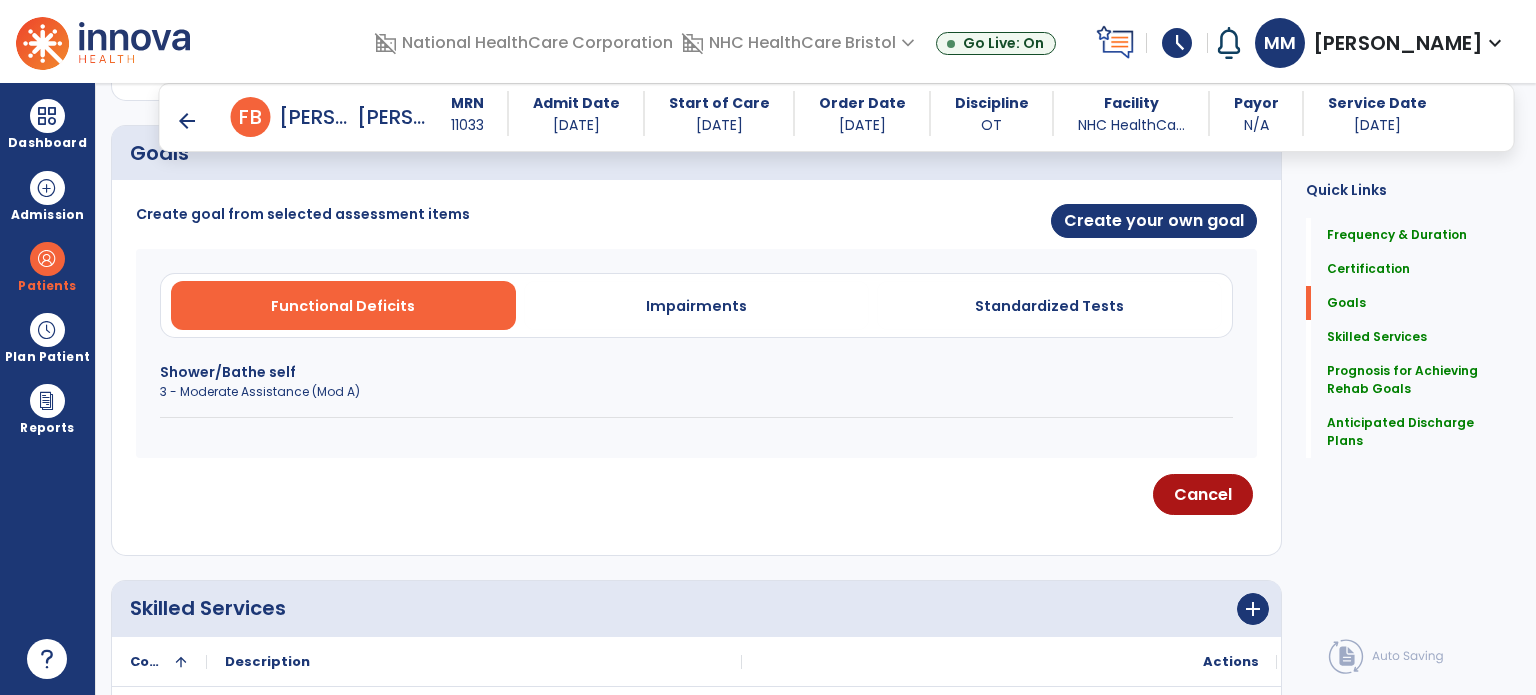 scroll, scrollTop: 492, scrollLeft: 0, axis: vertical 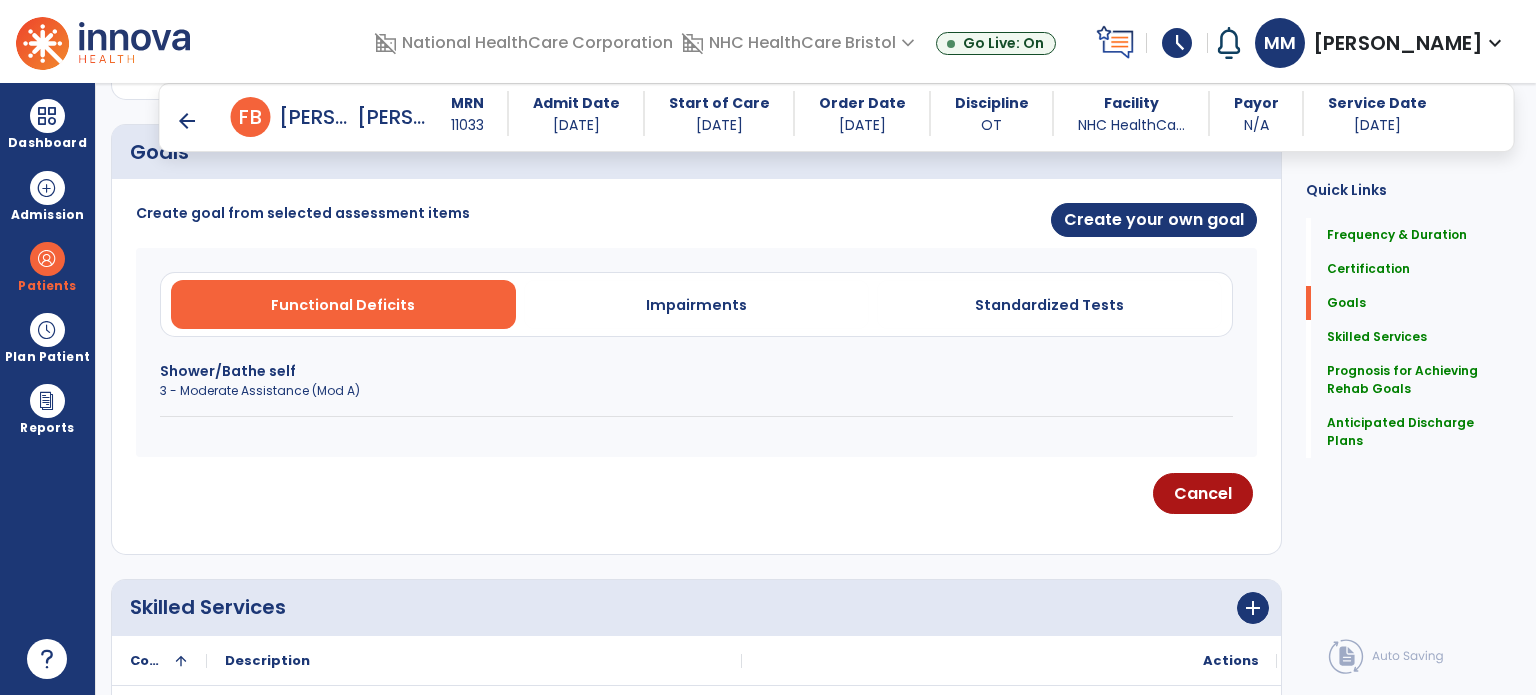 click on "Shower/Bathe self" at bounding box center [696, 371] 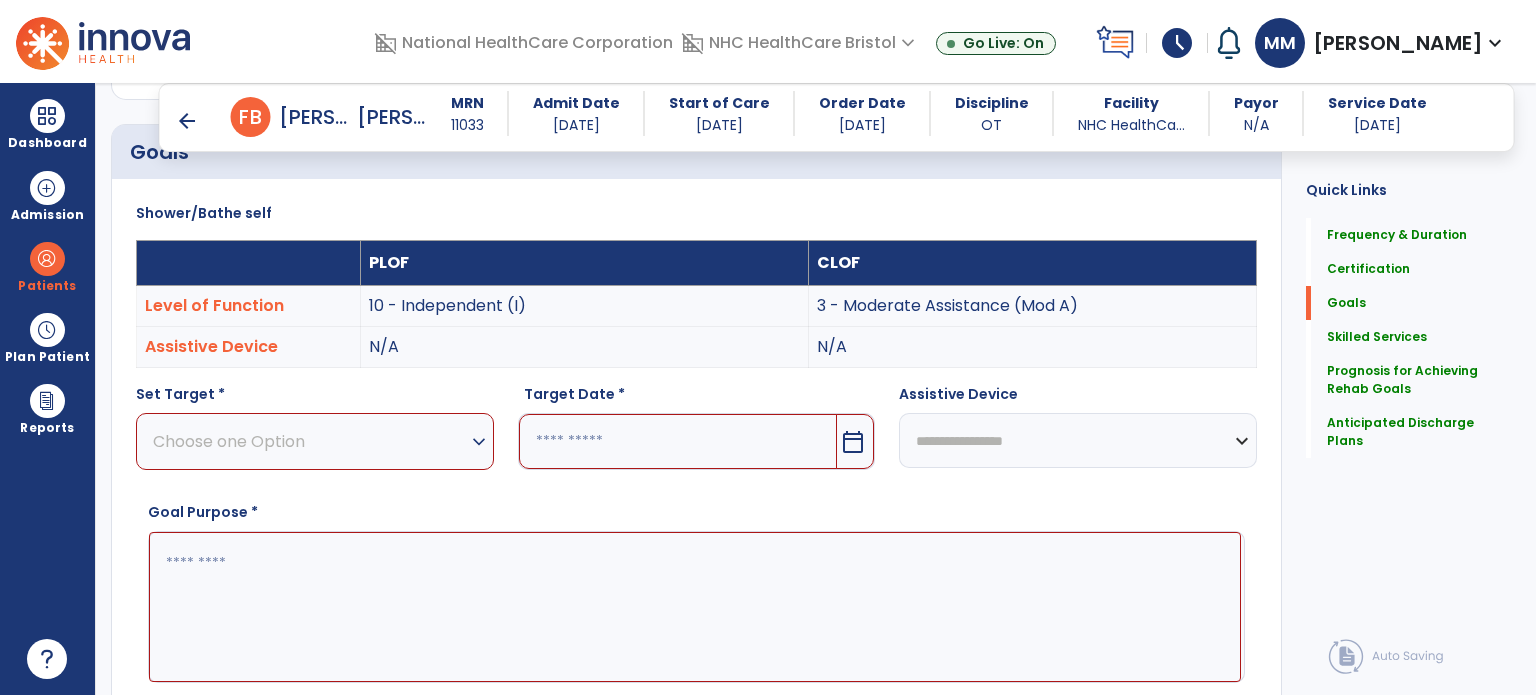 click on "Choose one Option   expand_more" at bounding box center (315, 441) 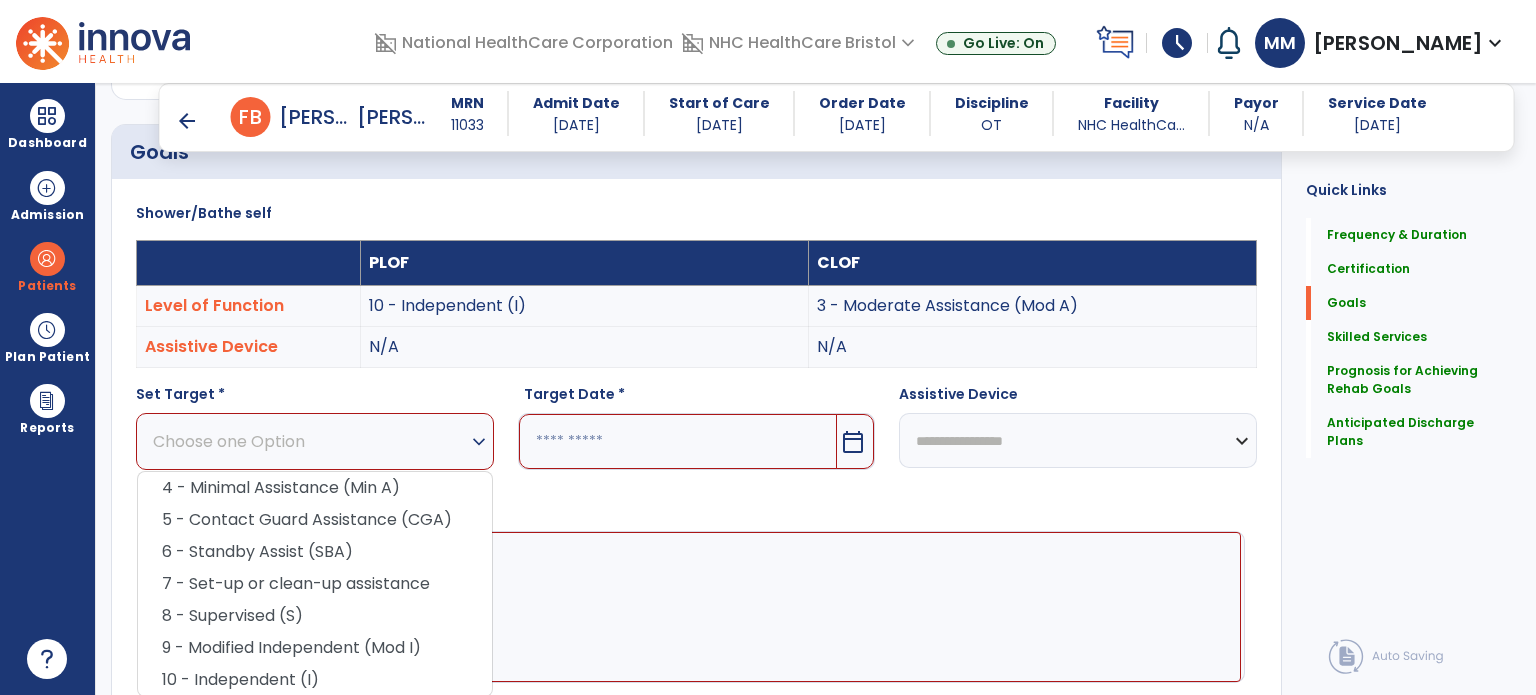 click on "Choose one Option   expand_more" at bounding box center (315, 441) 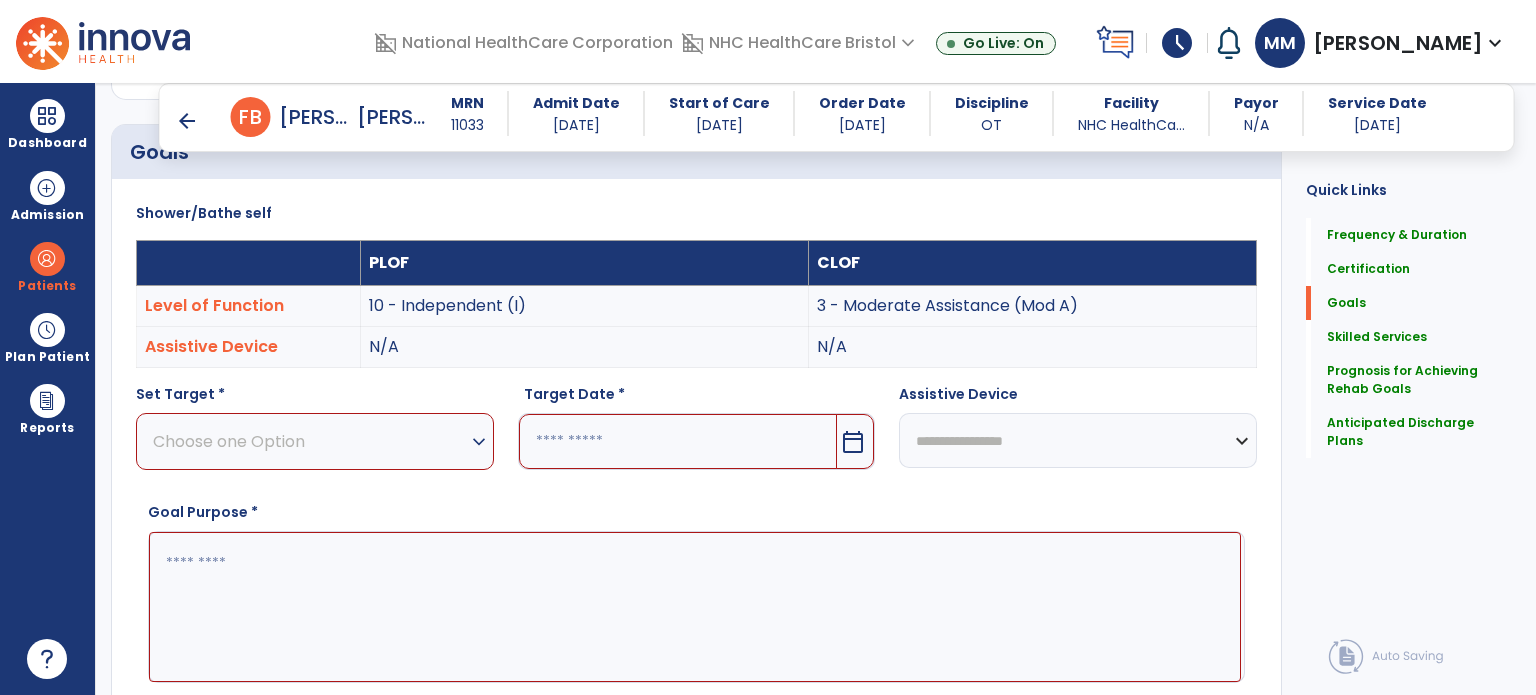 click on "Choose one Option   expand_more" at bounding box center (315, 441) 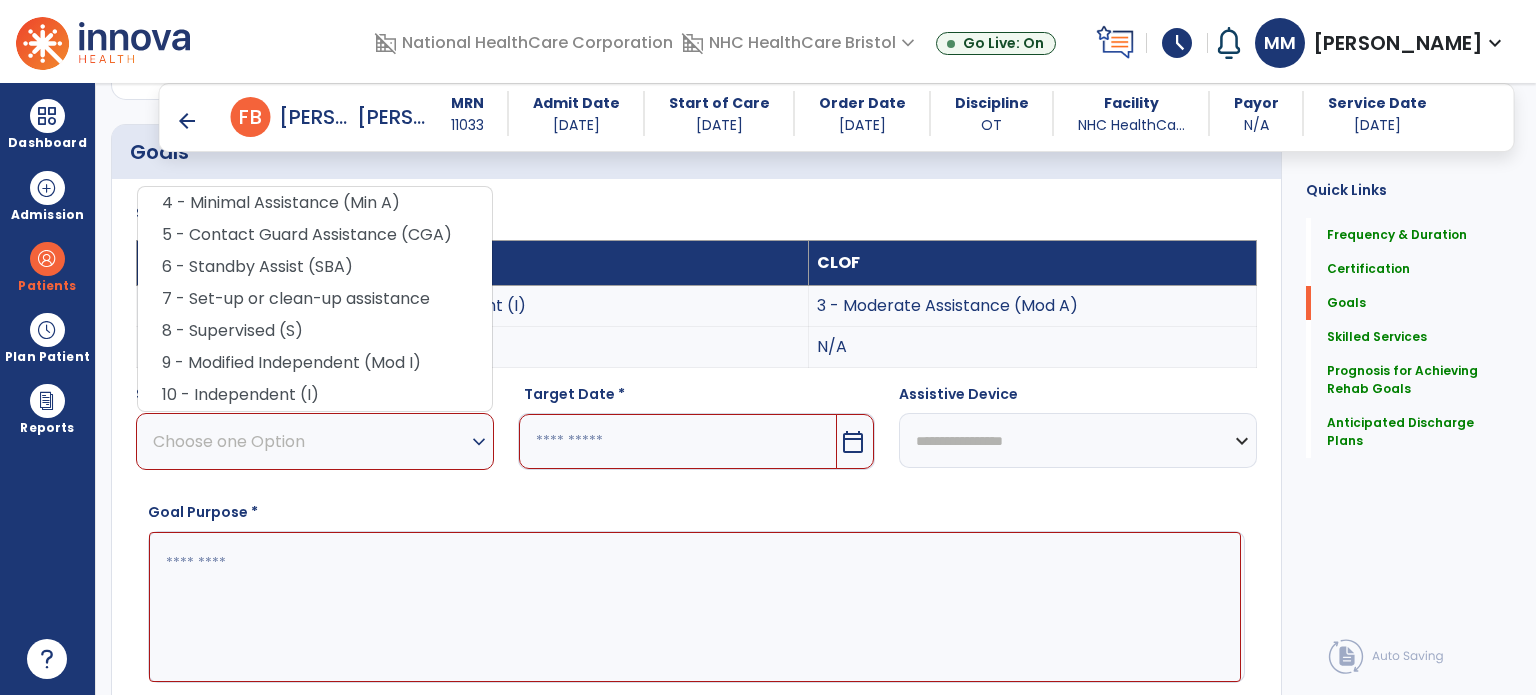 click on "Goal Purpose *" at bounding box center (696, 592) 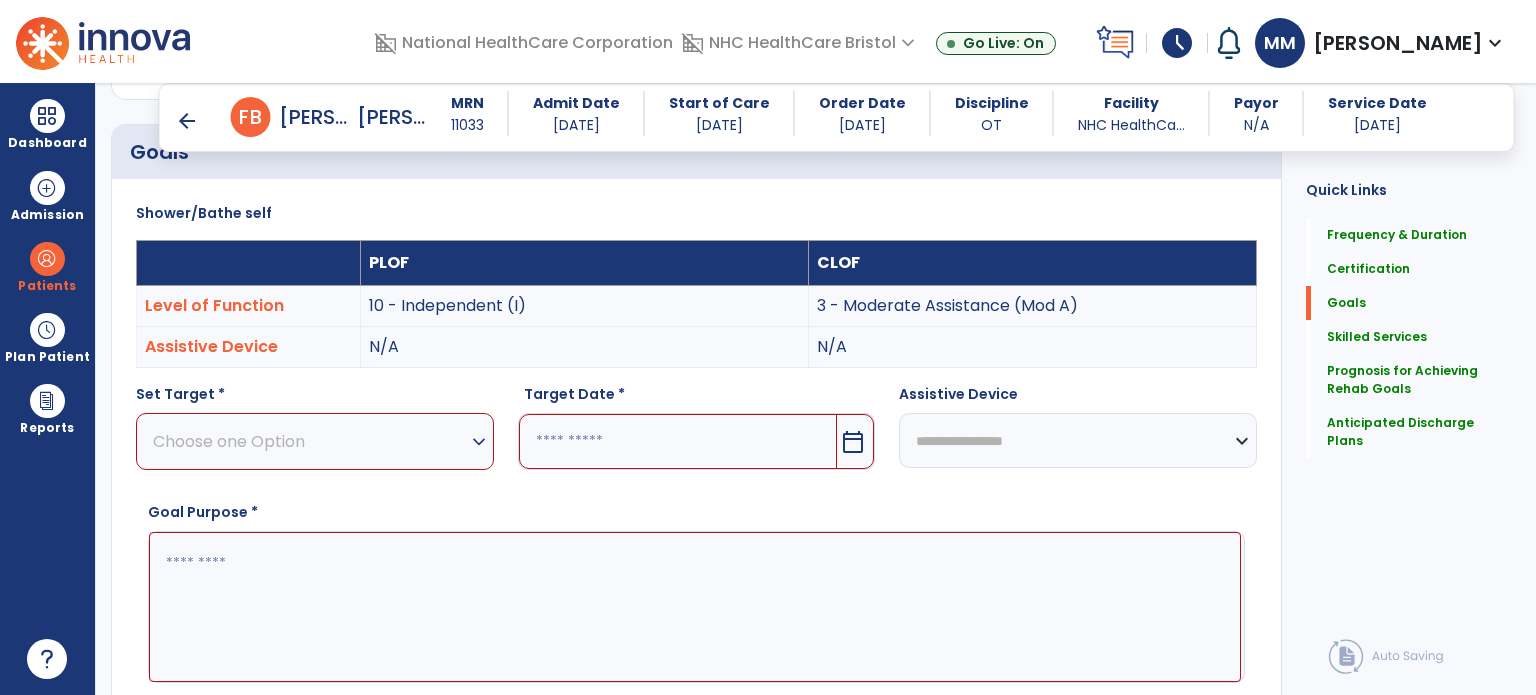 click on "Choose one Option" at bounding box center (310, 441) 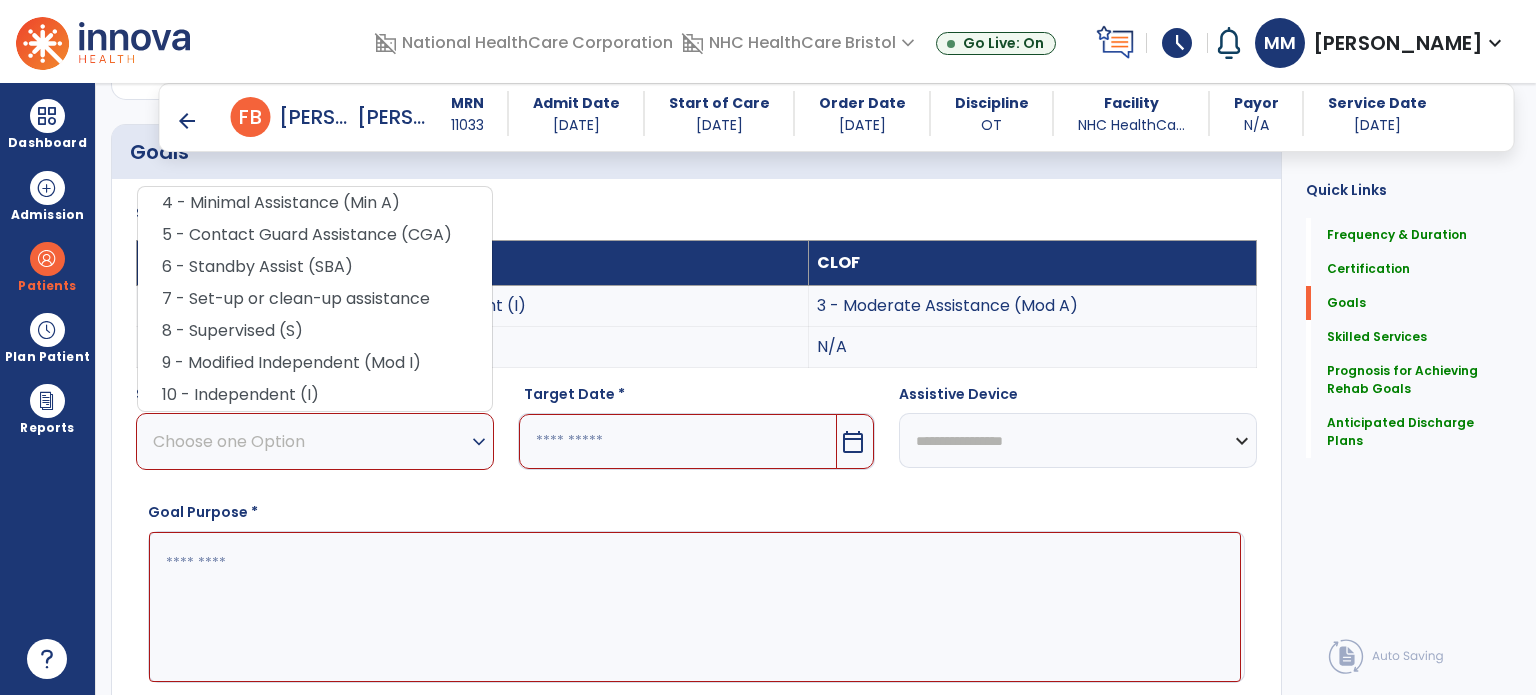 click on "Goal Purpose *" at bounding box center (696, 588) 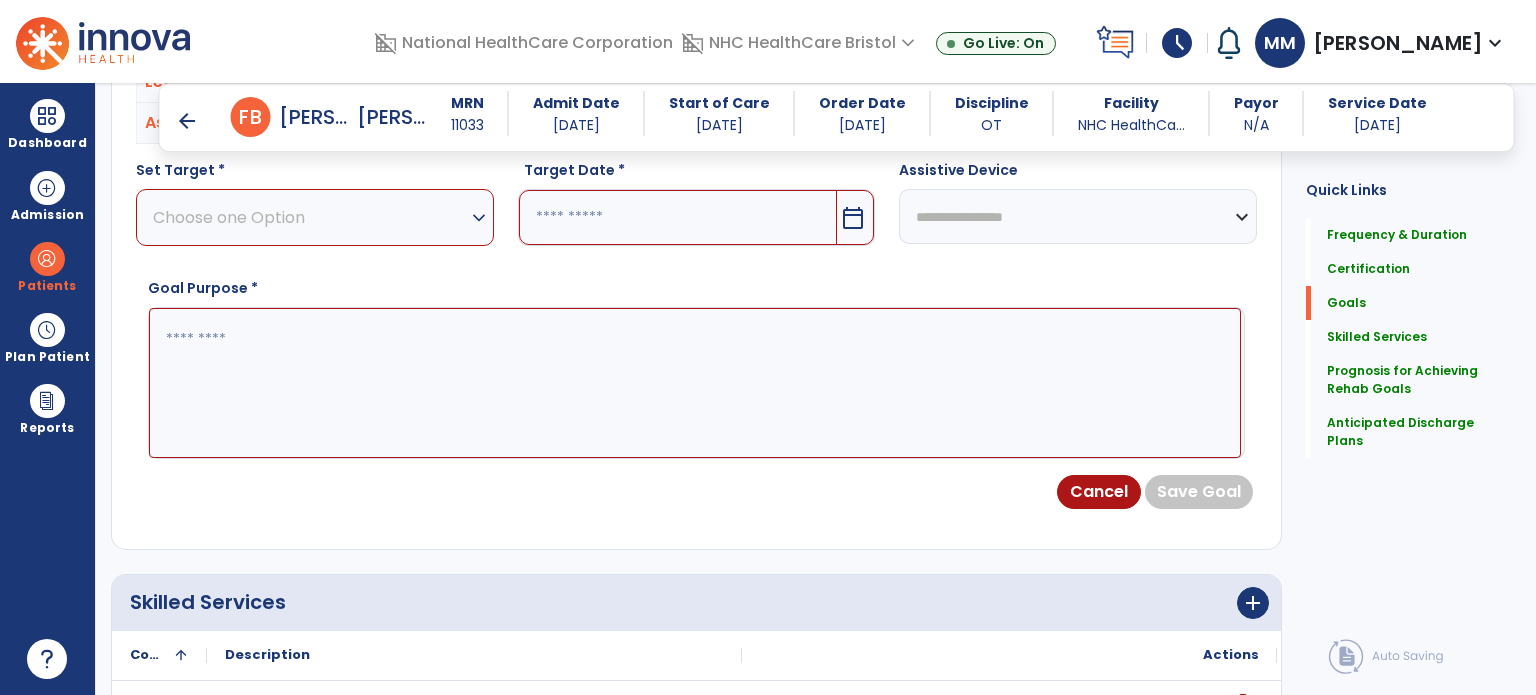 scroll, scrollTop: 708, scrollLeft: 0, axis: vertical 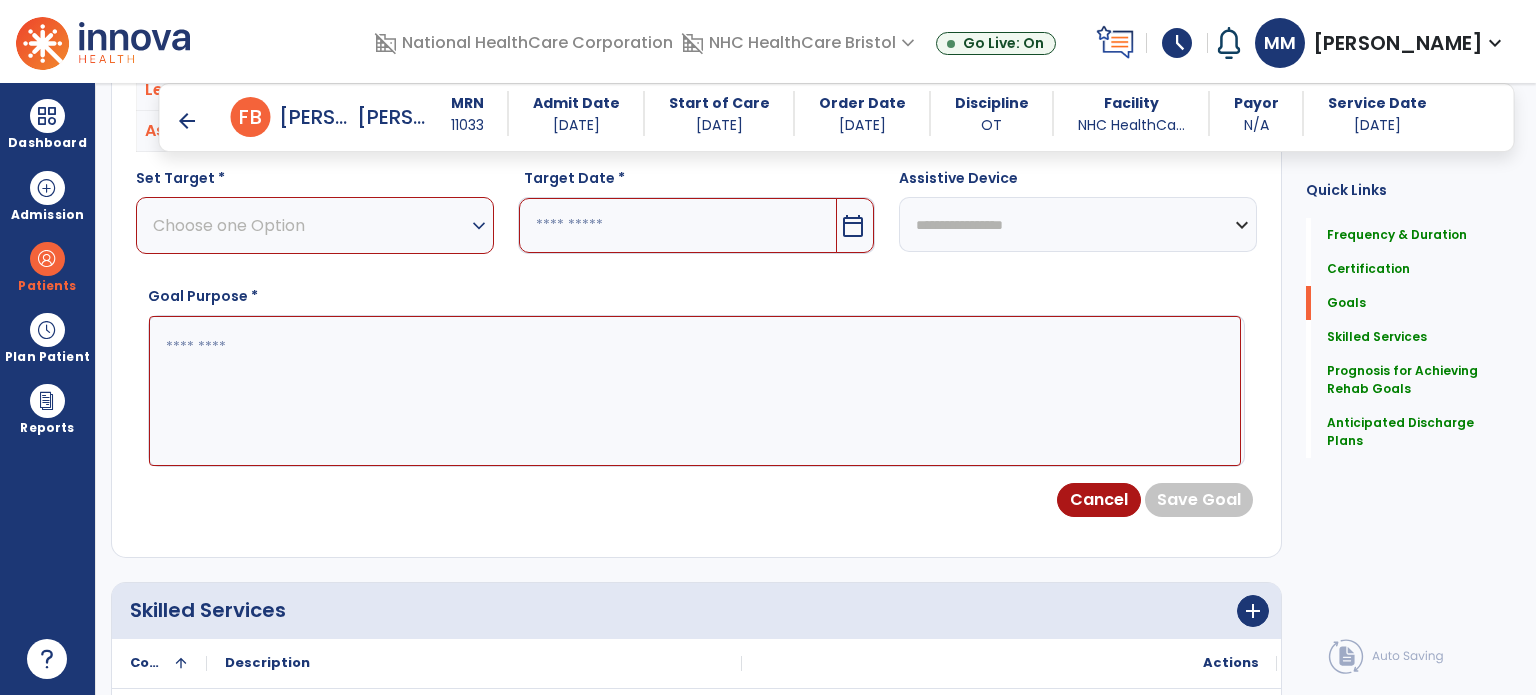 click on "Choose one Option" at bounding box center [310, 225] 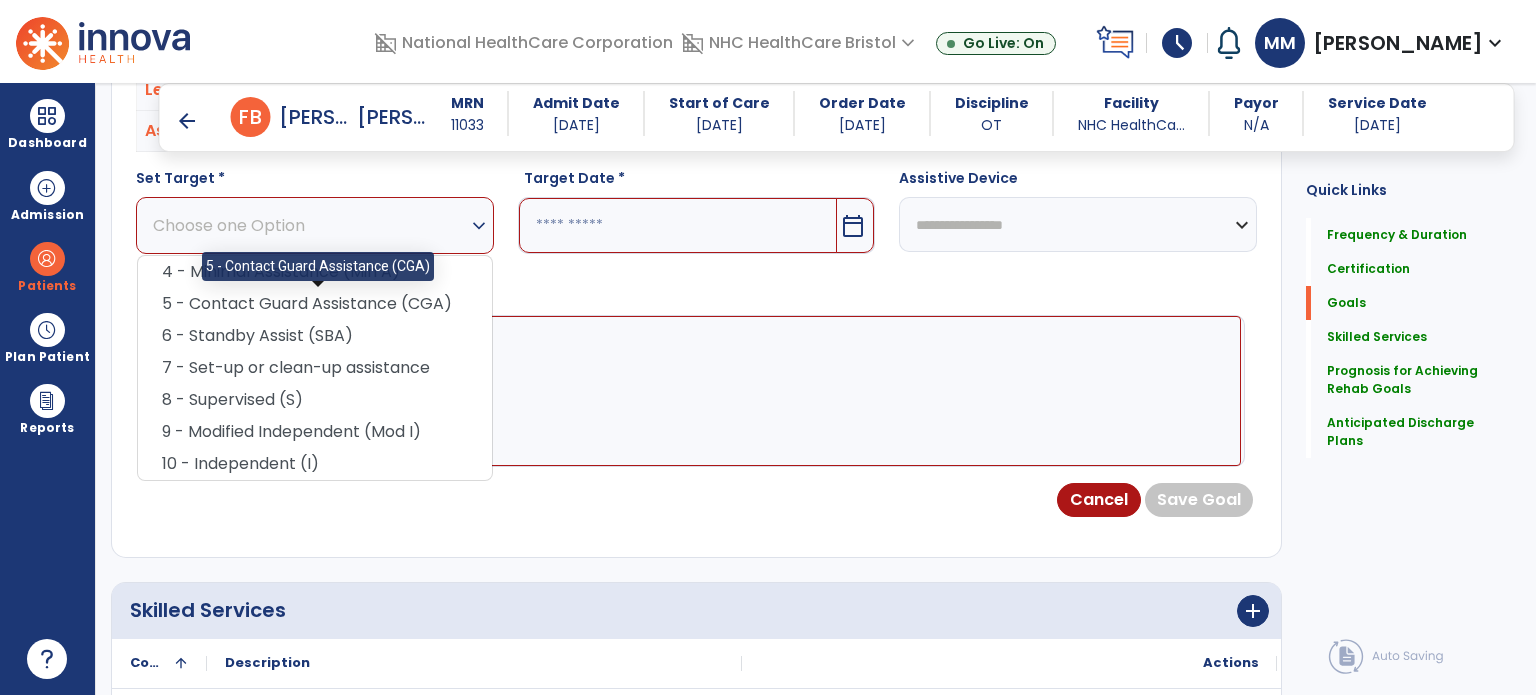 click on "5 - Contact Guard Assistance (CGA)" at bounding box center [315, 304] 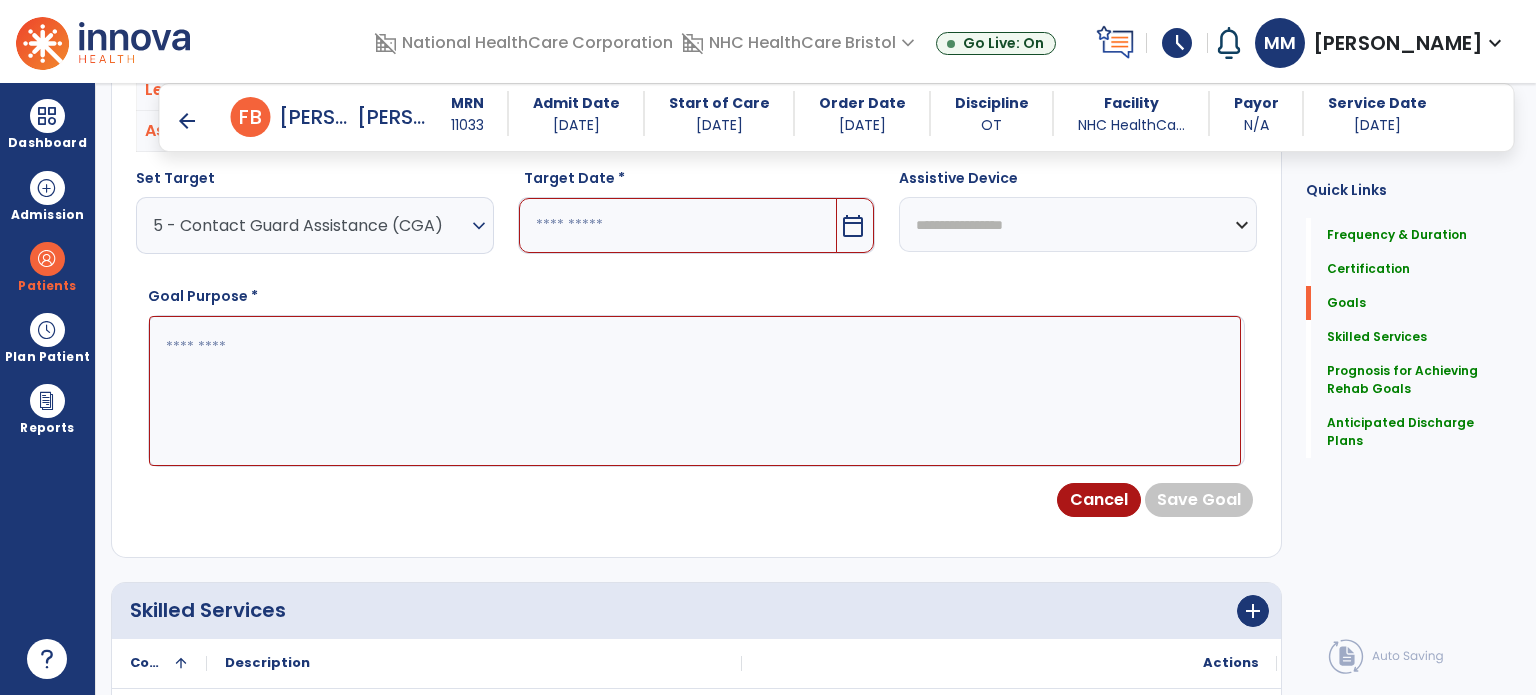 click at bounding box center [678, 225] 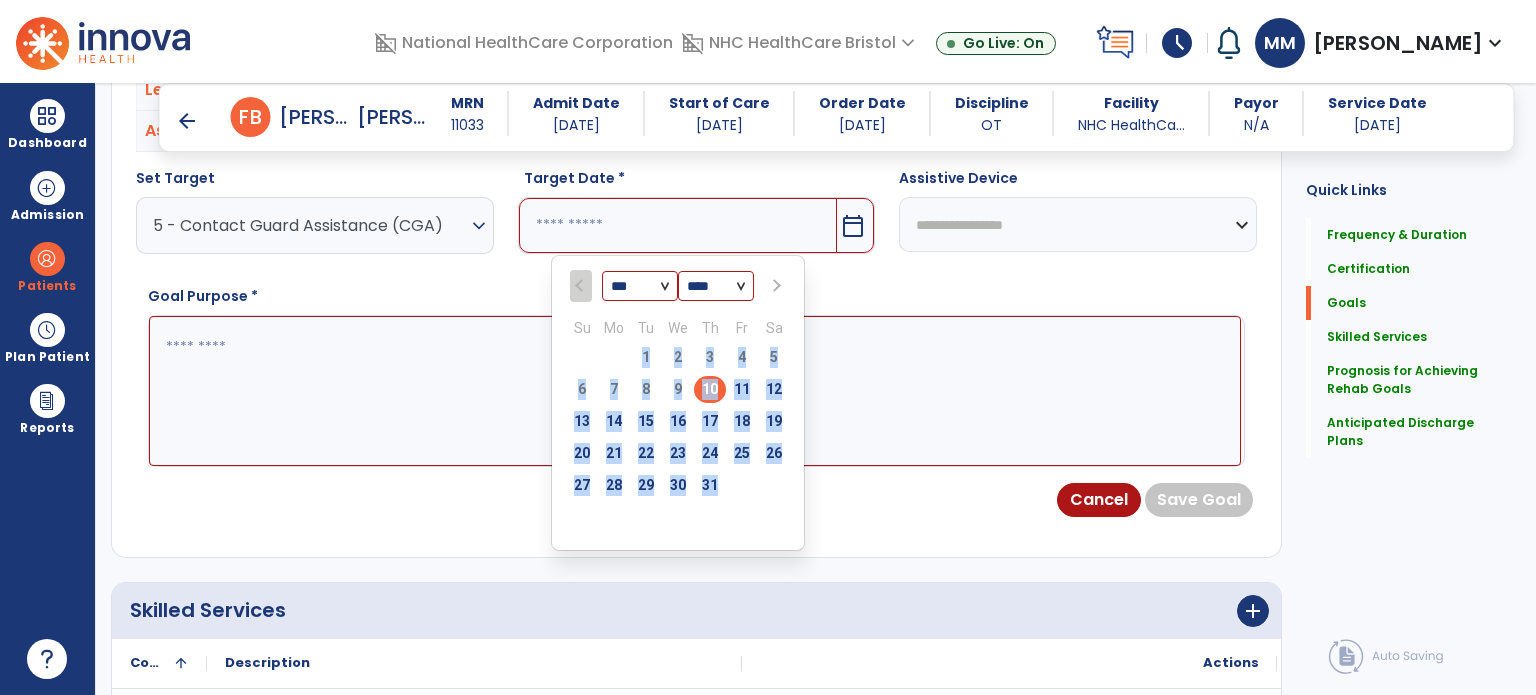 drag, startPoint x: 706, startPoint y: 488, endPoint x: 624, endPoint y: 356, distance: 155.39627 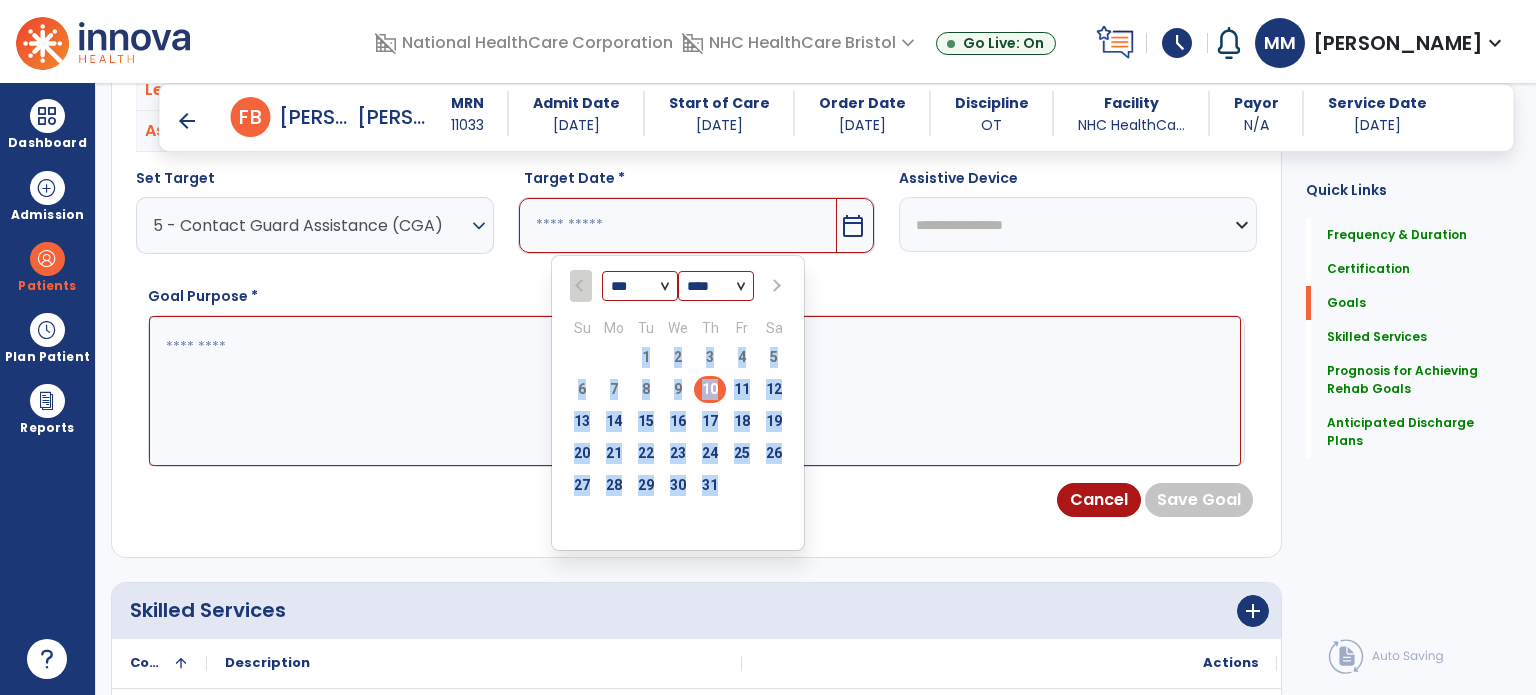 click on "31" at bounding box center [710, 485] 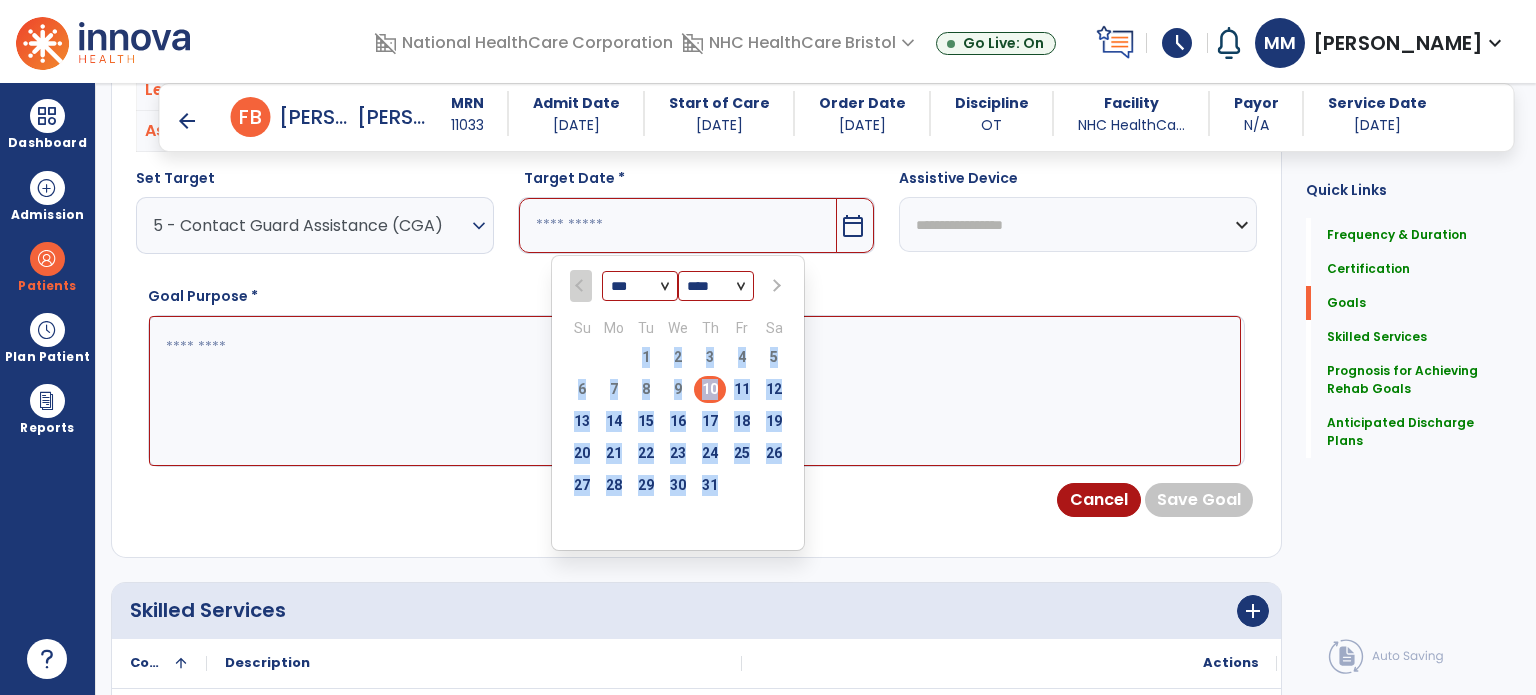 type on "*********" 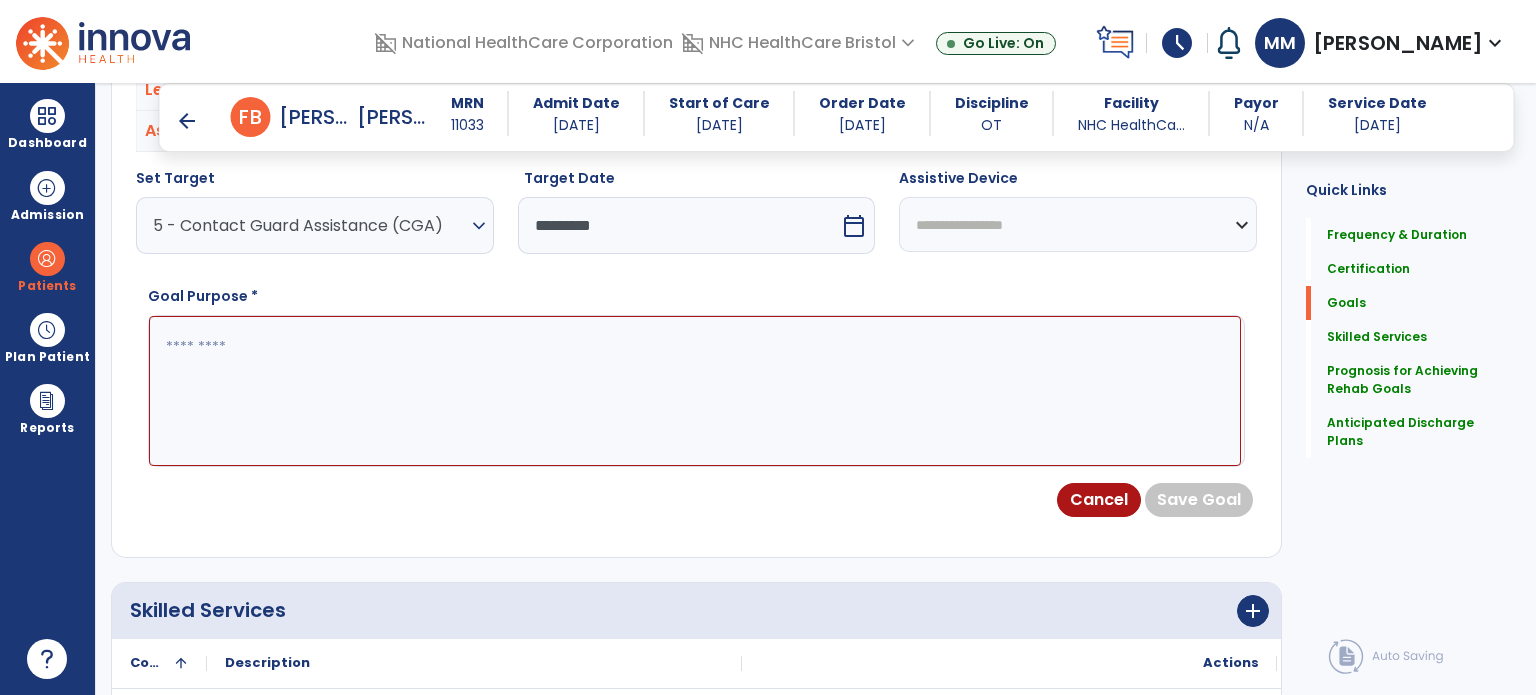 click at bounding box center [695, 391] 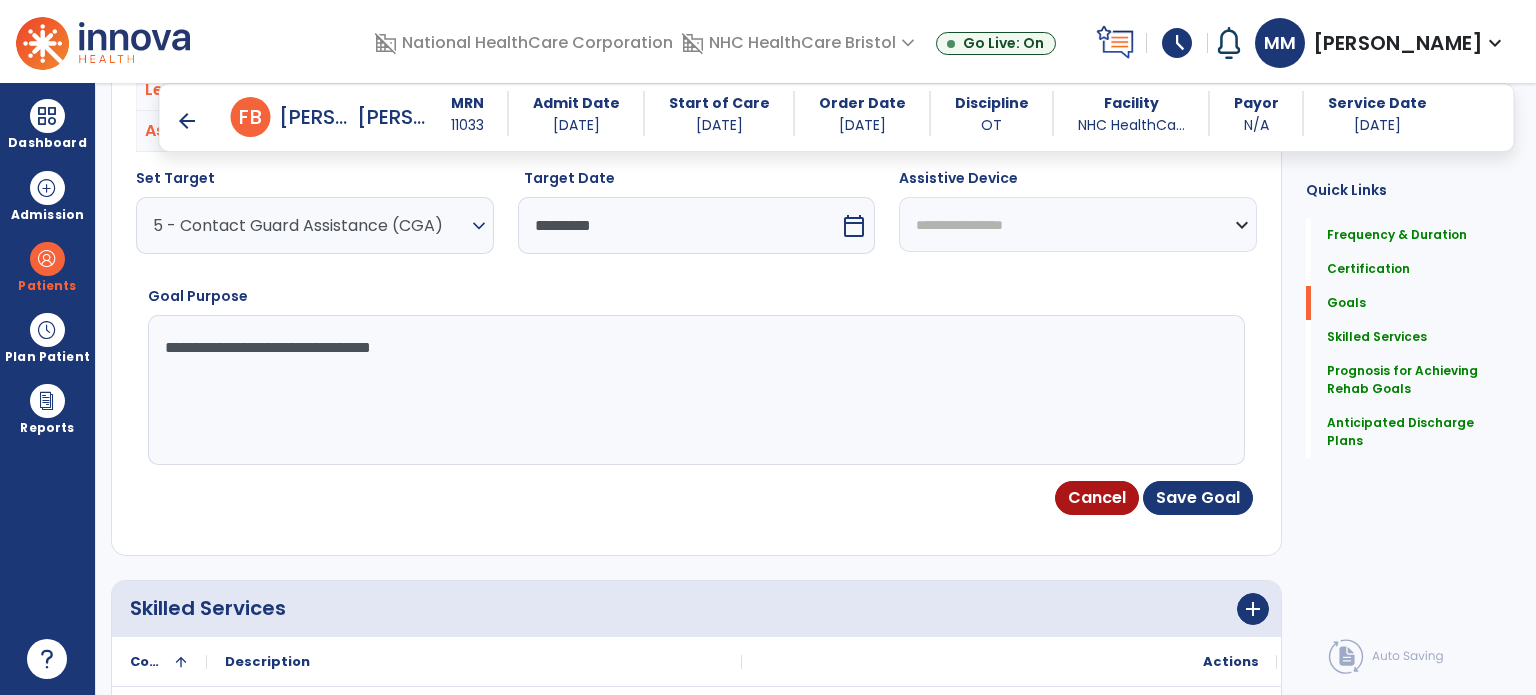 type on "**********" 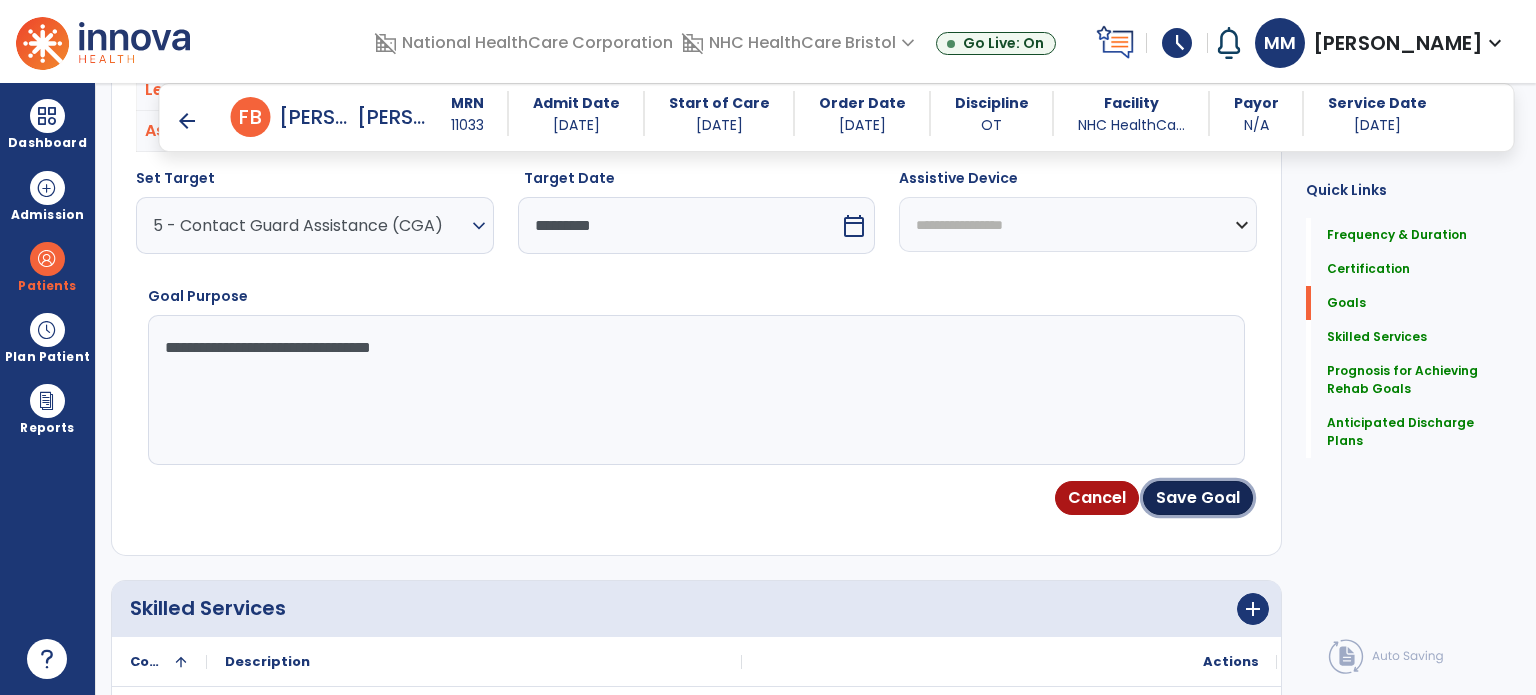 click on "Save Goal" at bounding box center (1198, 498) 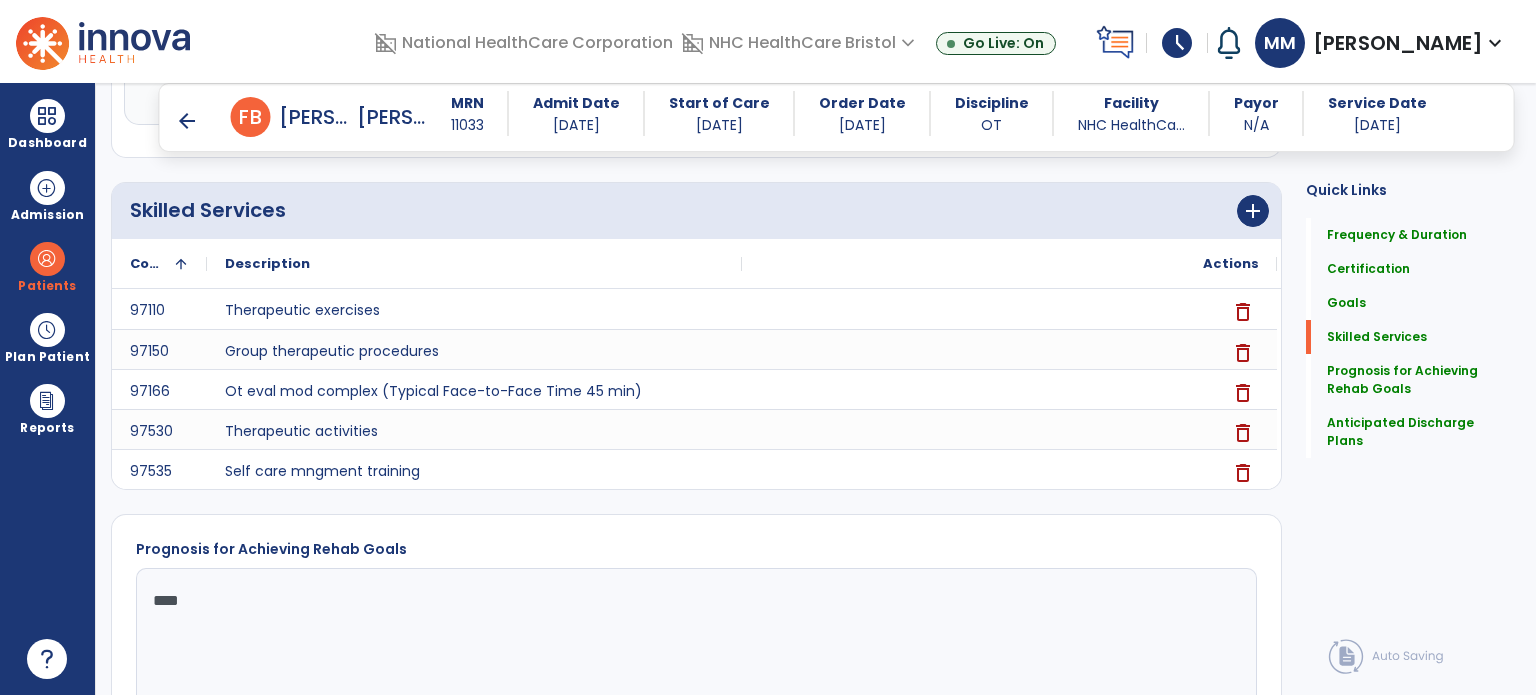 scroll, scrollTop: 1773, scrollLeft: 0, axis: vertical 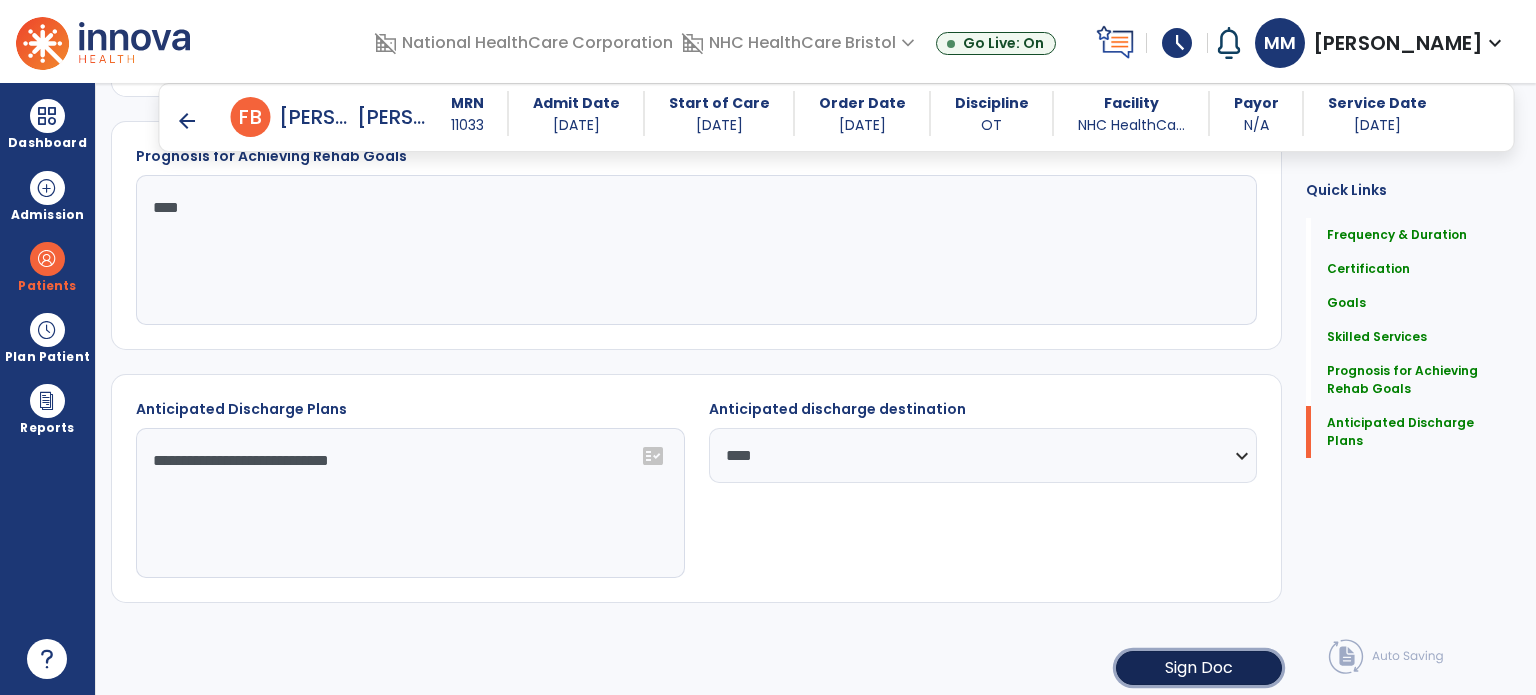 click on "Sign Doc" 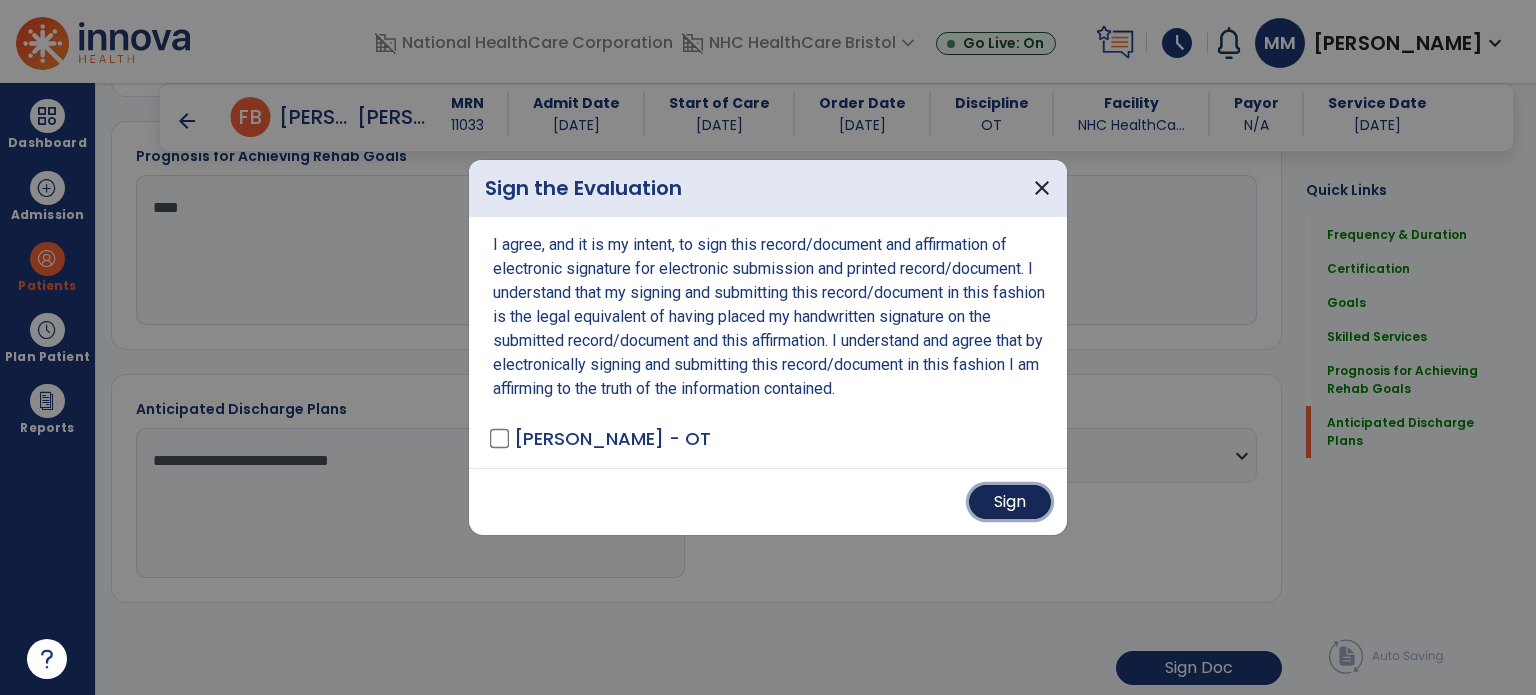 click on "Sign" at bounding box center [1010, 502] 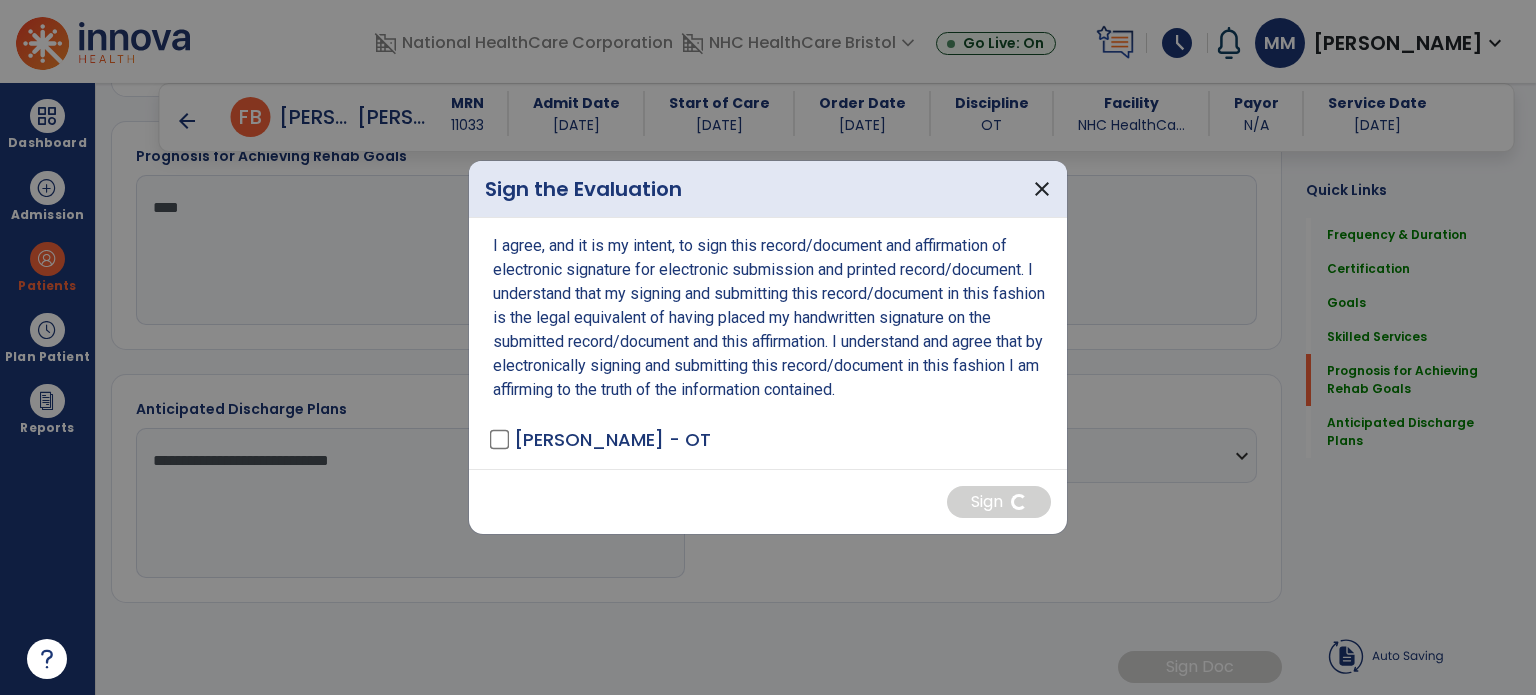 scroll, scrollTop: 1772, scrollLeft: 0, axis: vertical 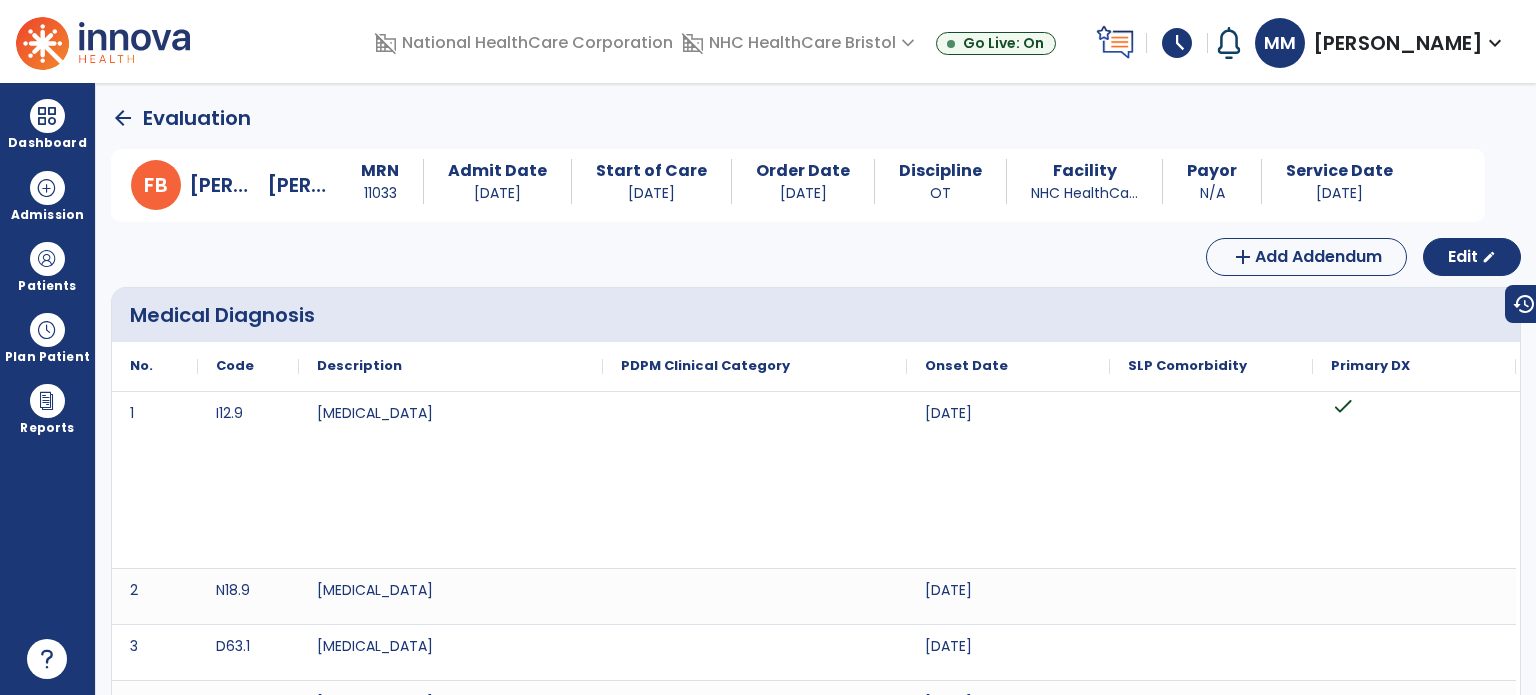 click on "arrow_back" 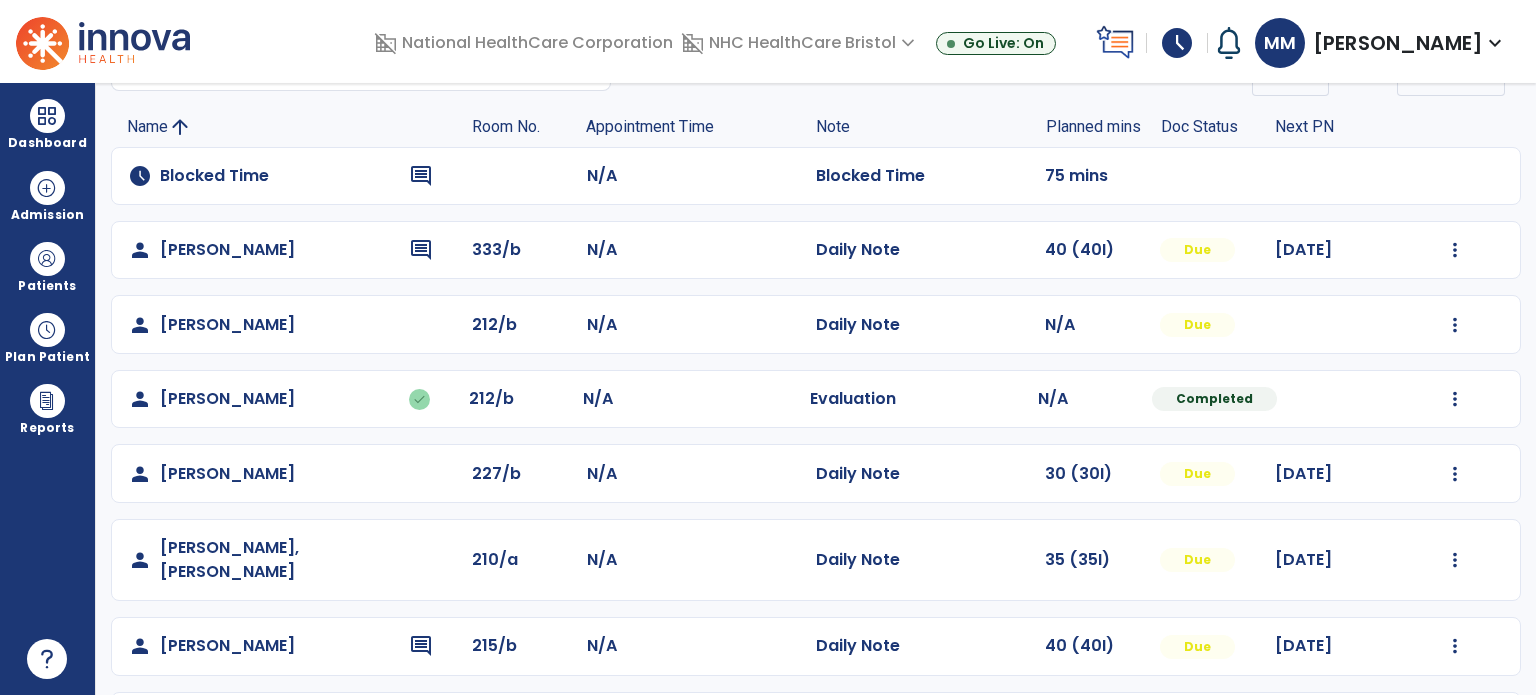 scroll, scrollTop: 111, scrollLeft: 0, axis: vertical 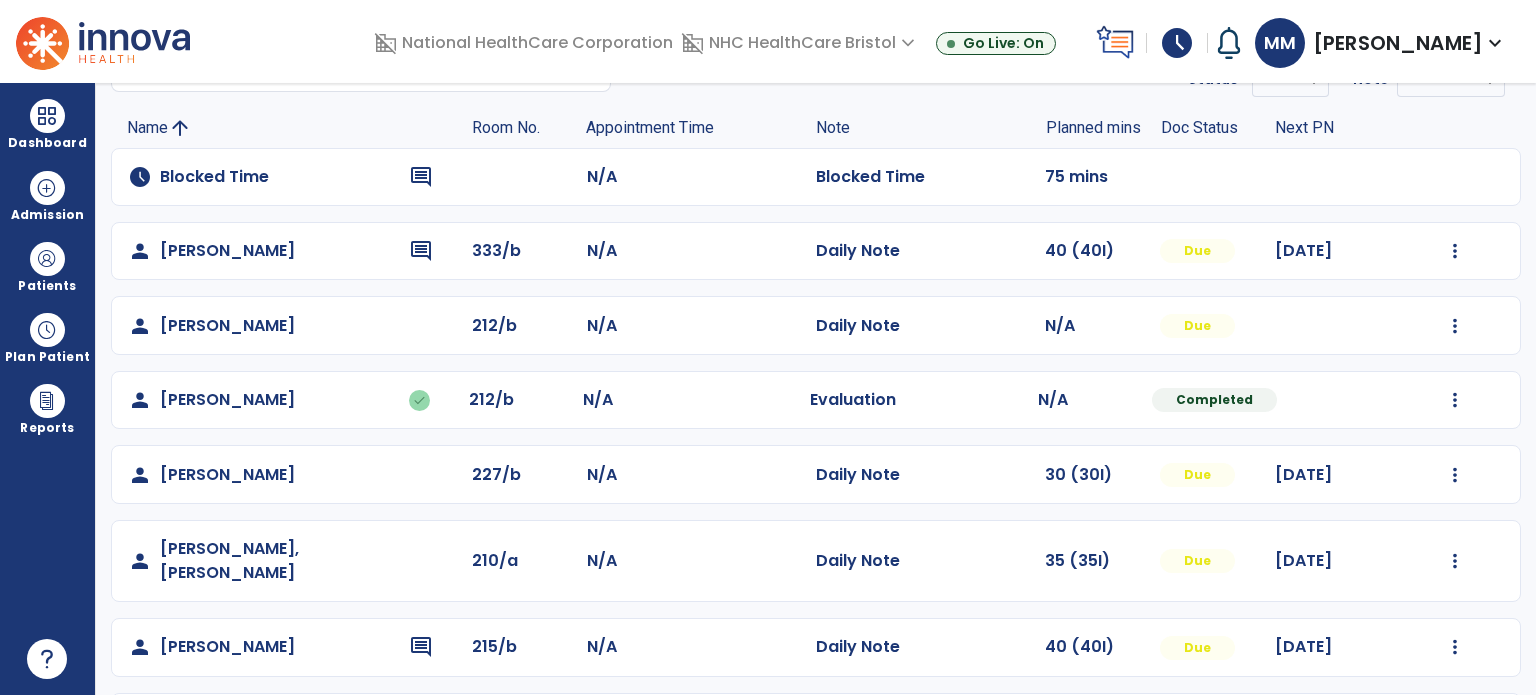 drag, startPoint x: 25, startPoint y: 115, endPoint x: 62, endPoint y: 123, distance: 37.85499 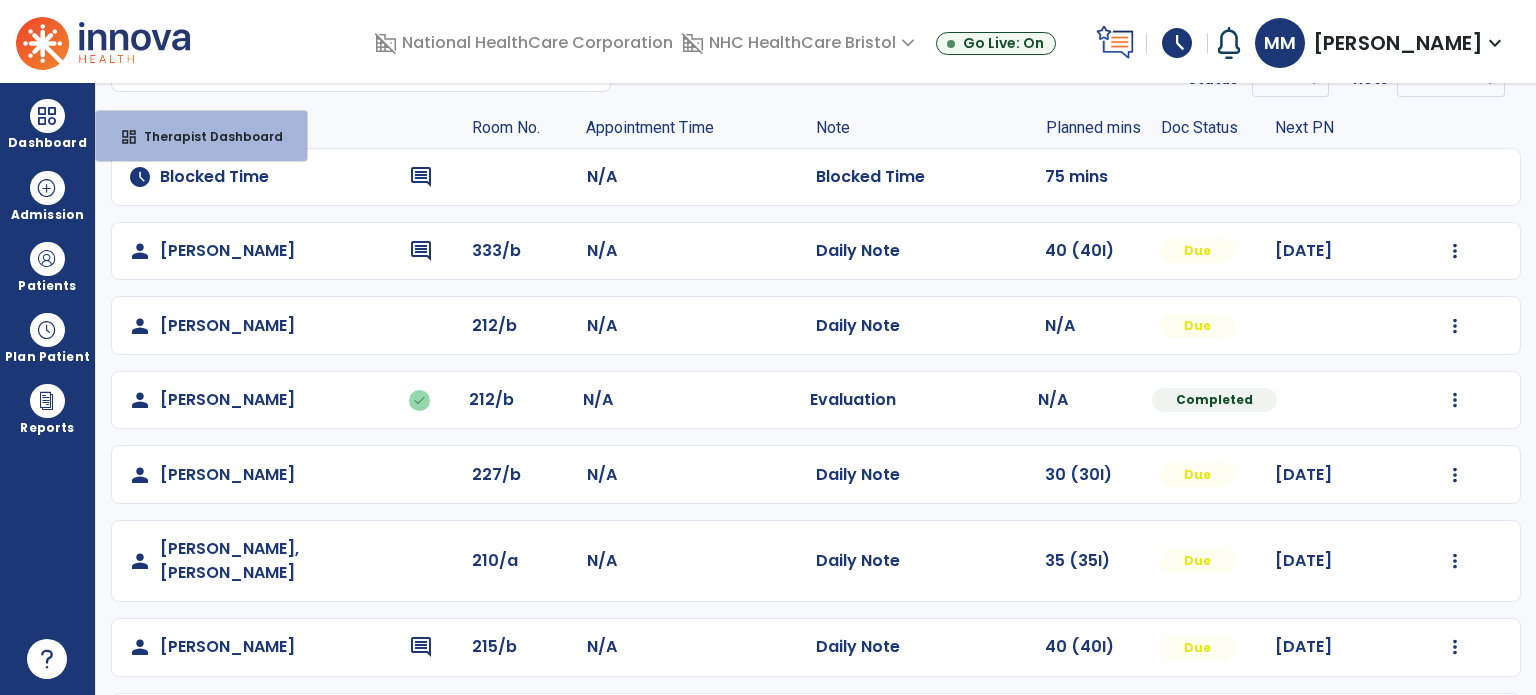 click at bounding box center (47, 116) 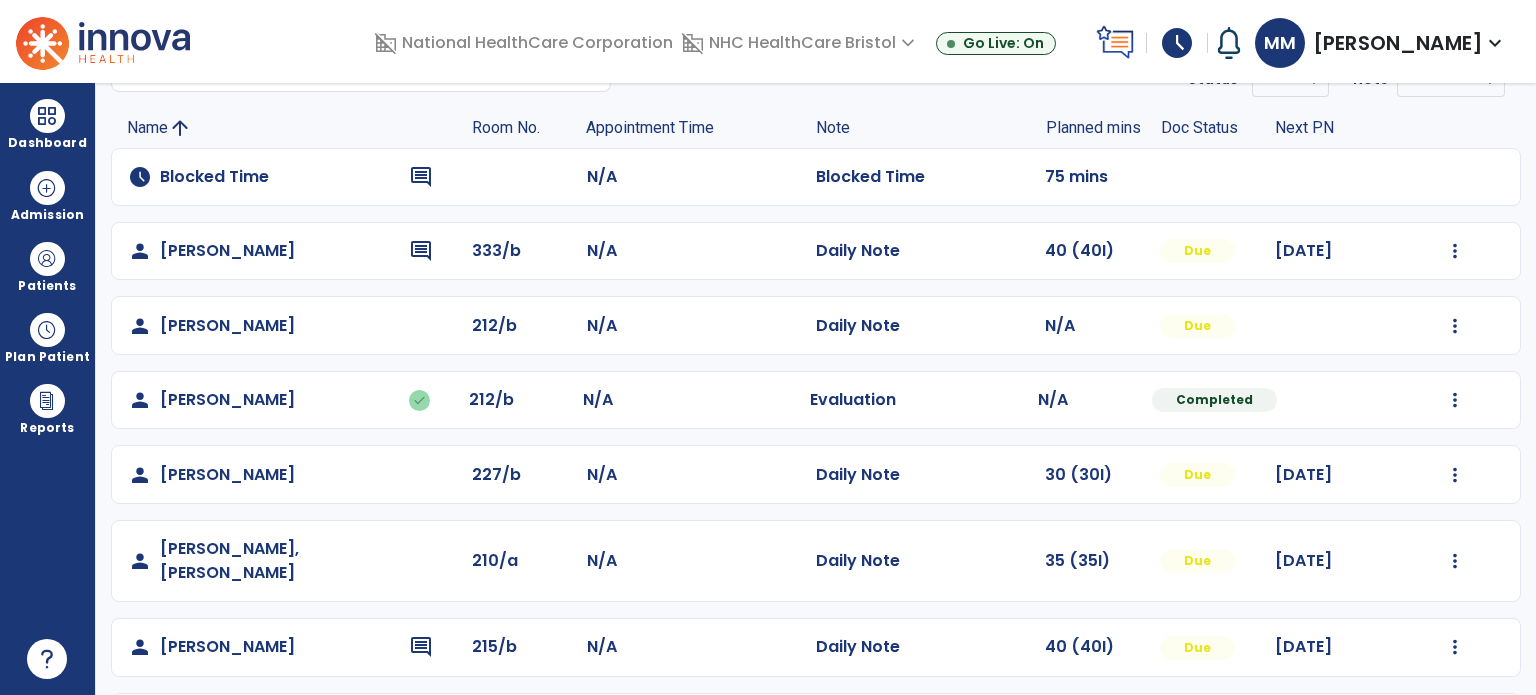 click at bounding box center [47, 116] 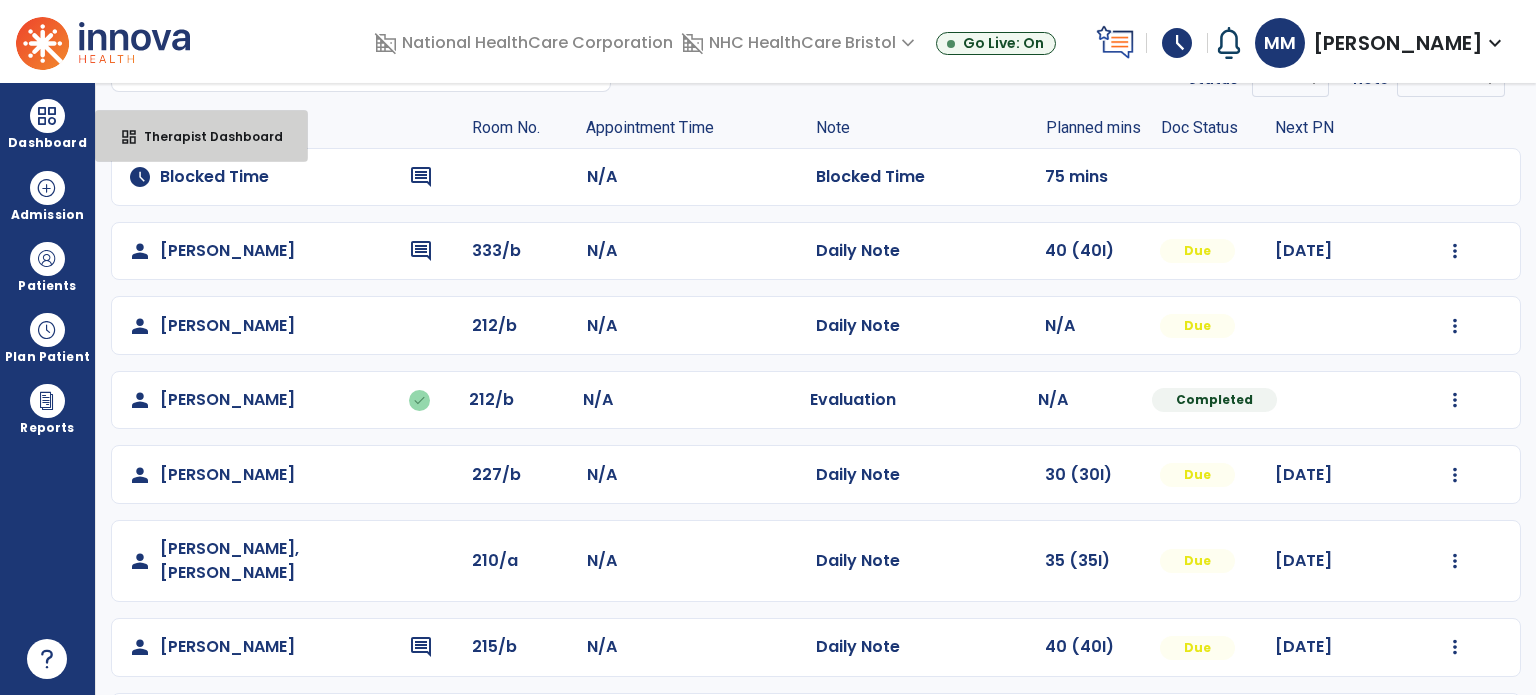 click on "Therapist Dashboard" at bounding box center [205, 136] 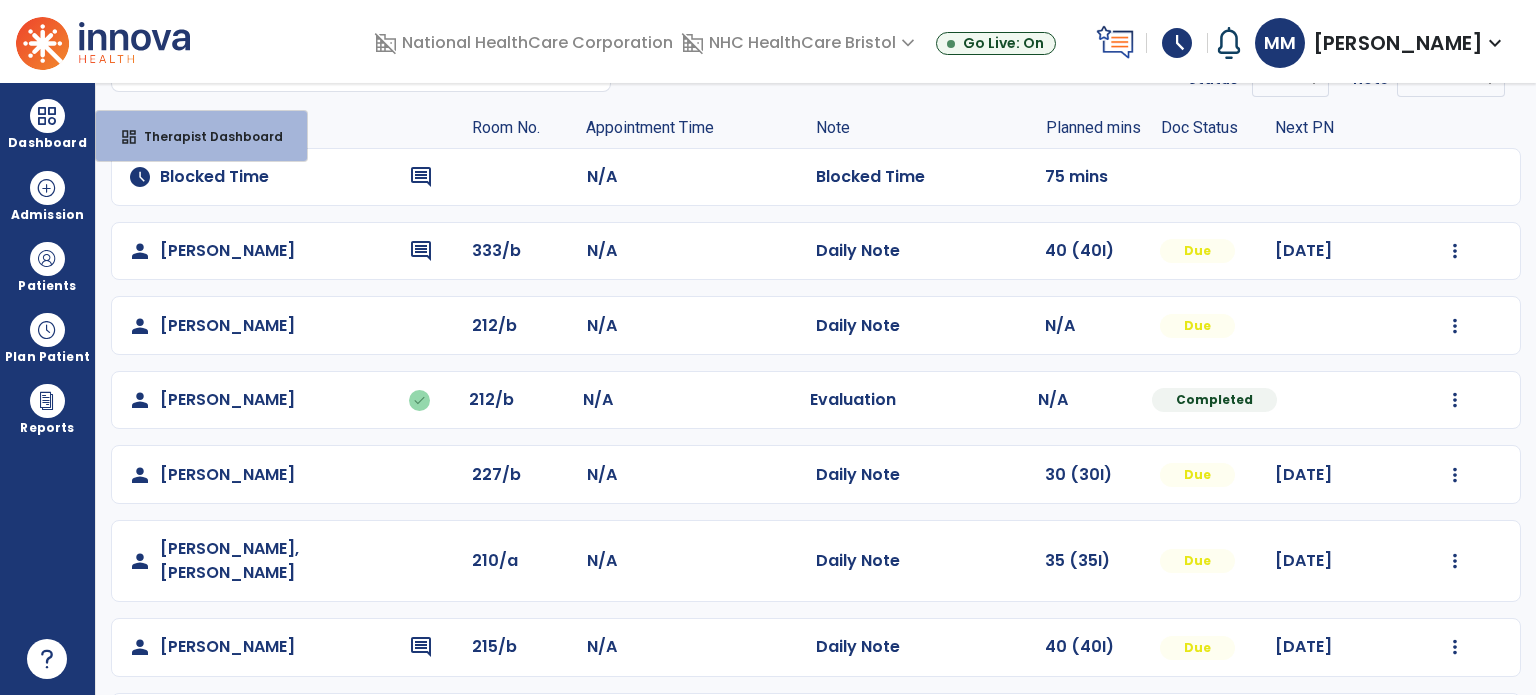 select on "****" 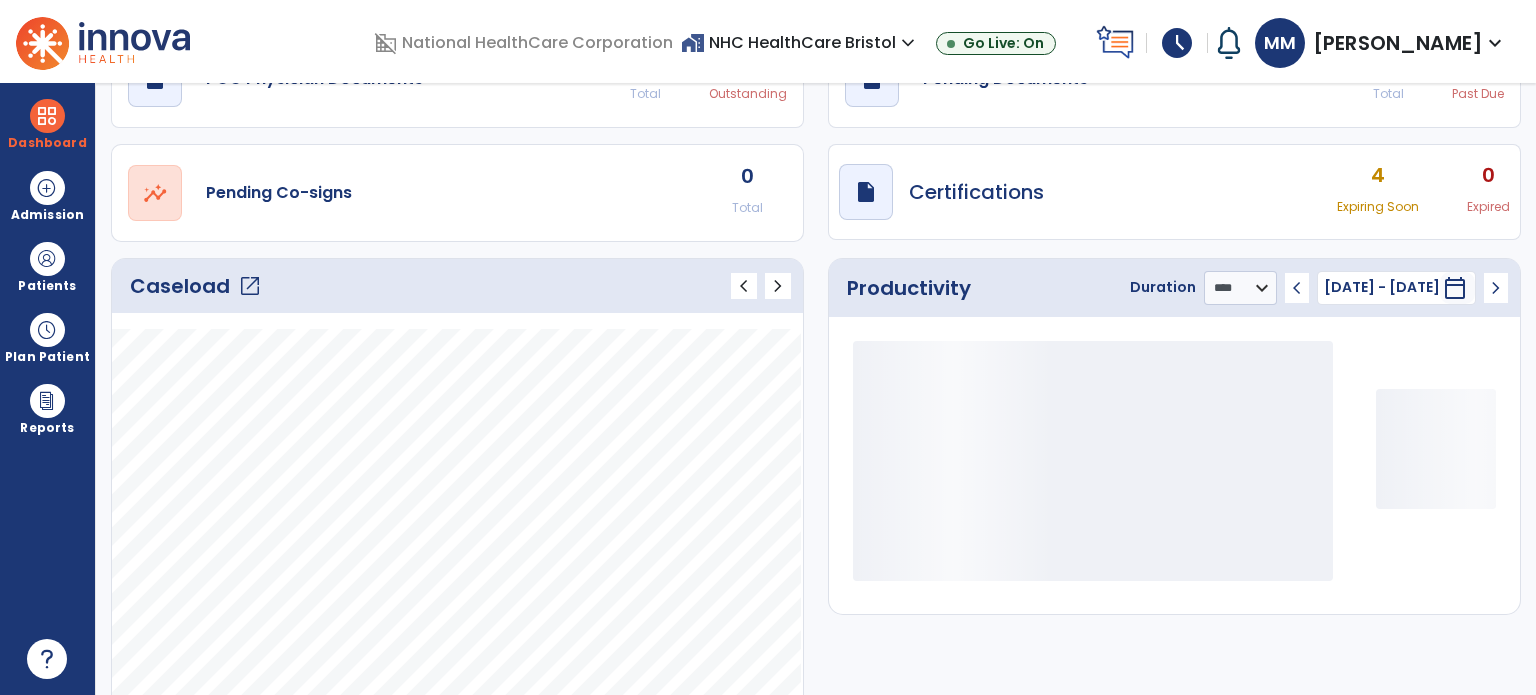 scroll, scrollTop: 0, scrollLeft: 0, axis: both 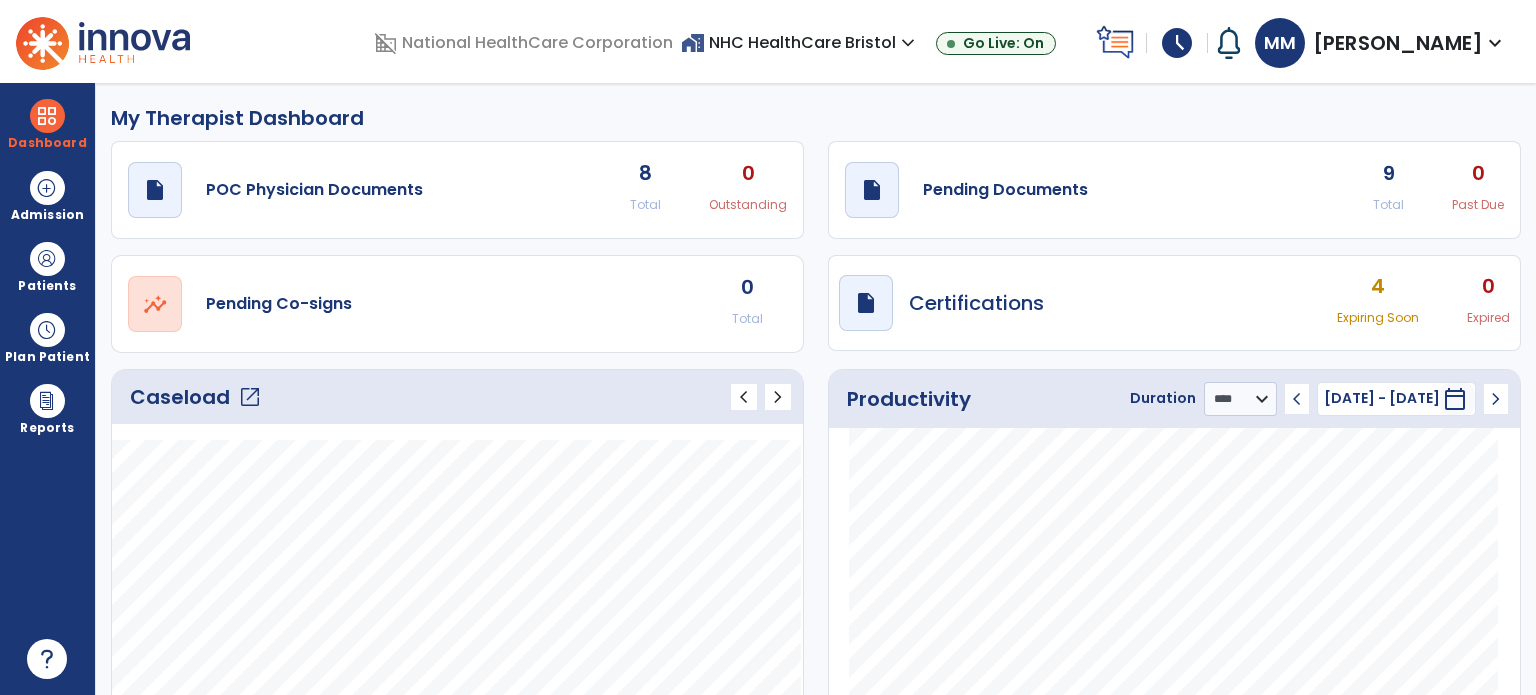 click on "open_in_new" 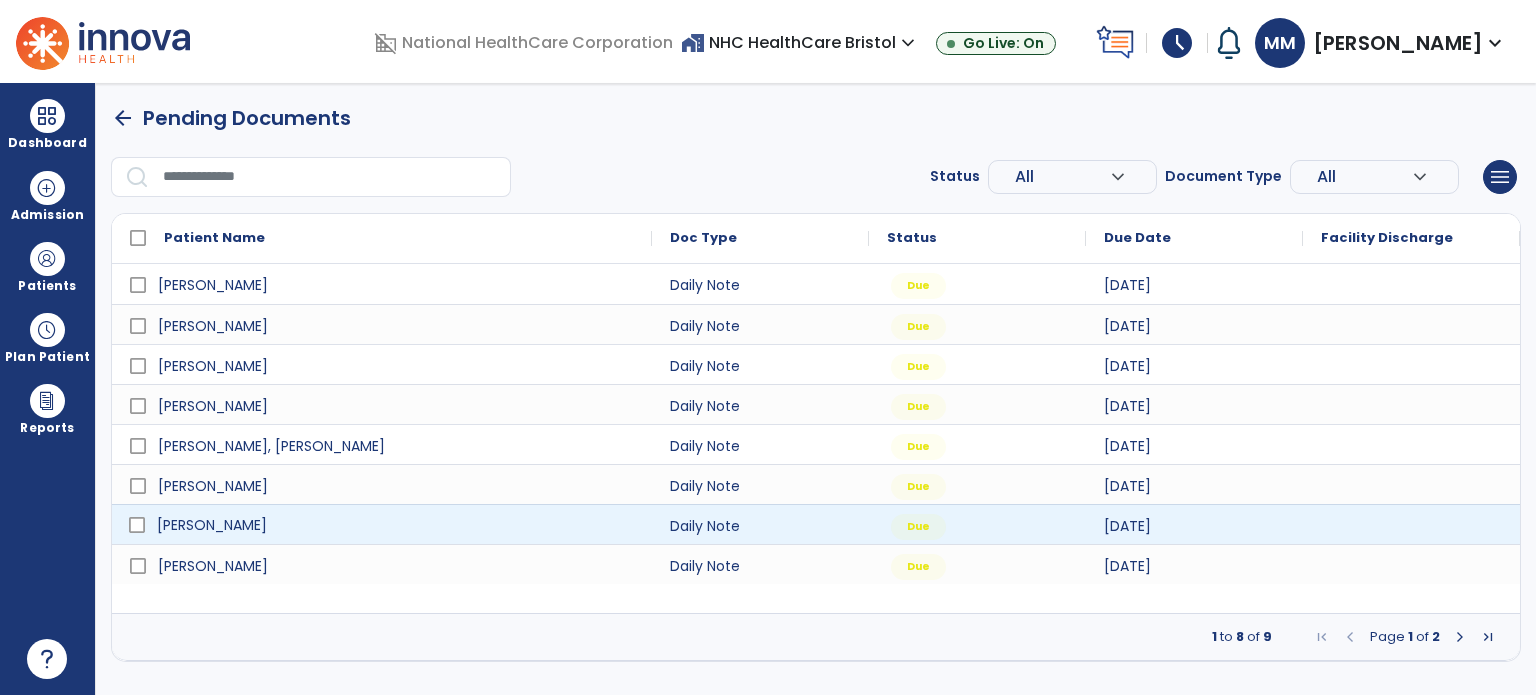 click on "[PERSON_NAME]" at bounding box center [396, 525] 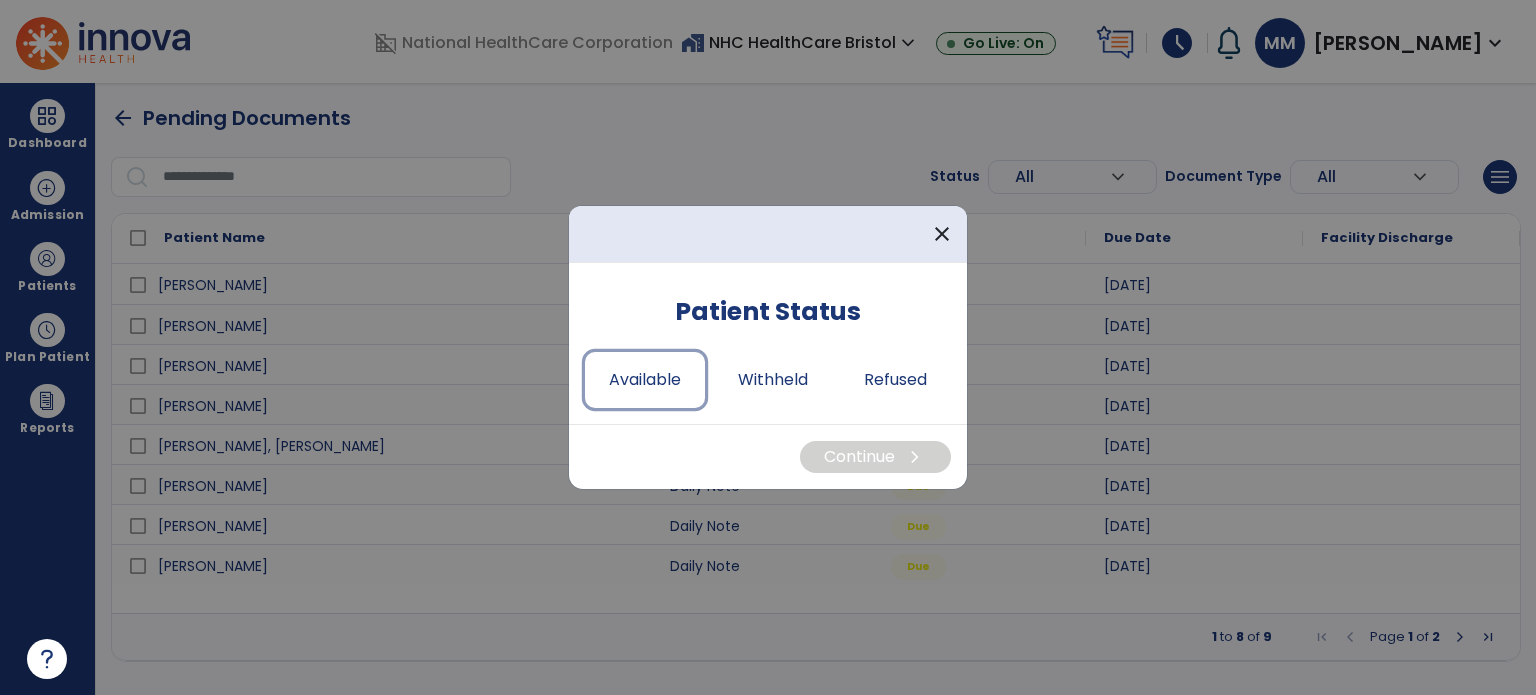 click on "Available" at bounding box center [645, 380] 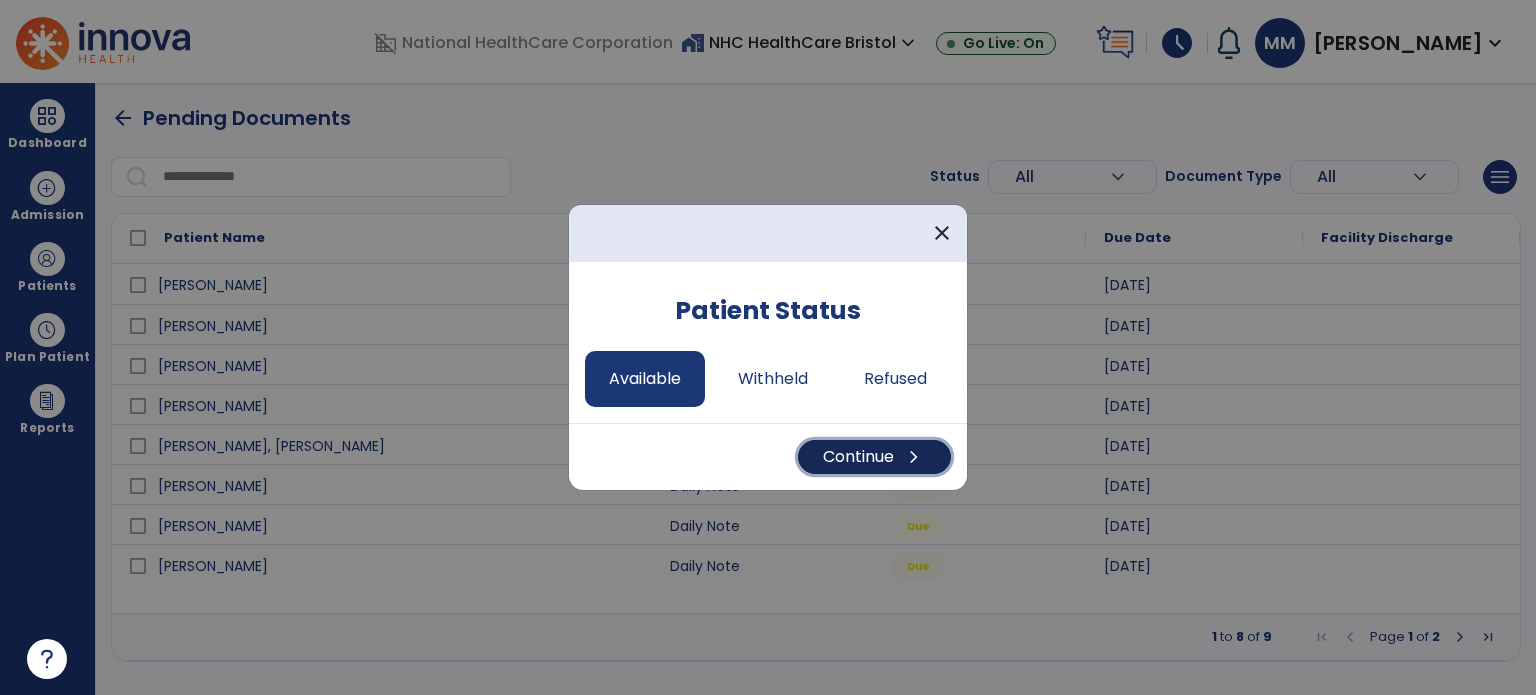 click on "Continue   chevron_right" at bounding box center (874, 457) 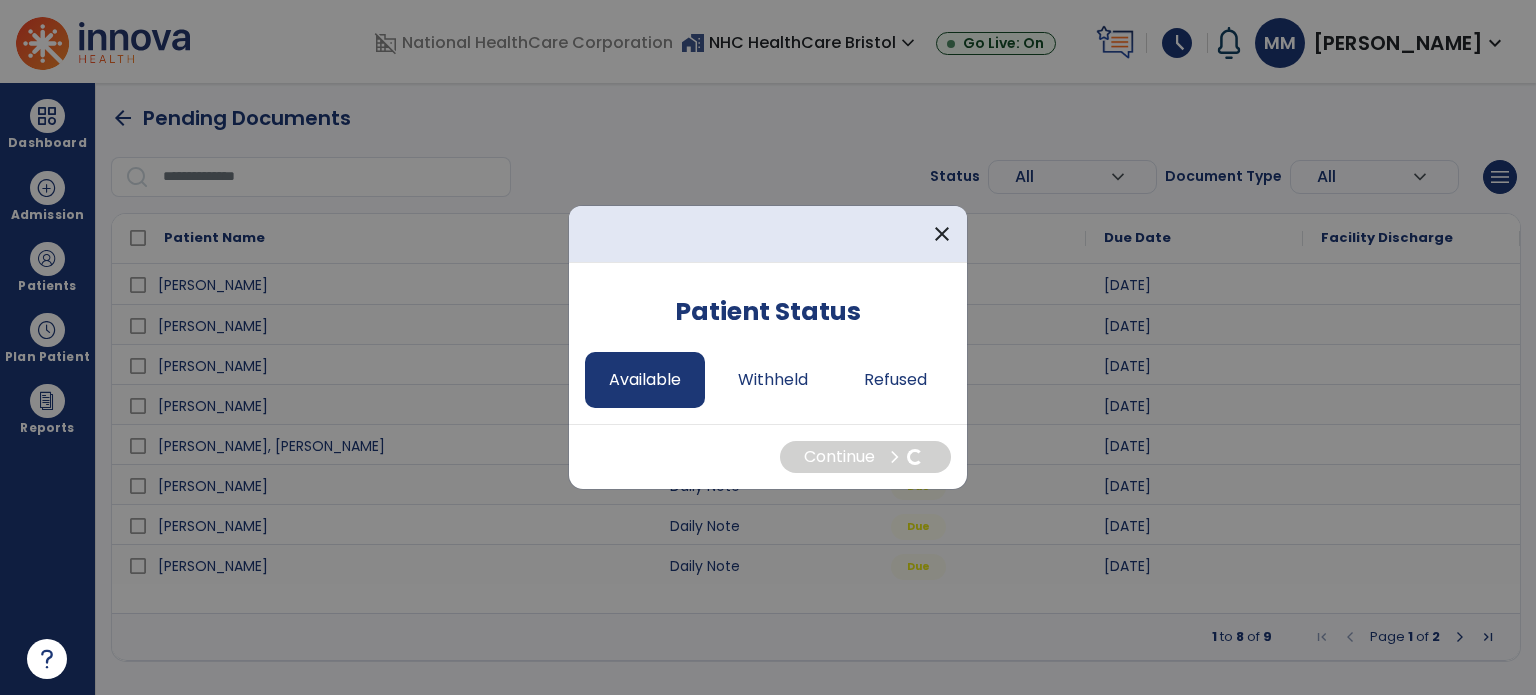 select on "*" 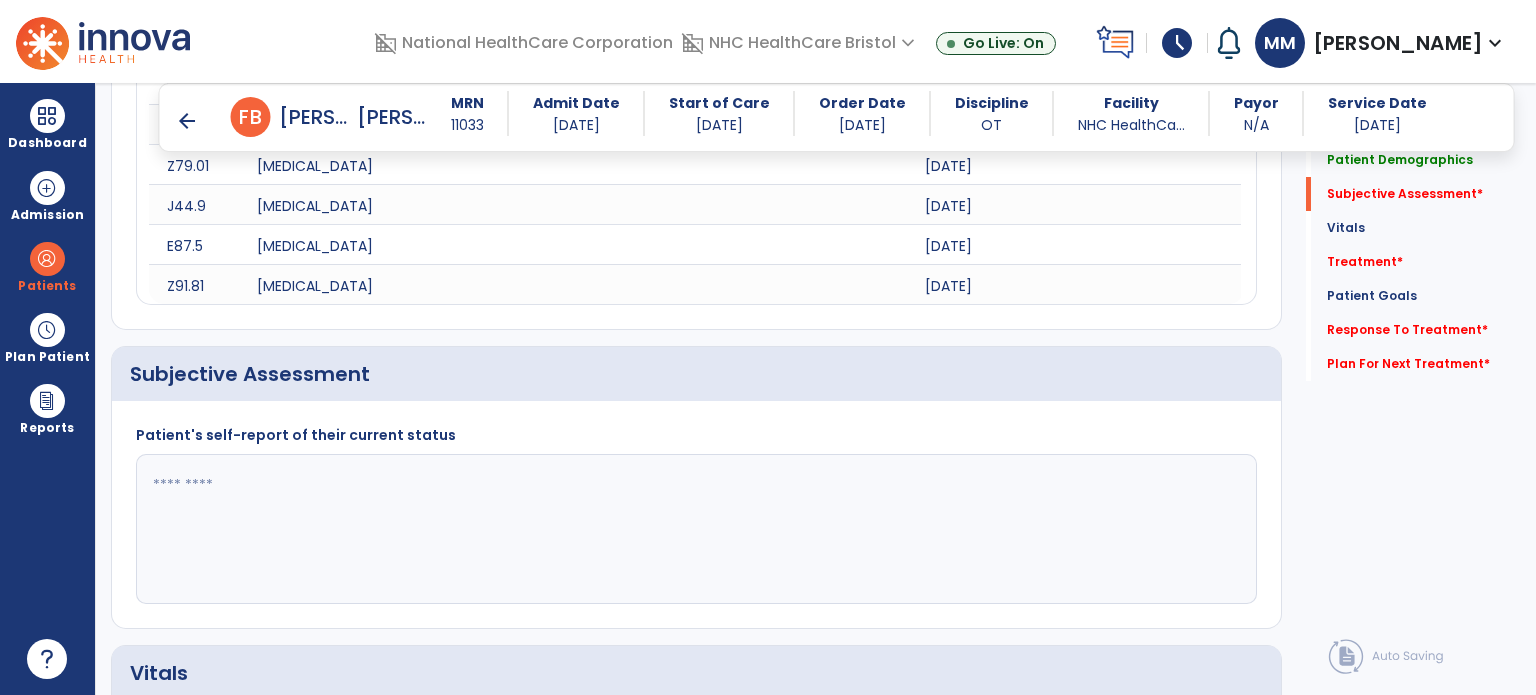 scroll, scrollTop: 460, scrollLeft: 0, axis: vertical 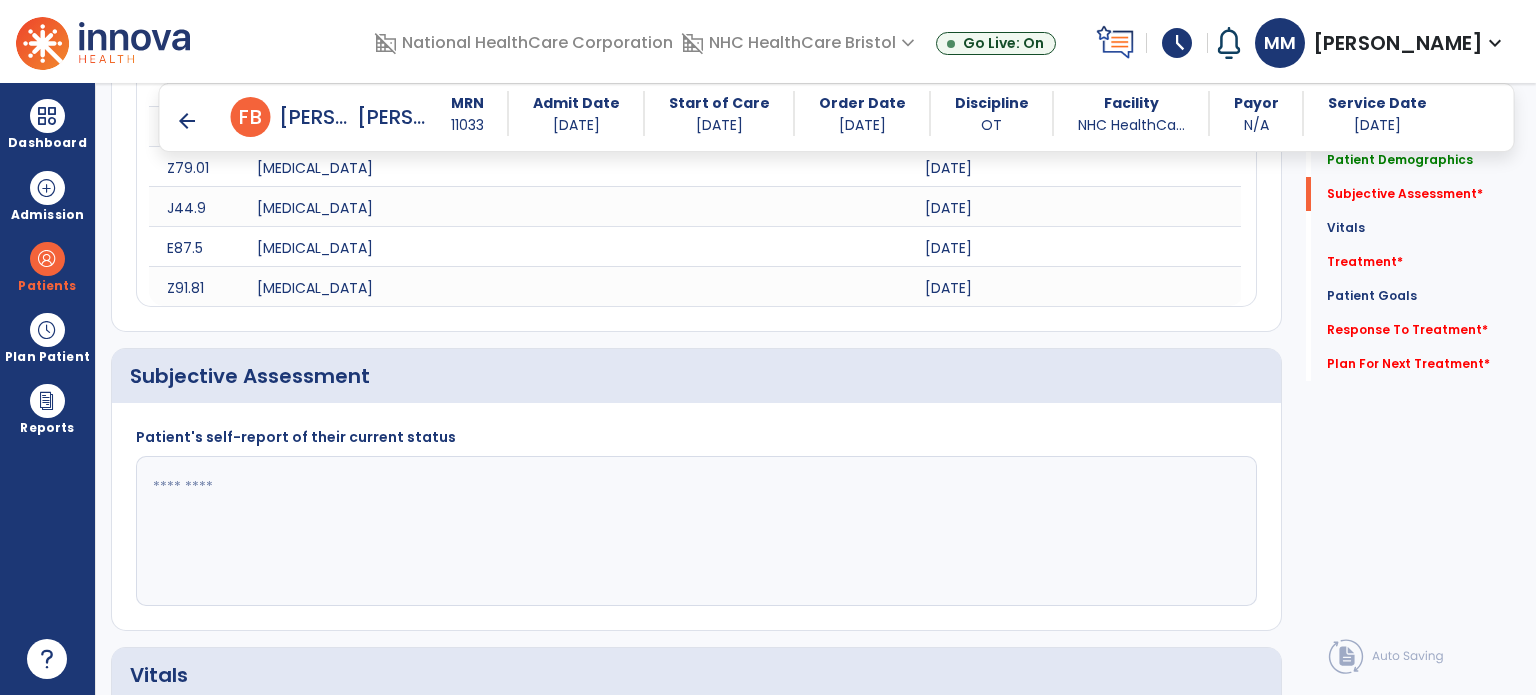 click 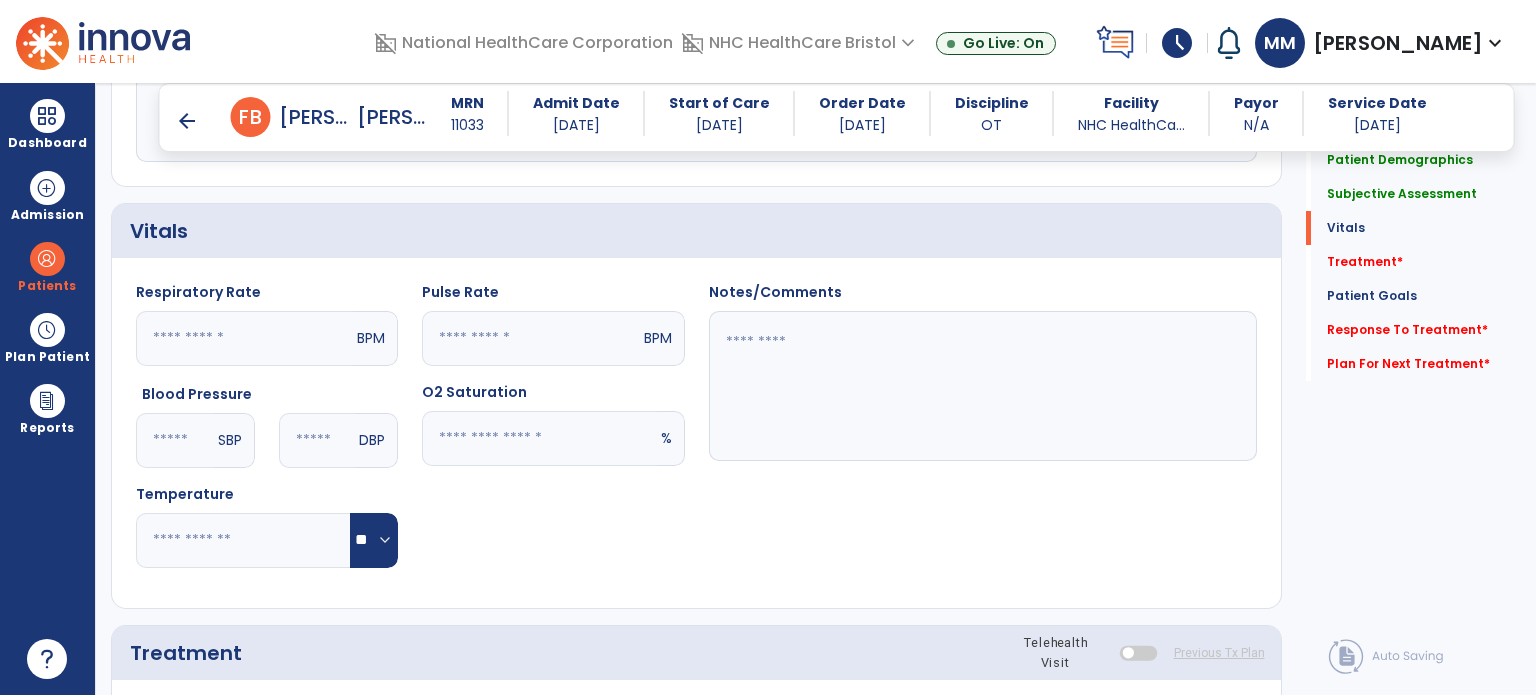 scroll, scrollTop: 1238, scrollLeft: 0, axis: vertical 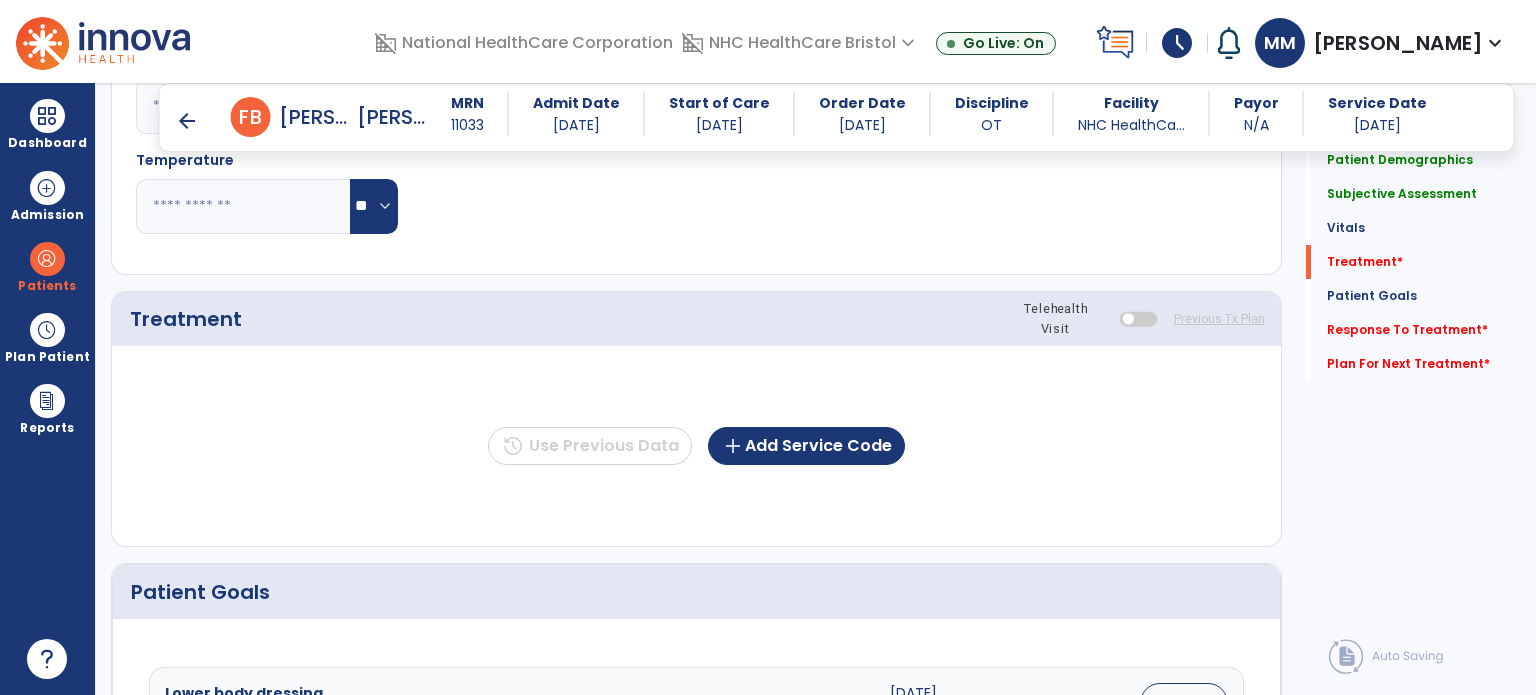 type on "**********" 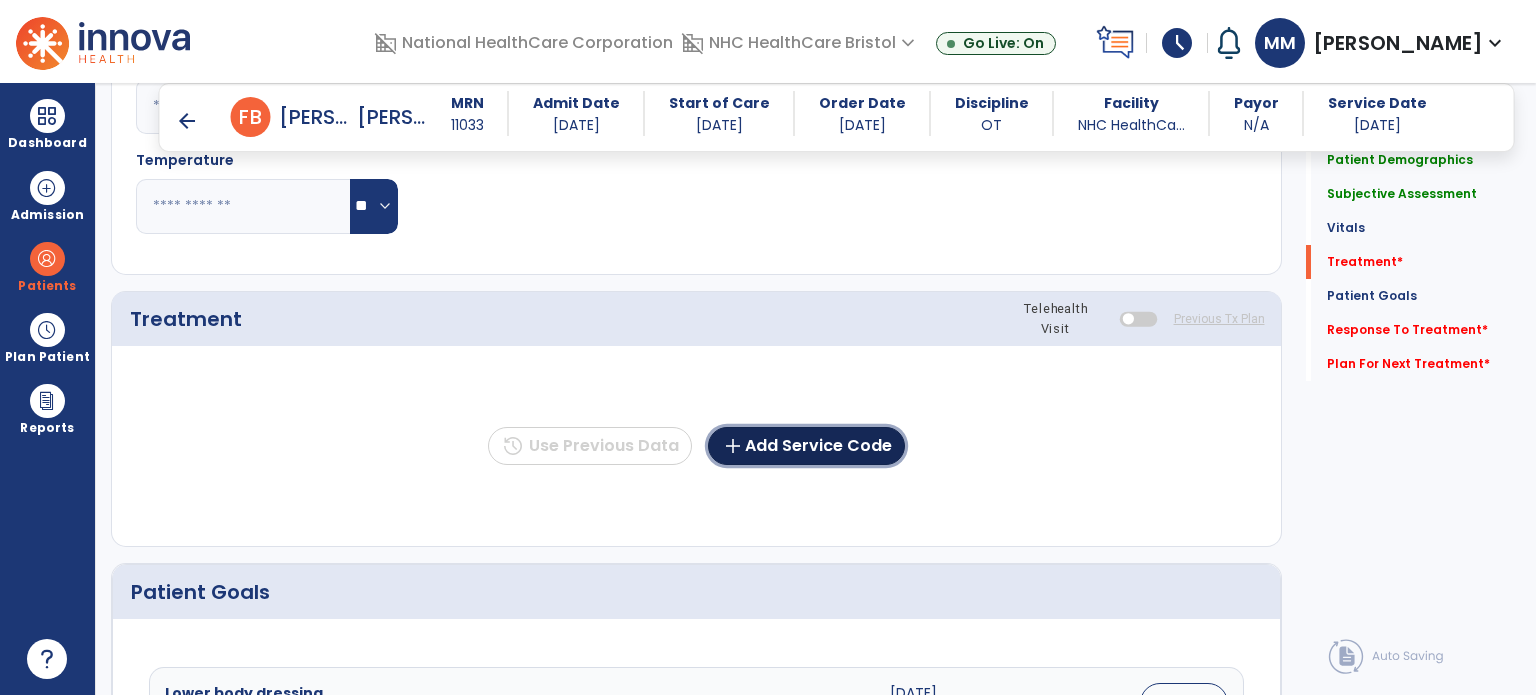 click on "add  Add Service Code" 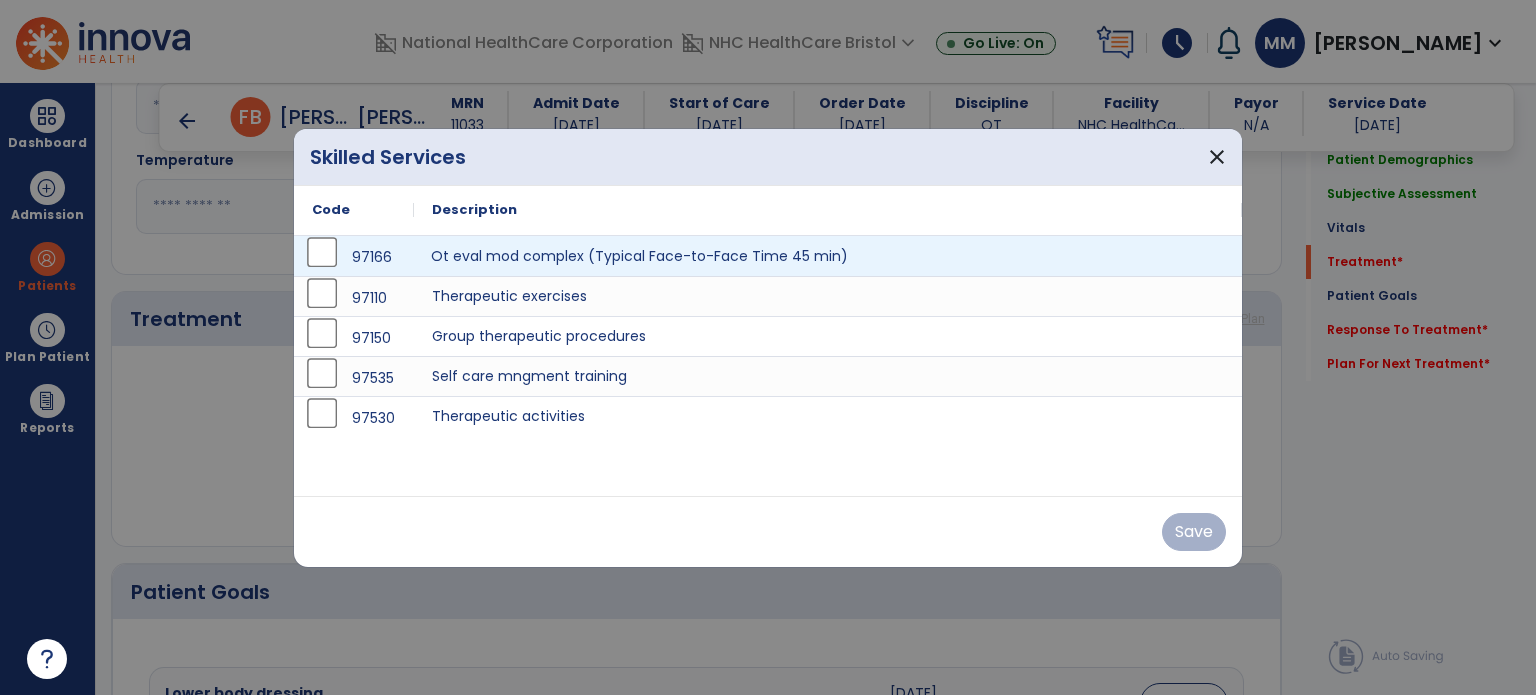 click on "Ot eval mod complex (Typical Face-to-Face Time 45 min)" at bounding box center [828, 256] 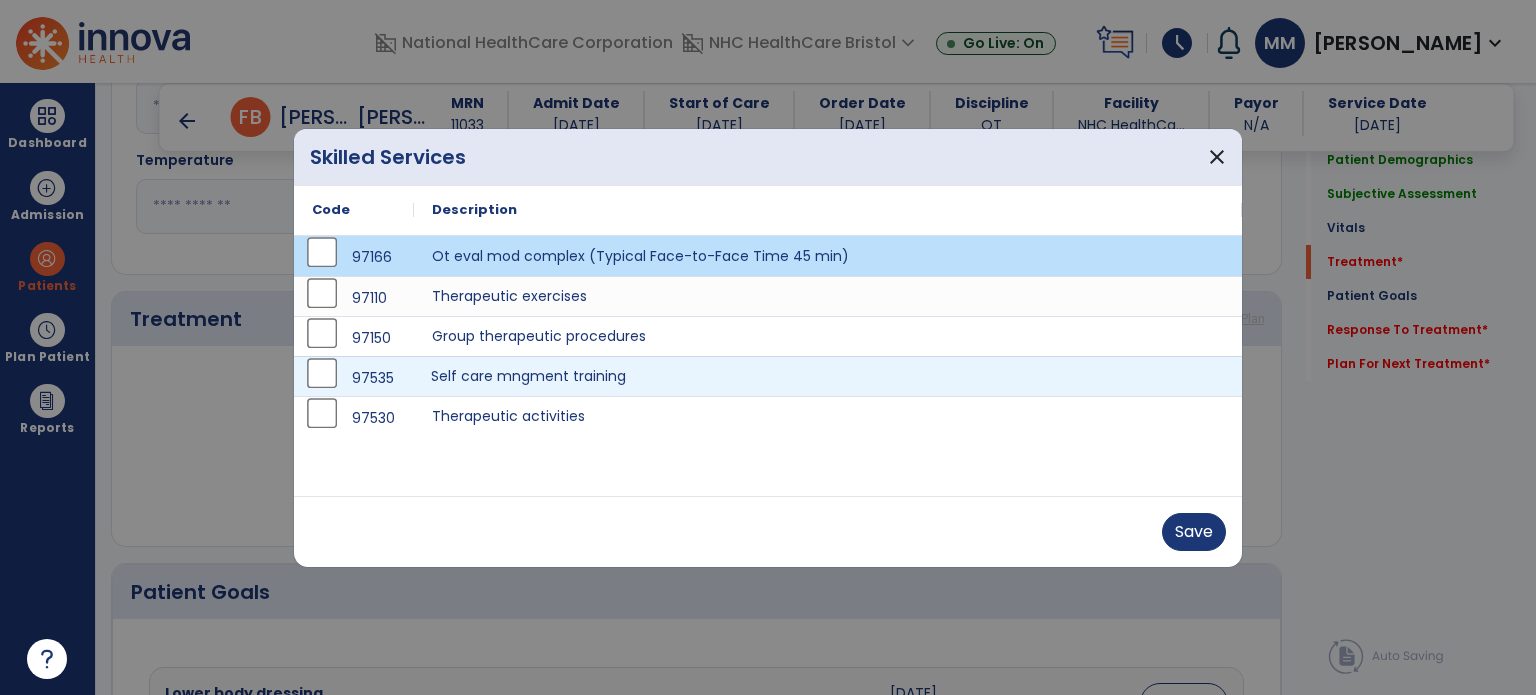 click on "Self care mngment training" at bounding box center (828, 376) 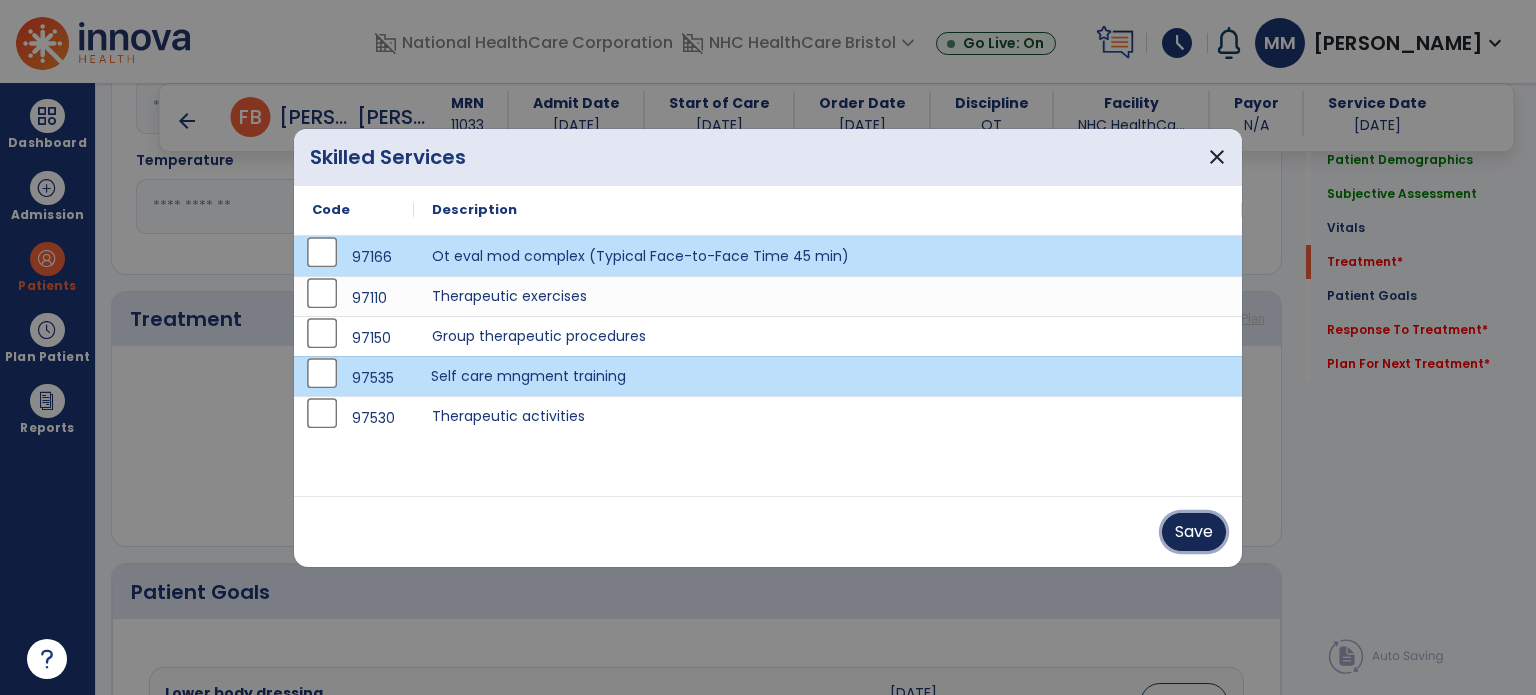 click on "Save" at bounding box center [1194, 532] 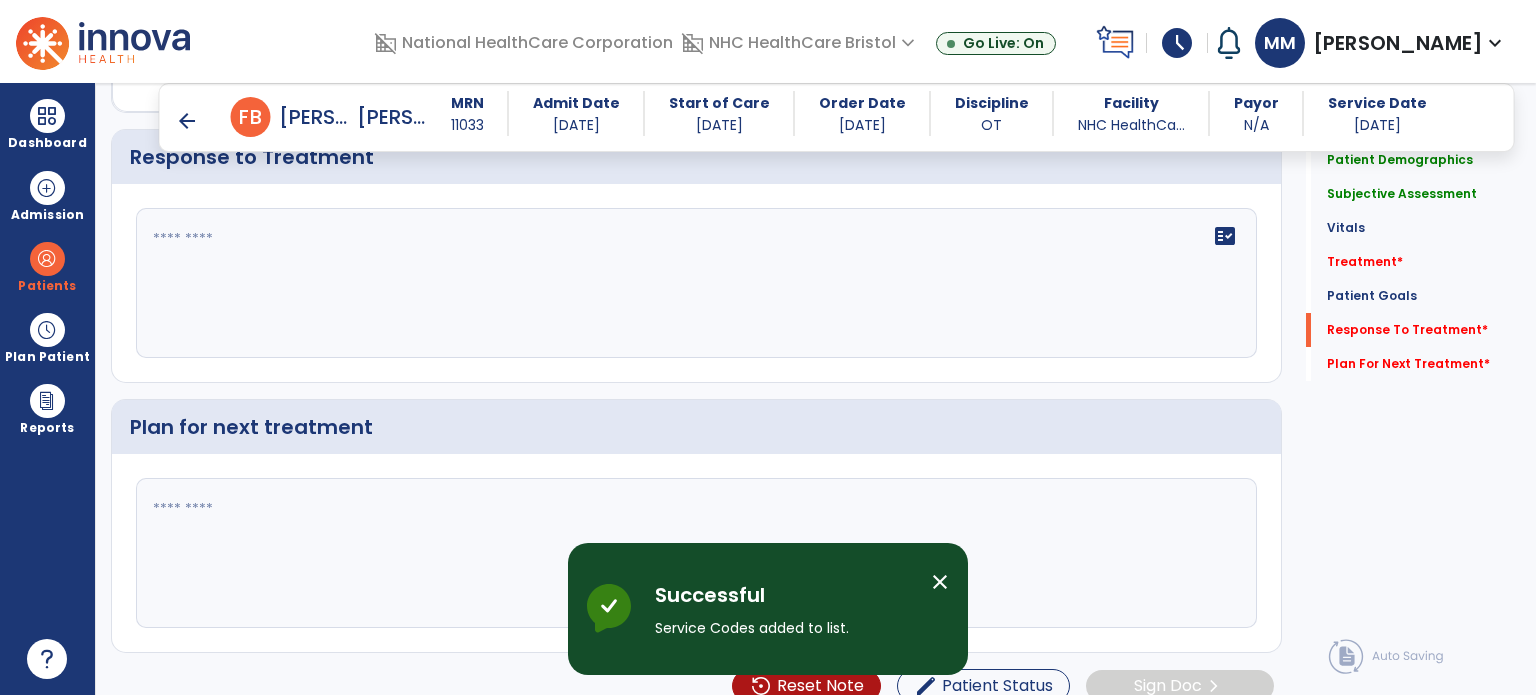 scroll, scrollTop: 2708, scrollLeft: 0, axis: vertical 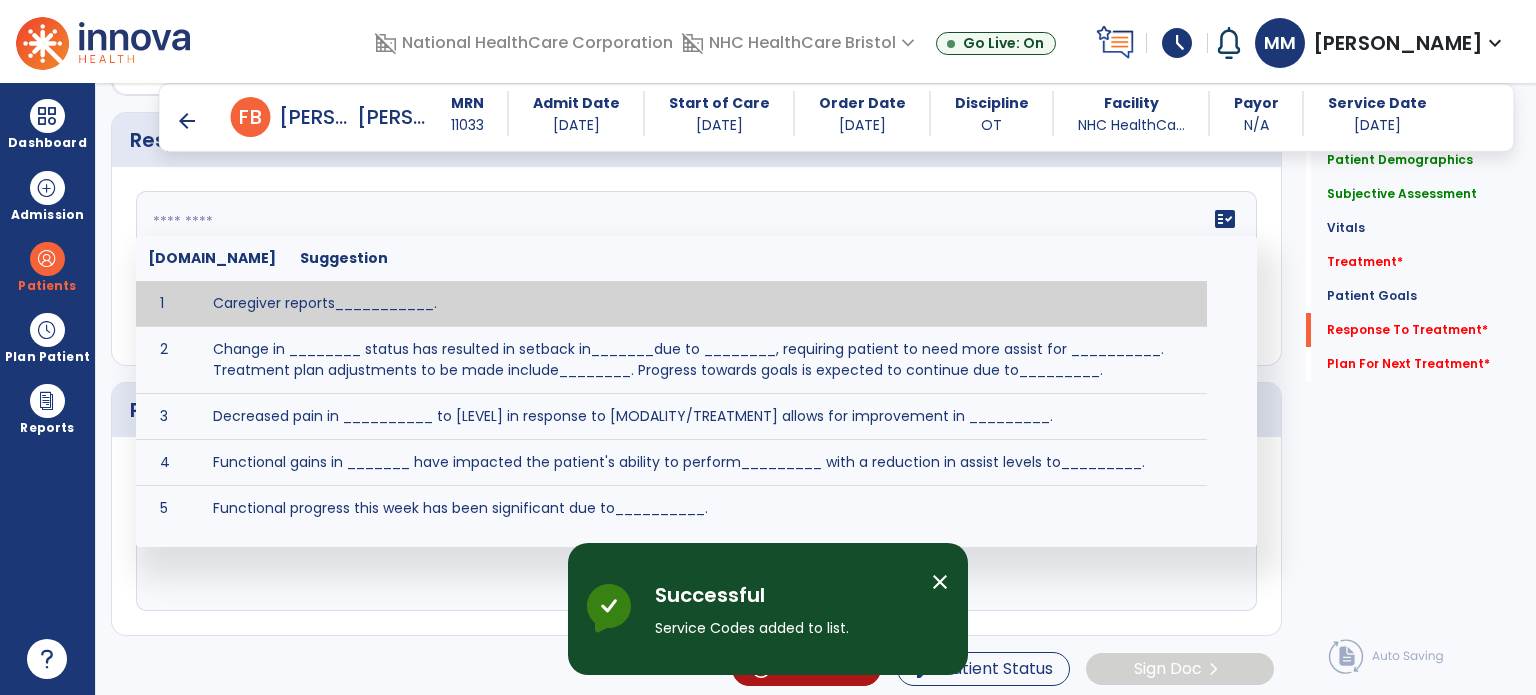 click on "fact_check  [DOMAIN_NAME] Suggestion 1 Caregiver reports___________. 2 Change in ________ status has resulted in setback in_______due to ________, requiring patient to need more assist for __________.   Treatment plan adjustments to be made include________.  Progress towards goals is expected to continue due to_________. 3 Decreased pain in __________ to [LEVEL] in response to [MODALITY/TREATMENT] allows for improvement in _________. 4 Functional gains in _______ have impacted the patient's ability to perform_________ with a reduction in assist levels to_________. 5 Functional progress this week has been significant due to__________. 6 Gains in ________ have improved the patient's ability to perform ______with decreased levels of assist to___________. 7 Improvement in ________allows patient to tolerate higher levels of challenges in_________. 8 Pain in [AREA] has decreased to [LEVEL] in response to [TREATMENT/MODALITY], allowing fore ease in completing__________. 9 10 11 12 13 14 15 16 17 18 19 20 21" 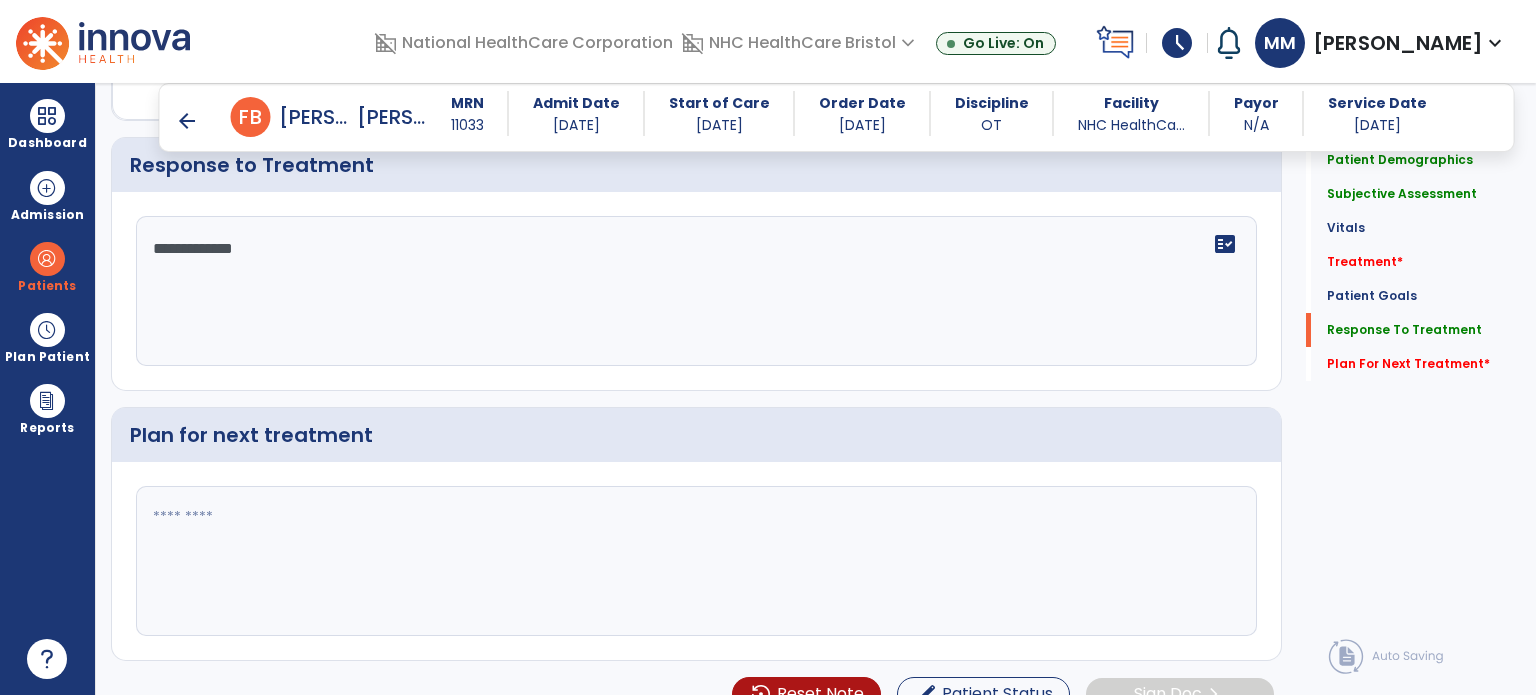 scroll, scrollTop: 2708, scrollLeft: 0, axis: vertical 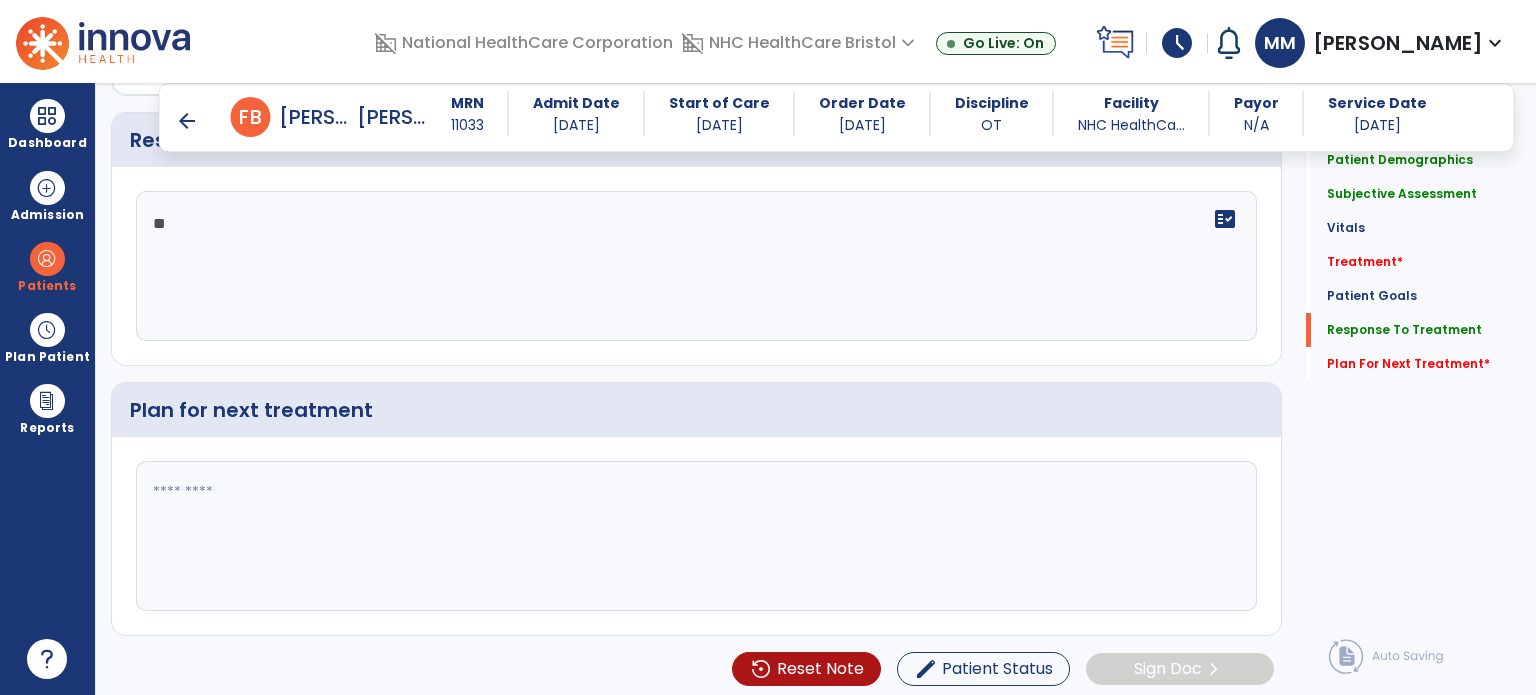 type on "*" 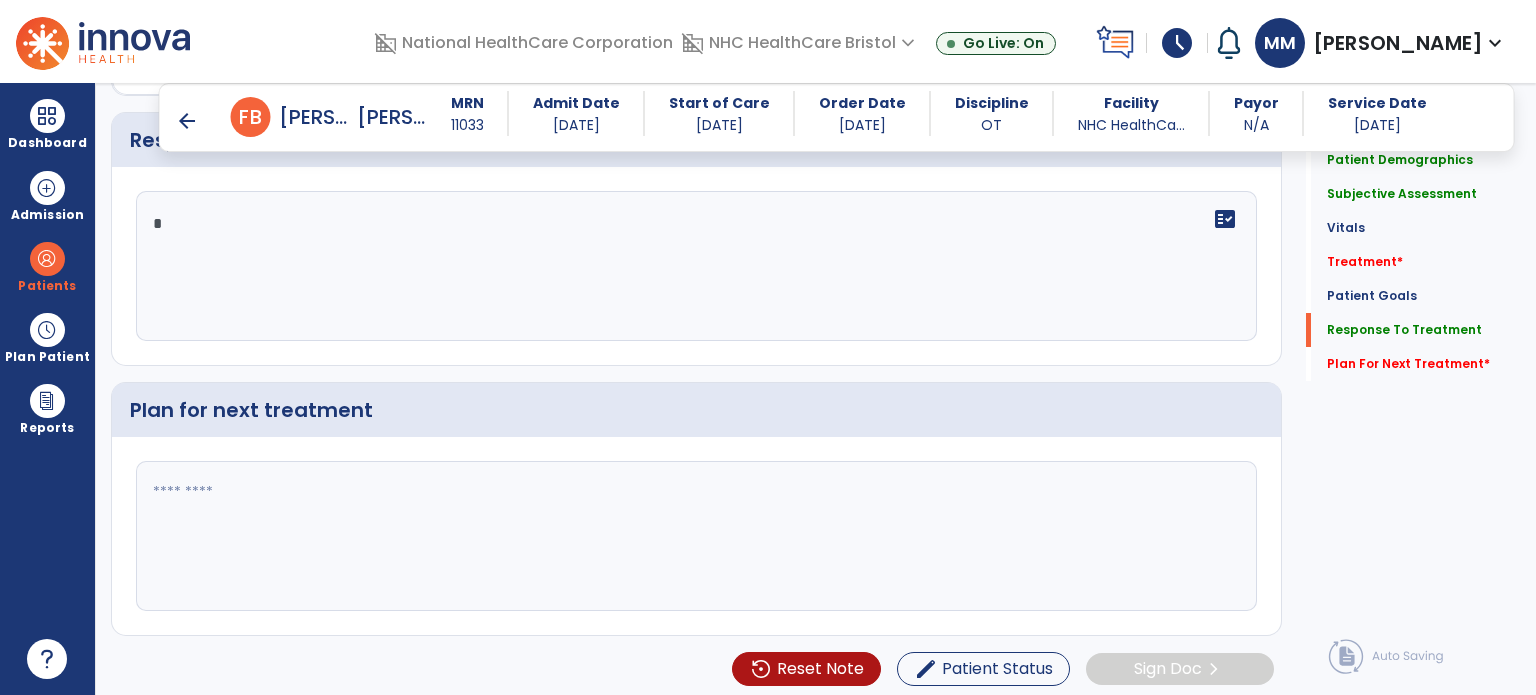 type 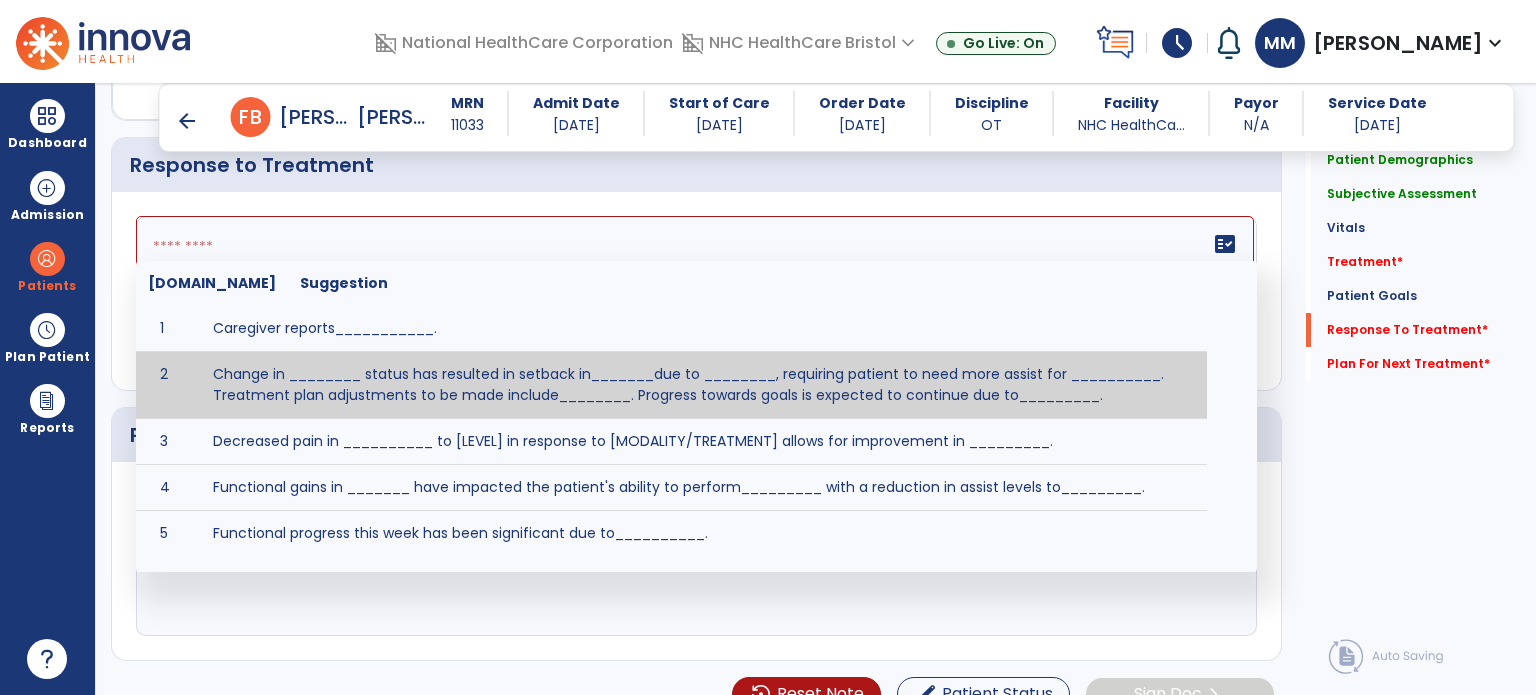 scroll, scrollTop: 2708, scrollLeft: 0, axis: vertical 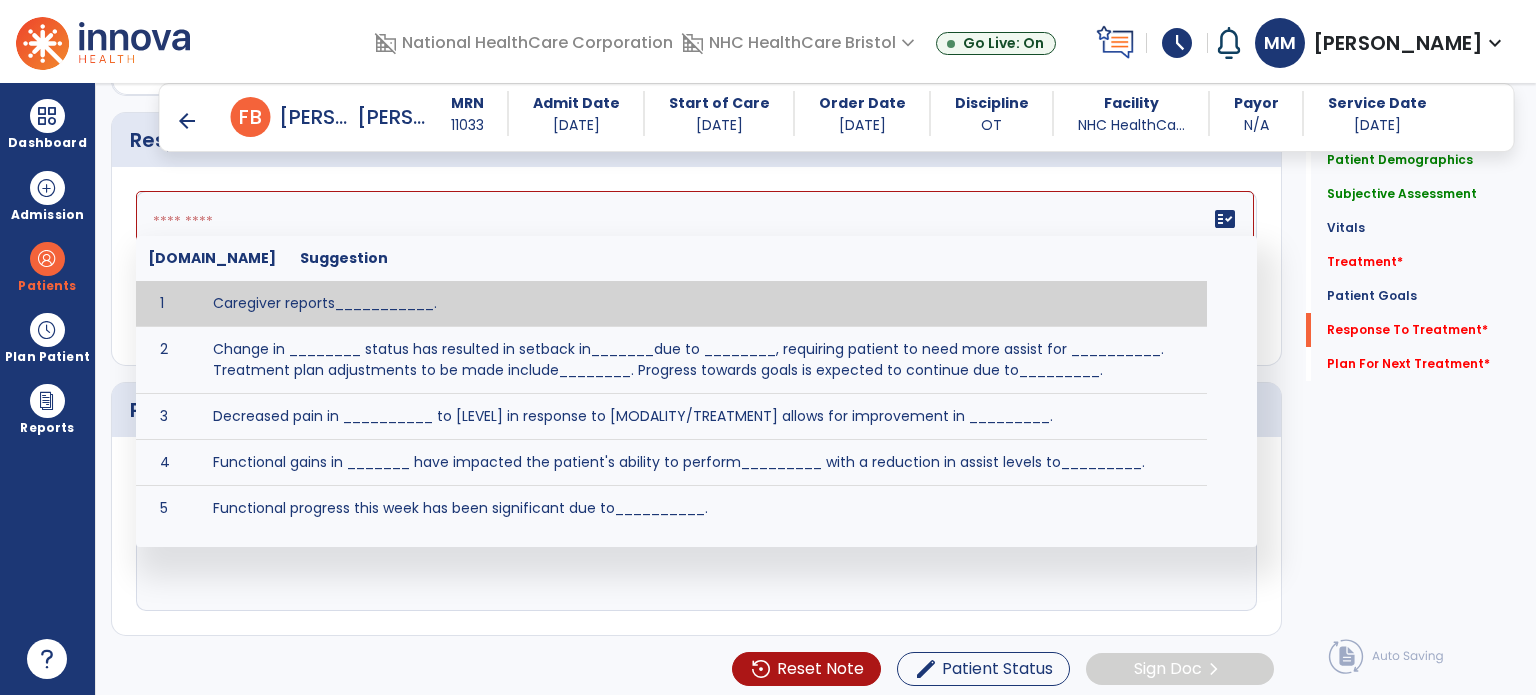 click 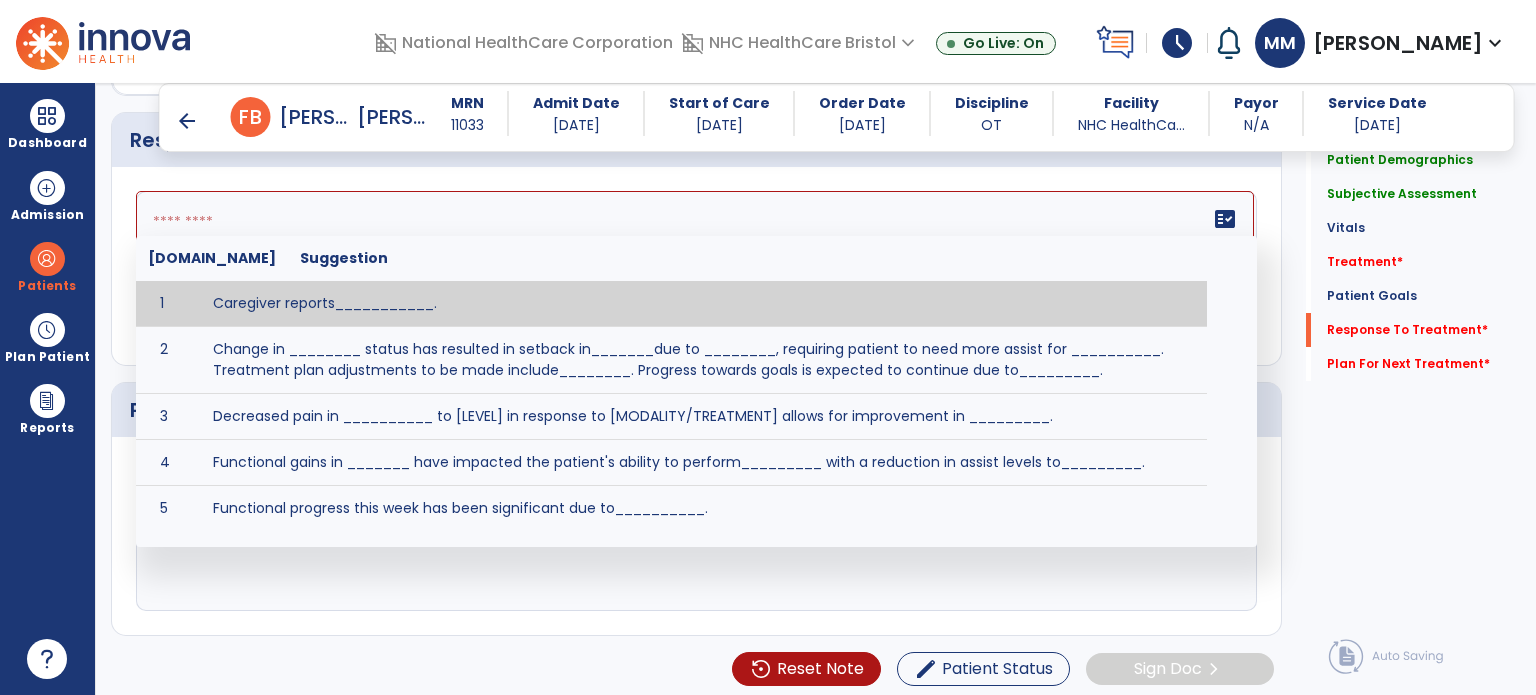 click on "fact_check  [DOMAIN_NAME] Suggestion 1 Caregiver reports___________. 2 Change in ________ status has resulted in setback in_______due to ________, requiring patient to need more assist for __________.   Treatment plan adjustments to be made include________.  Progress towards goals is expected to continue due to_________. 3 Decreased pain in __________ to [LEVEL] in response to [MODALITY/TREATMENT] allows for improvement in _________. 4 Functional gains in _______ have impacted the patient's ability to perform_________ with a reduction in assist levels to_________. 5 Functional progress this week has been significant due to__________. 6 Gains in ________ have improved the patient's ability to perform ______with decreased levels of assist to___________. 7 Improvement in ________allows patient to tolerate higher levels of challenges in_________. 8 Pain in [AREA] has decreased to [LEVEL] in response to [TREATMENT/MODALITY], allowing fore ease in completing__________. 9 10 11 12 13 14 15 16 17 18 19 20 21" 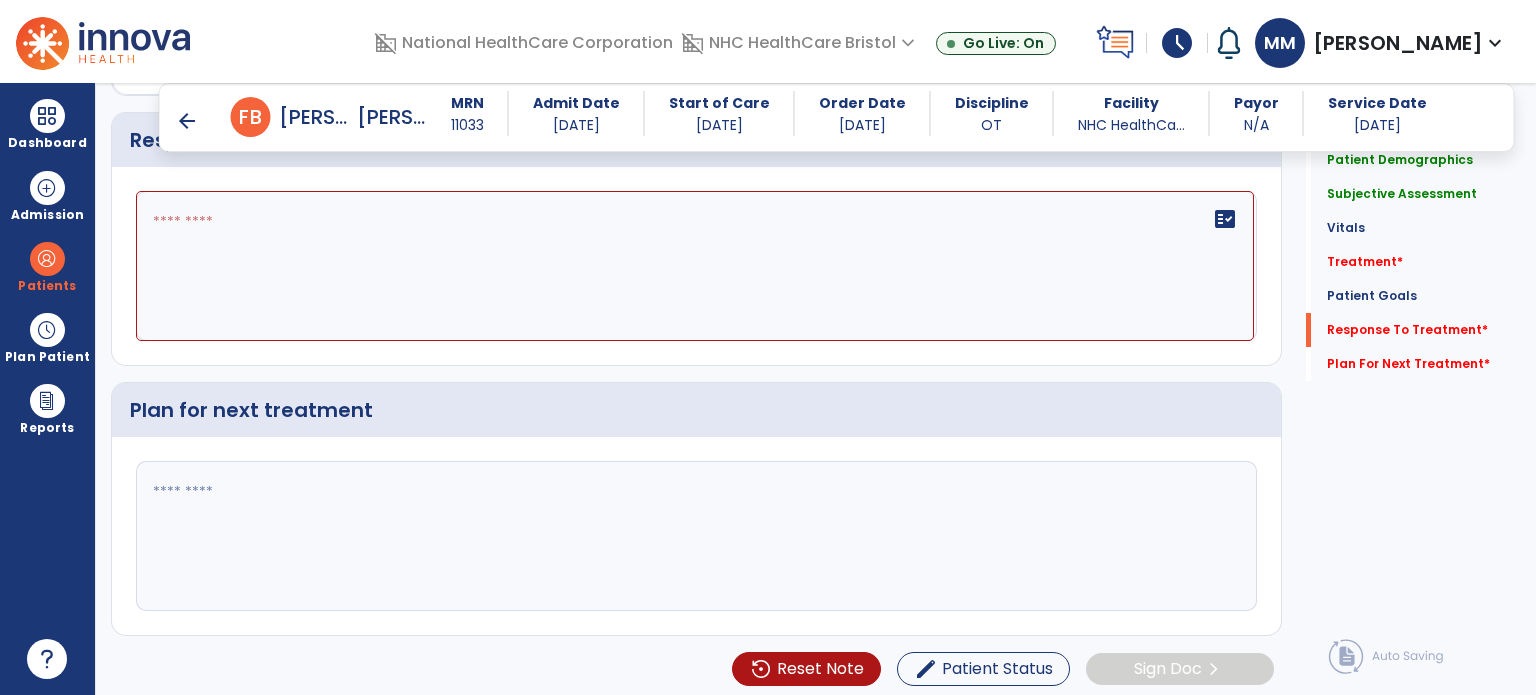 click 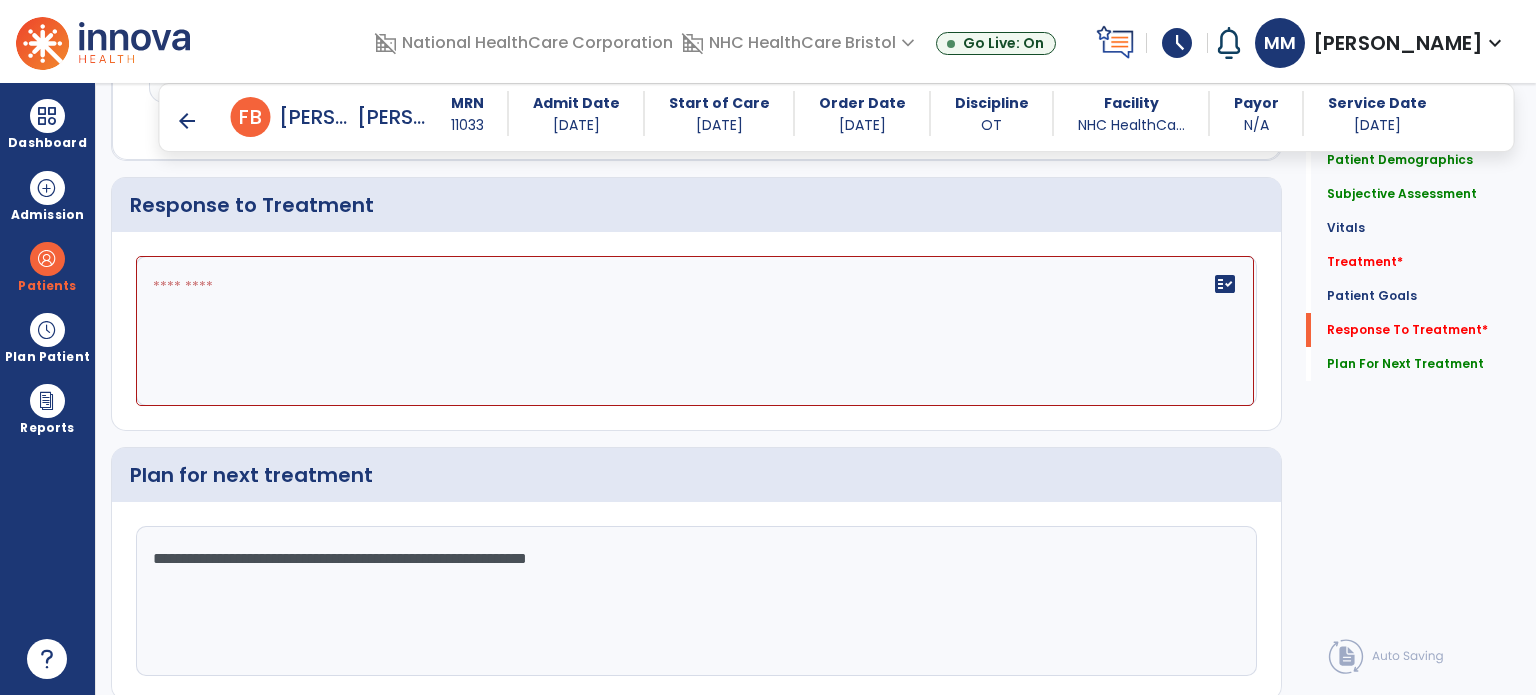 scroll, scrollTop: 2643, scrollLeft: 0, axis: vertical 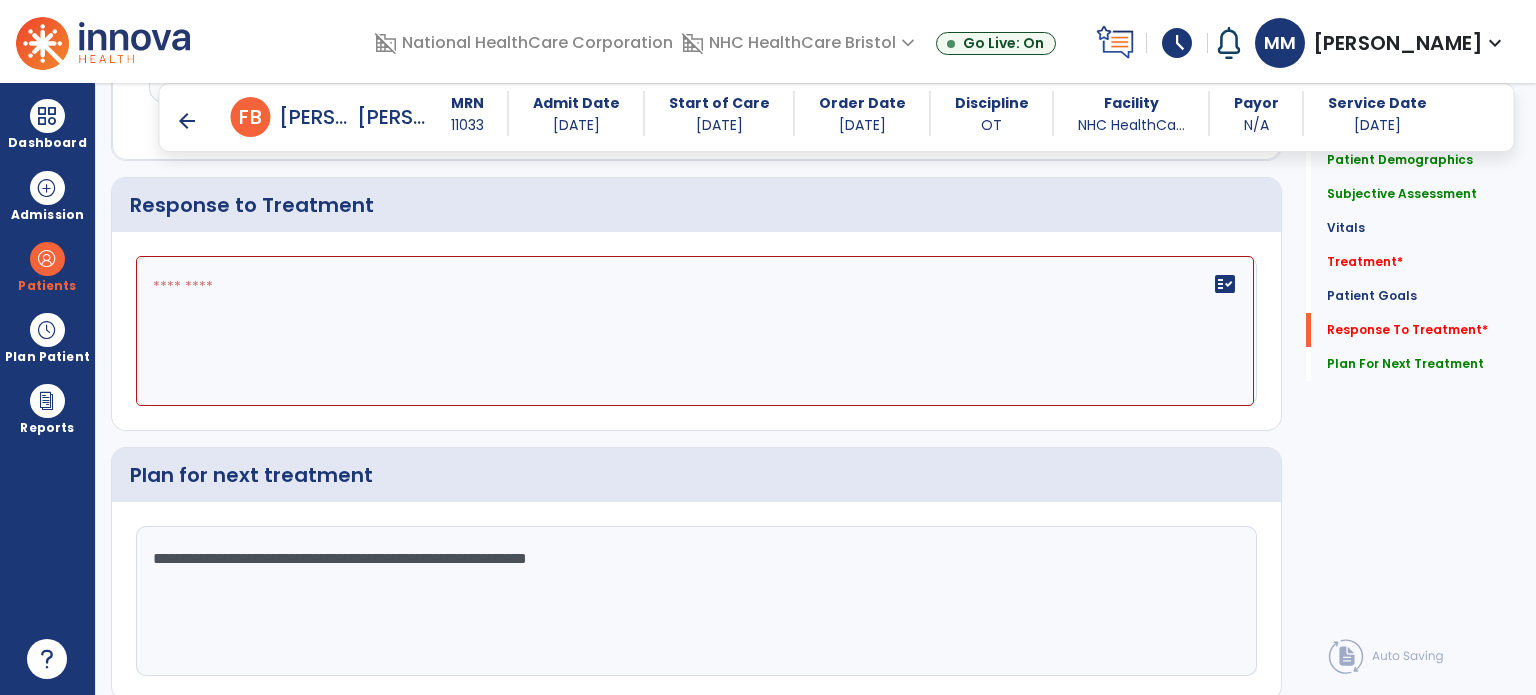 type on "**********" 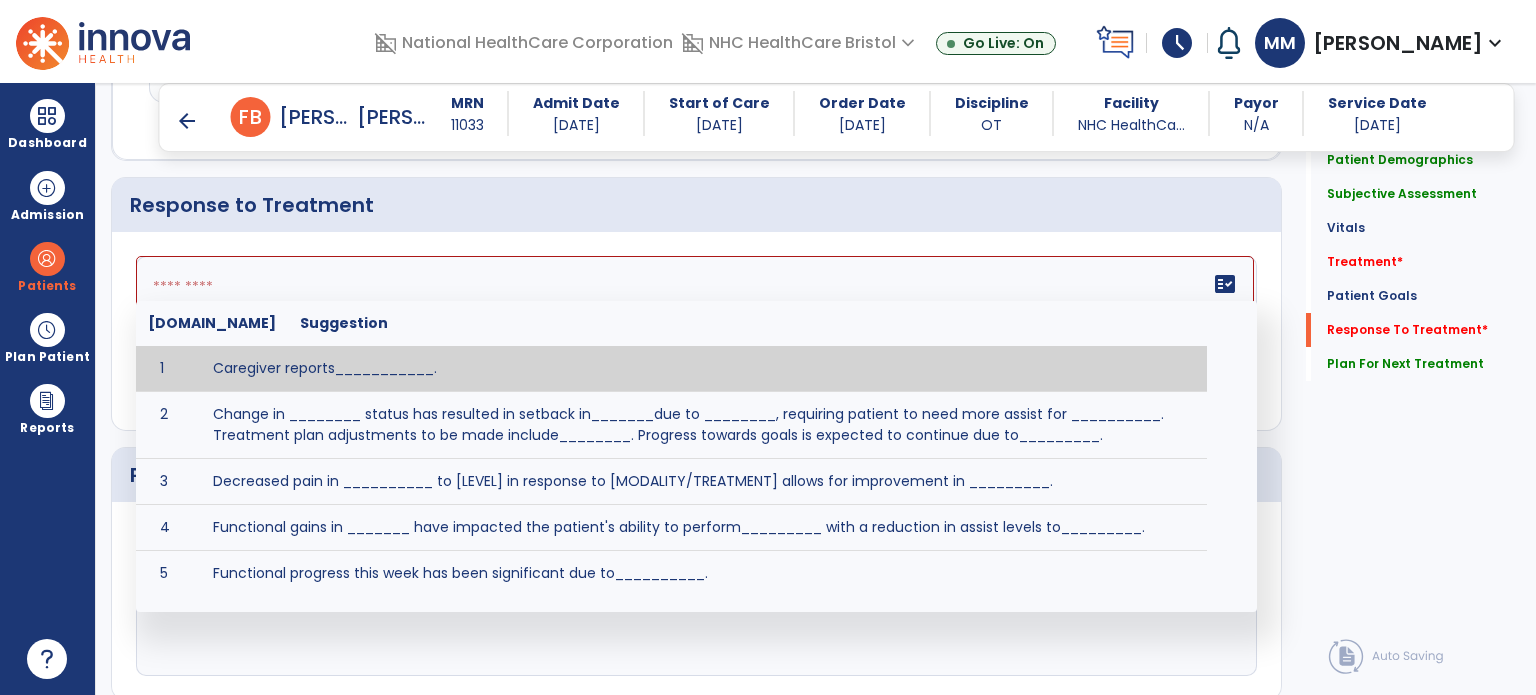click on "fact_check  [DOMAIN_NAME] Suggestion 1 Caregiver reports___________. 2 Change in ________ status has resulted in setback in_______due to ________, requiring patient to need more assist for __________.   Treatment plan adjustments to be made include________.  Progress towards goals is expected to continue due to_________. 3 Decreased pain in __________ to [LEVEL] in response to [MODALITY/TREATMENT] allows for improvement in _________. 4 Functional gains in _______ have impacted the patient's ability to perform_________ with a reduction in assist levels to_________. 5 Functional progress this week has been significant due to__________. 6 Gains in ________ have improved the patient's ability to perform ______with decreased levels of assist to___________. 7 Improvement in ________allows patient to tolerate higher levels of challenges in_________. 8 Pain in [AREA] has decreased to [LEVEL] in response to [TREATMENT/MODALITY], allowing fore ease in completing__________. 9 10 11 12 13 14 15 16 17 18 19 20 21" 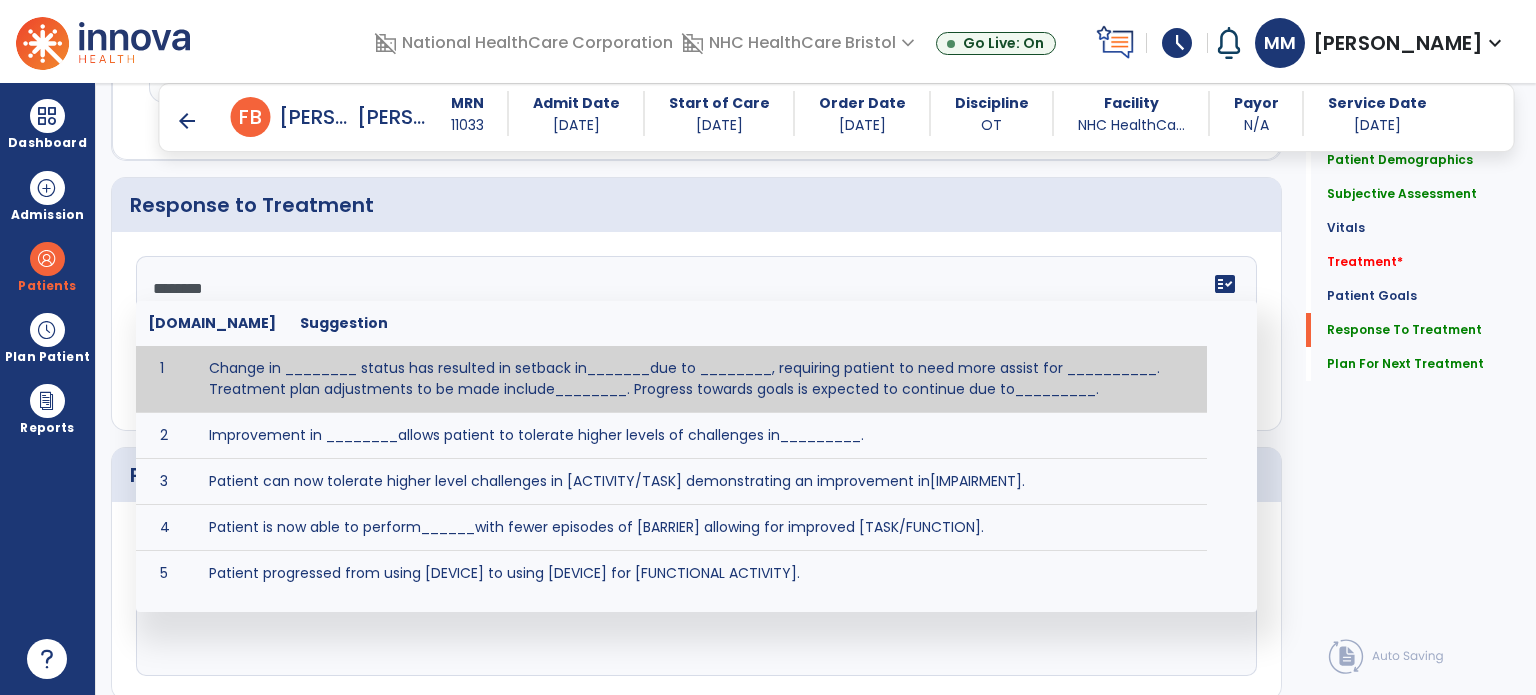 scroll, scrollTop: 2643, scrollLeft: 0, axis: vertical 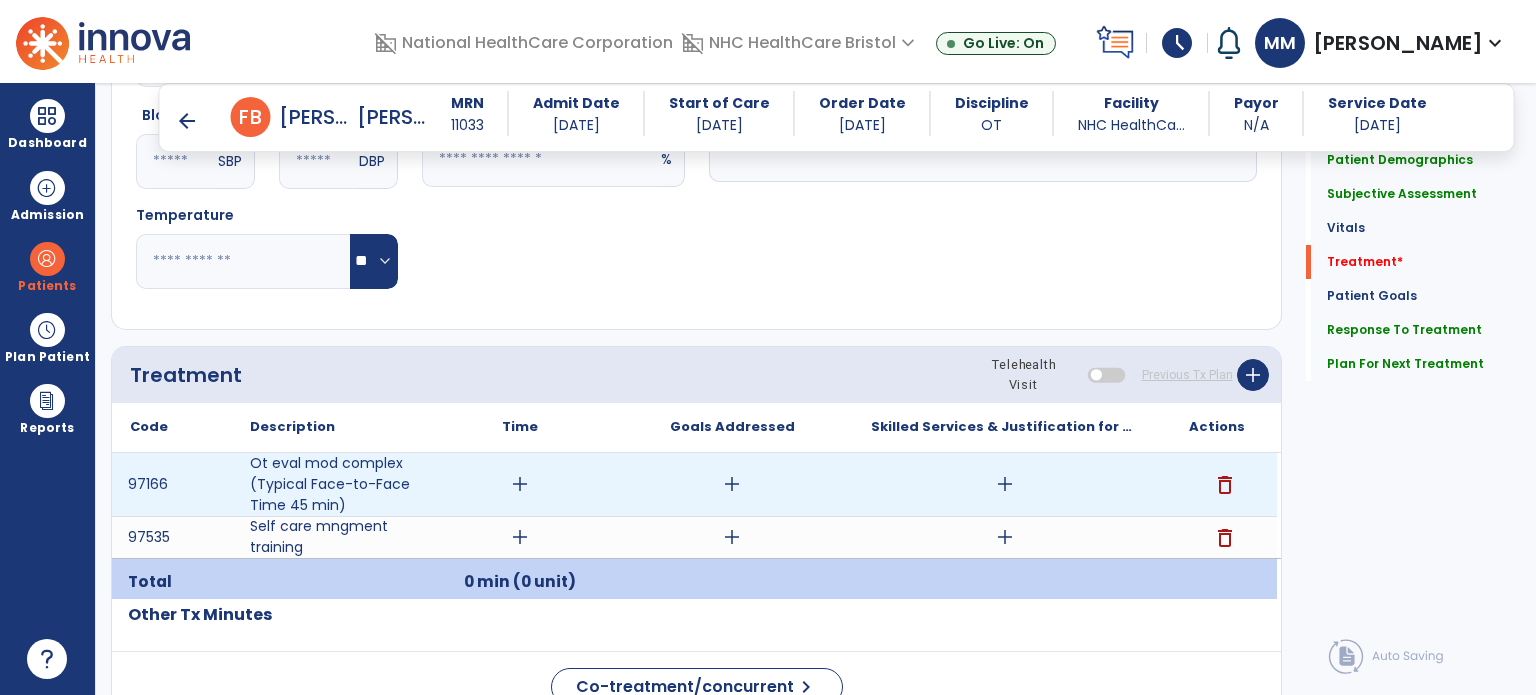 type on "**********" 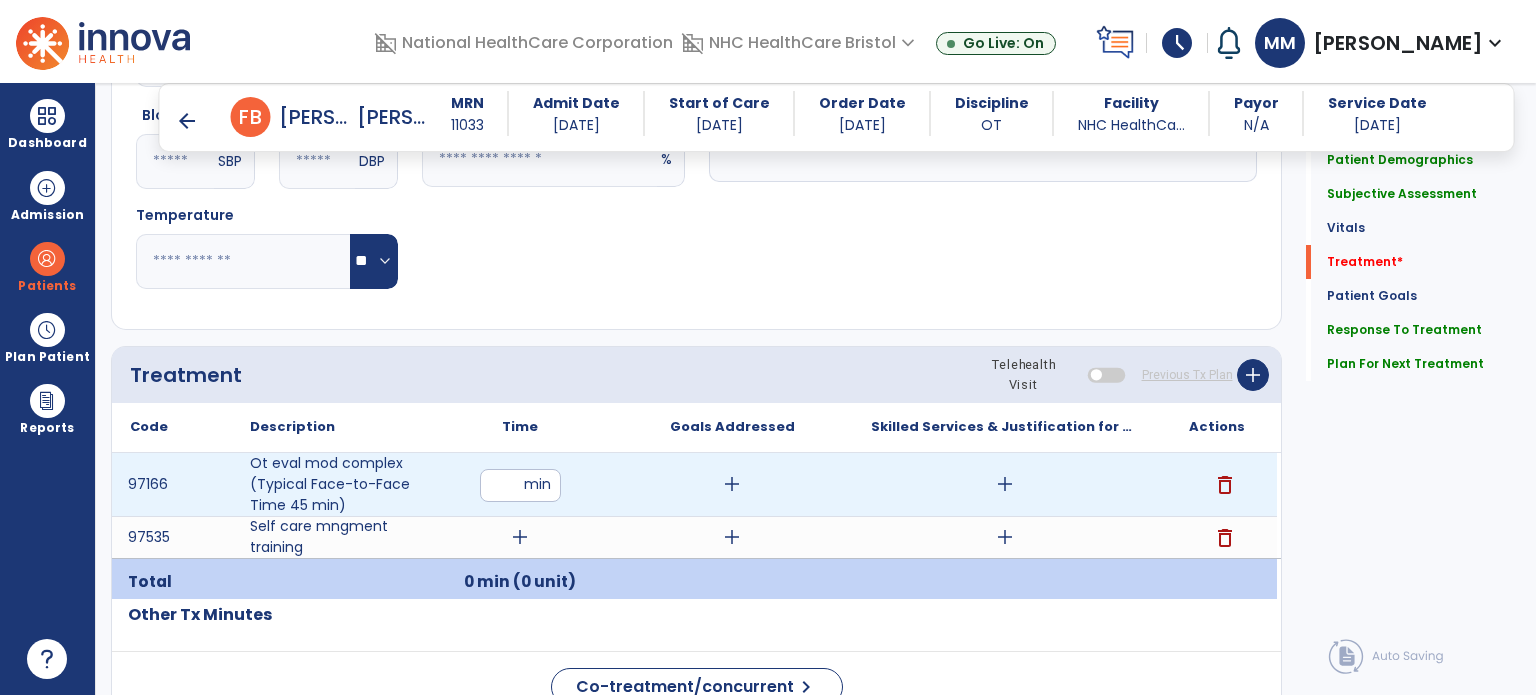 click at bounding box center [520, 485] 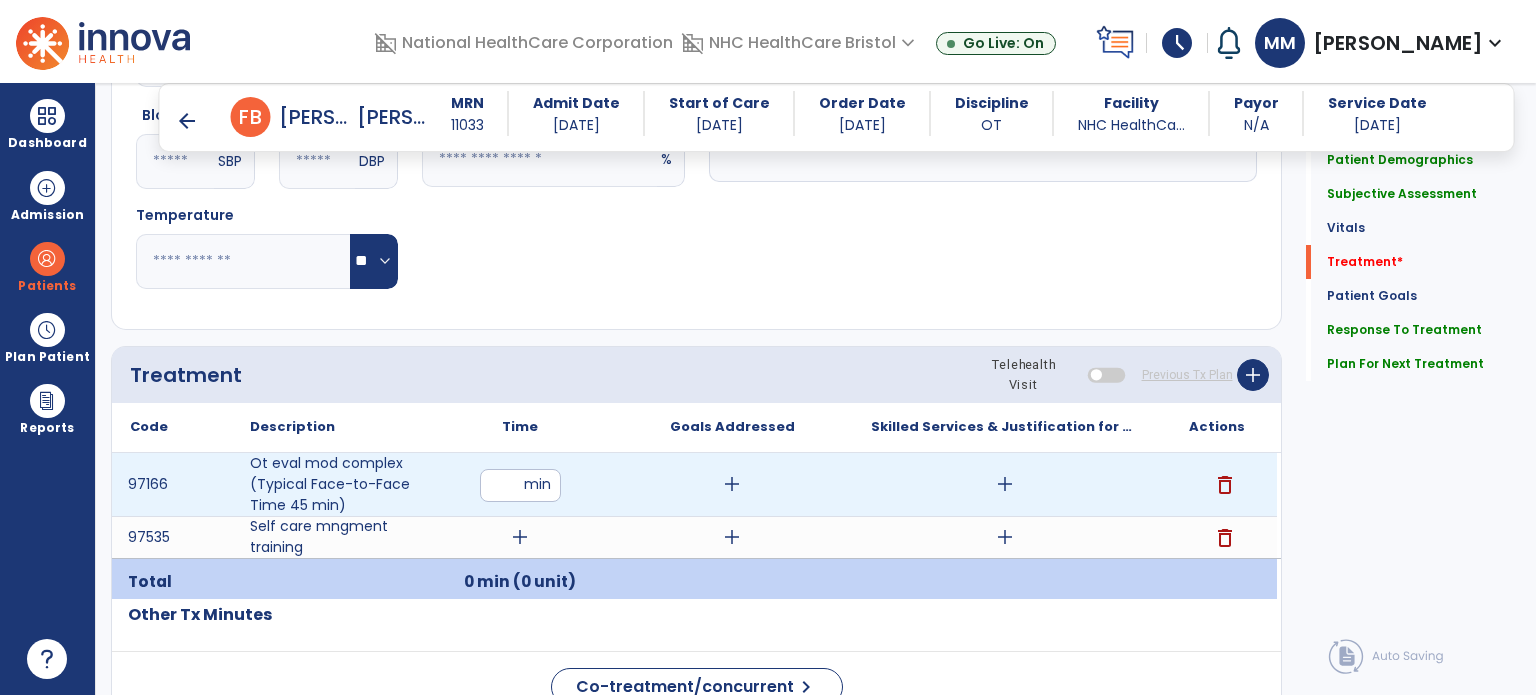 type on "*" 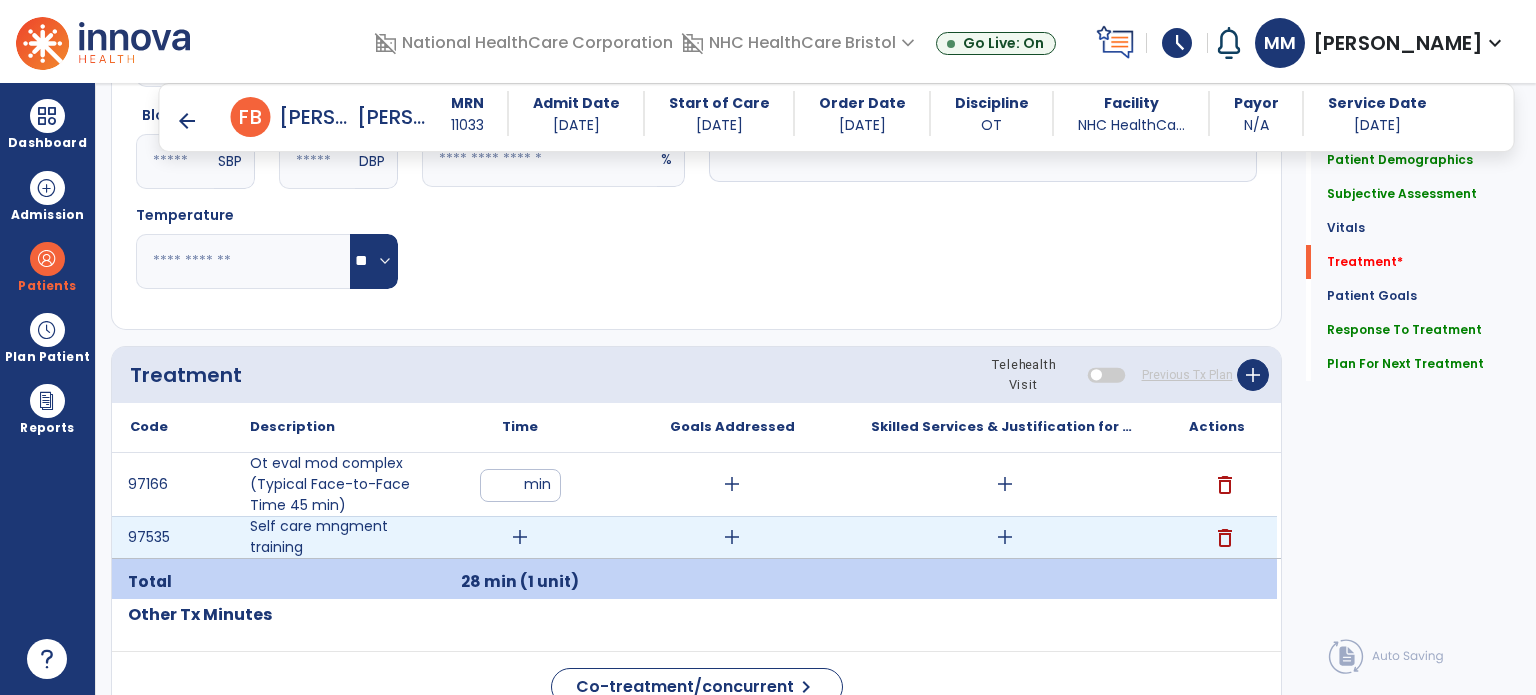 click on "add" at bounding box center [520, 537] 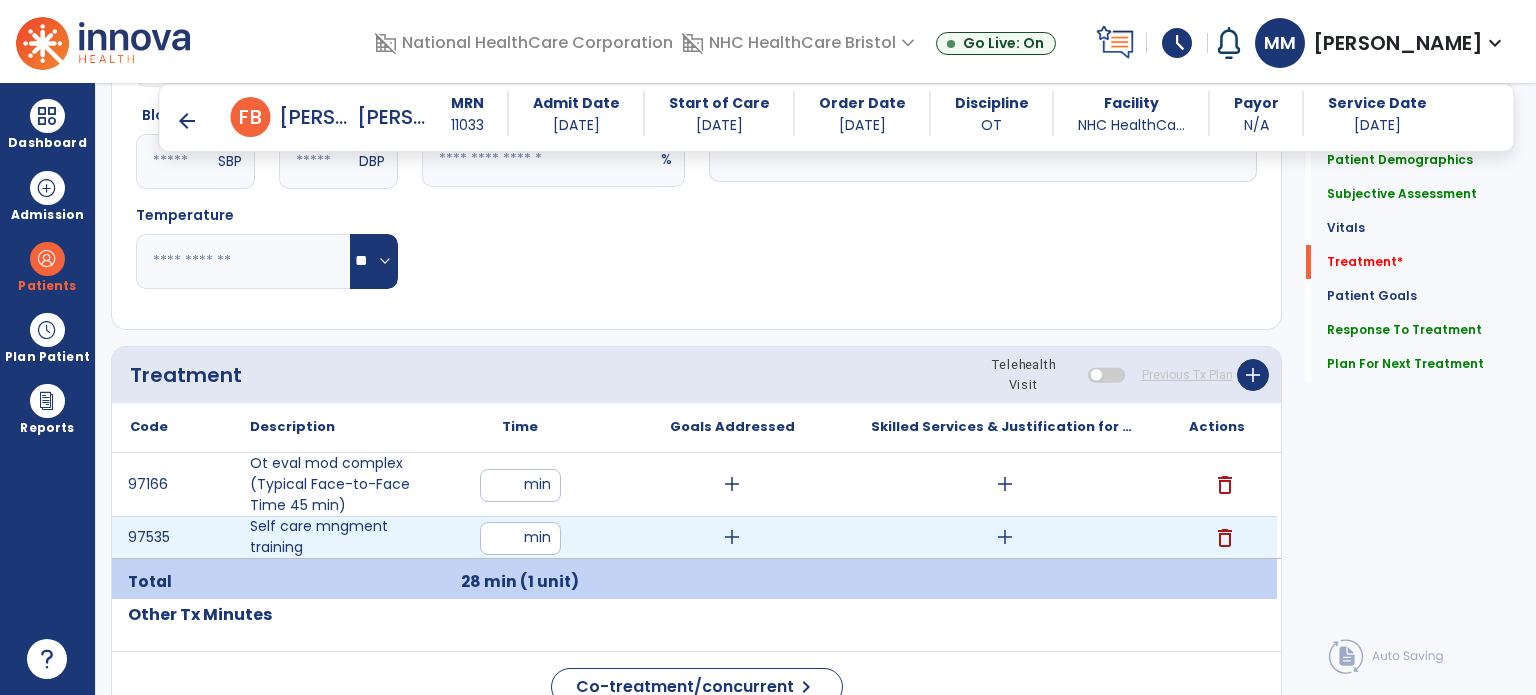type on "**" 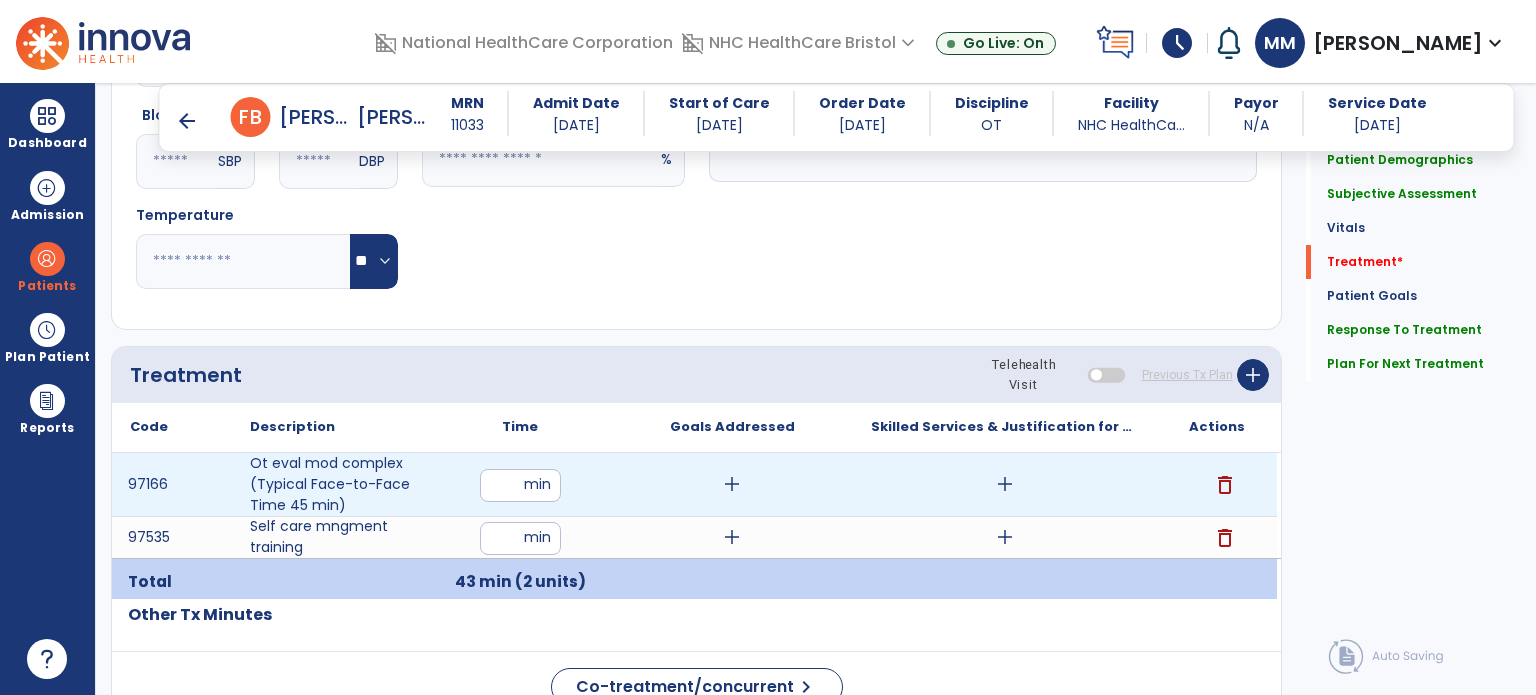 click on "**" at bounding box center [520, 485] 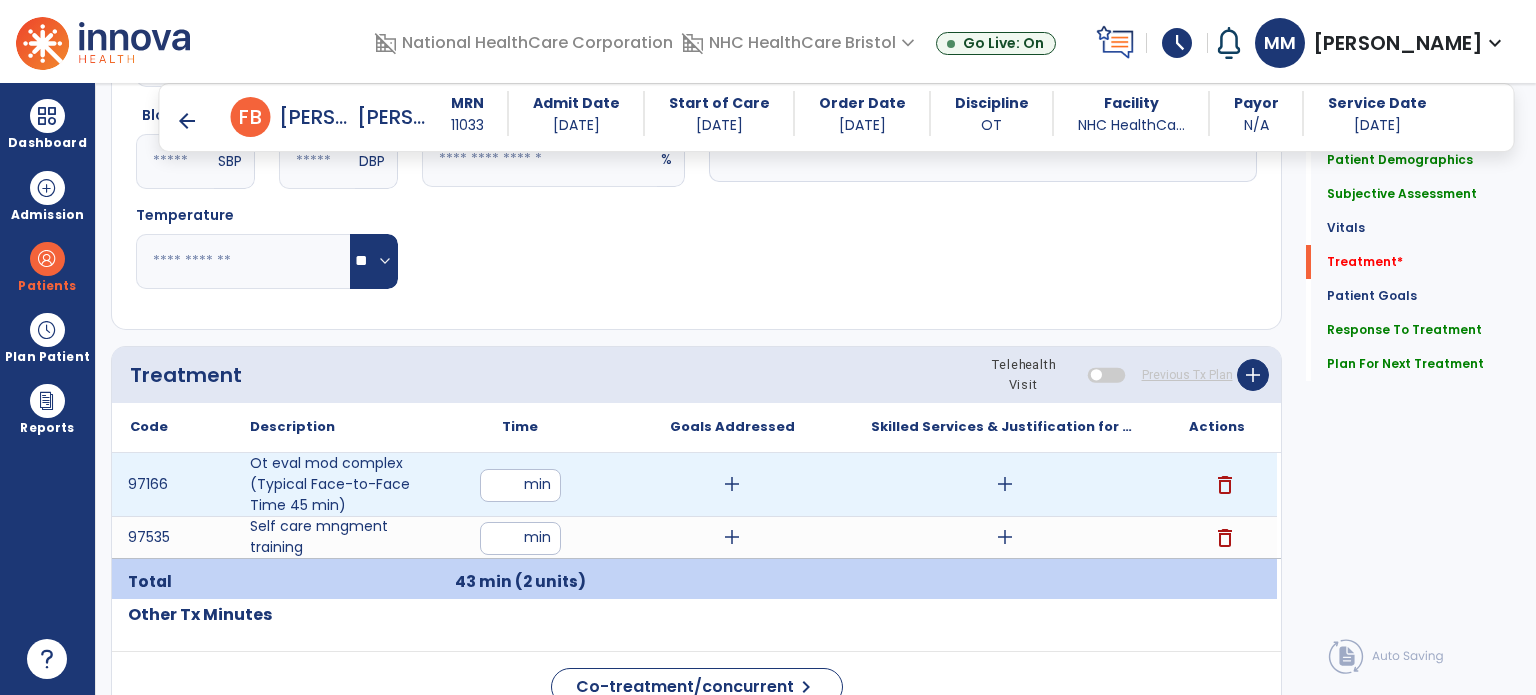 type on "**" 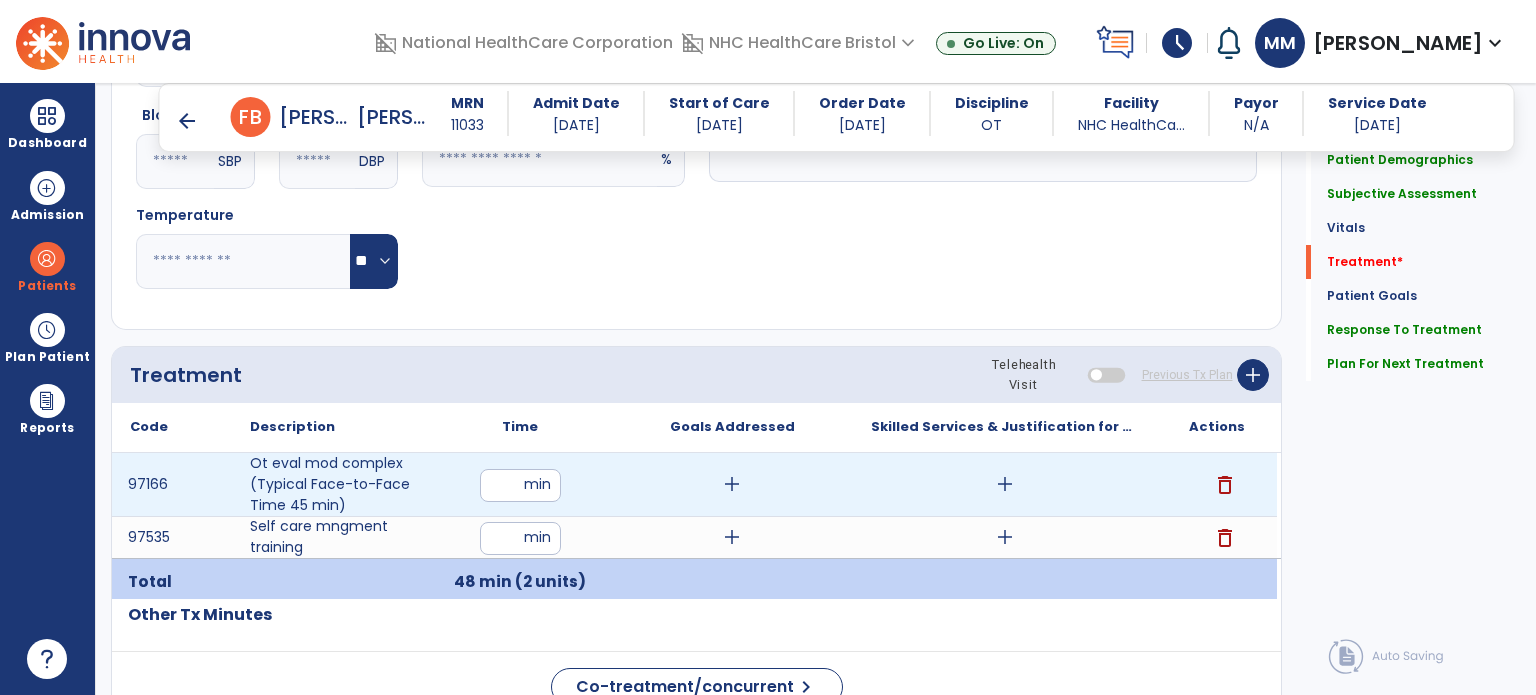 click on "add" at bounding box center (1005, 484) 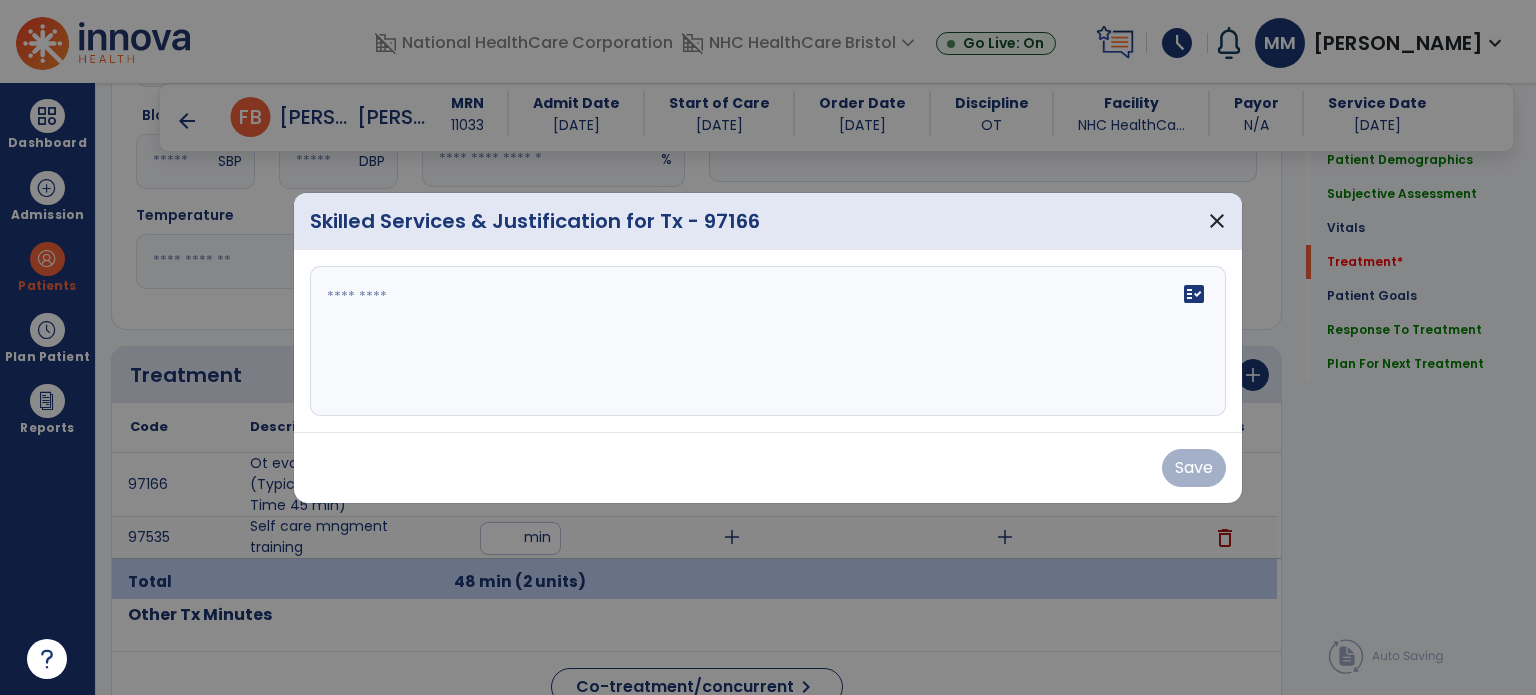 click on "fact_check" at bounding box center (768, 341) 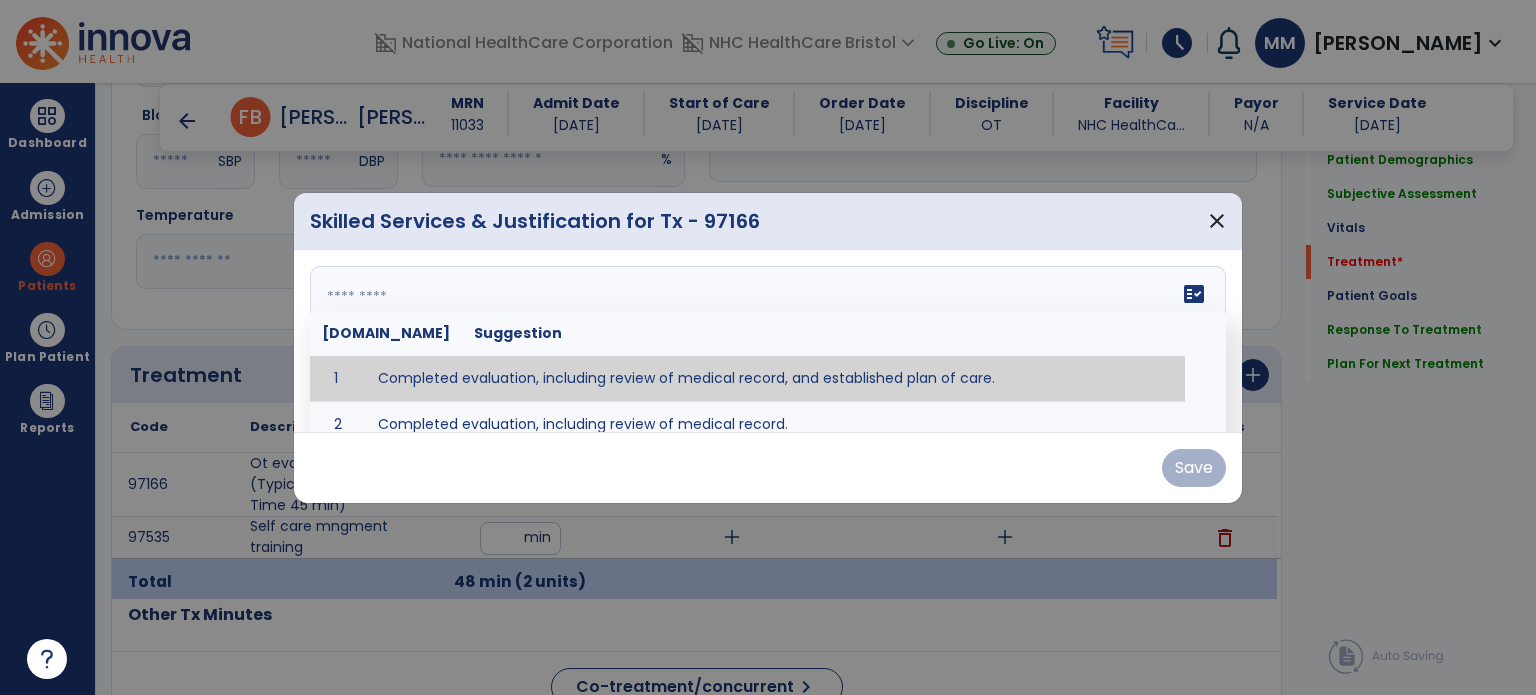 paste on "**********" 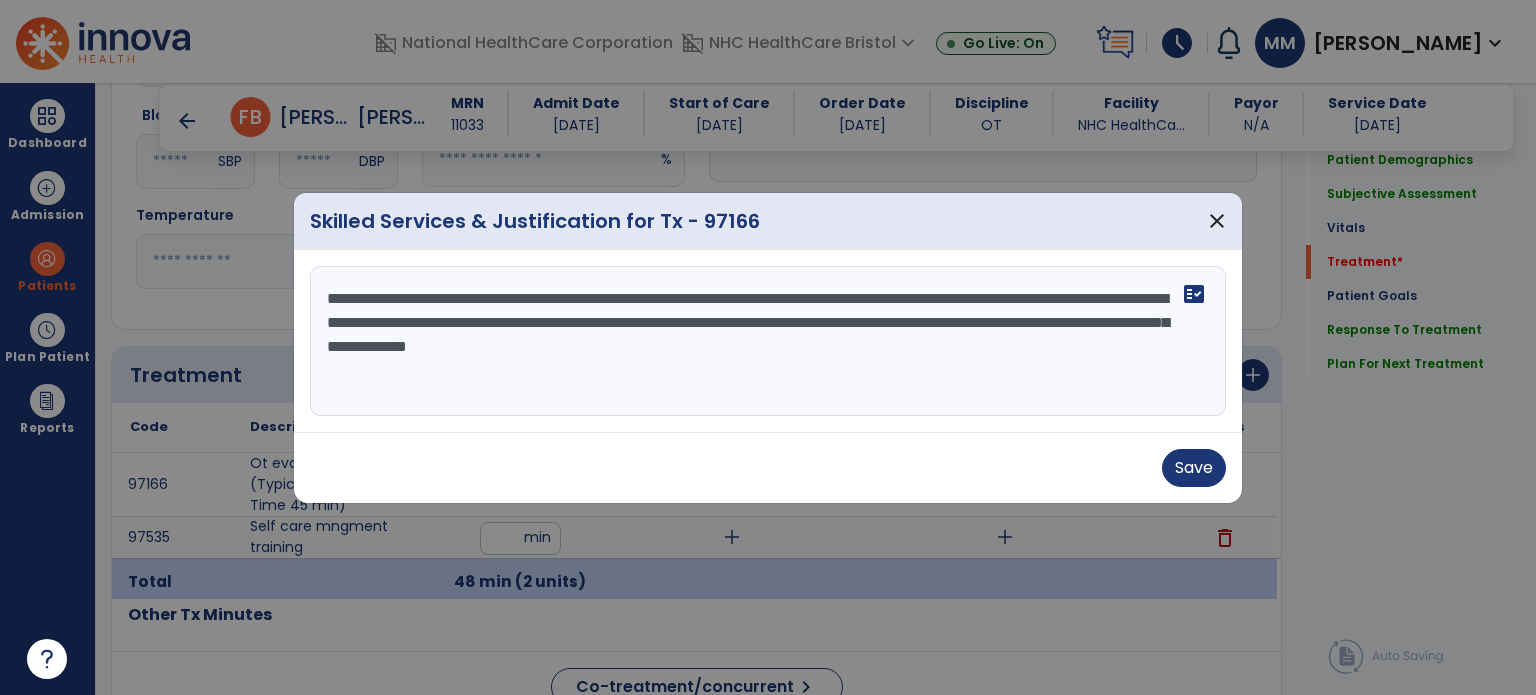 type on "**********" 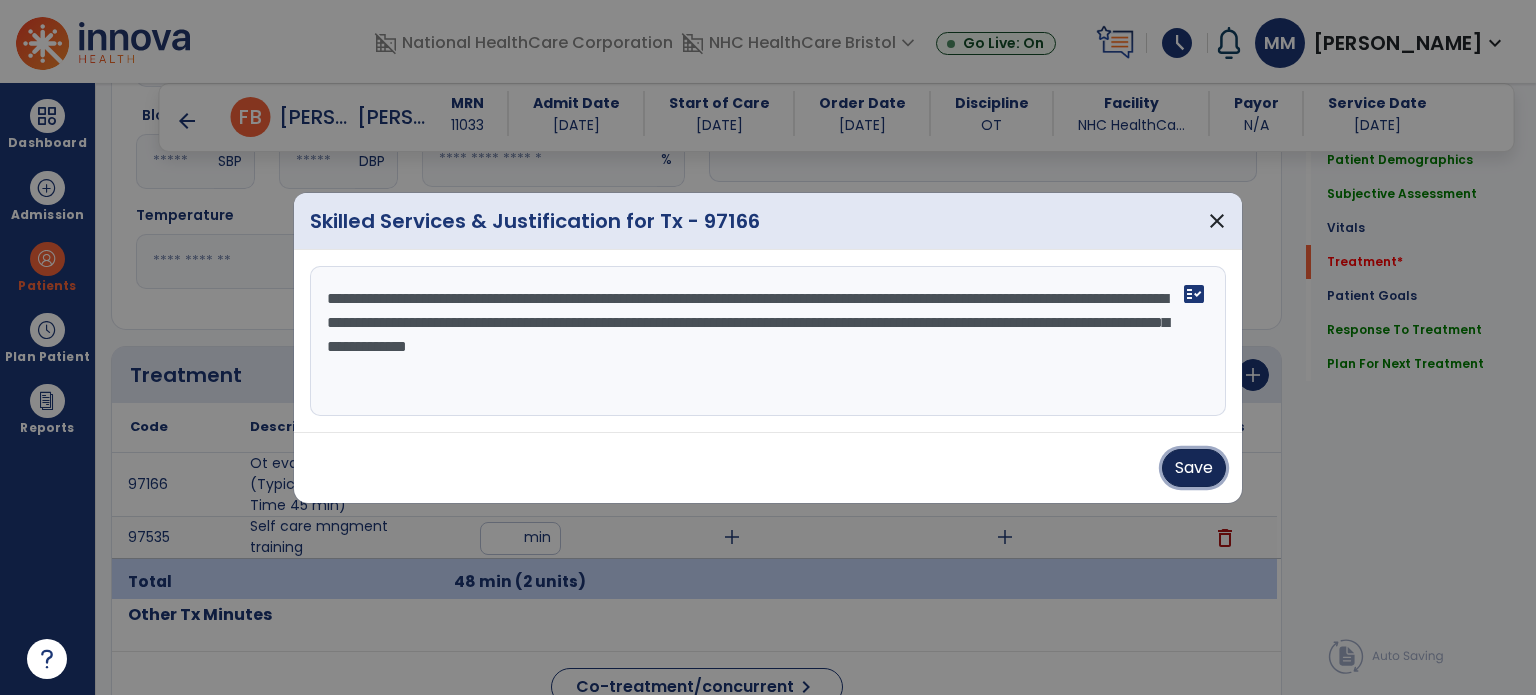 click on "Save" at bounding box center [1194, 468] 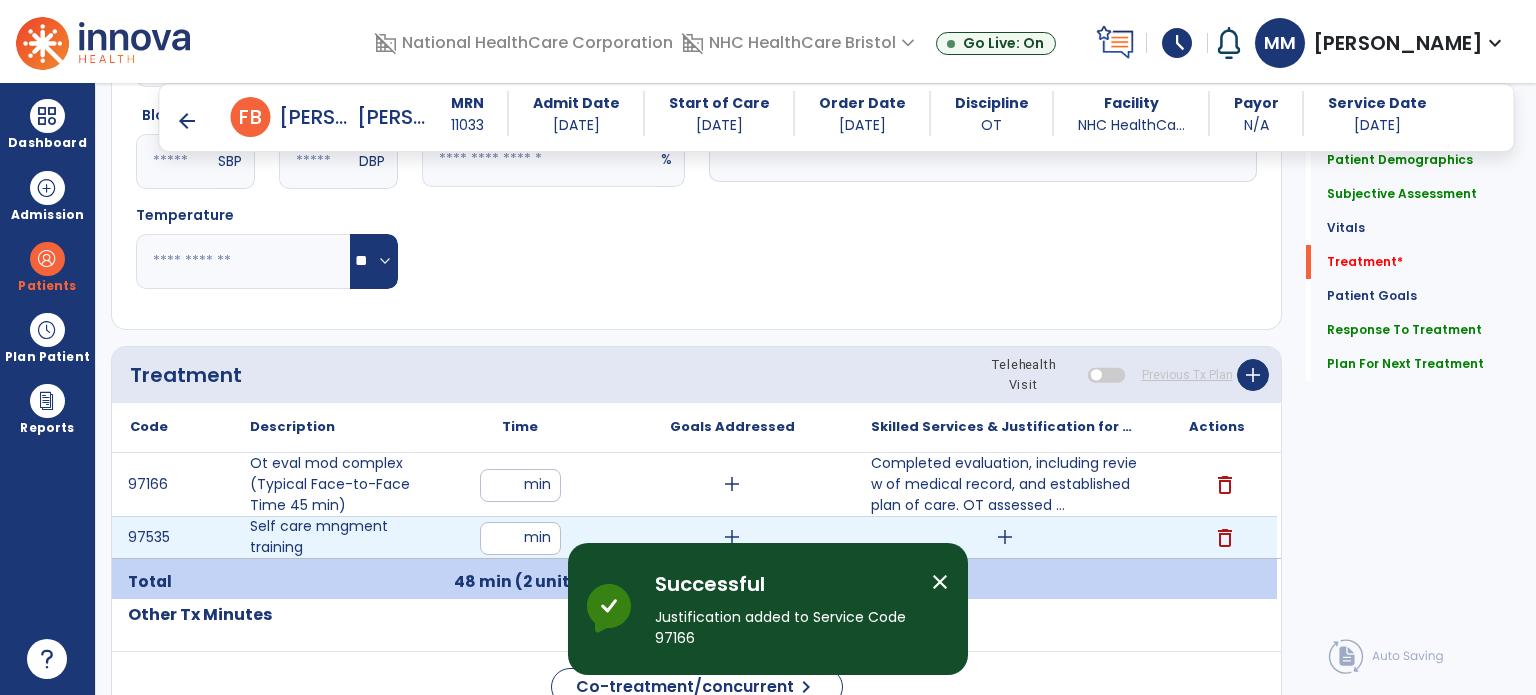 click on "add" at bounding box center (1005, 537) 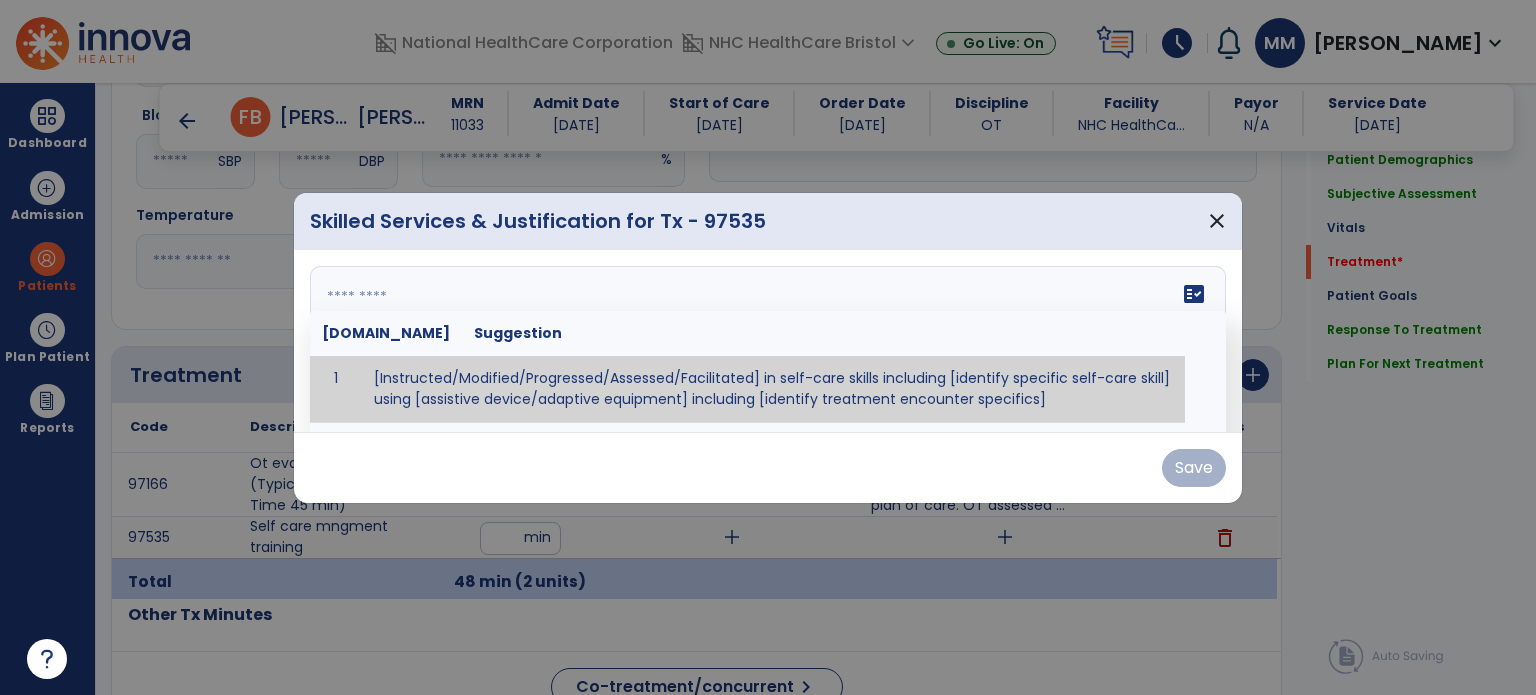 click on "fact_check  Sr.No Suggestion 1 [Instructed/Modified/Progressed/Assessed/Facilitated] in self-care skills including [identify specific self-care skill] using [assistive device/adaptive equipment] including [identify treatment encounter specifics]" at bounding box center [768, 341] 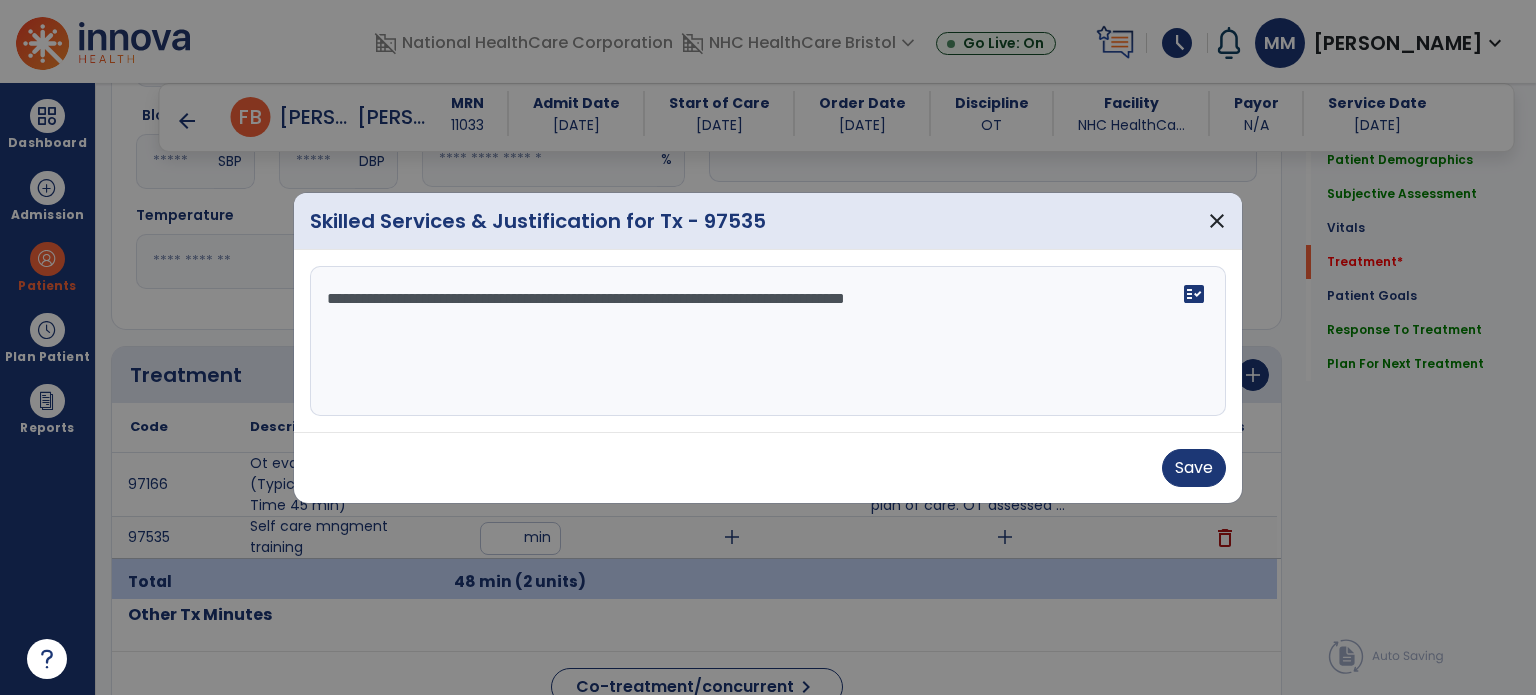 click on "**********" at bounding box center [768, 341] 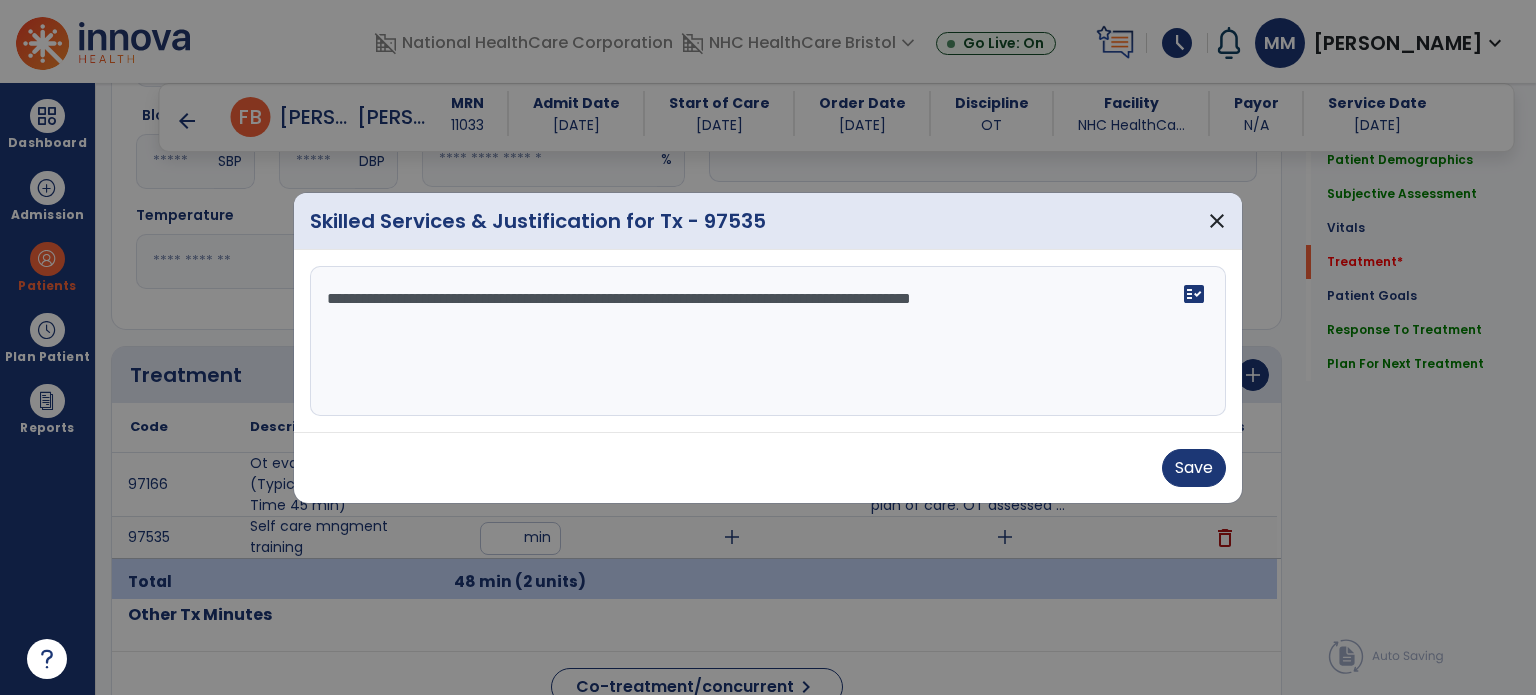 click on "**********" at bounding box center (768, 341) 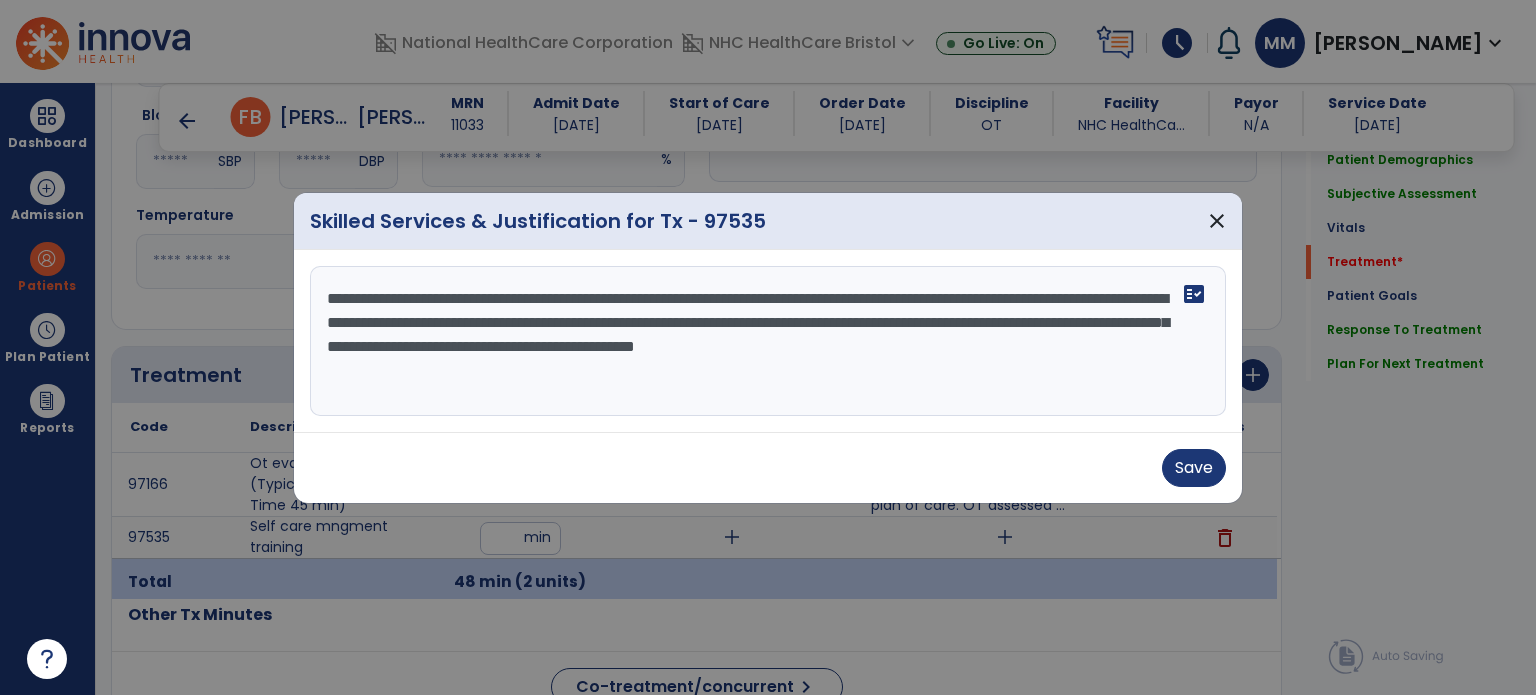 type on "**********" 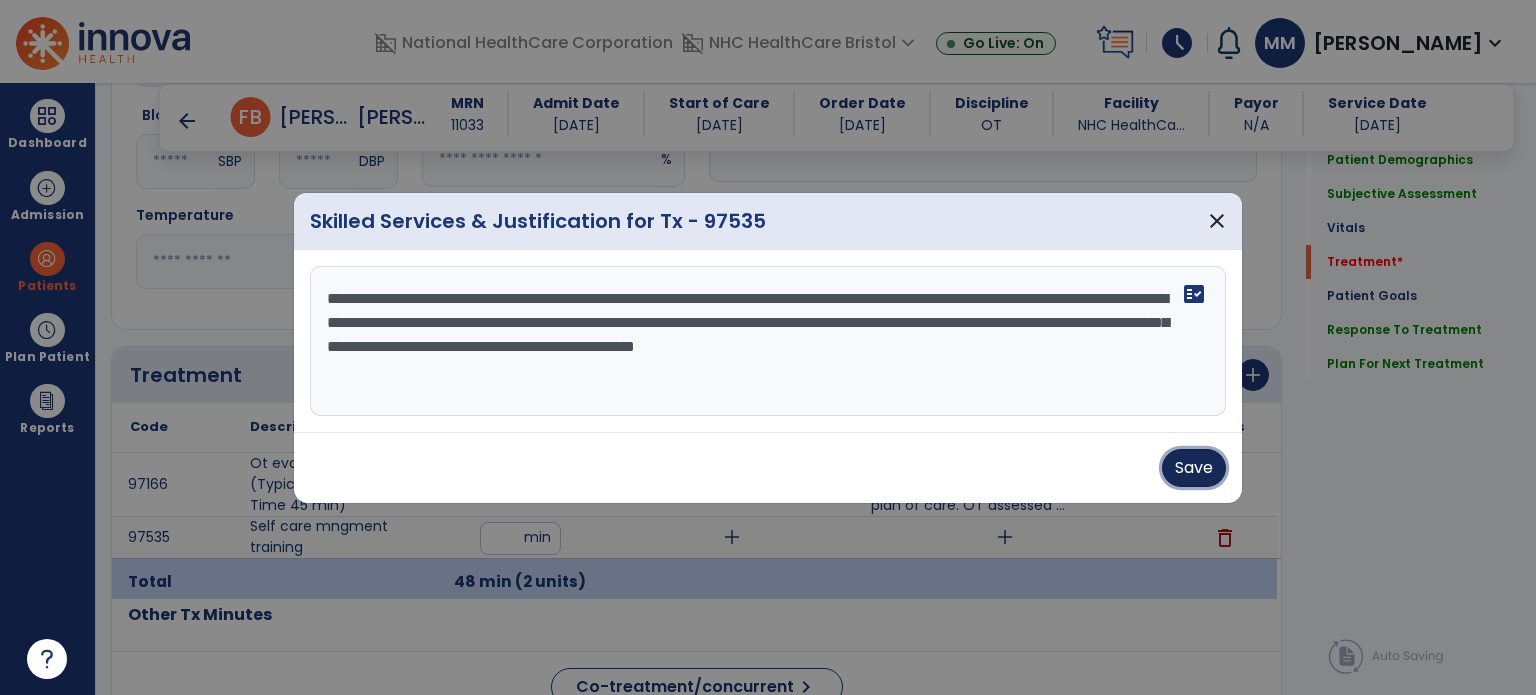 click on "Save" at bounding box center [1194, 468] 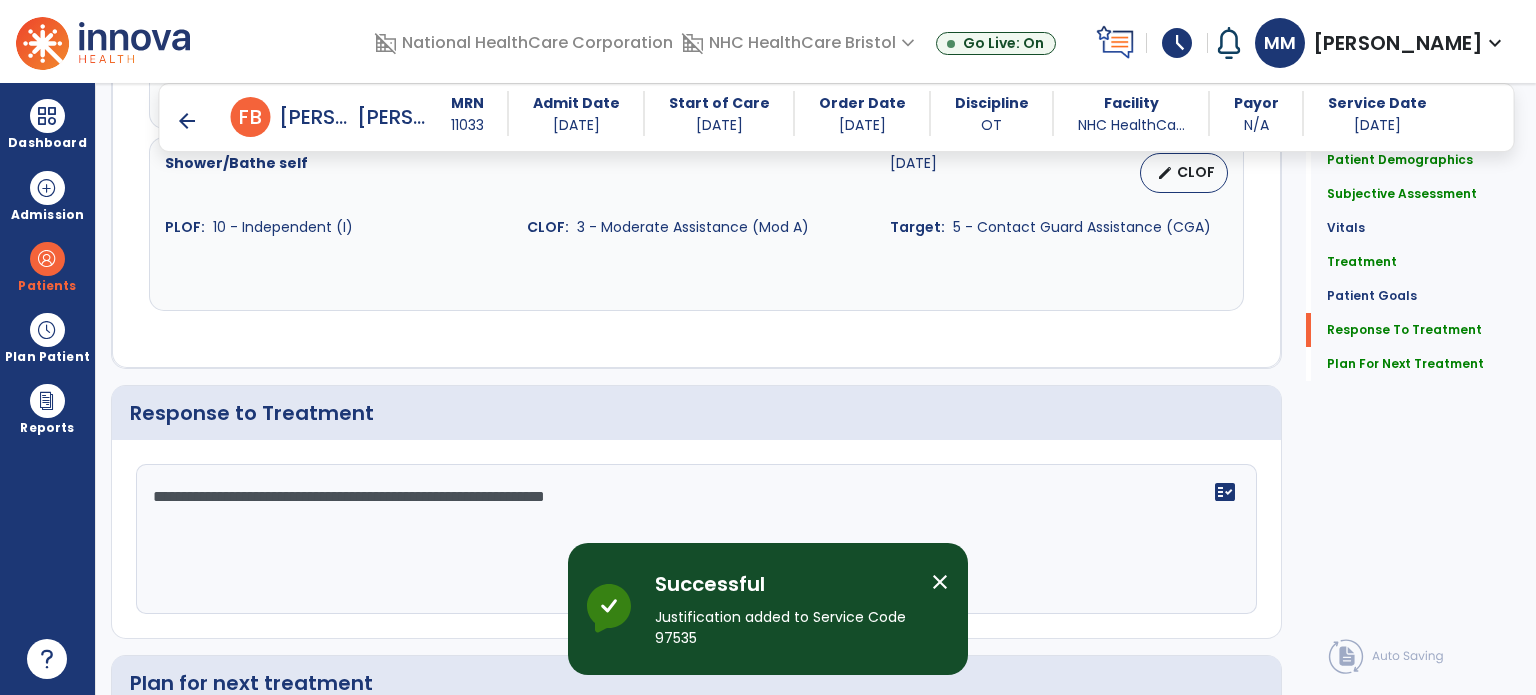 scroll, scrollTop: 2728, scrollLeft: 0, axis: vertical 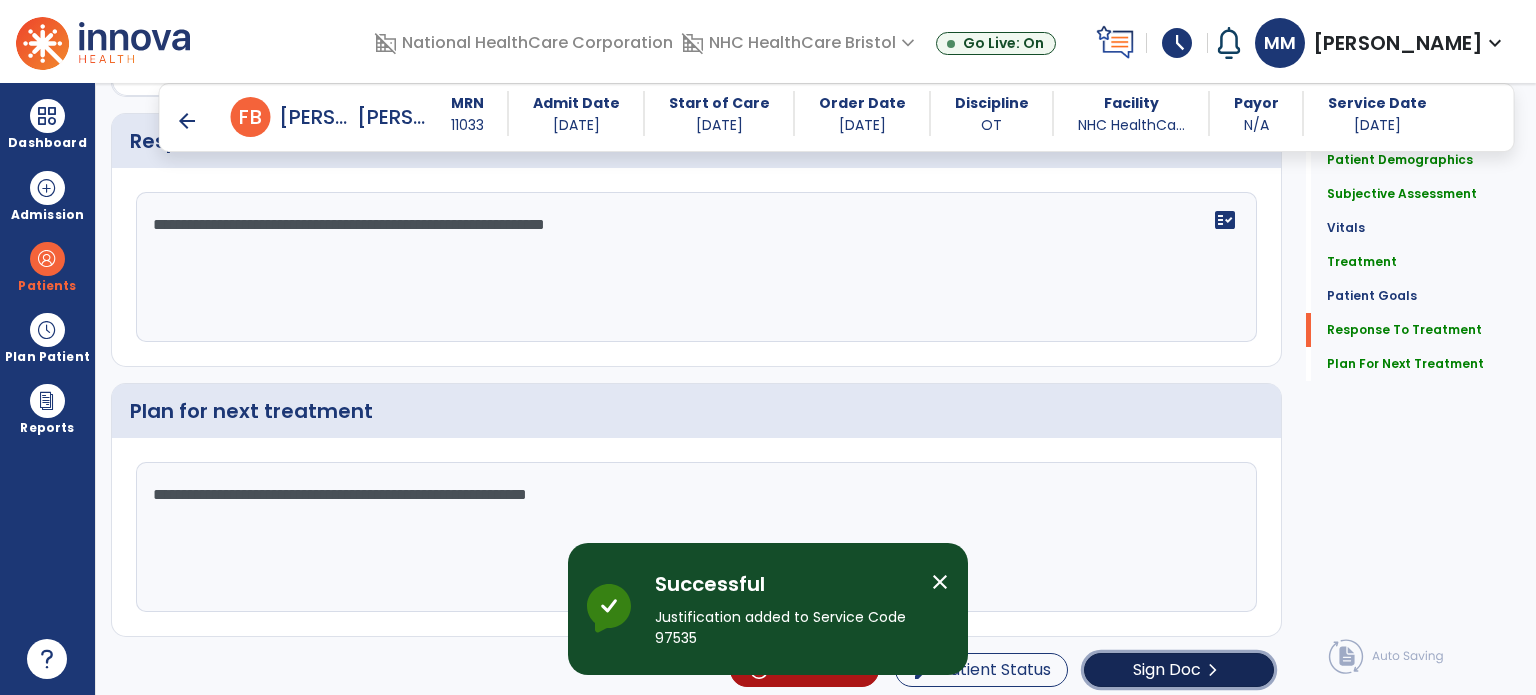 click on "Sign Doc  chevron_right" 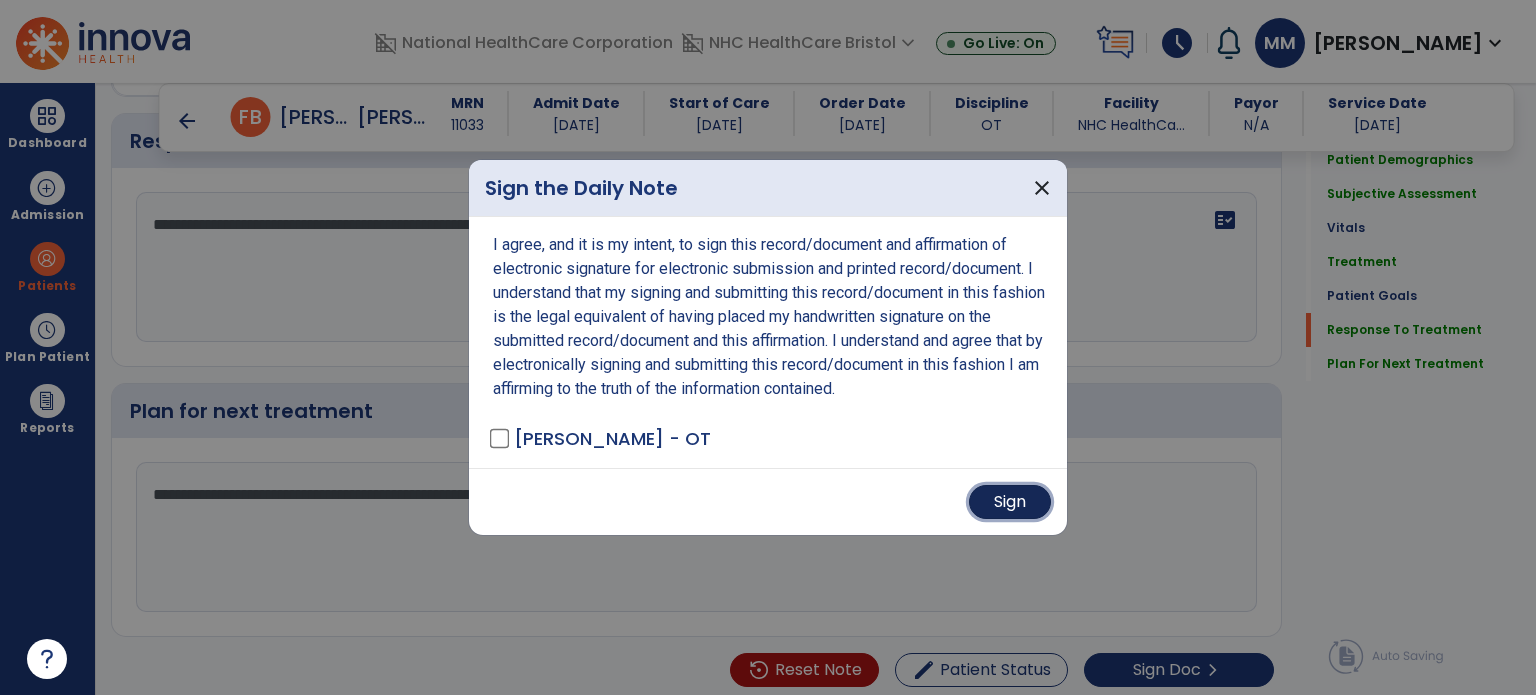 click on "Sign" at bounding box center [1010, 502] 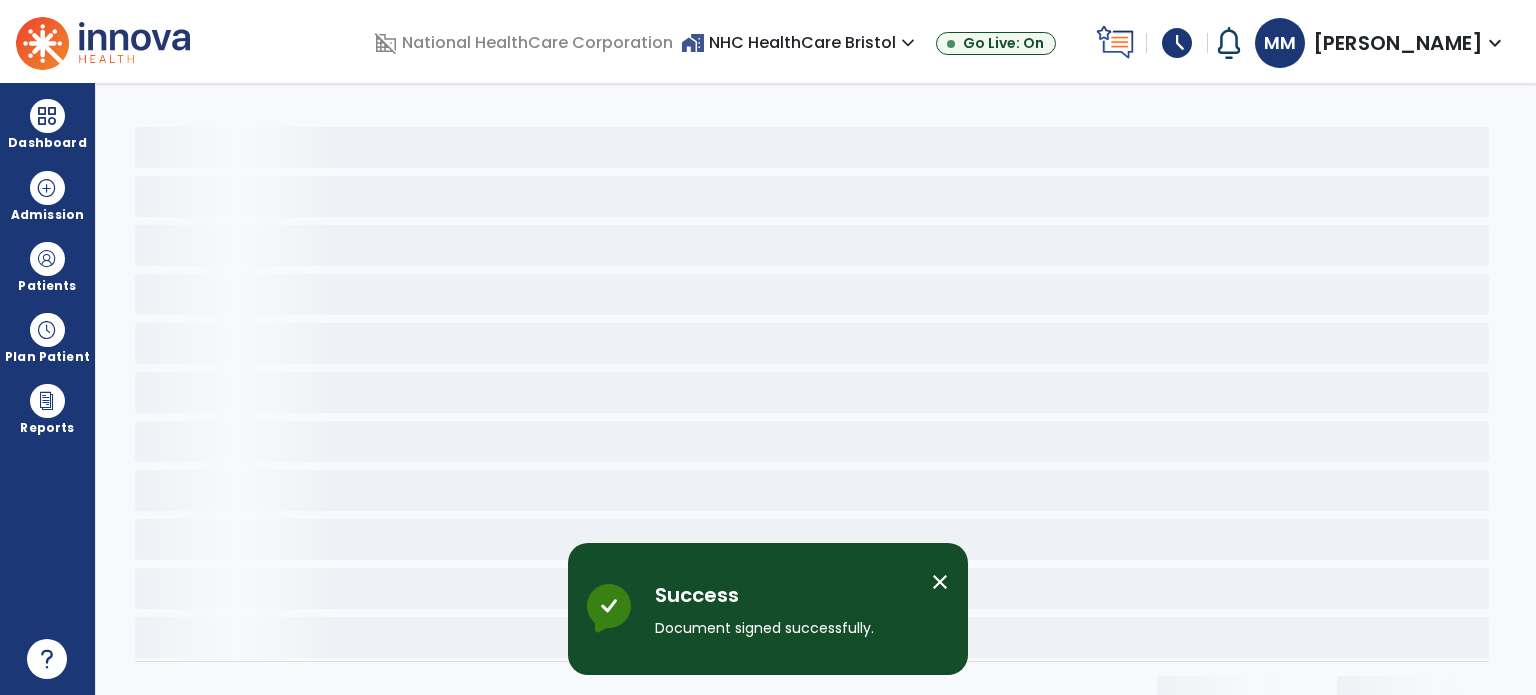 scroll, scrollTop: 0, scrollLeft: 0, axis: both 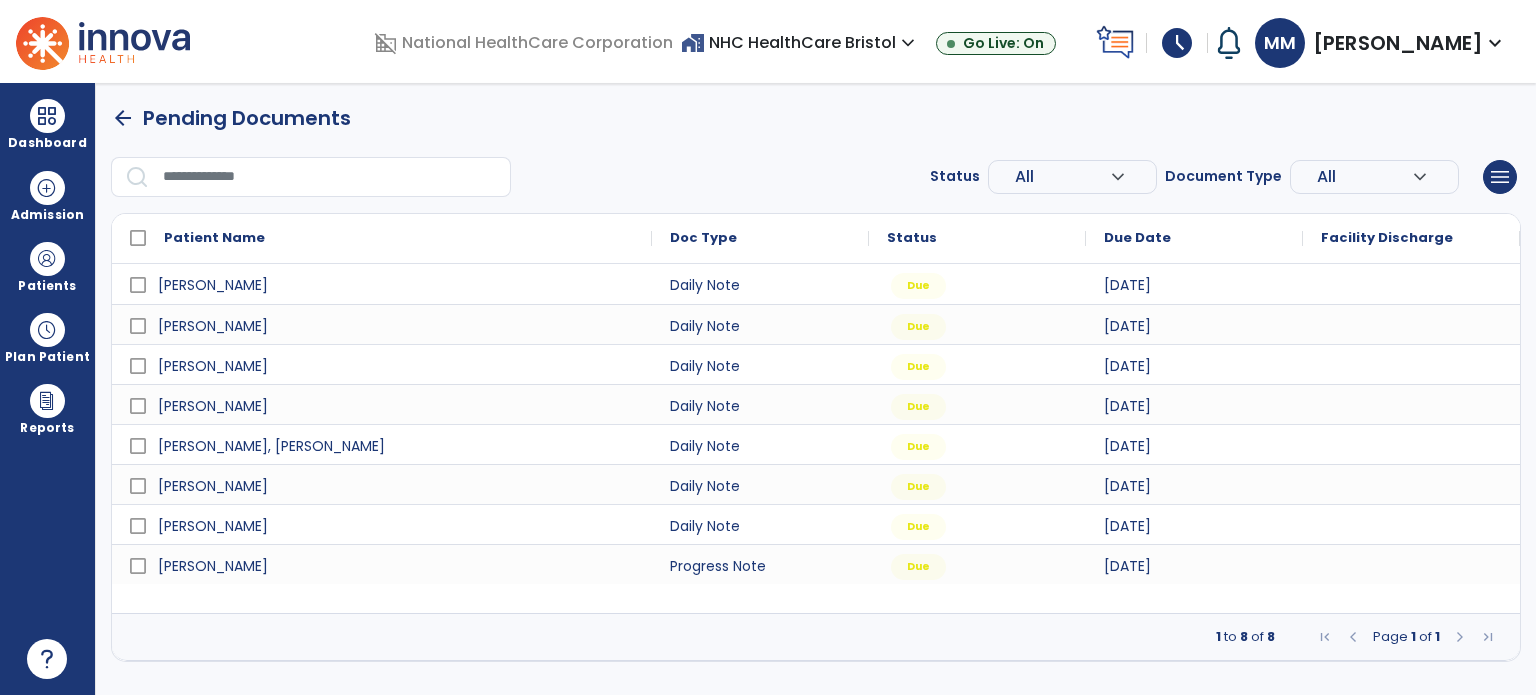 click at bounding box center (47, 259) 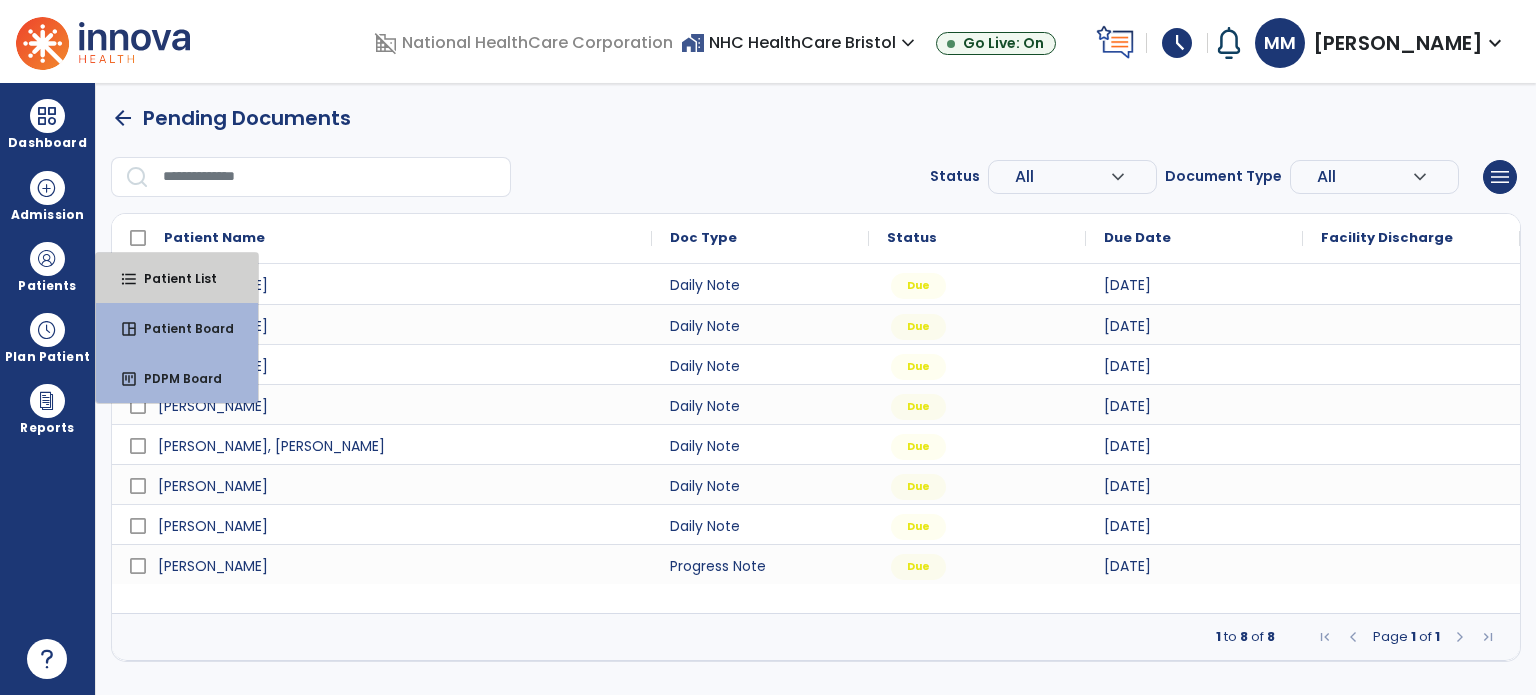 click on "Patient List" at bounding box center [172, 278] 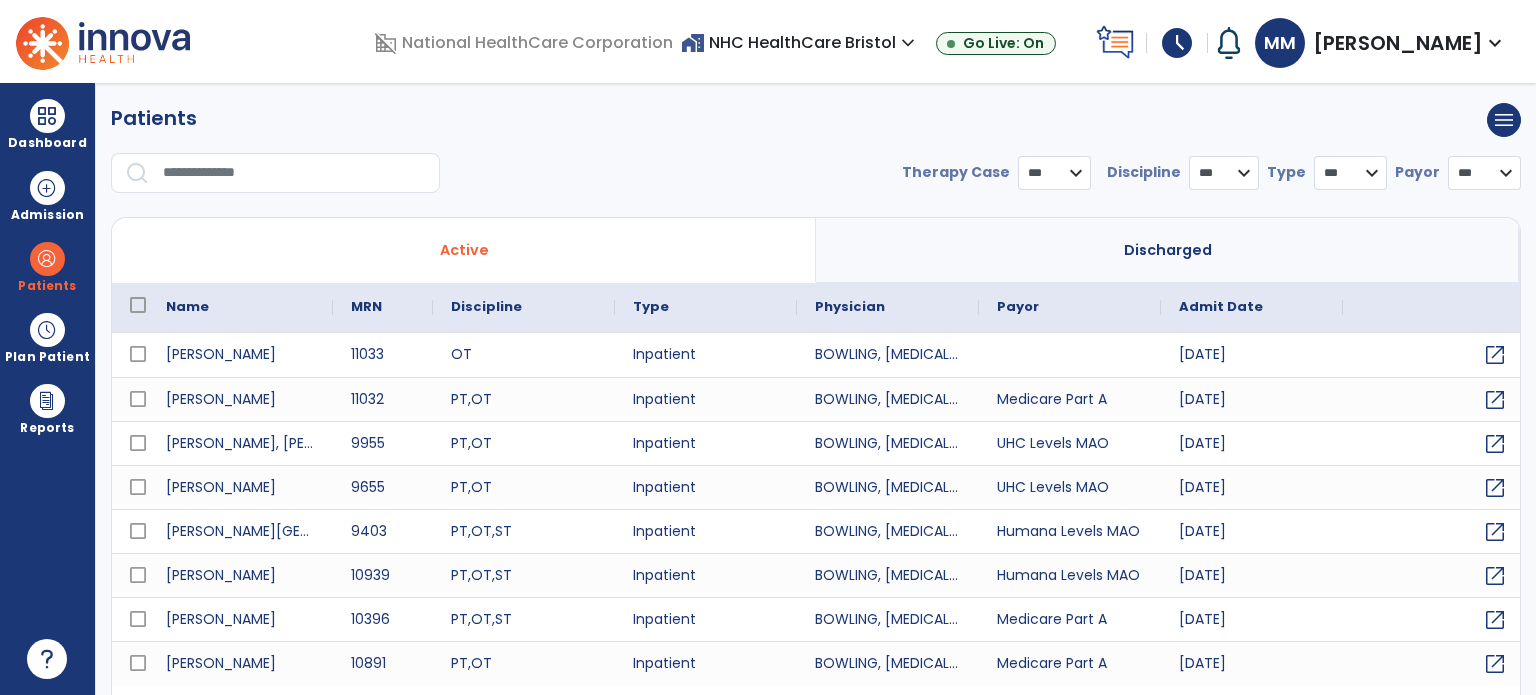 select on "***" 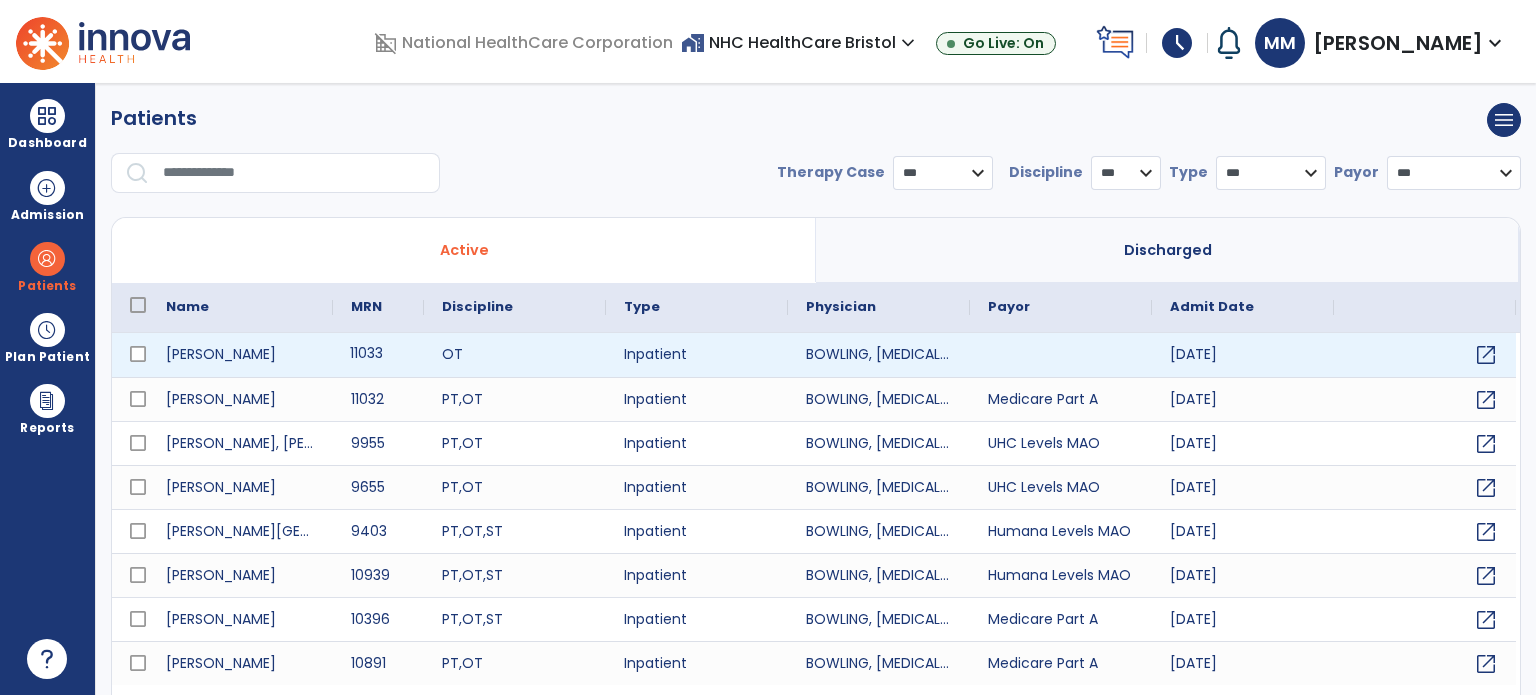 click on "11033" at bounding box center (378, 355) 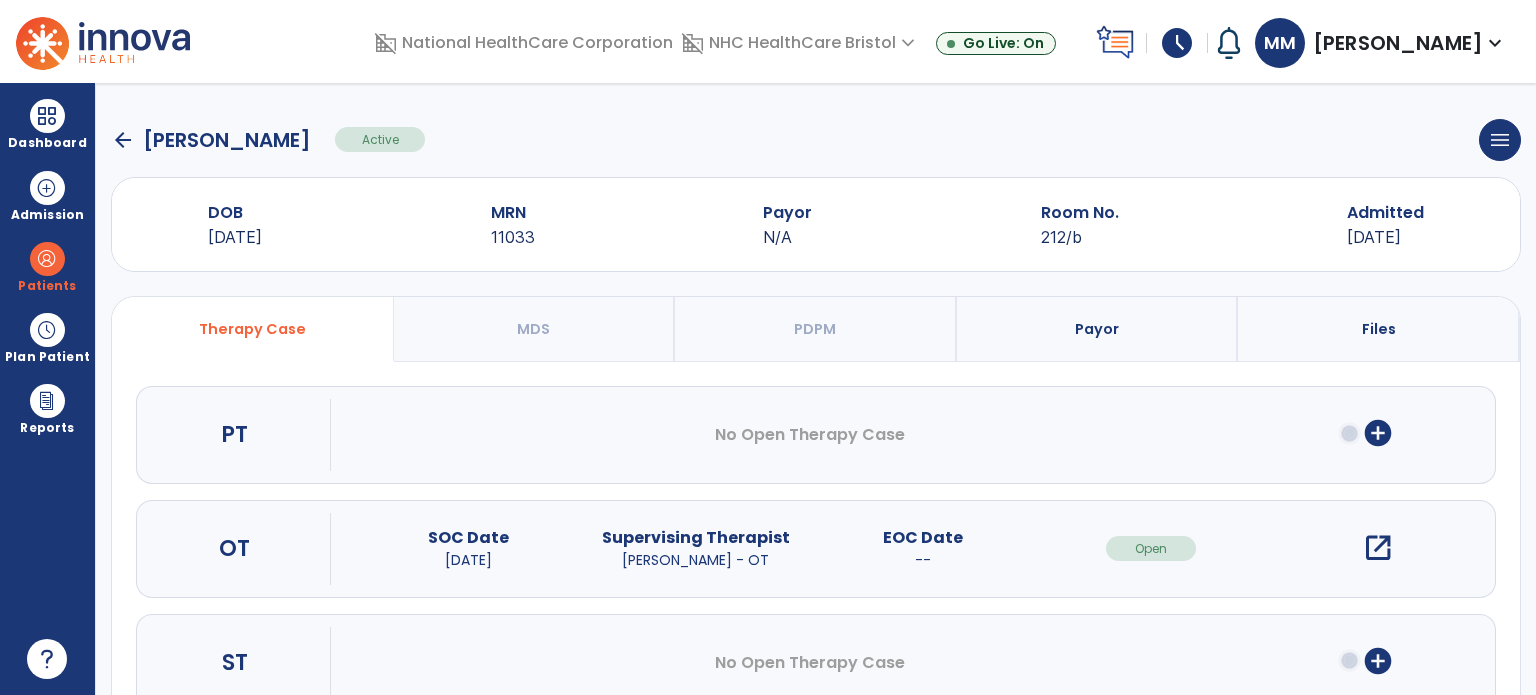 click on "open_in_new" at bounding box center (1378, 548) 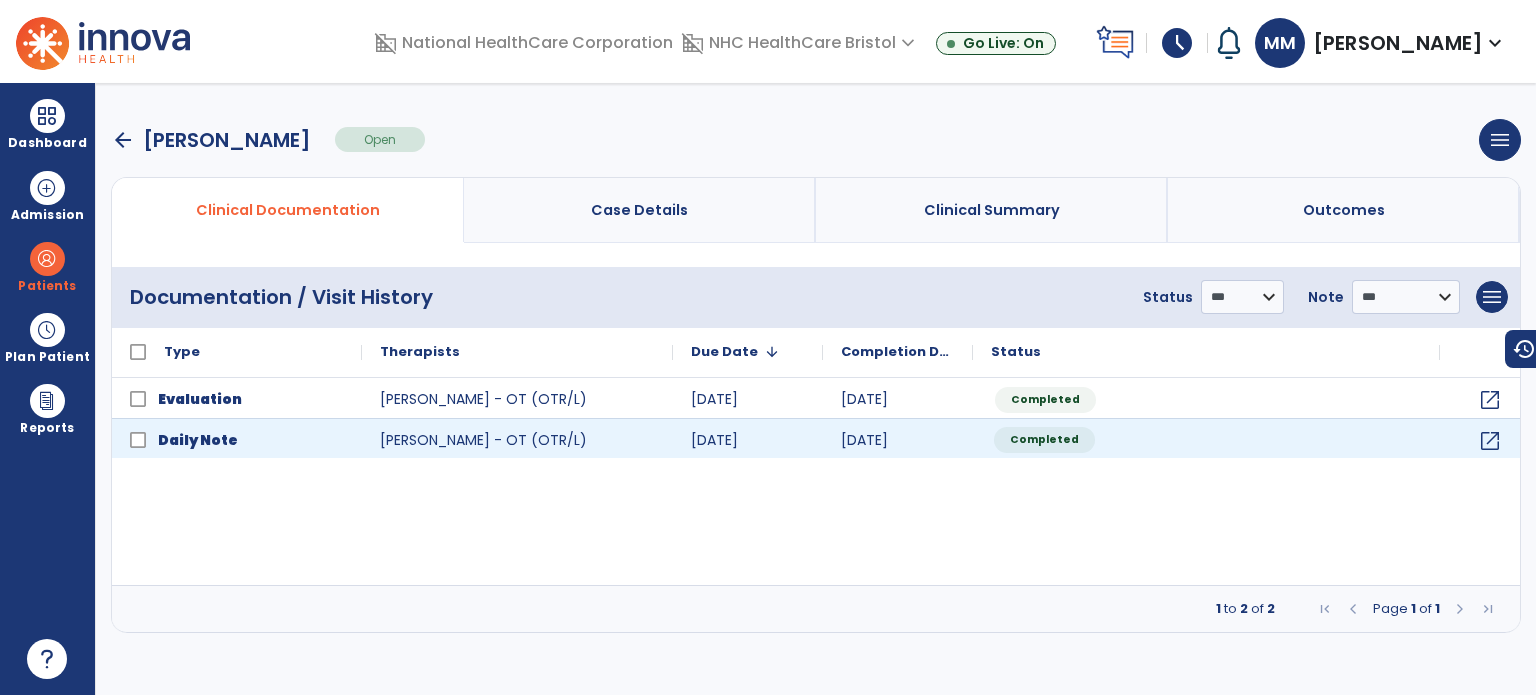 click on "Completed" 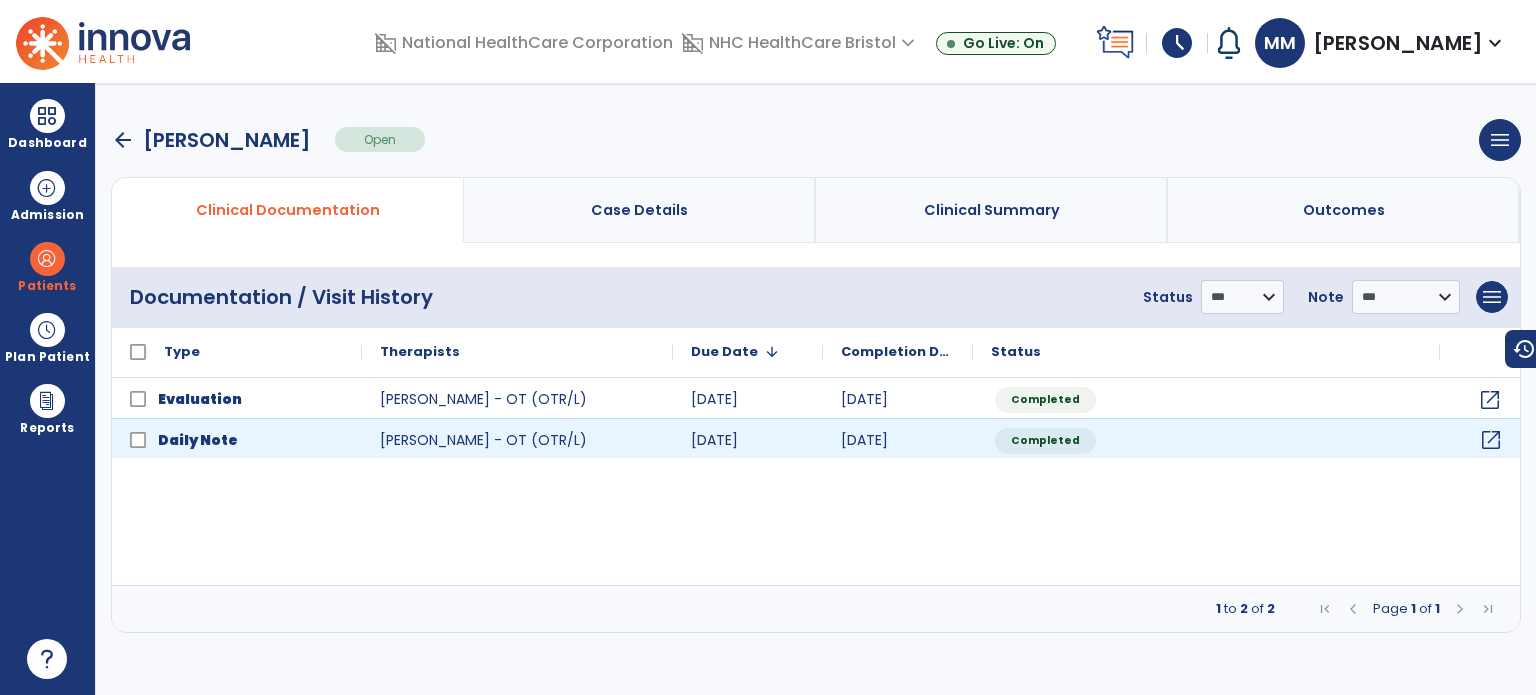 click on "open_in_new" 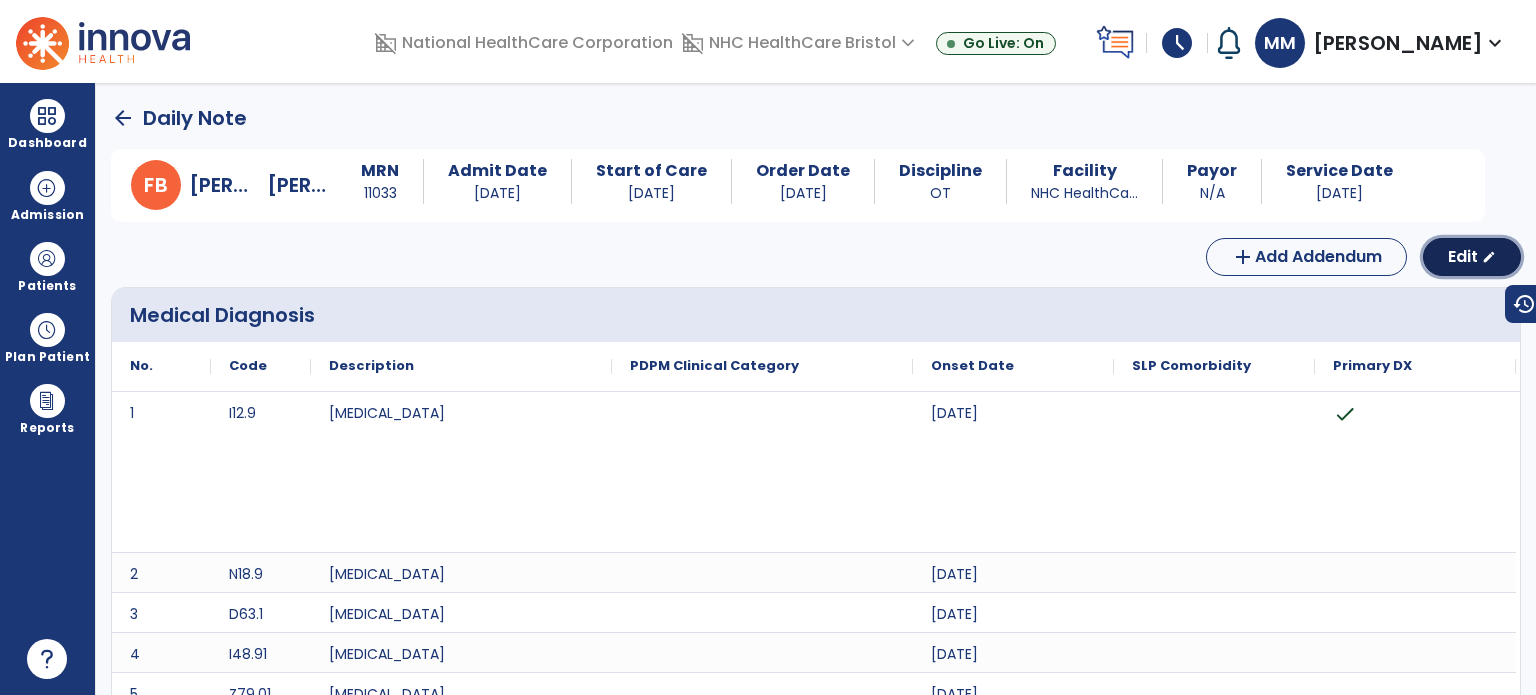 click on "Edit" 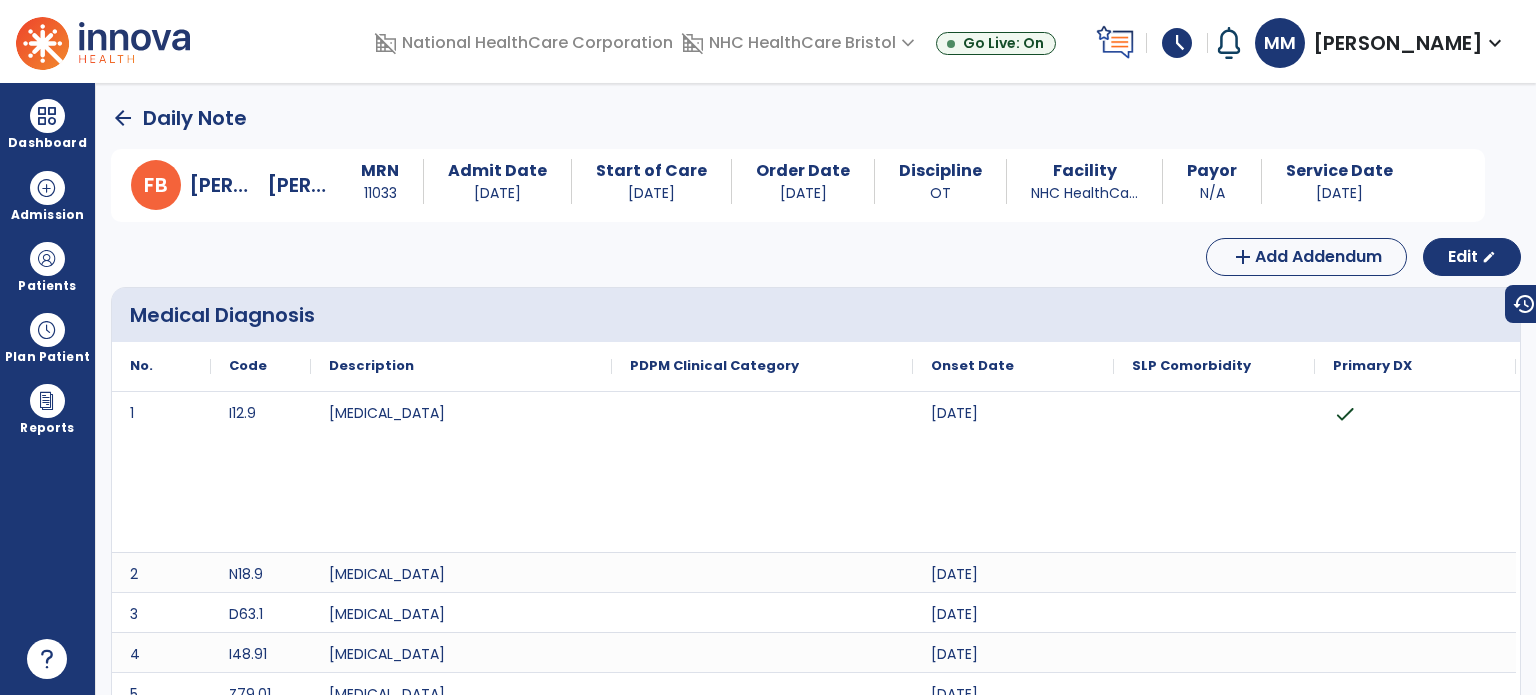 select on "*" 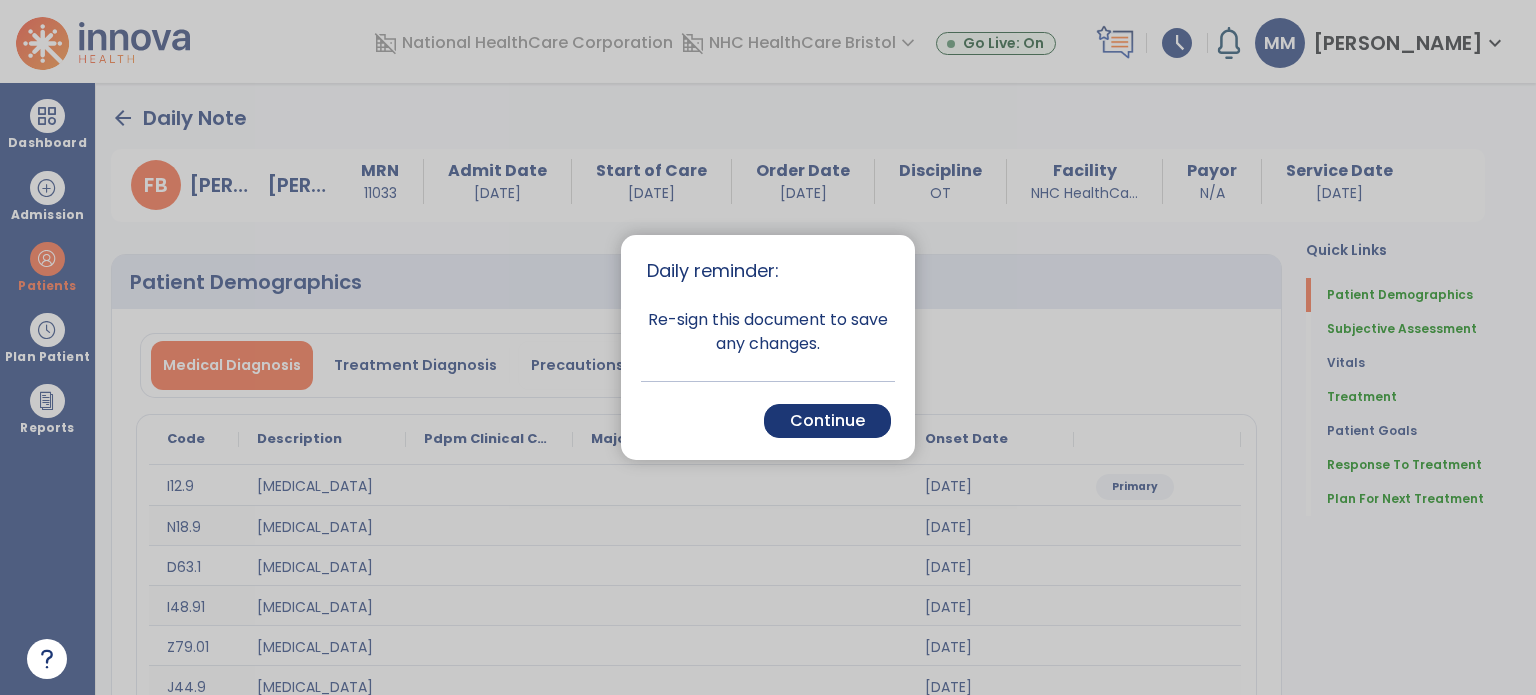 click on "Continue" at bounding box center (827, 421) 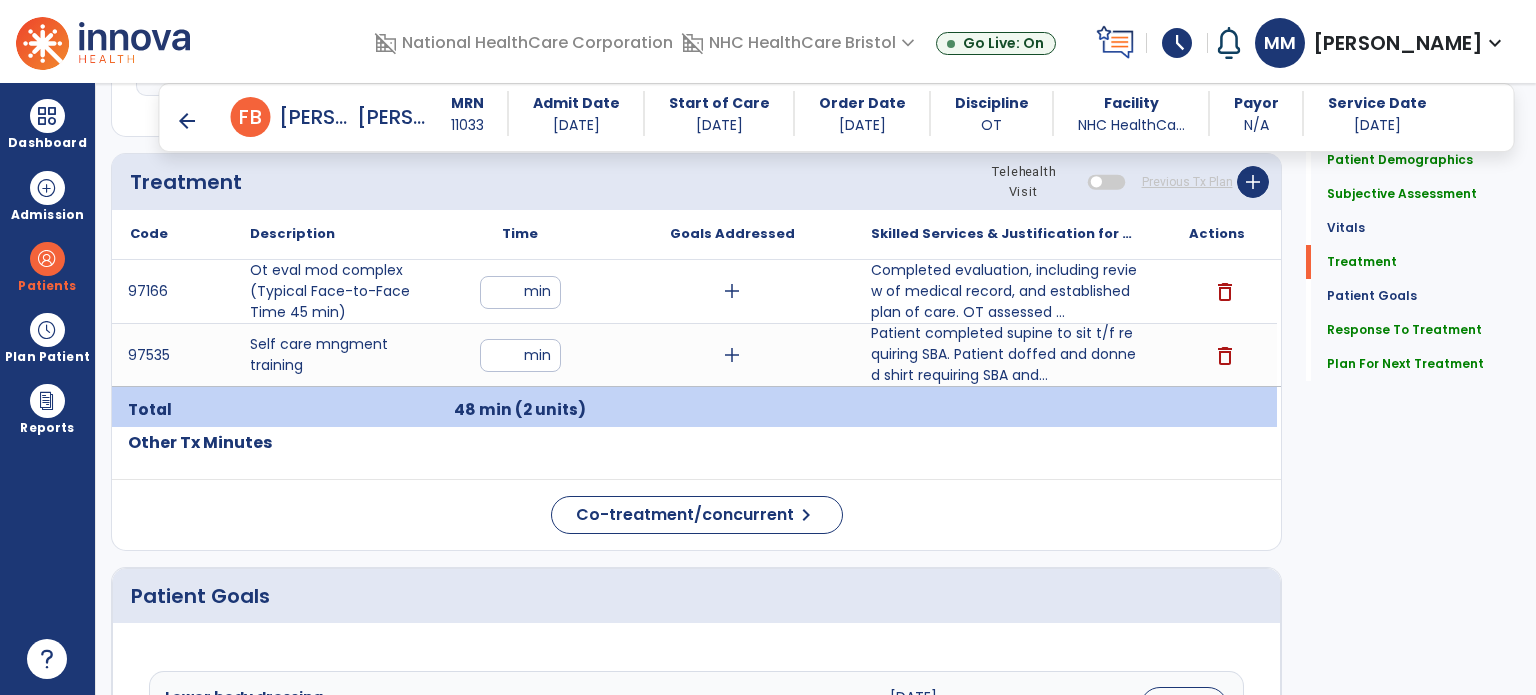 scroll, scrollTop: 1310, scrollLeft: 0, axis: vertical 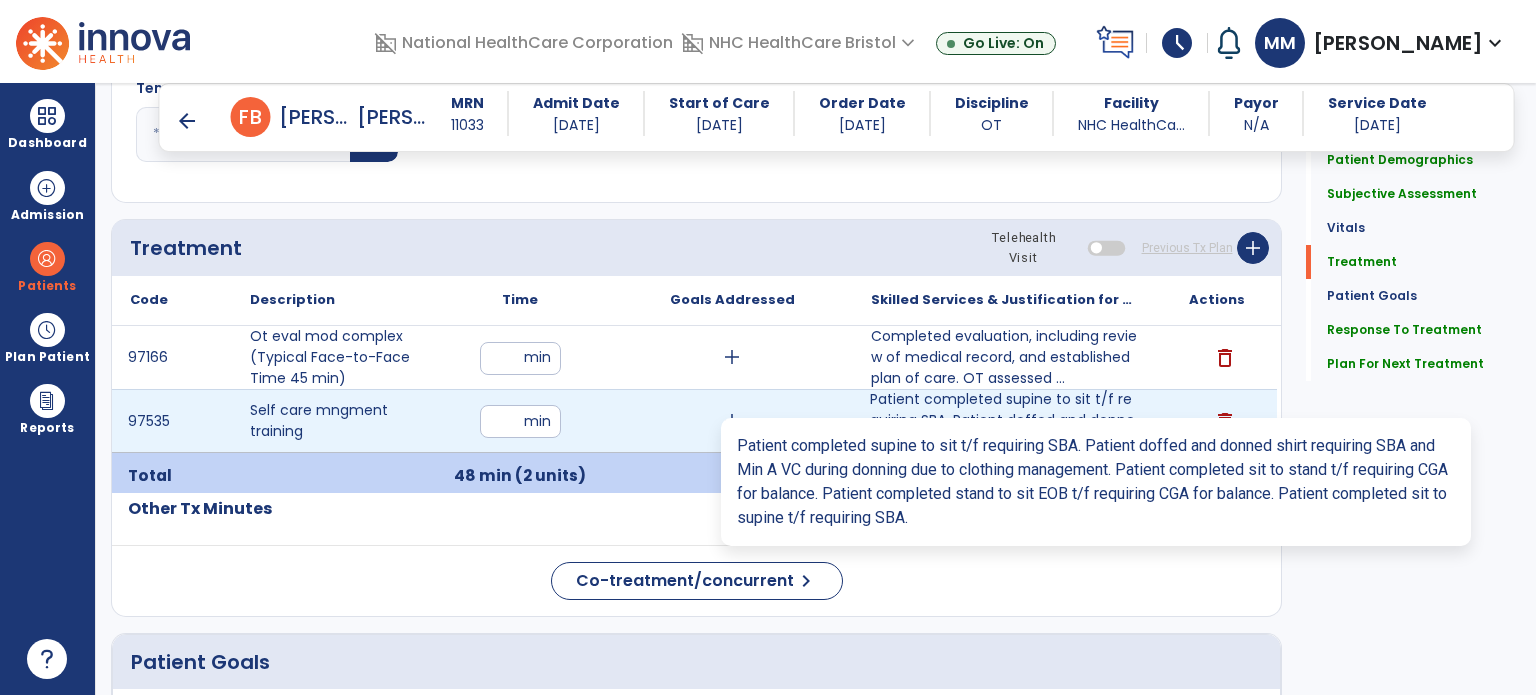 click on "Patient completed supine to sit t/f requiring SBA. Patient doffed and donned shirt requiring SBA and..." at bounding box center [1004, 420] 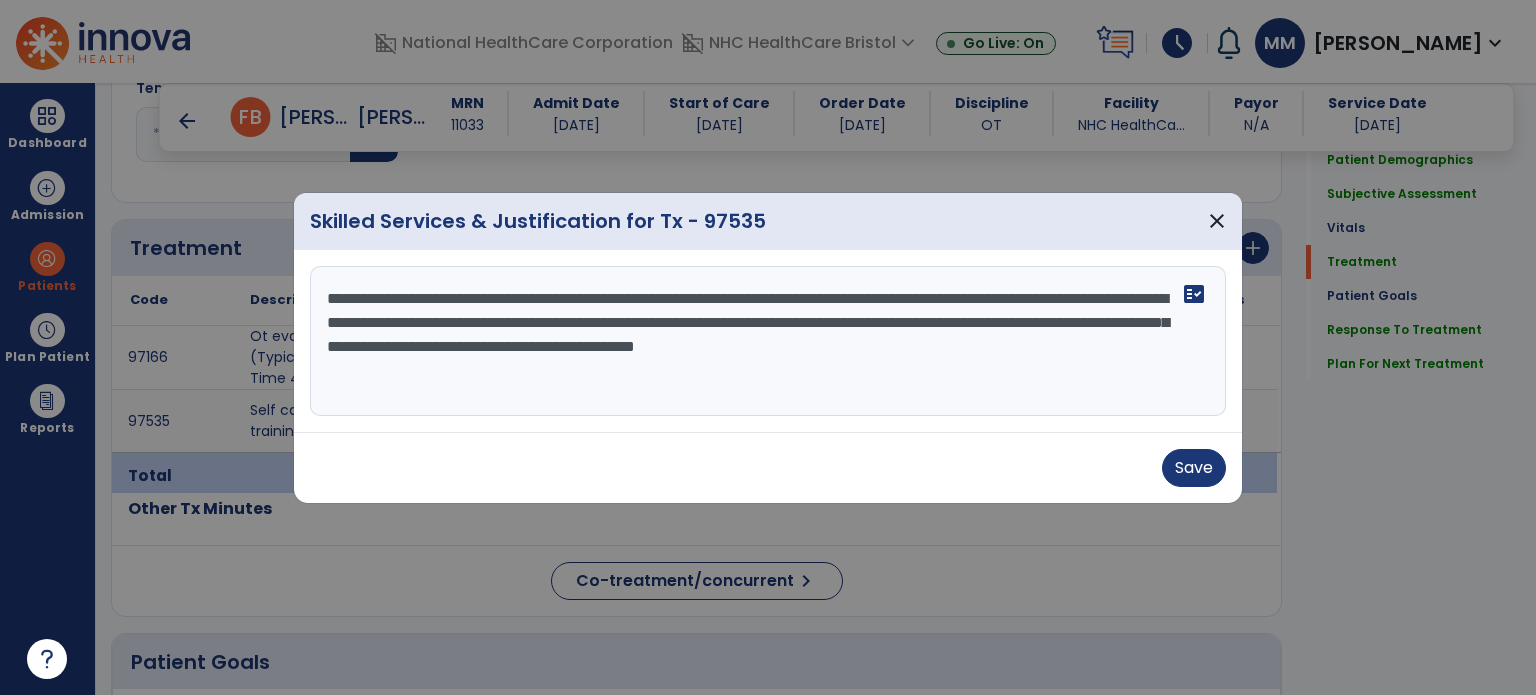 click on "**********" at bounding box center [768, 341] 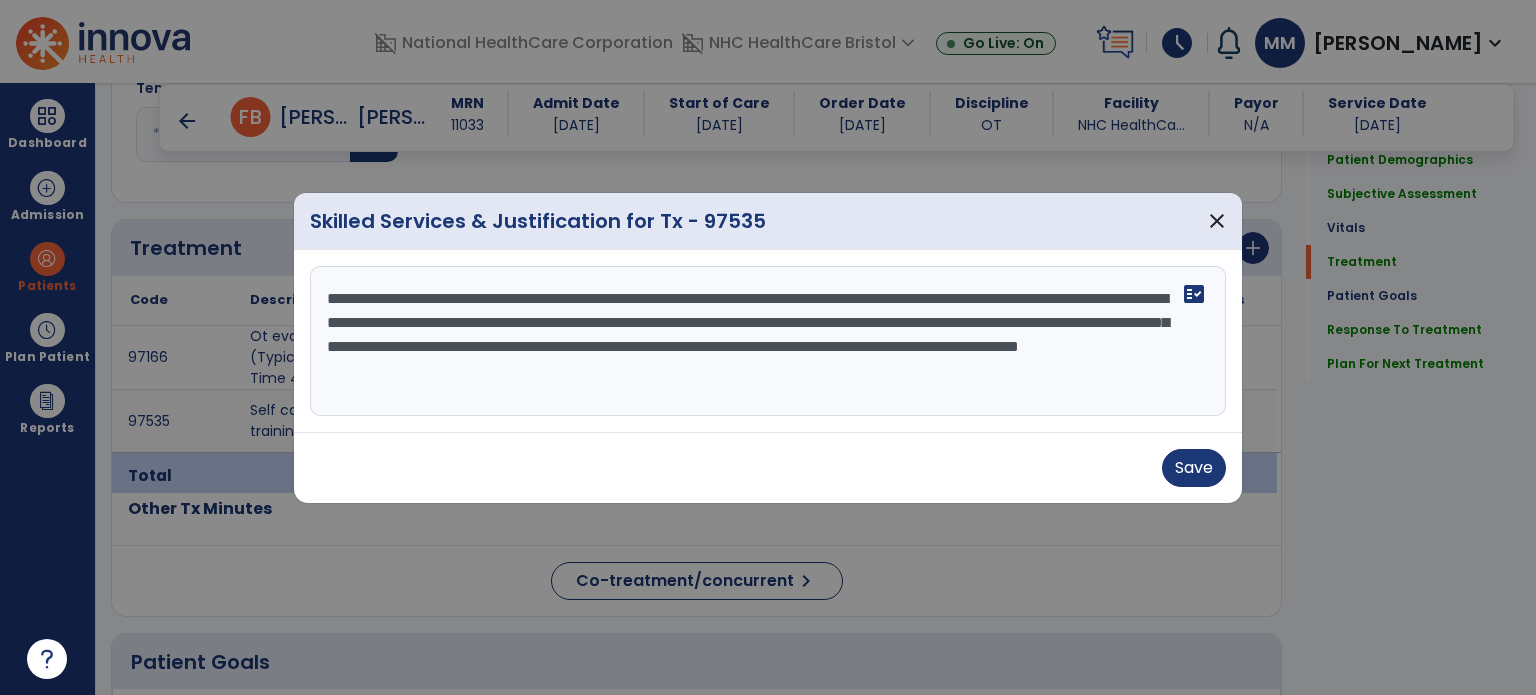 type on "**********" 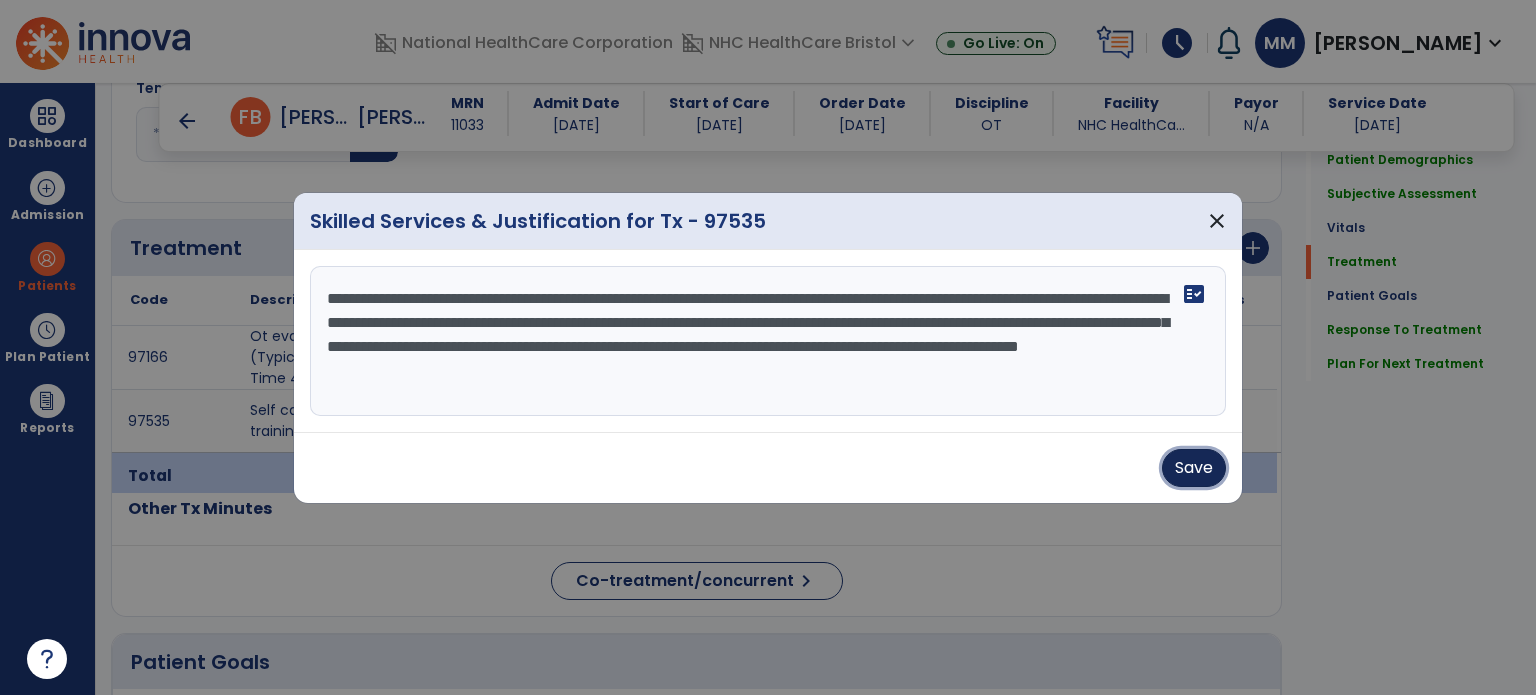 click on "Save" at bounding box center (1194, 468) 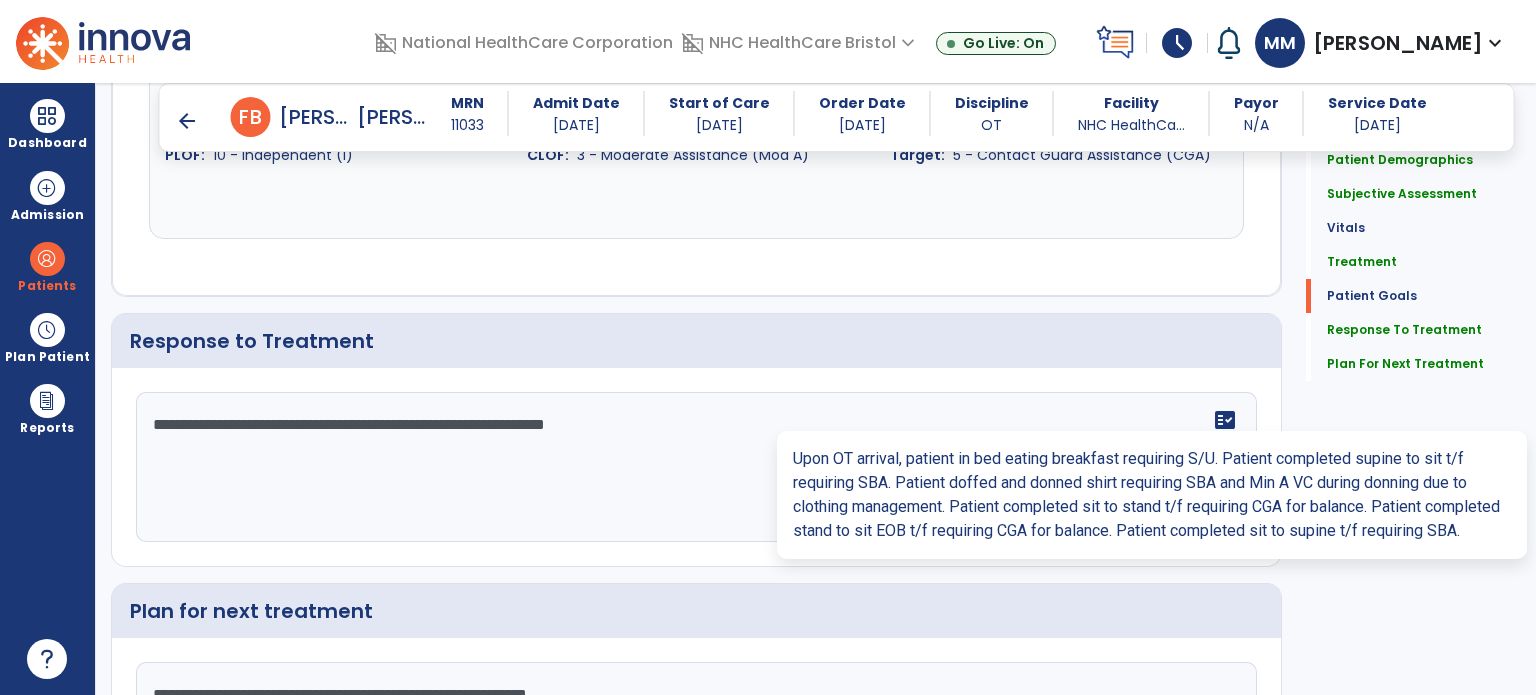 scroll, scrollTop: 2728, scrollLeft: 0, axis: vertical 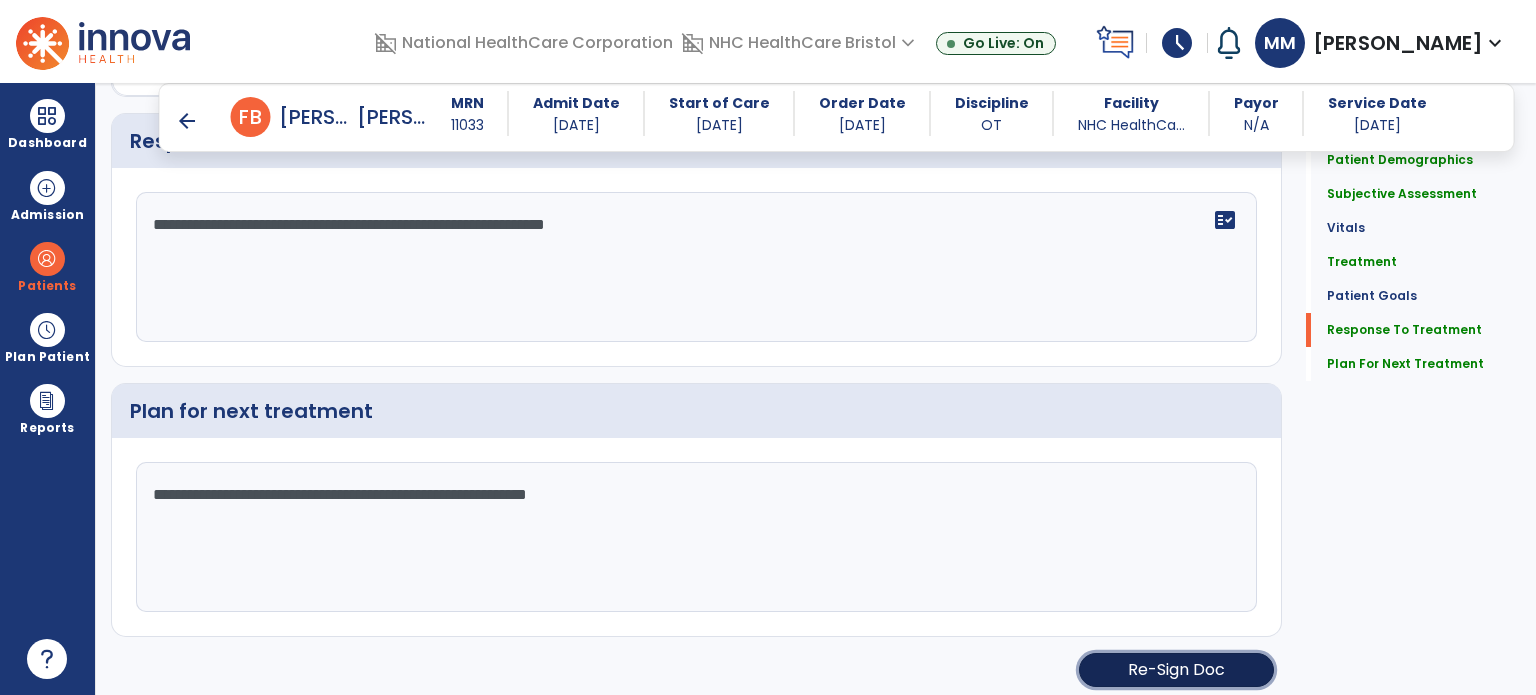 click on "Re-Sign Doc" 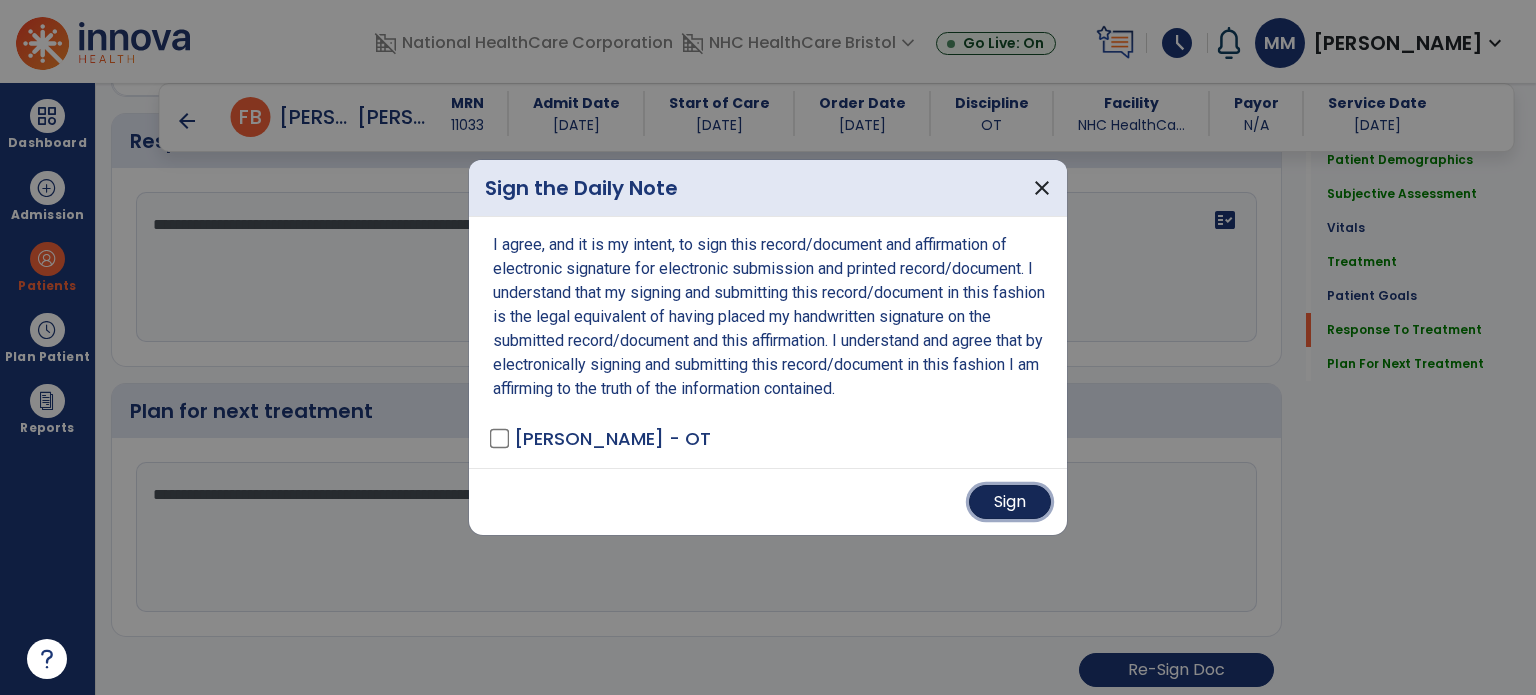 click on "Sign" at bounding box center (1010, 502) 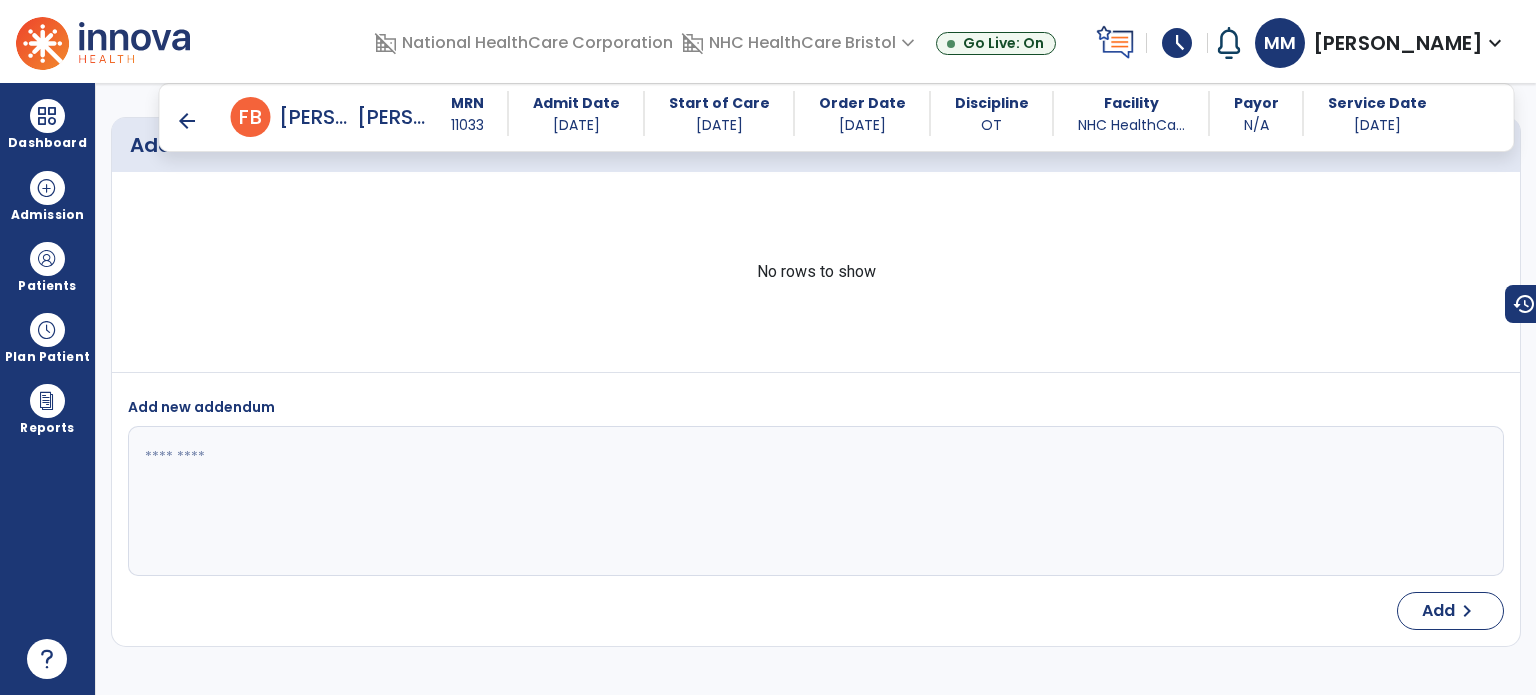scroll, scrollTop: 3800, scrollLeft: 0, axis: vertical 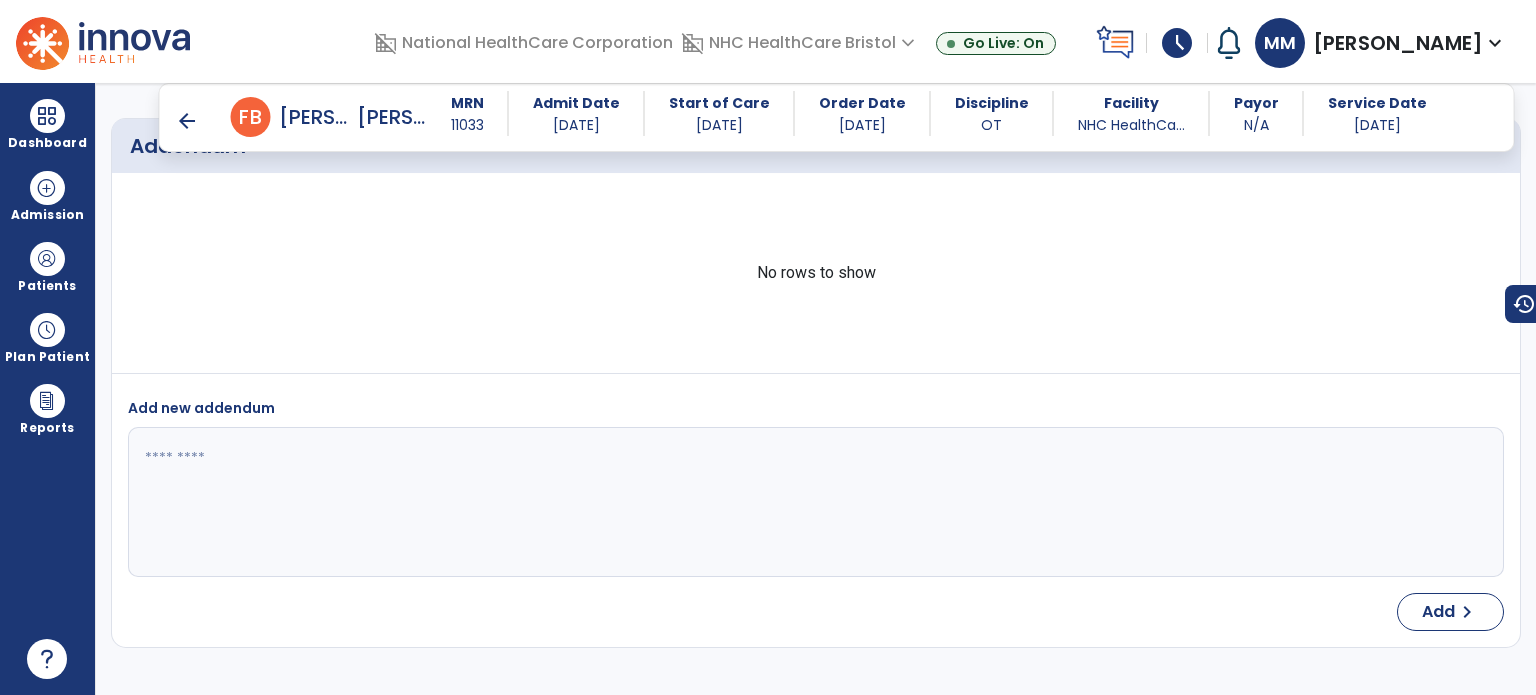 click on "Dashboard" at bounding box center [47, 124] 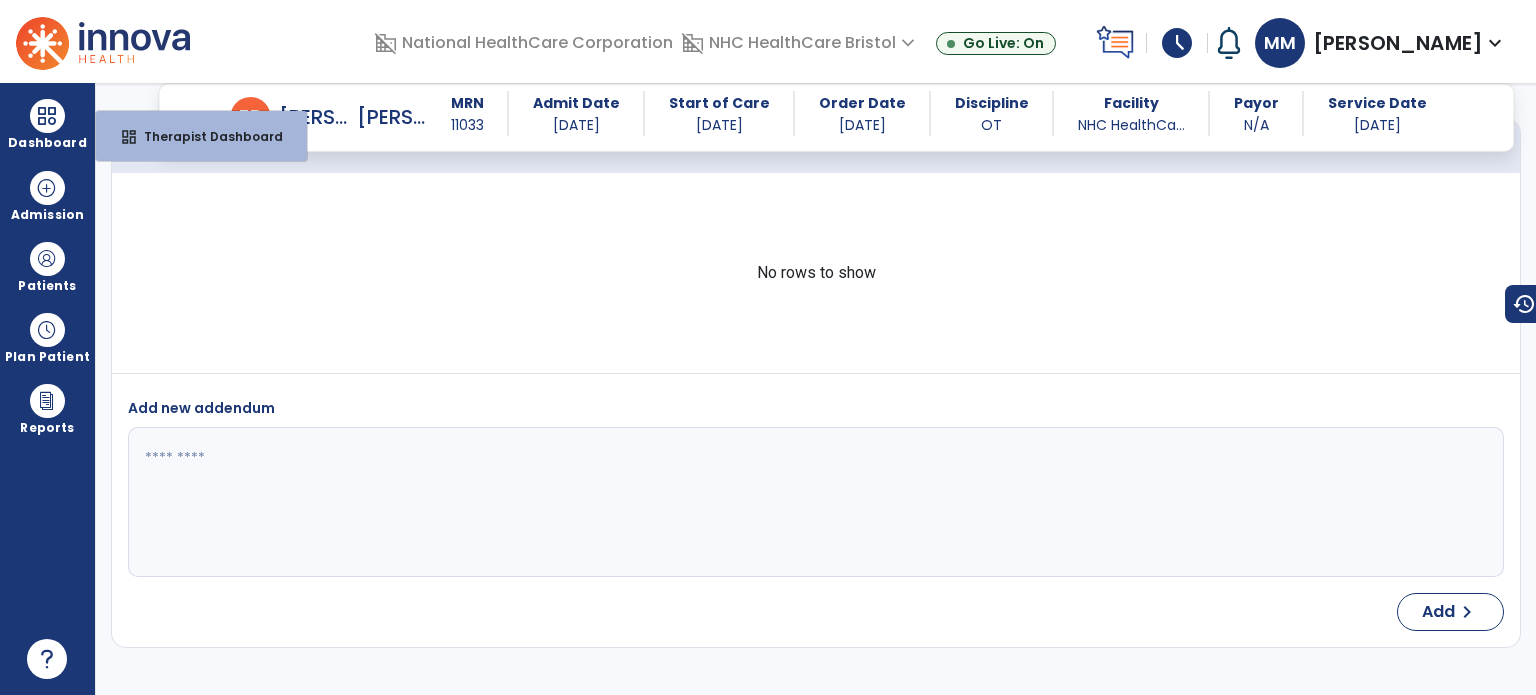 click at bounding box center [814, 502] 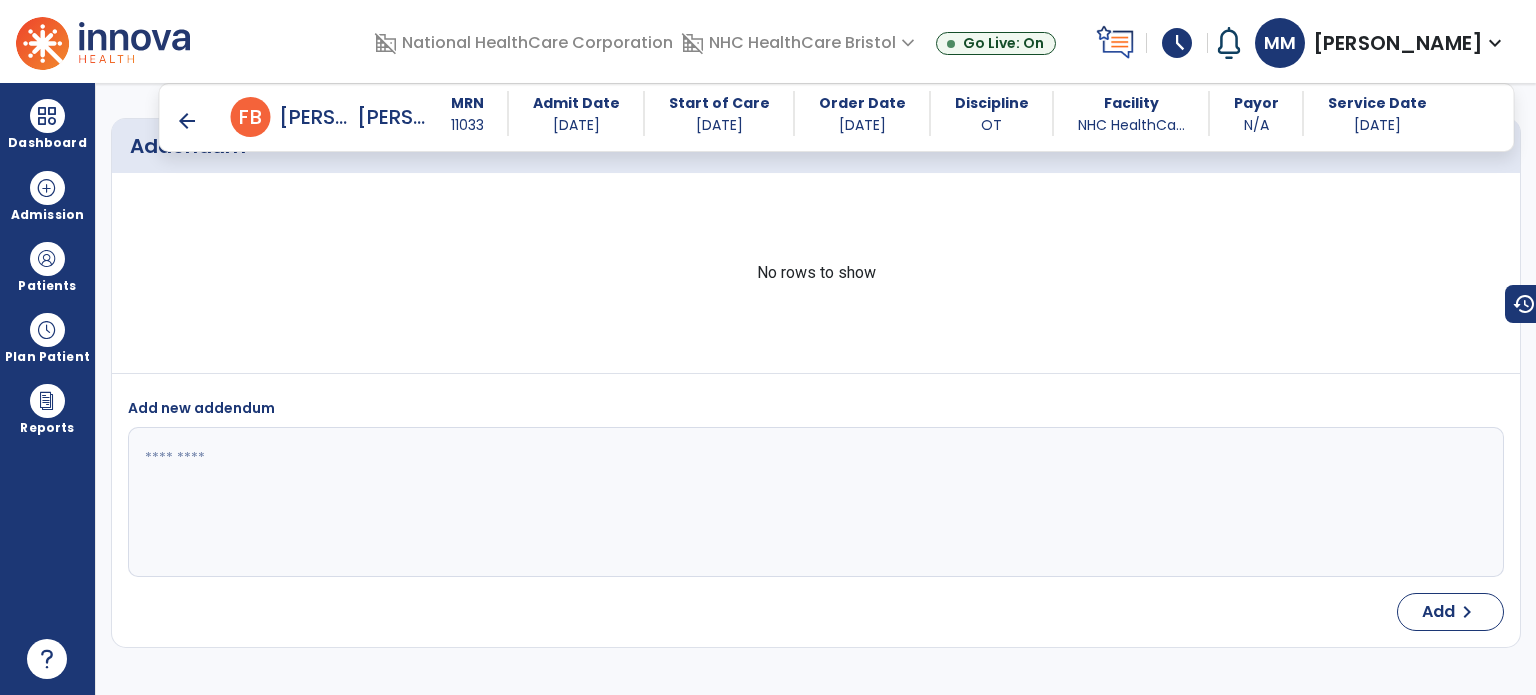 click on "arrow_back" at bounding box center [187, 121] 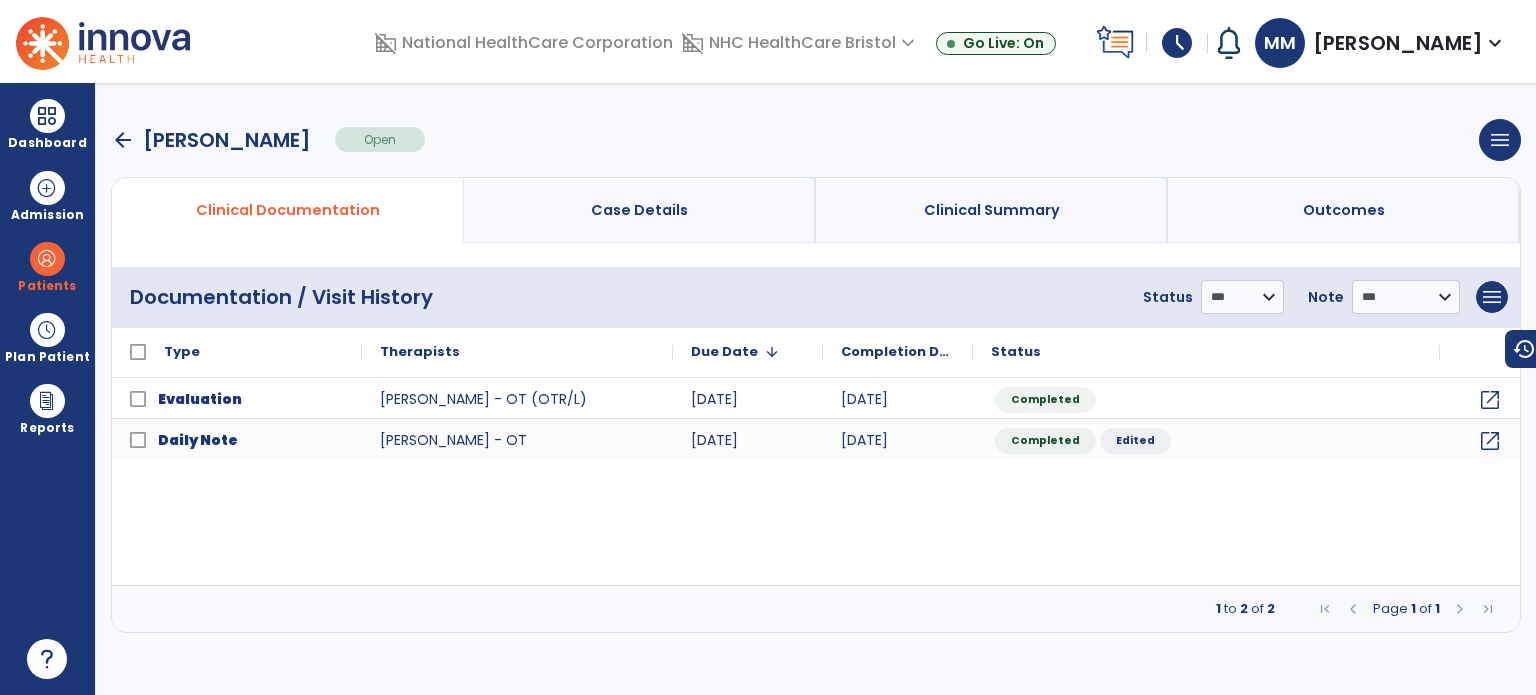 click on "Dashboard" at bounding box center (47, 124) 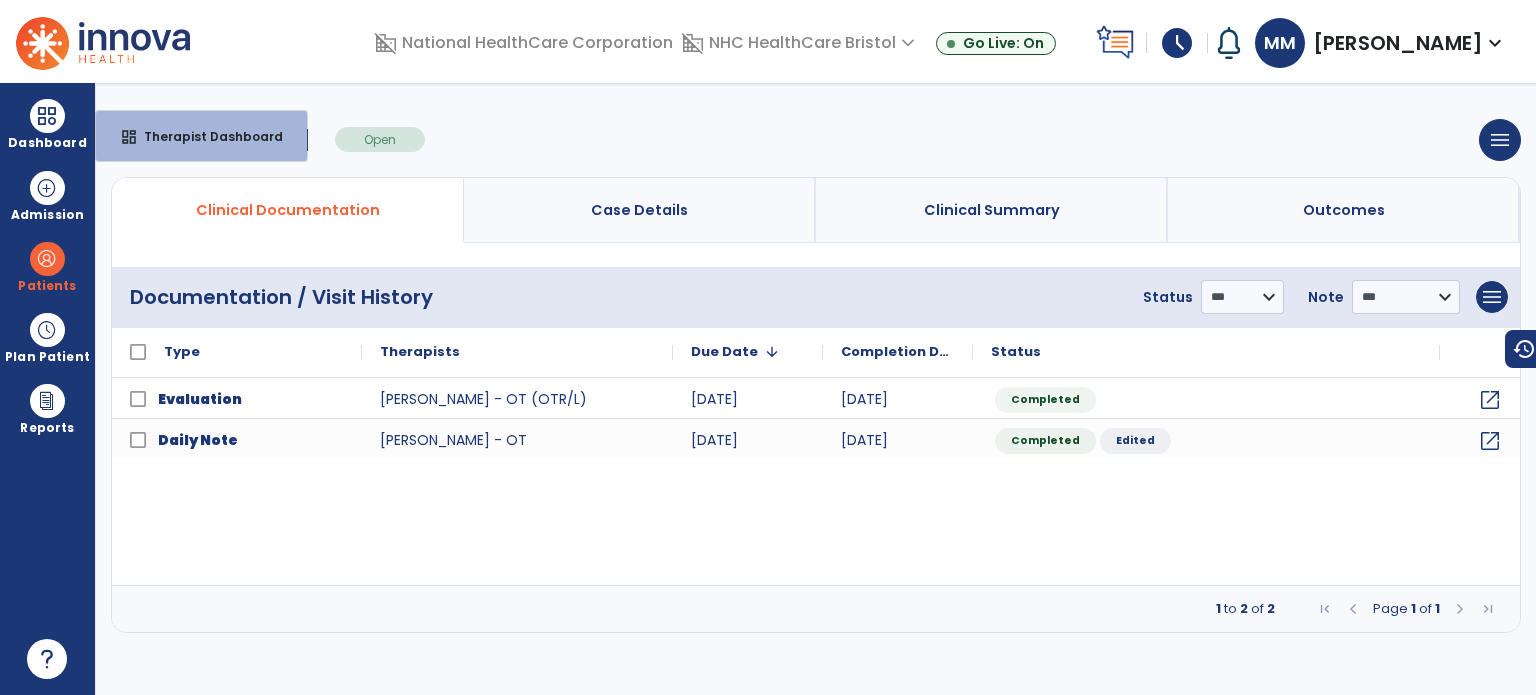 click on "Dashboard" at bounding box center [47, 124] 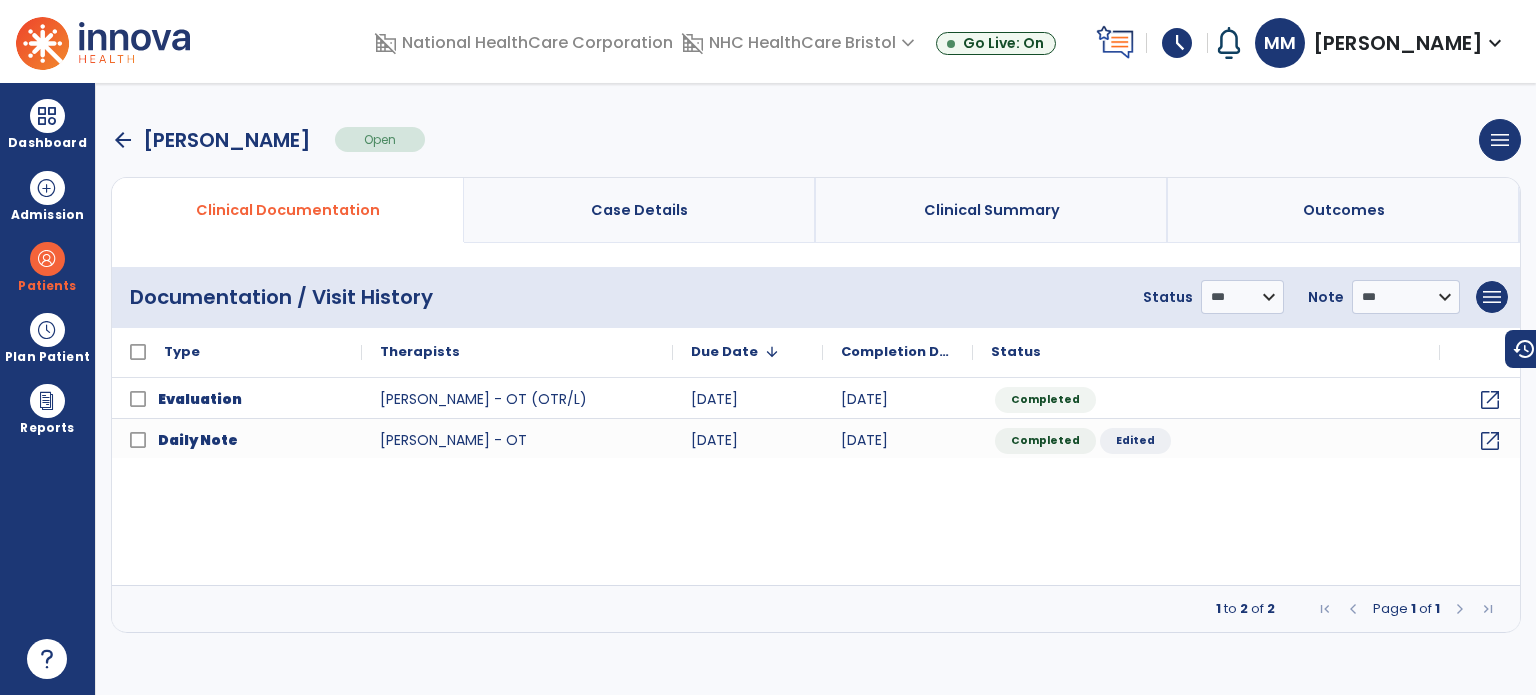 click on "Dashboard" at bounding box center (47, 124) 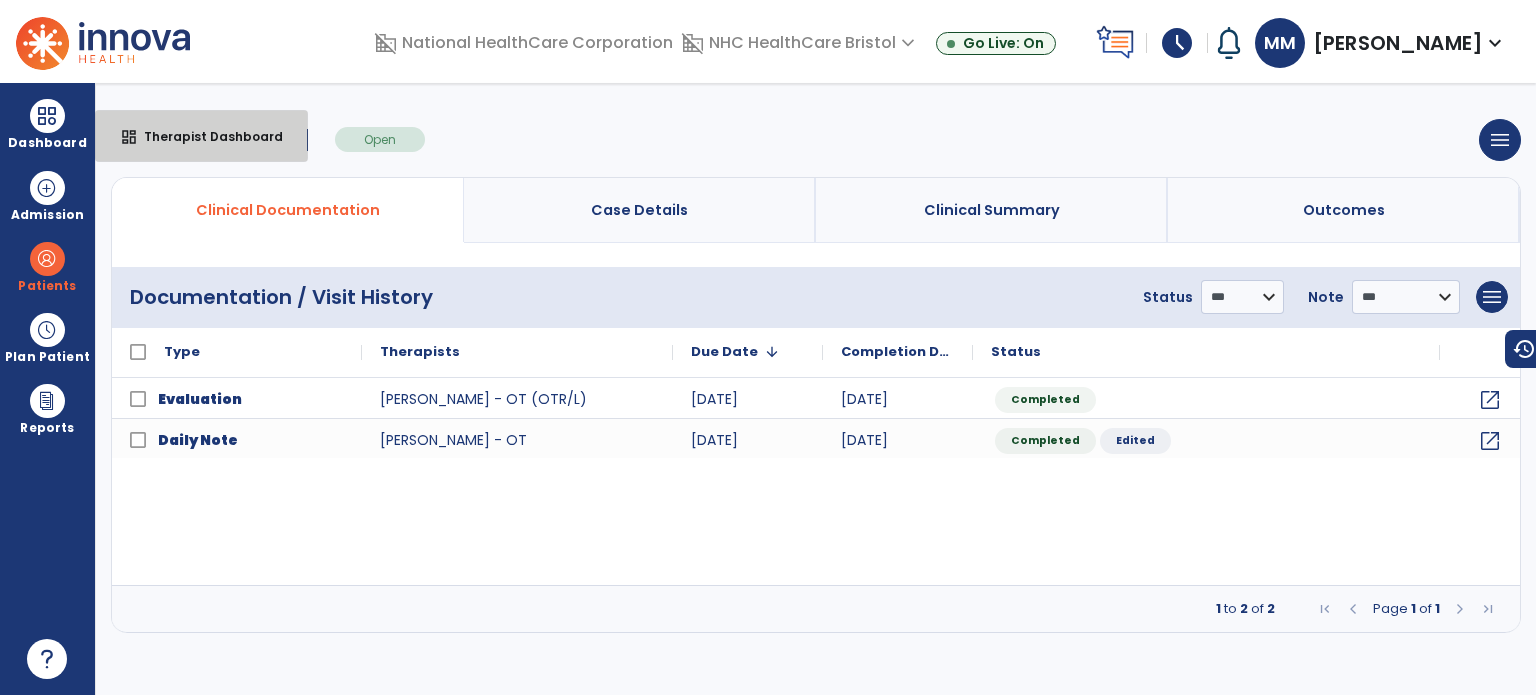 click on "dashboard  Therapist Dashboard" at bounding box center [201, 136] 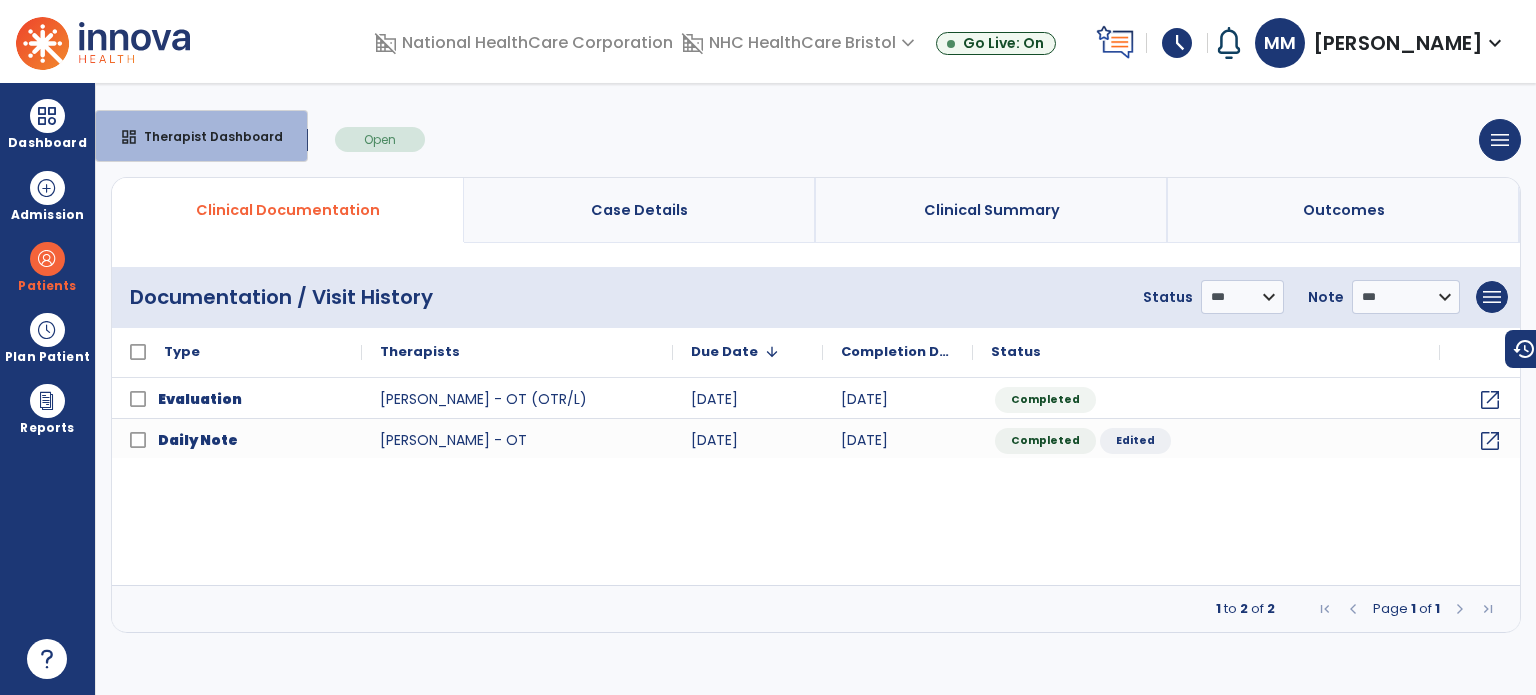 select on "****" 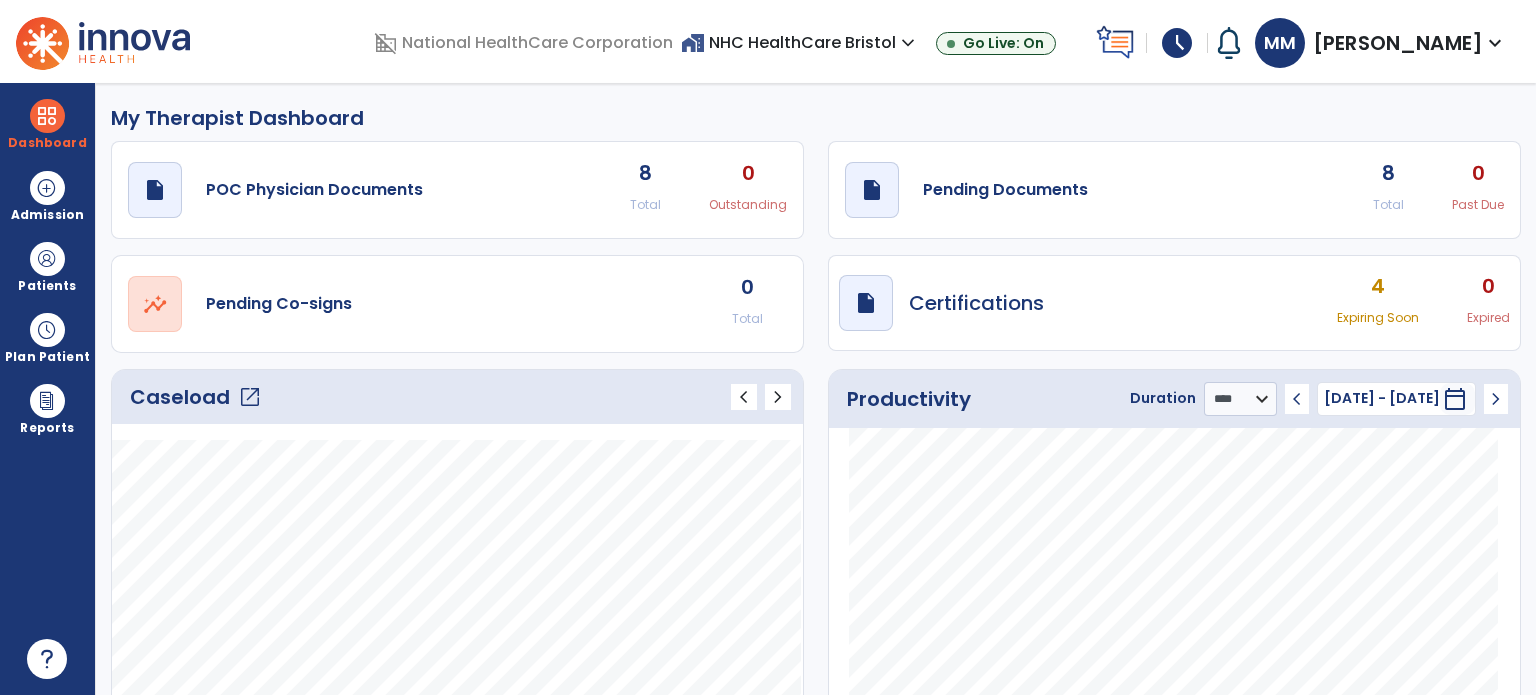 click on "draft   open_in_new" 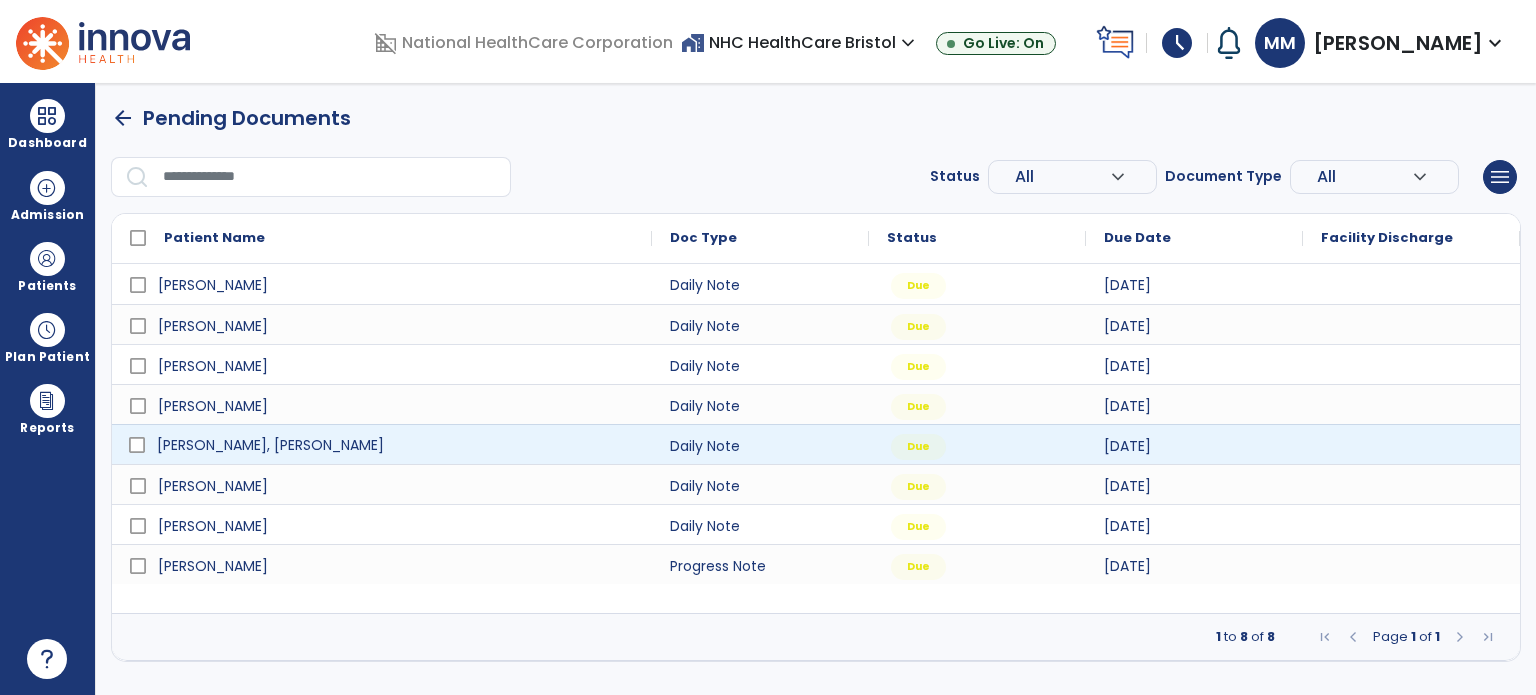 click on "[PERSON_NAME], [PERSON_NAME]" at bounding box center [270, 445] 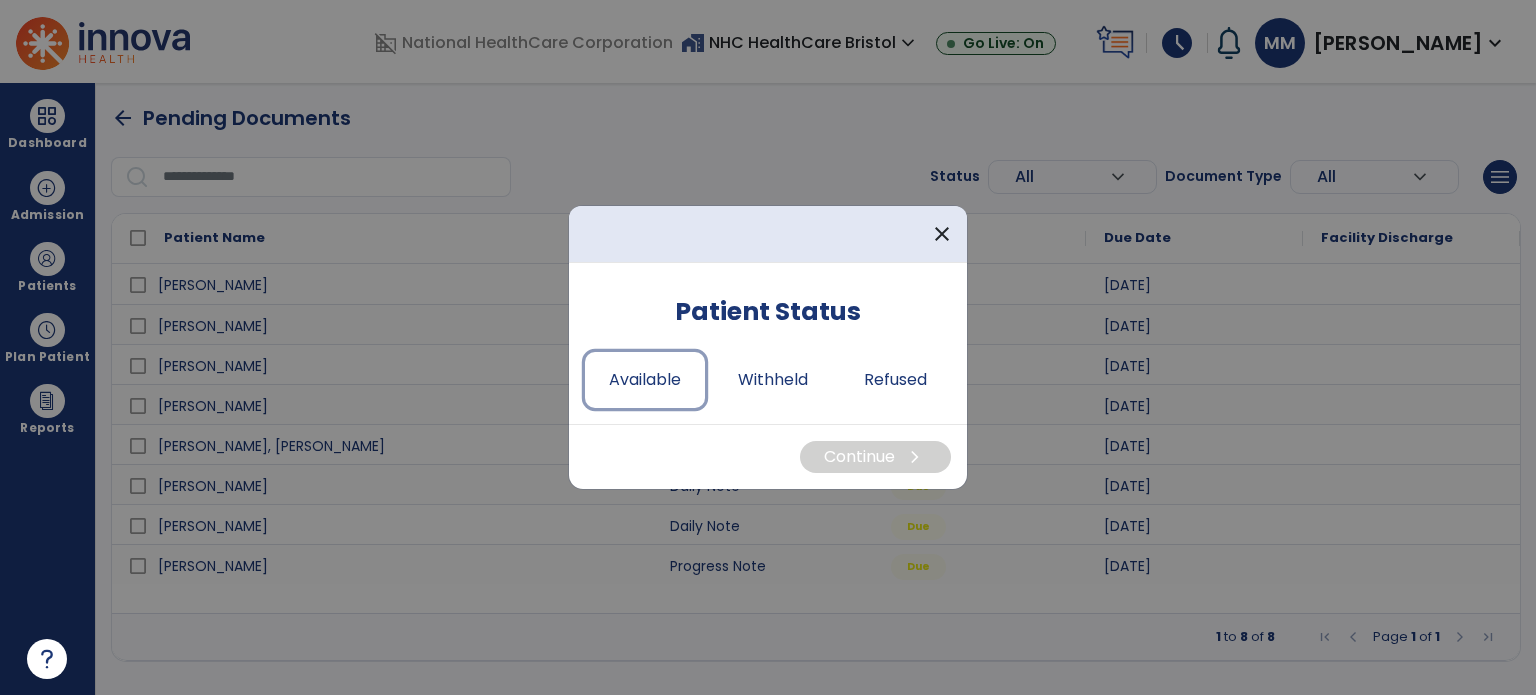 click on "Available" at bounding box center [645, 380] 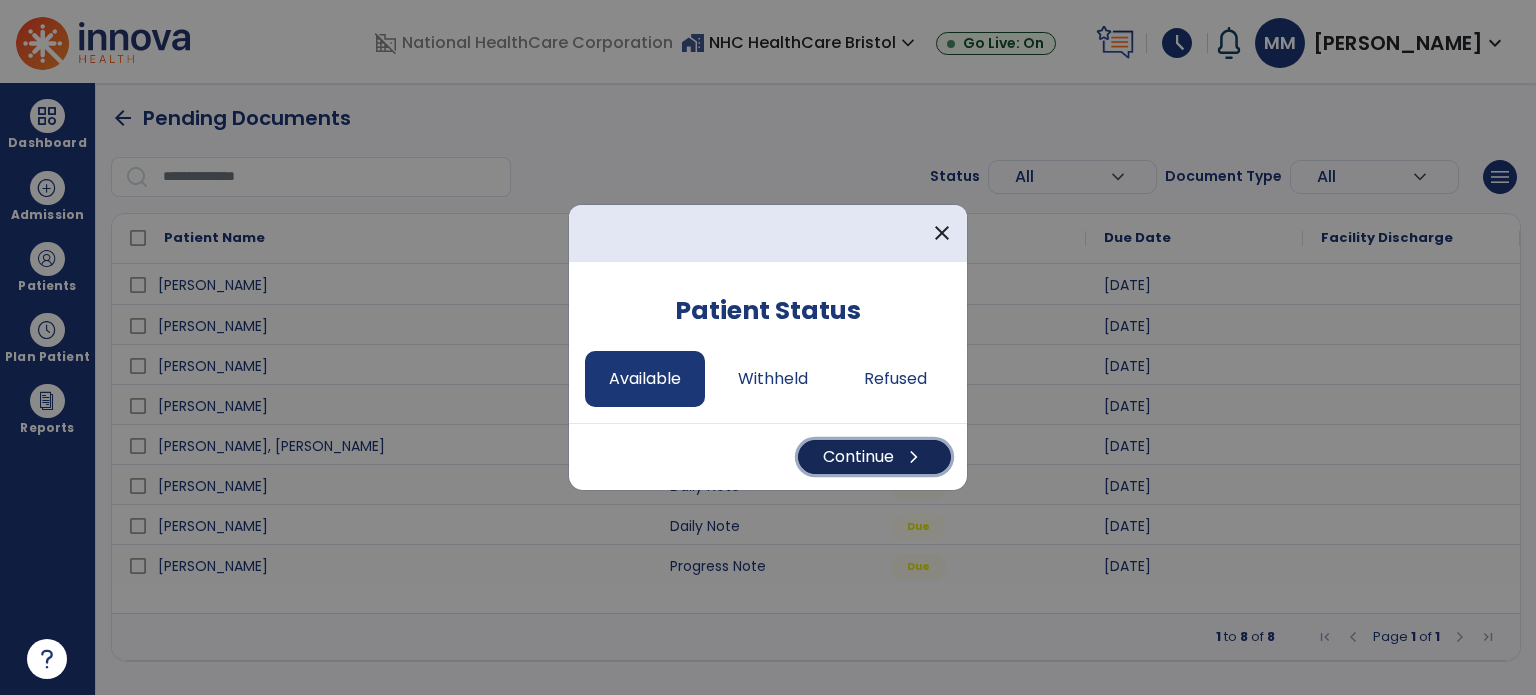 click on "Continue   chevron_right" at bounding box center [874, 457] 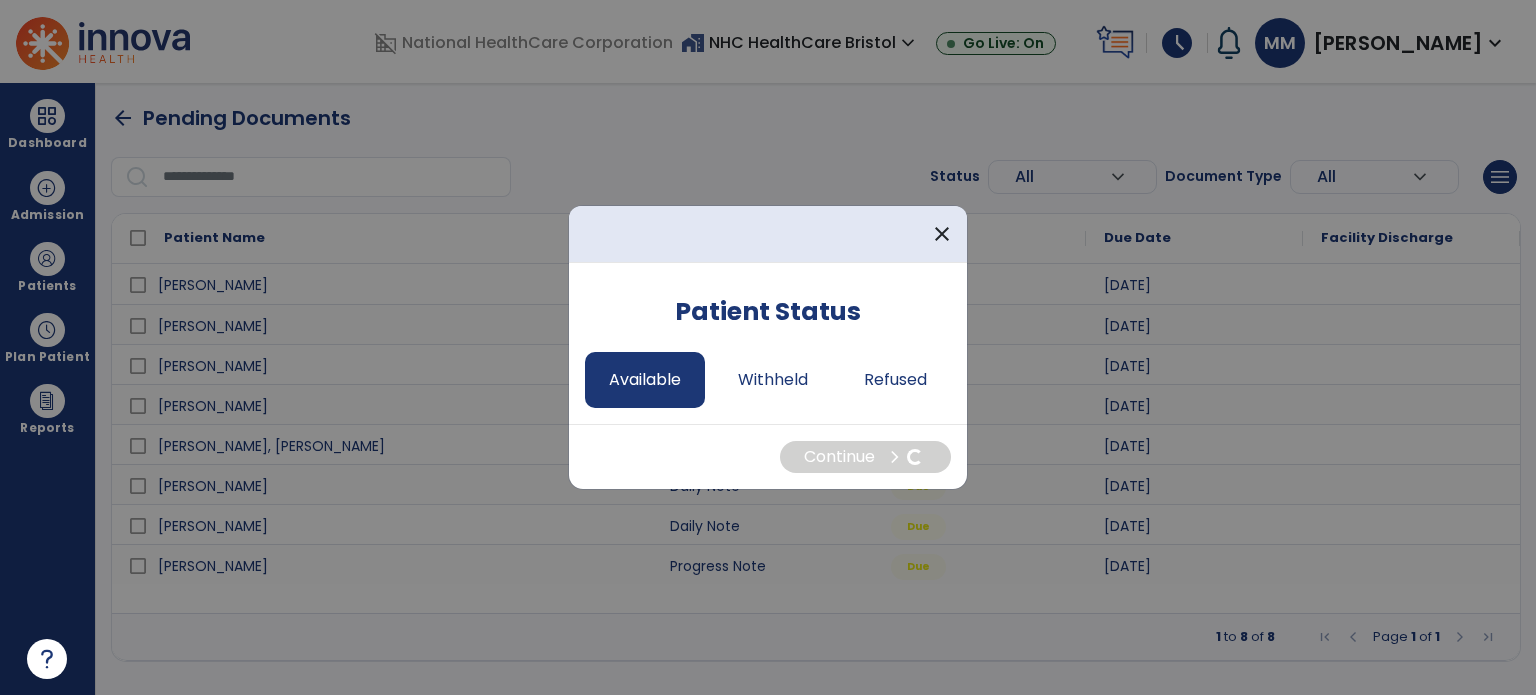 select on "*" 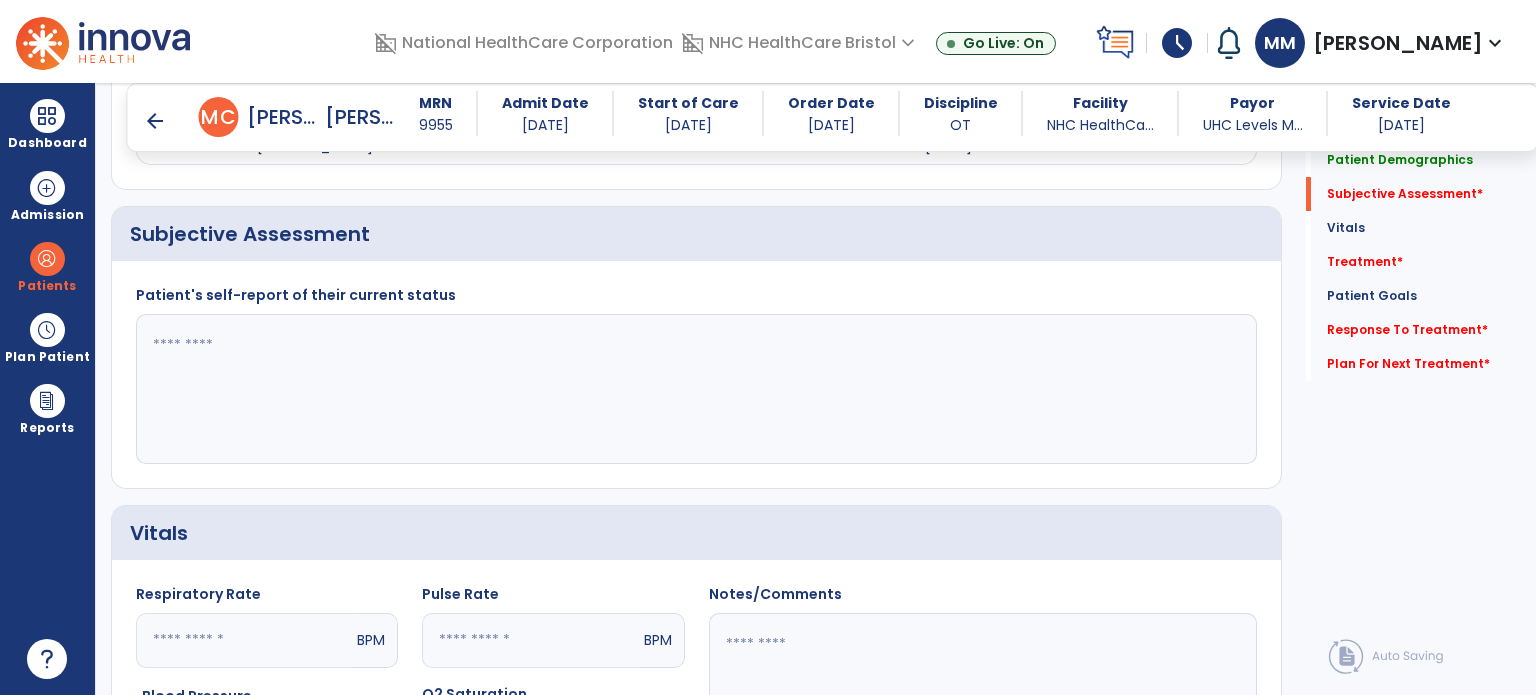 scroll, scrollTop: 495, scrollLeft: 0, axis: vertical 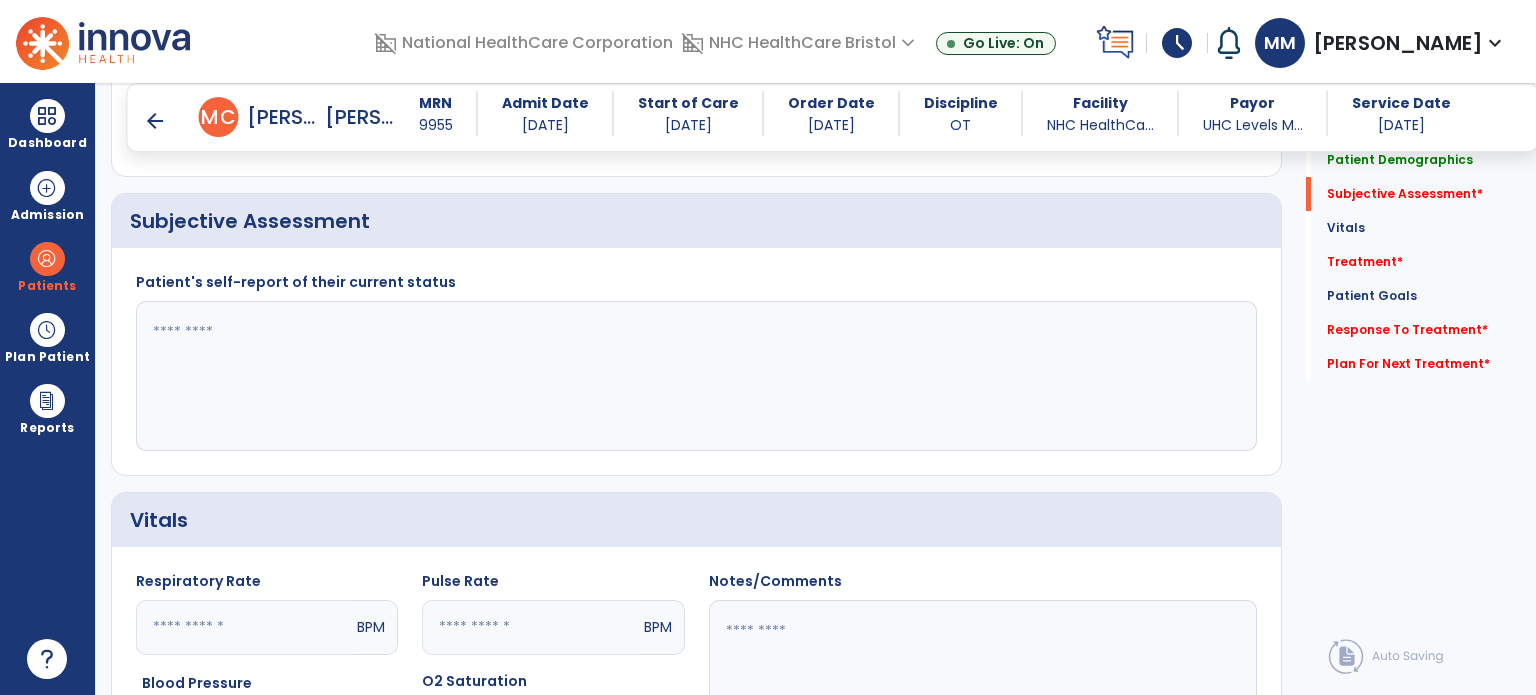 click 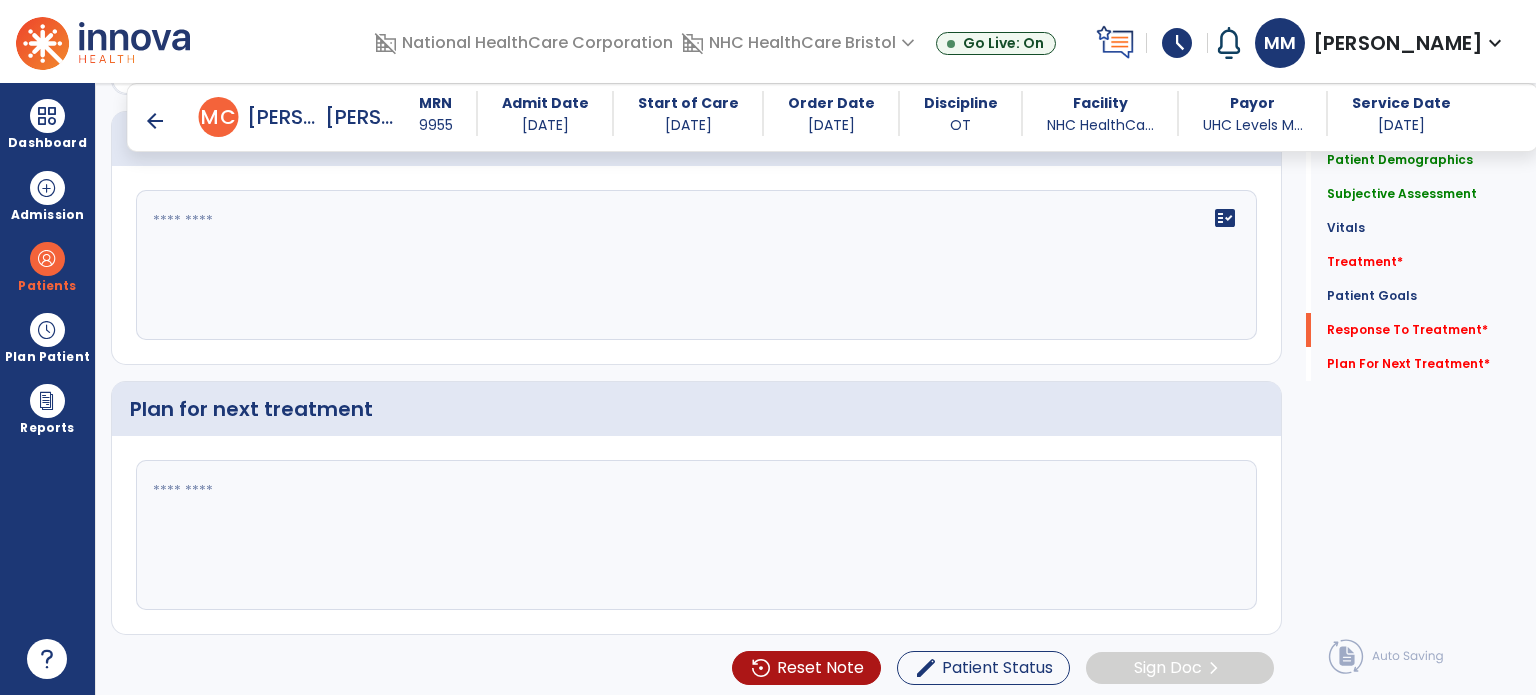 scroll, scrollTop: 2468, scrollLeft: 0, axis: vertical 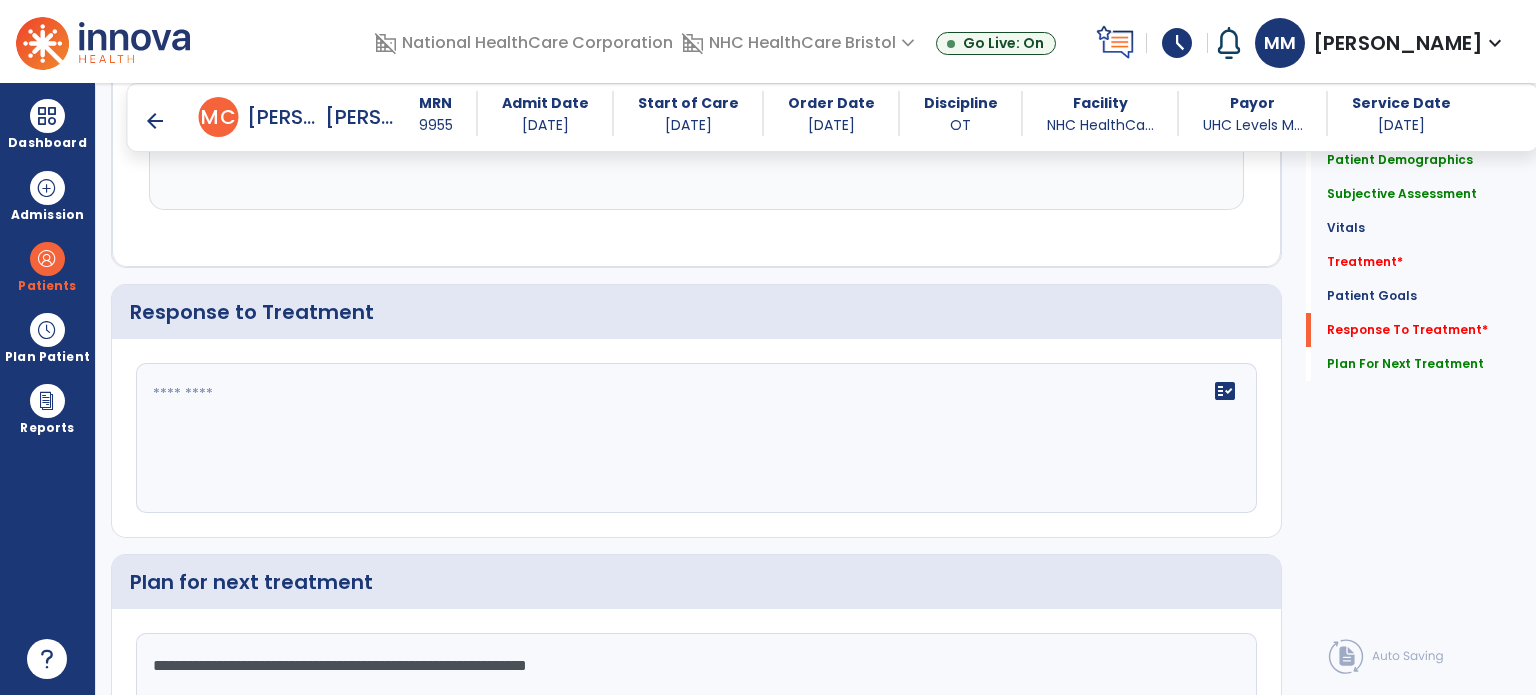 type on "**********" 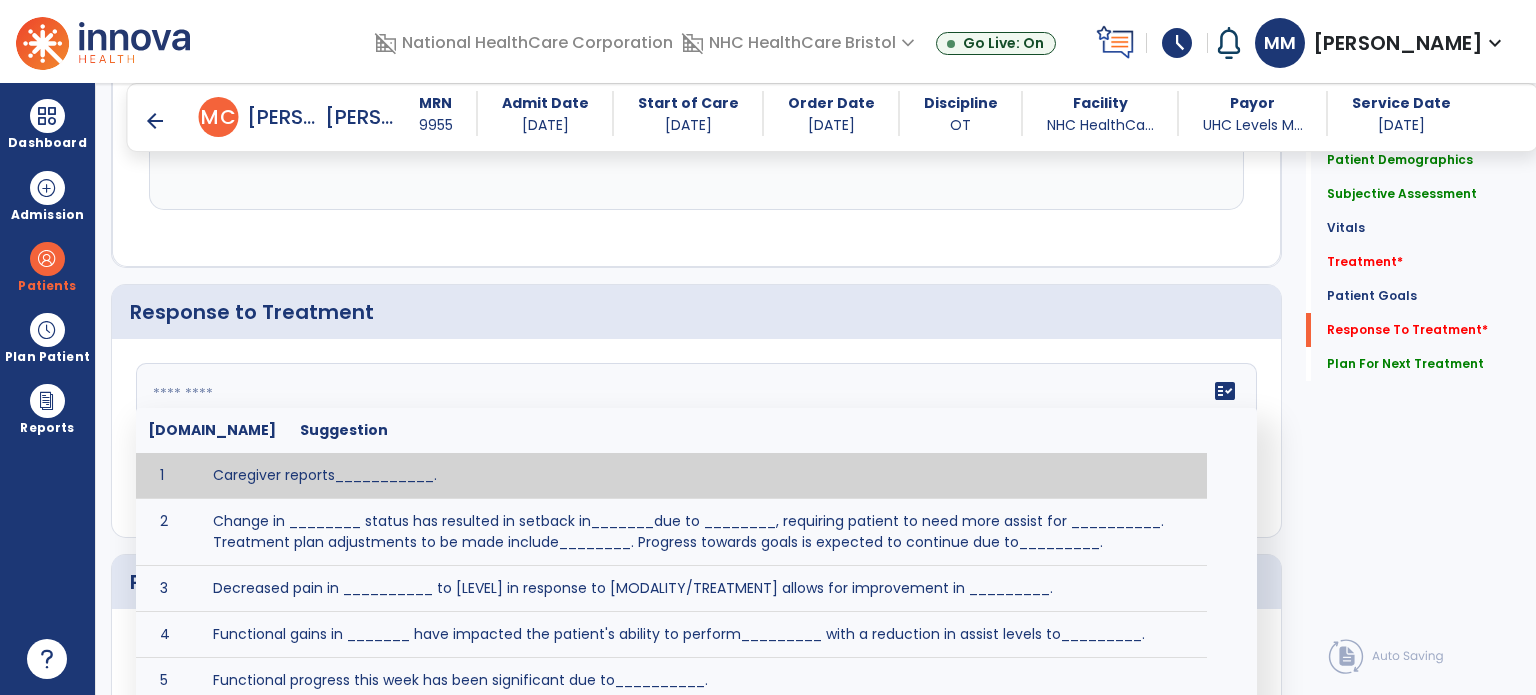 click on "fact_check  [DOMAIN_NAME] Suggestion 1 Caregiver reports___________. 2 Change in ________ status has resulted in setback in_______due to ________, requiring patient to need more assist for __________.   Treatment plan adjustments to be made include________.  Progress towards goals is expected to continue due to_________. 3 Decreased pain in __________ to [LEVEL] in response to [MODALITY/TREATMENT] allows for improvement in _________. 4 Functional gains in _______ have impacted the patient's ability to perform_________ with a reduction in assist levels to_________. 5 Functional progress this week has been significant due to__________. 6 Gains in ________ have improved the patient's ability to perform ______with decreased levels of assist to___________. 7 Improvement in ________allows patient to tolerate higher levels of challenges in_________. 8 Pain in [AREA] has decreased to [LEVEL] in response to [TREATMENT/MODALITY], allowing fore ease in completing__________. 9 10 11 12 13 14 15 16 17 18 19 20 21" 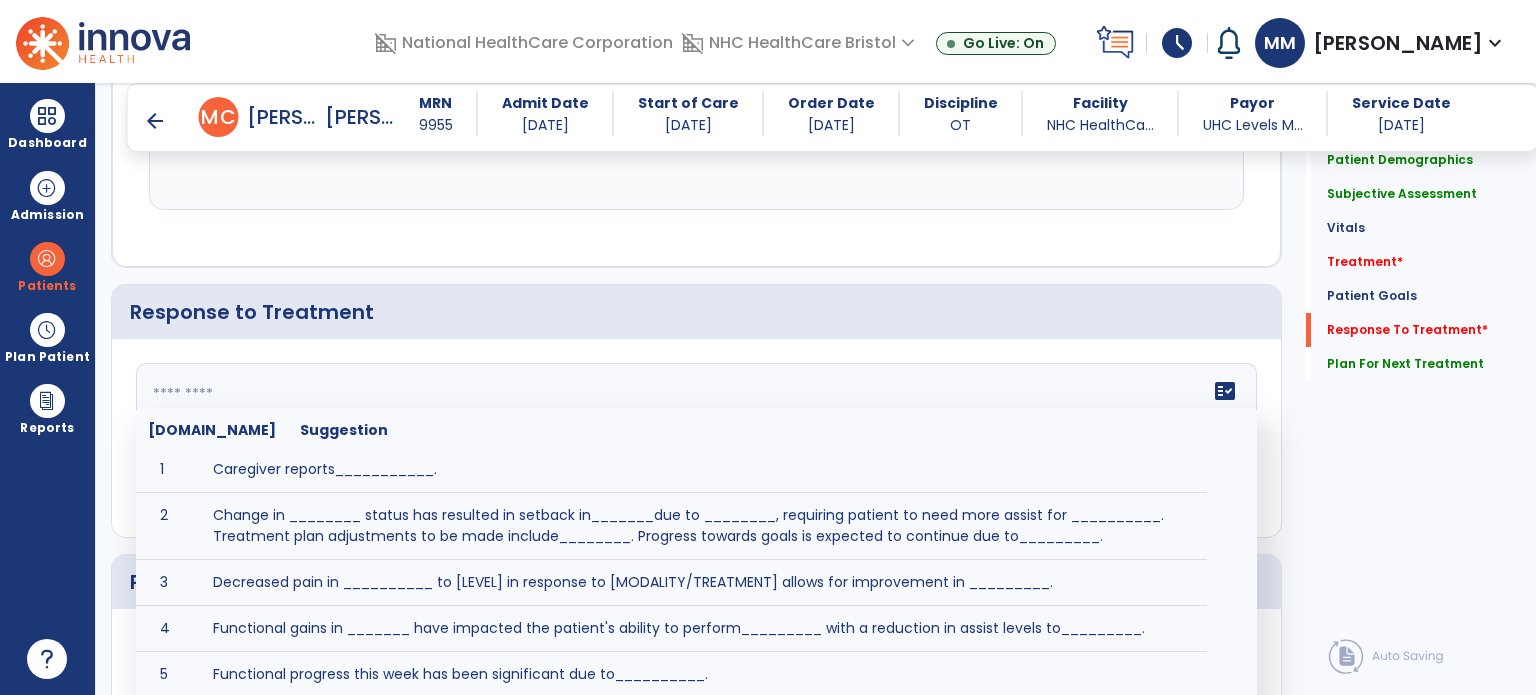 scroll, scrollTop: 0, scrollLeft: 0, axis: both 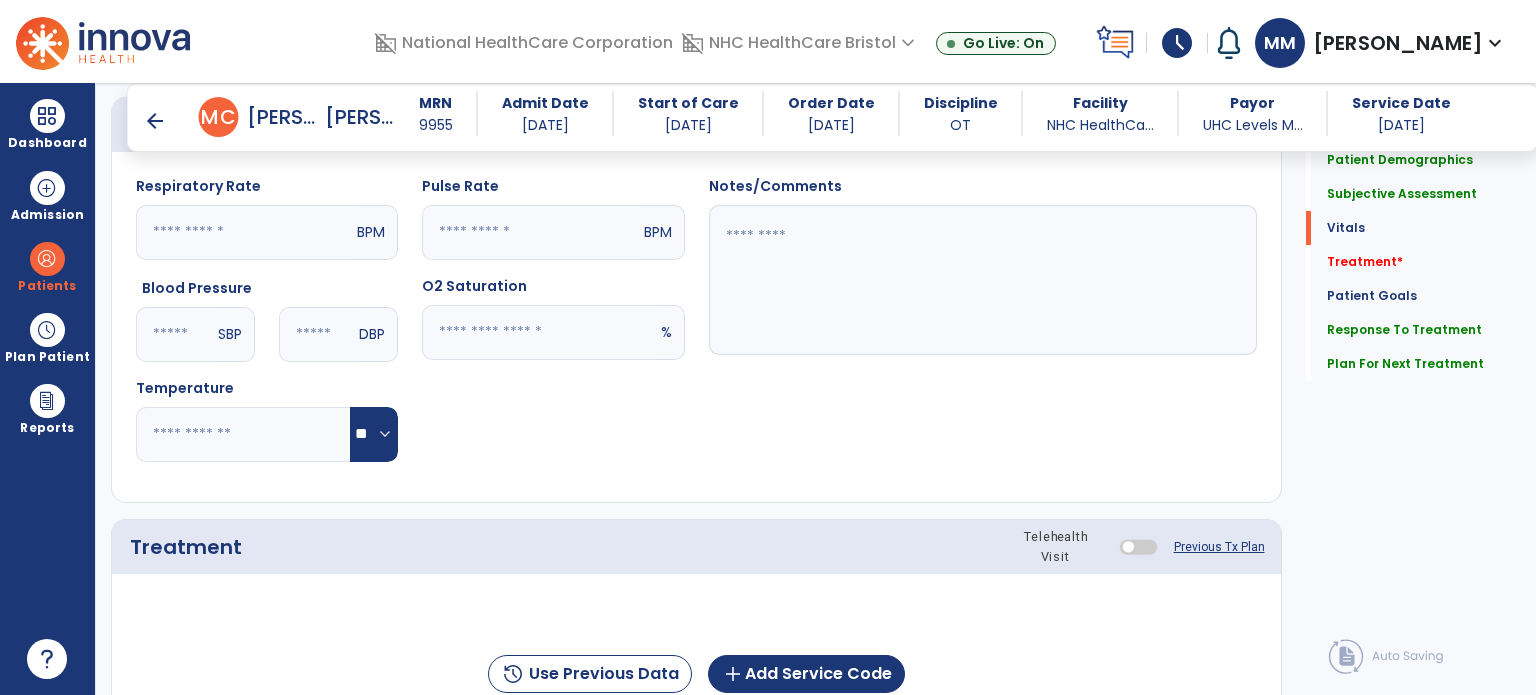 type on "**********" 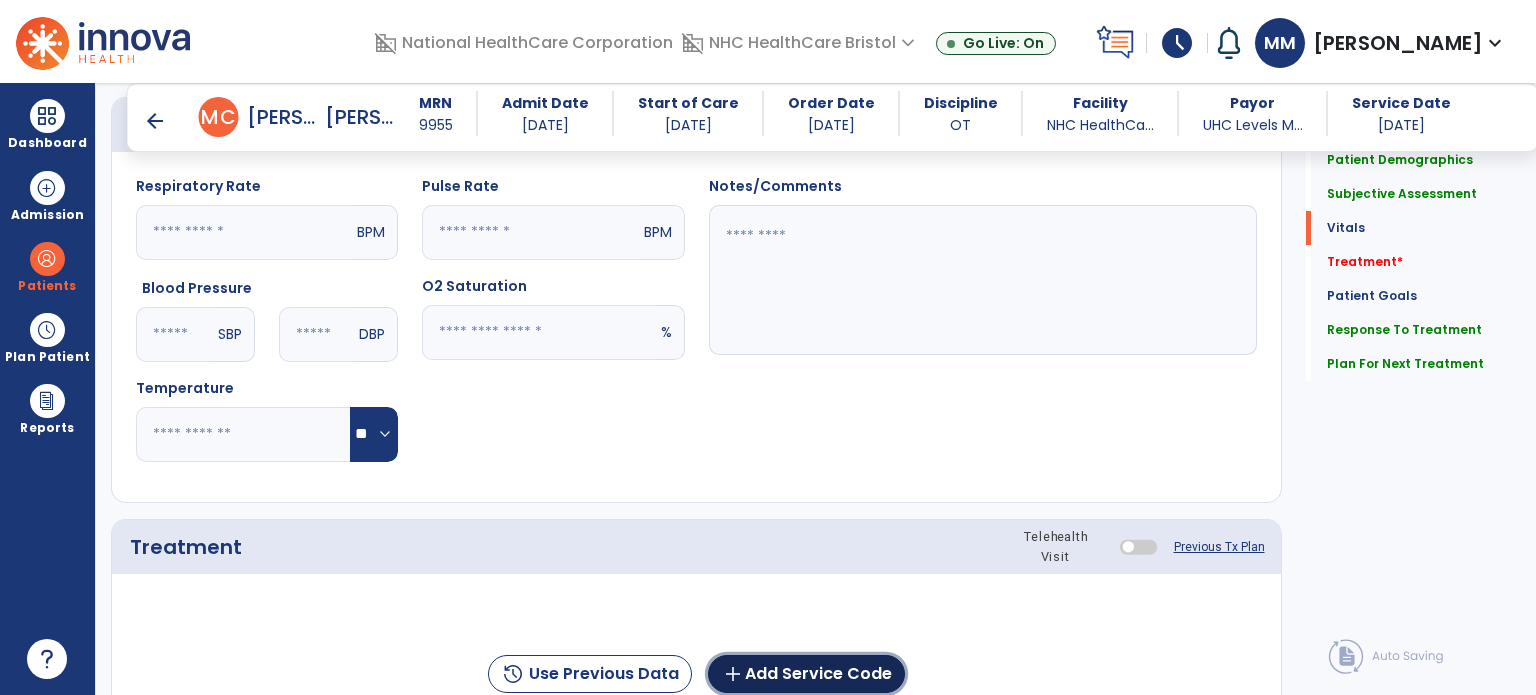 click on "add  Add Service Code" 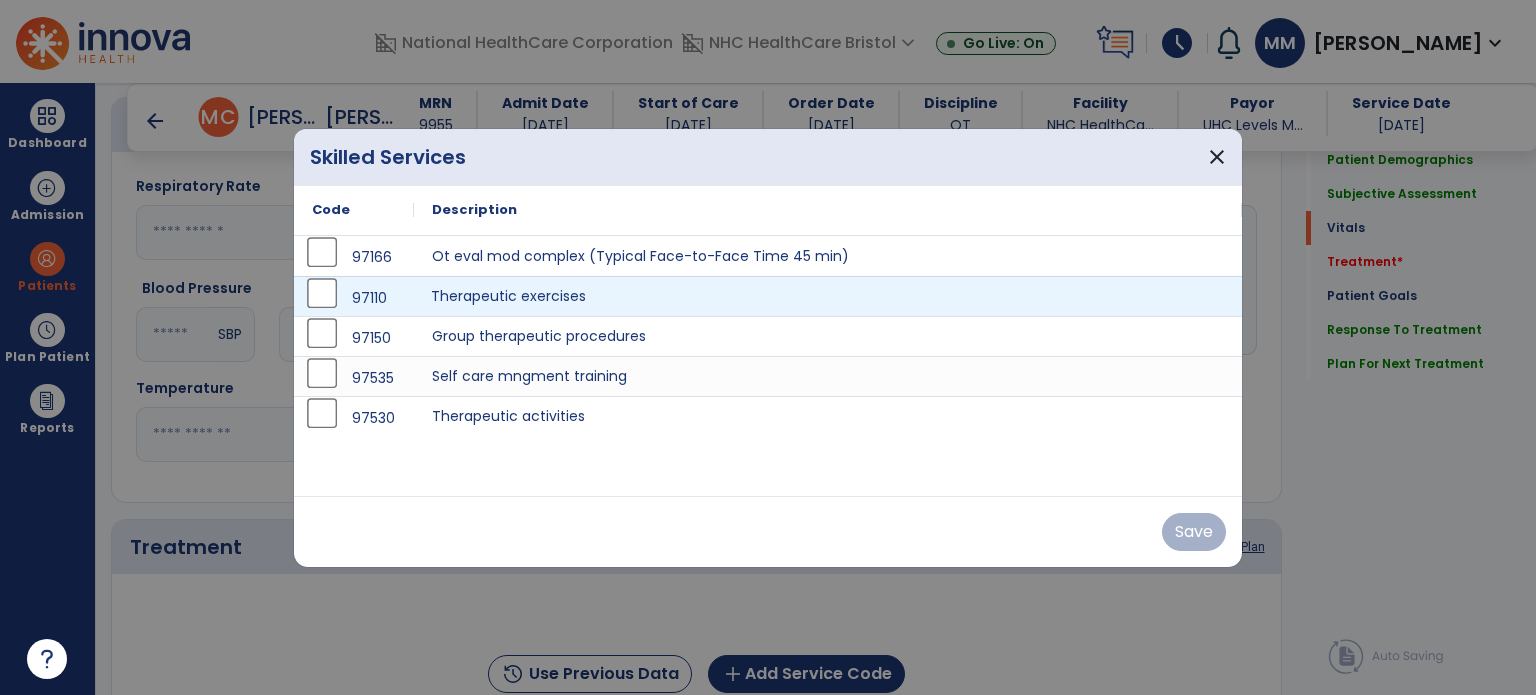 click on "Therapeutic exercises" at bounding box center [828, 296] 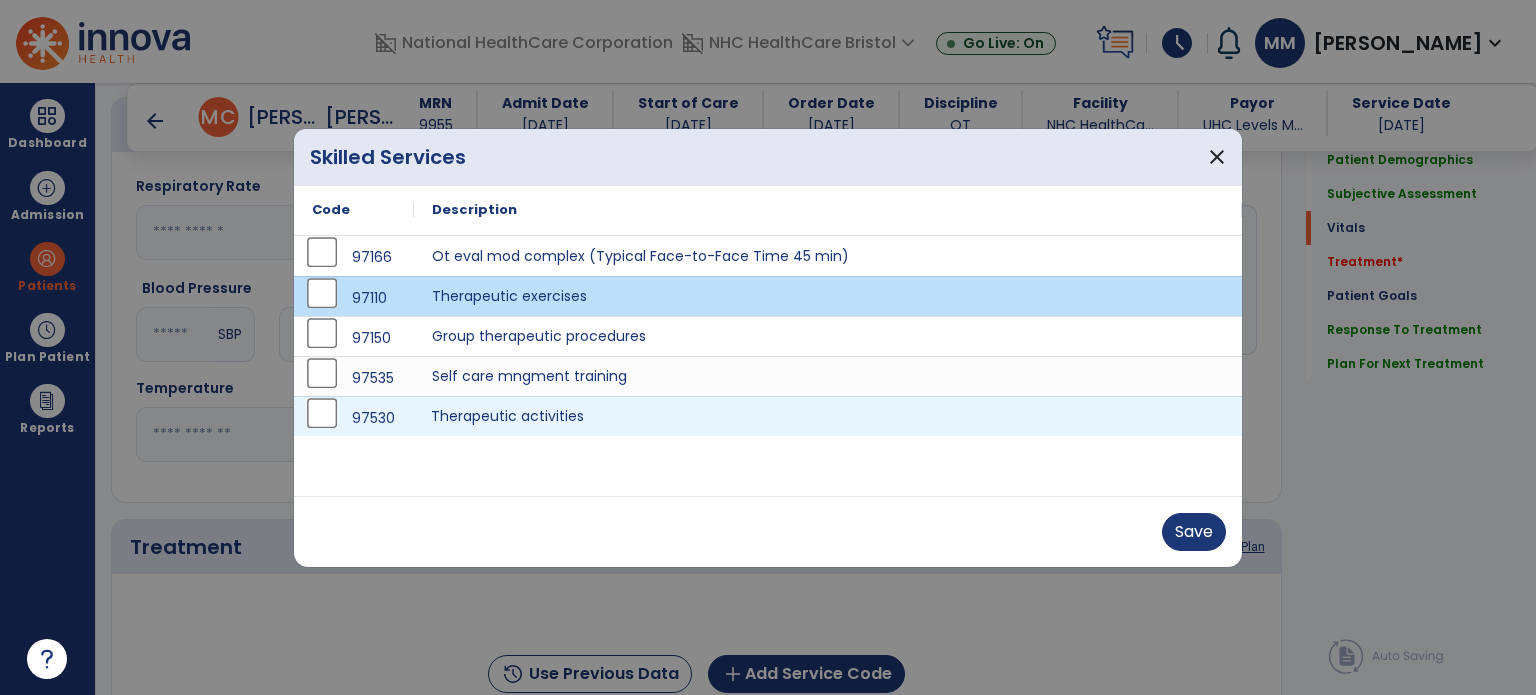 click on "Therapeutic activities" at bounding box center [828, 416] 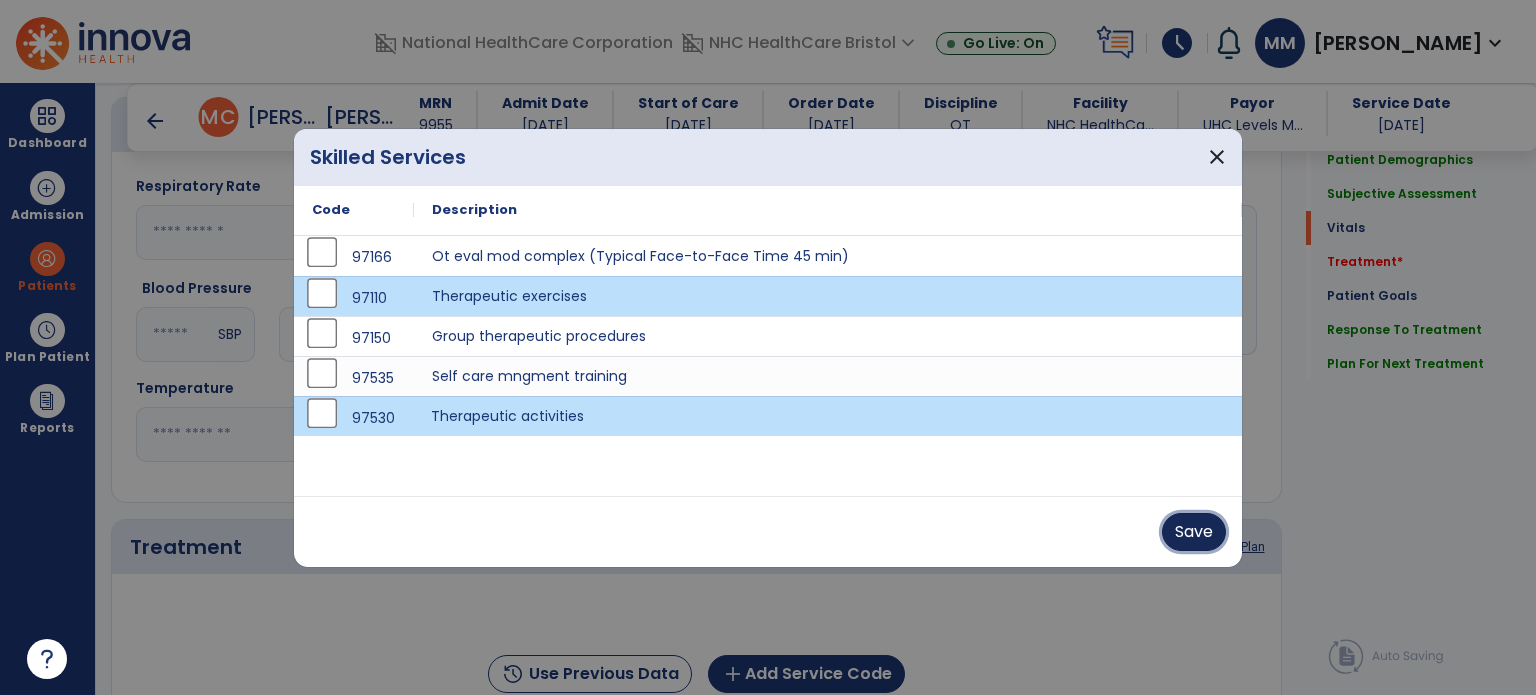 click on "Save" at bounding box center (1194, 532) 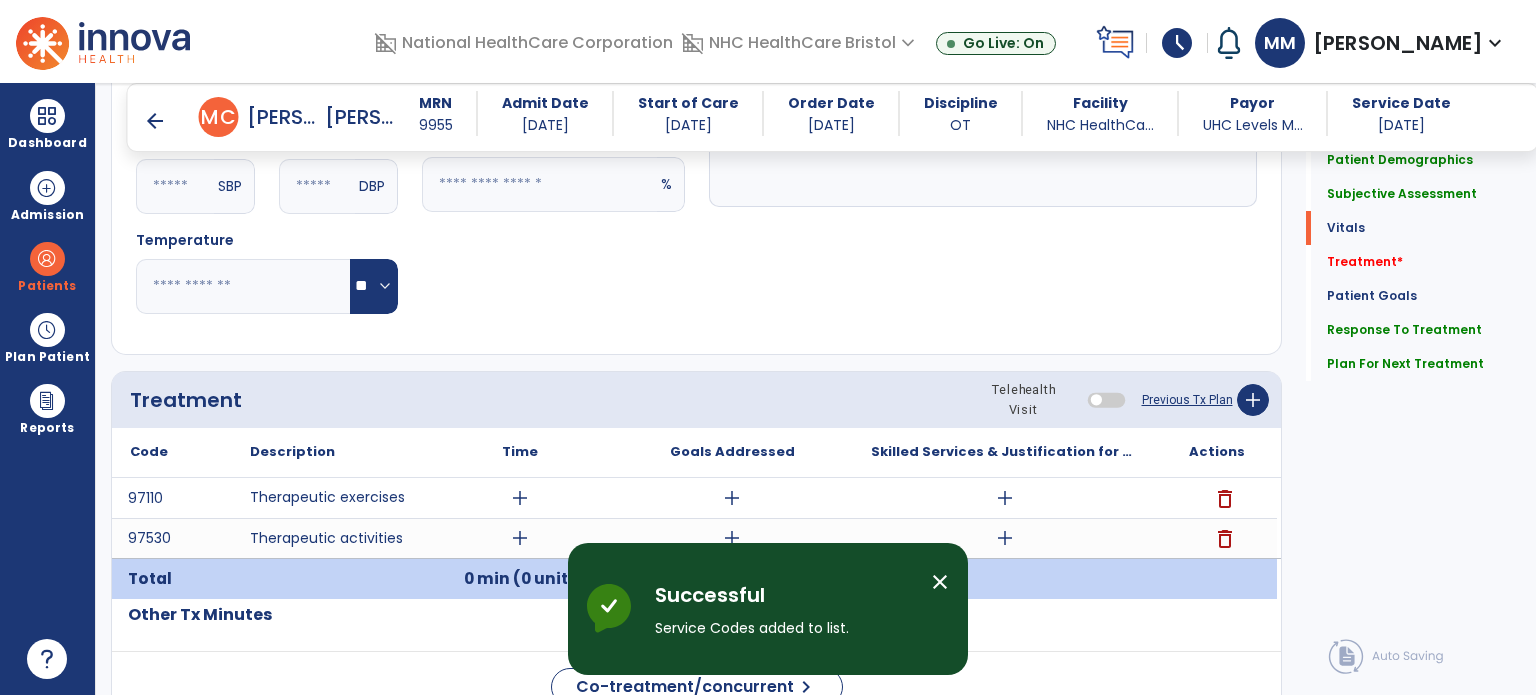scroll, scrollTop: 1042, scrollLeft: 0, axis: vertical 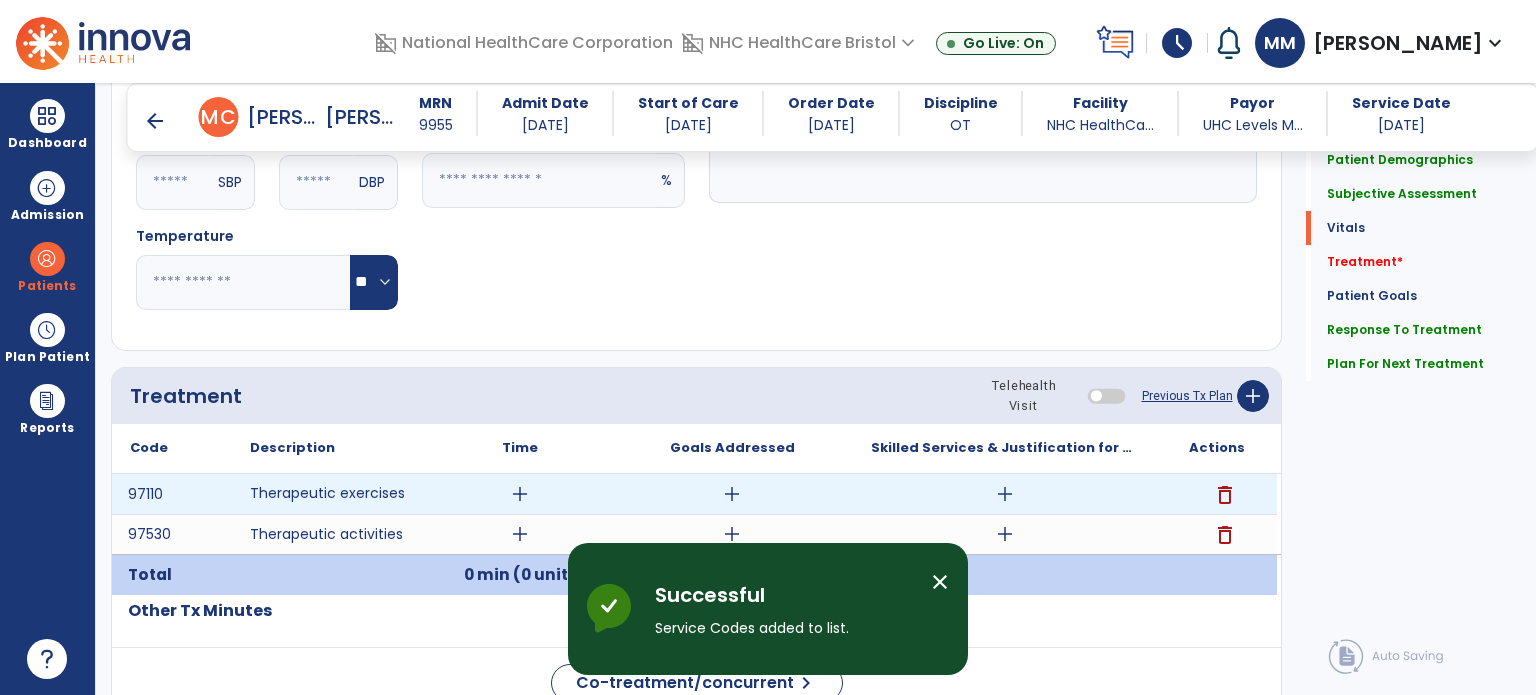 click on "add" at bounding box center [520, 494] 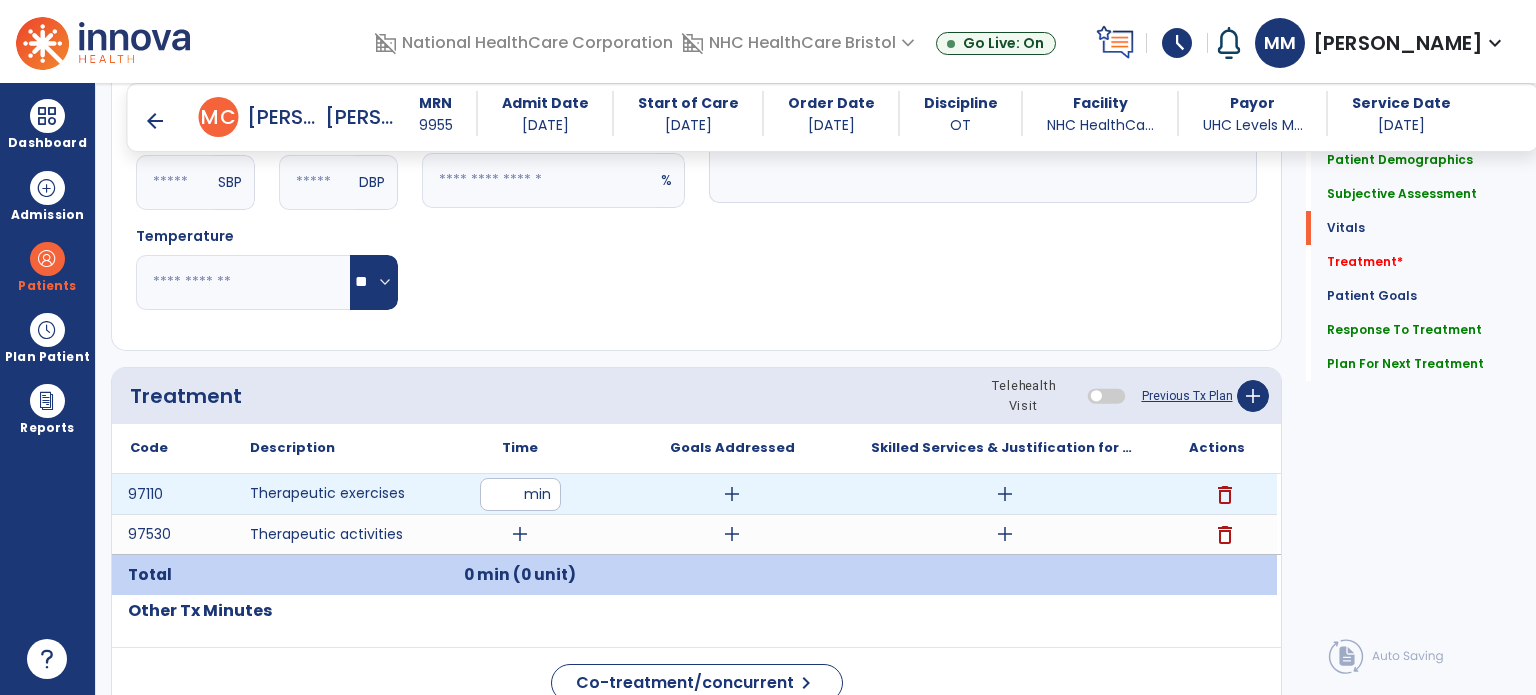 type on "**" 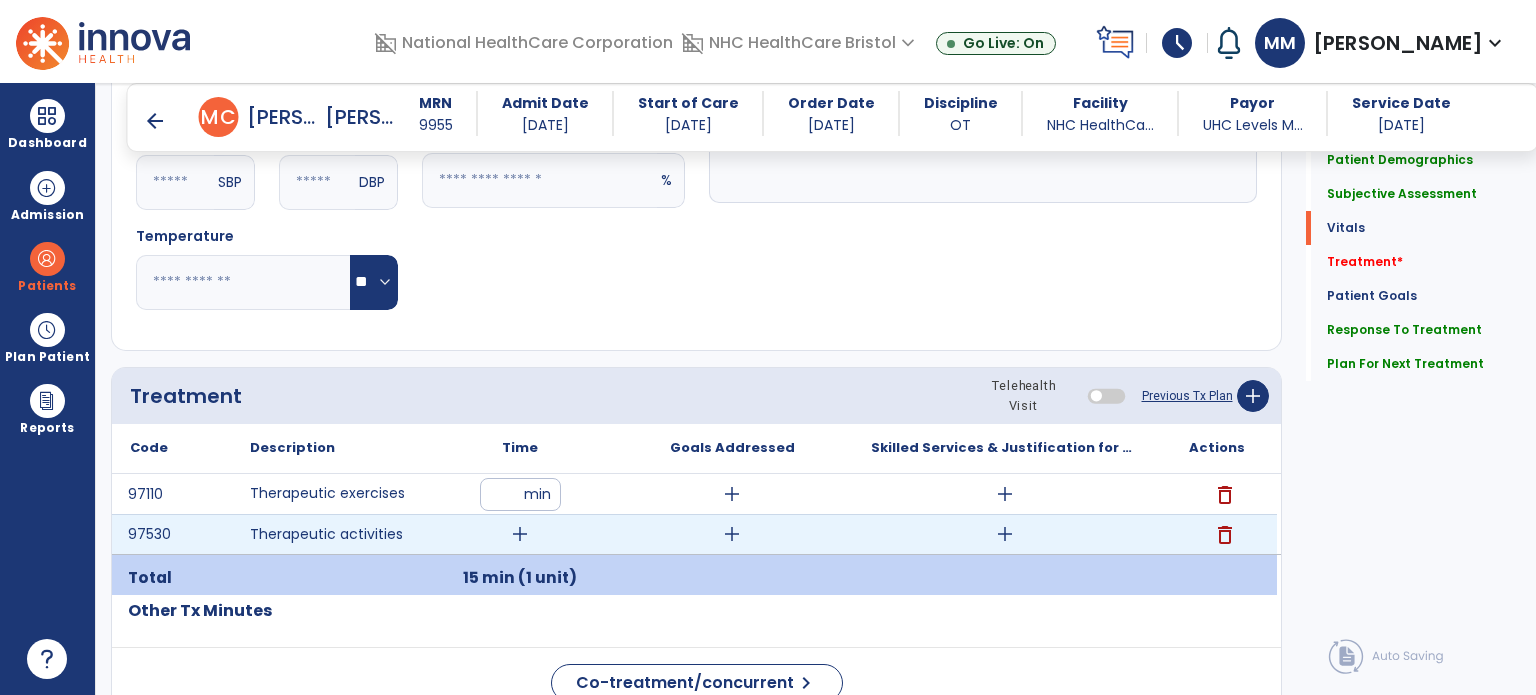 click on "add" at bounding box center (520, 534) 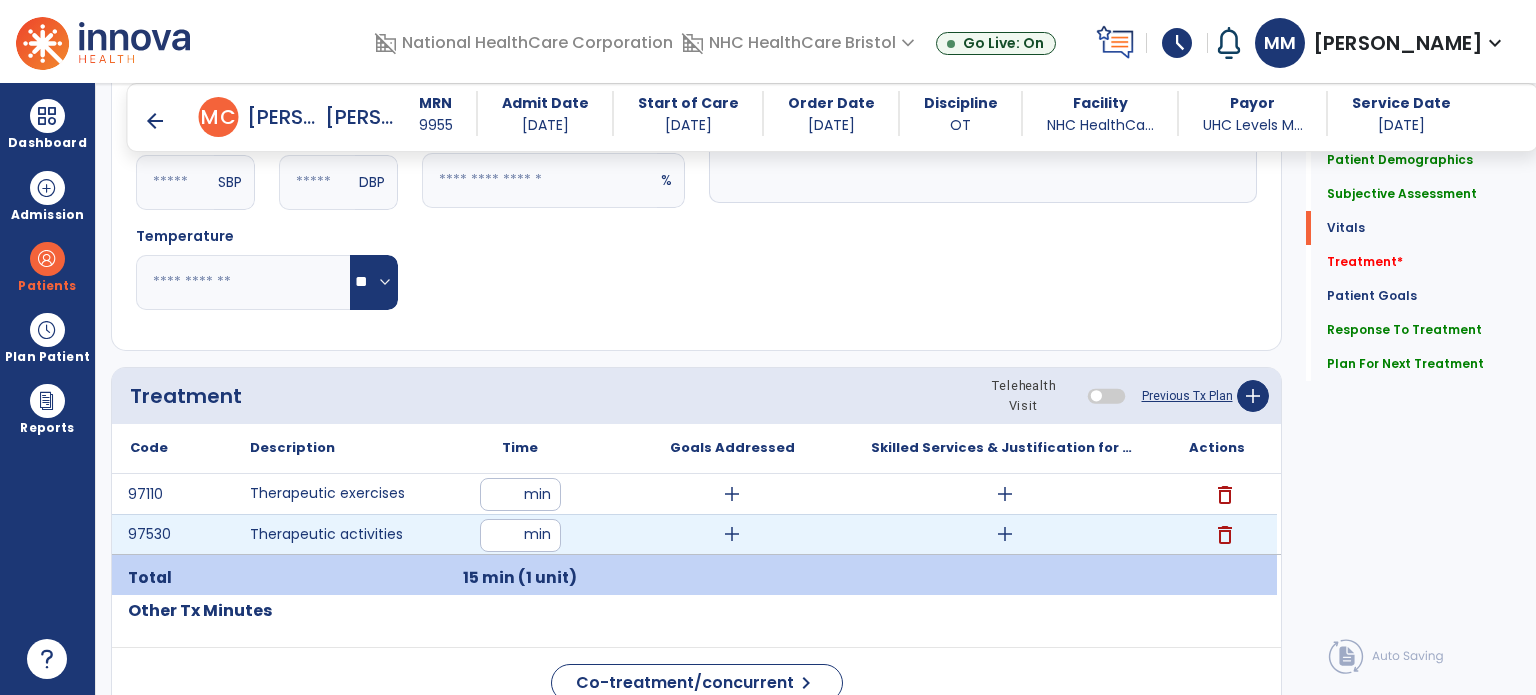 type on "**" 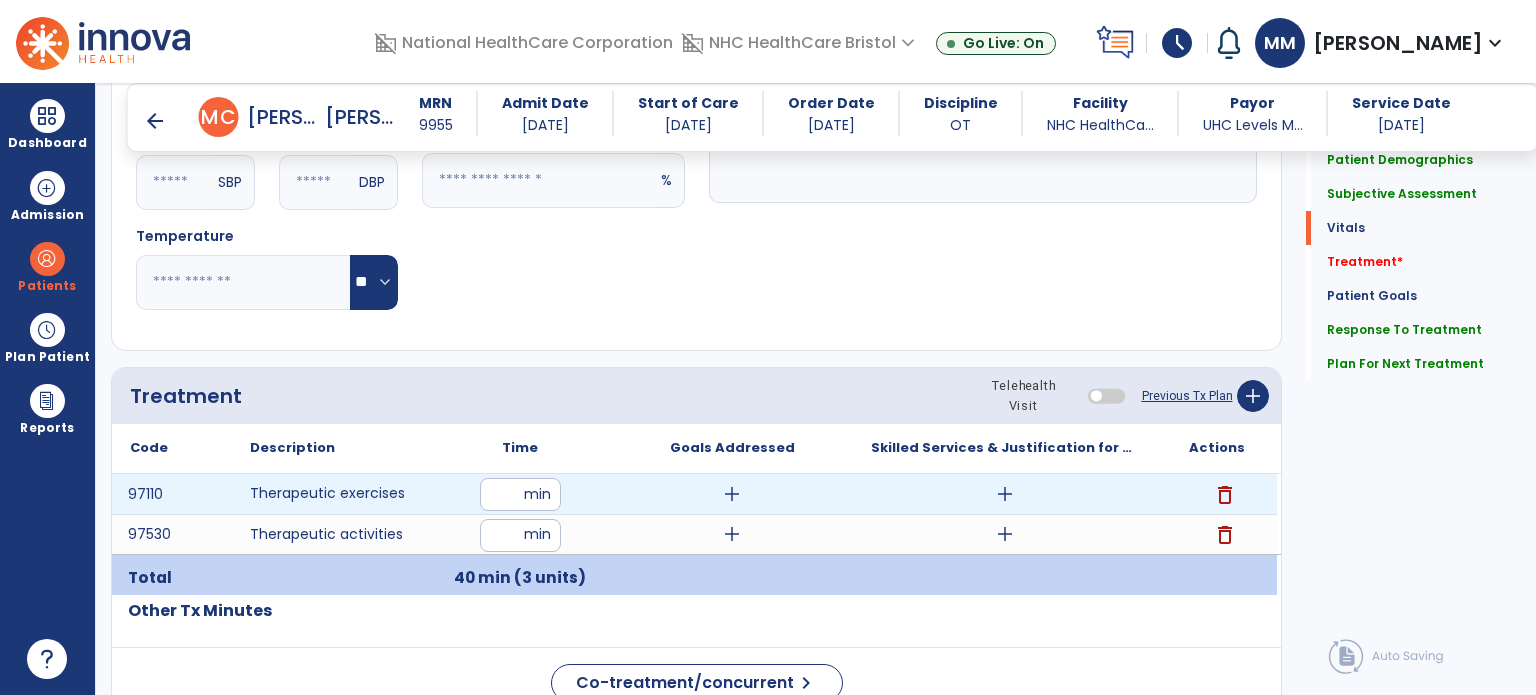 click on "add" at bounding box center (1005, 494) 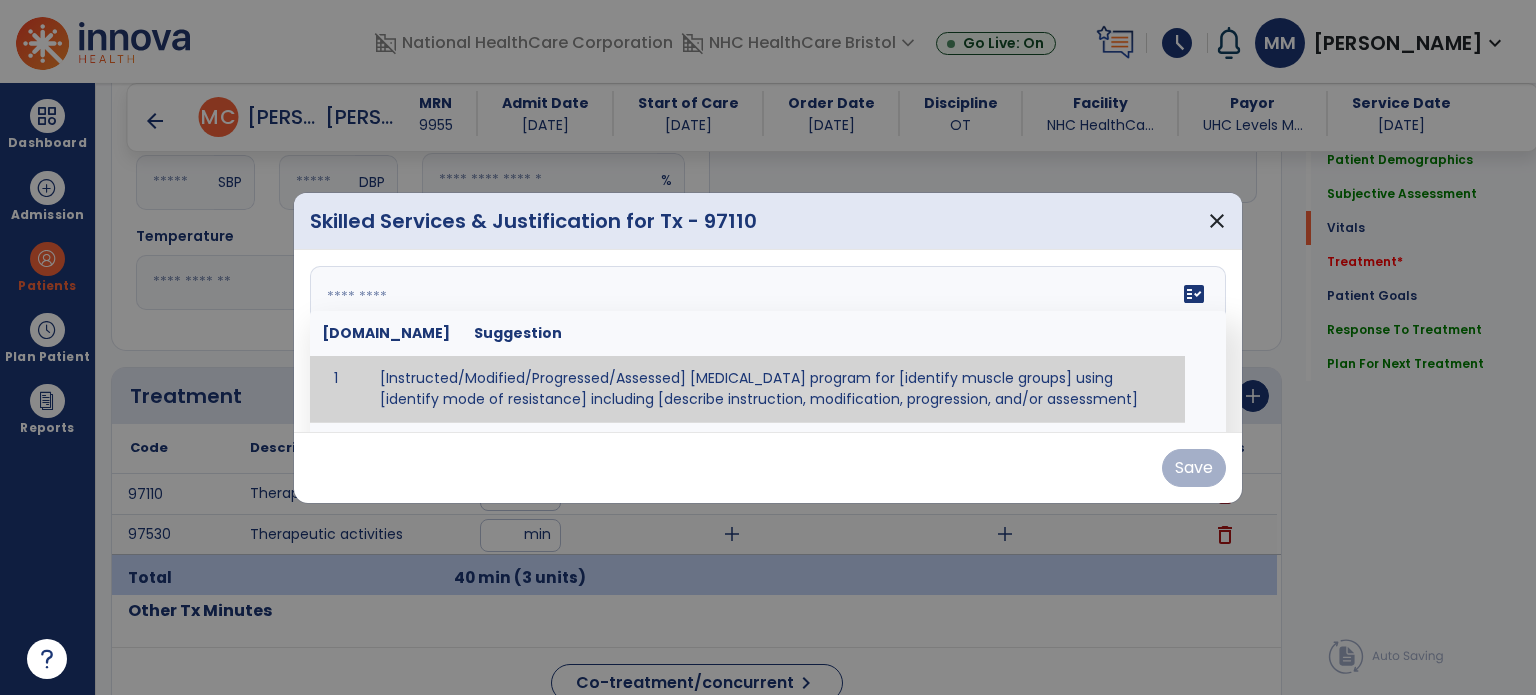click on "fact_check  [DOMAIN_NAME] Suggestion 1 [Instructed/Modified/Progressed/Assessed] [MEDICAL_DATA] program for [identify muscle groups] using [identify mode of resistance] including [describe instruction, modification, progression, and/or assessment] 2 [Instructed/Modified/Progressed/Assessed] aerobic exercise program using [identify equipment/mode] including [describe instruction, modification,progression, and/or assessment] 3 [Instructed/Modified/Progressed/Assessed] [PROM/A/AROM/AROM] program for [identify joint movements] using [contract-relax, over-pressure, inhibitory techniques, other] 4 [Assessed/Tested] aerobic capacity with administration of [aerobic capacity test]" at bounding box center (768, 341) 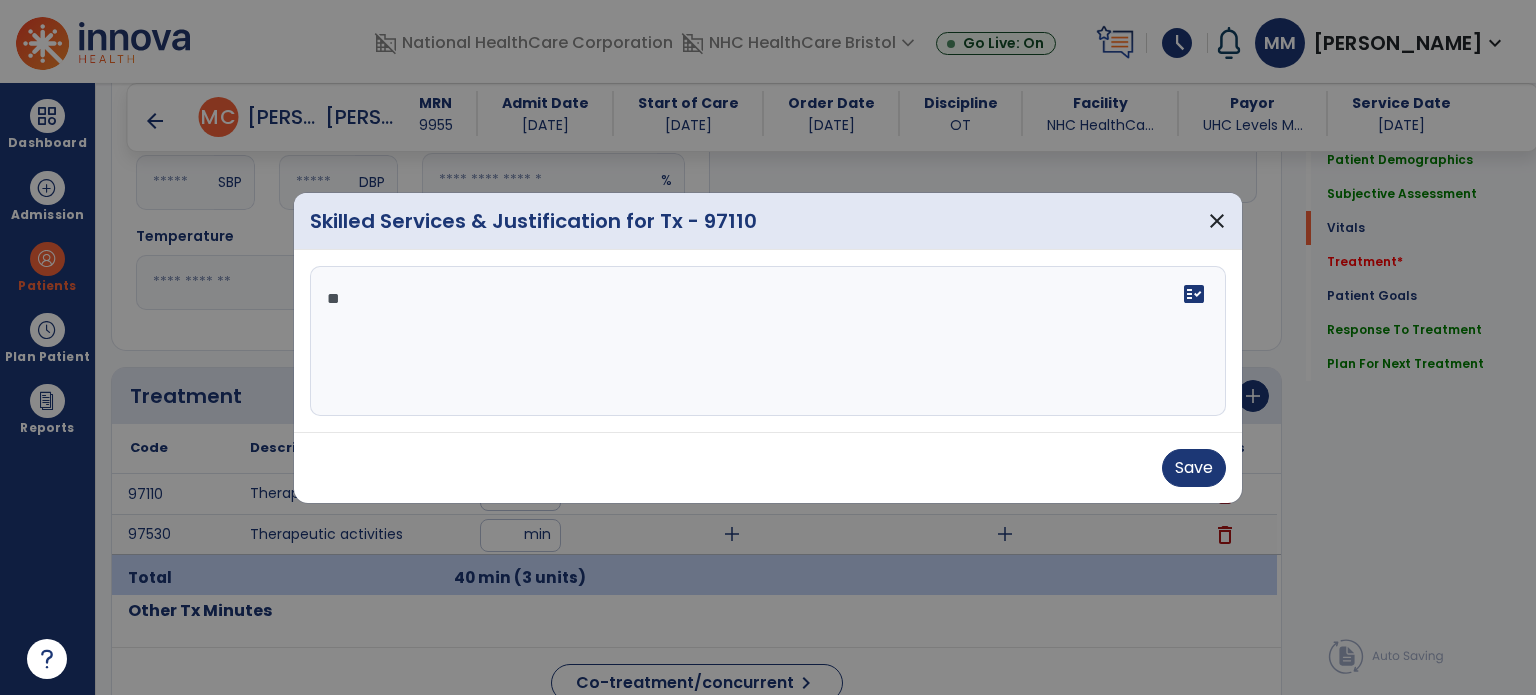 type on "*" 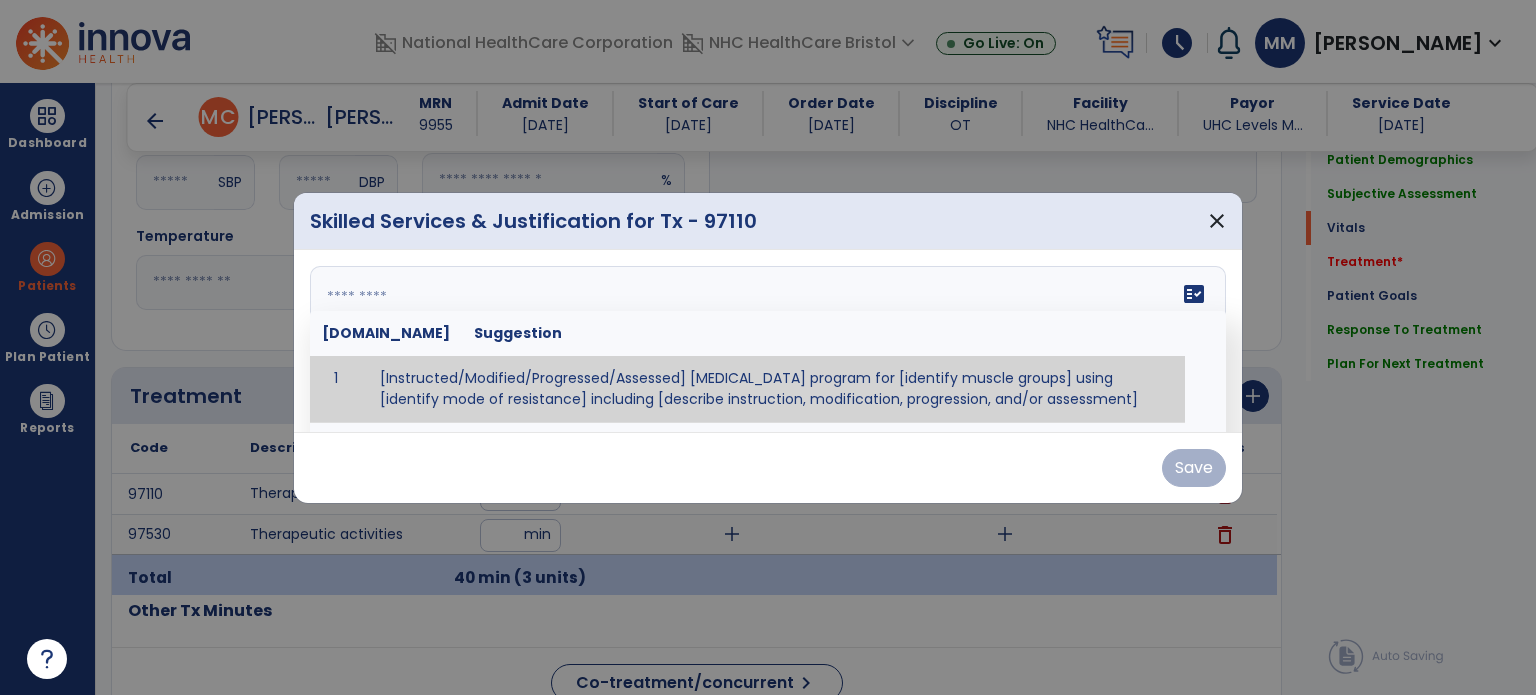 paste on "**********" 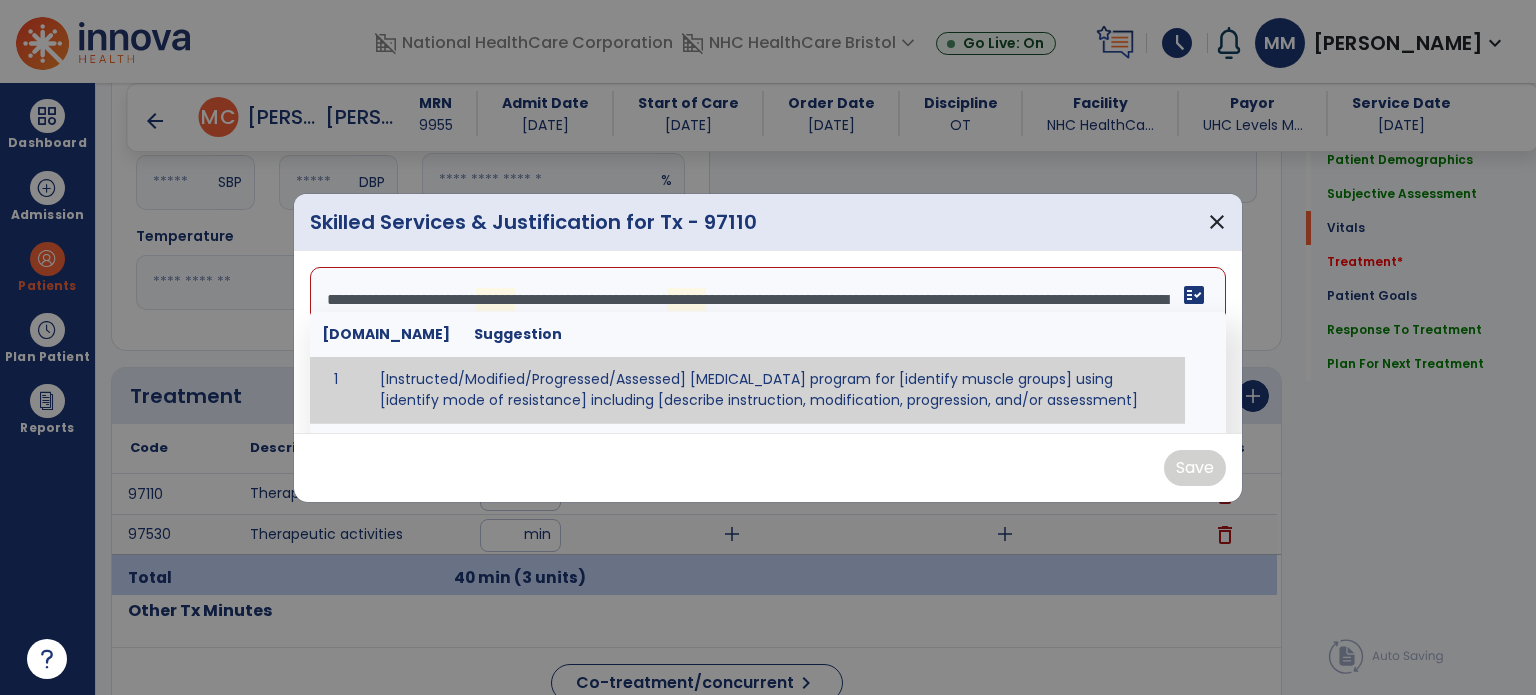 scroll, scrollTop: 15, scrollLeft: 0, axis: vertical 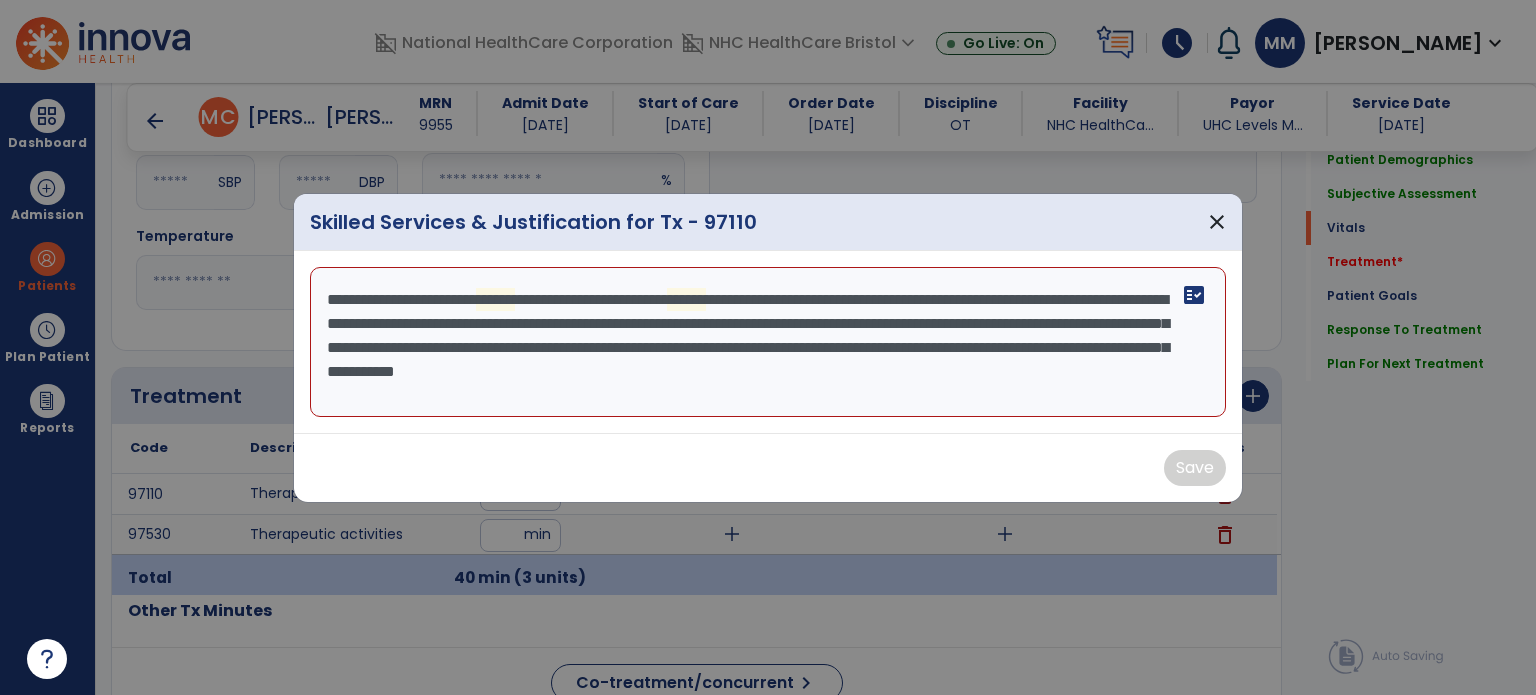 click on "**********" at bounding box center [768, 342] 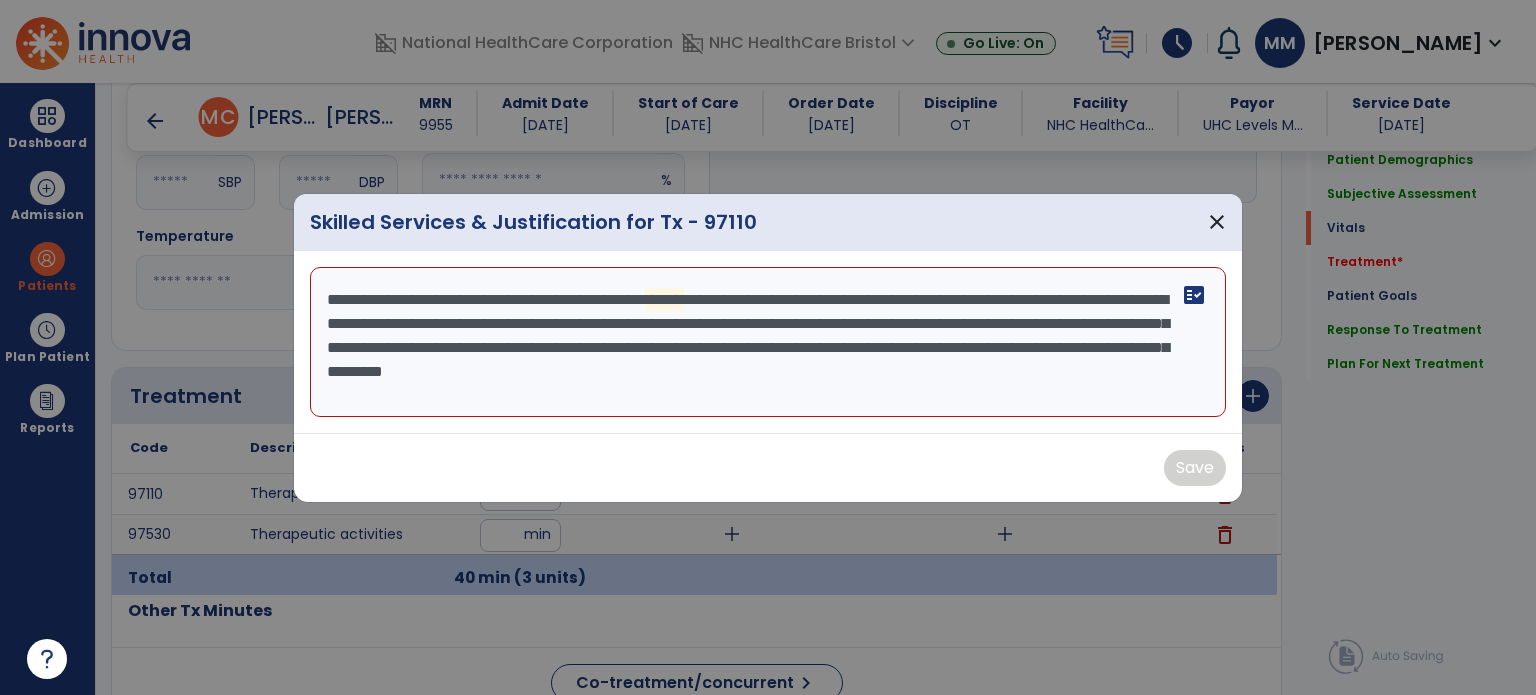 click on "**********" at bounding box center [768, 342] 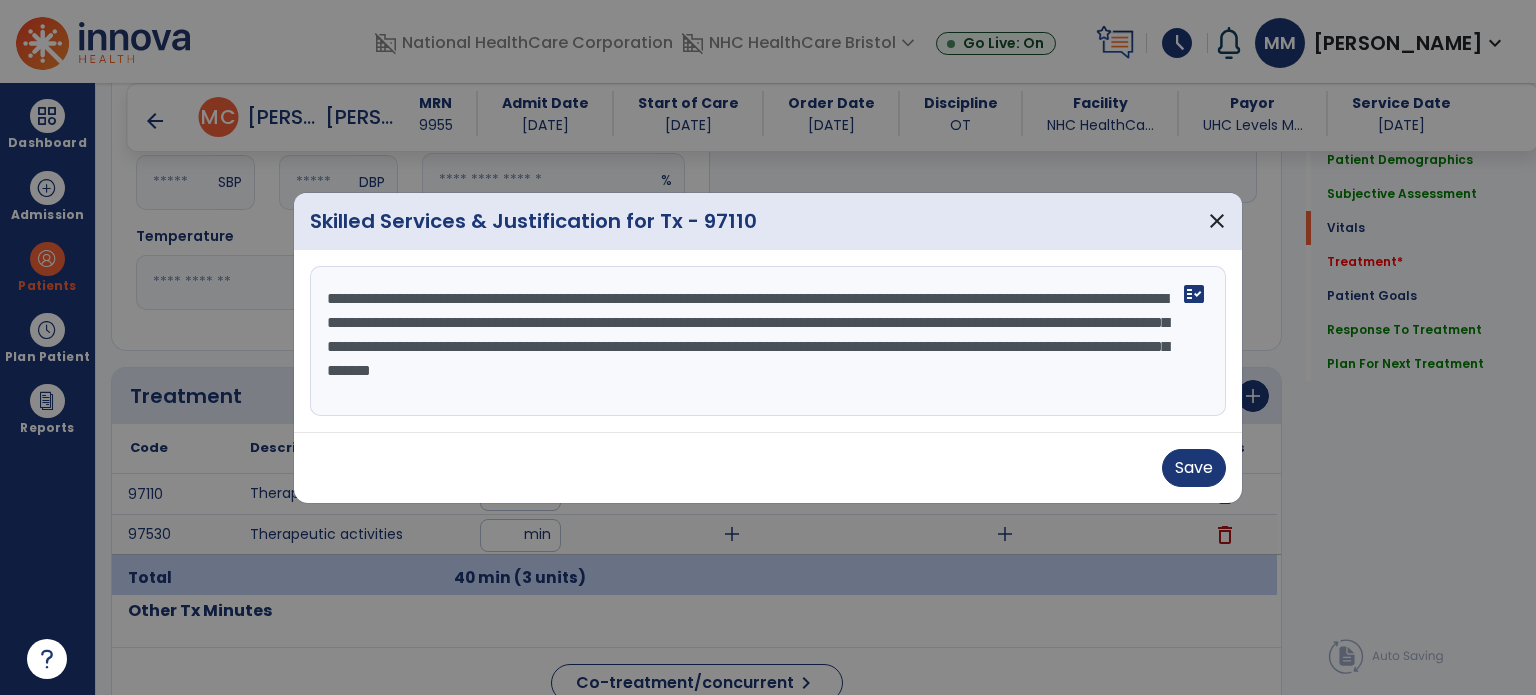 click on "**********" at bounding box center (768, 341) 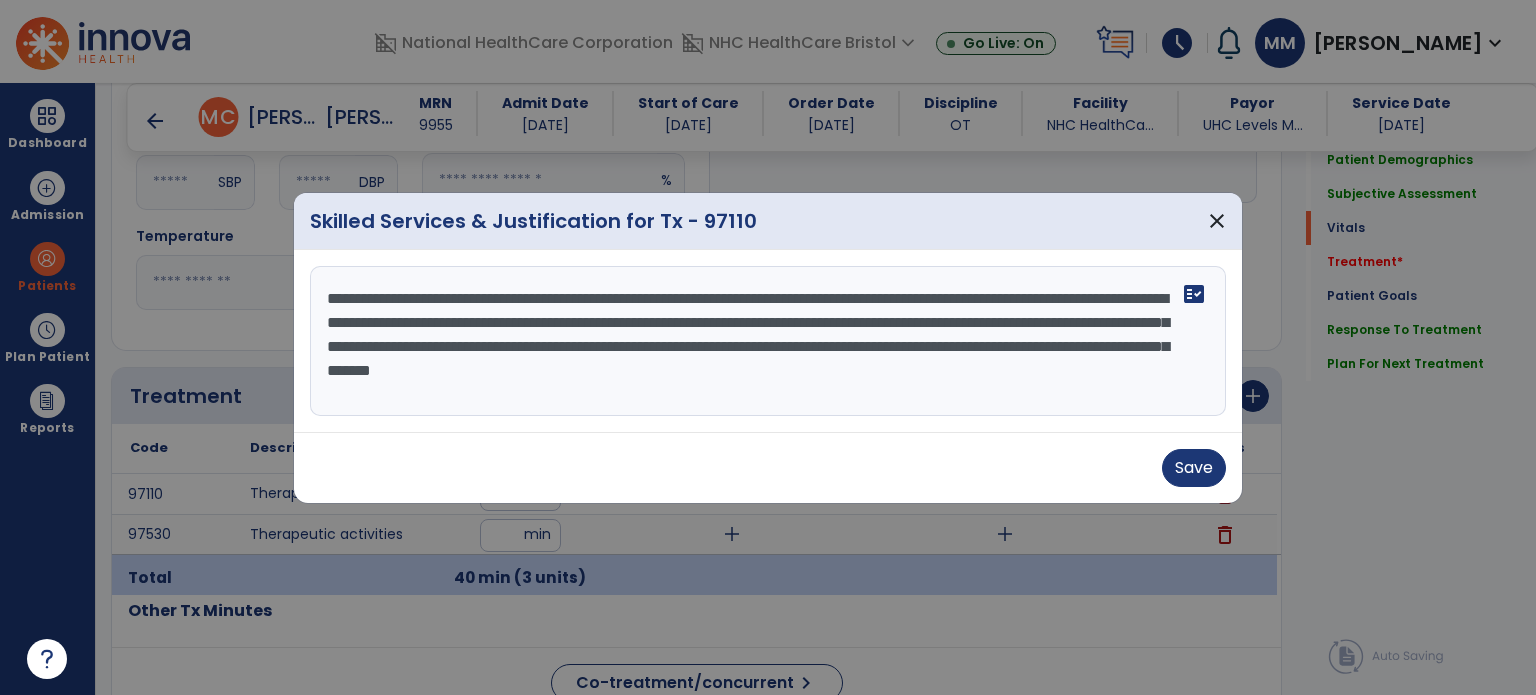 drag, startPoint x: 1040, startPoint y: 308, endPoint x: 741, endPoint y: 323, distance: 299.376 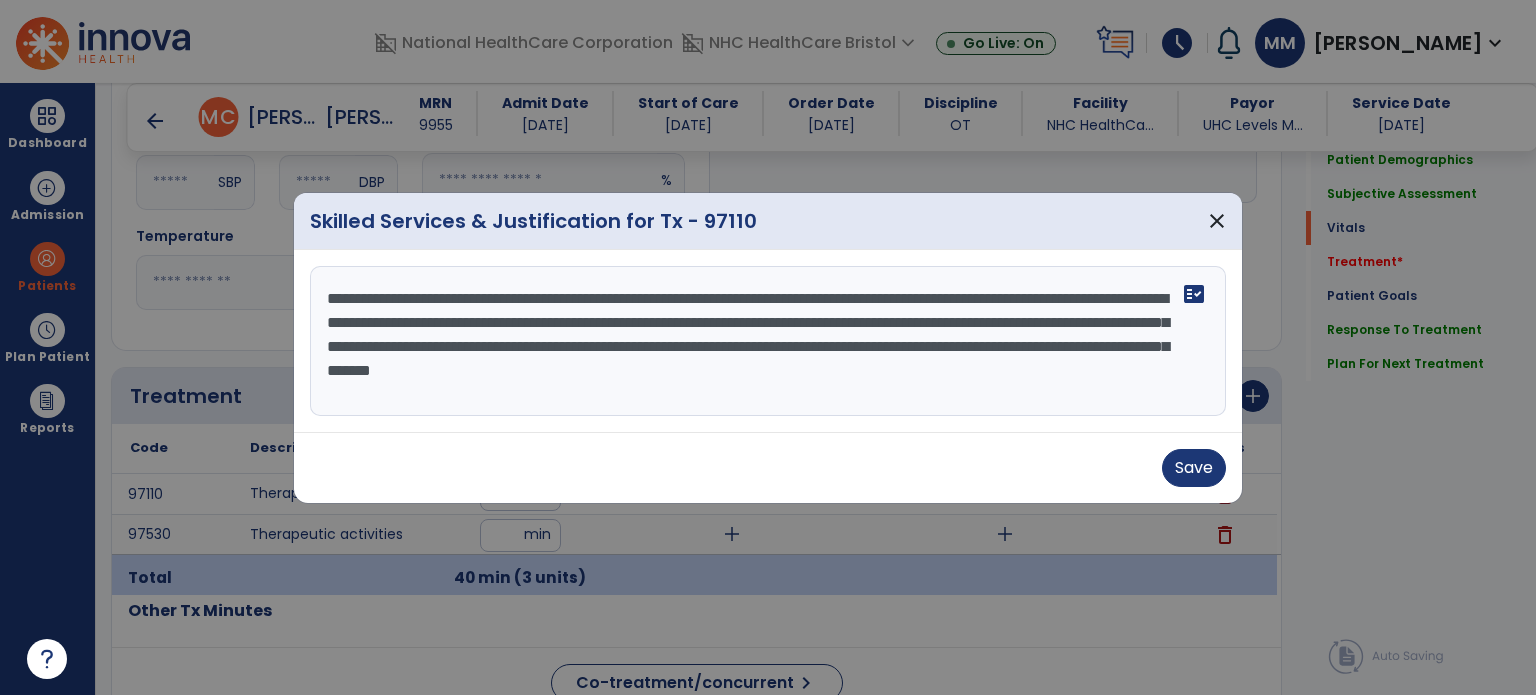 click on "**********" at bounding box center [768, 341] 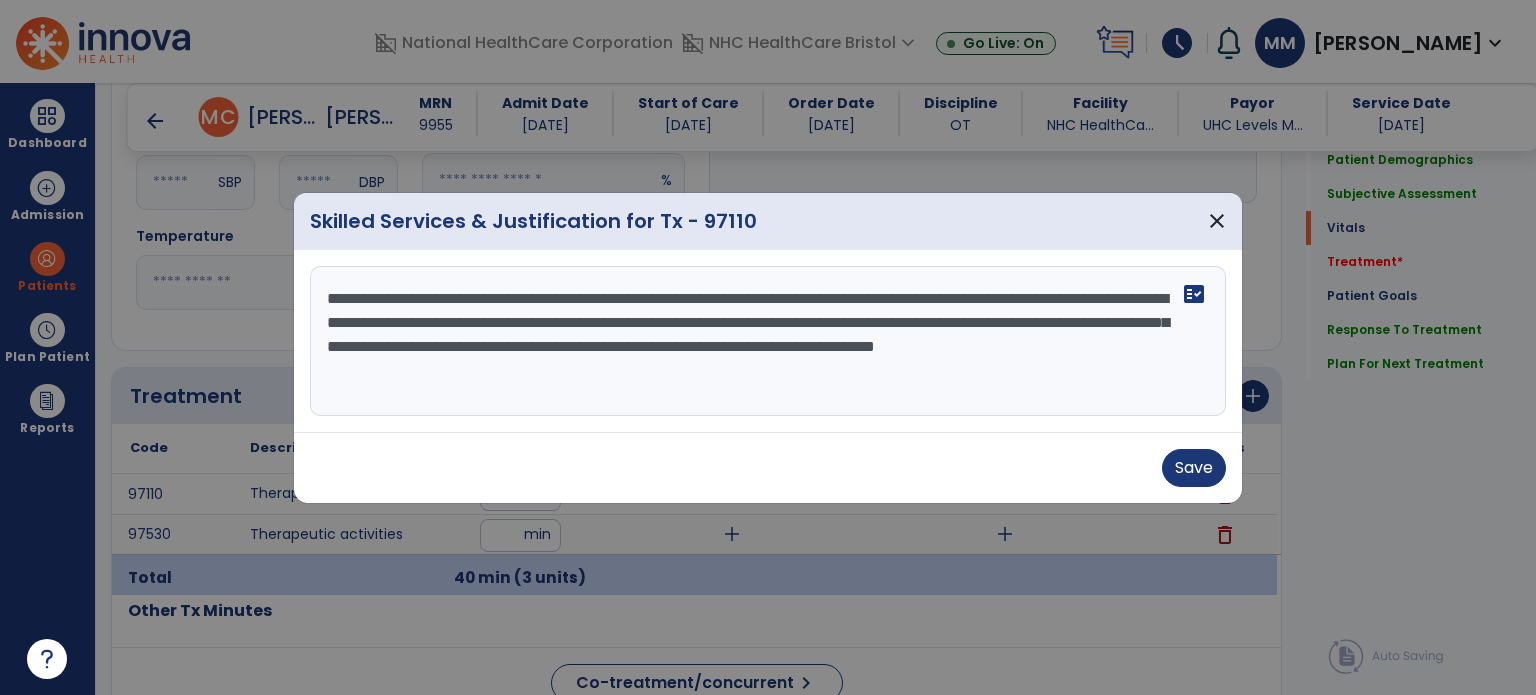 type on "**********" 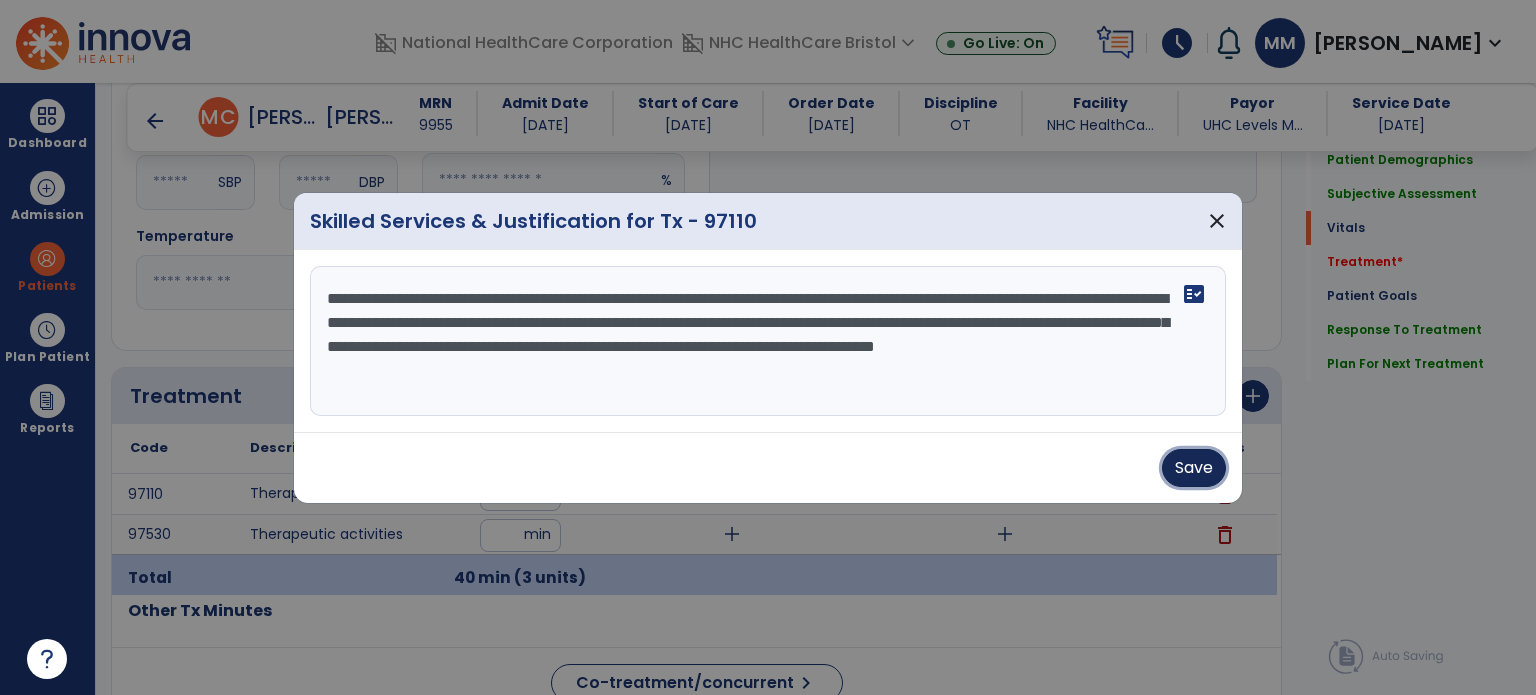 click on "Save" at bounding box center [1194, 468] 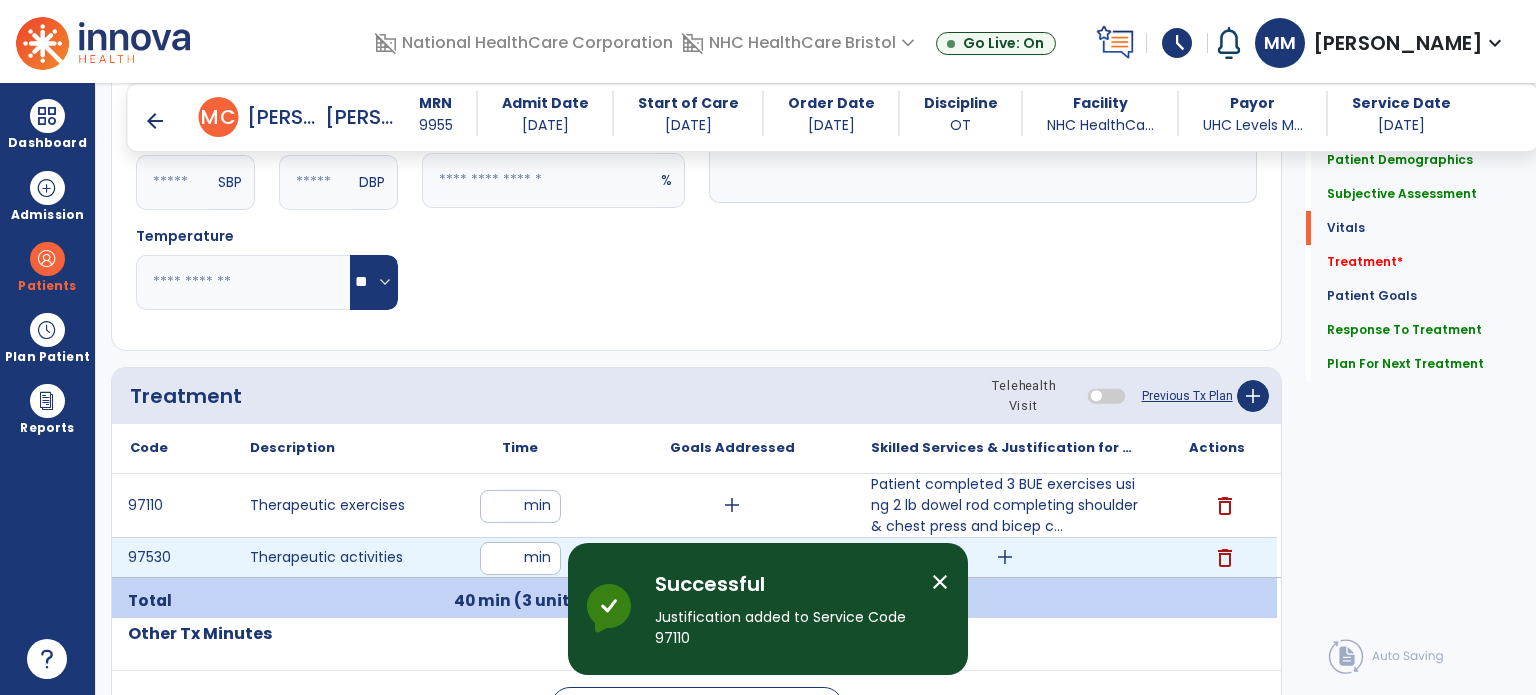 click on "add" at bounding box center [1005, 557] 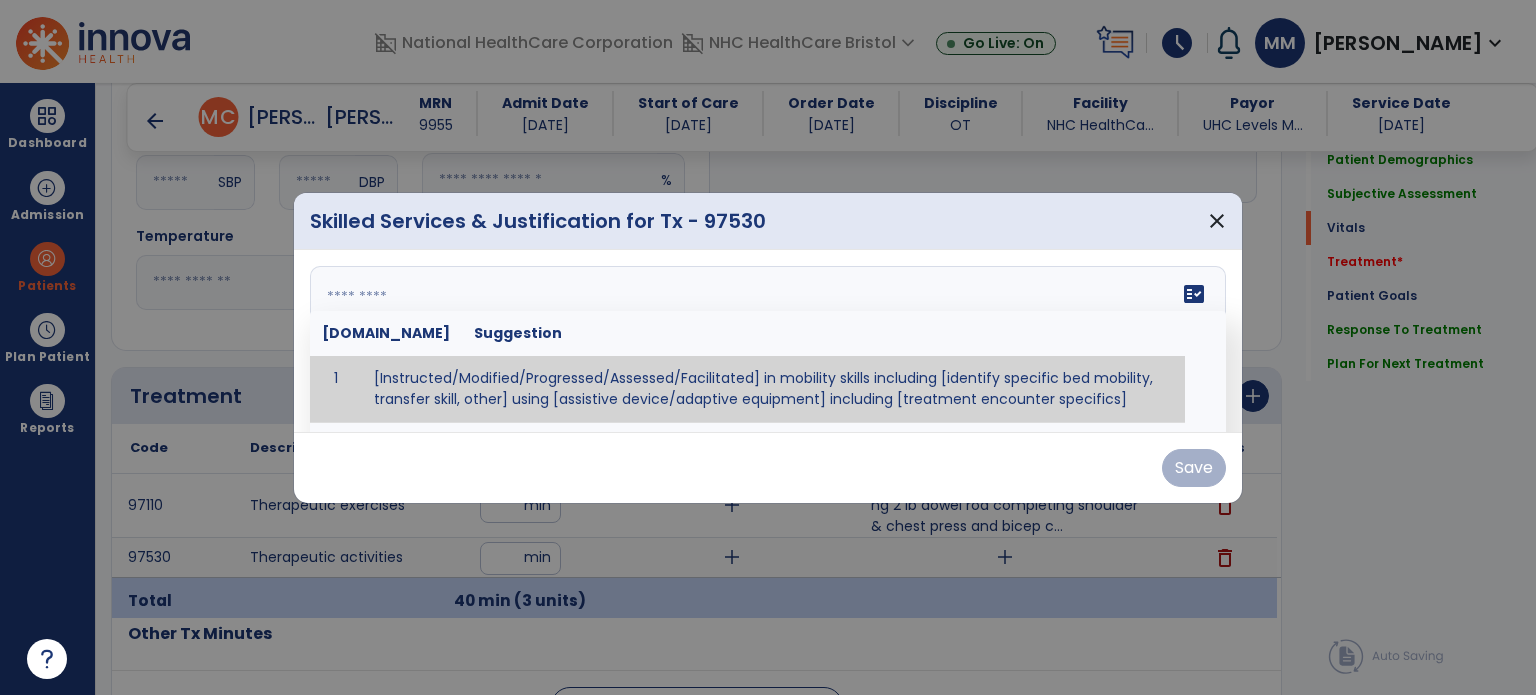 click on "fact_check  [DOMAIN_NAME] Suggestion 1 [Instructed/Modified/Progressed/Assessed/Facilitated] in mobility skills including [identify specific bed mobility, transfer skill, other] using [assistive device/adaptive equipment] including [treatment encounter specifics]" at bounding box center (768, 341) 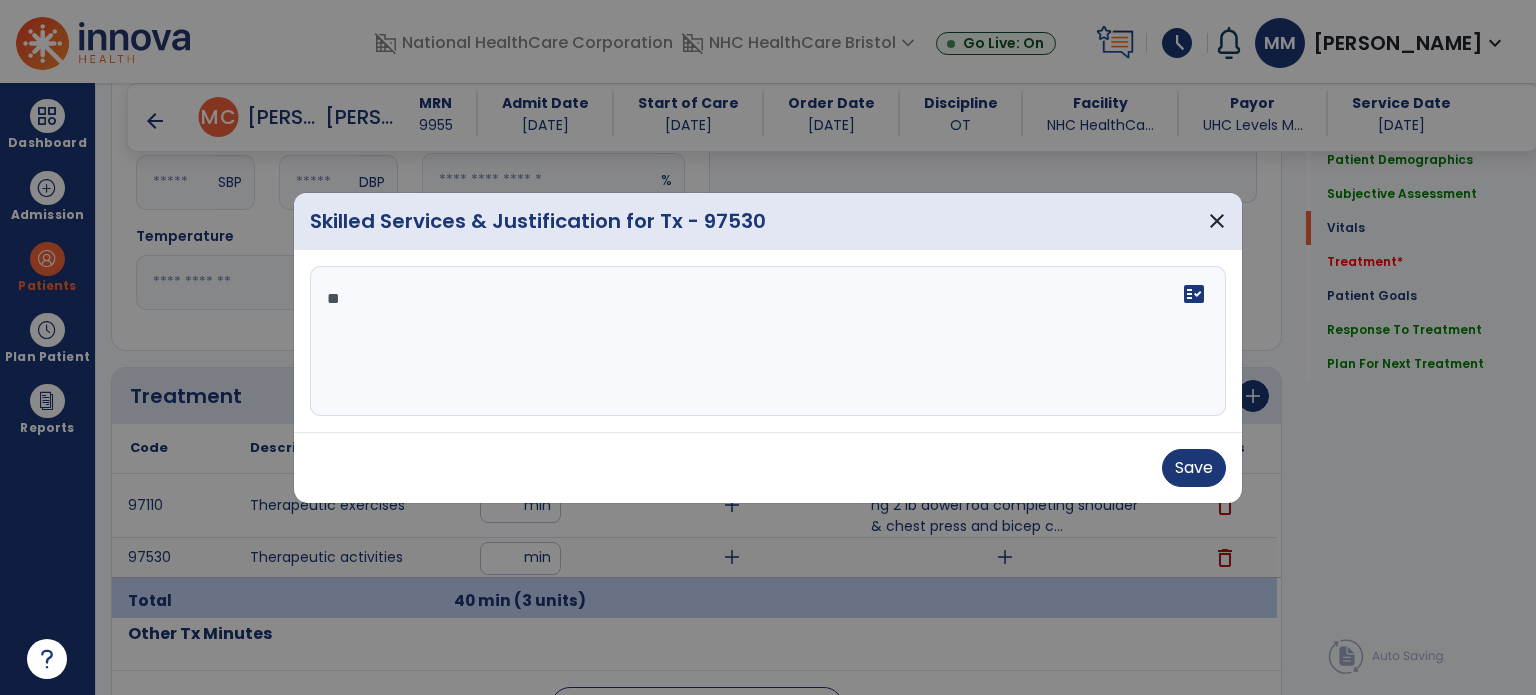 type on "*" 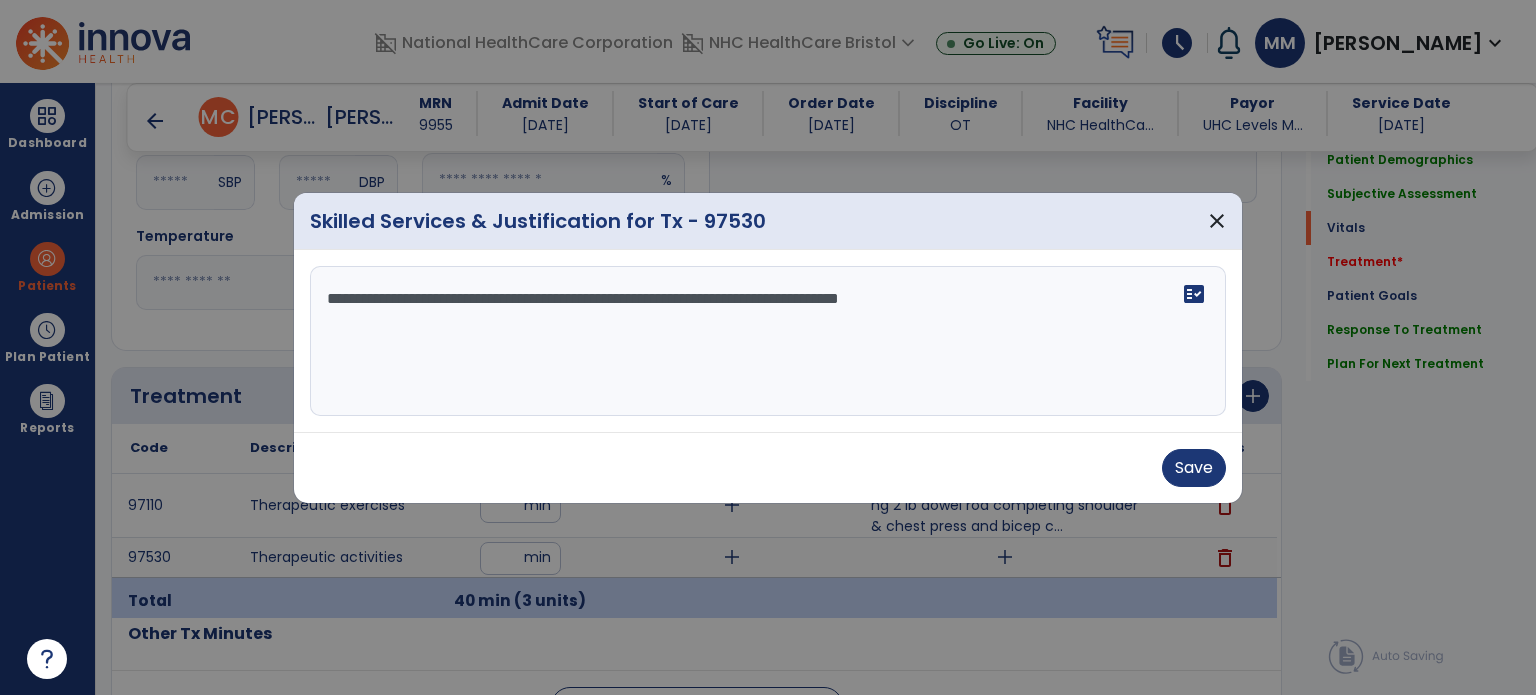 click on "**********" at bounding box center [768, 341] 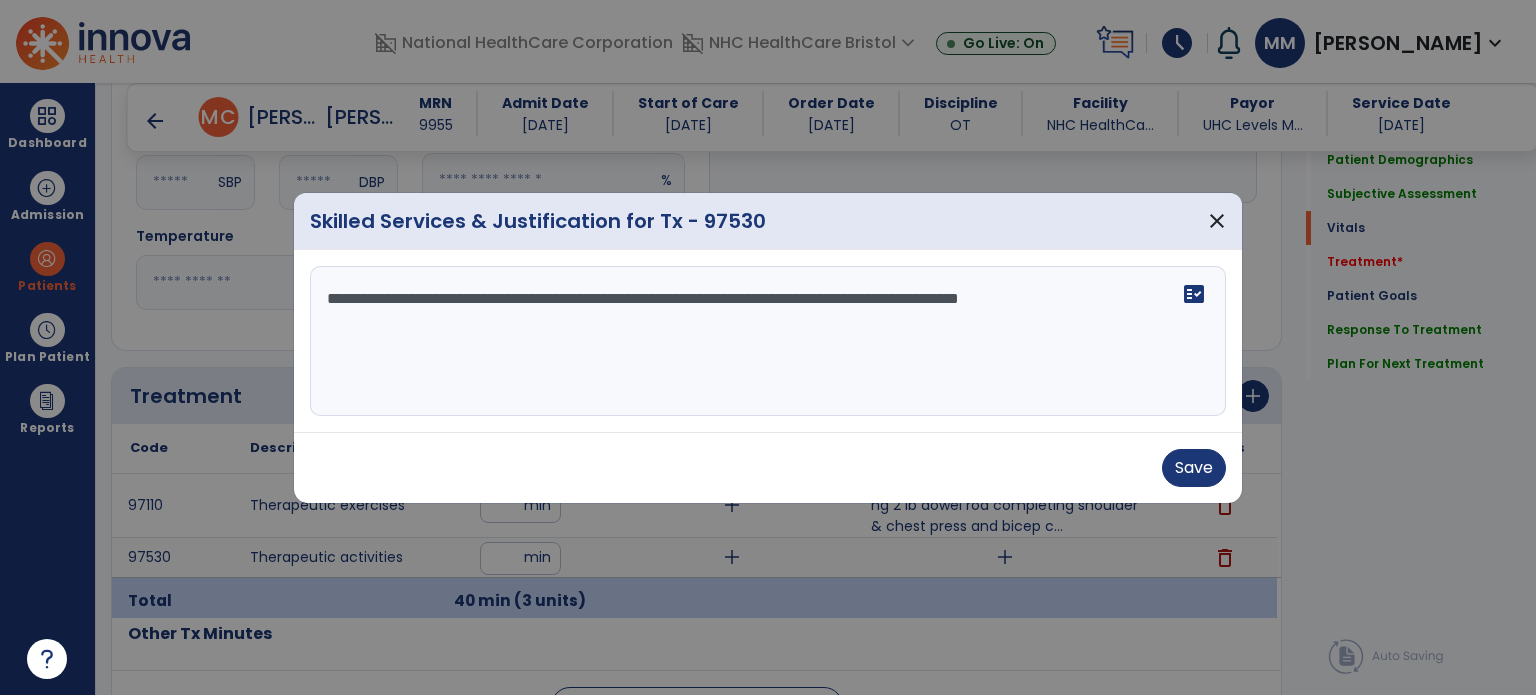 click on "**********" at bounding box center (768, 341) 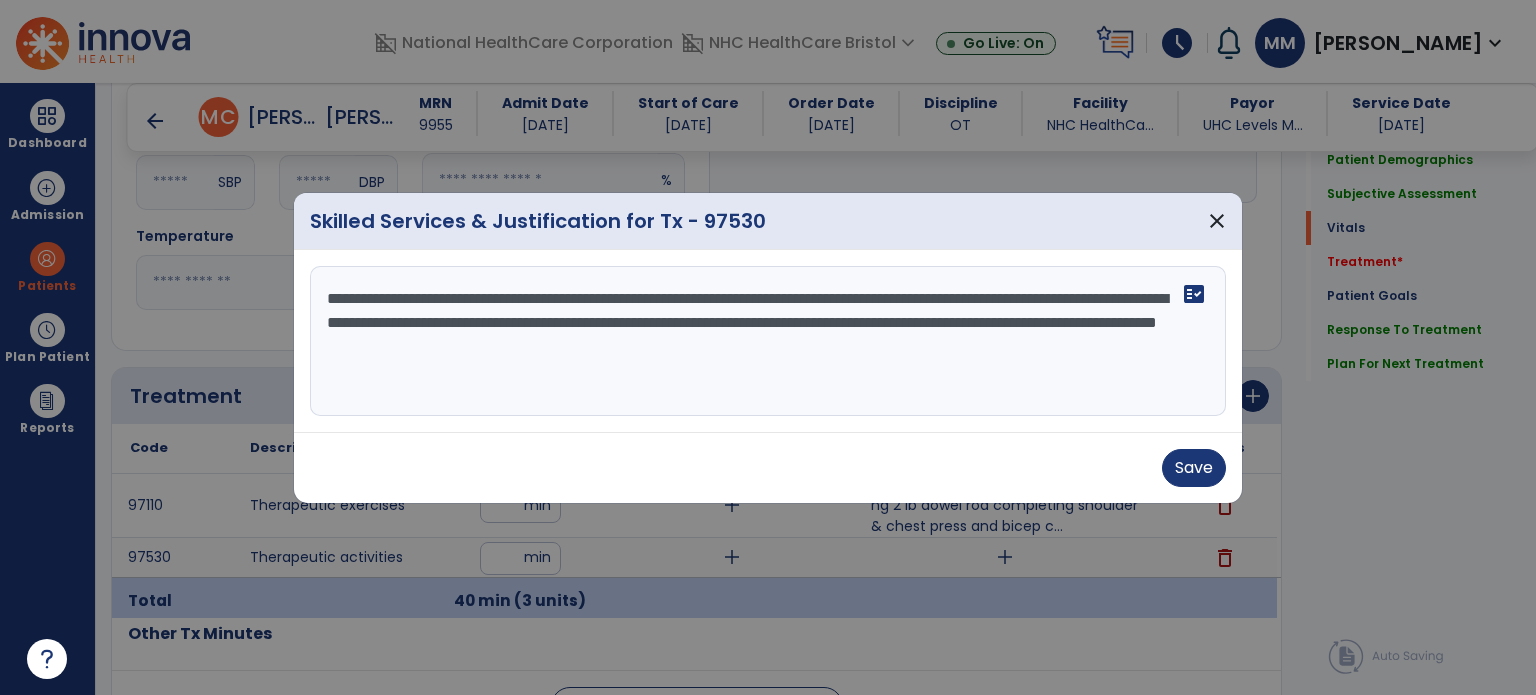 type on "**********" 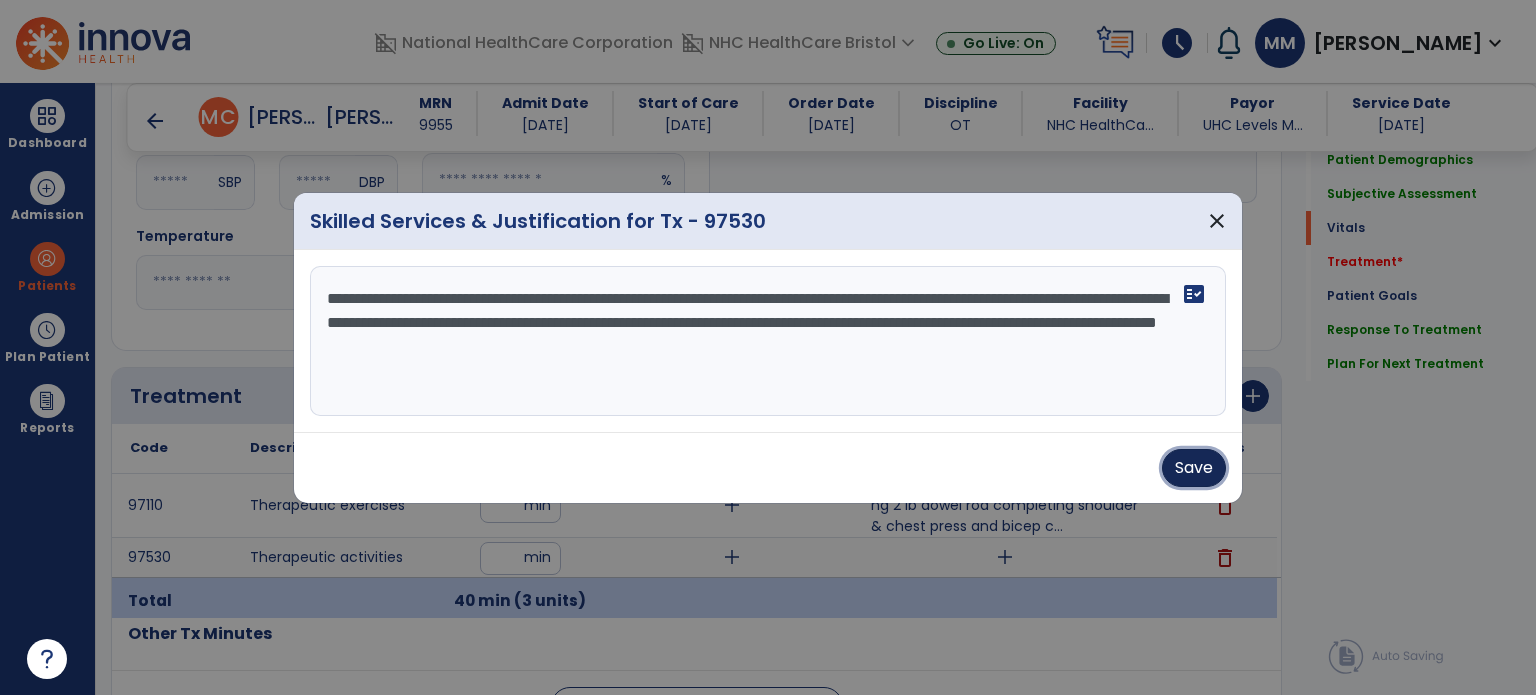 click on "Save" at bounding box center [1194, 468] 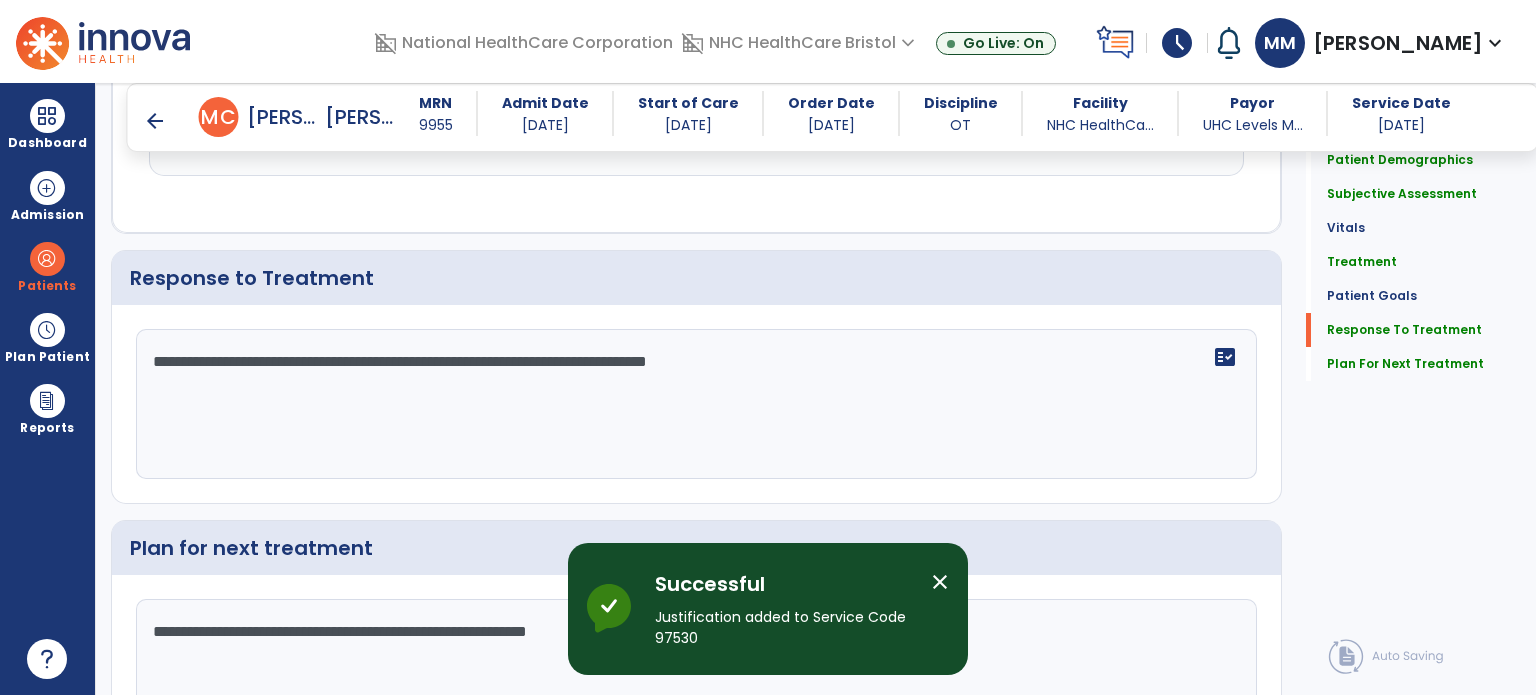 scroll, scrollTop: 2608, scrollLeft: 0, axis: vertical 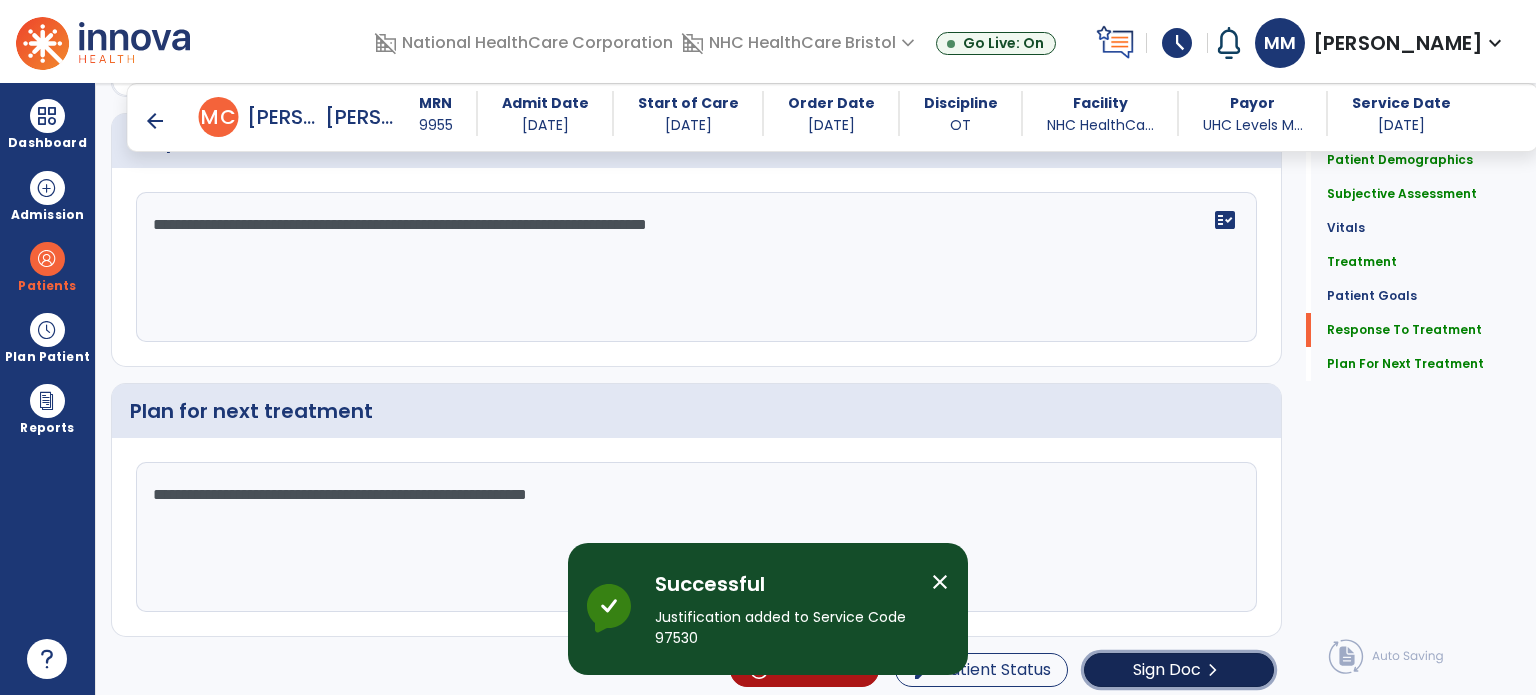 click on "Sign Doc" 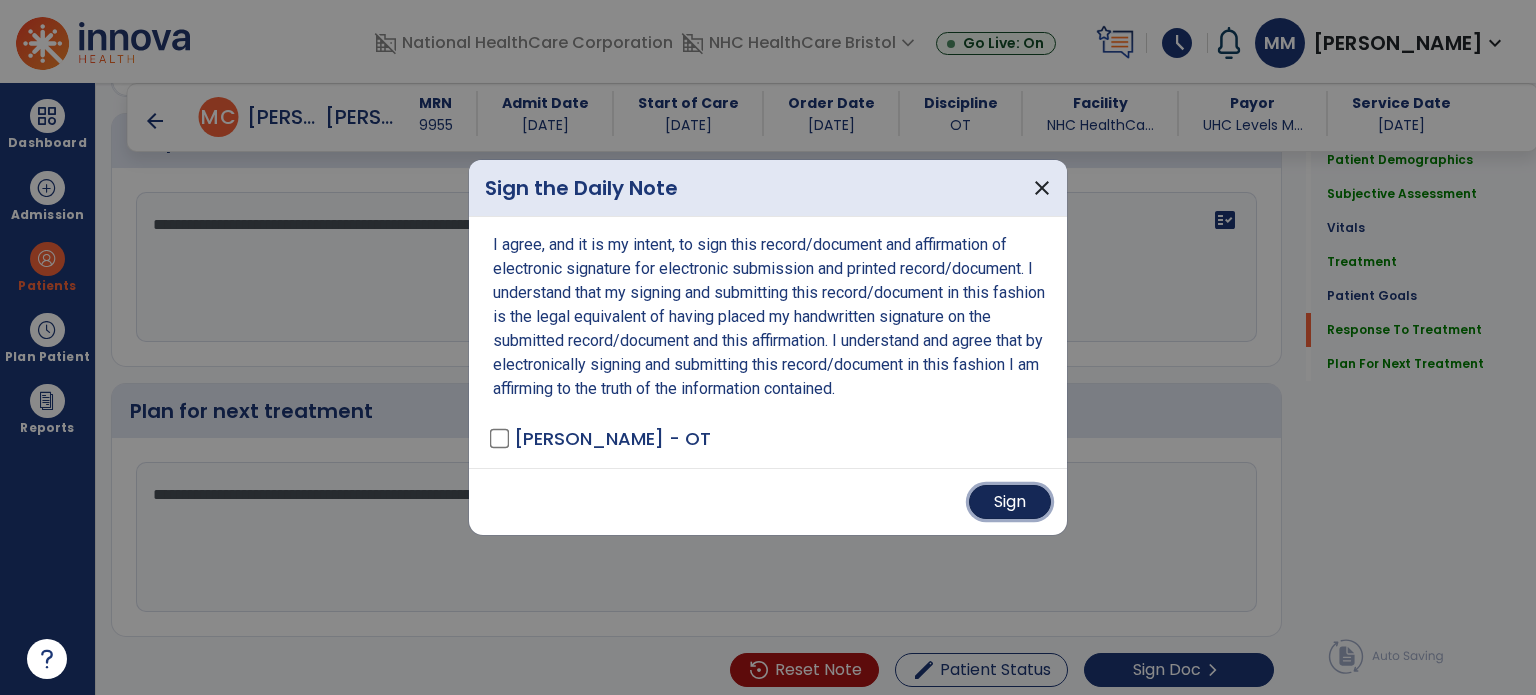 click on "Sign" at bounding box center [1010, 502] 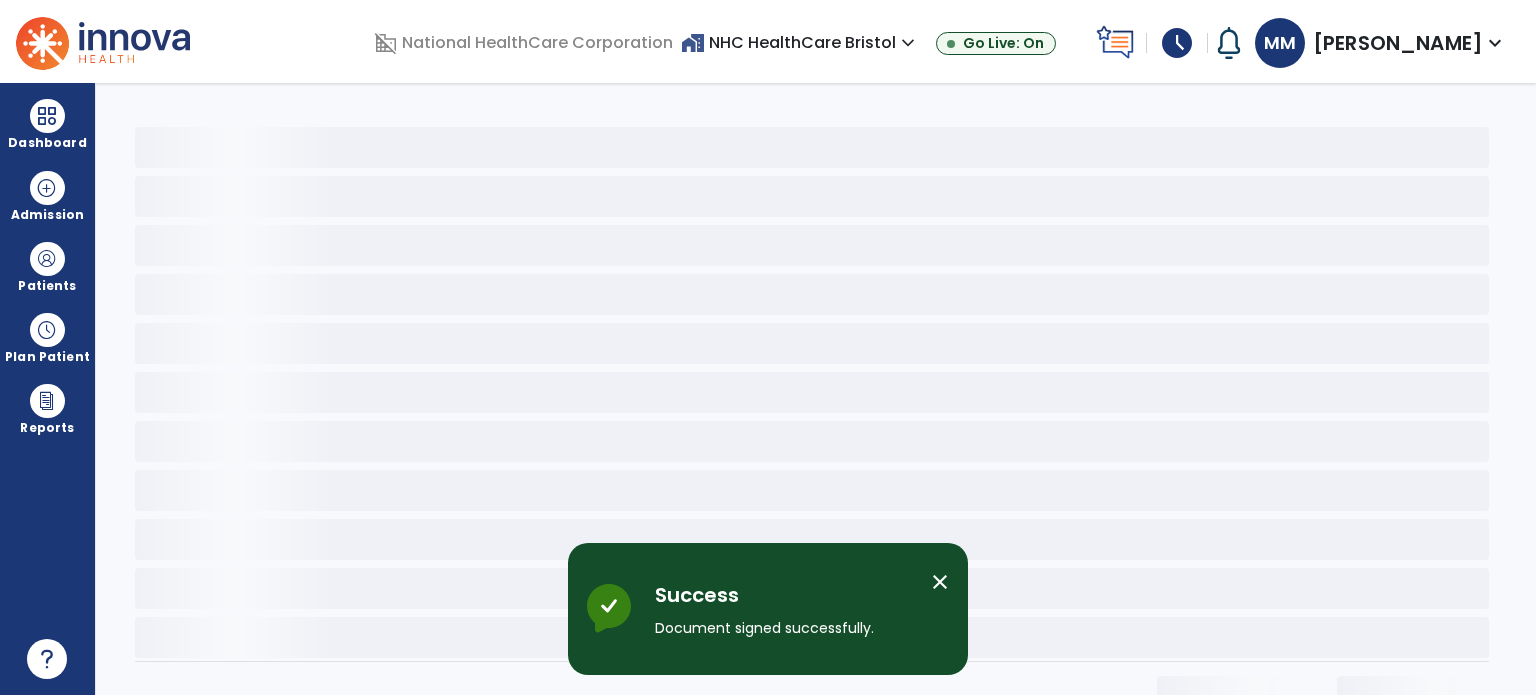 scroll, scrollTop: 0, scrollLeft: 0, axis: both 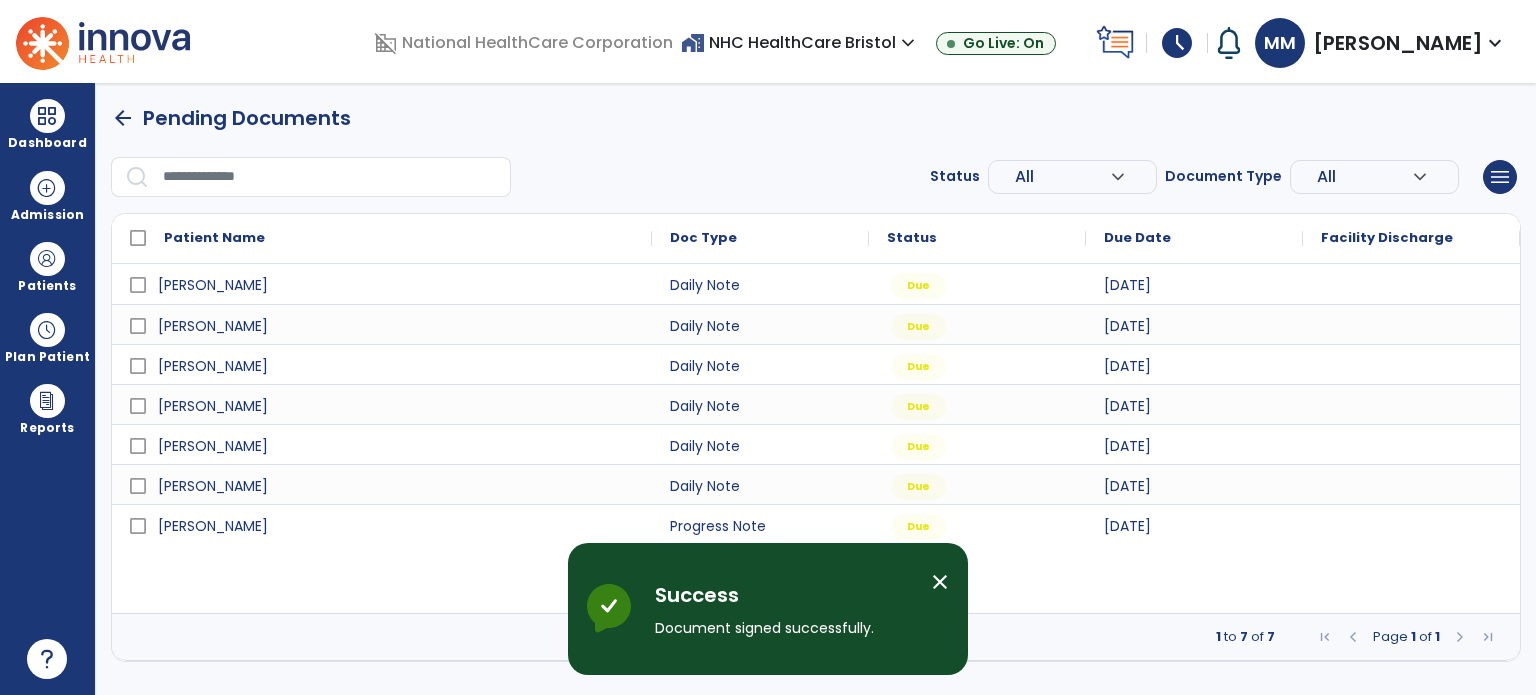 click at bounding box center (47, 116) 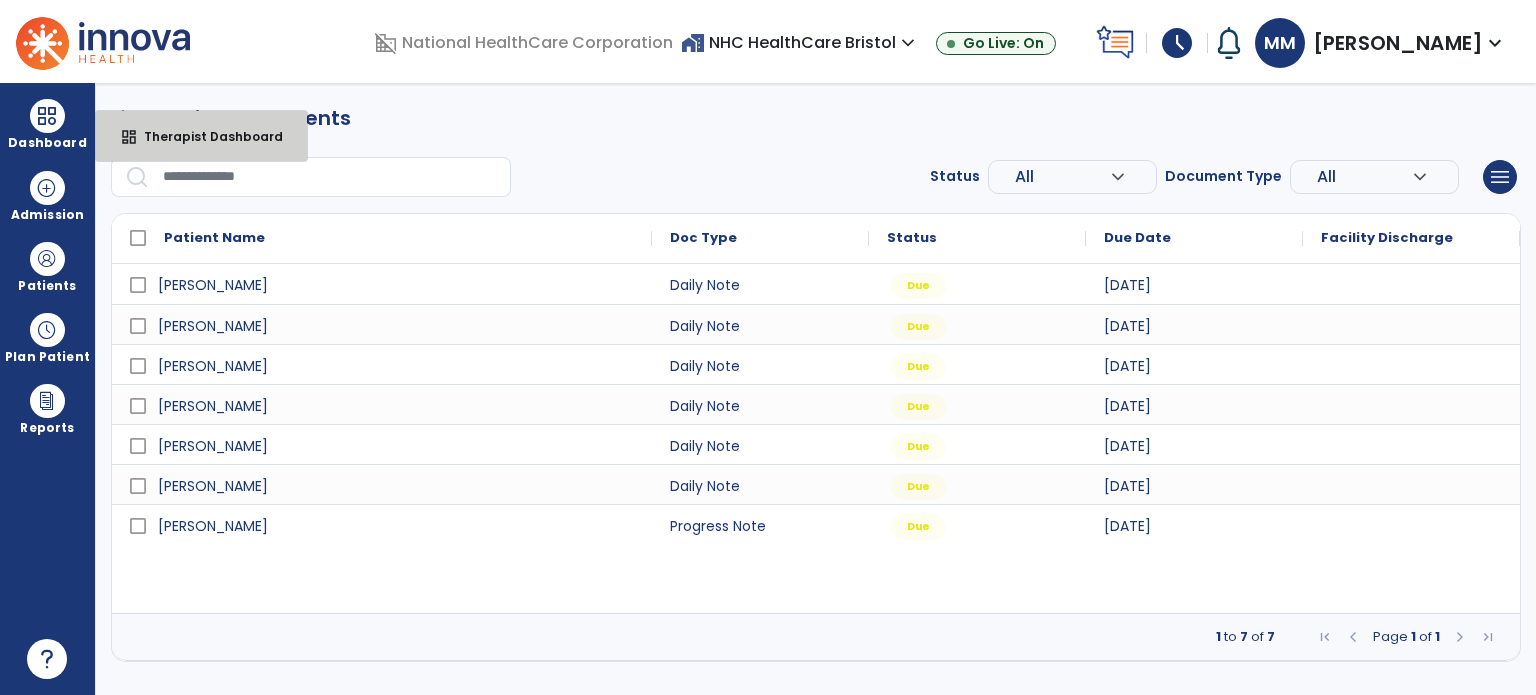 click on "Therapist Dashboard" at bounding box center (205, 136) 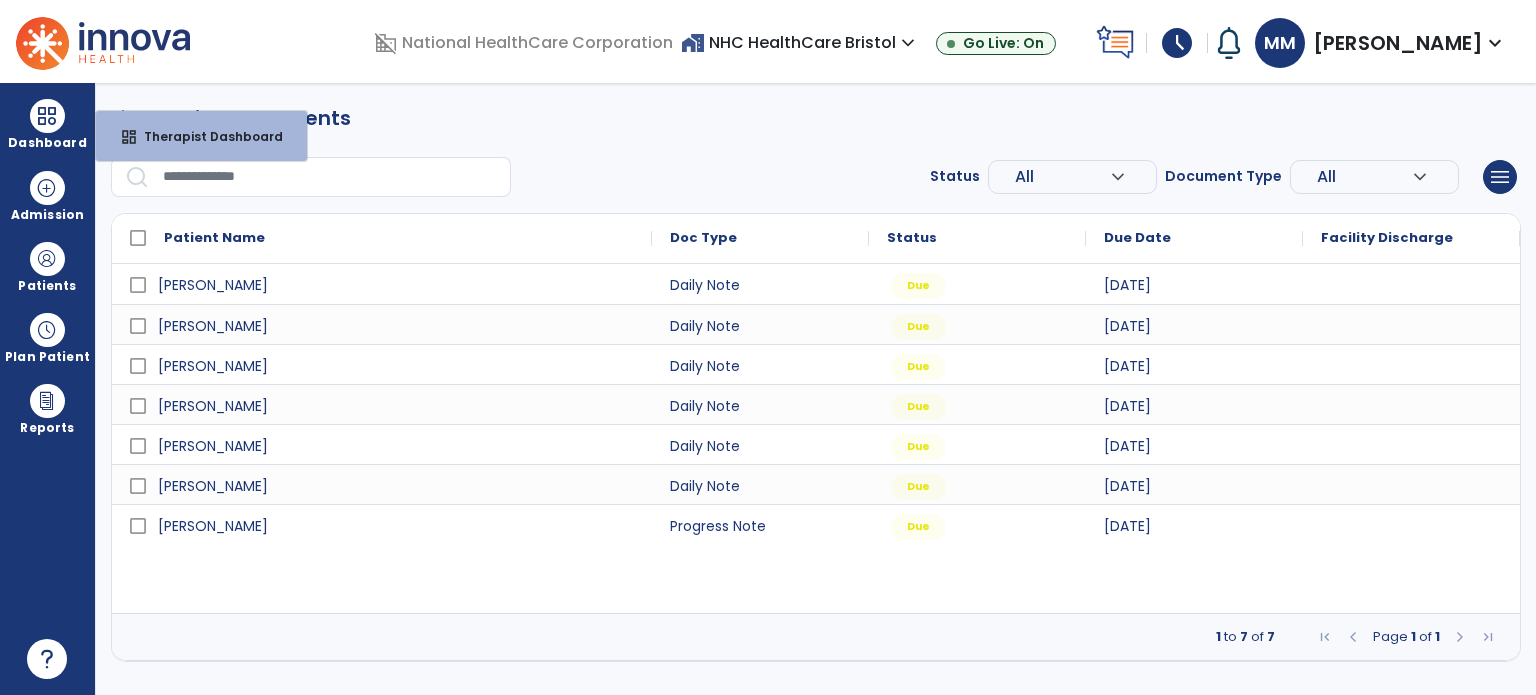 select on "****" 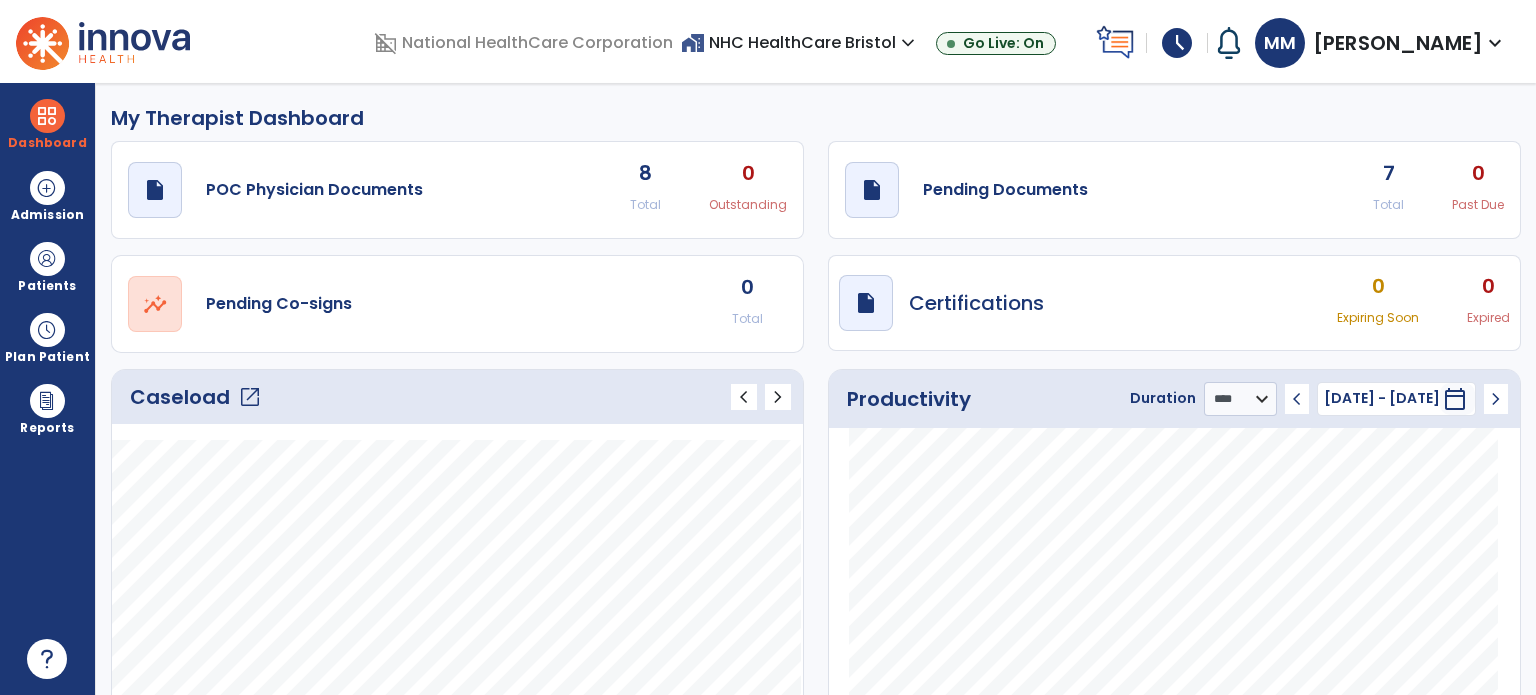 click at bounding box center [47, 259] 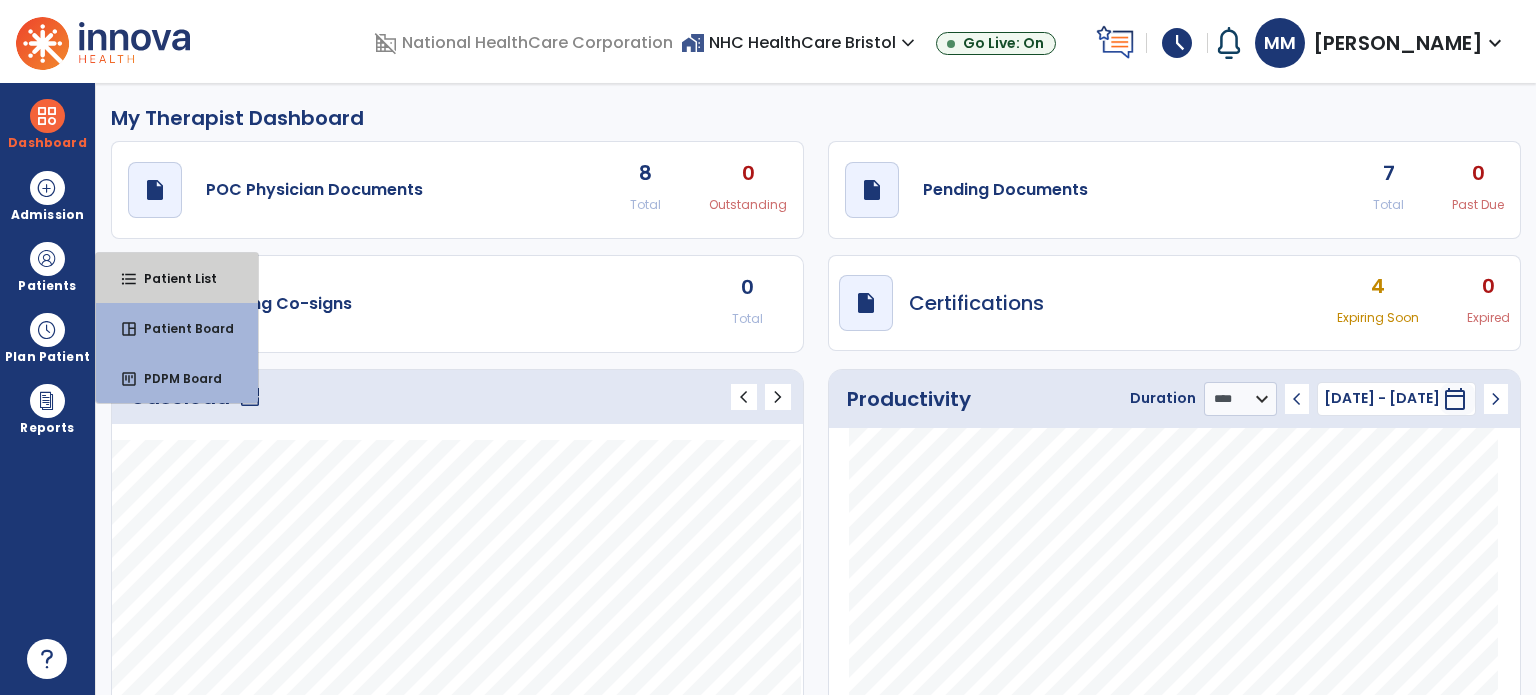 click on "format_list_bulleted" at bounding box center (129, 279) 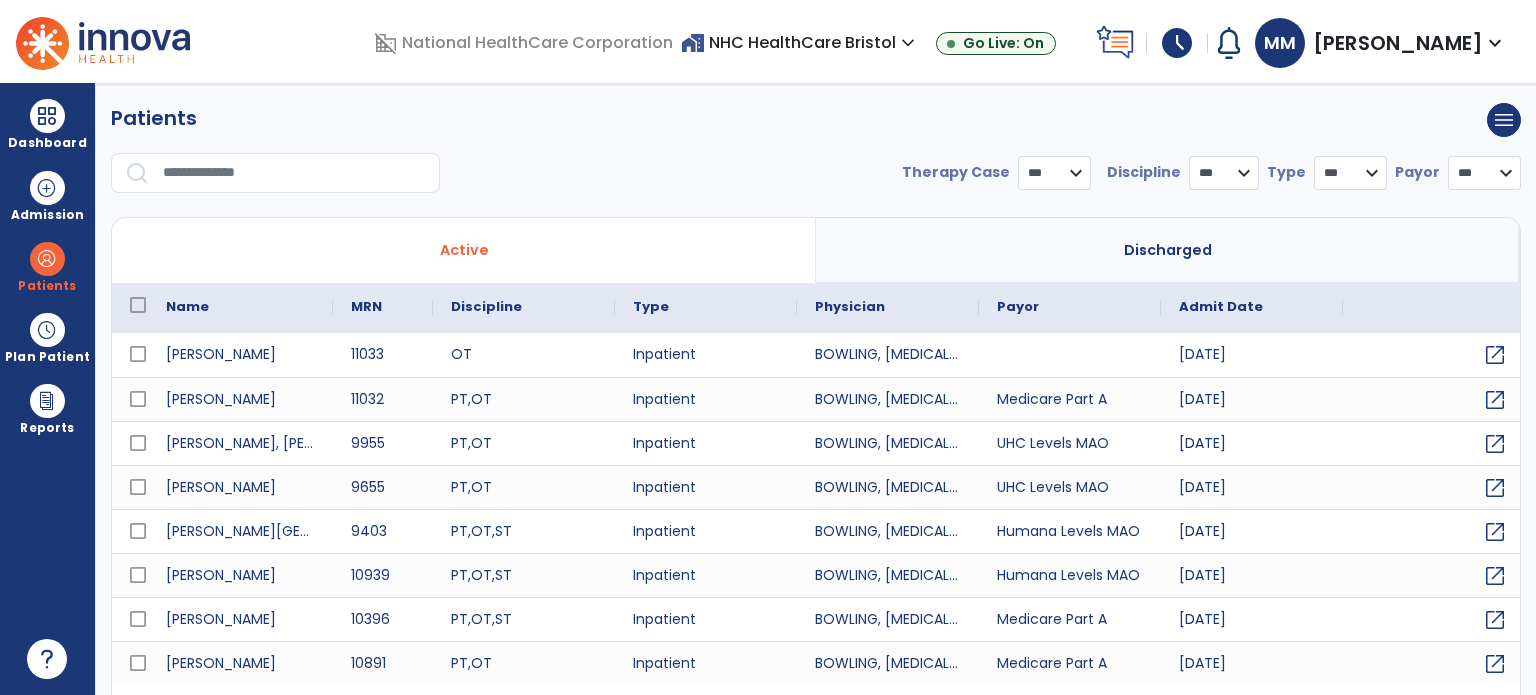 select on "***" 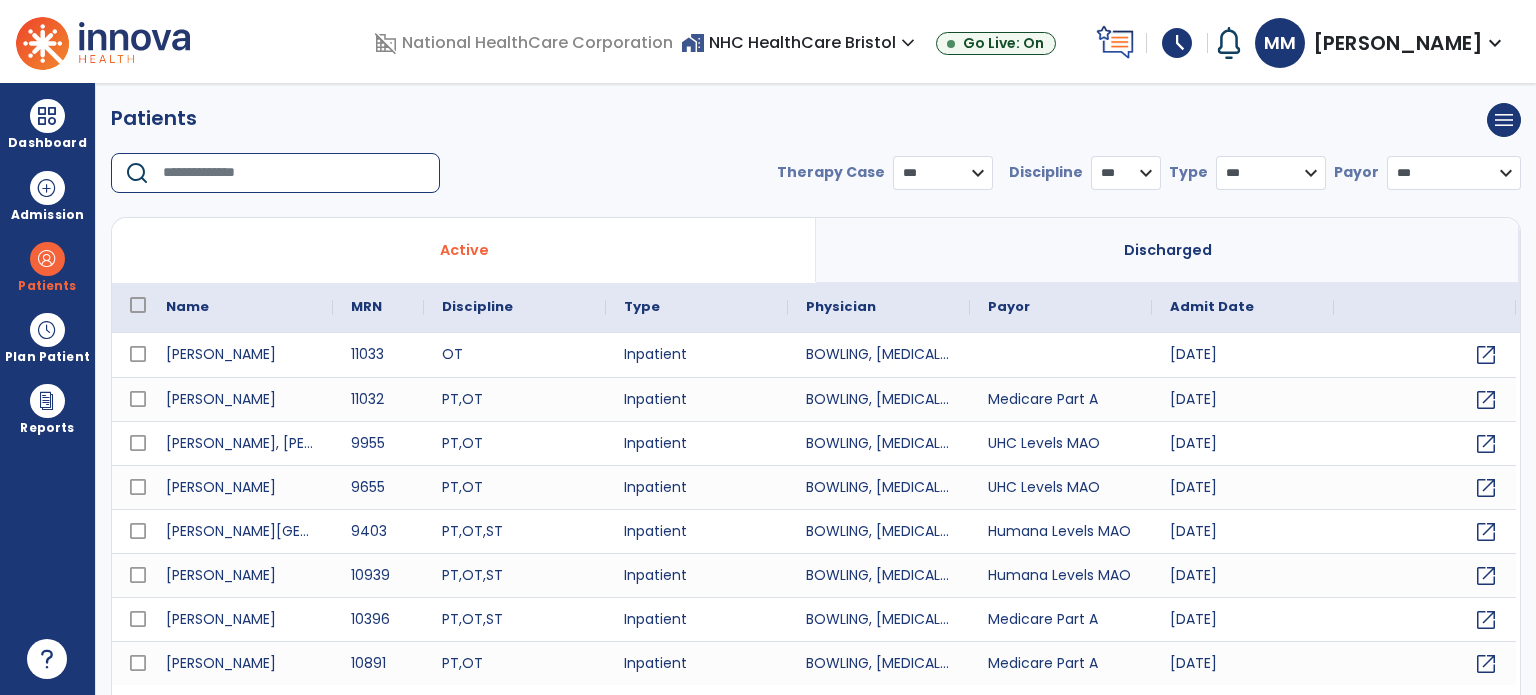 click at bounding box center [294, 173] 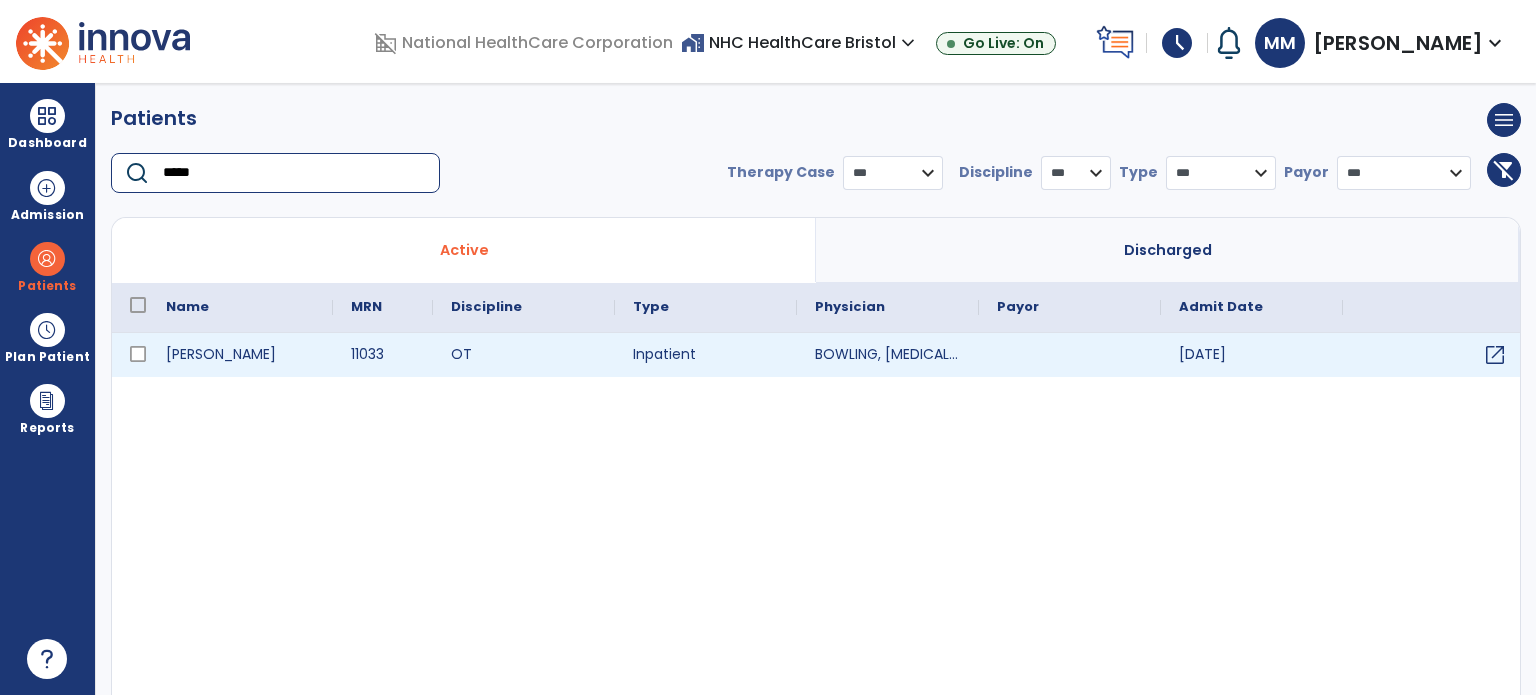 type on "*****" 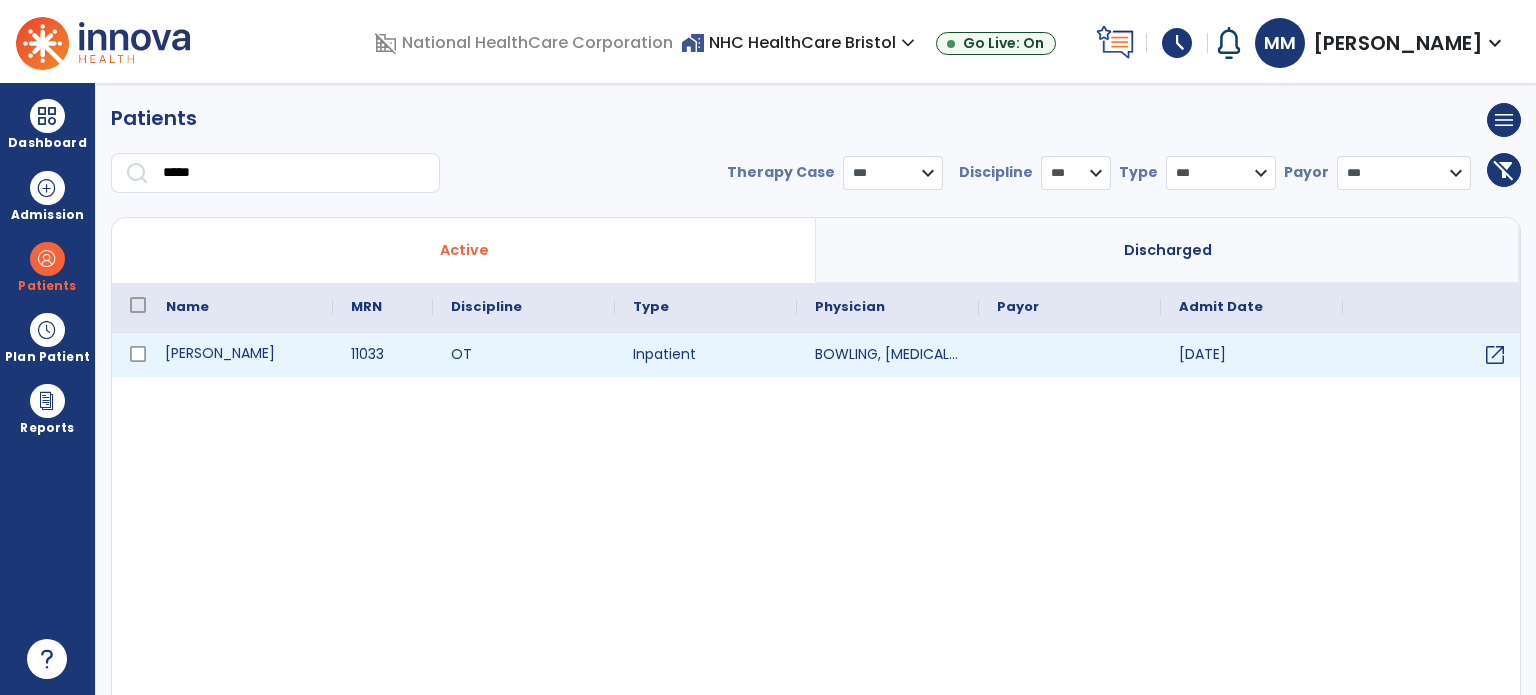 click on "[PERSON_NAME]" at bounding box center (240, 355) 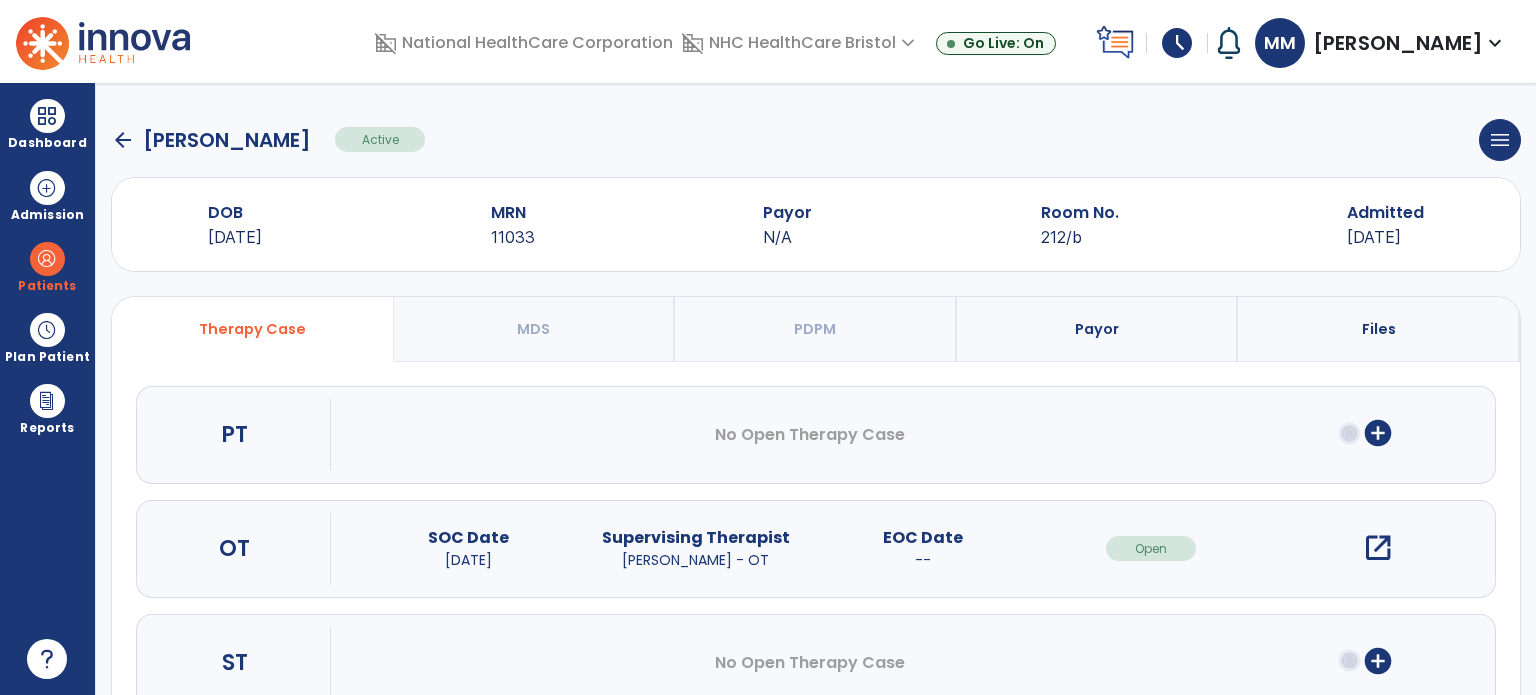 click on "open_in_new" at bounding box center [1378, 548] 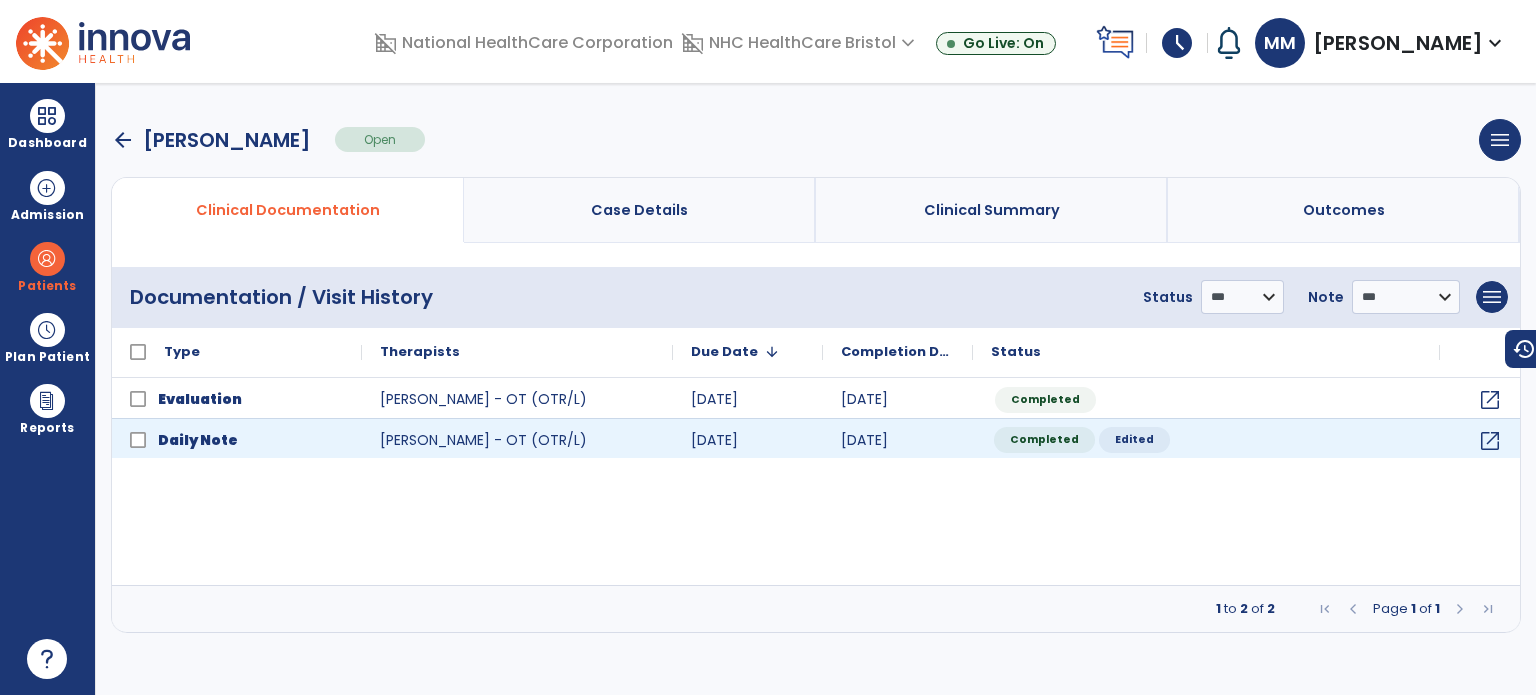 click on "Edited" 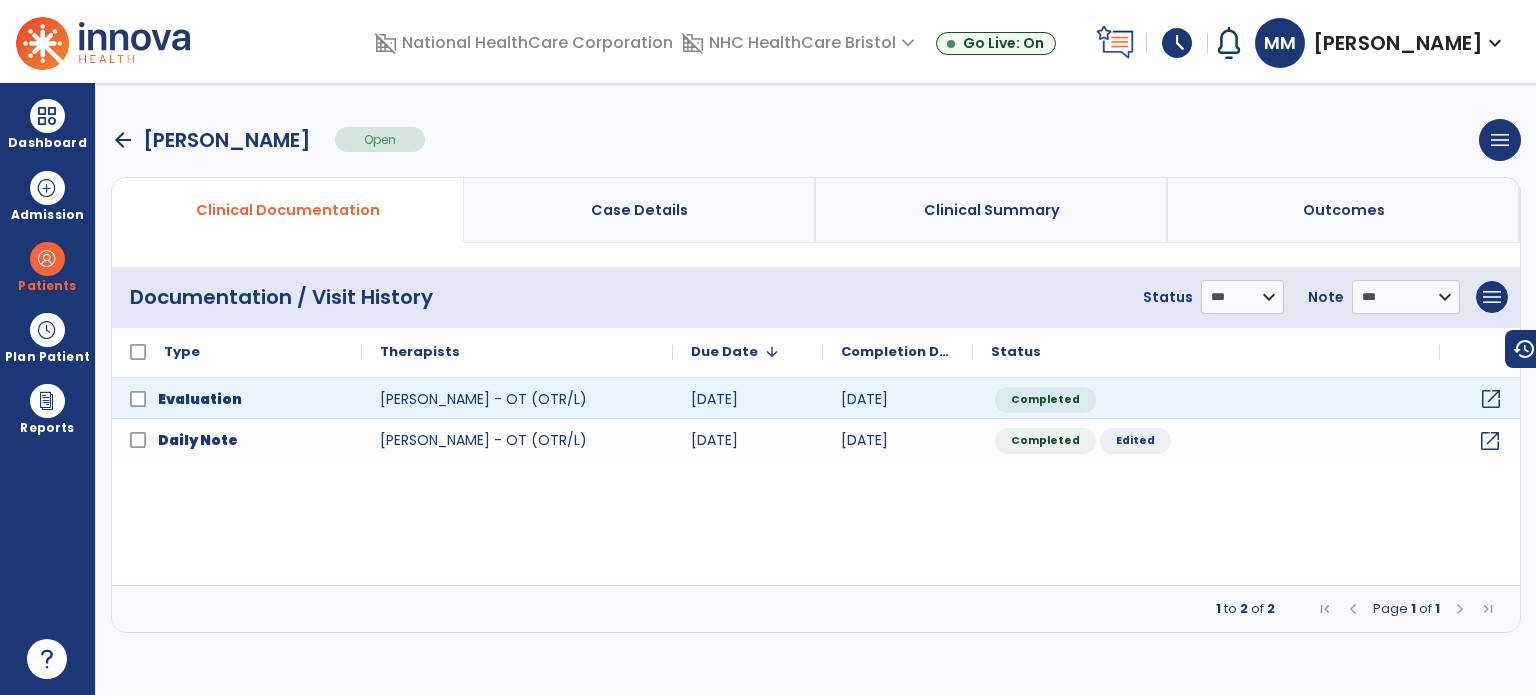 click on "open_in_new" 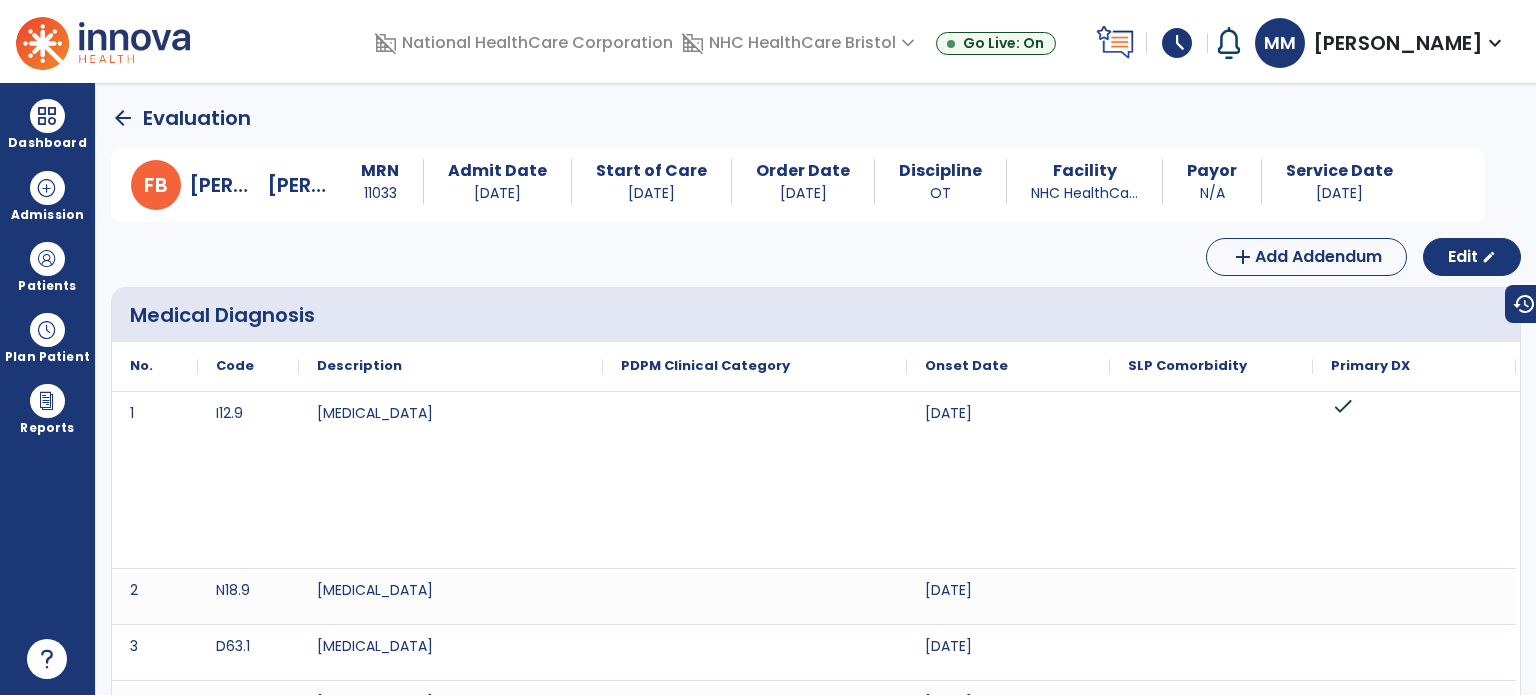 click on "Primary DX" at bounding box center (1414, 366) 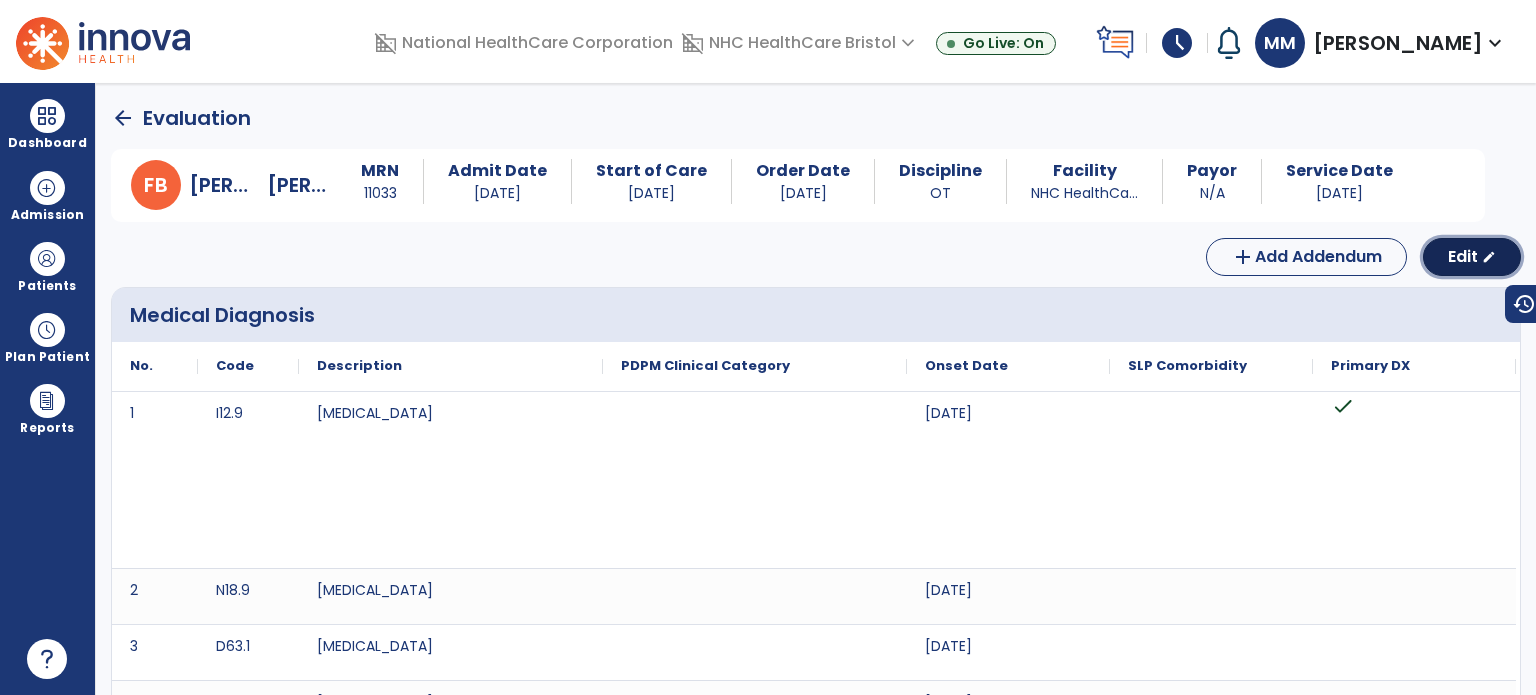 click on "Edit  edit" 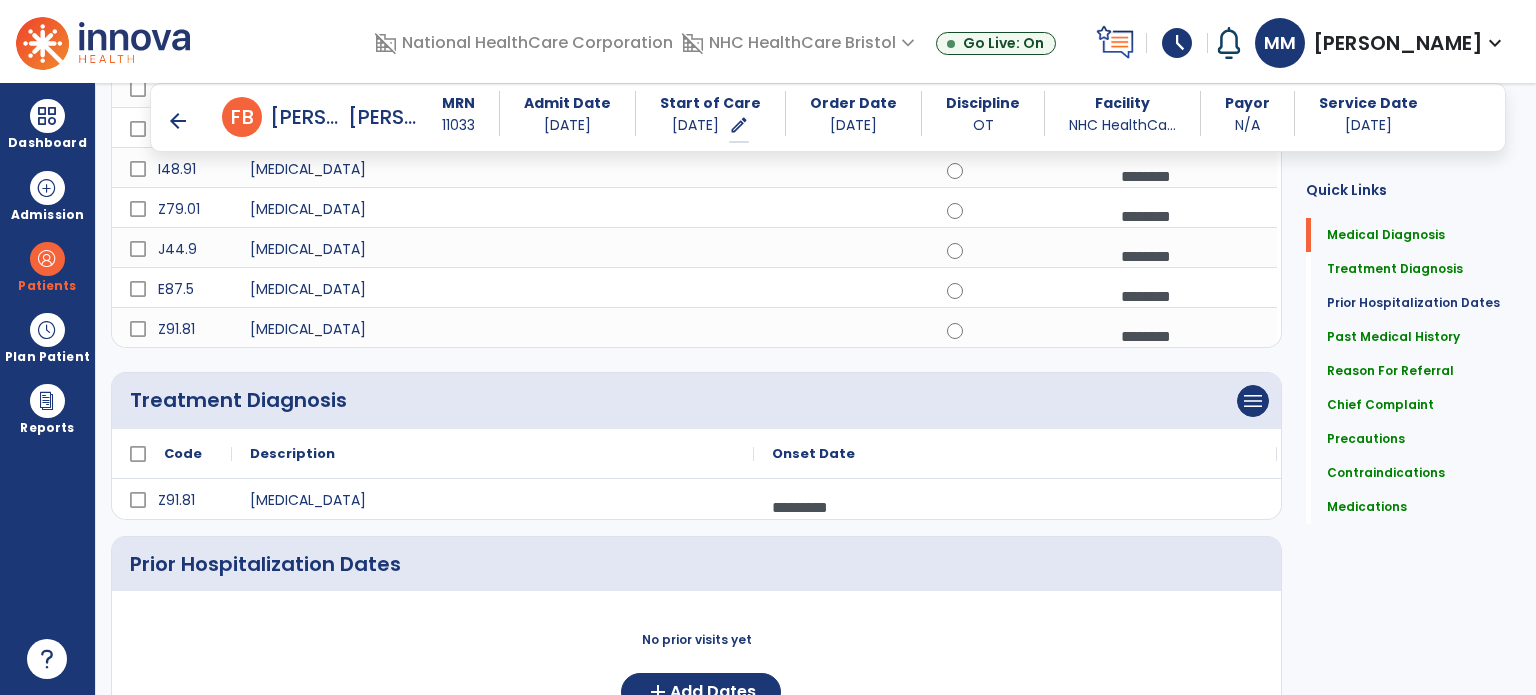 scroll, scrollTop: 0, scrollLeft: 0, axis: both 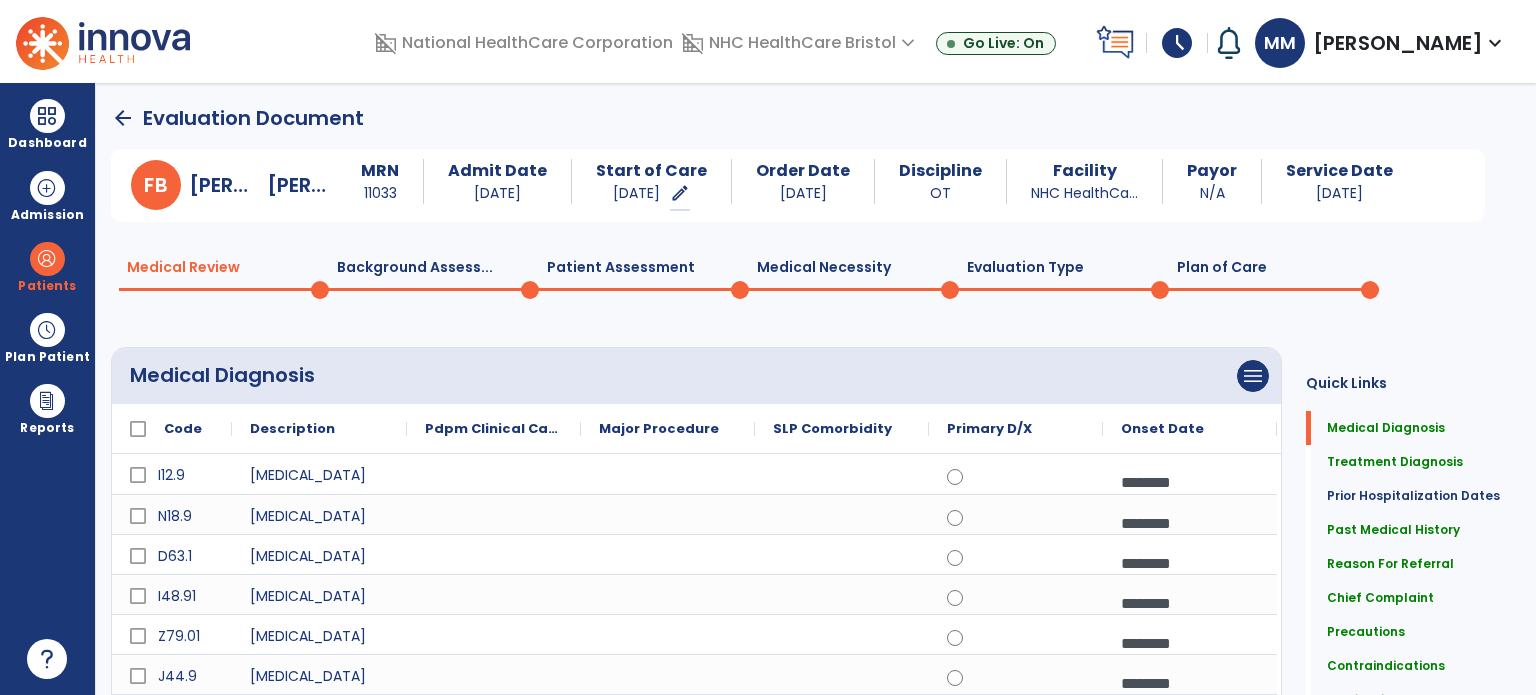 click on "Background Assess...  0" 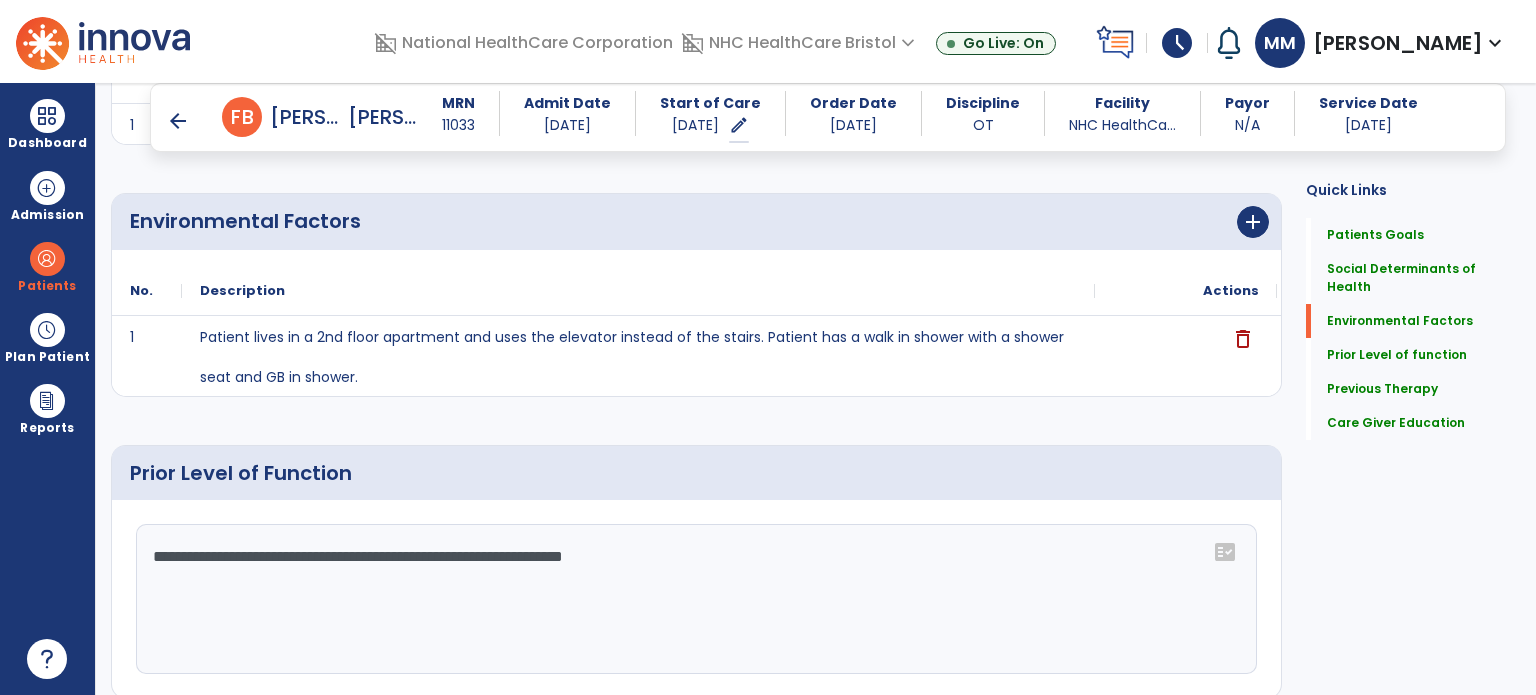scroll, scrollTop: 574, scrollLeft: 0, axis: vertical 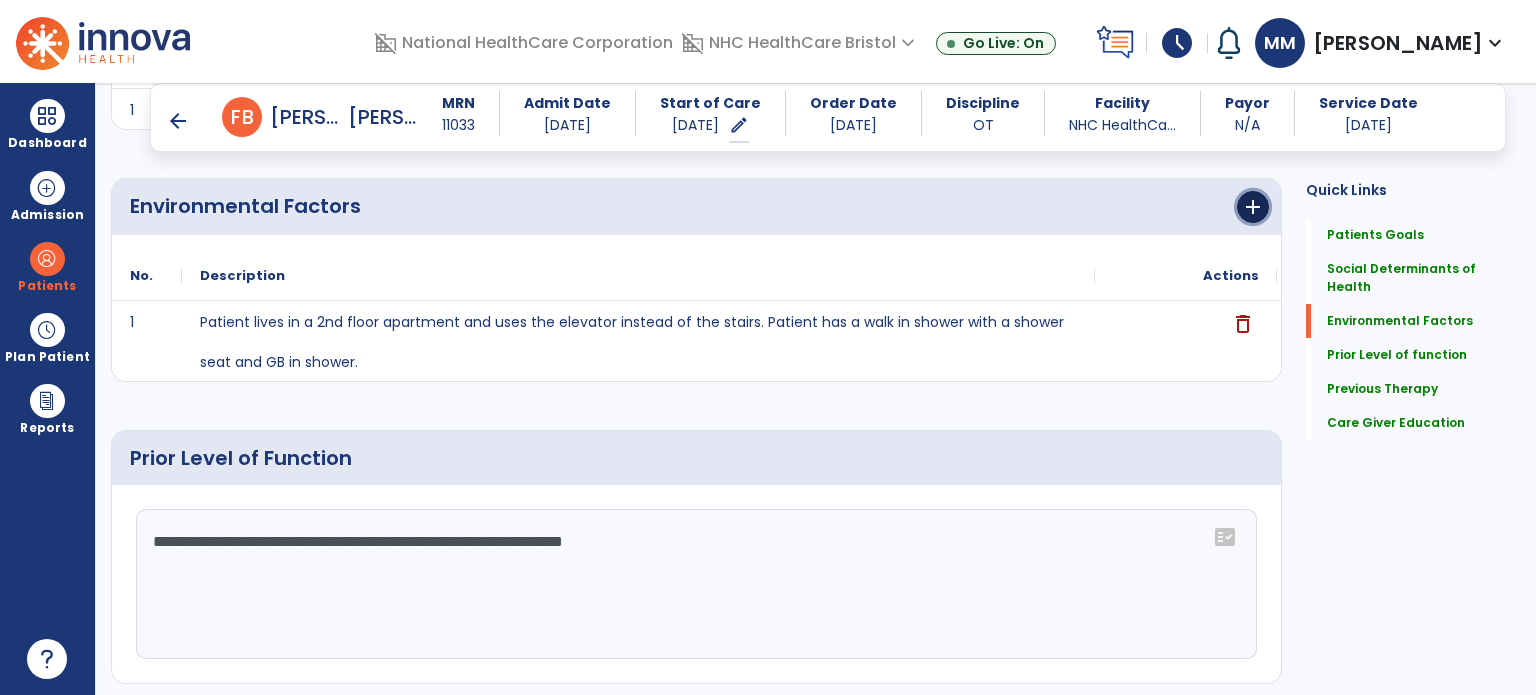 click on "add" 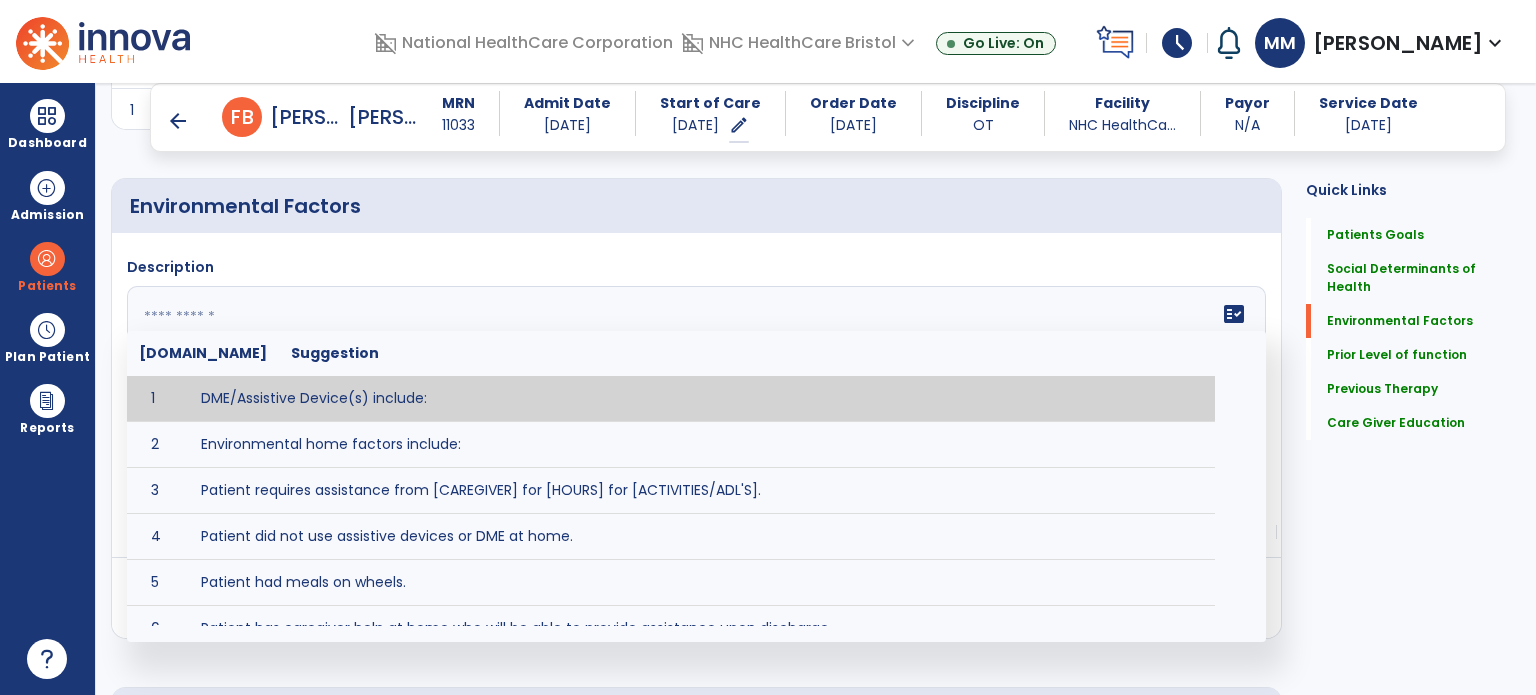 click 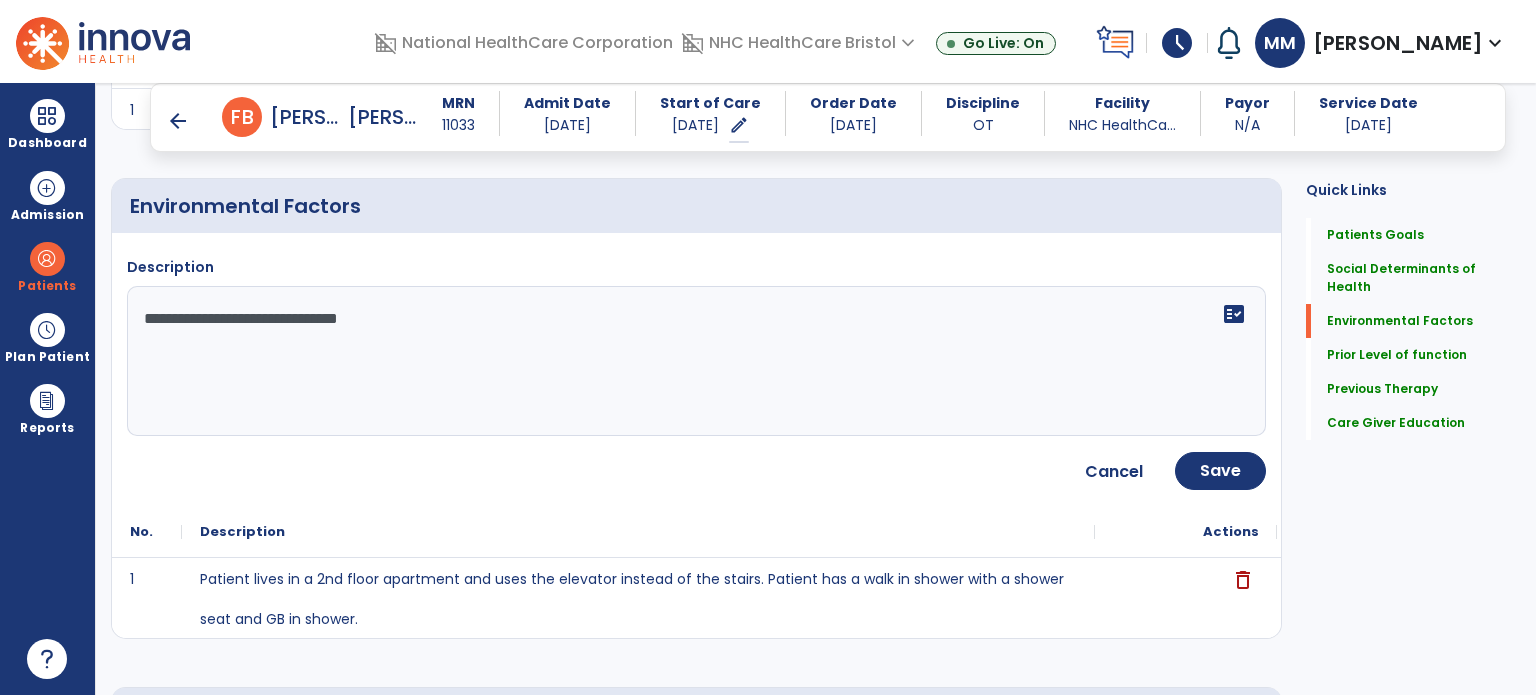click on "**********" 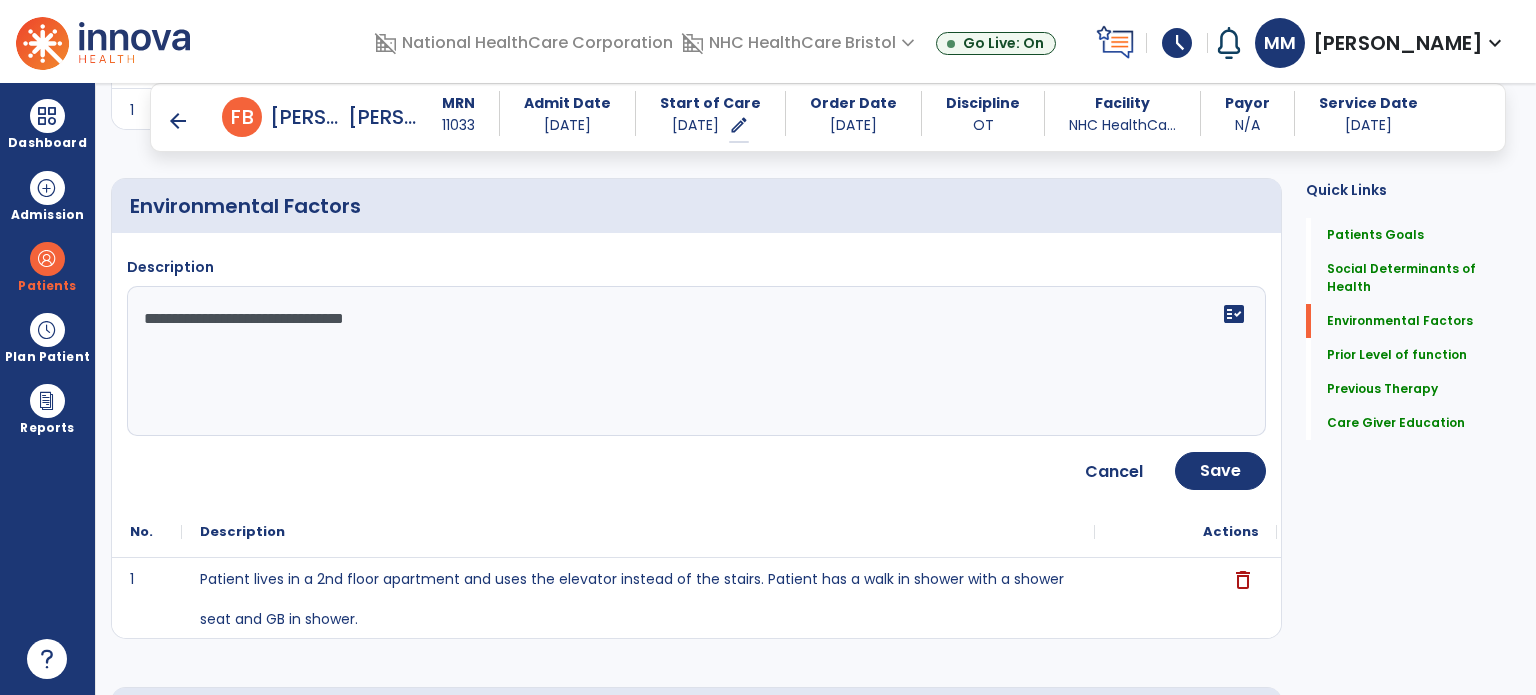 type on "**********" 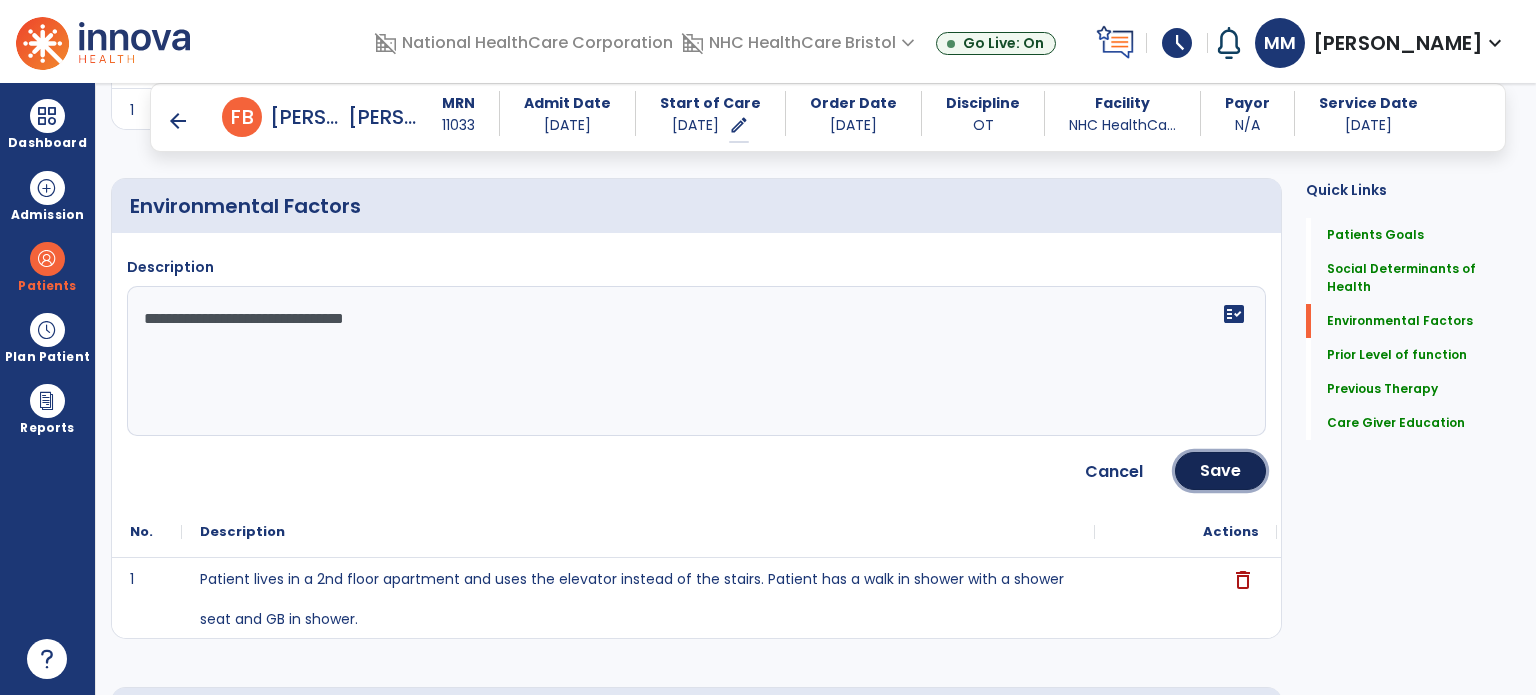 click on "Save" 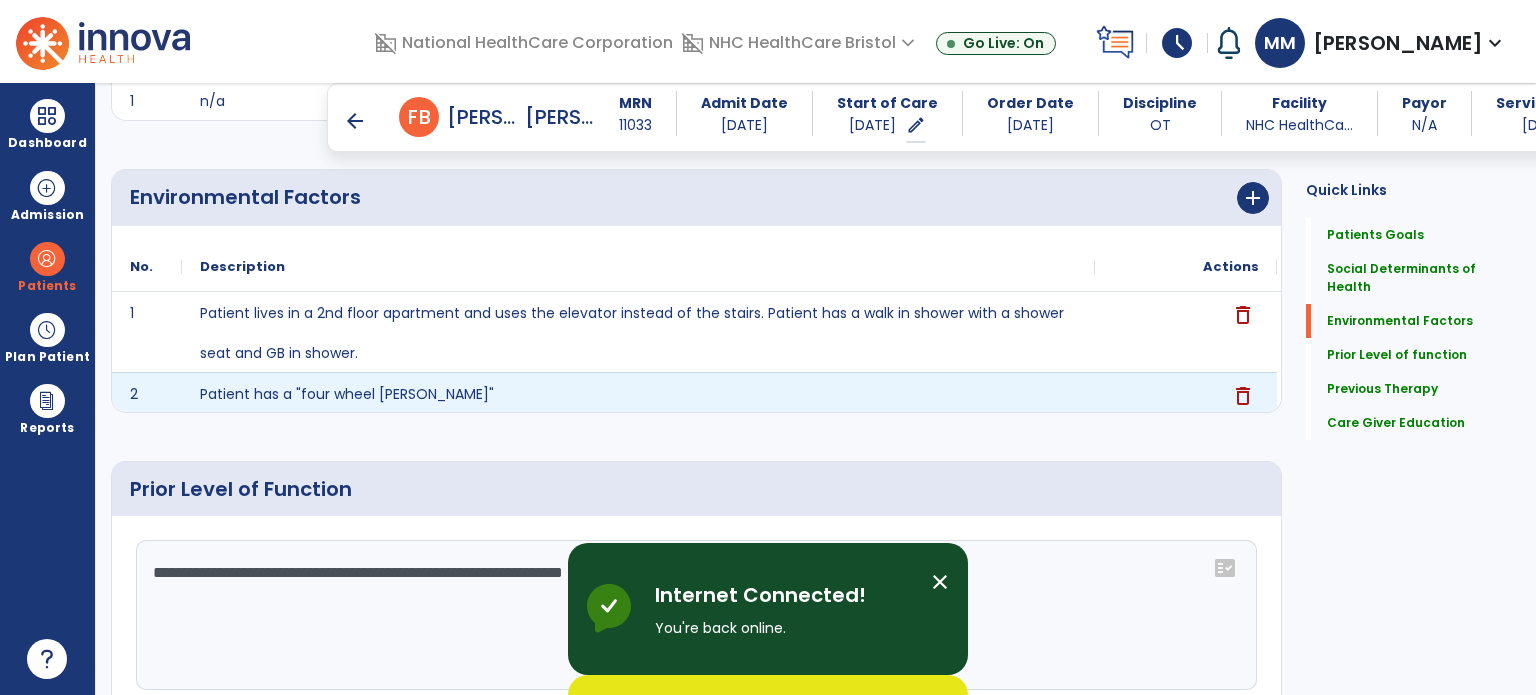 scroll, scrollTop: 583, scrollLeft: 0, axis: vertical 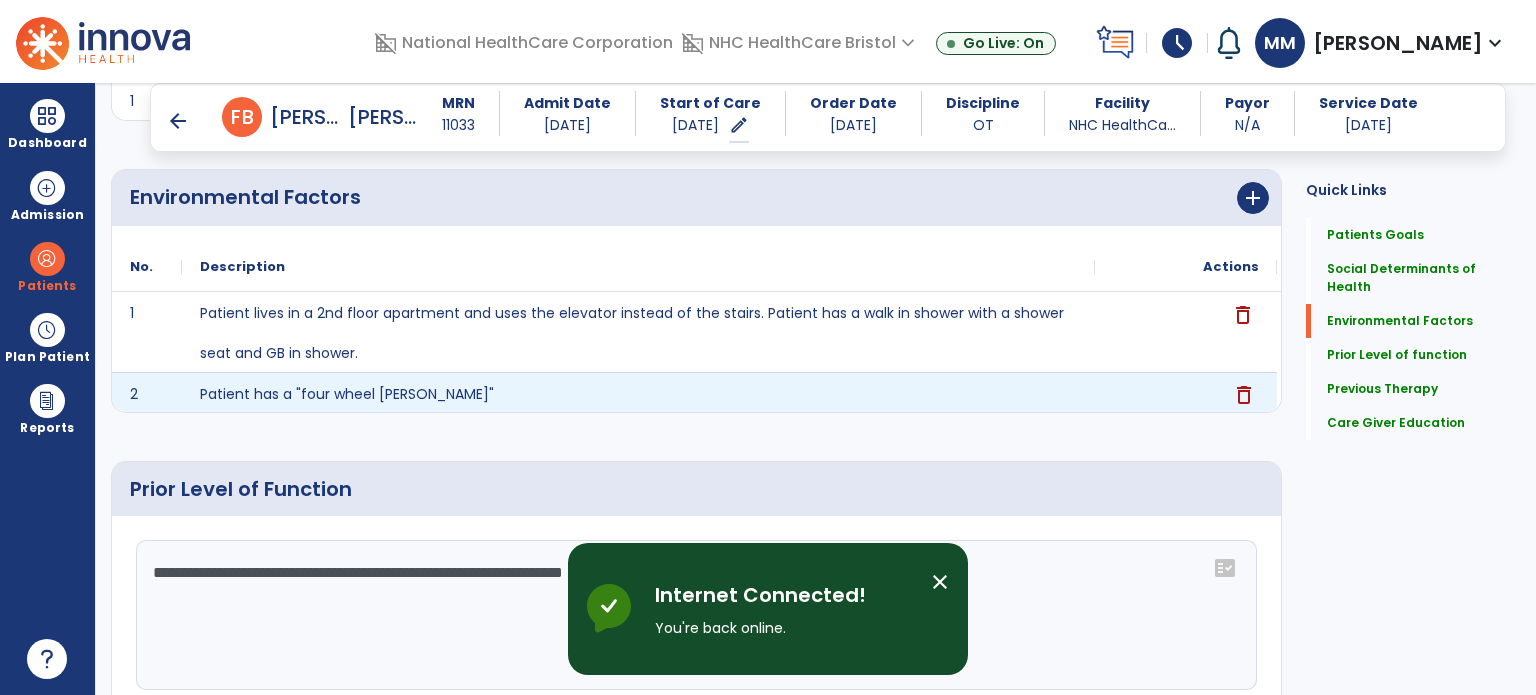 click on "delete" 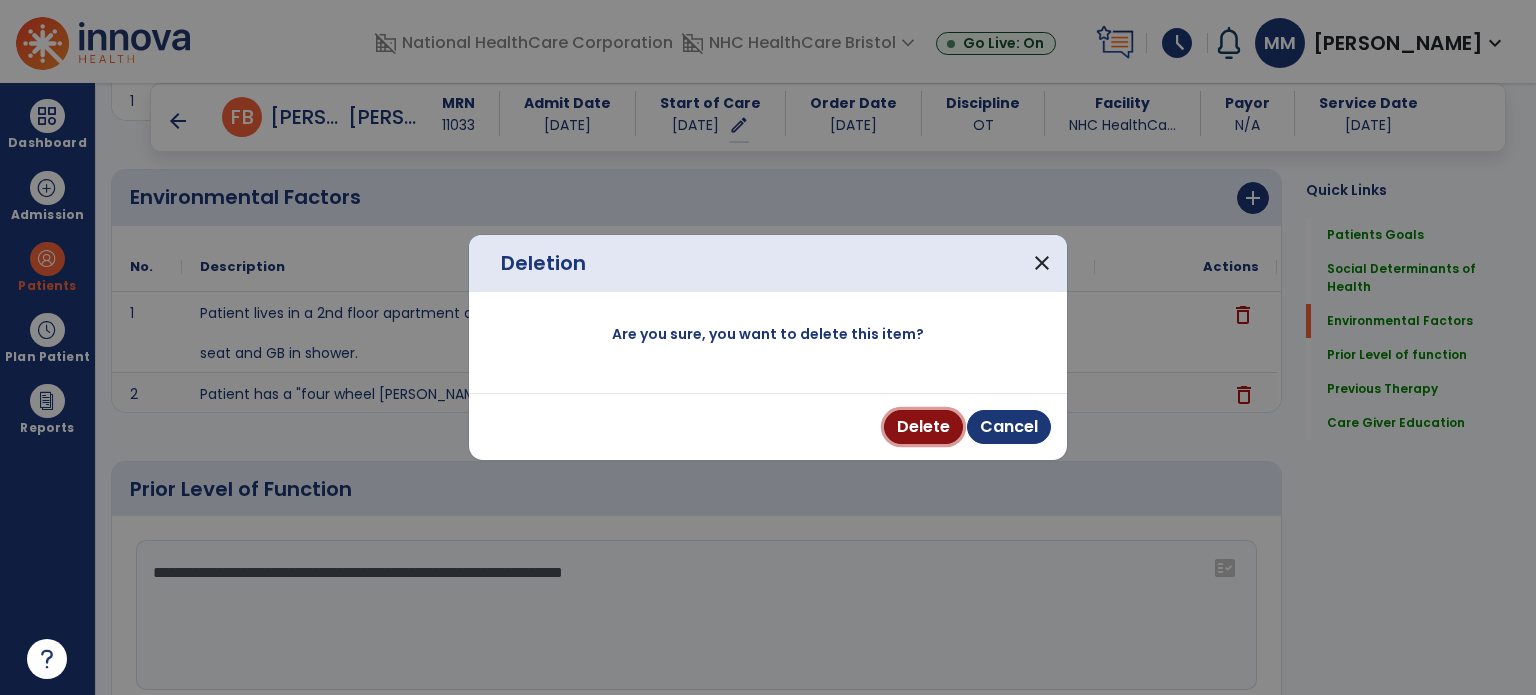 click on "Delete" at bounding box center (923, 427) 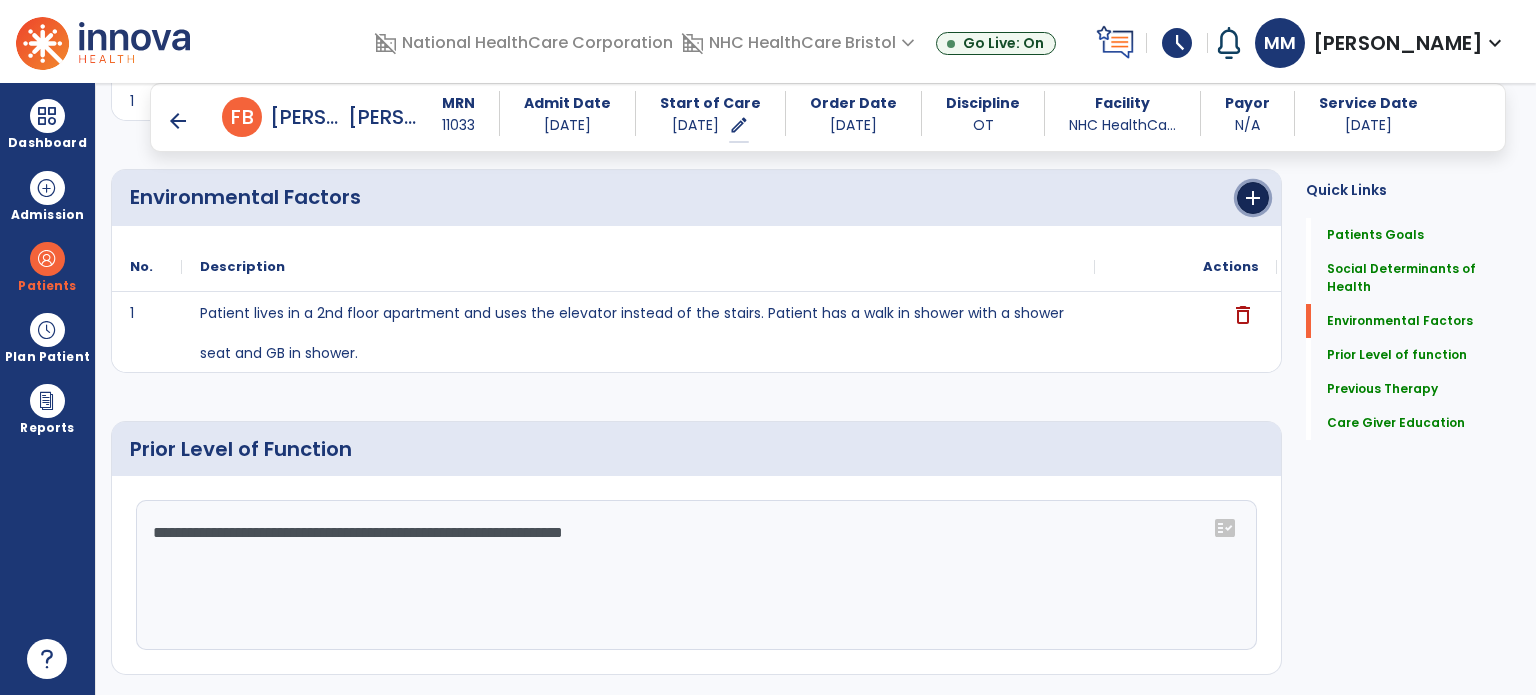 click on "add" 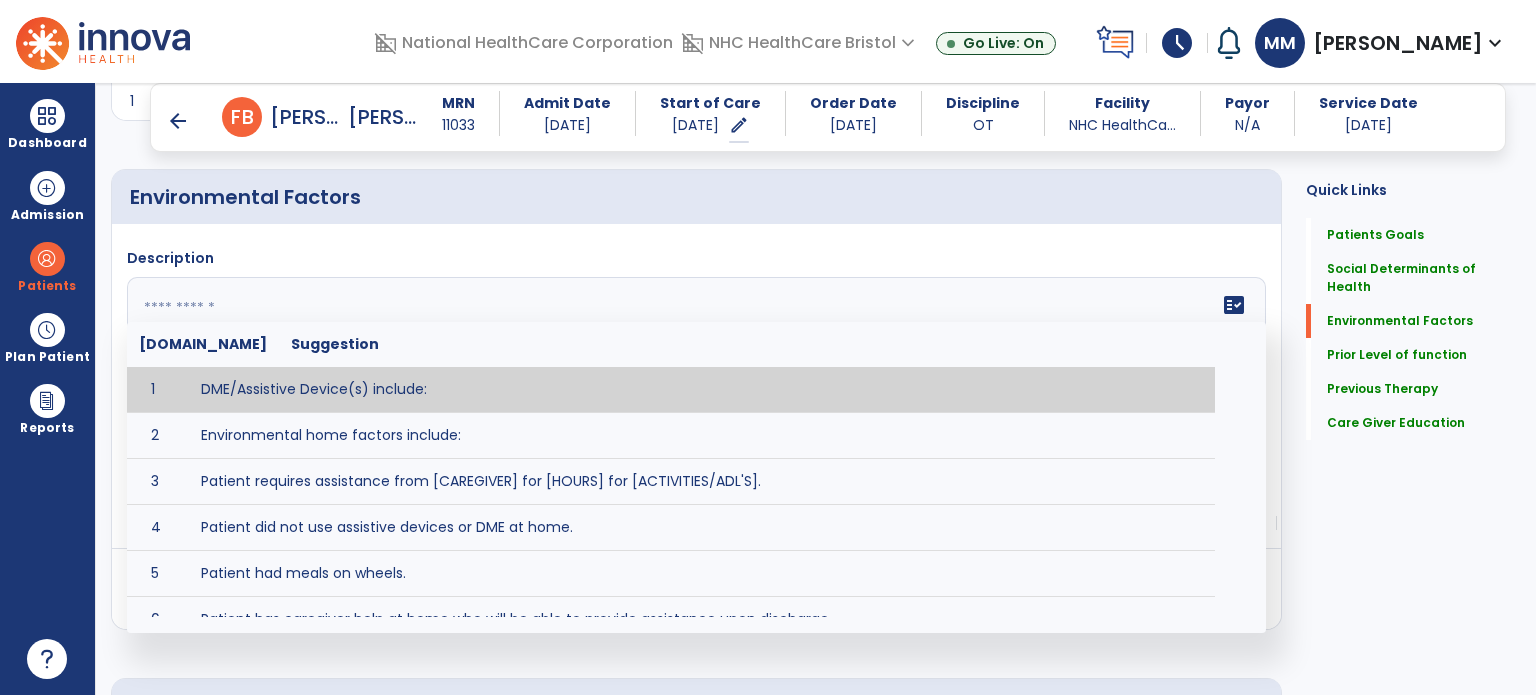 click on "fact_check  Sr.No Suggestion 1 DME/Assistive Device(s) include:  2 Environmental home factors include:  3 Patient requires assistance from [CAREGIVER] for [HOURS] for [ACTIVITIES/ADL'S]. 4 Patient did not use assistive devices or DME at home. 5 Patient had meals on wheels. 6 Patient has caregiver help at home who will be able to provide assistance upon discharge. 7 Patient lived alone at home prior to admission and will [HAVE or HAVE NOT] assistance at home from [CAREGIVER] upon discharge. 8 Patient lives alone. 9 Patient lives with caregiver who provides support/aid for ____________. 10 Patient lives with spouse/significant other. 11 Patient needs to clime [NUMBER] stairs [WITH/WITHOUT] railing in order to reach [ROOM]. 12 Patient uses adaptive equipment at home including [EQUIPMENT] and has the following home modifications __________. 13 Patient was able to complete community activities (driving, shopping, community ambulation, etc.) independently. 14 15 16 17" 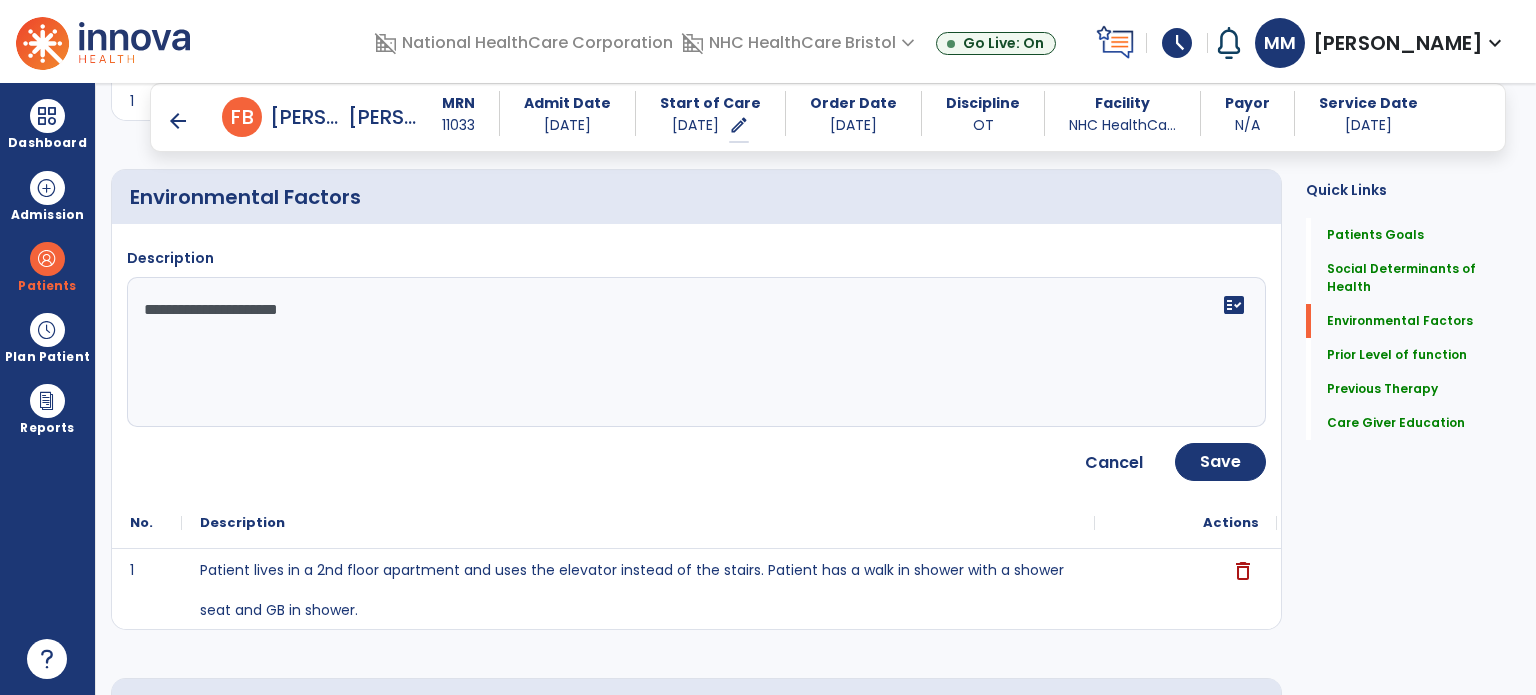 type on "**********" 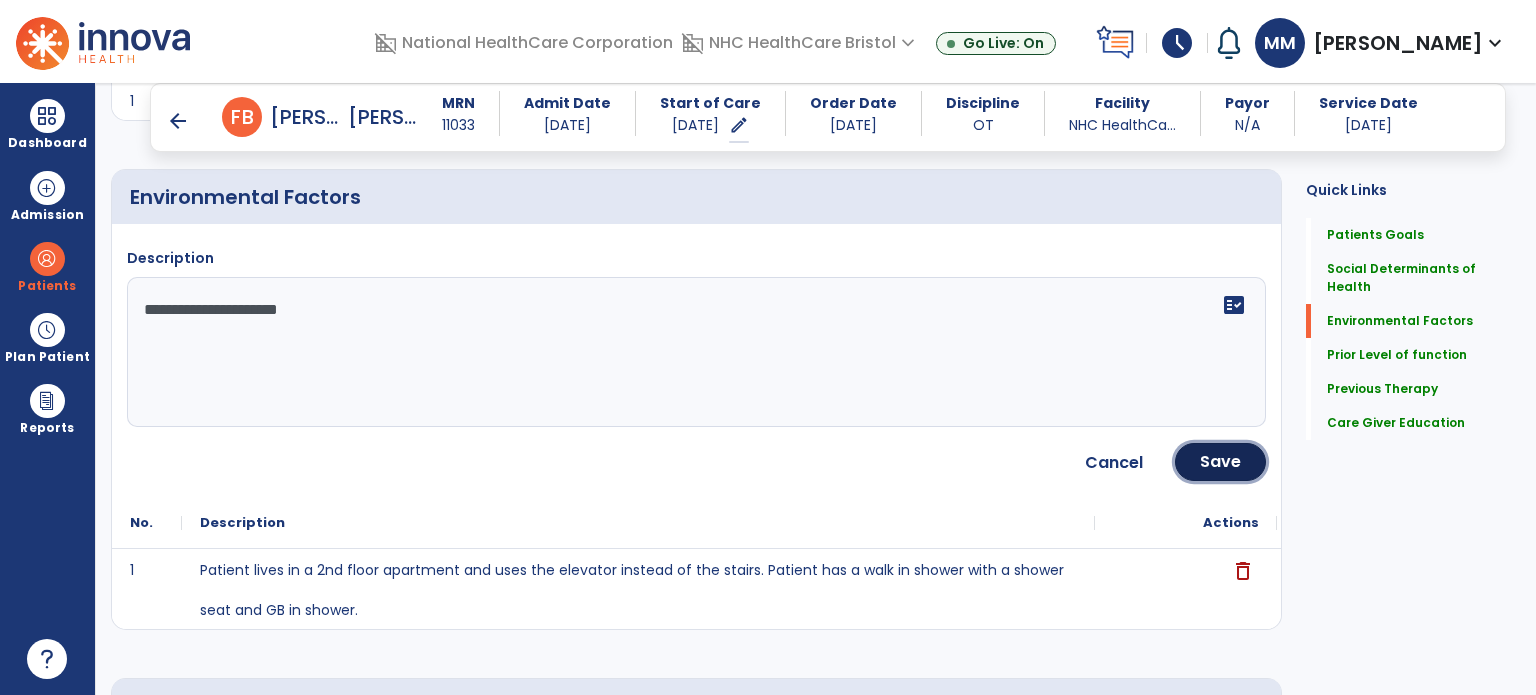 click on "Save" 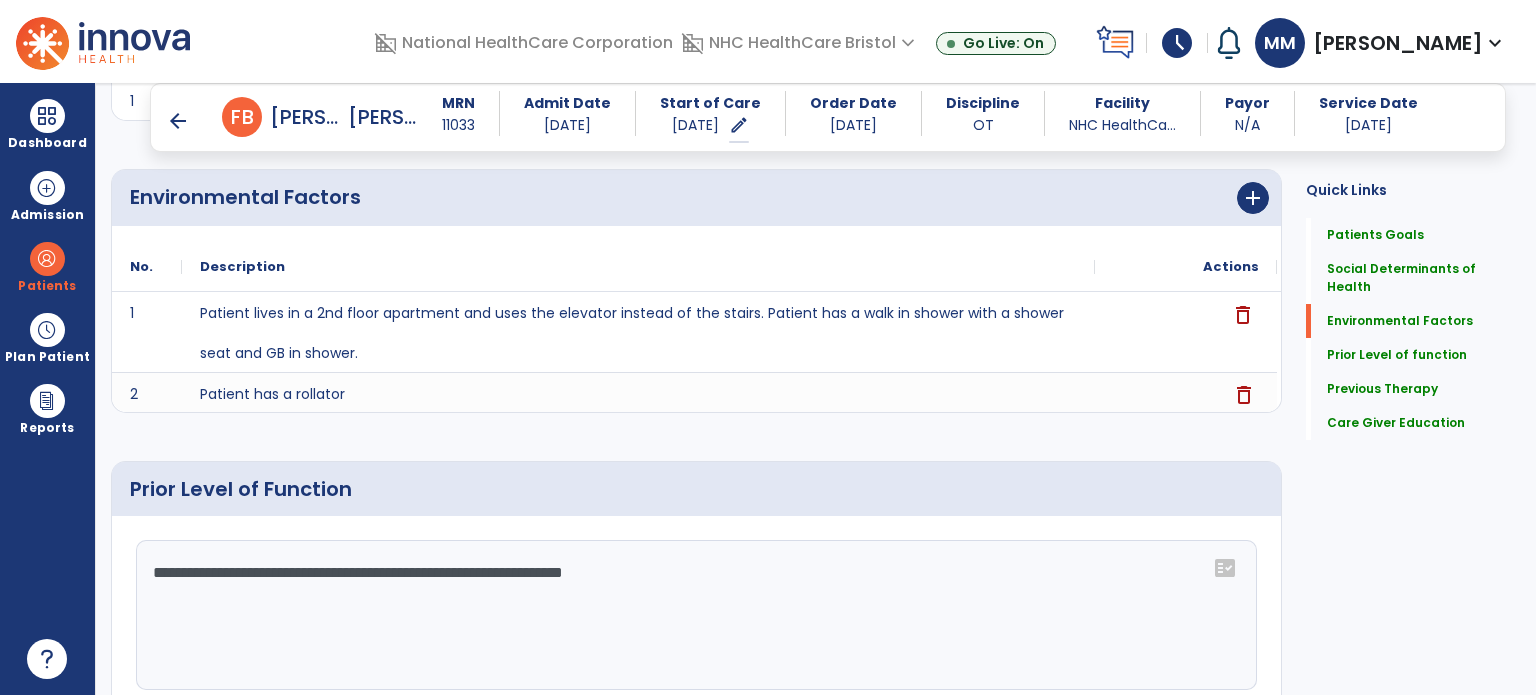 scroll, scrollTop: 1272, scrollLeft: 0, axis: vertical 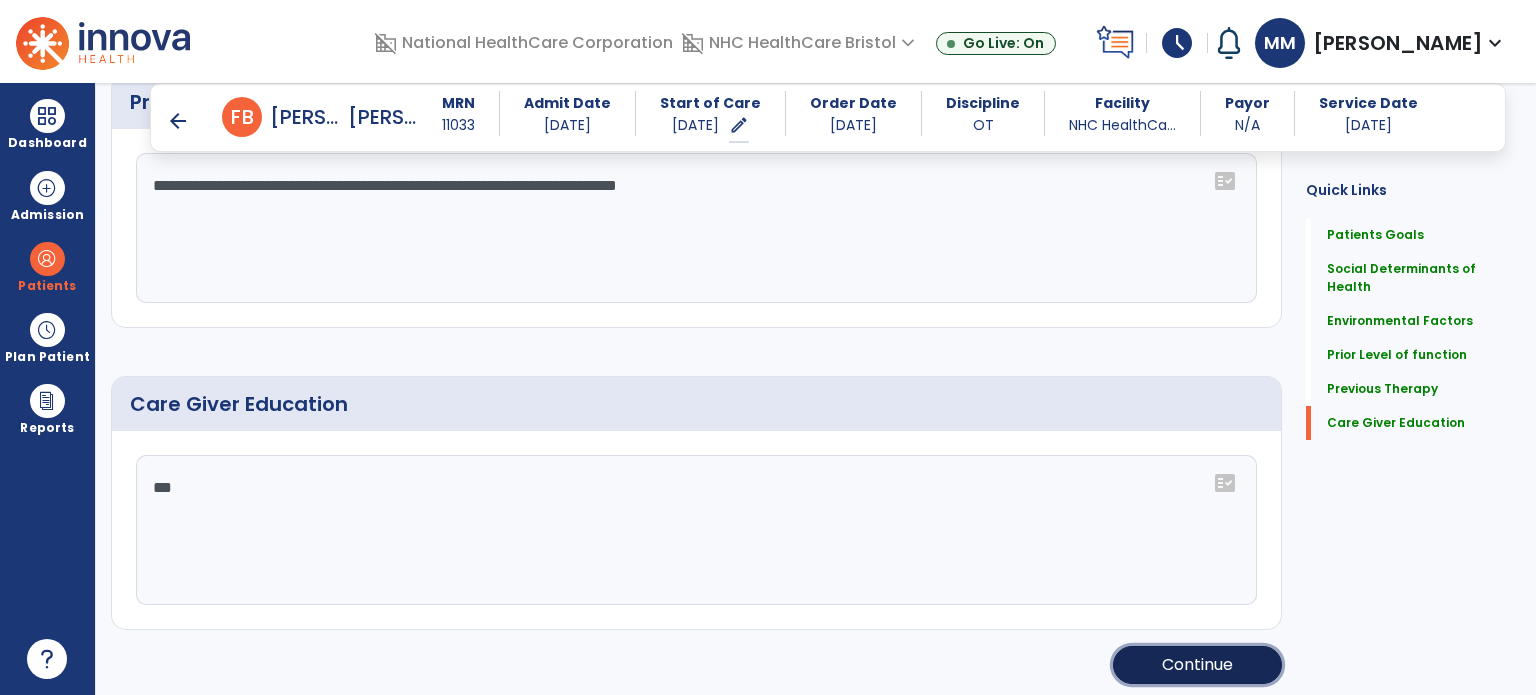 click on "Continue" 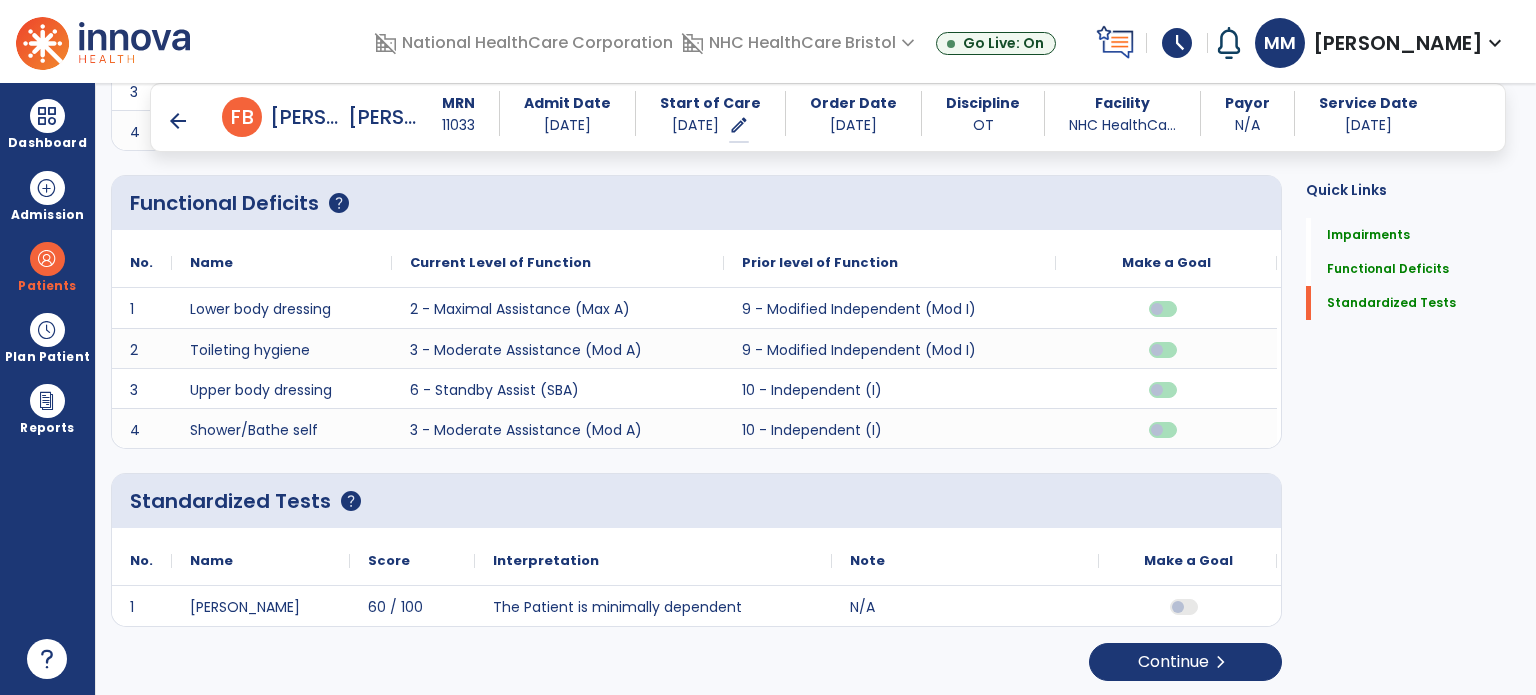 scroll, scrollTop: 0, scrollLeft: 0, axis: both 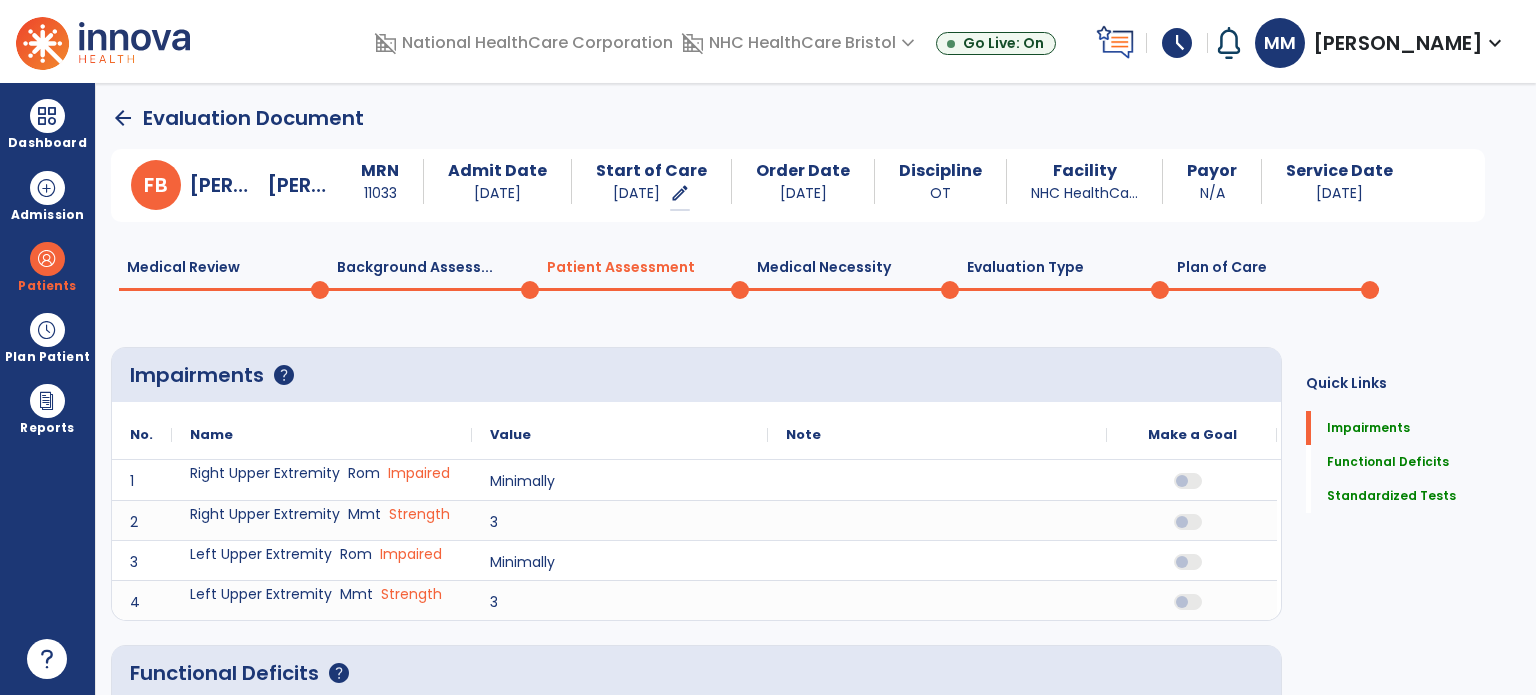 click on "Plan of Care  0" 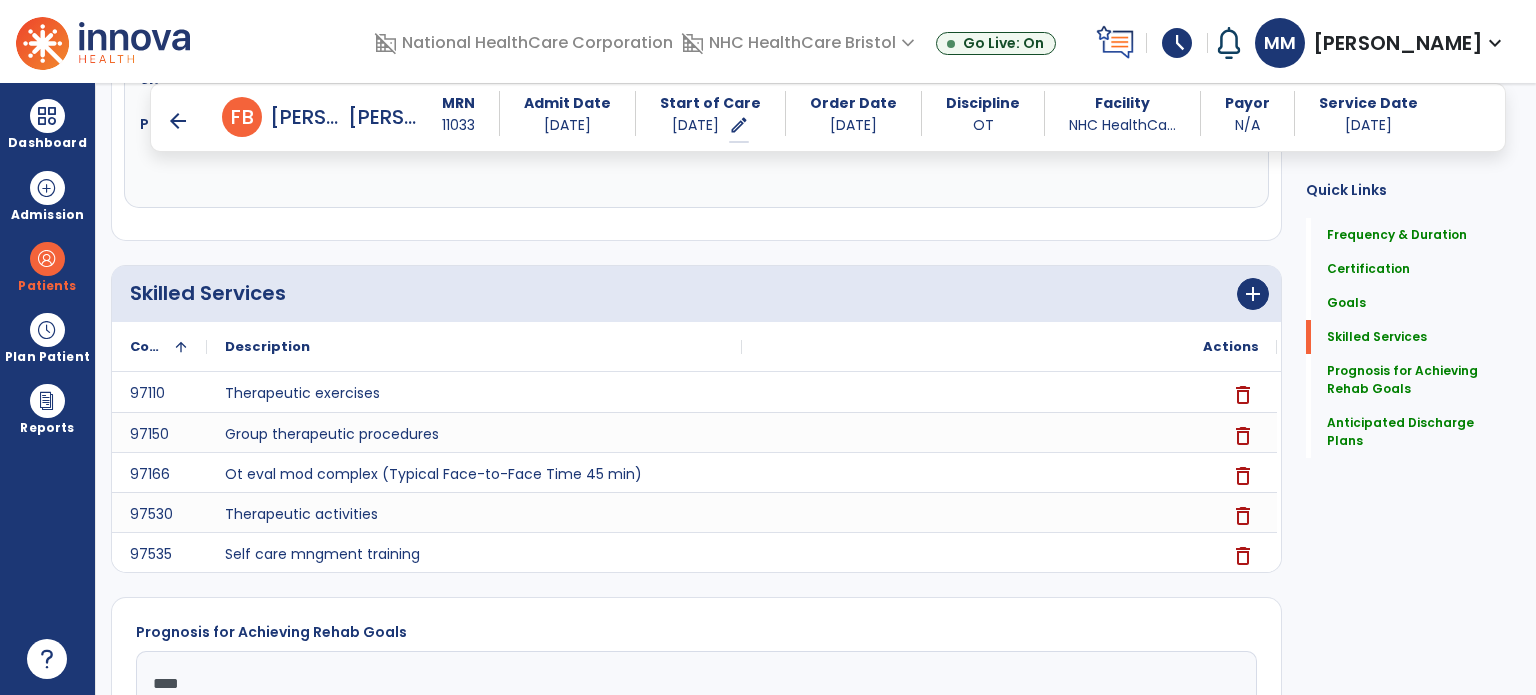scroll, scrollTop: 1609, scrollLeft: 0, axis: vertical 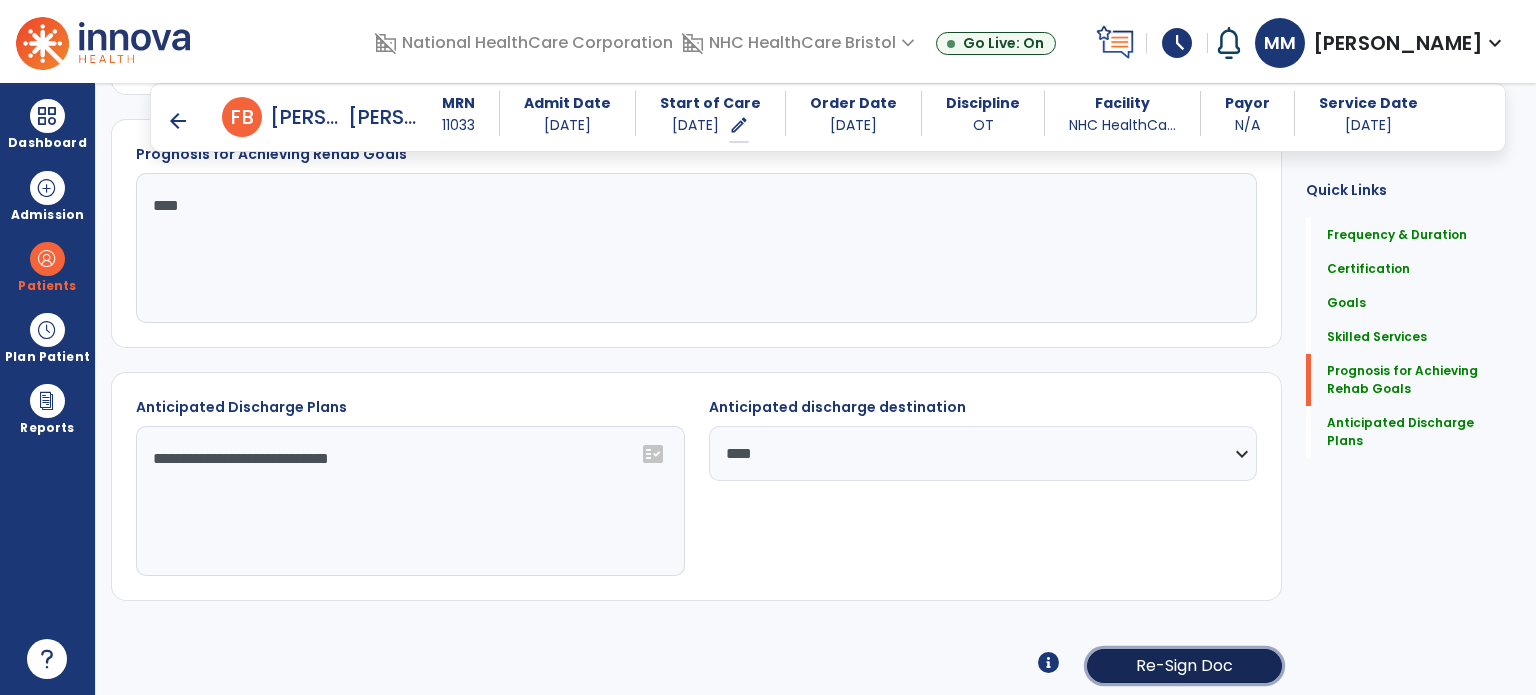 click on "Re-Sign Doc" 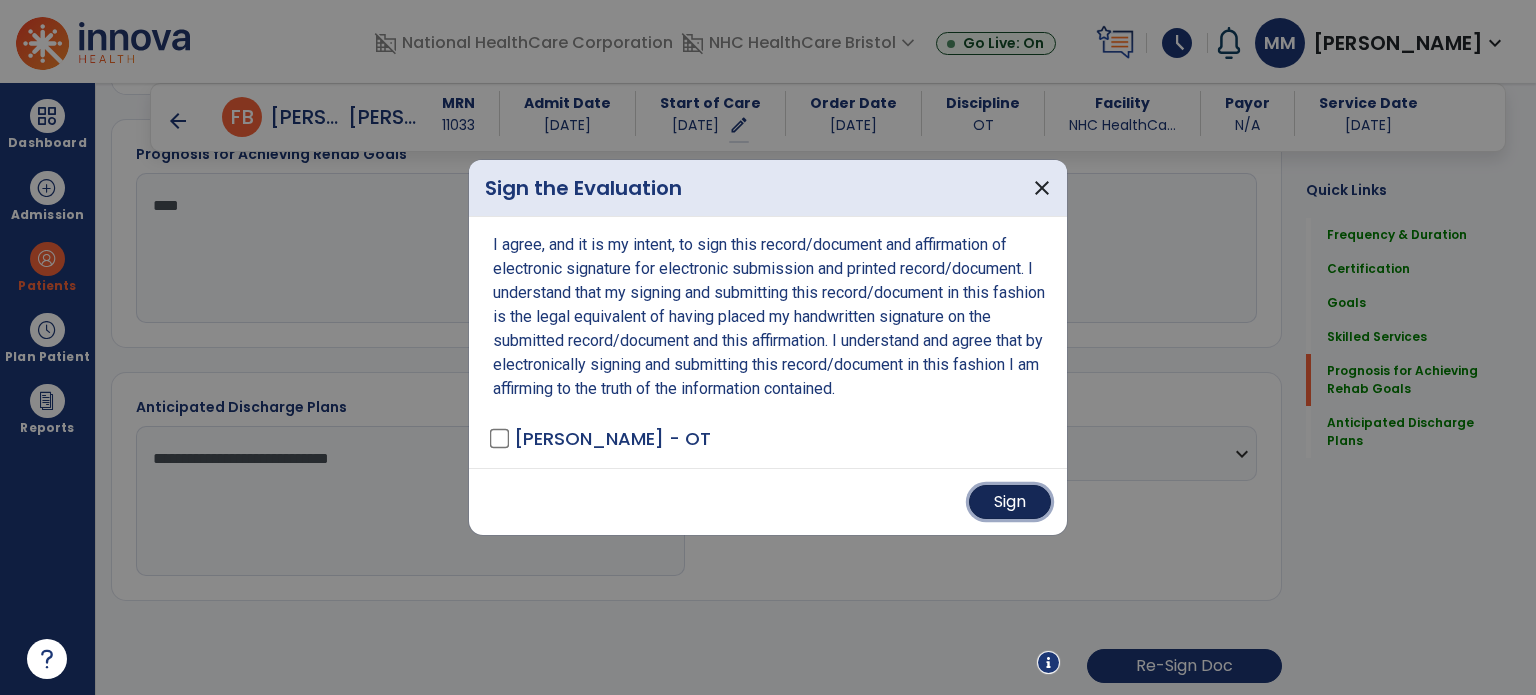 click on "Sign" at bounding box center [1010, 502] 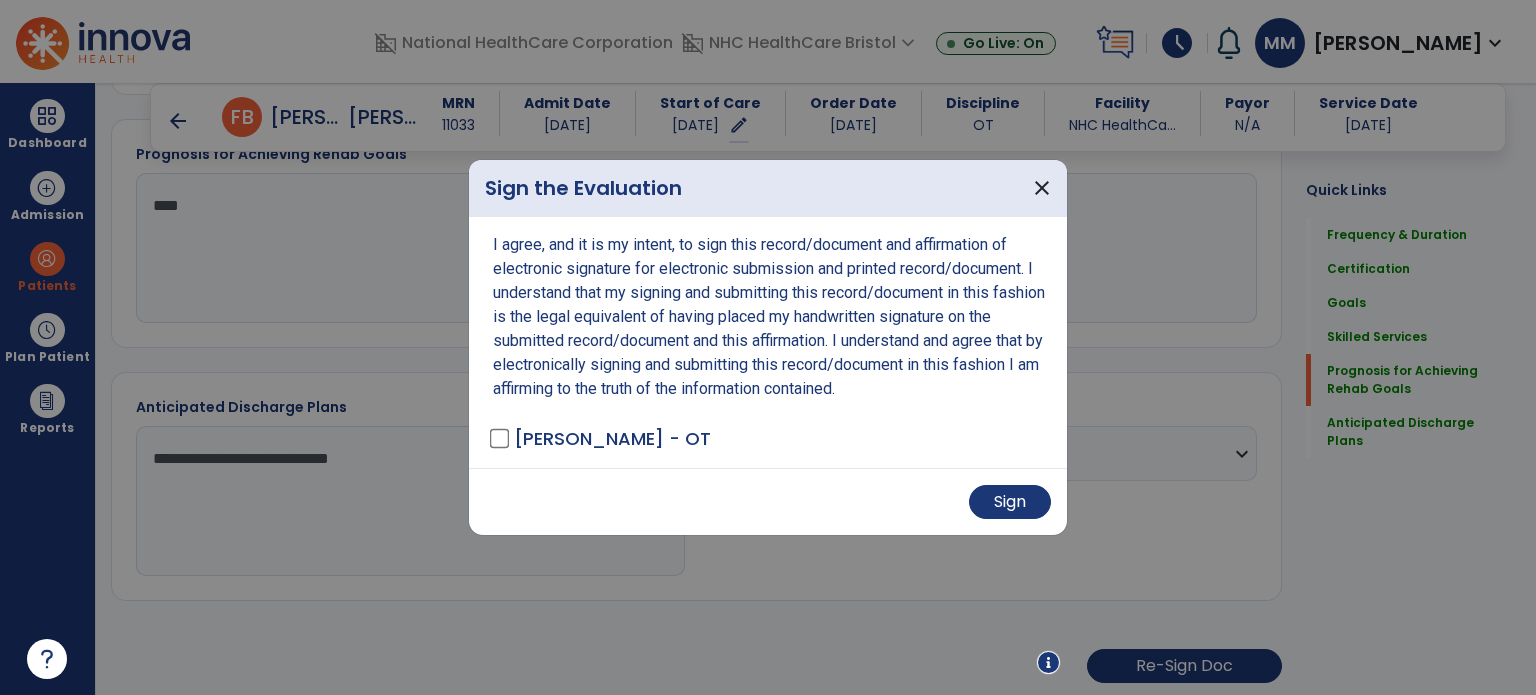 scroll, scrollTop: 1608, scrollLeft: 0, axis: vertical 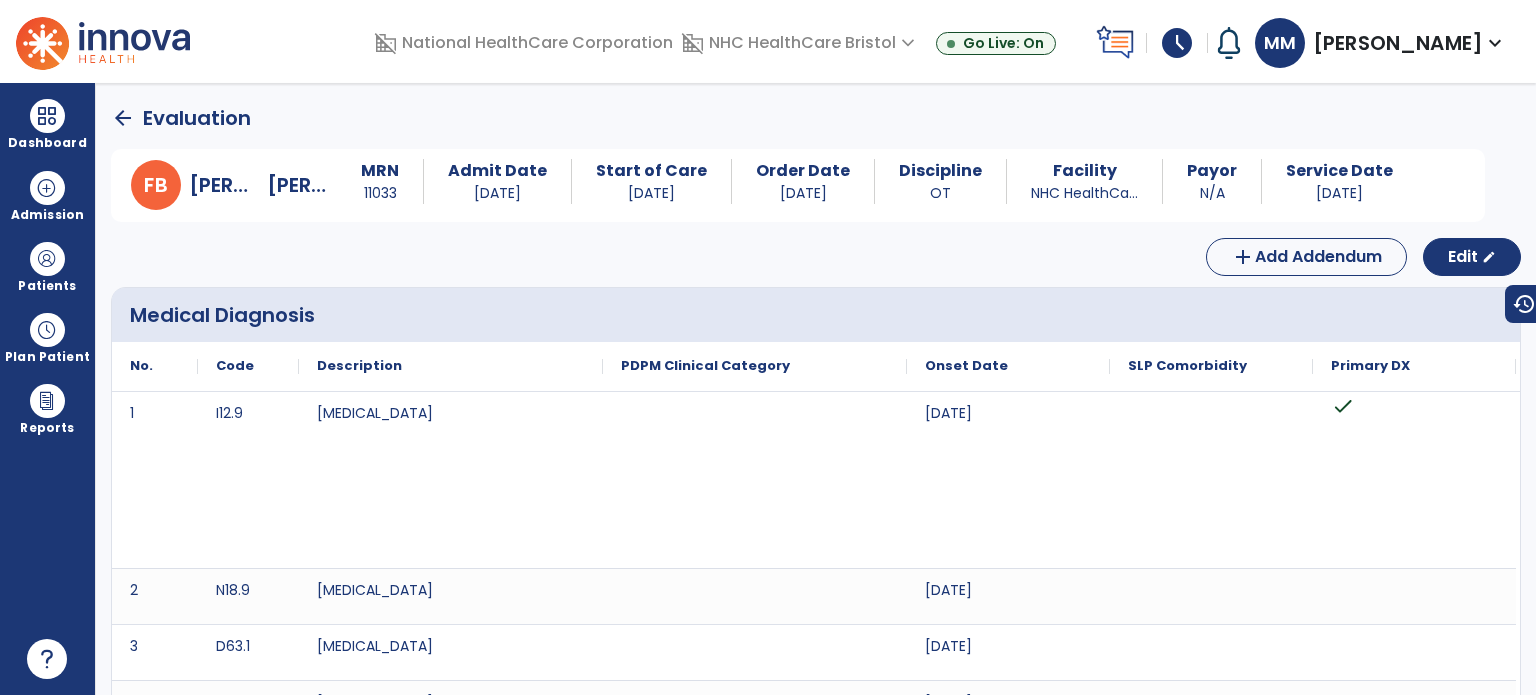 click at bounding box center (47, 116) 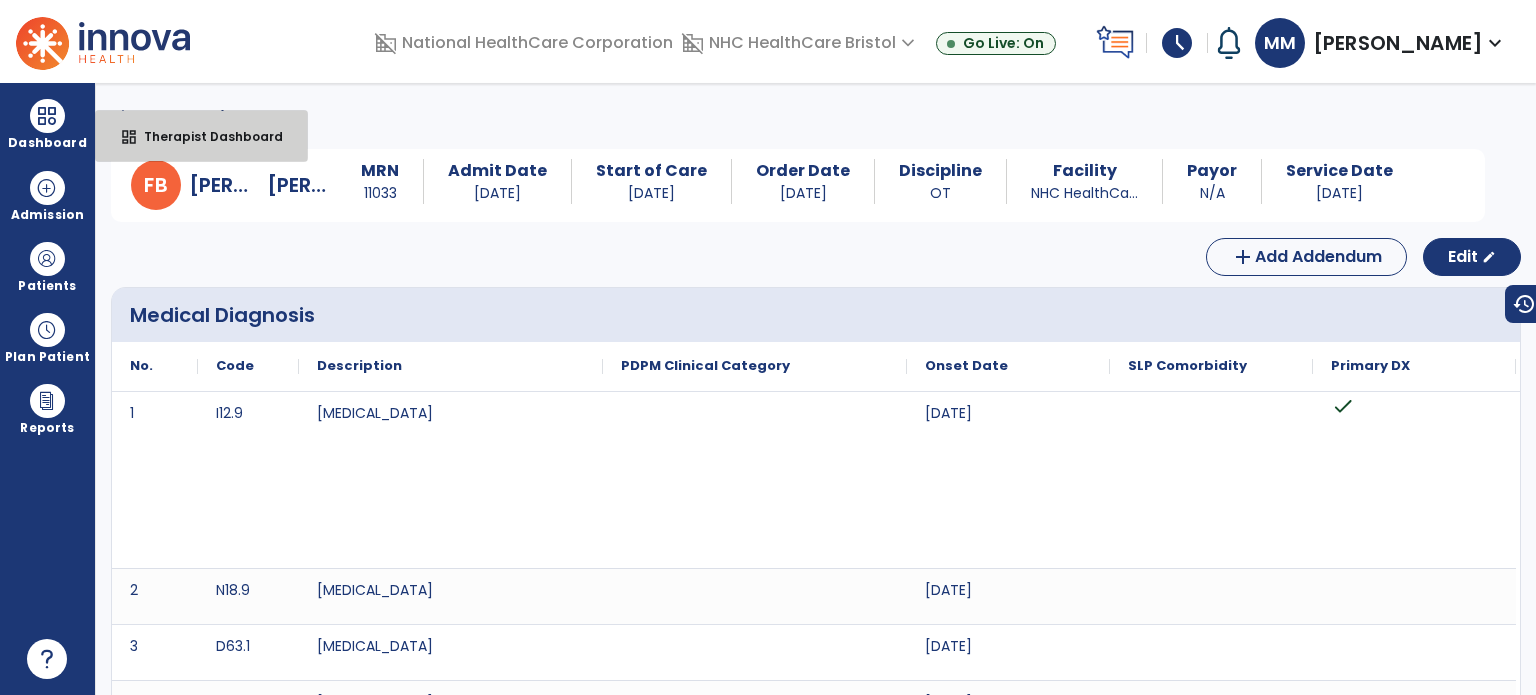 click on "dashboard  Therapist Dashboard" at bounding box center [201, 136] 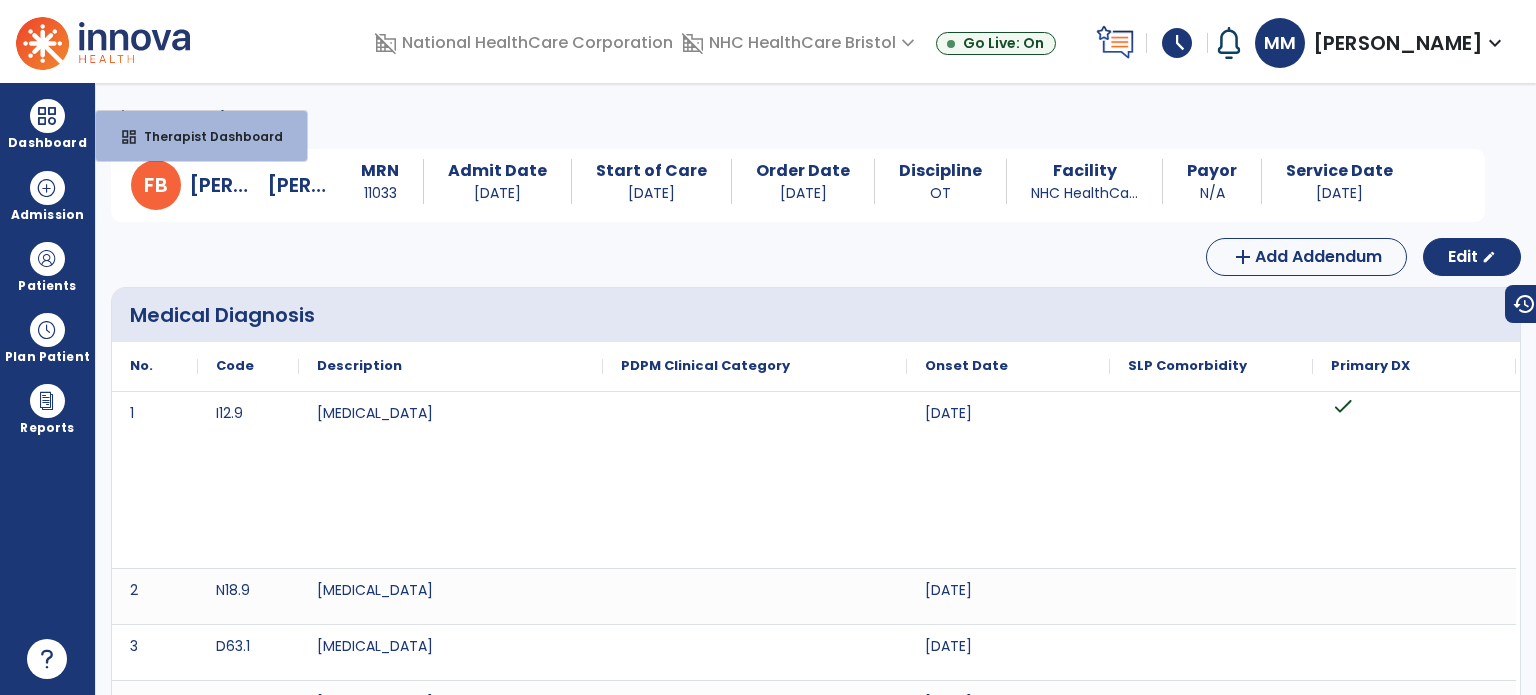 select on "****" 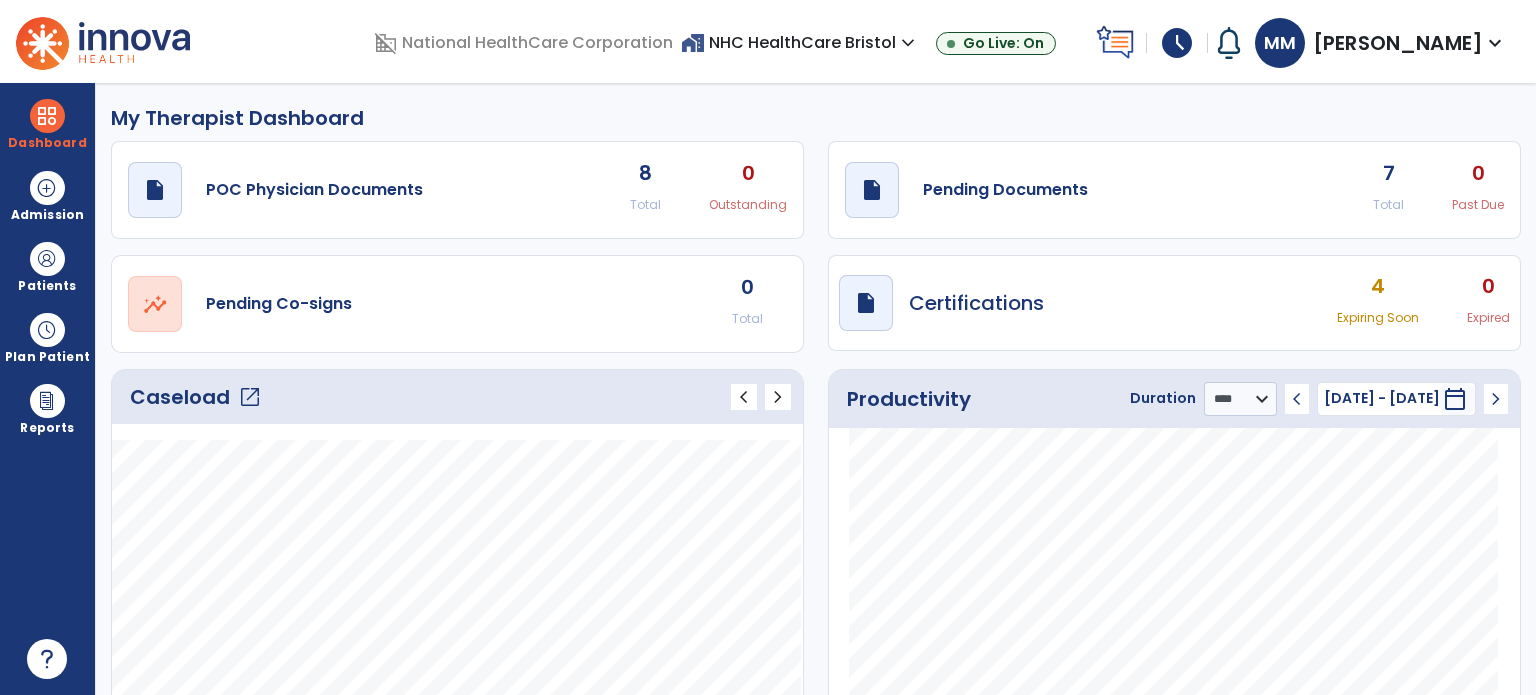 click on "draft   open_in_new  Pending Documents" 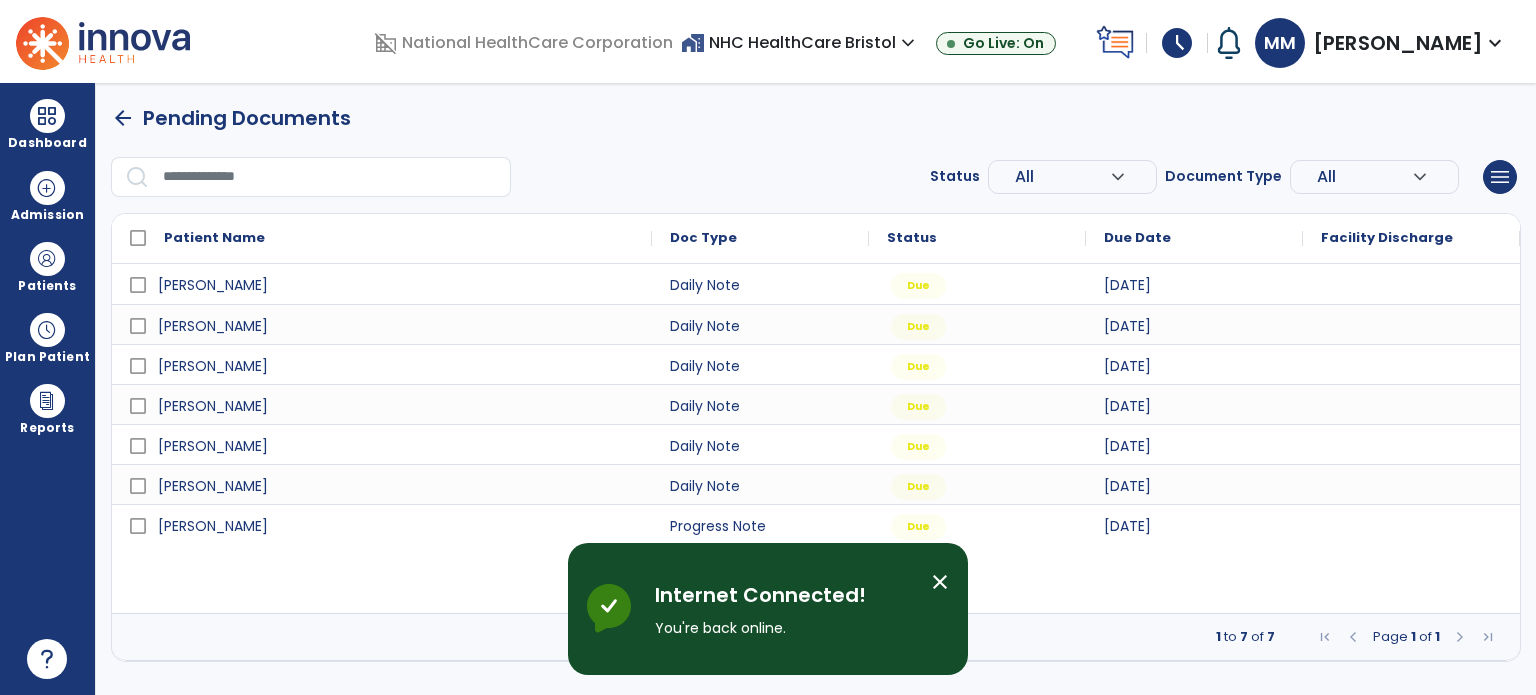 click on "Patients" at bounding box center [47, 266] 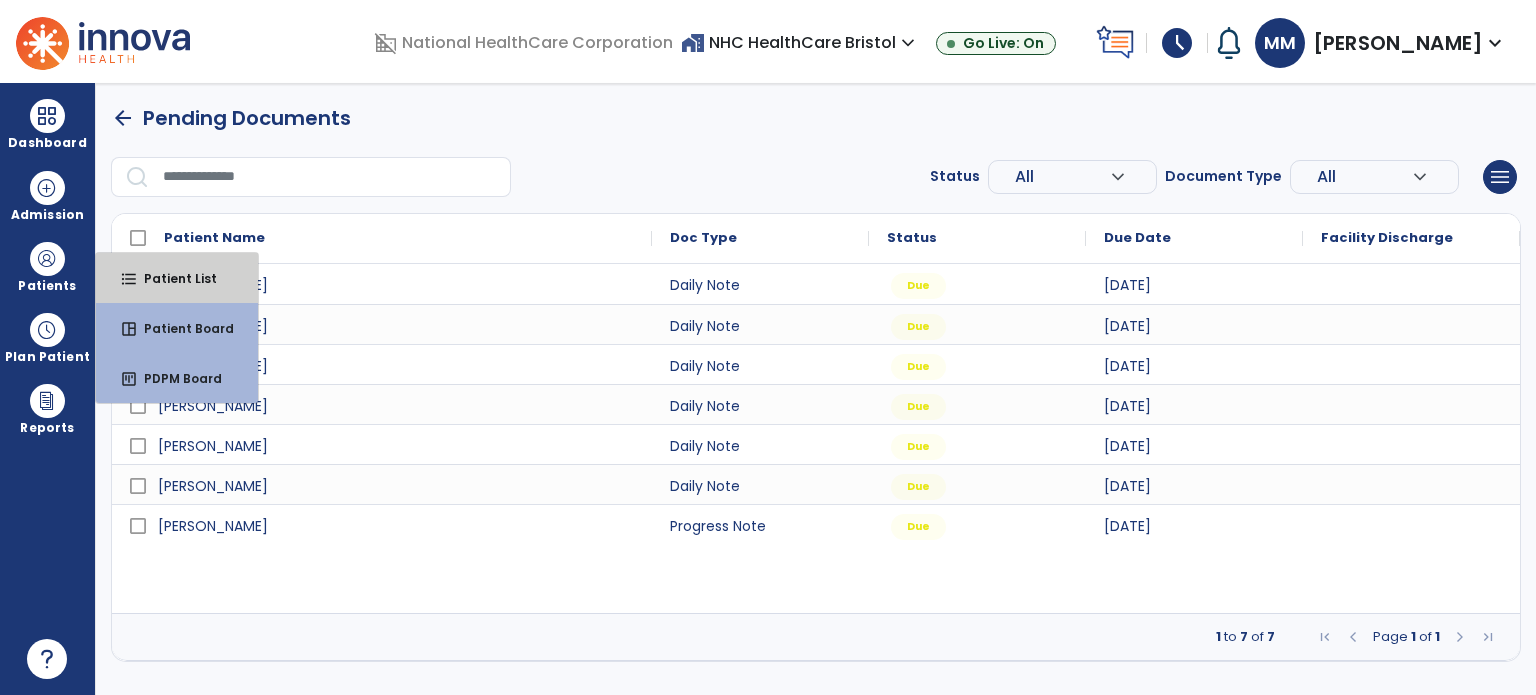 click on "format_list_bulleted  Patient List" at bounding box center [177, 278] 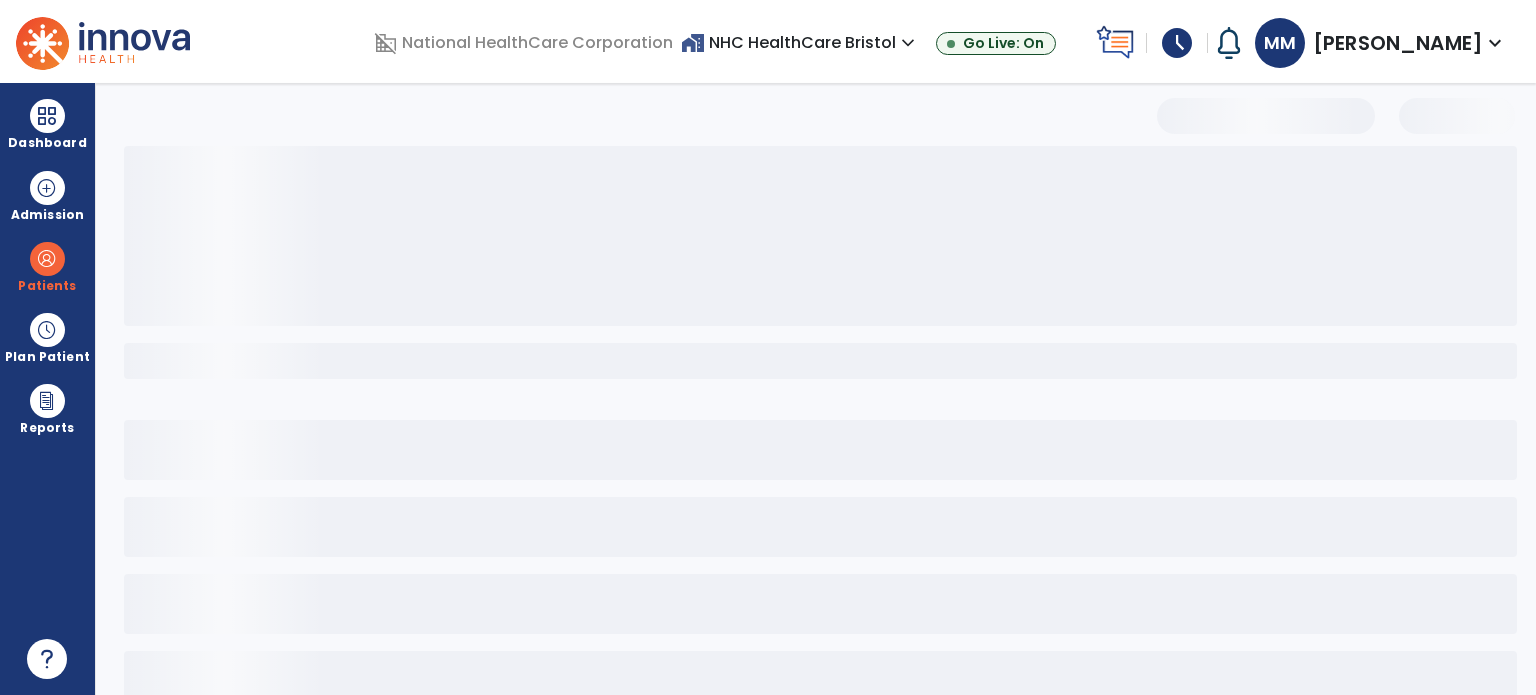 select on "***" 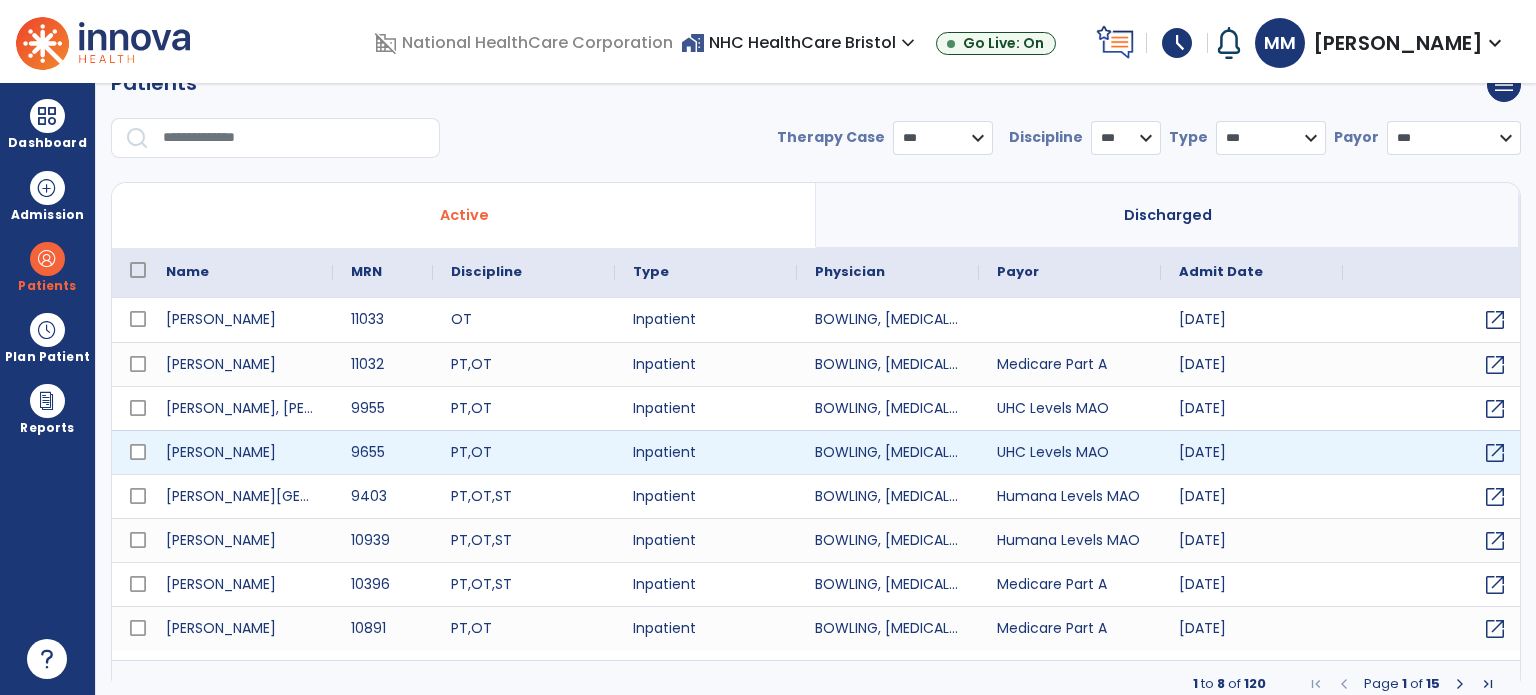 scroll, scrollTop: 46, scrollLeft: 0, axis: vertical 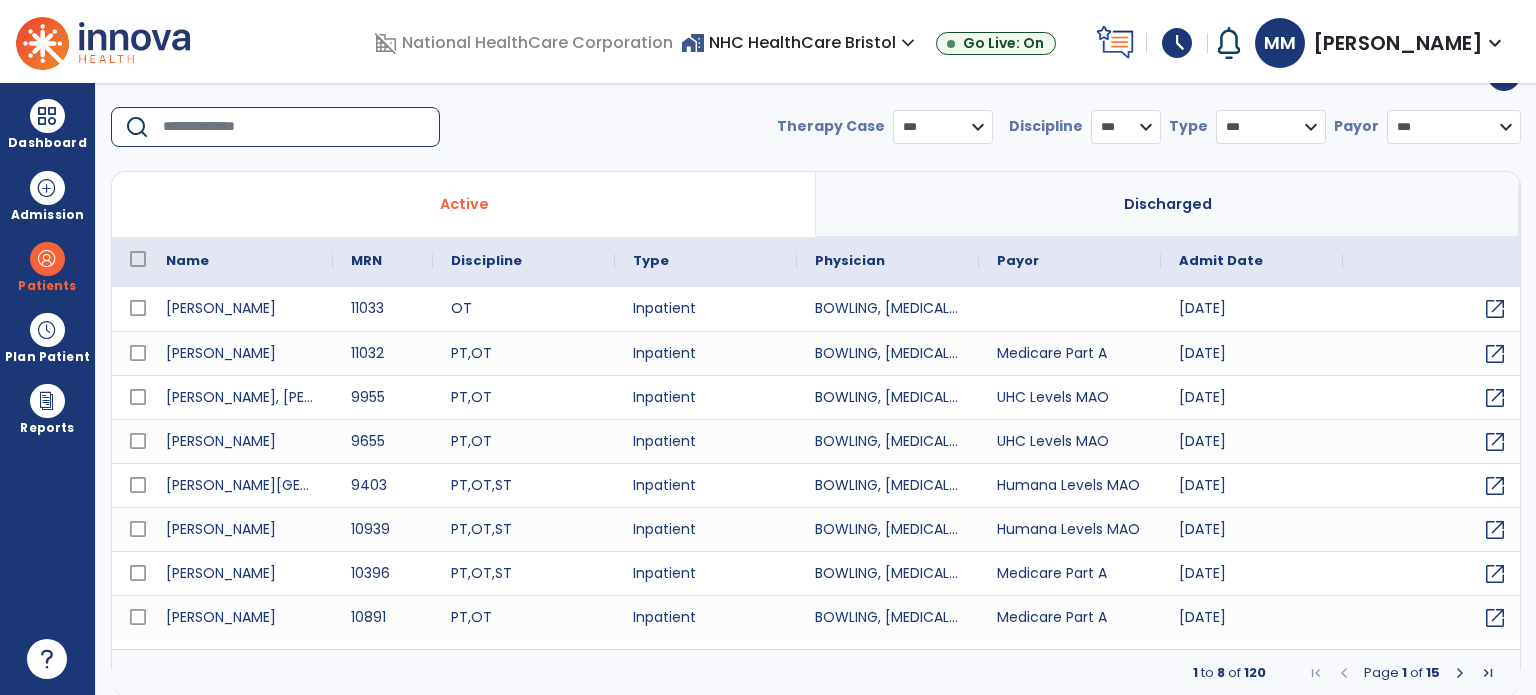 click at bounding box center [294, 127] 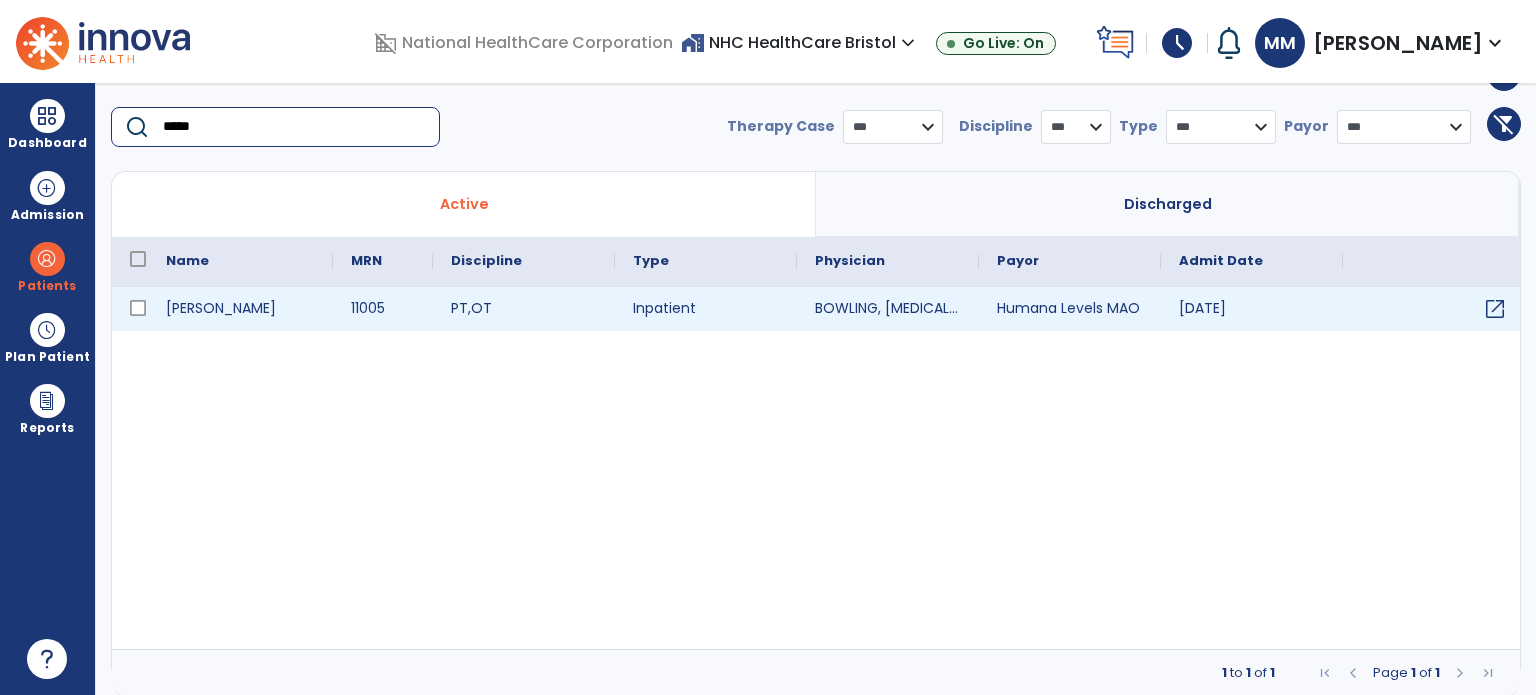 type on "*****" 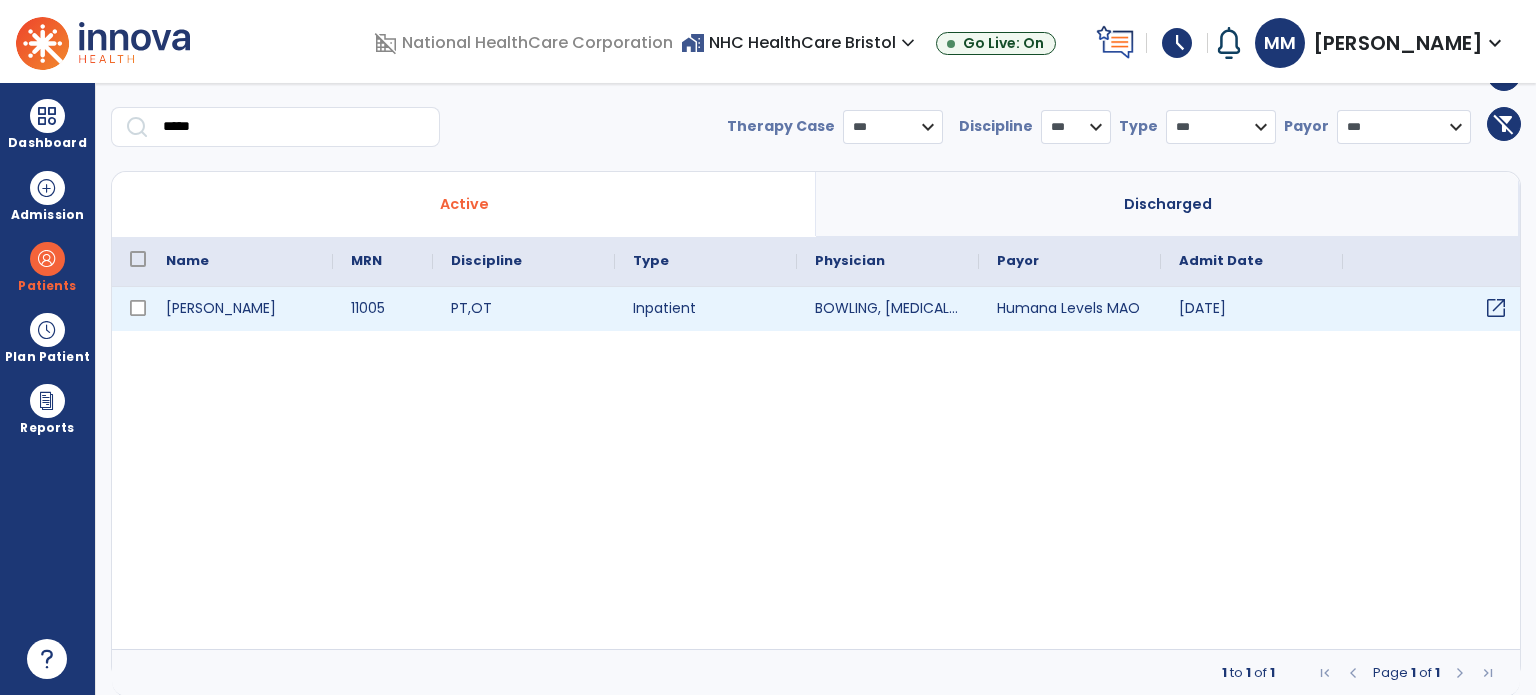 click on "open_in_new" at bounding box center [1496, 308] 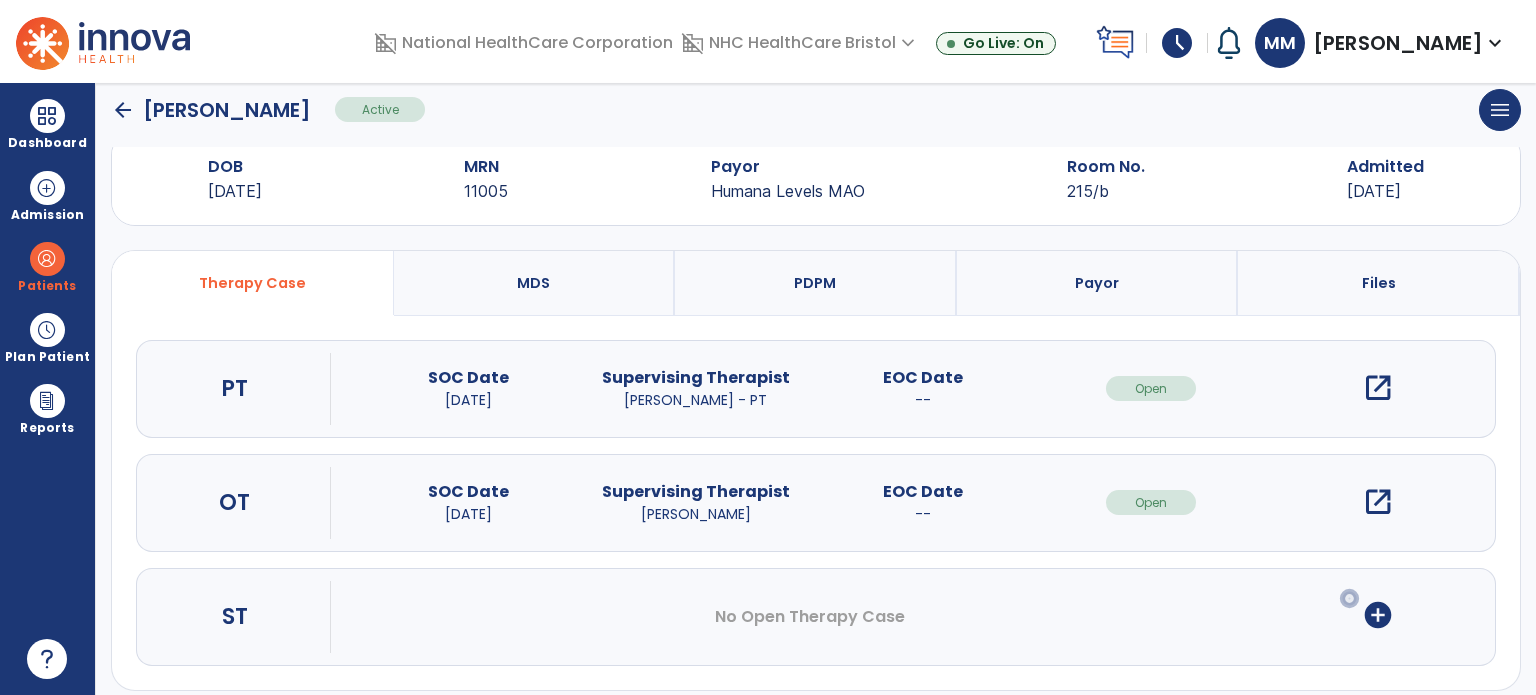 scroll, scrollTop: 62, scrollLeft: 0, axis: vertical 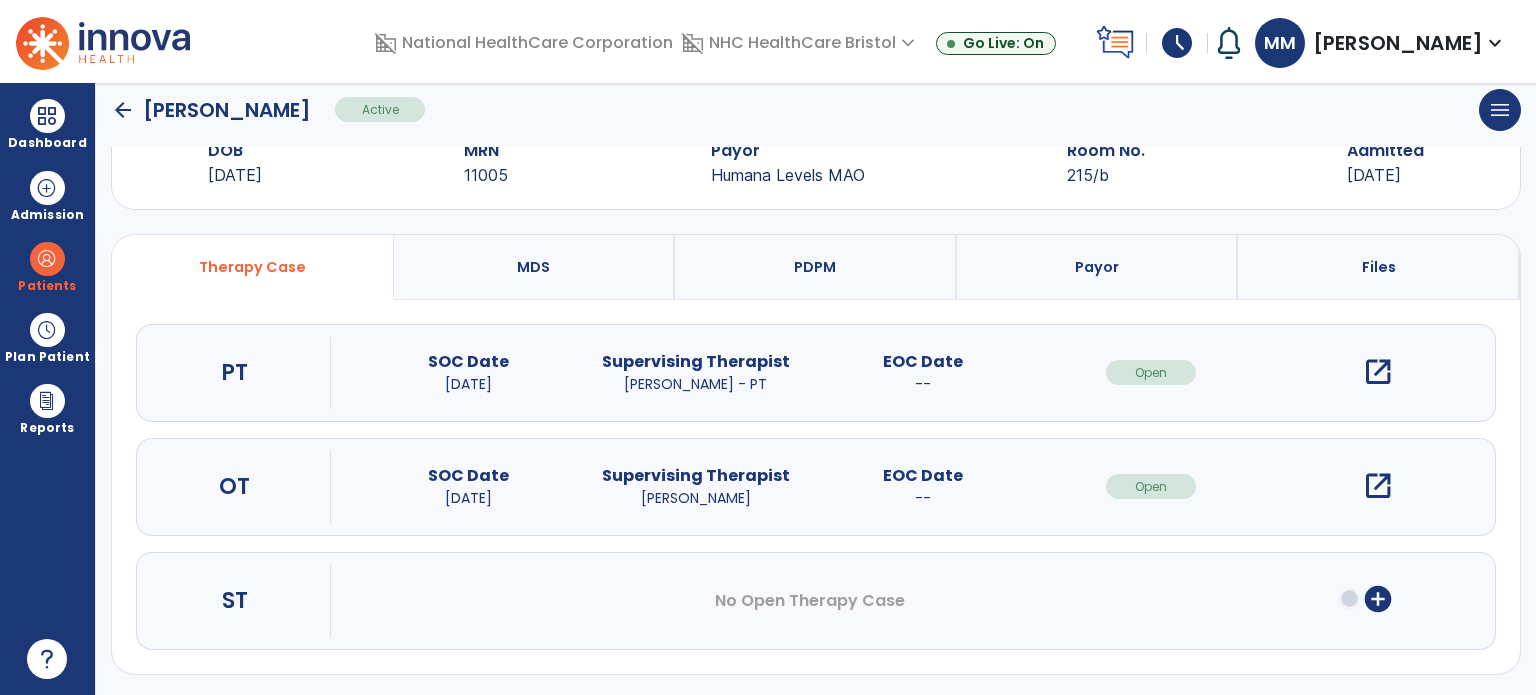 click on "open_in_new" at bounding box center (1378, 486) 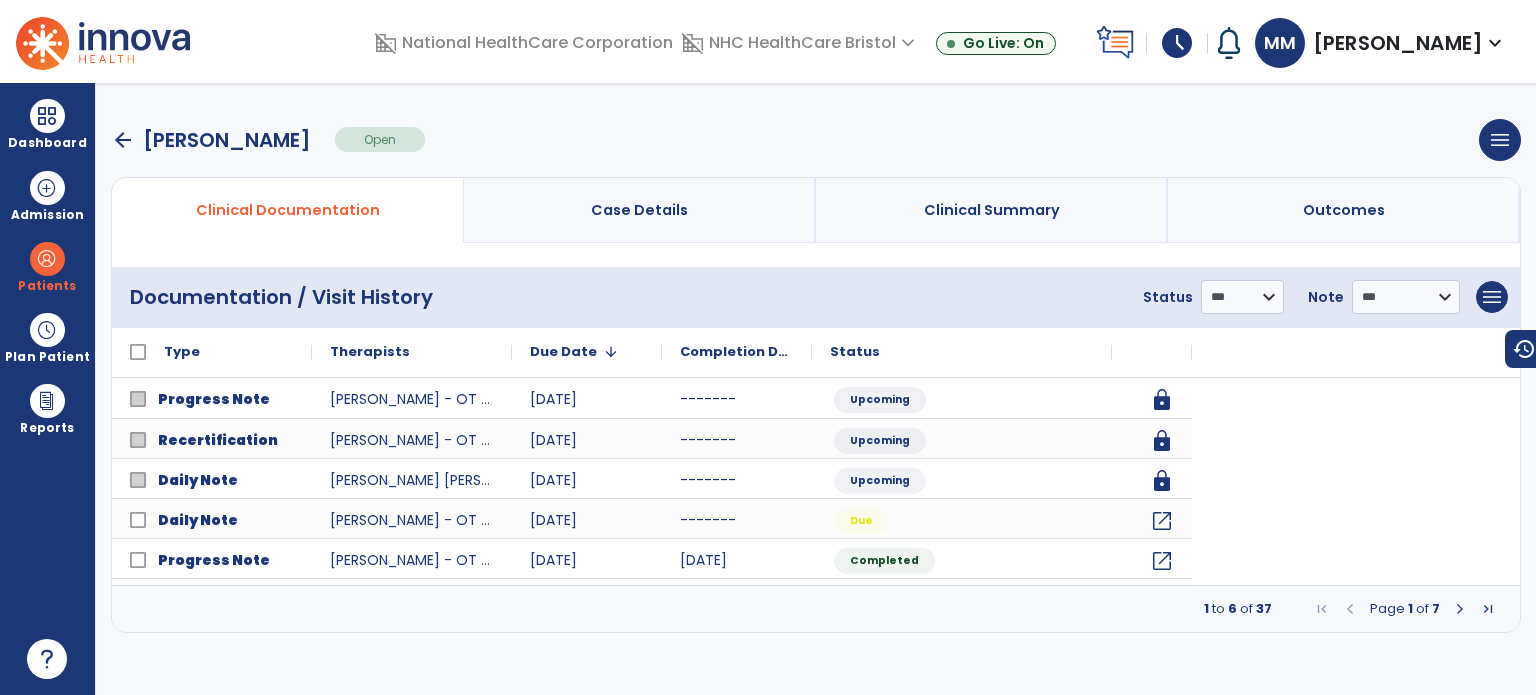 scroll, scrollTop: 0, scrollLeft: 0, axis: both 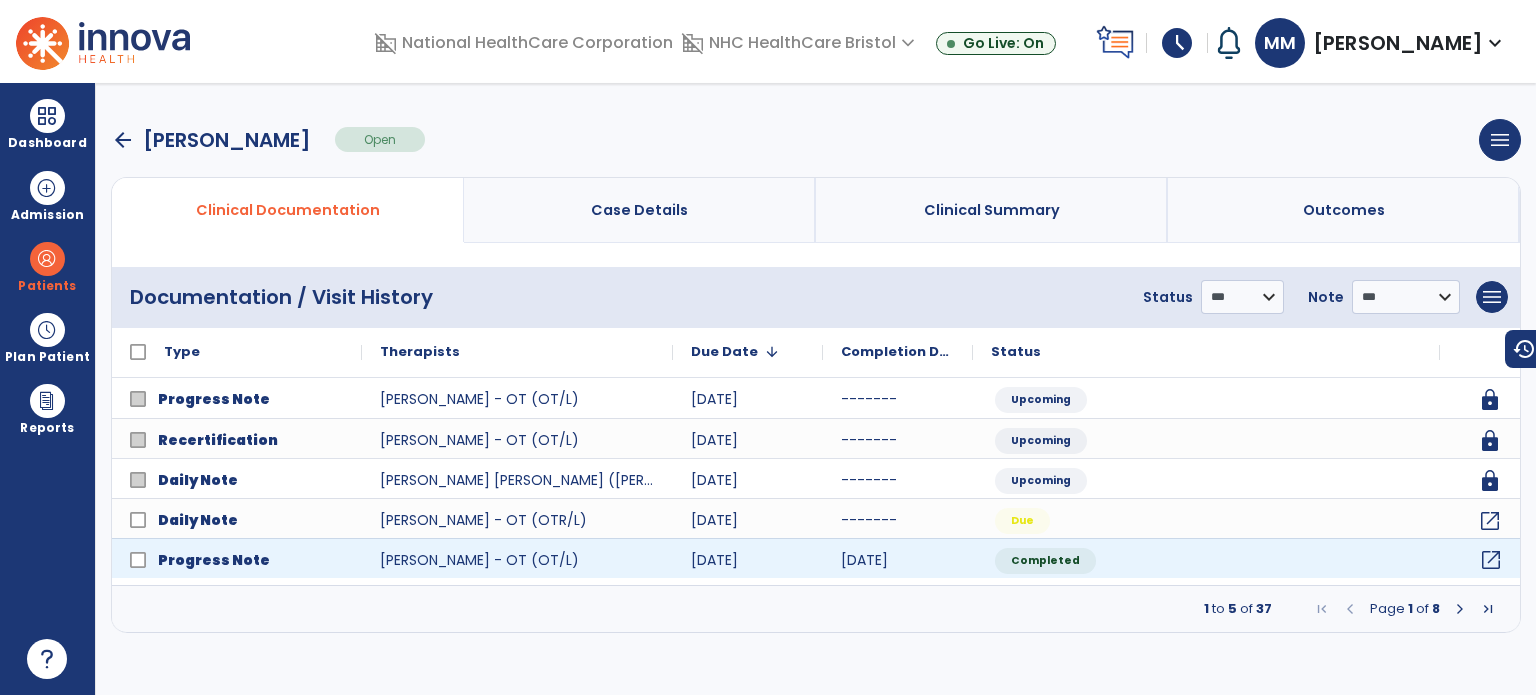 click on "open_in_new" 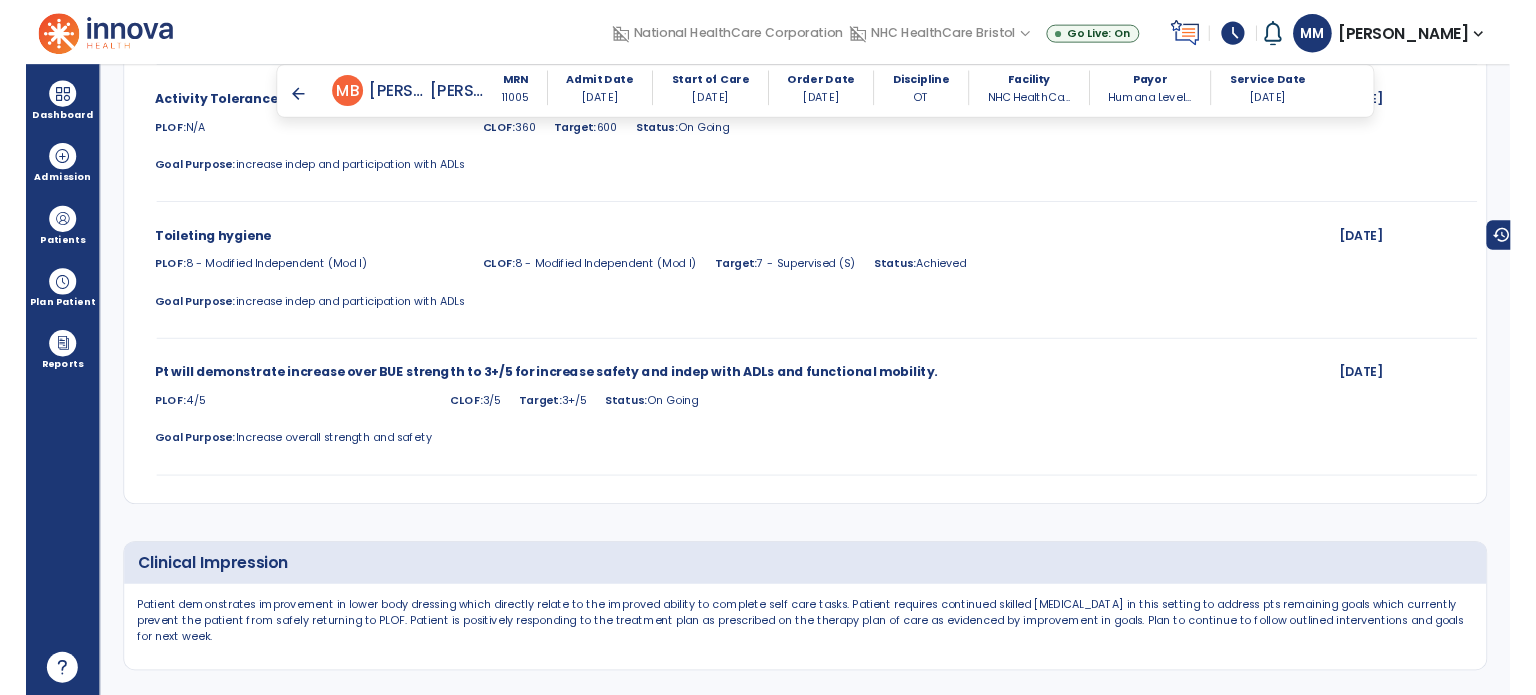 scroll, scrollTop: 1494, scrollLeft: 0, axis: vertical 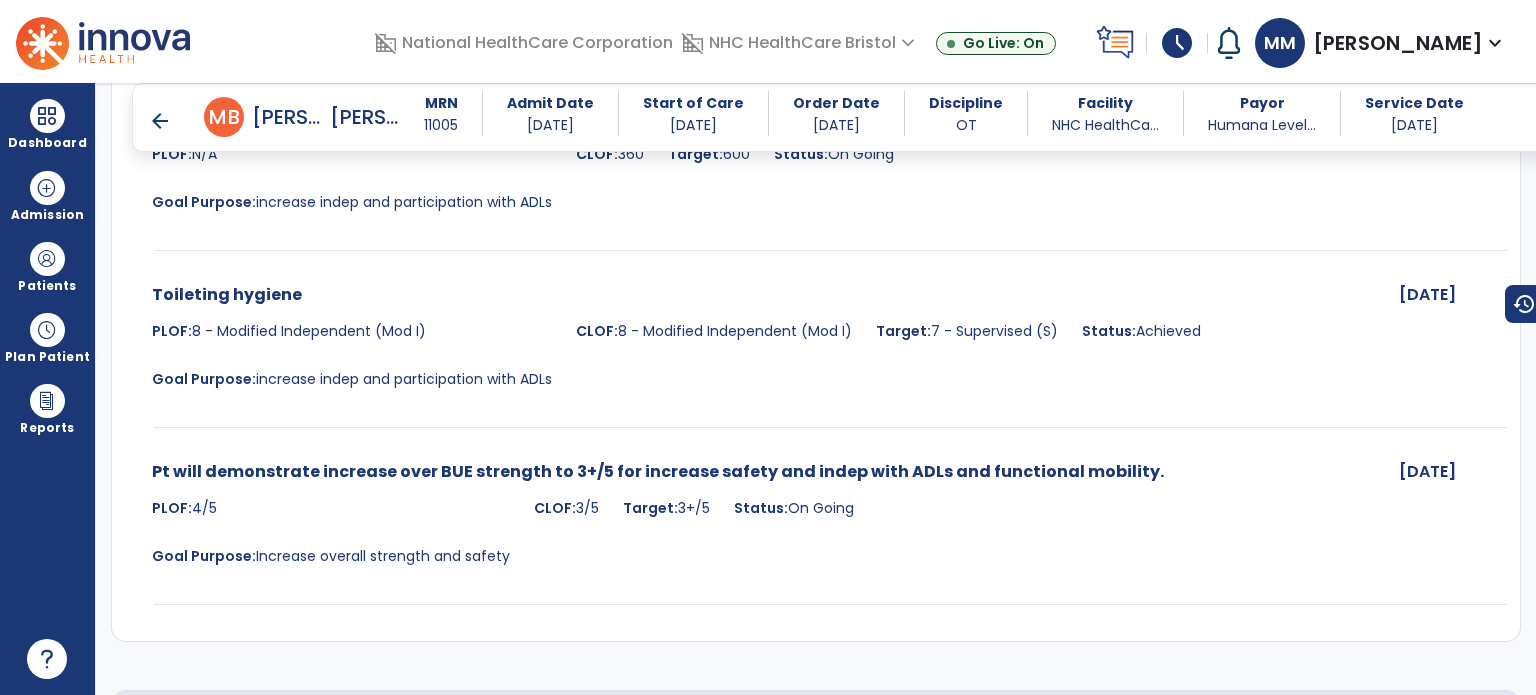 click on "Dashboard" at bounding box center [47, 124] 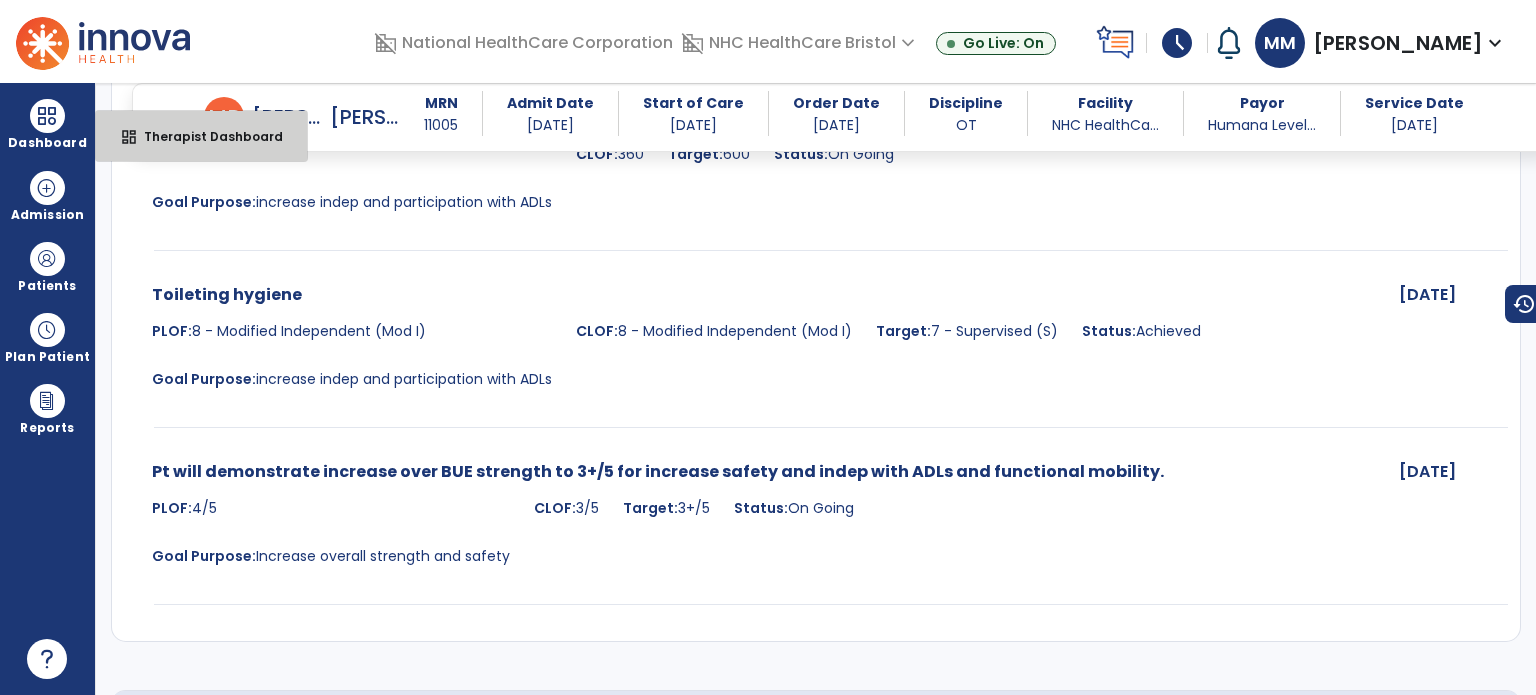 click on "dashboard  Therapist Dashboard" at bounding box center [201, 136] 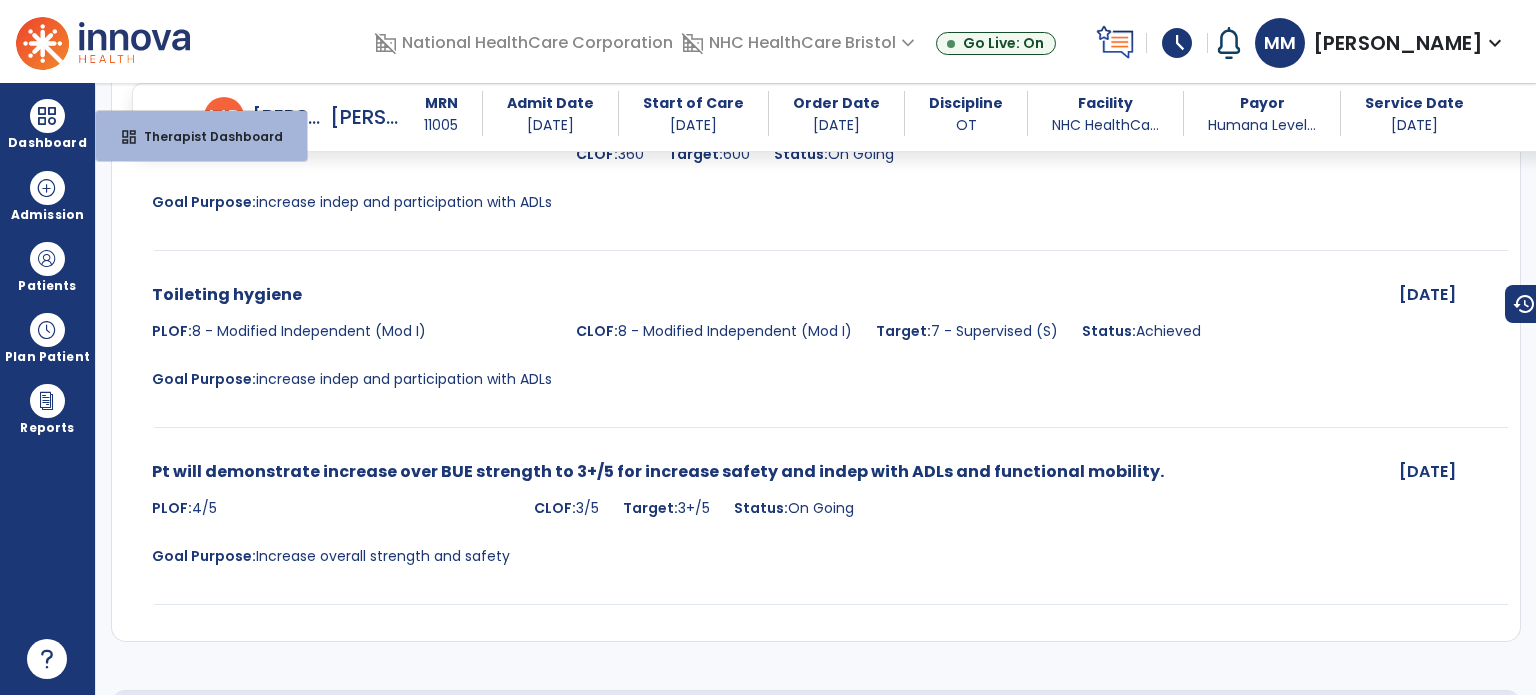 select on "****" 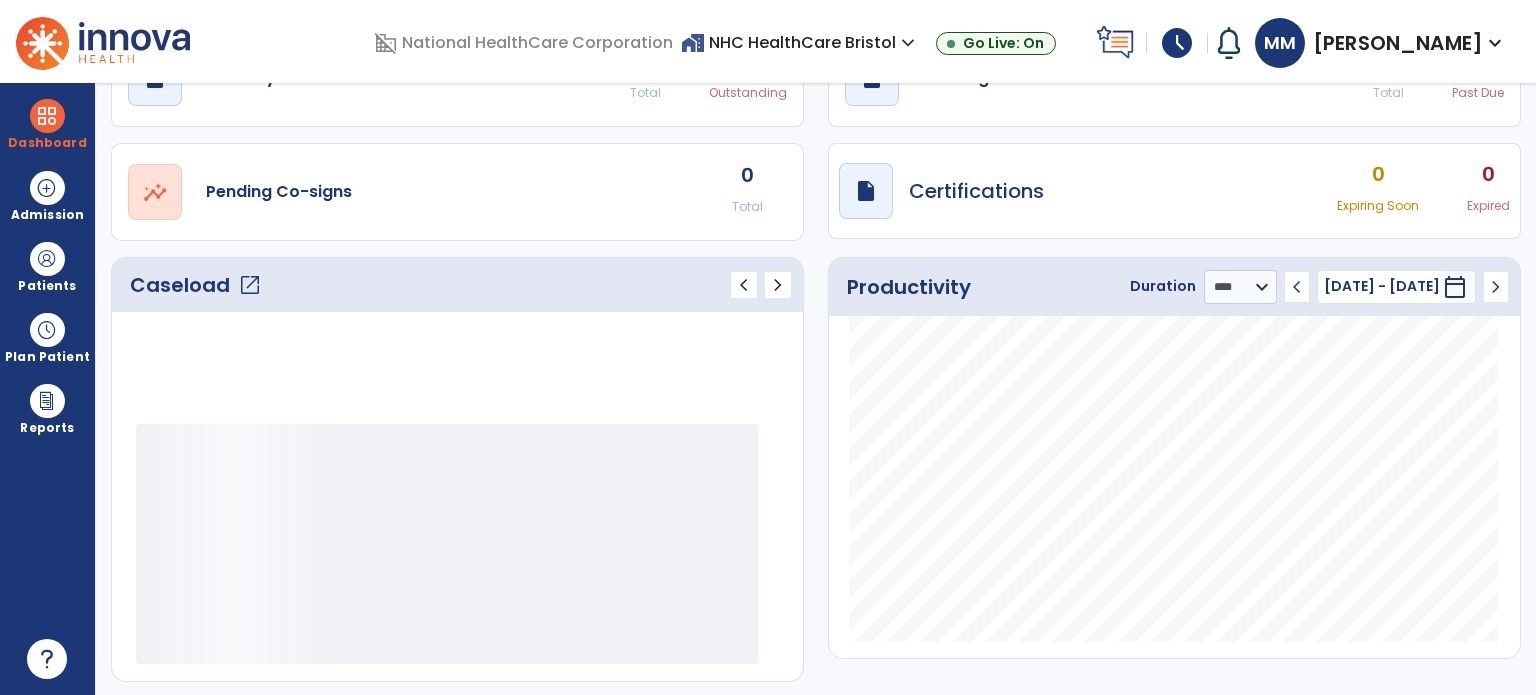 scroll, scrollTop: 0, scrollLeft: 0, axis: both 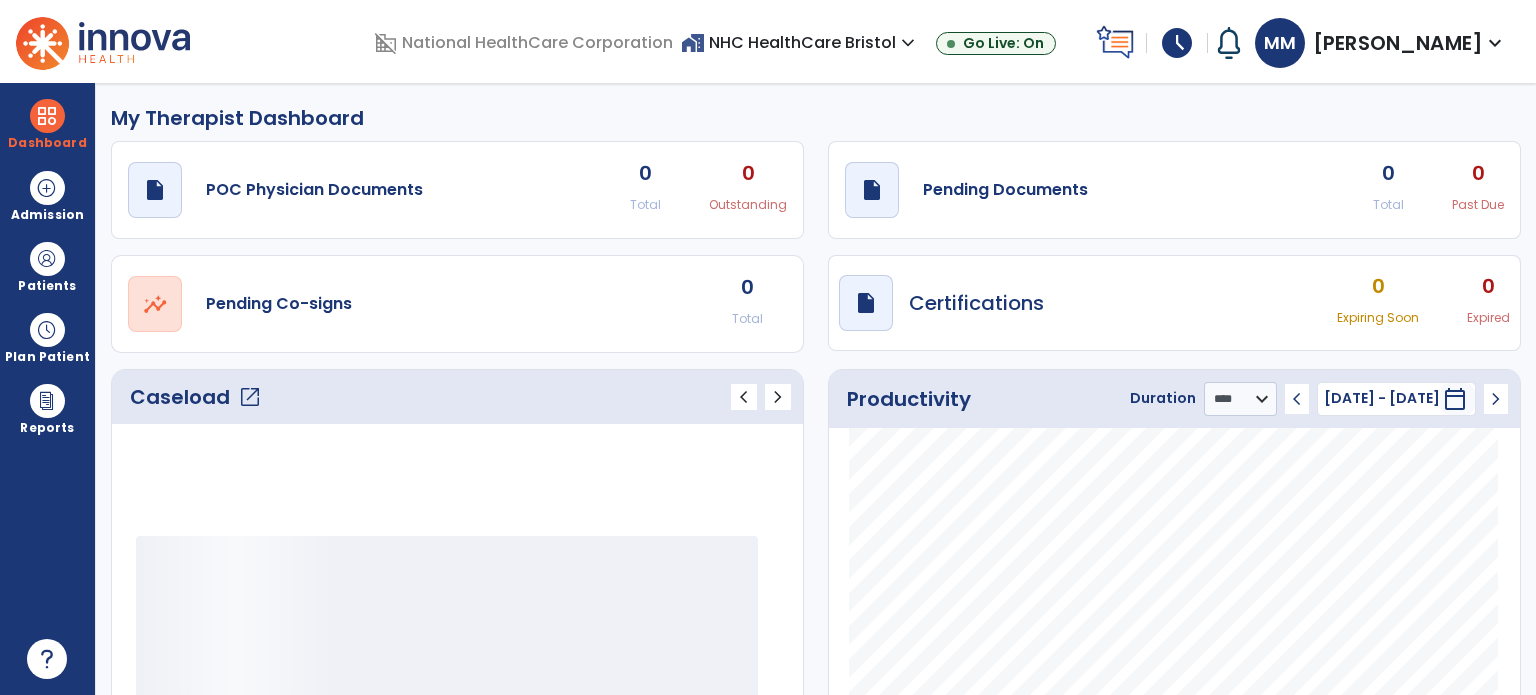 click on "open_in_new" 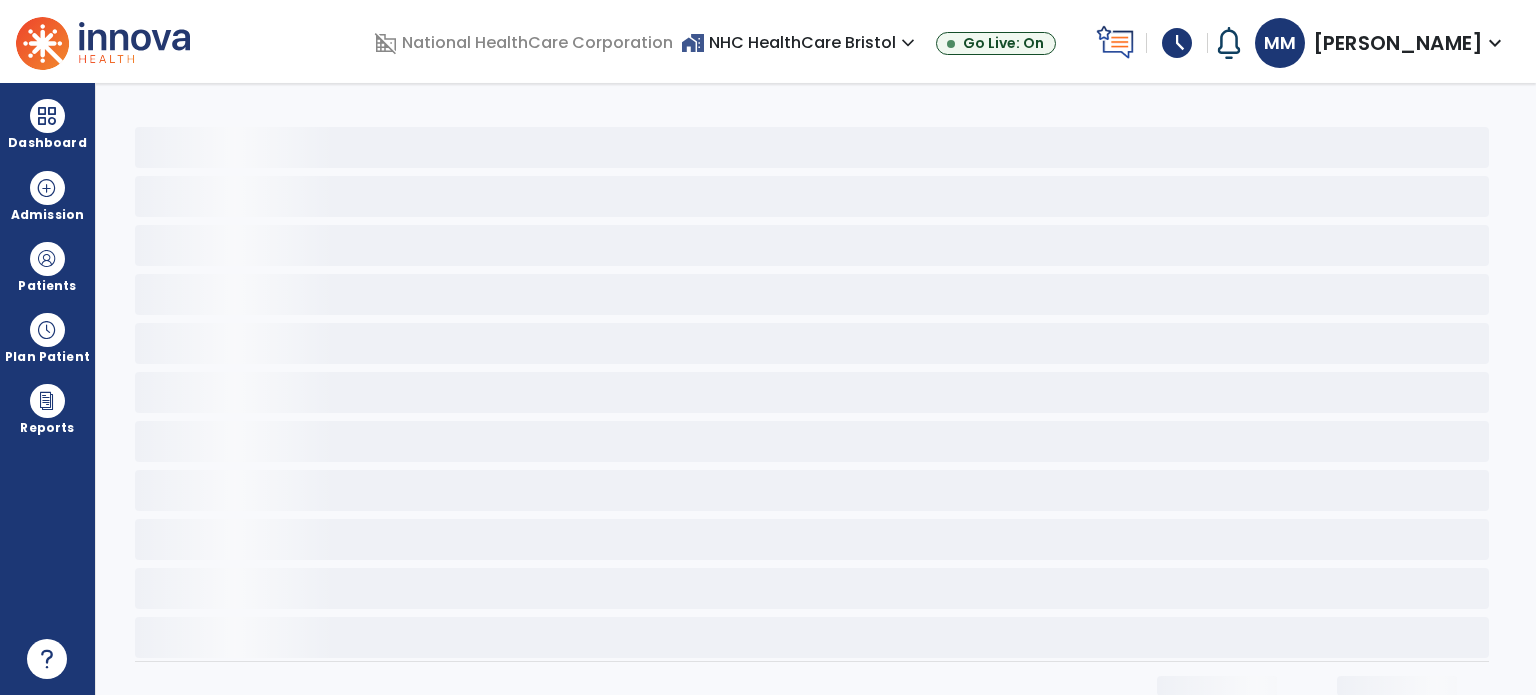 scroll, scrollTop: 0, scrollLeft: 0, axis: both 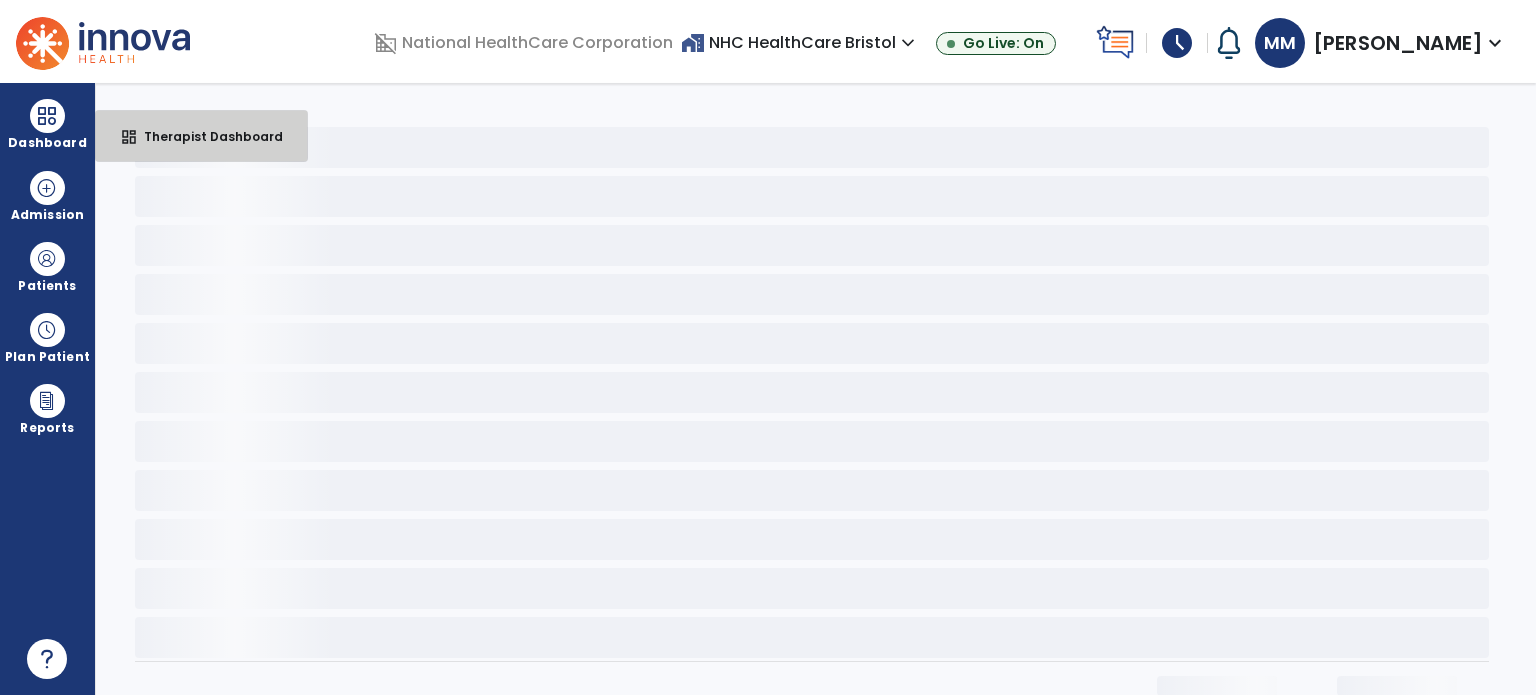 click on "dashboard" at bounding box center [129, 137] 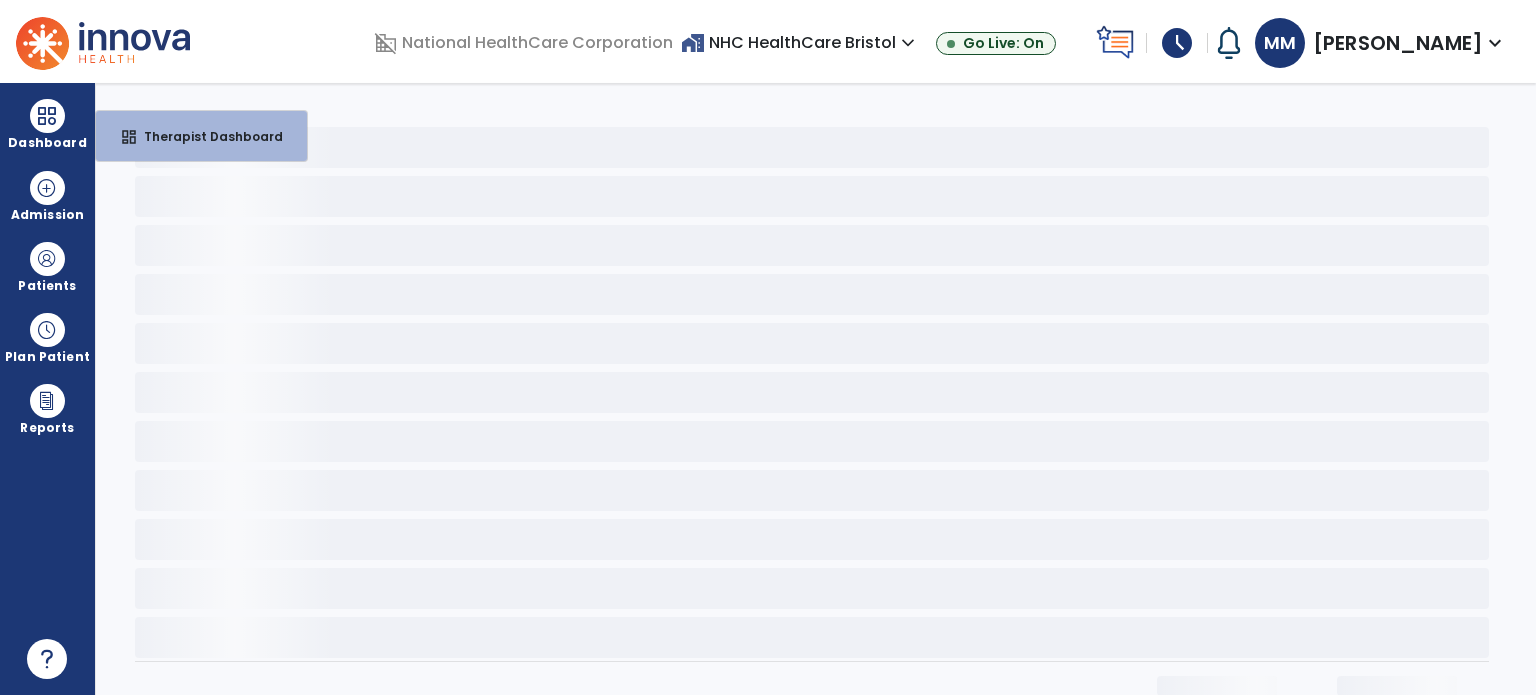 select on "****" 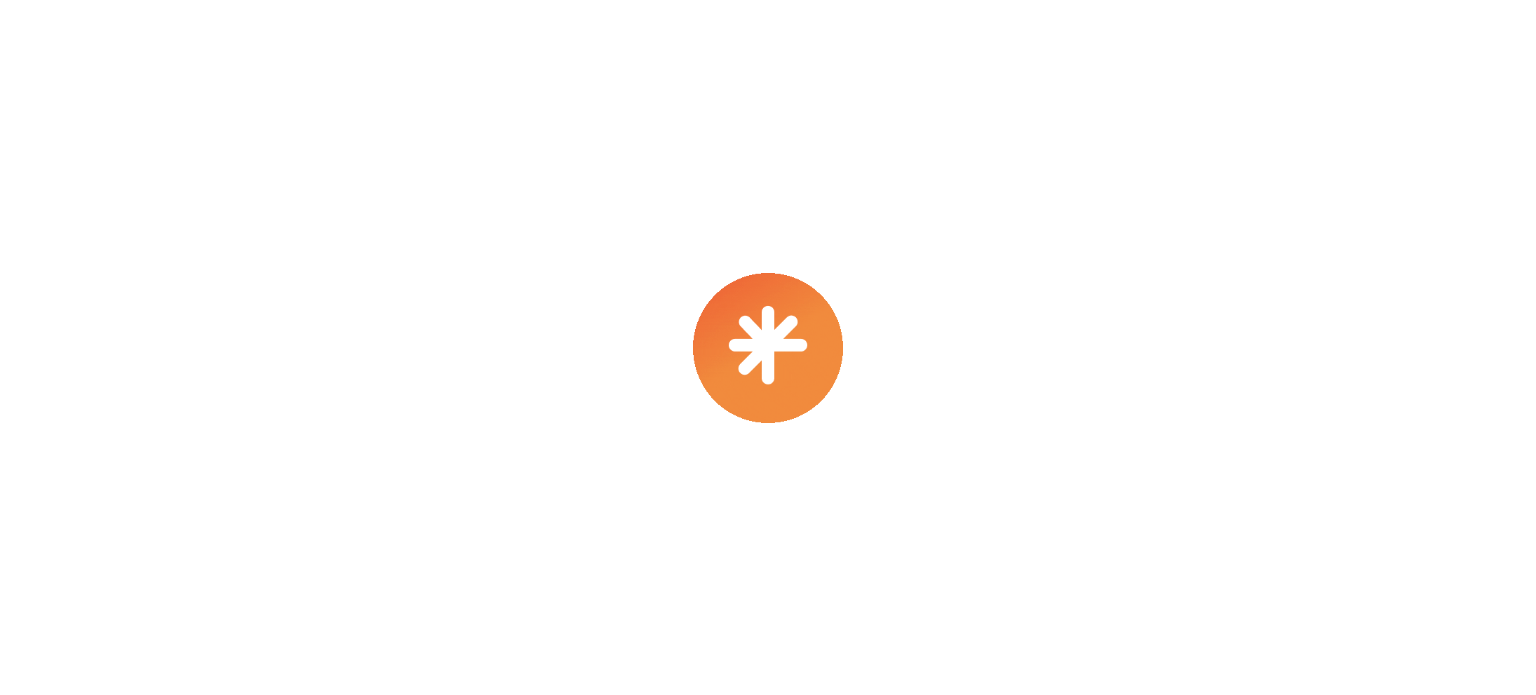 scroll, scrollTop: 0, scrollLeft: 0, axis: both 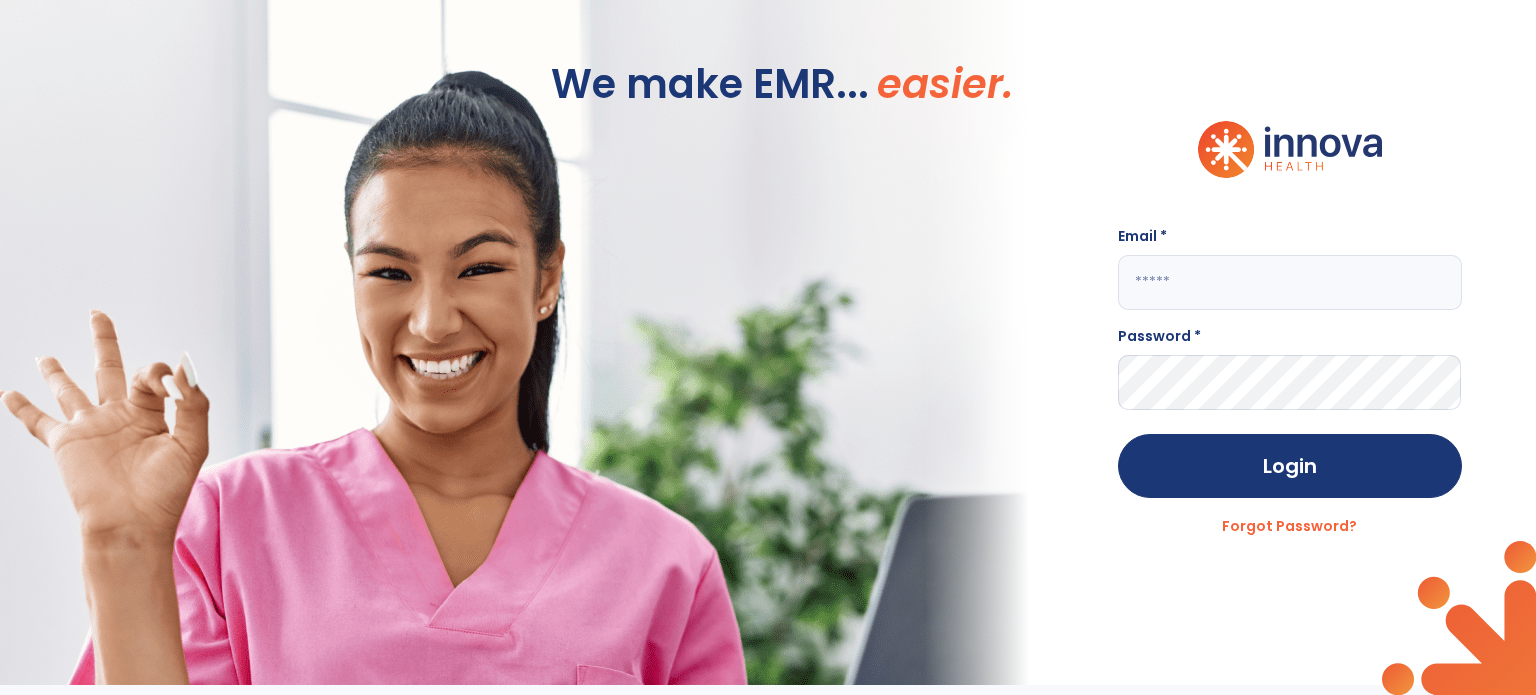 click 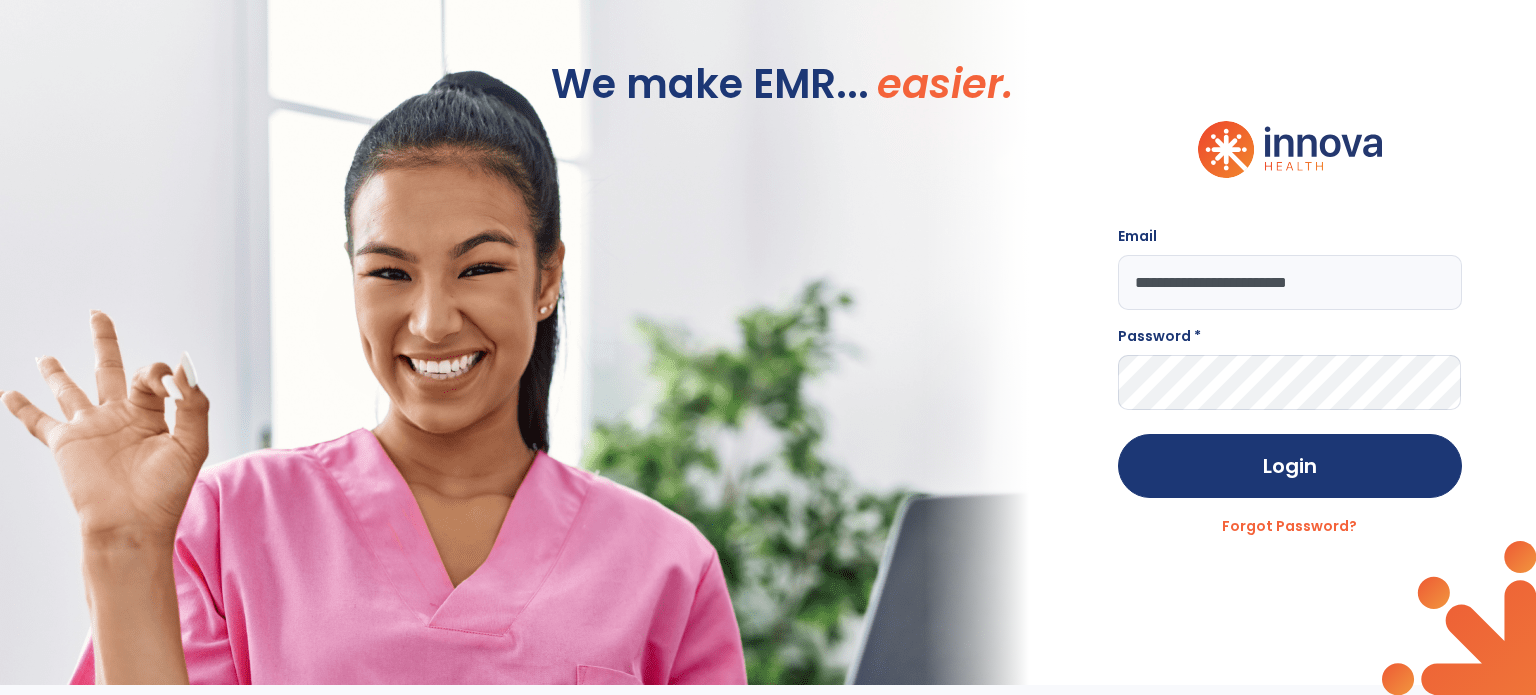 type on "**********" 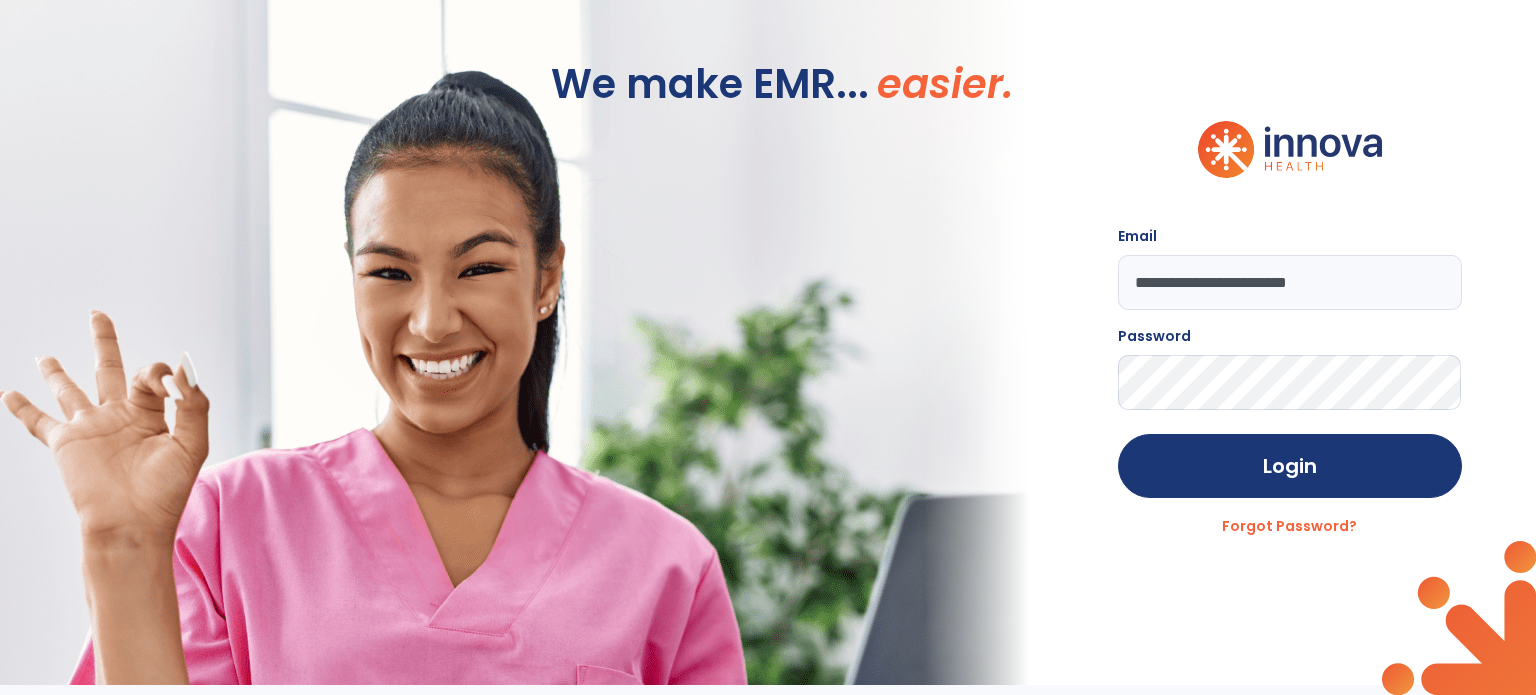 click on "Login" 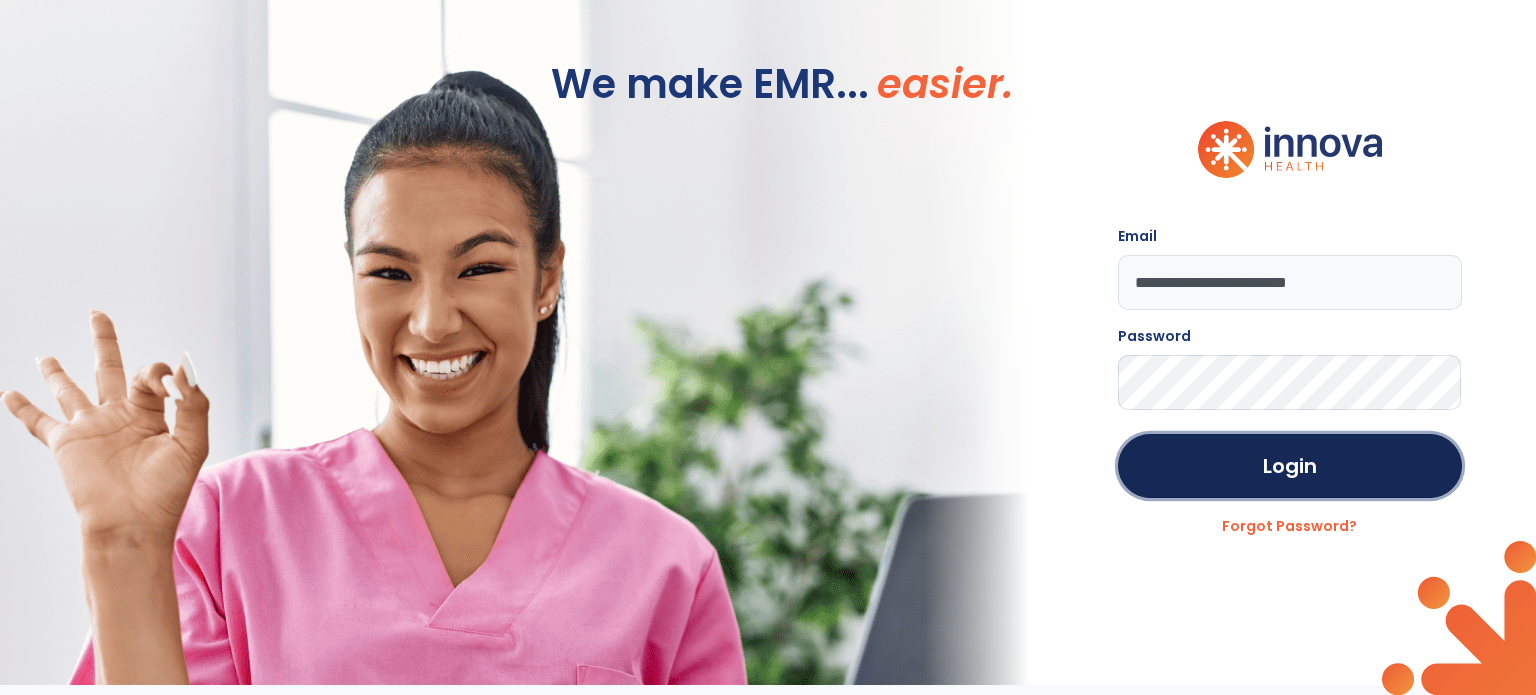click on "Login" 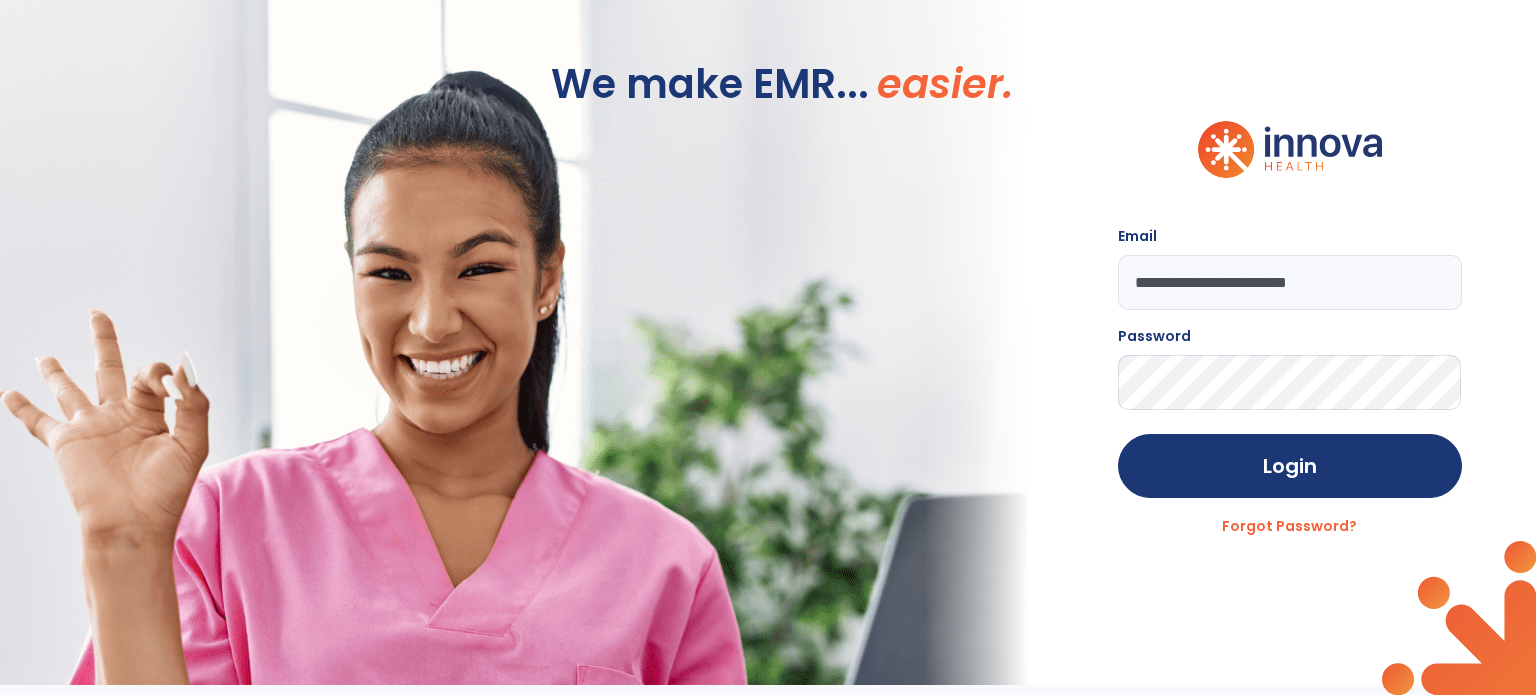 click on "Login" 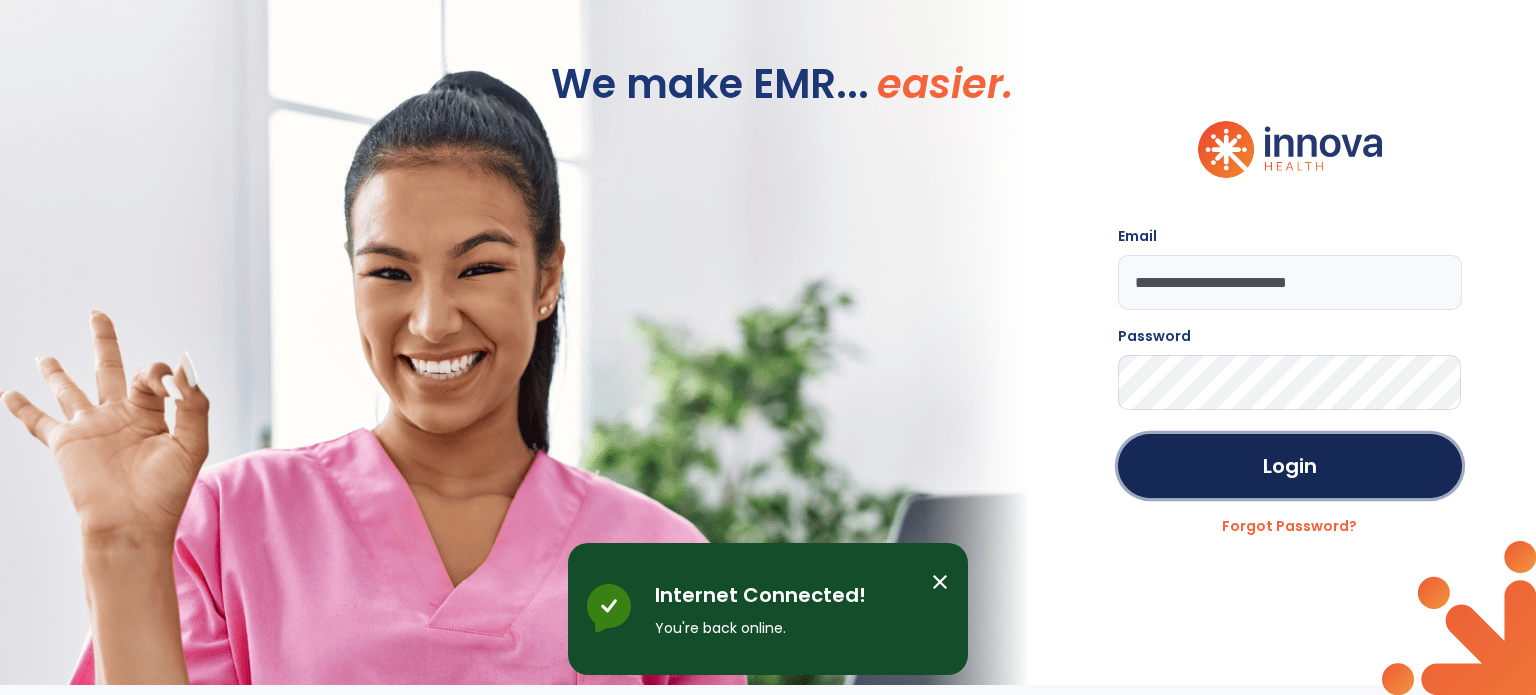 click on "Login" 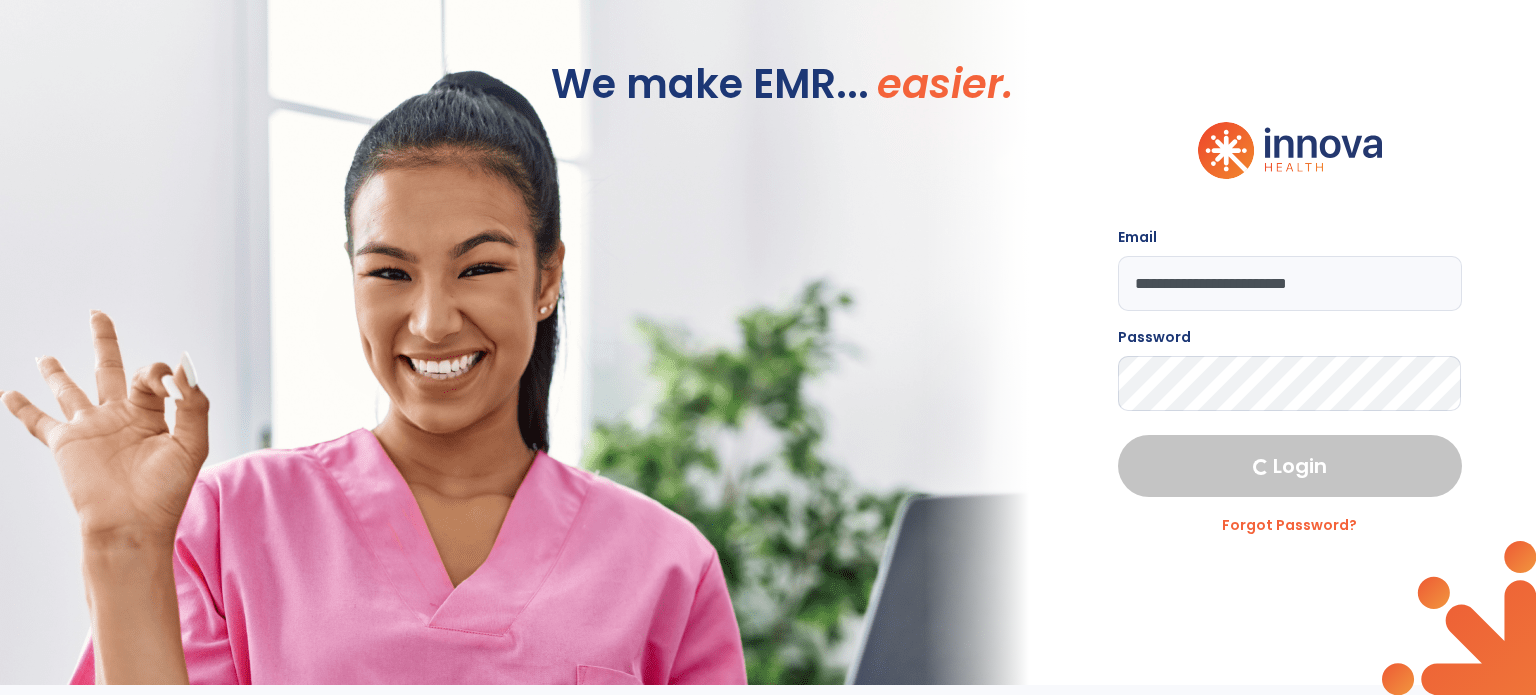 select on "****" 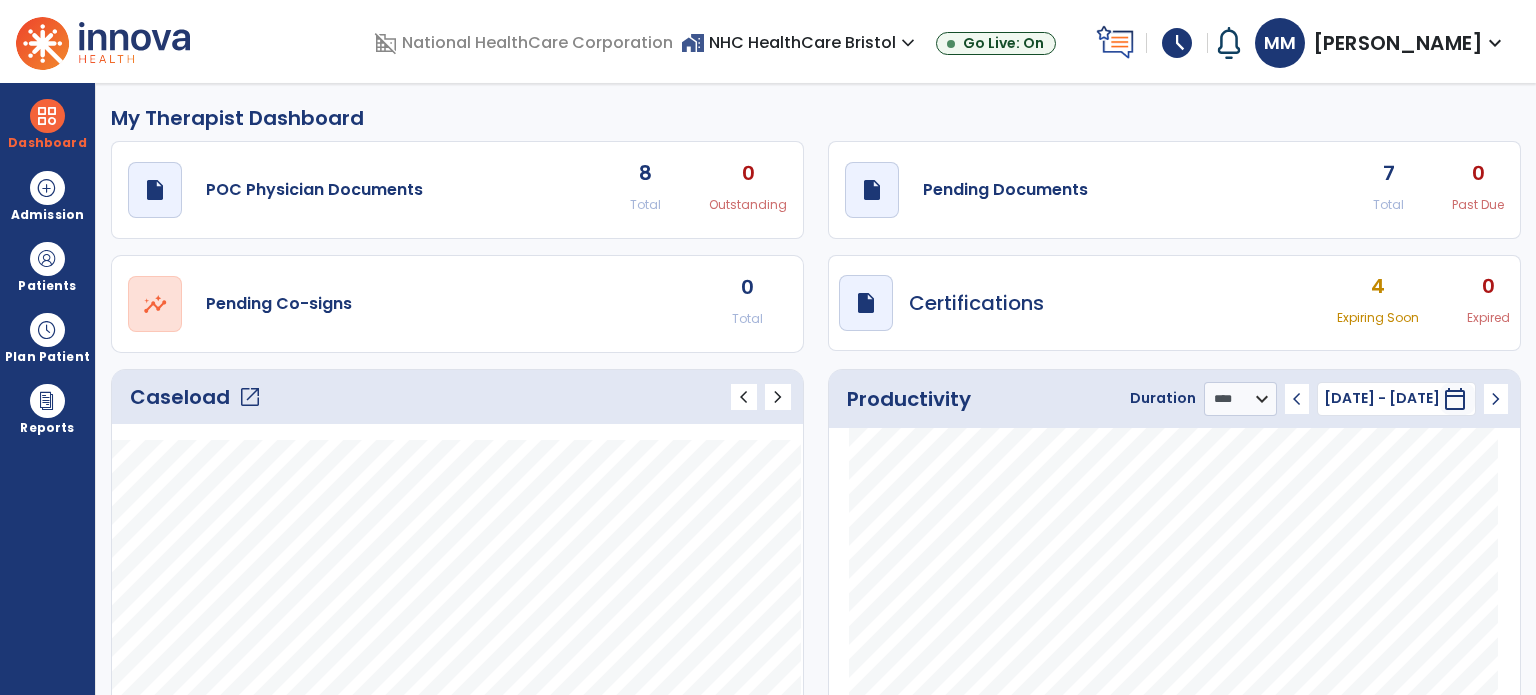 click on "draft   open_in_new  Pending Documents" 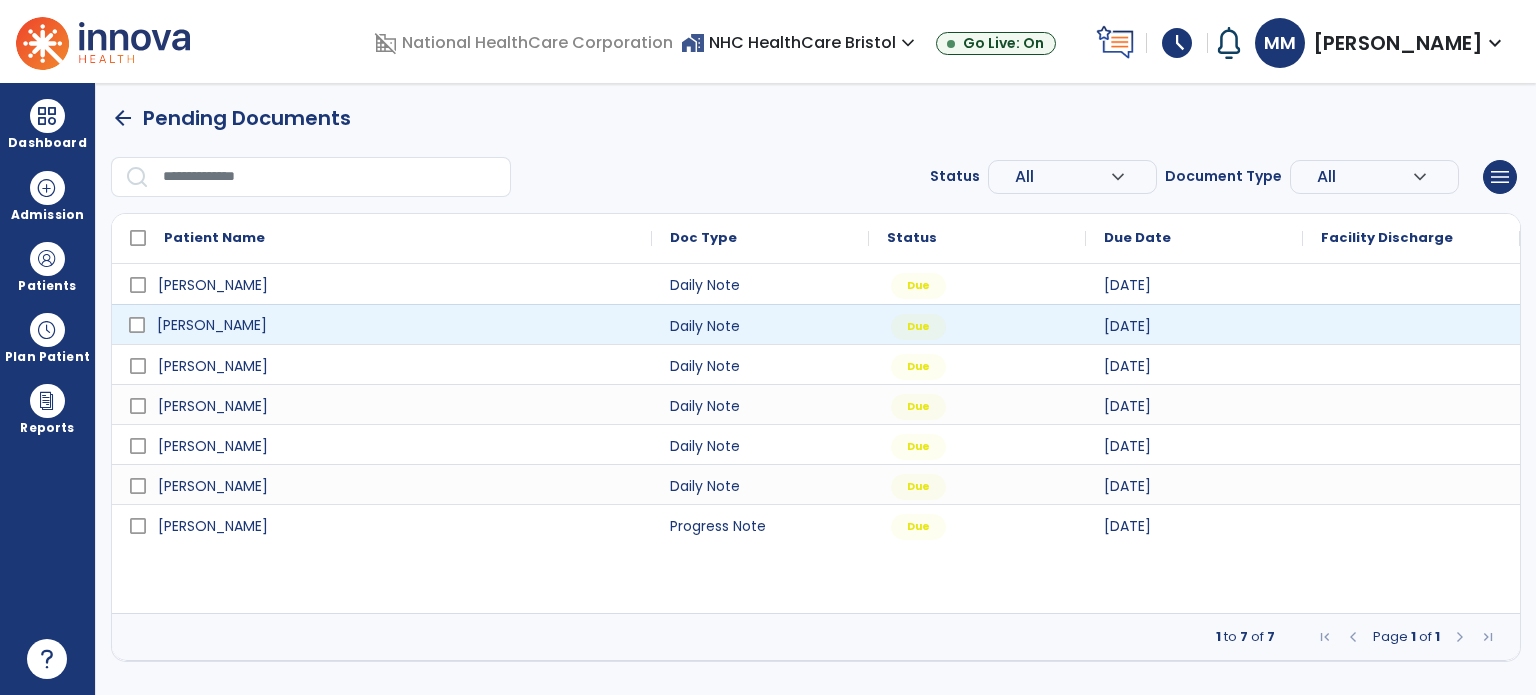 click on "[PERSON_NAME]" at bounding box center [396, 325] 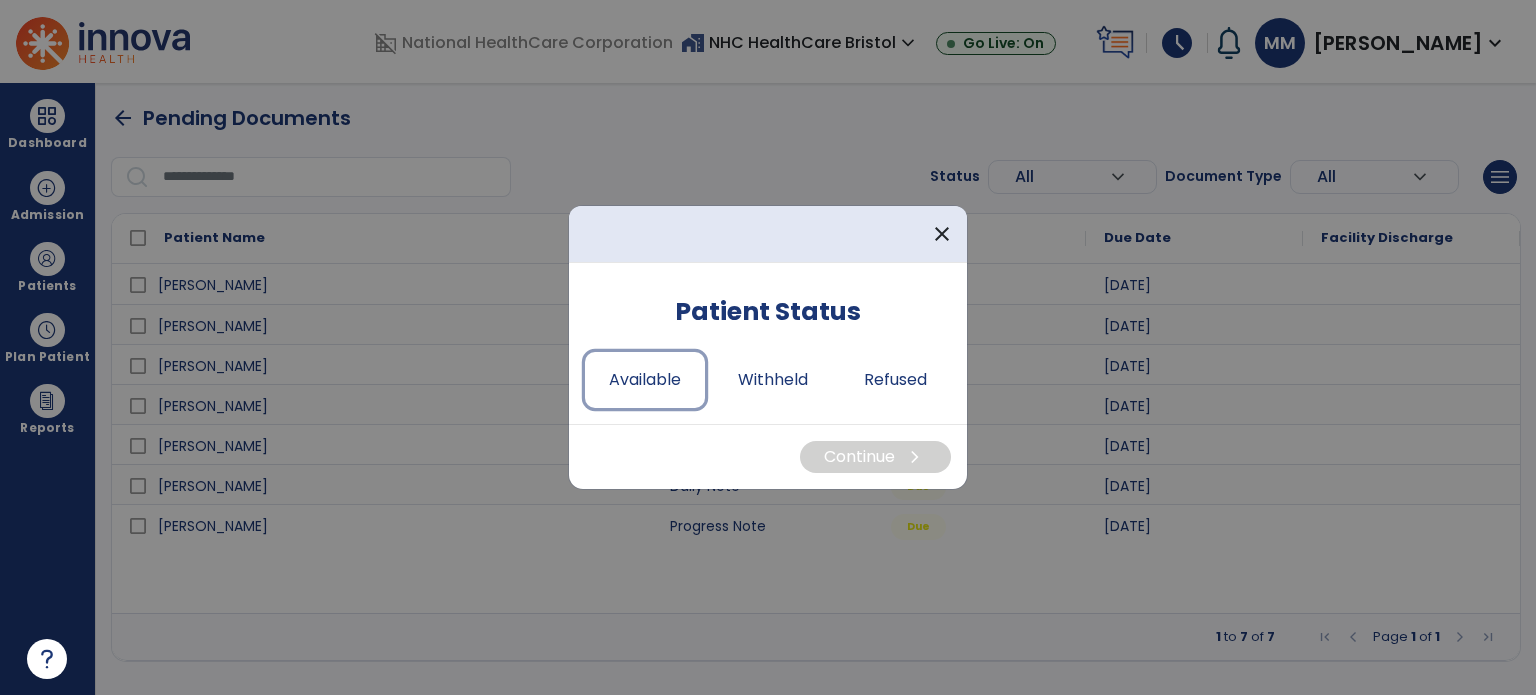 click on "Available" at bounding box center [645, 380] 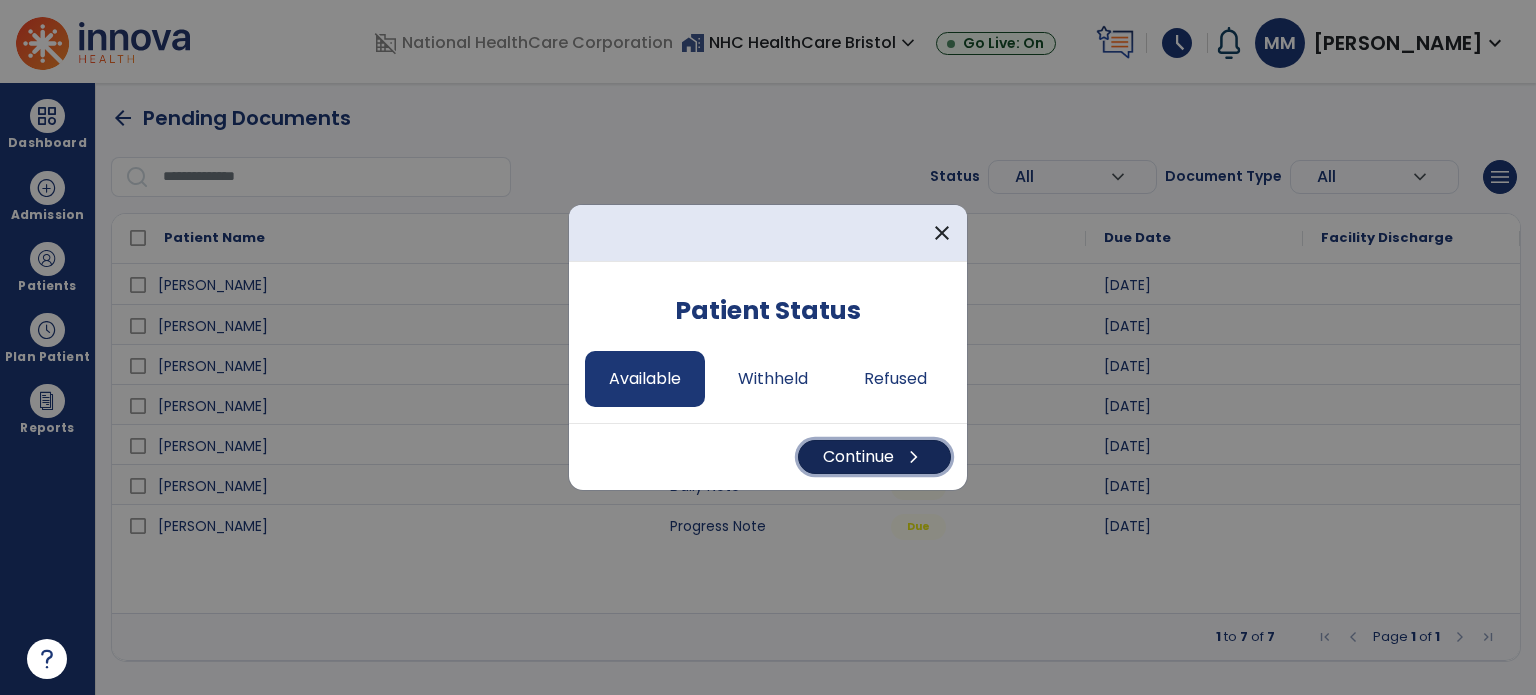 click on "Continue   chevron_right" at bounding box center [874, 457] 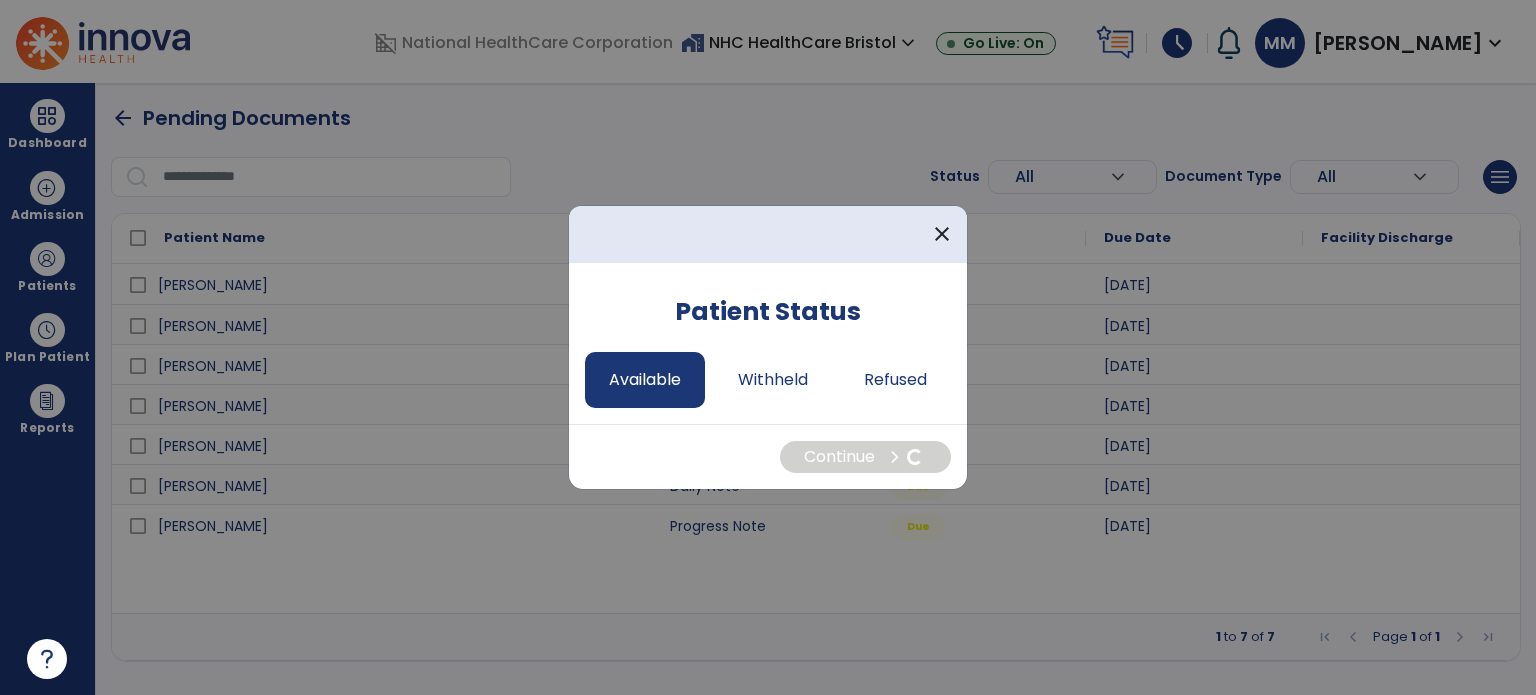 select on "*" 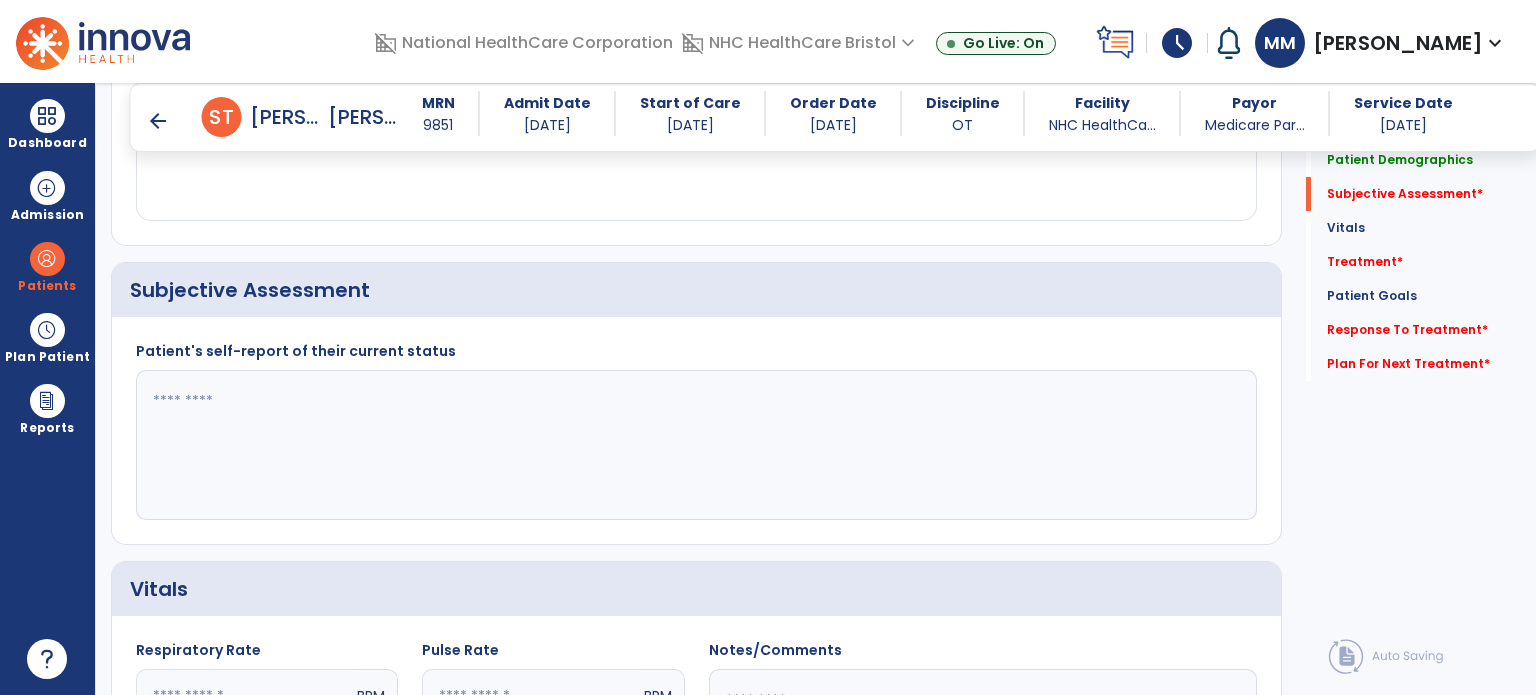 scroll, scrollTop: 376, scrollLeft: 0, axis: vertical 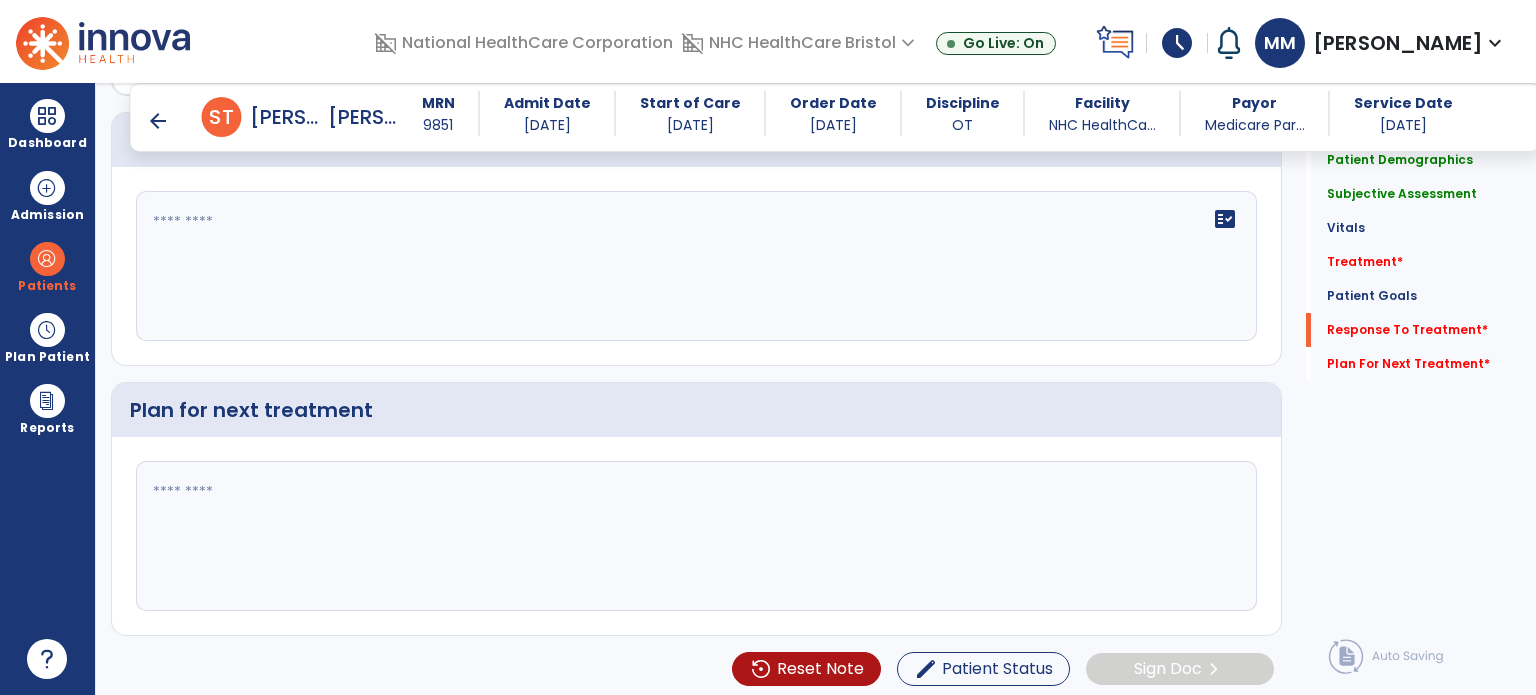 type on "**********" 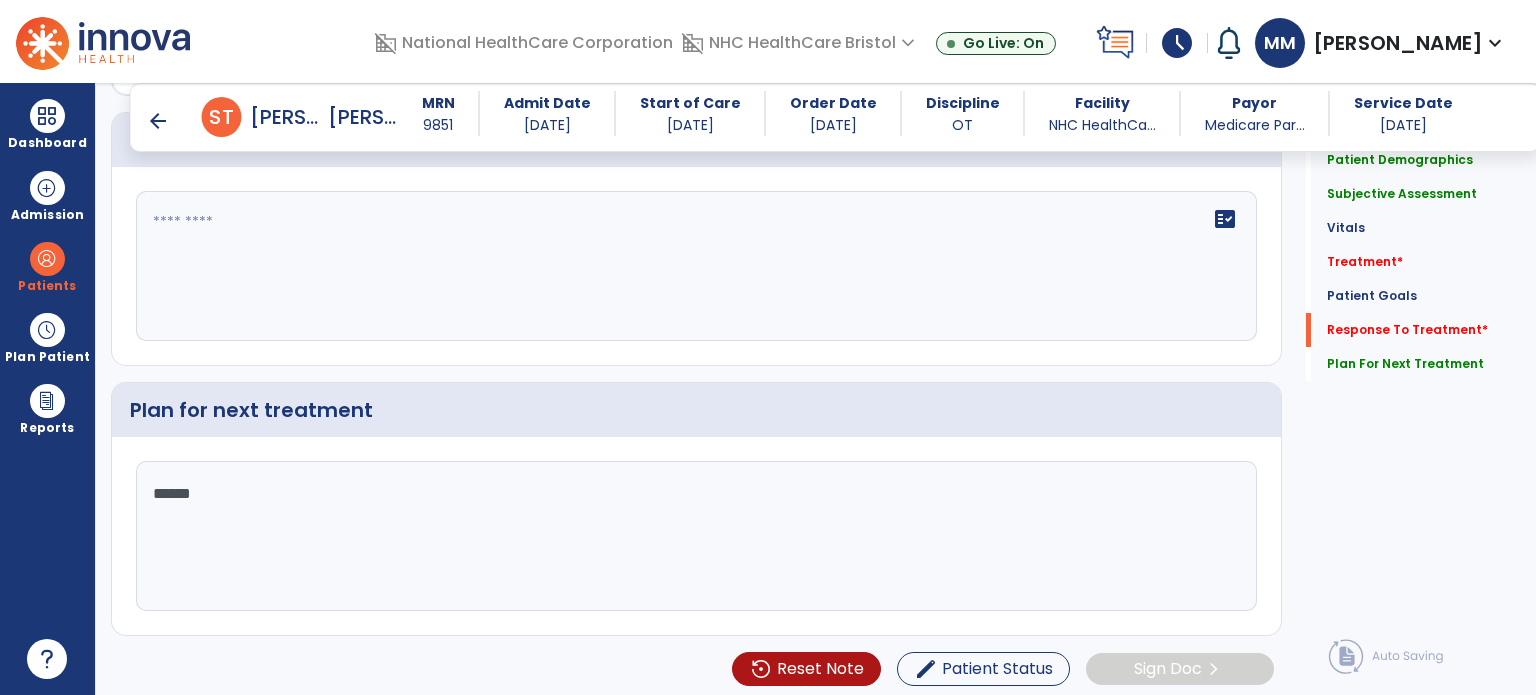 click on "fact_check" 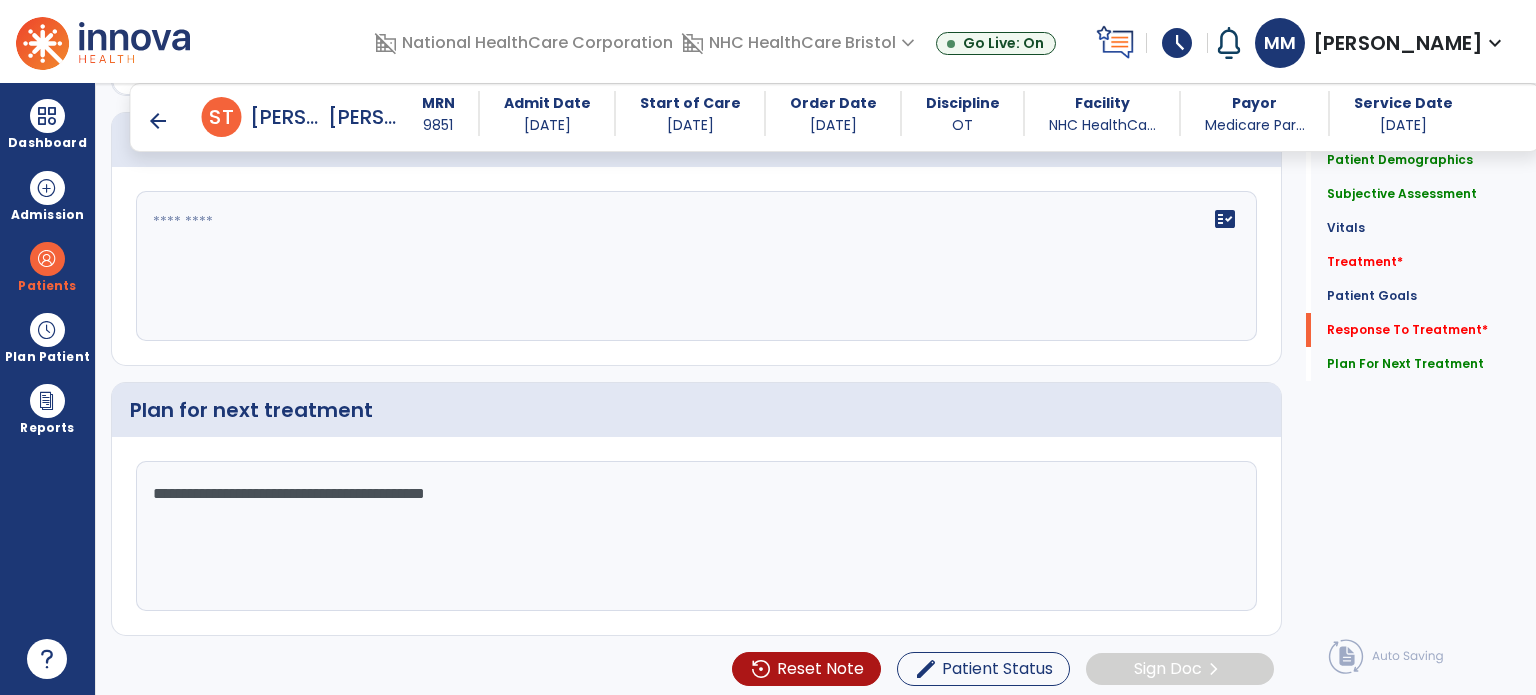 click on "Plan for next treatment" 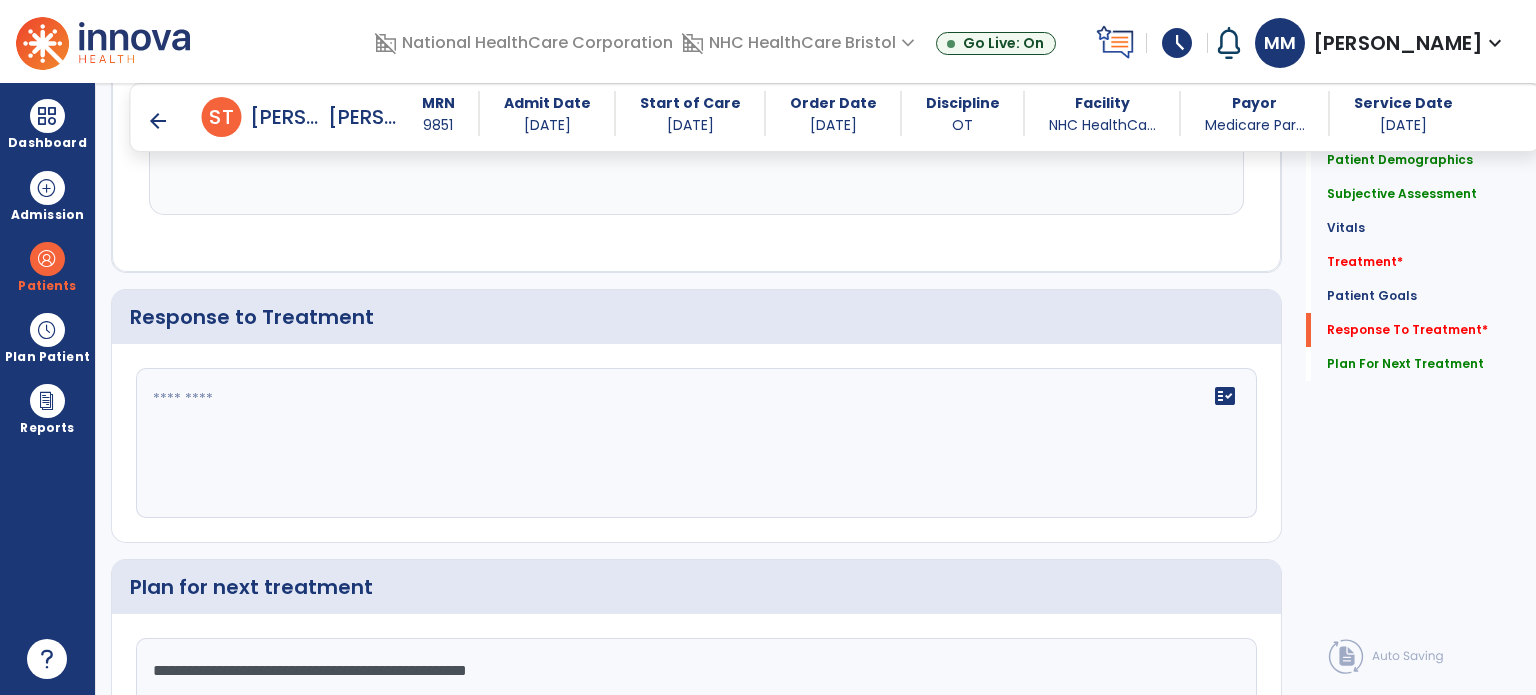 scroll, scrollTop: 2240, scrollLeft: 0, axis: vertical 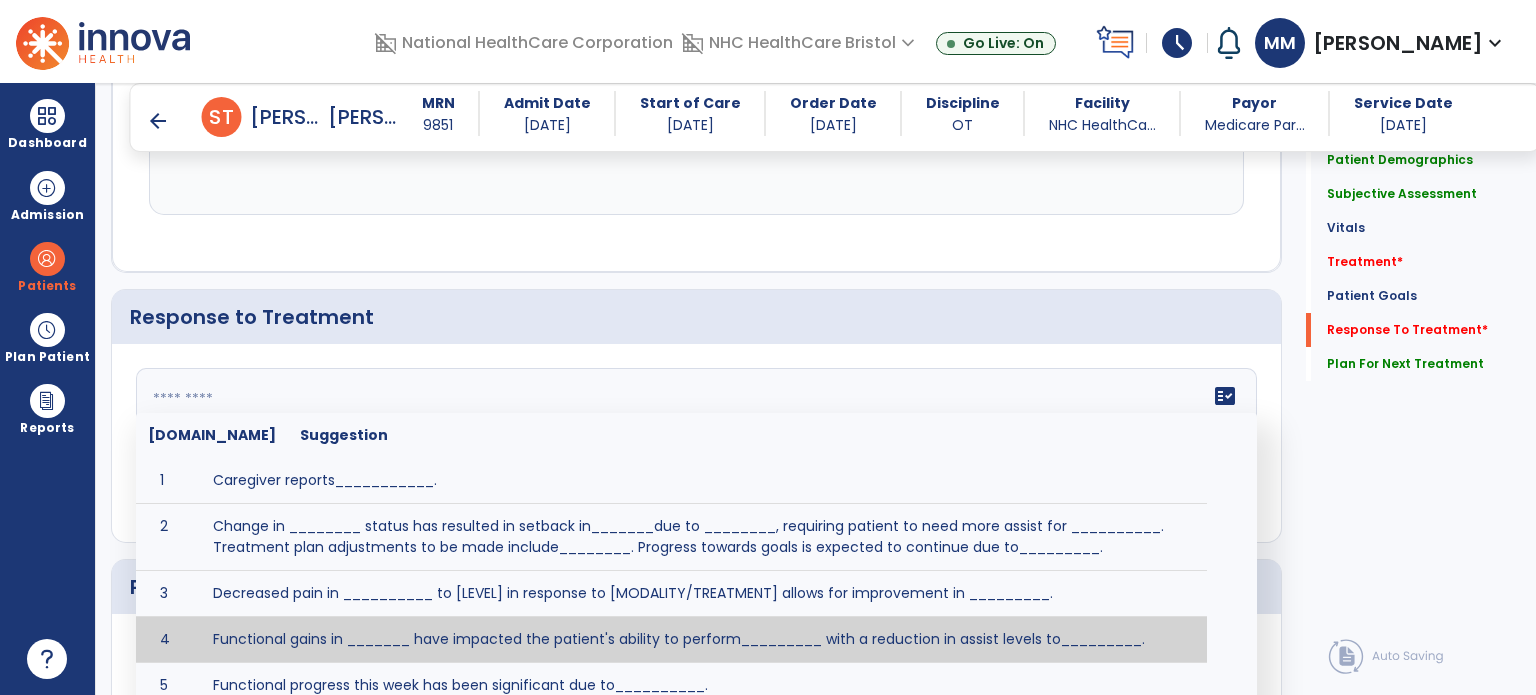click on "fact_check  [DOMAIN_NAME] Suggestion 1 Caregiver reports___________. 2 Change in ________ status has resulted in setback in_______due to ________, requiring patient to need more assist for __________.   Treatment plan adjustments to be made include________.  Progress towards goals is expected to continue due to_________. 3 Decreased pain in __________ to [LEVEL] in response to [MODALITY/TREATMENT] allows for improvement in _________. 4 Functional gains in _______ have impacted the patient's ability to perform_________ with a reduction in assist levels to_________. 5 Functional progress this week has been significant due to__________. 6 Gains in ________ have improved the patient's ability to perform ______with decreased levels of assist to___________. 7 Improvement in ________allows patient to tolerate higher levels of challenges in_________. 8 Pain in [AREA] has decreased to [LEVEL] in response to [TREATMENT/MODALITY], allowing fore ease in completing__________. 9 10 11 12 13 14 15 16 17 18 19 20 21" 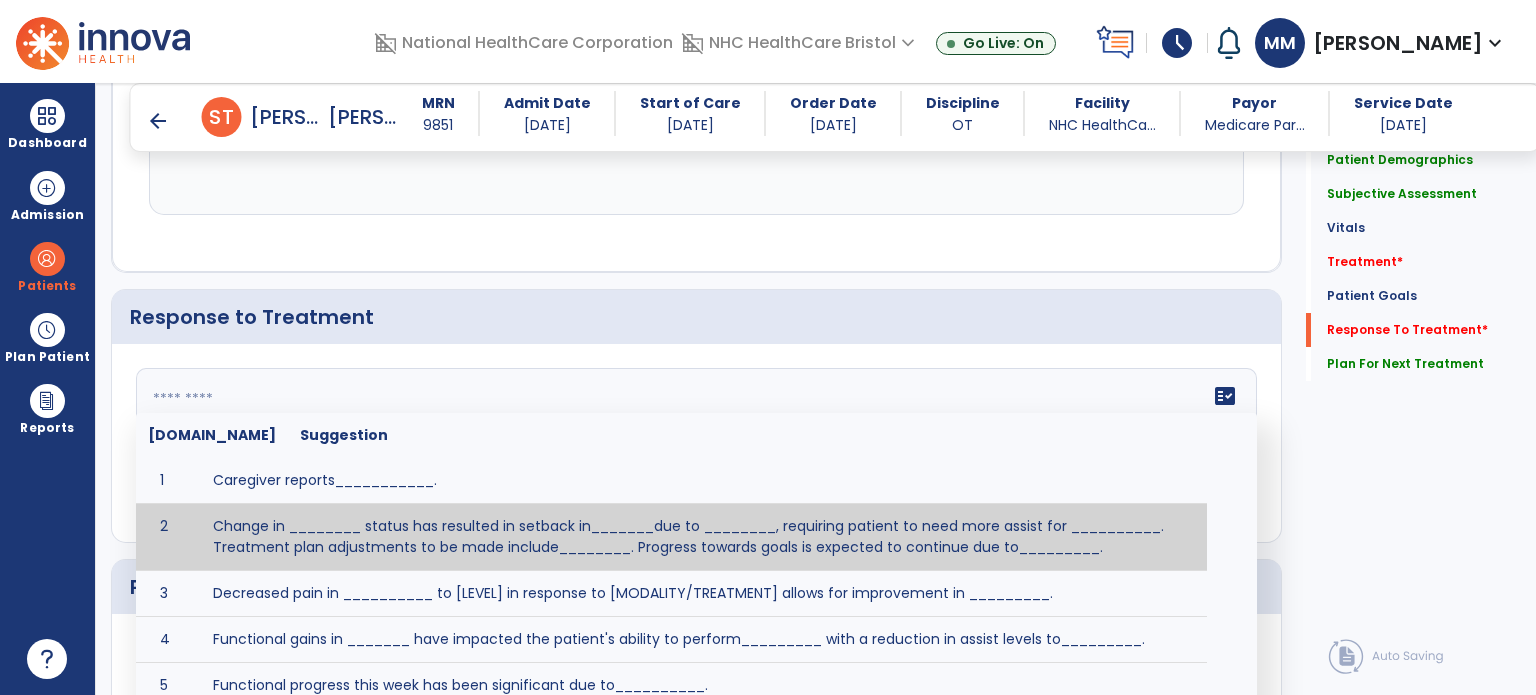 click 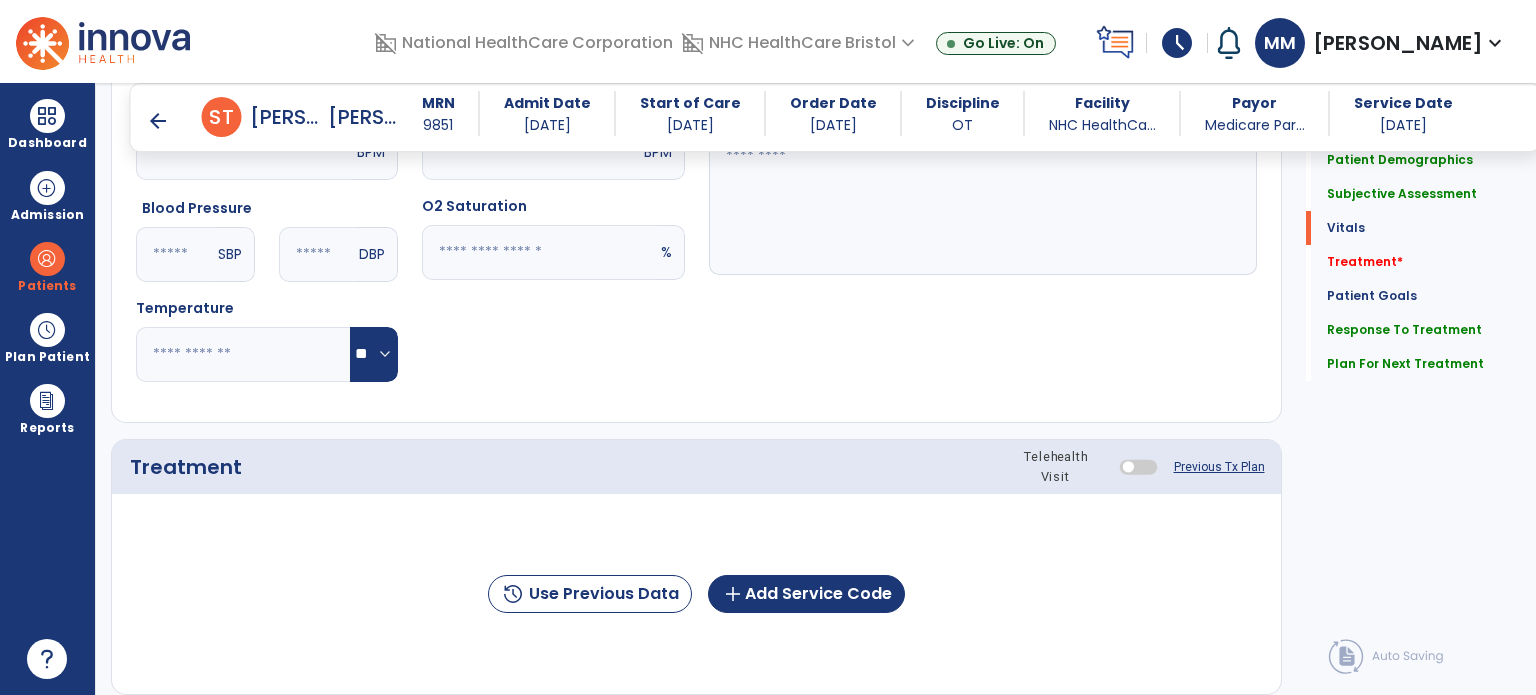 scroll, scrollTop: 990, scrollLeft: 0, axis: vertical 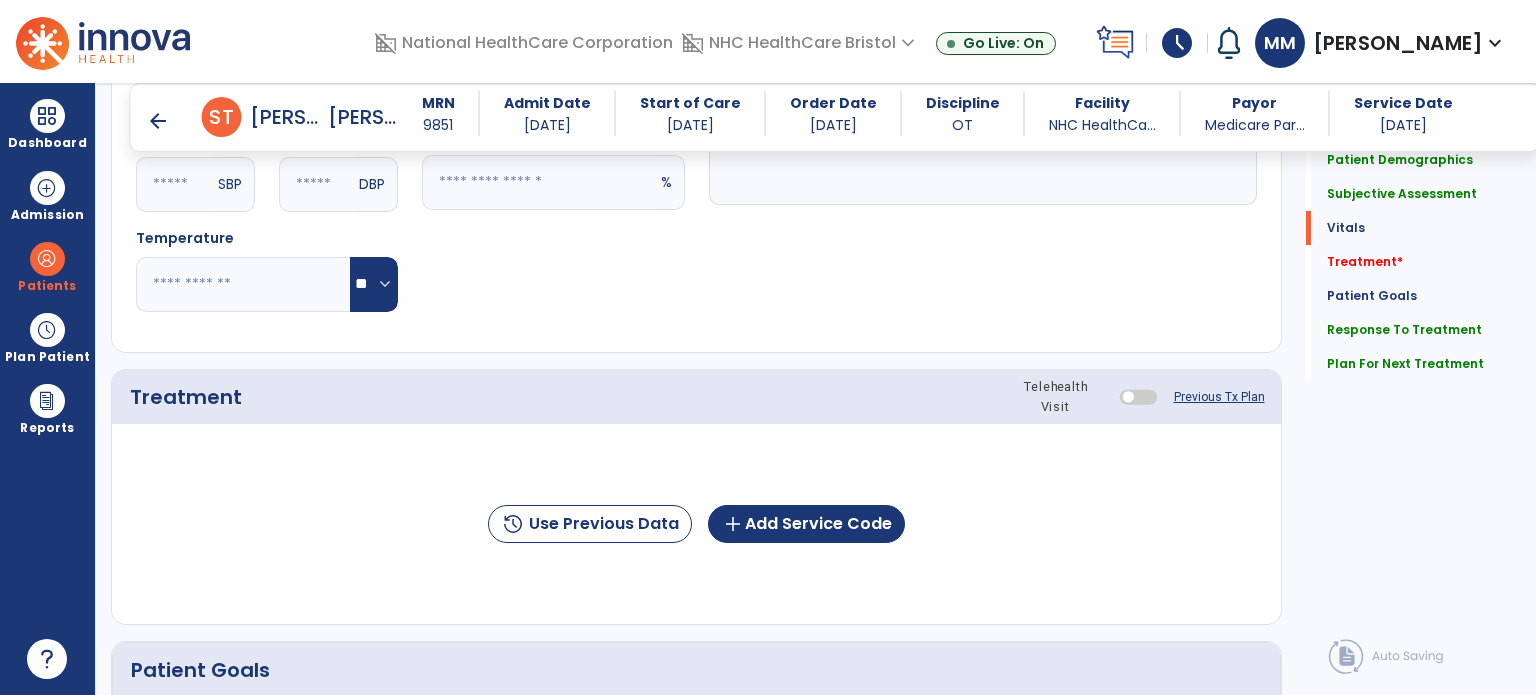 type on "**********" 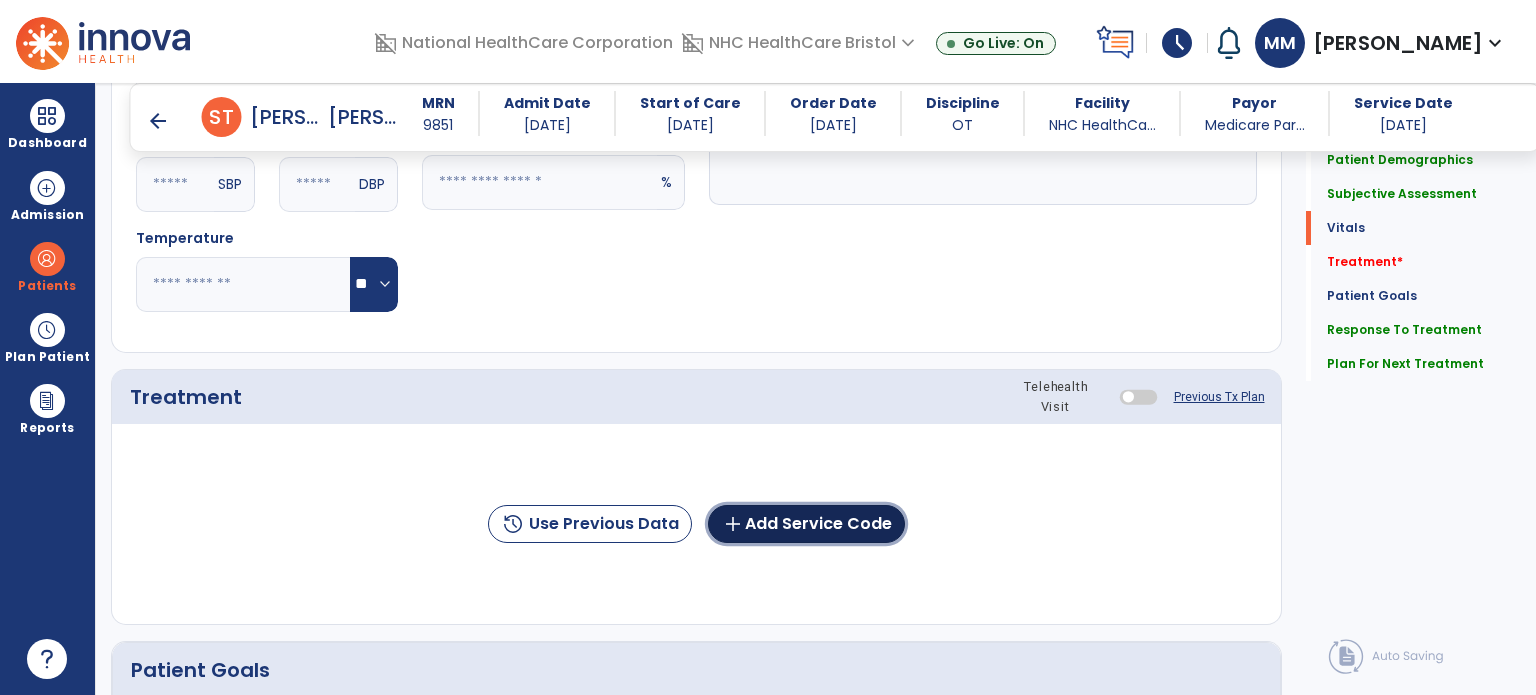 click on "add  Add Service Code" 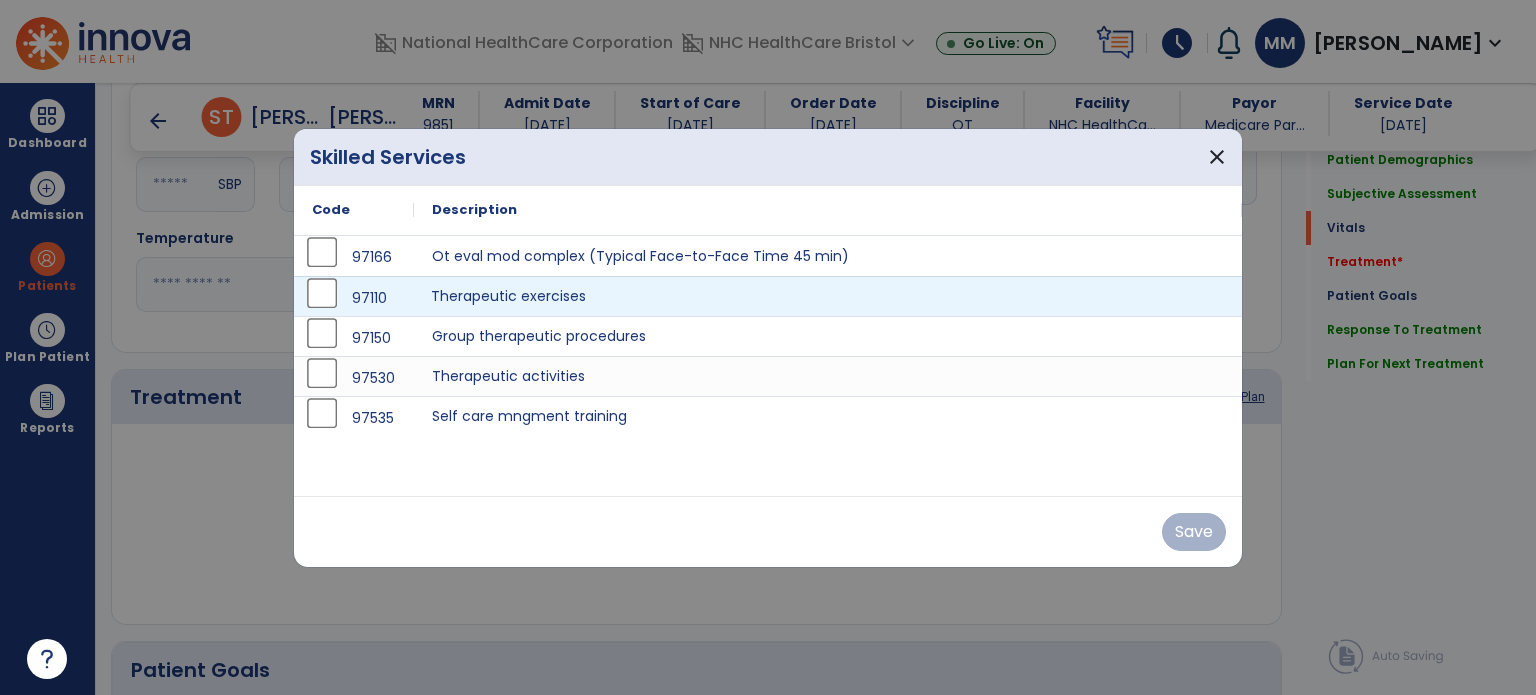 click on "Therapeutic exercises" at bounding box center (828, 296) 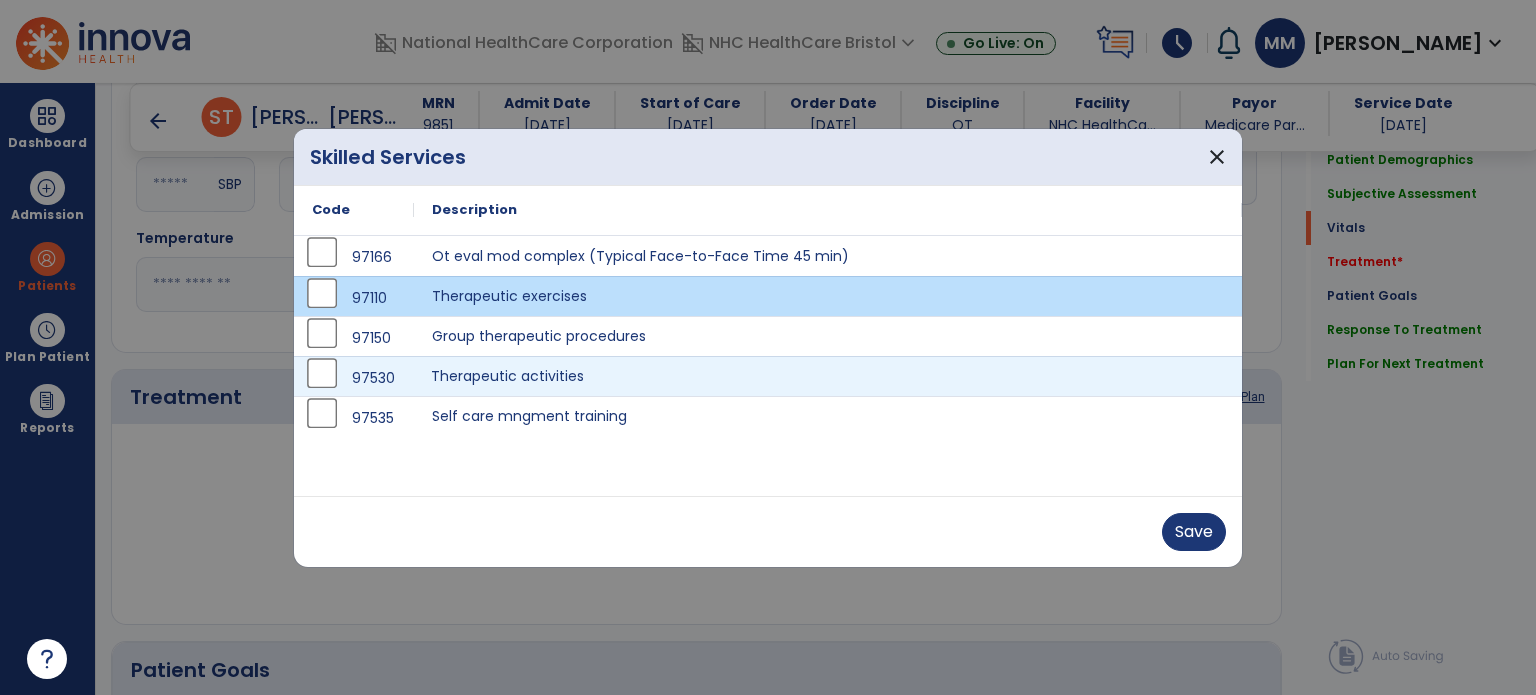 click on "Therapeutic activities" at bounding box center (828, 376) 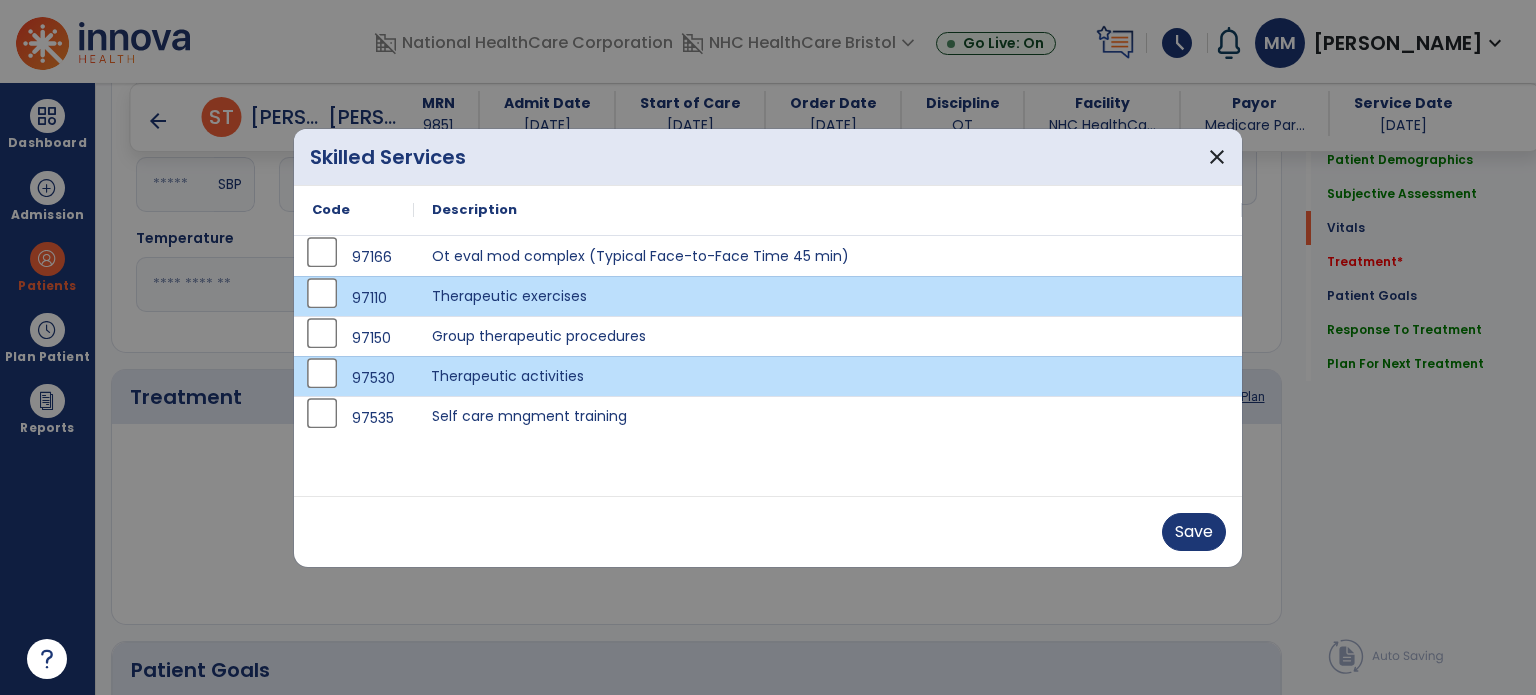 click on "Therapeutic activities" at bounding box center (828, 376) 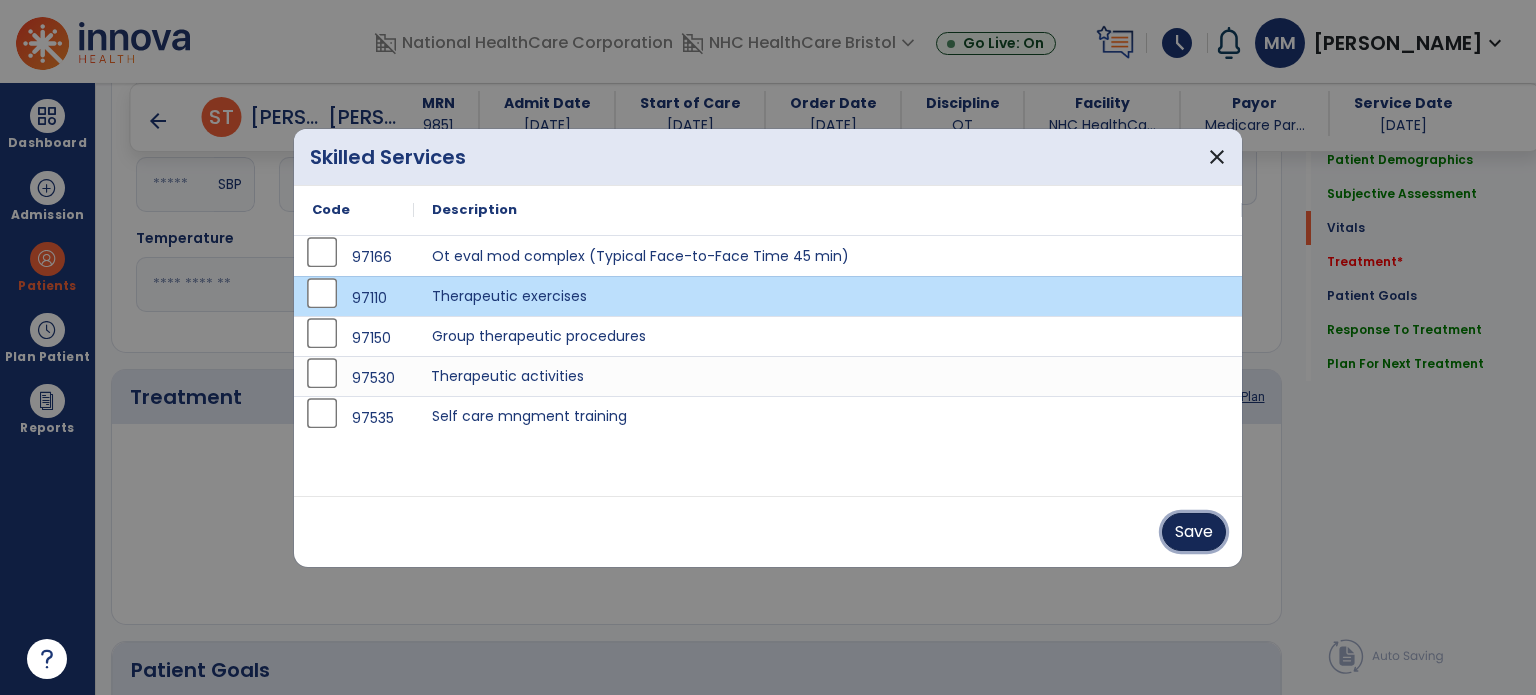 click on "Save" at bounding box center (1194, 532) 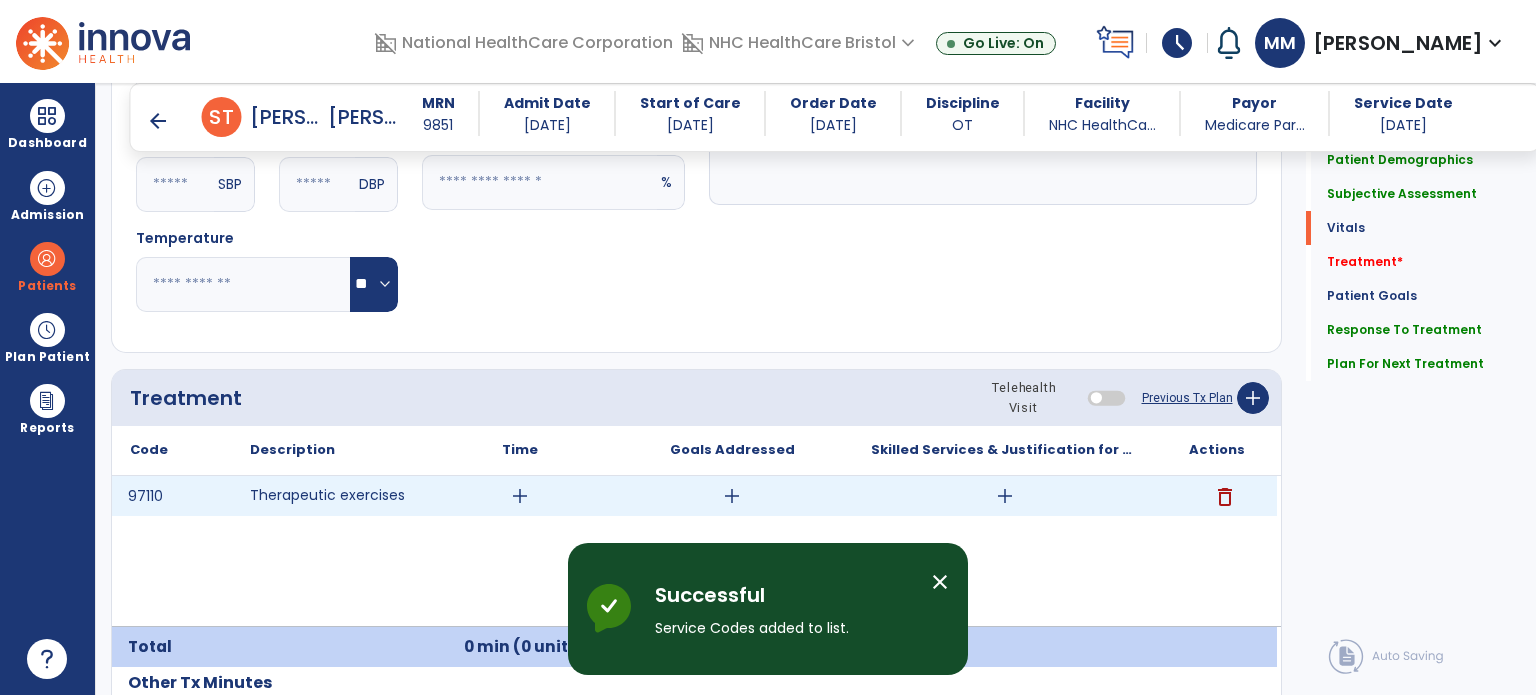 click on "add" at bounding box center (520, 496) 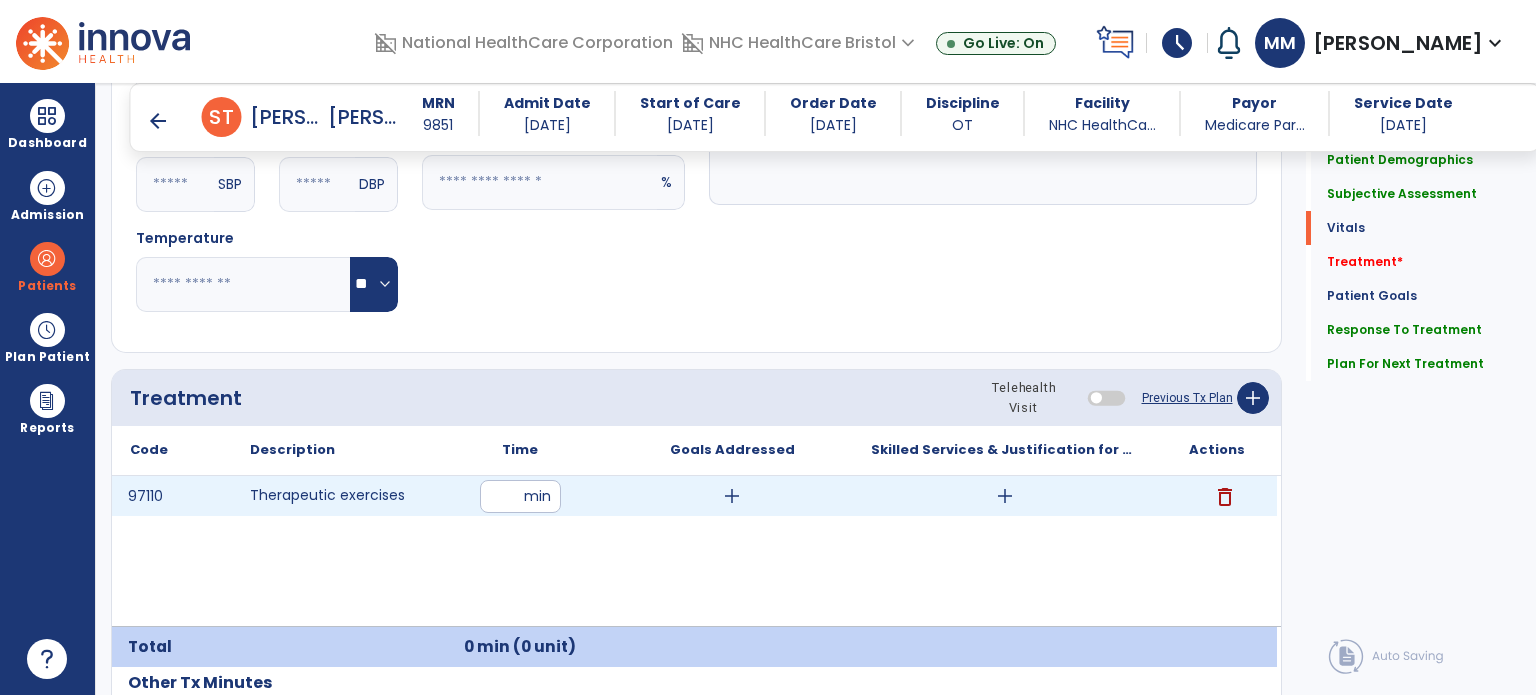 type on "**" 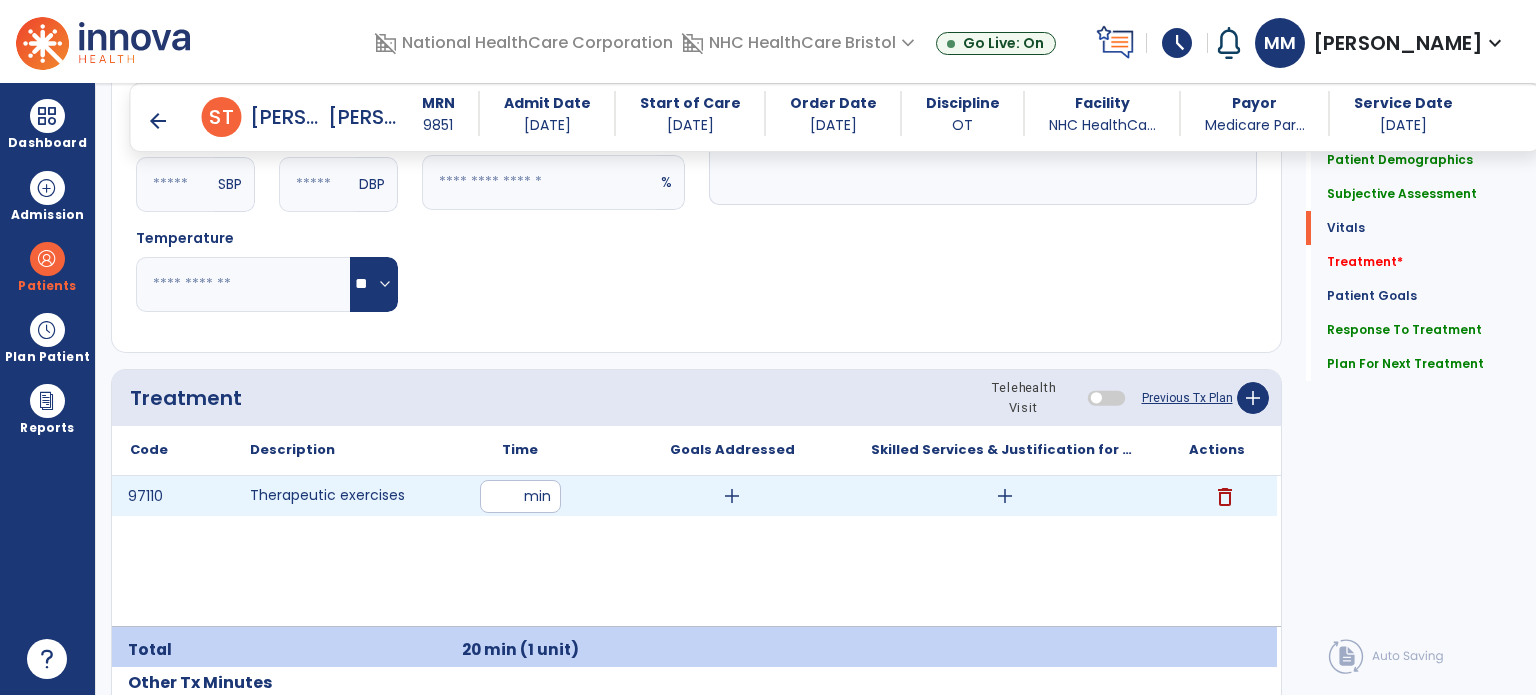 click on "add" at bounding box center (1005, 496) 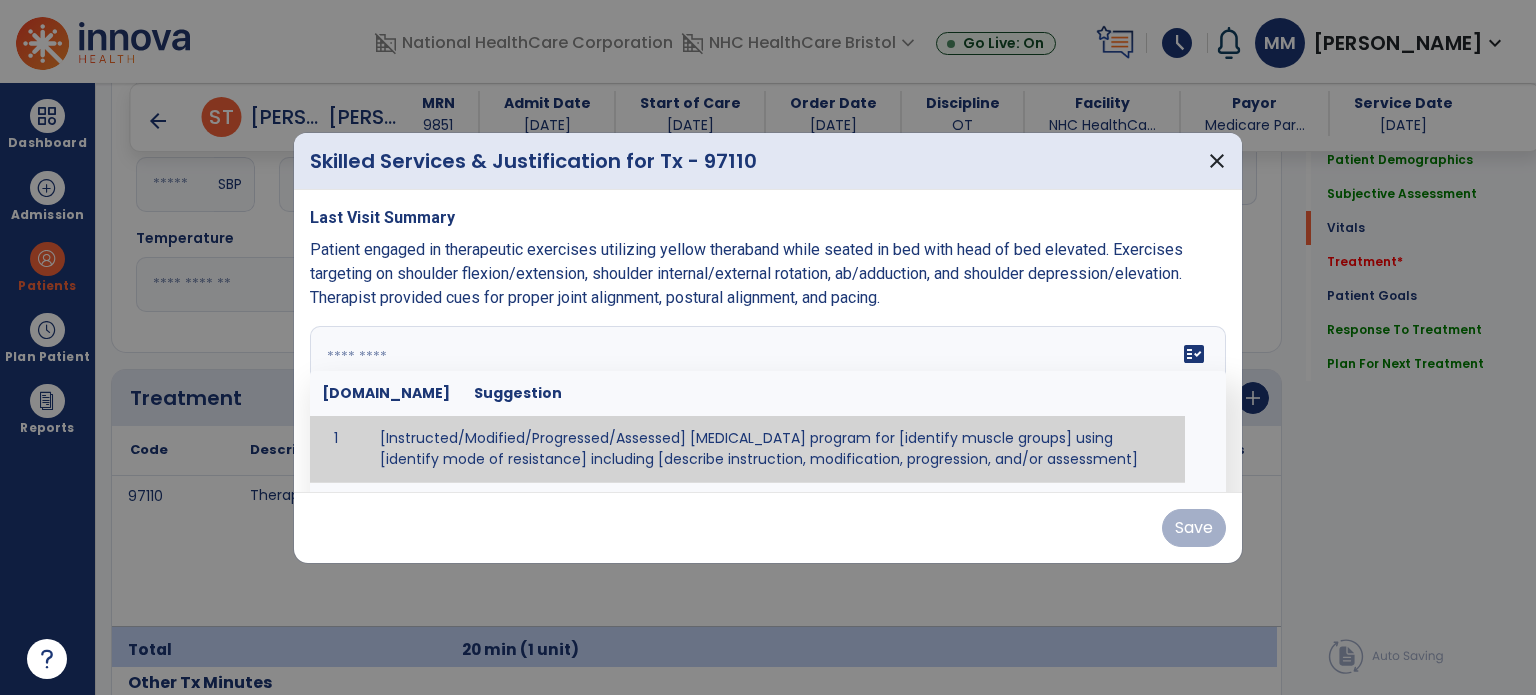 click on "fact_check  [DOMAIN_NAME] Suggestion 1 [Instructed/Modified/Progressed/Assessed] [MEDICAL_DATA] program for [identify muscle groups] using [identify mode of resistance] including [describe instruction, modification, progression, and/or assessment] 2 [Instructed/Modified/Progressed/Assessed] aerobic exercise program using [identify equipment/mode] including [describe instruction, modification,progression, and/or assessment] 3 [Instructed/Modified/Progressed/Assessed] [PROM/A/AROM/AROM] program for [identify joint movements] using [contract-relax, over-pressure, inhibitory techniques, other] 4 [Assessed/Tested] aerobic capacity with administration of [aerobic capacity test]" at bounding box center (768, 401) 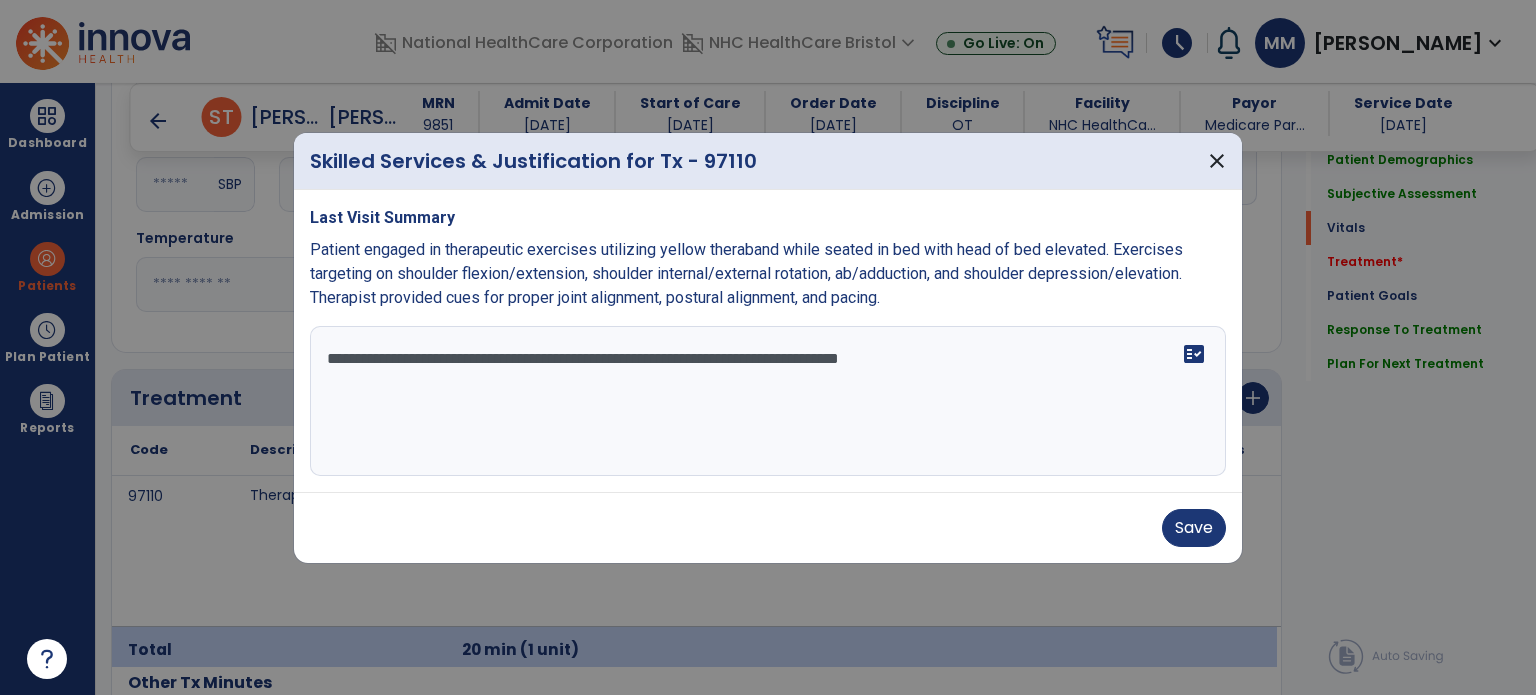 click on "**********" at bounding box center [768, 401] 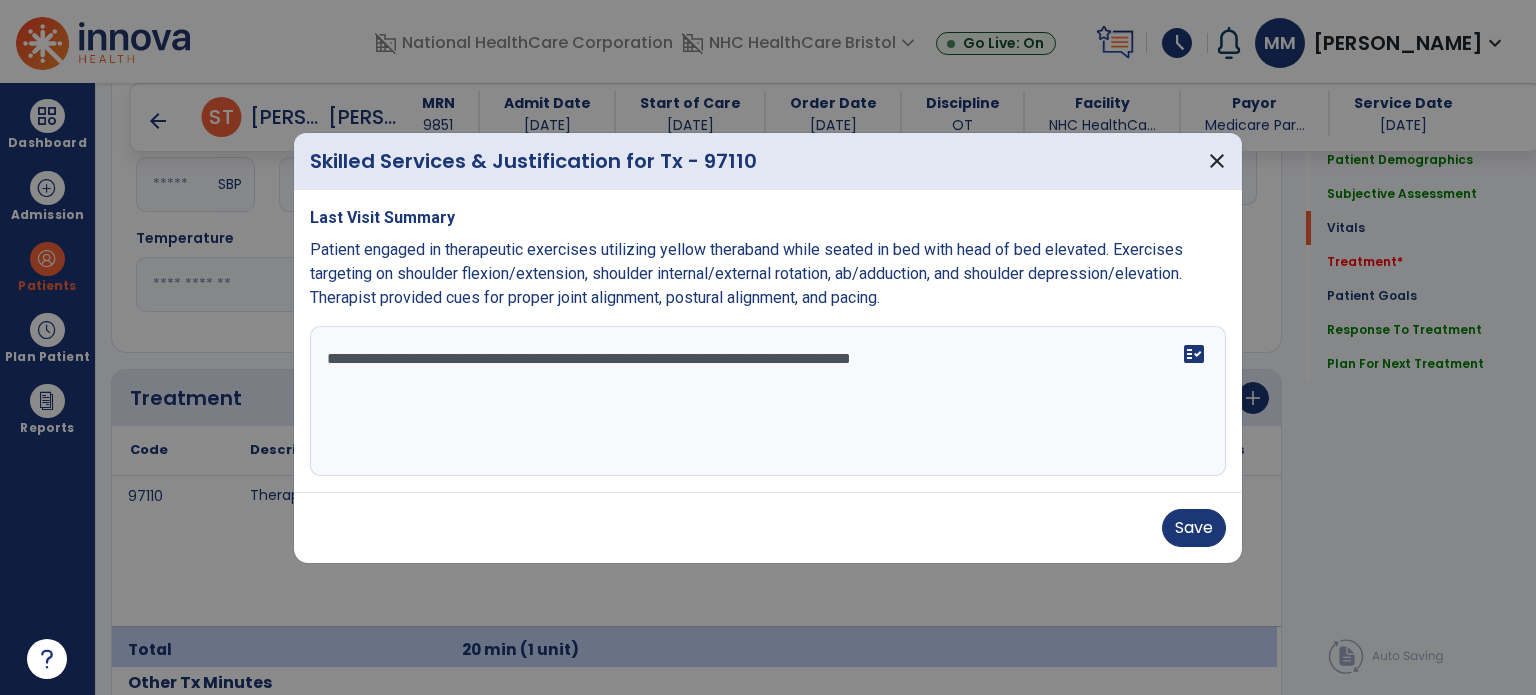 click on "**********" at bounding box center [768, 401] 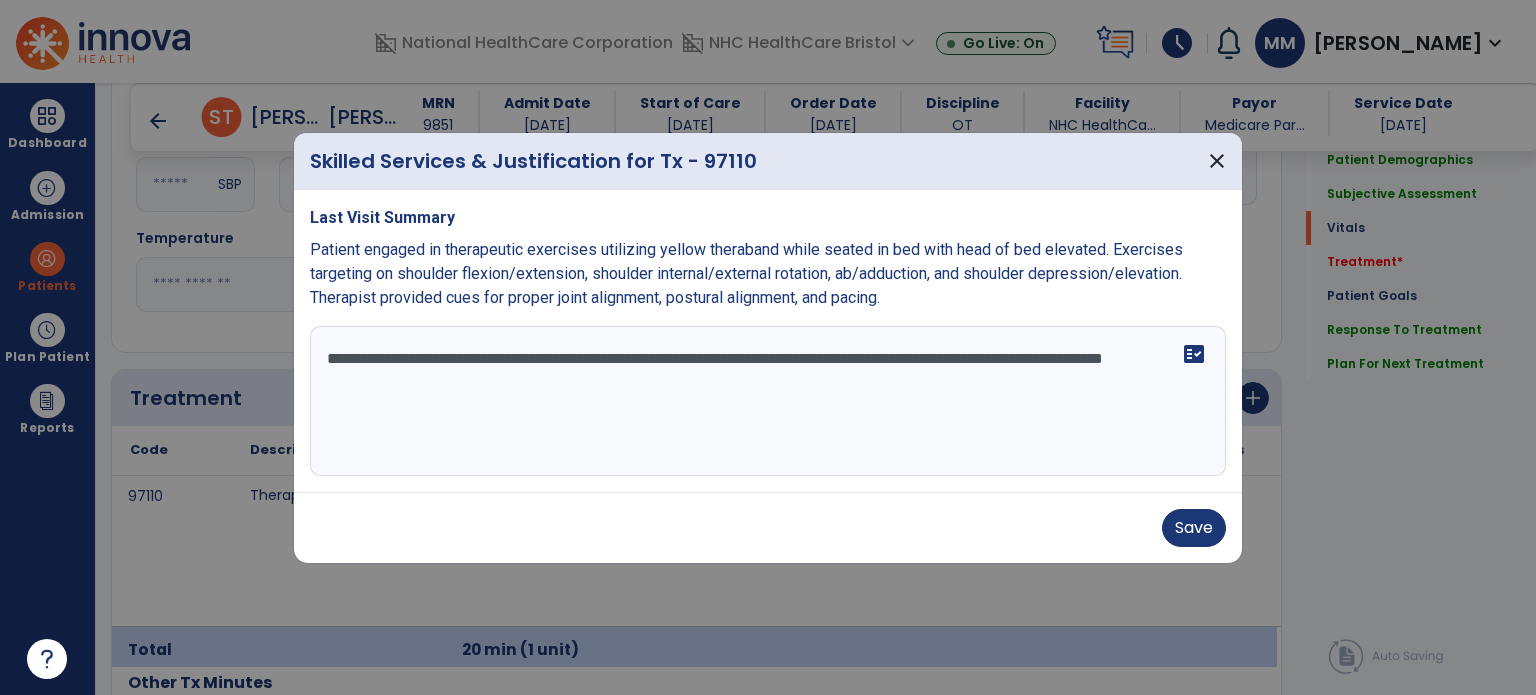drag, startPoint x: 965, startPoint y: 415, endPoint x: 1003, endPoint y: 361, distance: 66.0303 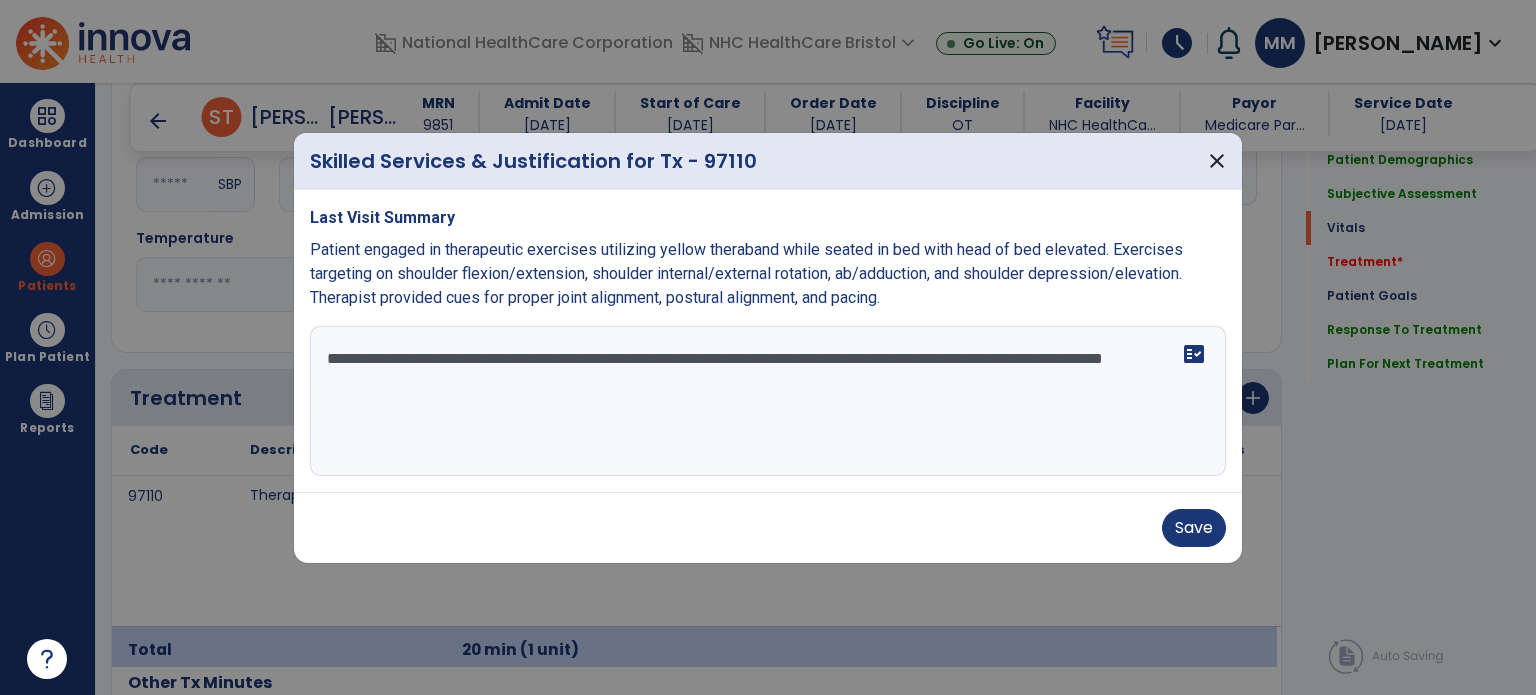 click on "**********" at bounding box center (768, 401) 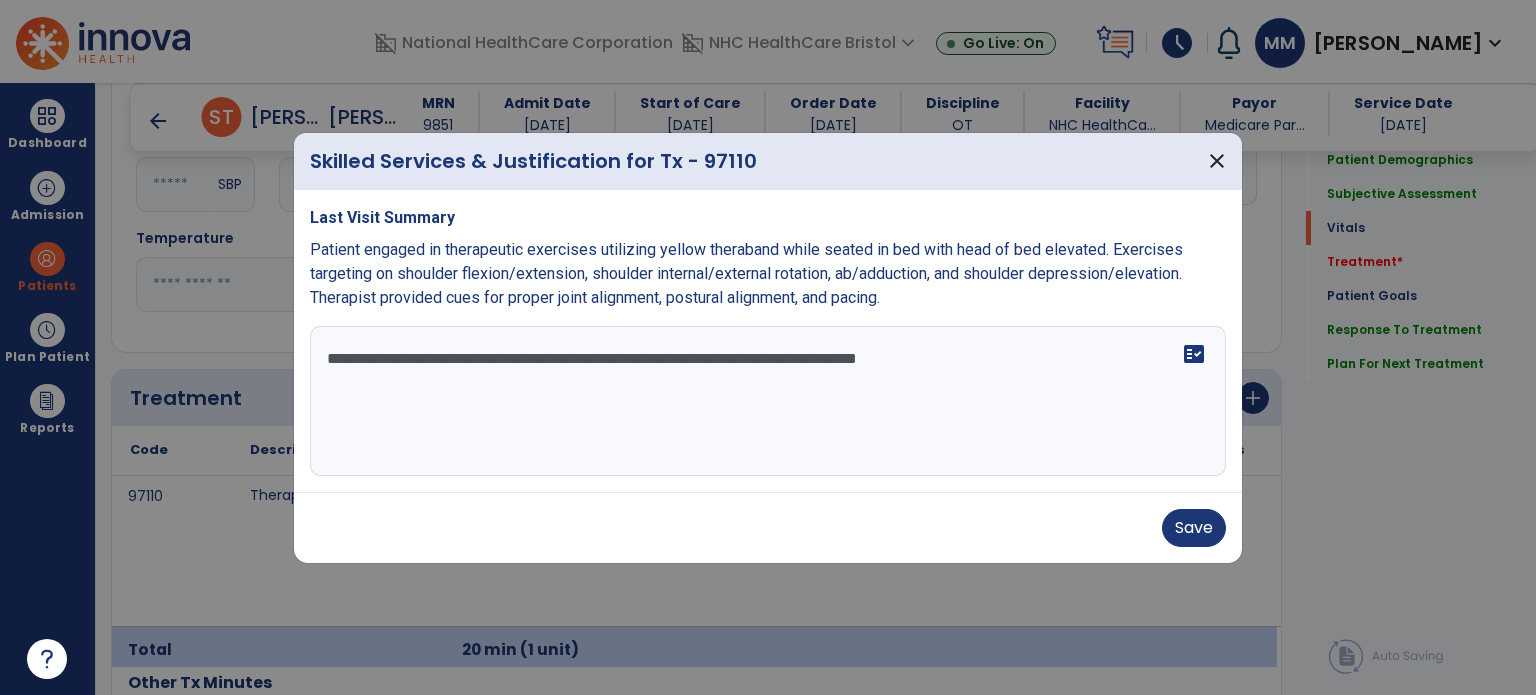 paste on "**********" 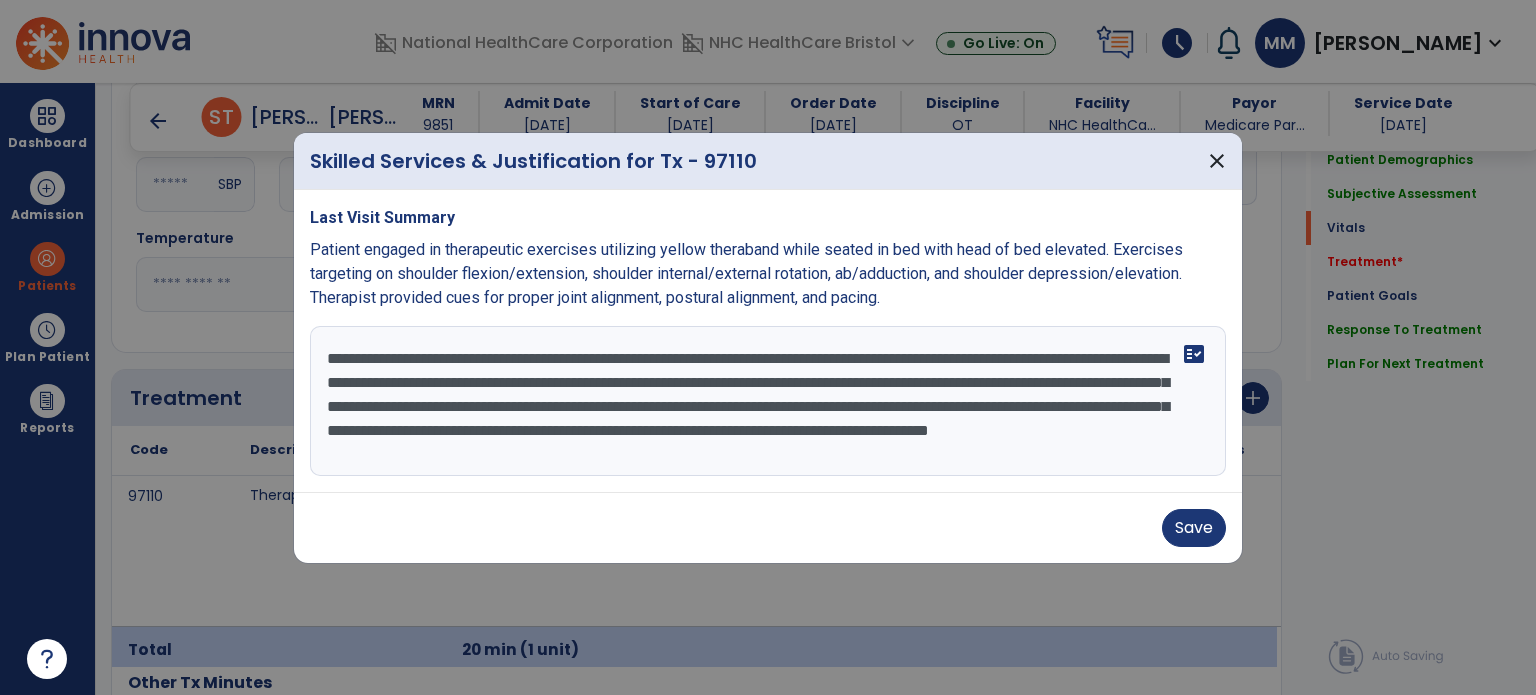 scroll, scrollTop: 15, scrollLeft: 0, axis: vertical 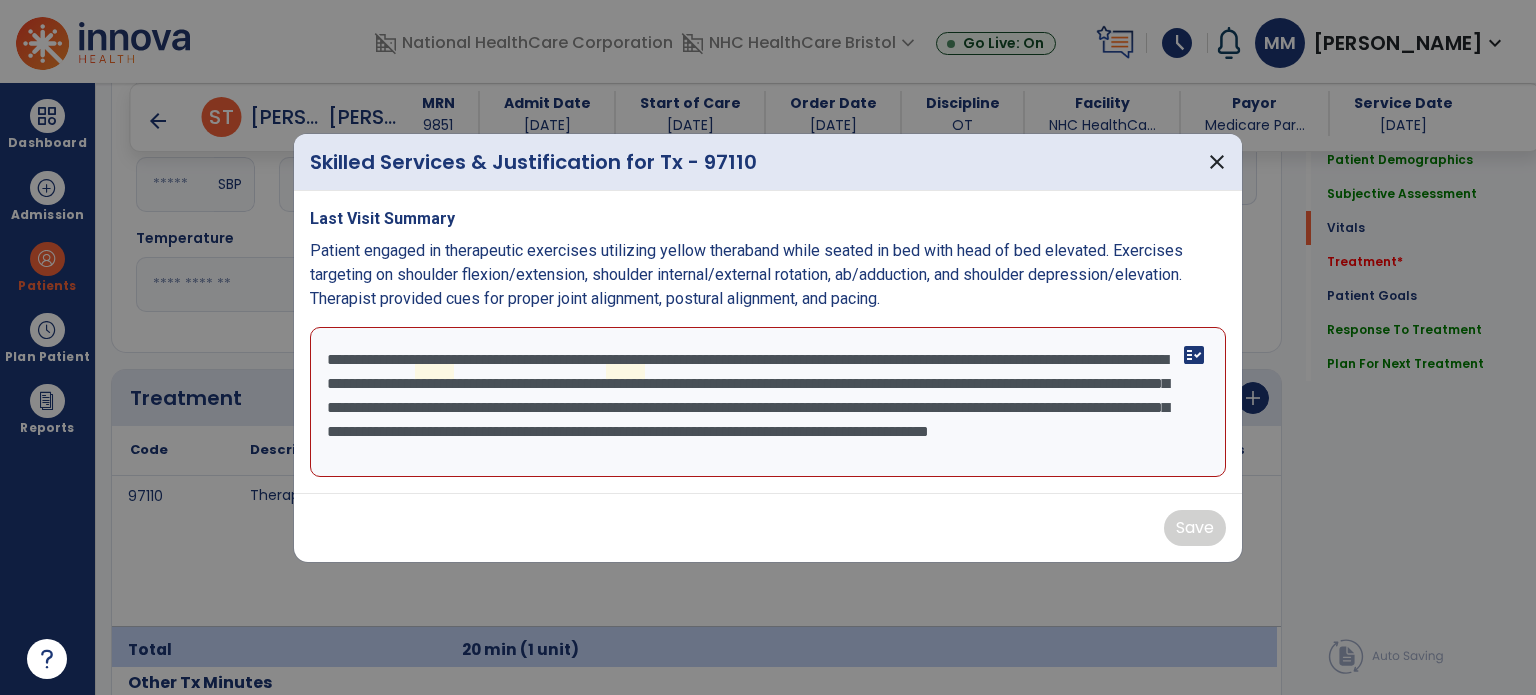 click on "**********" at bounding box center [768, 402] 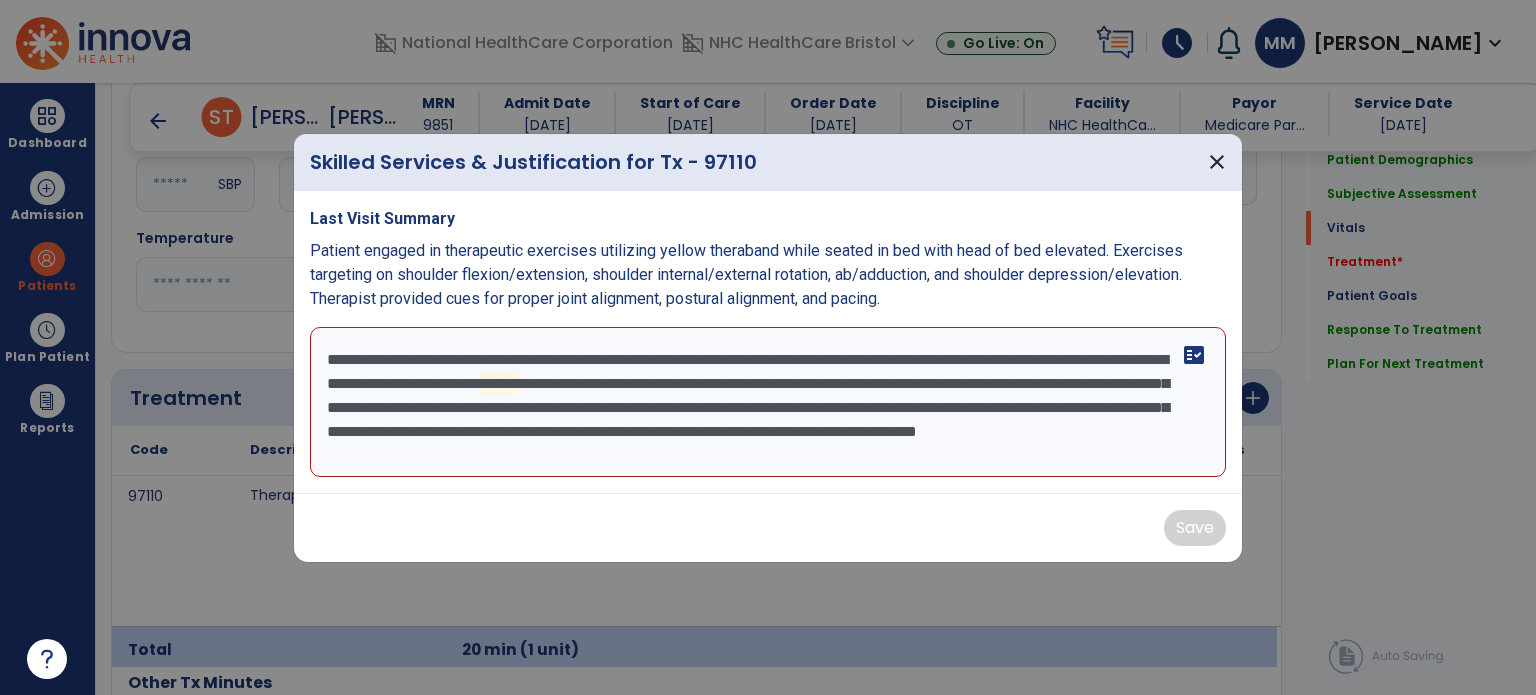 click on "**********" at bounding box center [768, 402] 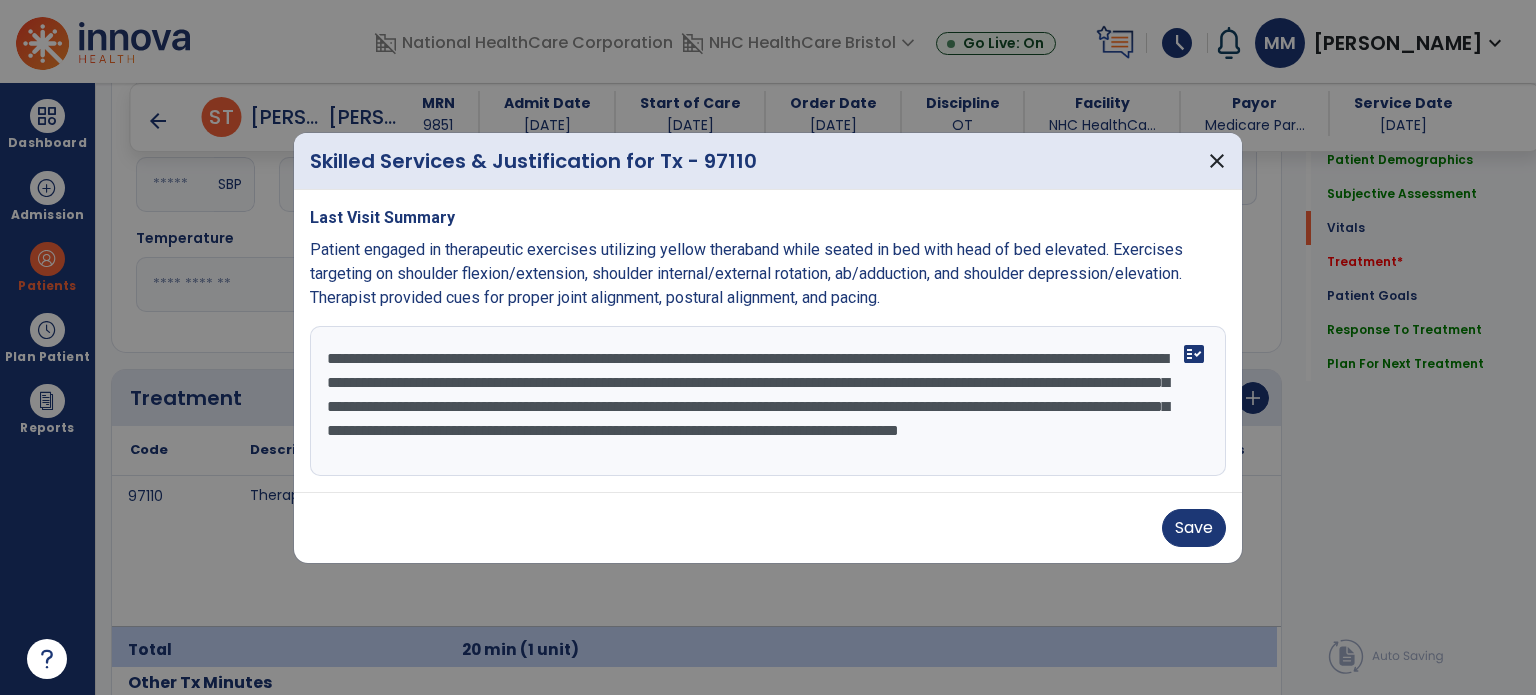click on "**********" at bounding box center [768, 401] 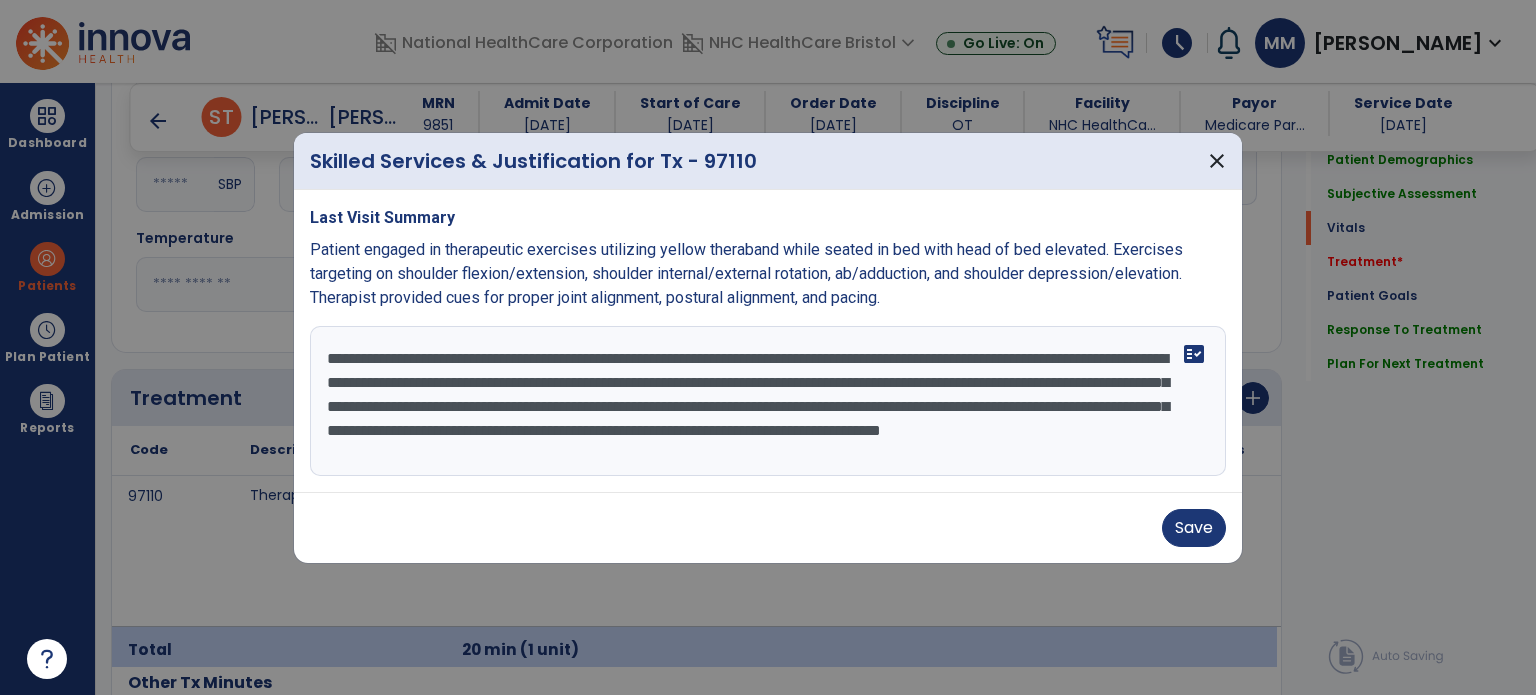 click on "**********" at bounding box center [768, 401] 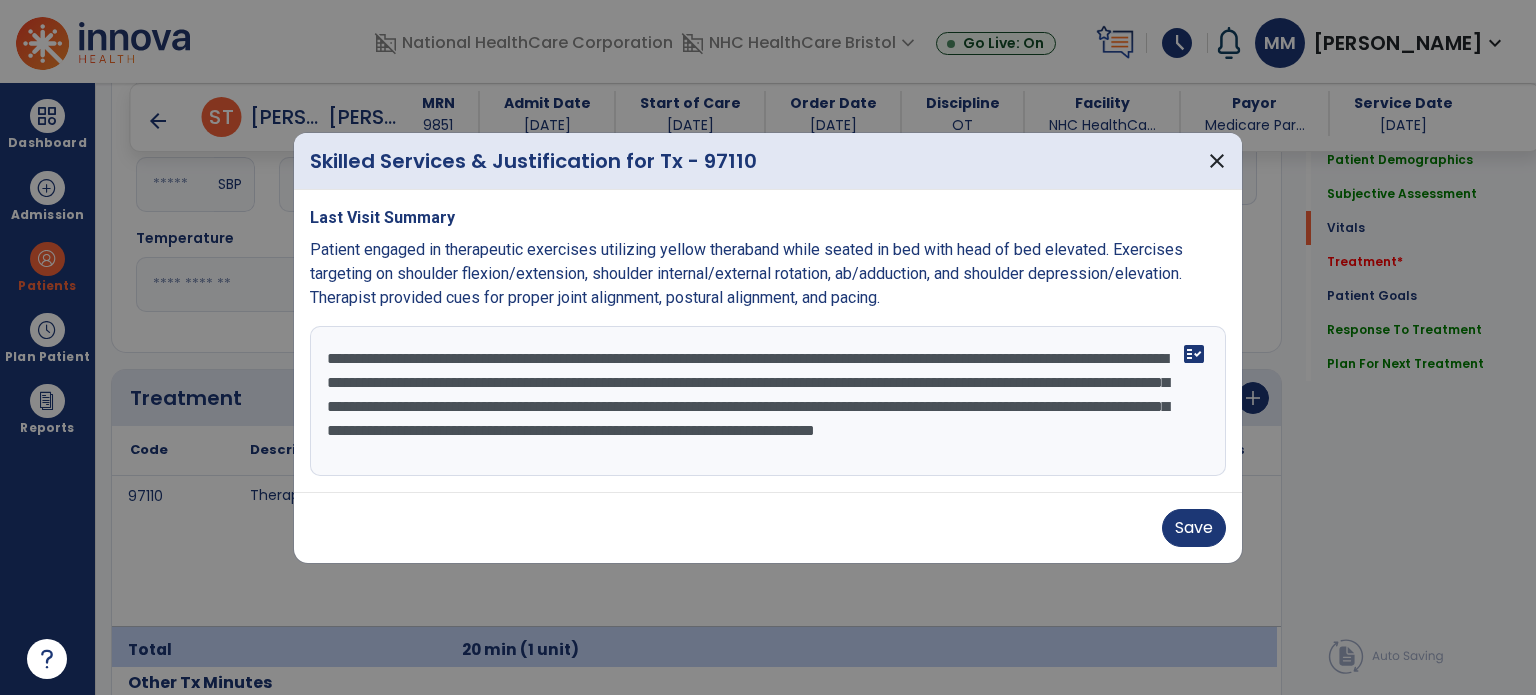 click on "**********" at bounding box center (768, 401) 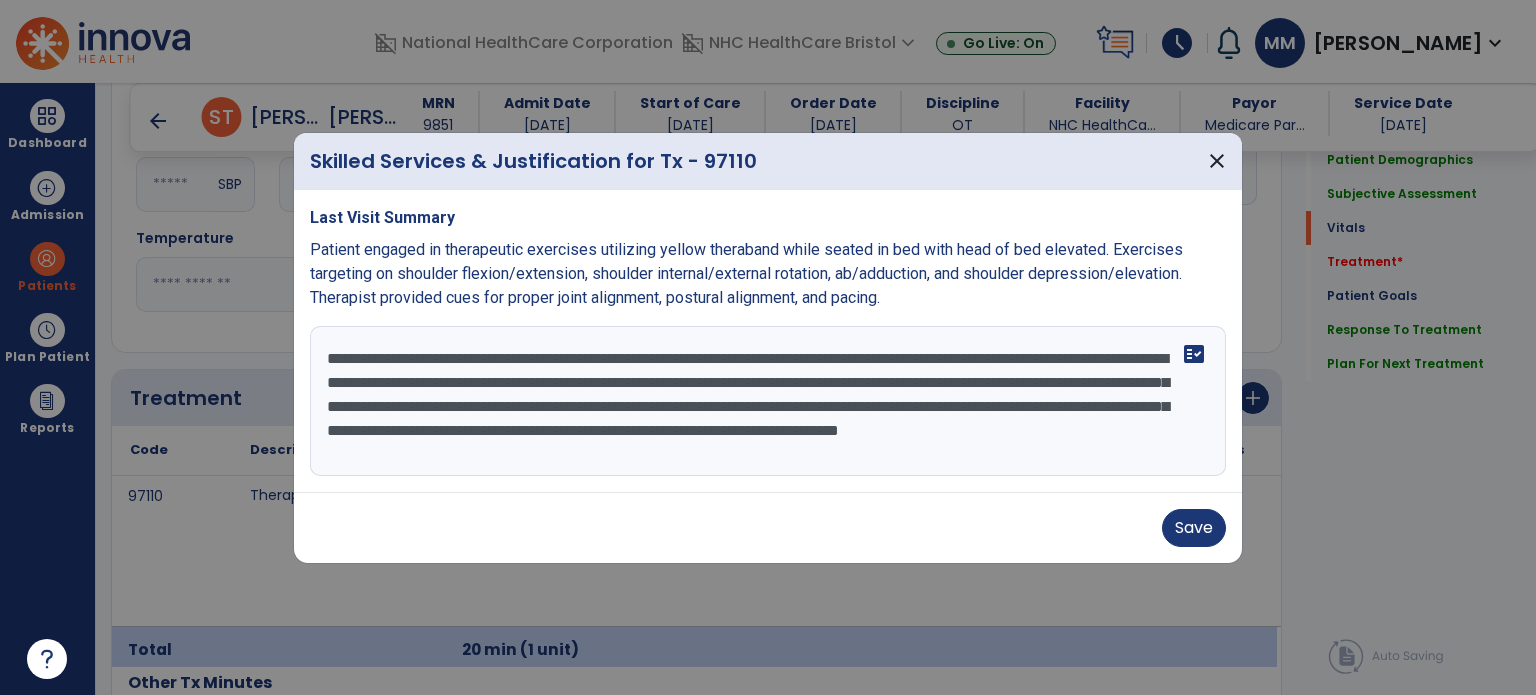 drag, startPoint x: 1059, startPoint y: 369, endPoint x: 540, endPoint y: 390, distance: 519.4247 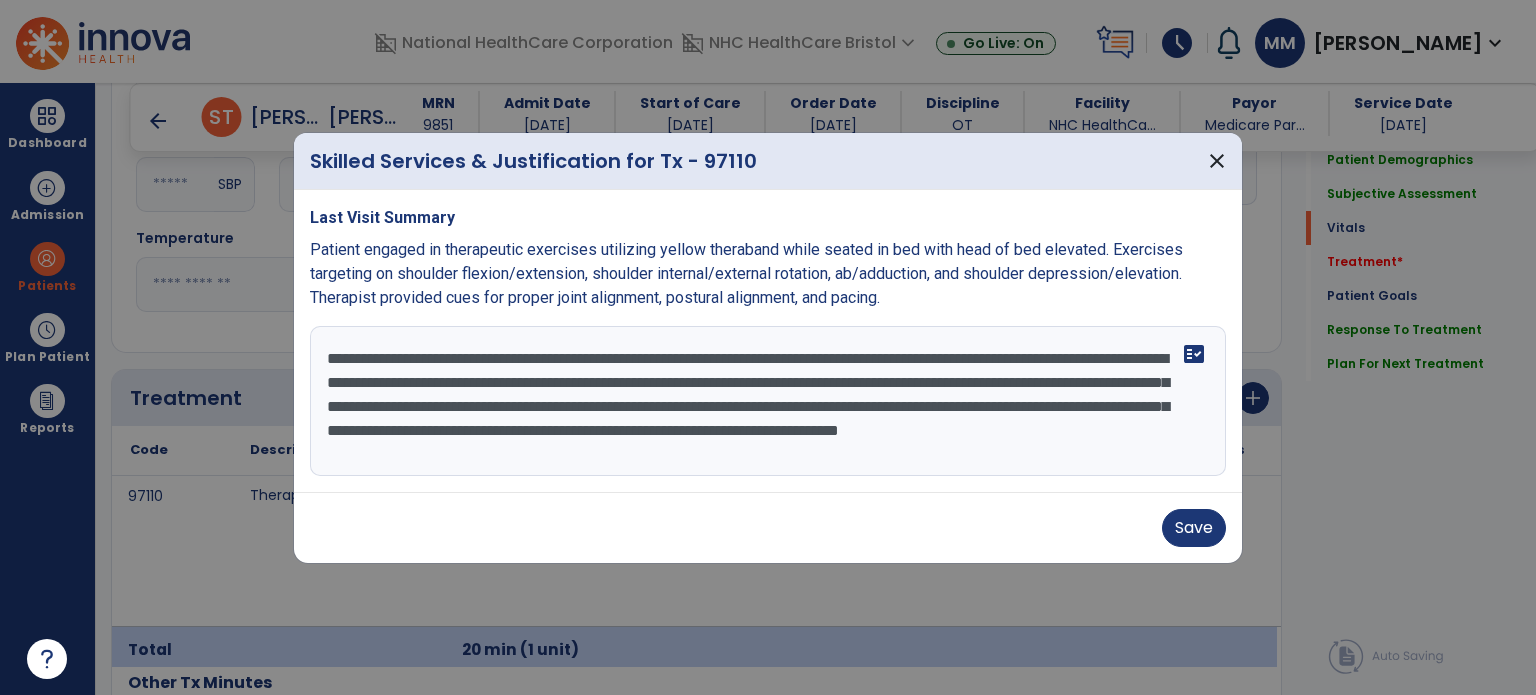click on "**********" at bounding box center (768, 401) 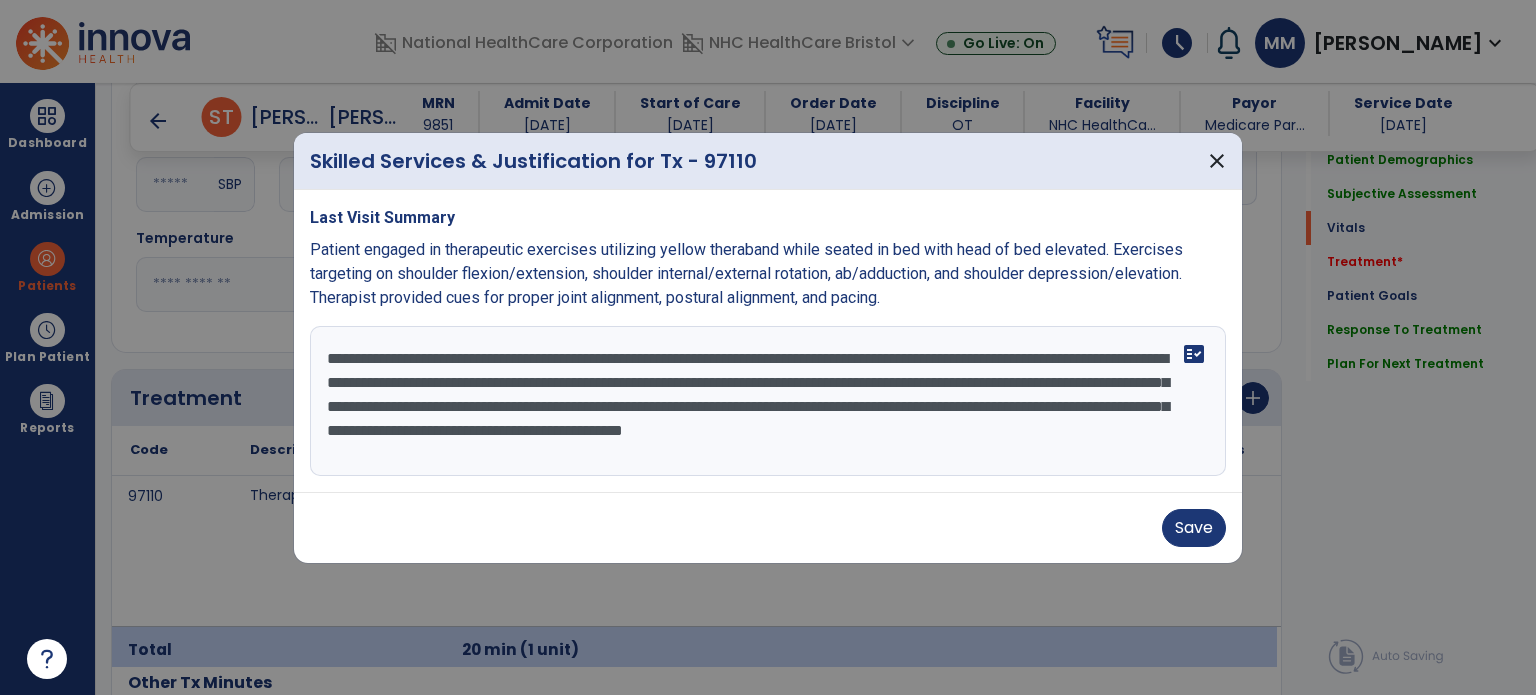 type on "**********" 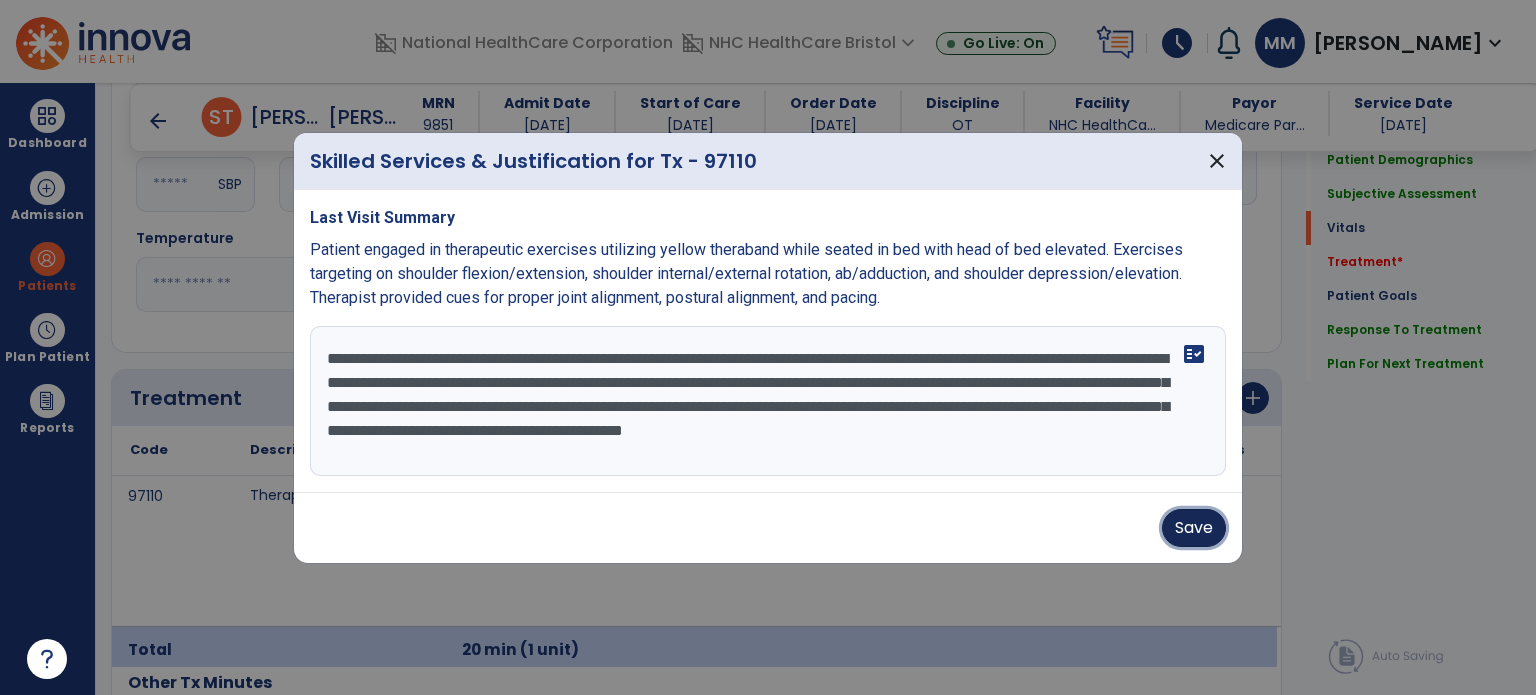 click on "Save" at bounding box center [1194, 528] 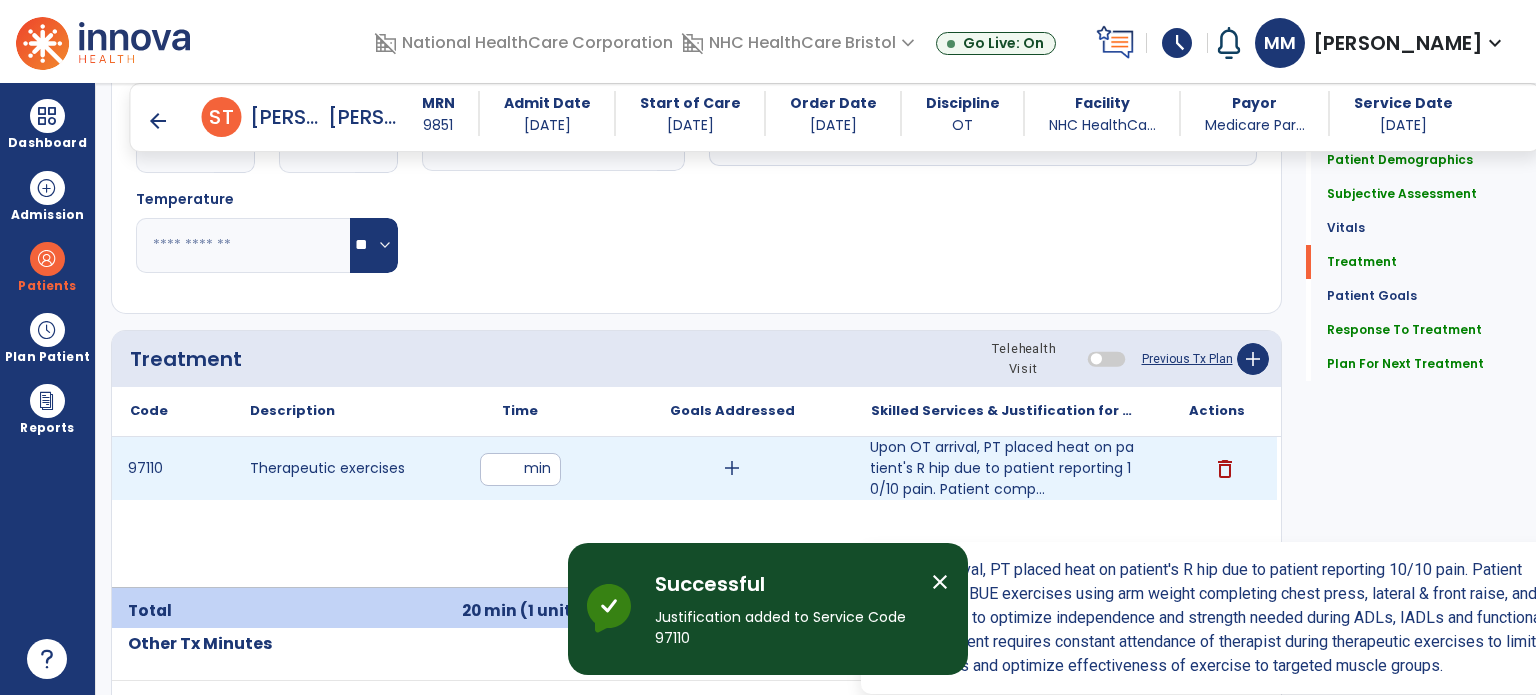 scroll, scrollTop: 1040, scrollLeft: 0, axis: vertical 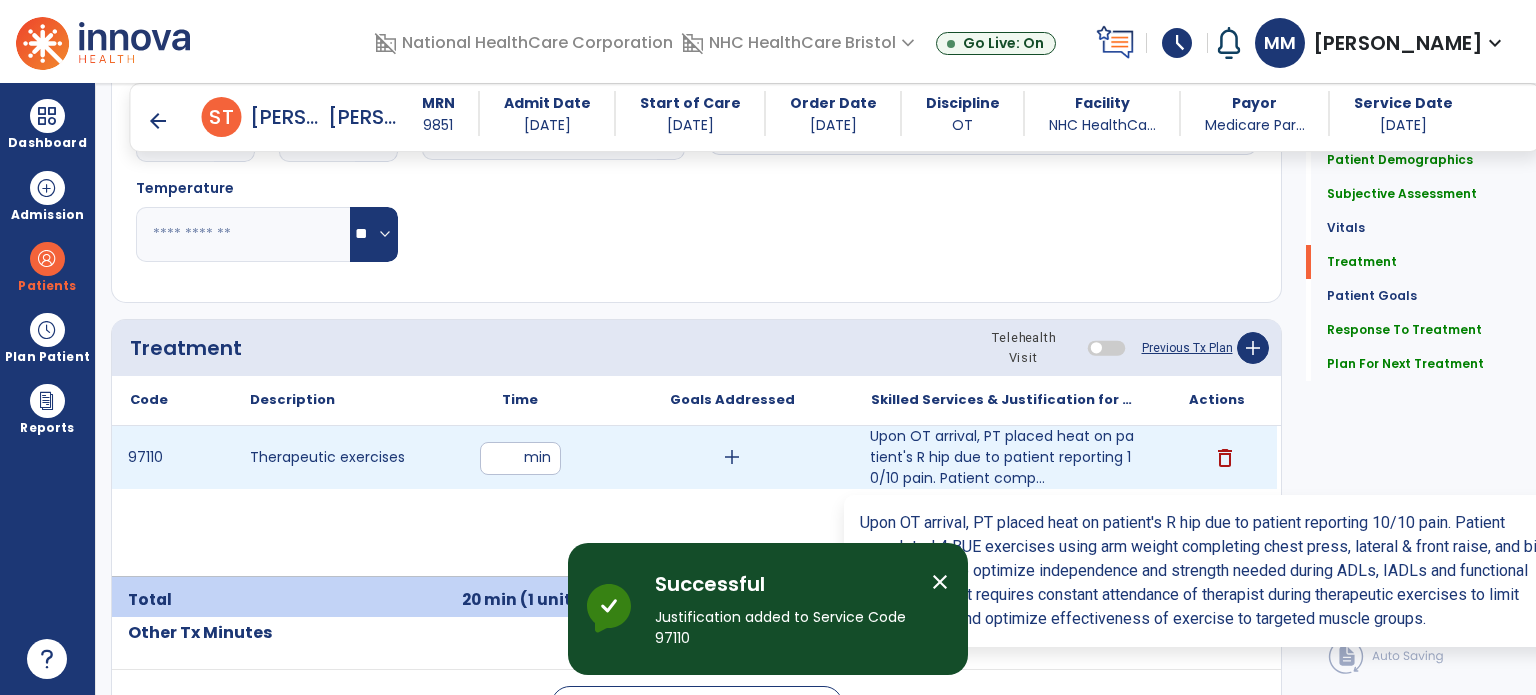 click on "Upon OT arrival, PT placed heat on patient's R hip due to patient reporting 10/10 pain. Patient comp..." at bounding box center [1004, 457] 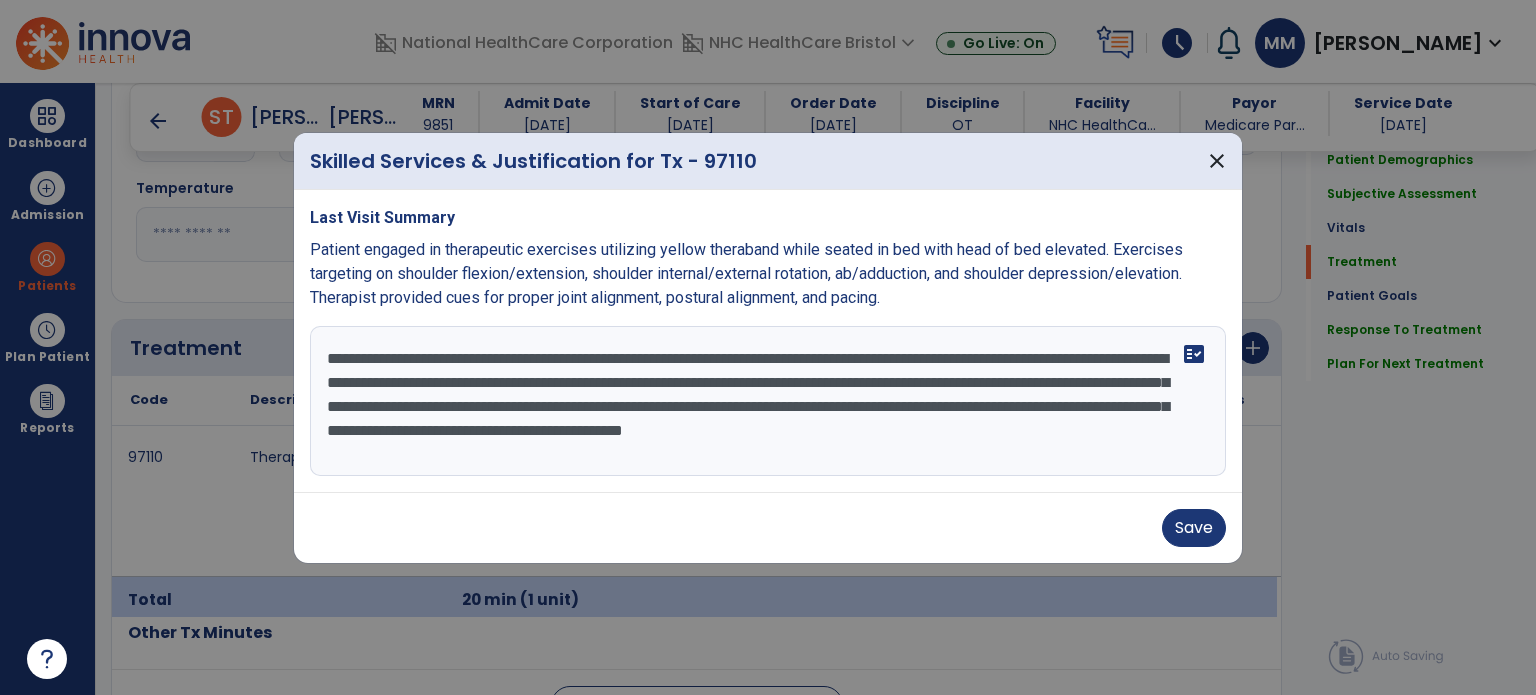 click on "**********" at bounding box center (768, 401) 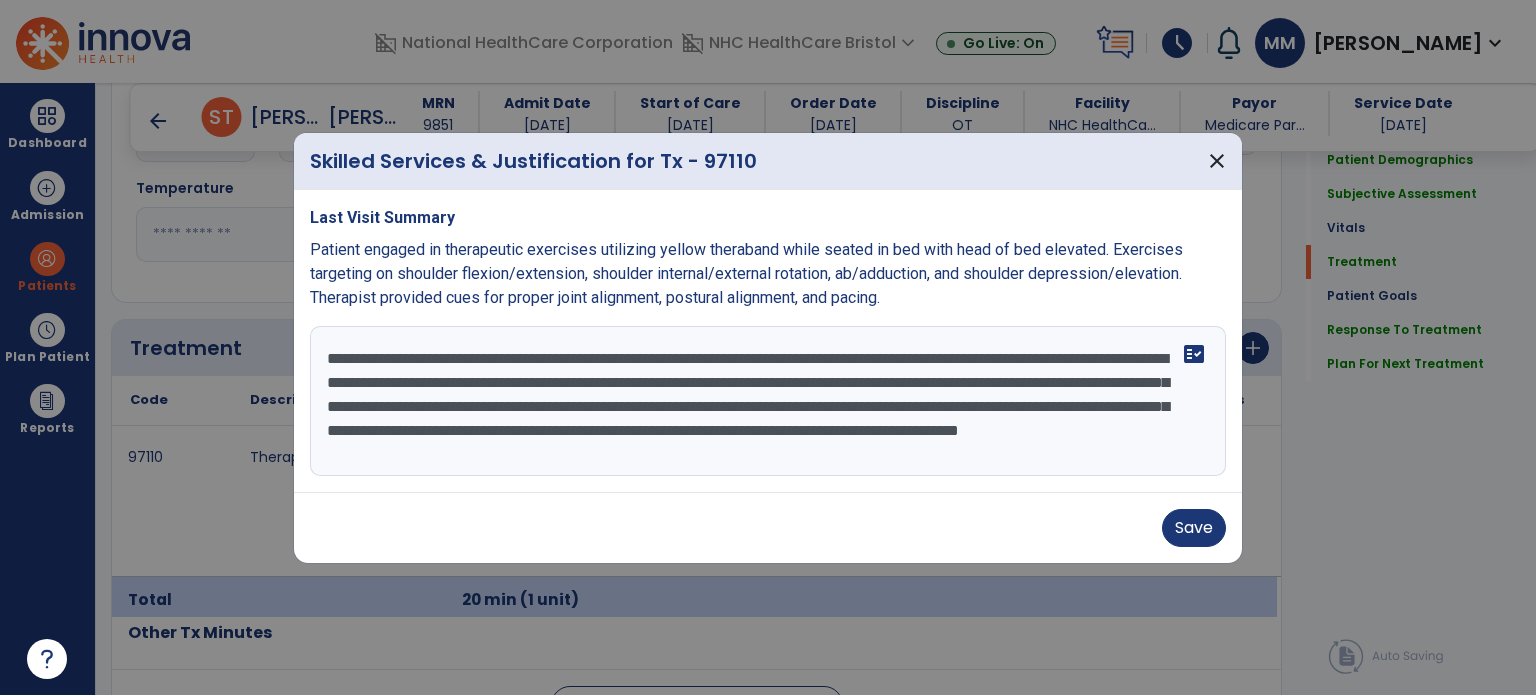 scroll, scrollTop: 15, scrollLeft: 0, axis: vertical 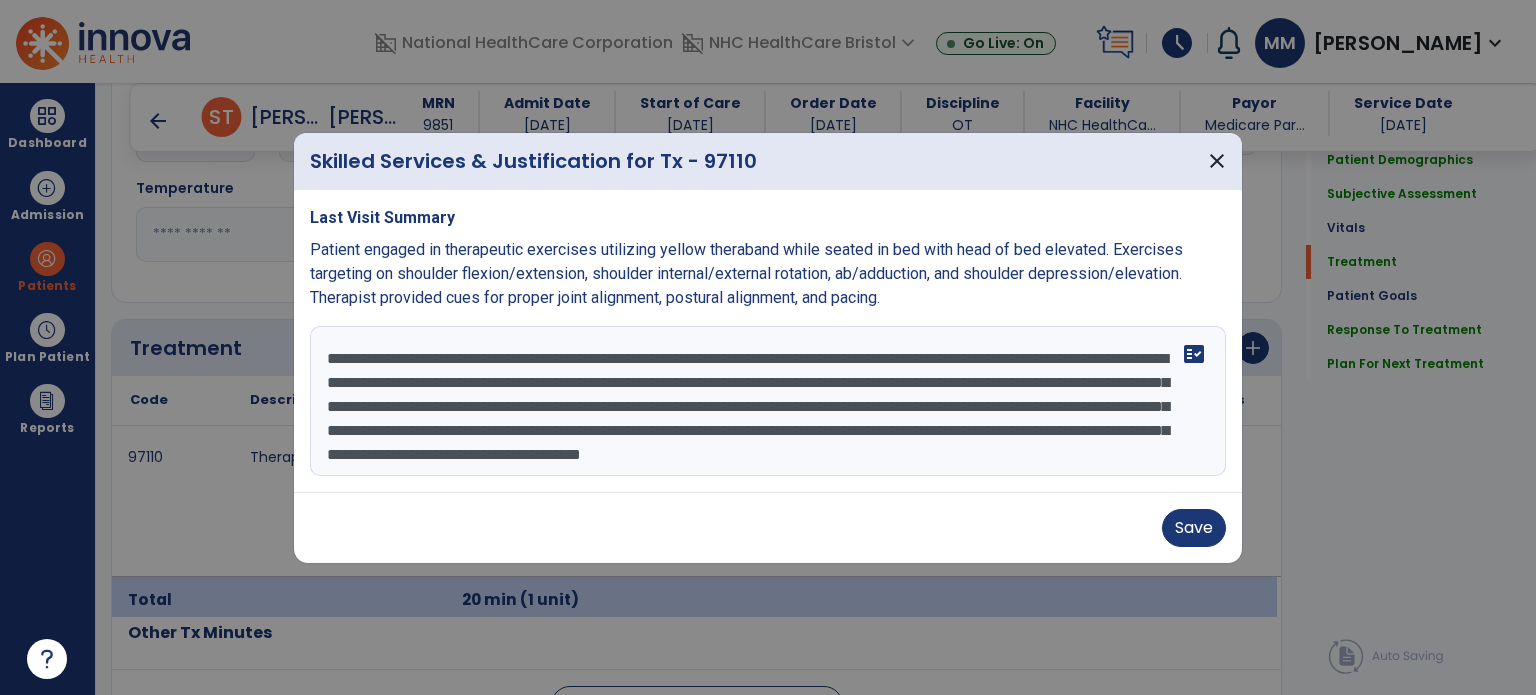 click on "**********" at bounding box center (768, 401) 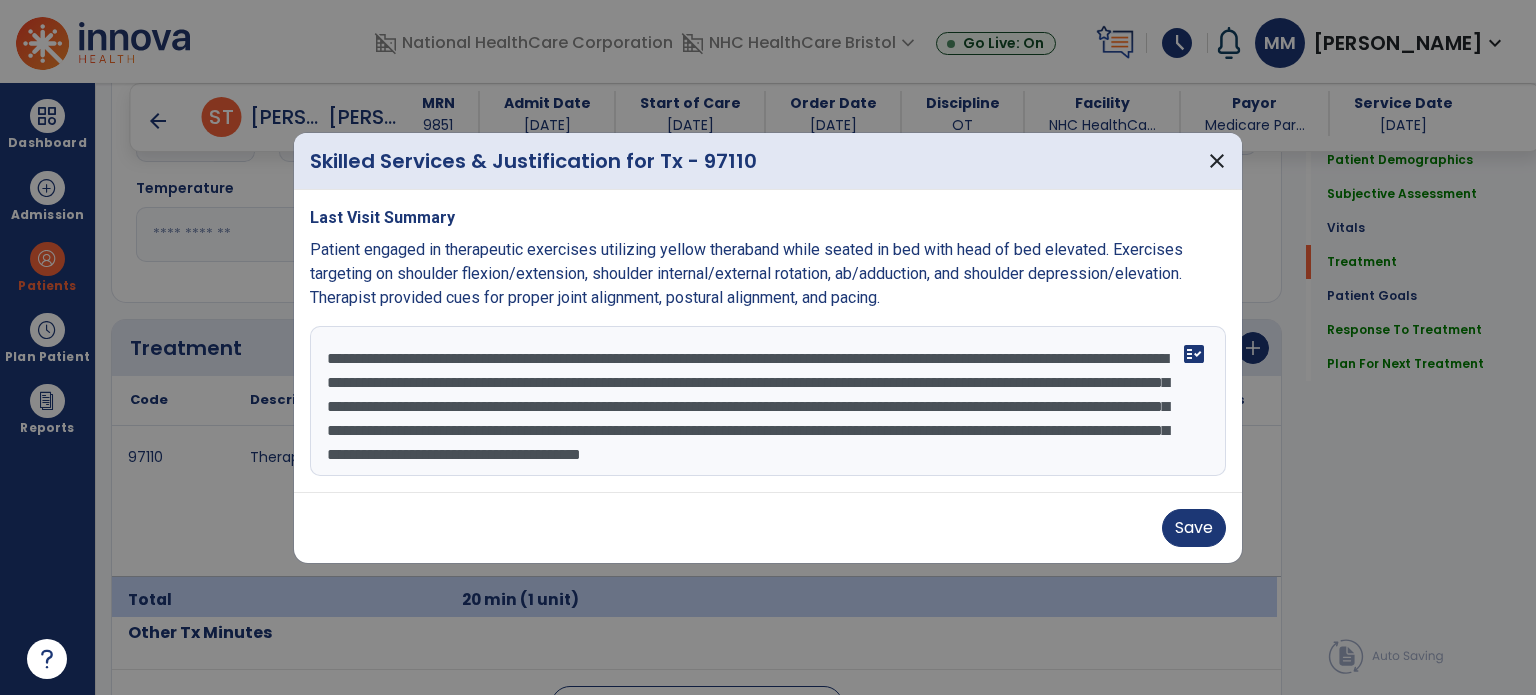 click on "**********" at bounding box center [768, 401] 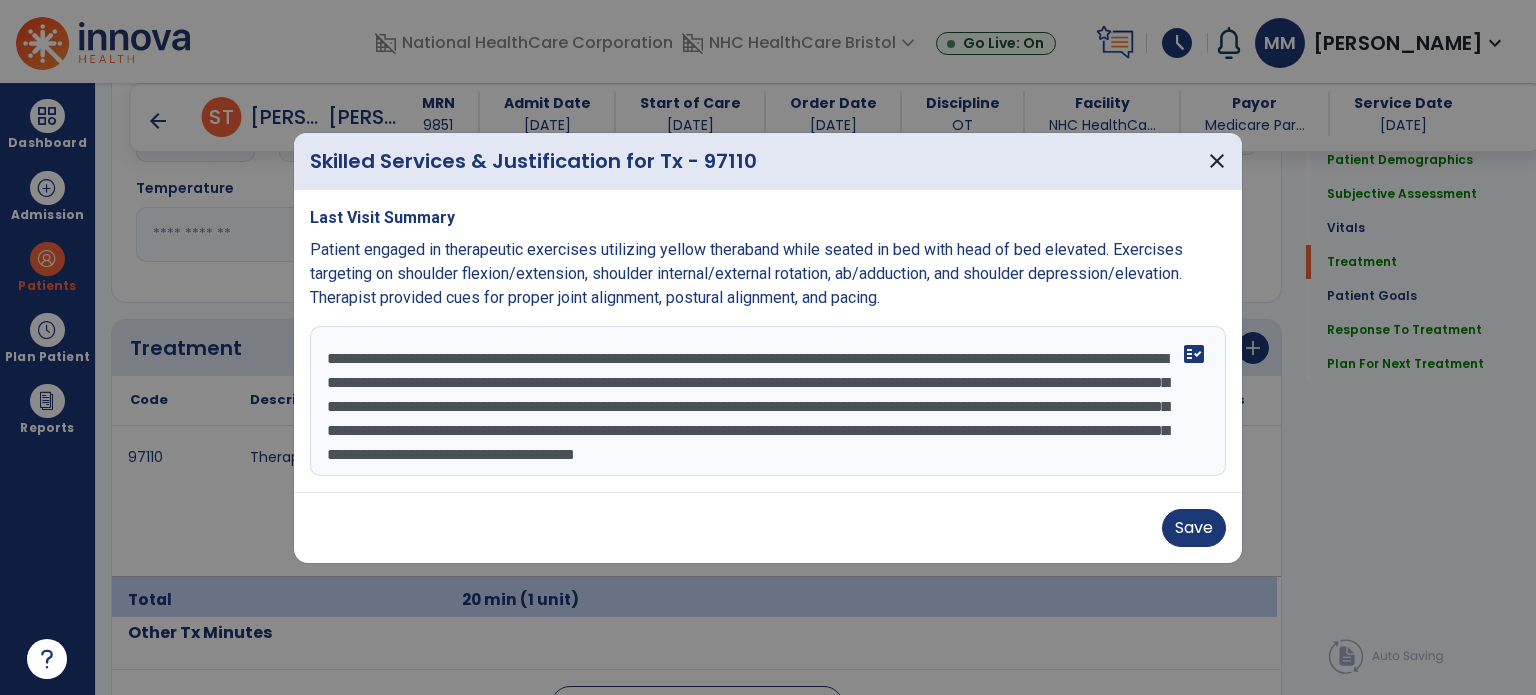 scroll, scrollTop: 24, scrollLeft: 0, axis: vertical 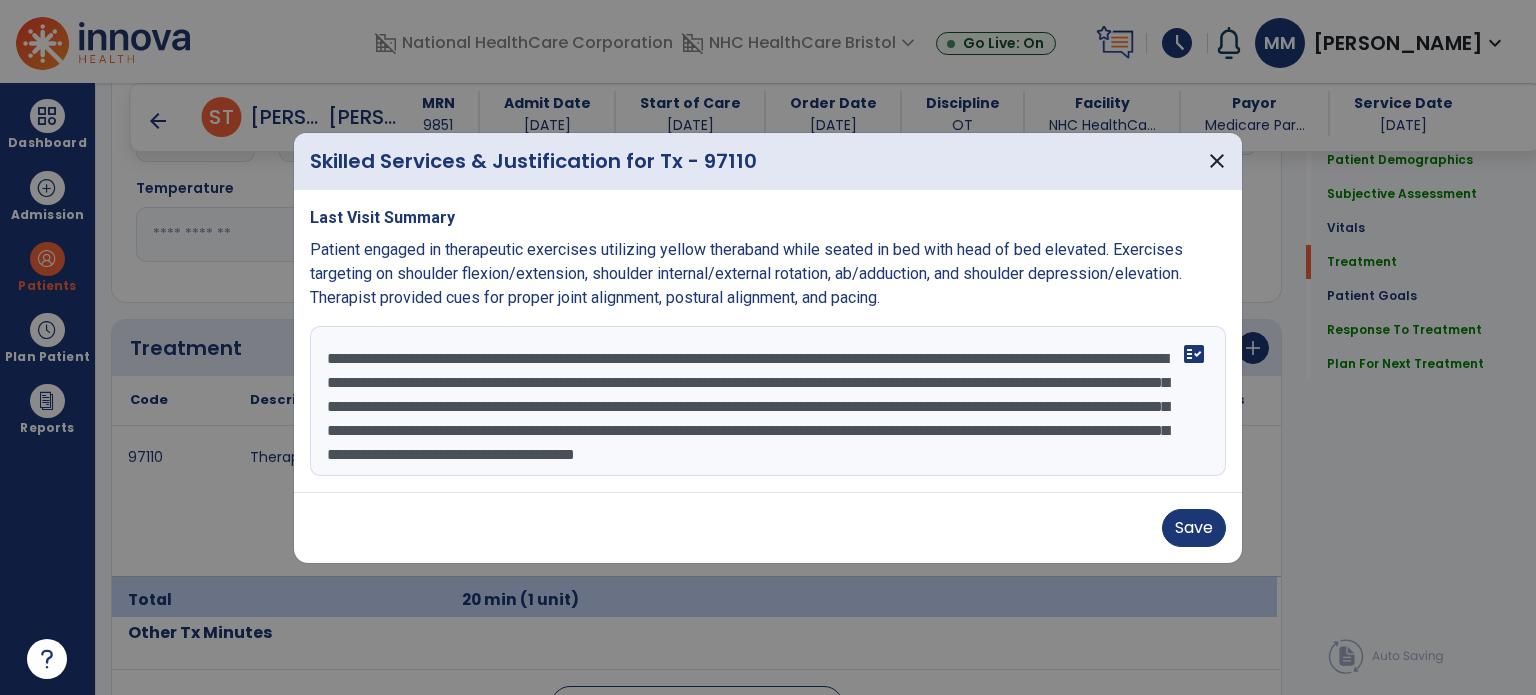 click on "**********" at bounding box center [768, 401] 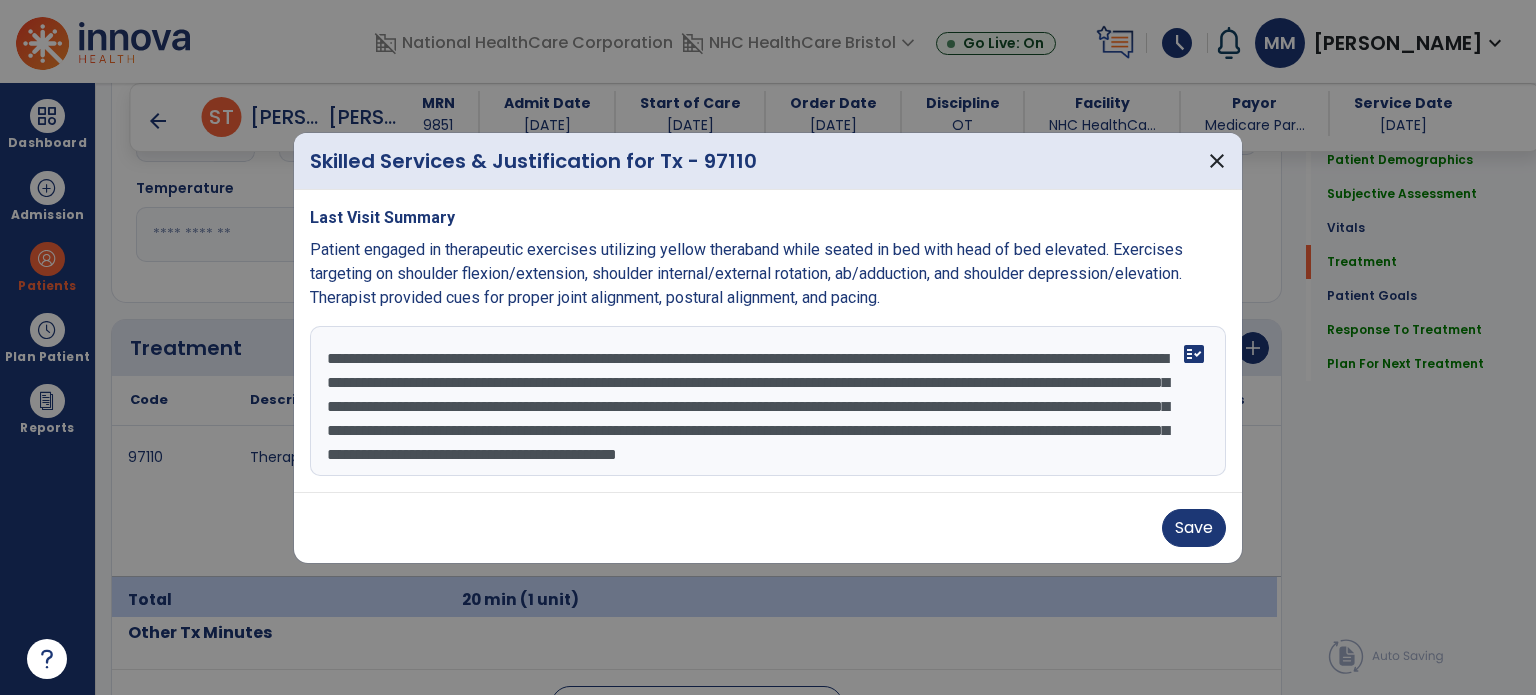 type on "**********" 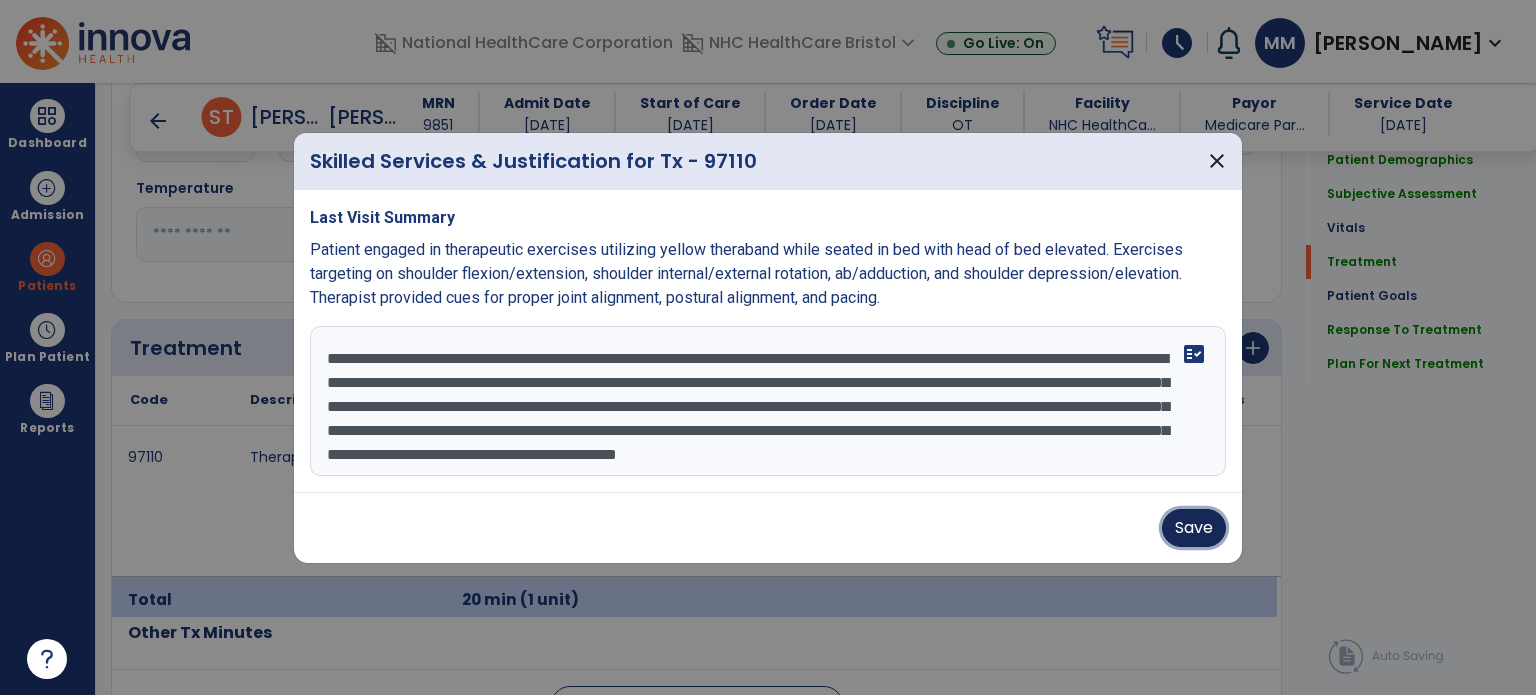 click on "Save" at bounding box center (1194, 528) 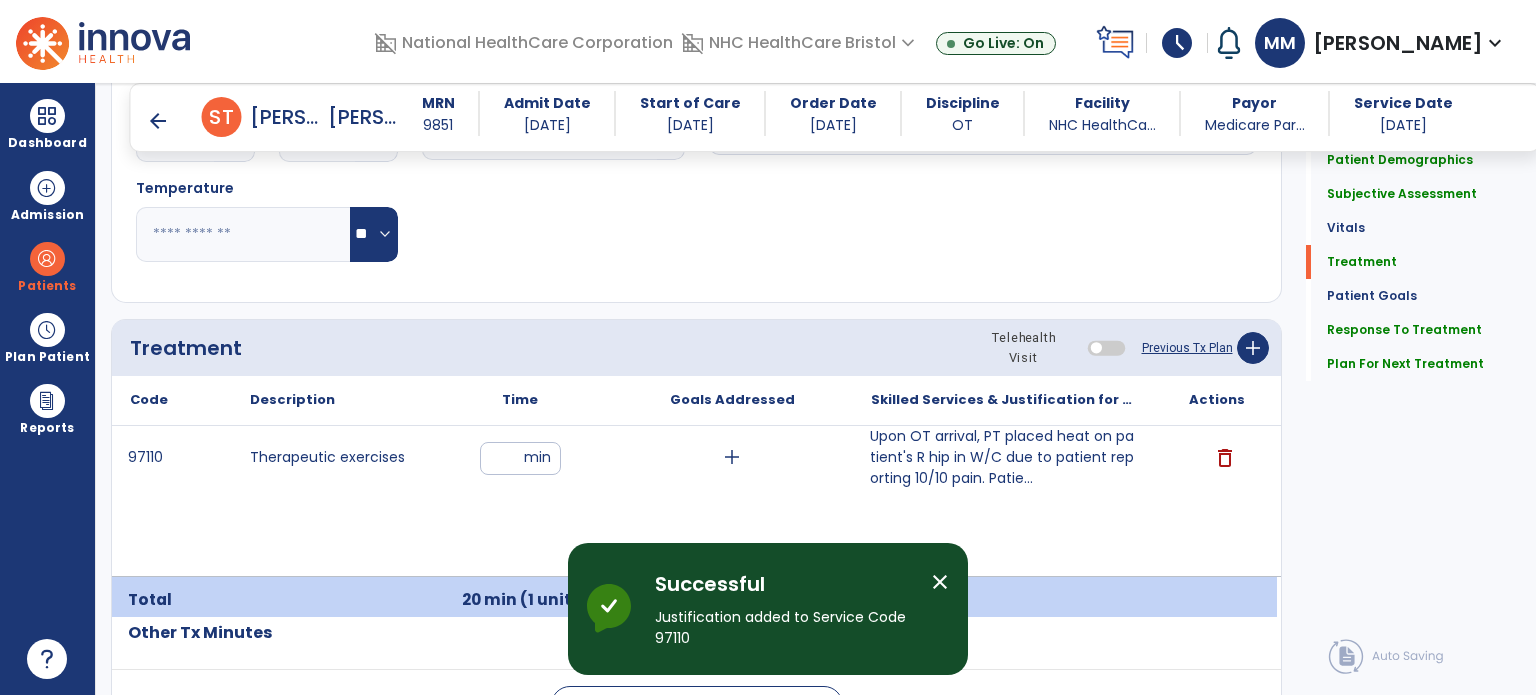 click on "97110  Therapeutic exercises  ** min add  Upon OT arrival, PT placed heat on patient's R hip in W/C due to patient reporting 10/10 pain. Patie...   Upon OT arrival, PT placed heat on patient's R hip in W/C due to patient reporting 10/10 pain. Patient completed 4 BUE exercises using arm weight completing chest press, lateral & front raise, and bicep curls in order to optimize independence and strength needed during ADLs, IADLs and functional mobility. Patient requires constant attendance of therapist during therapeutic exercises to limit substitutions and optimize effectiveness of exercise to targeted muscle groups. Patient required frequent rest breaks due to pain. OT educated patient on seated weight shifting exercises that could help with pain.  delete" at bounding box center [694, 501] 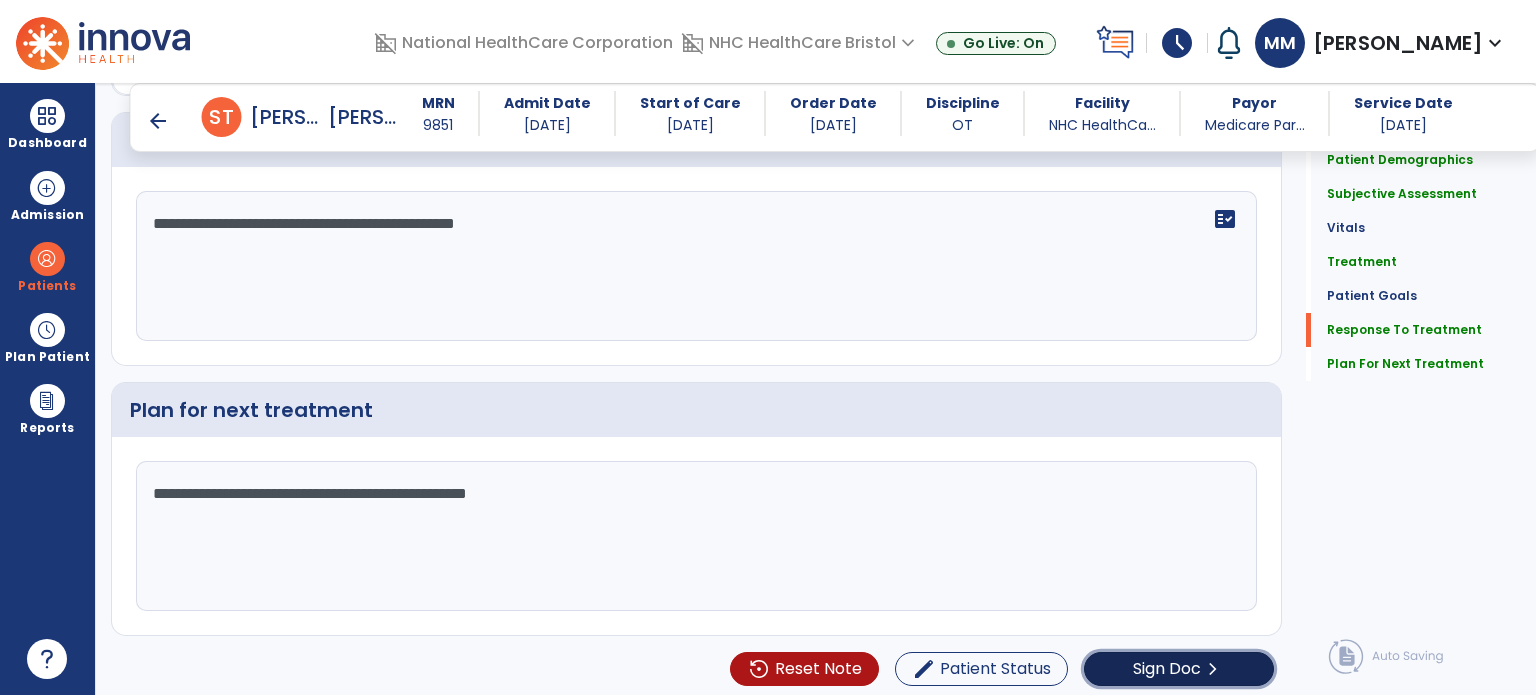 click on "Sign Doc" 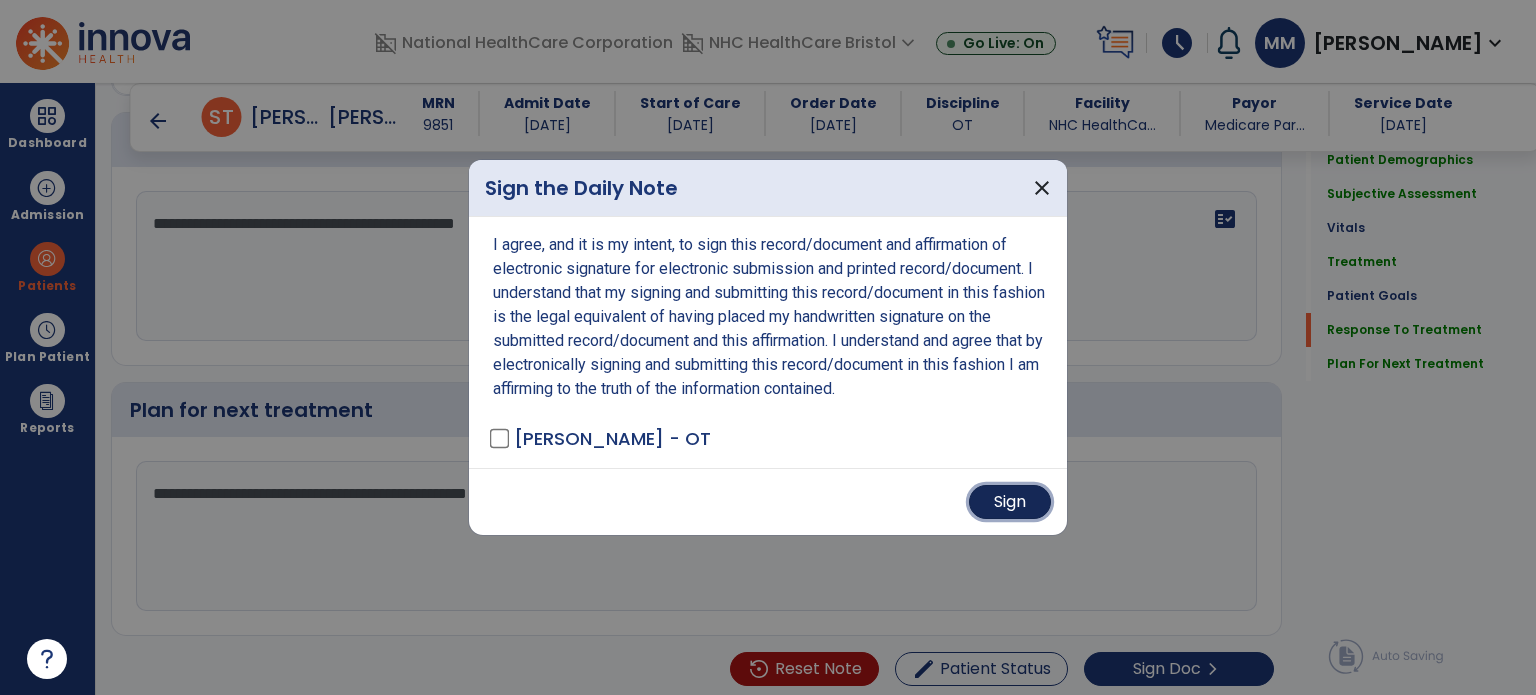 click on "Sign" at bounding box center [1010, 502] 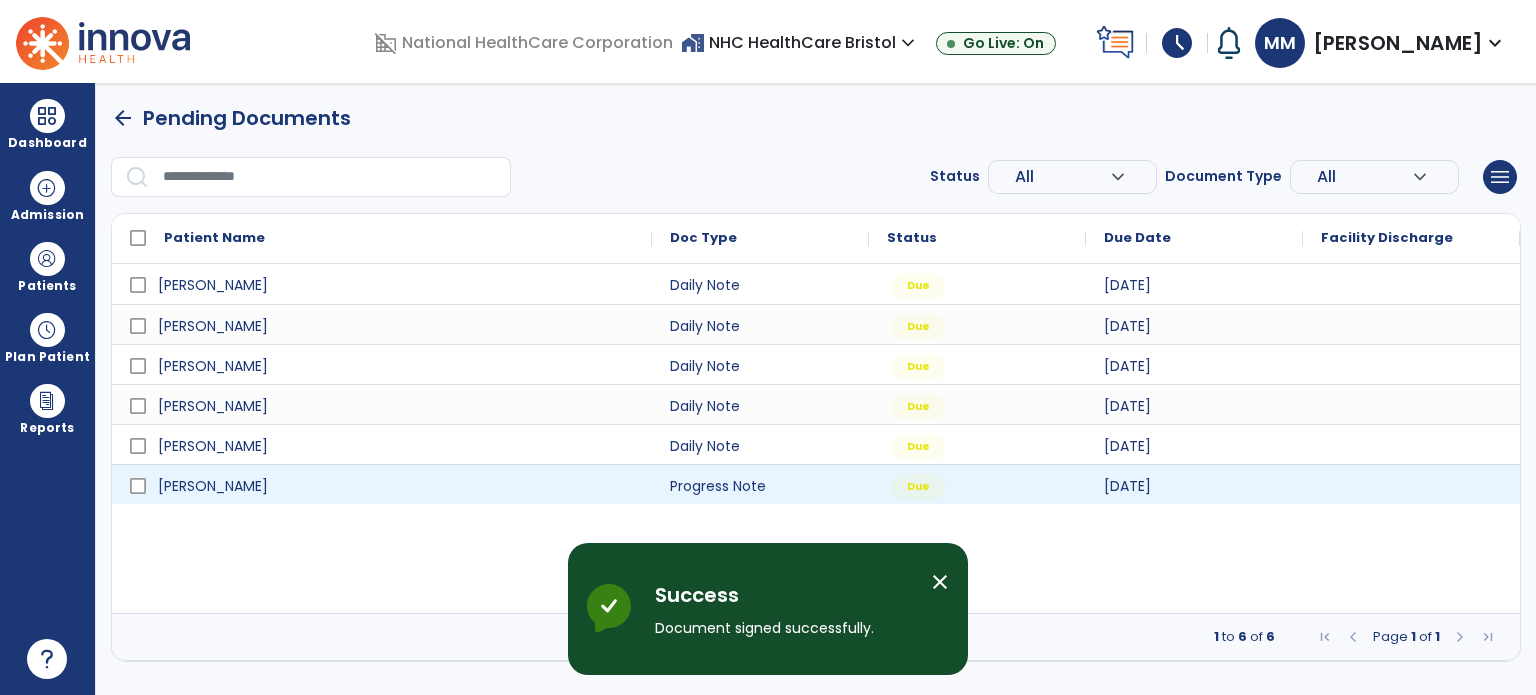 scroll, scrollTop: 0, scrollLeft: 0, axis: both 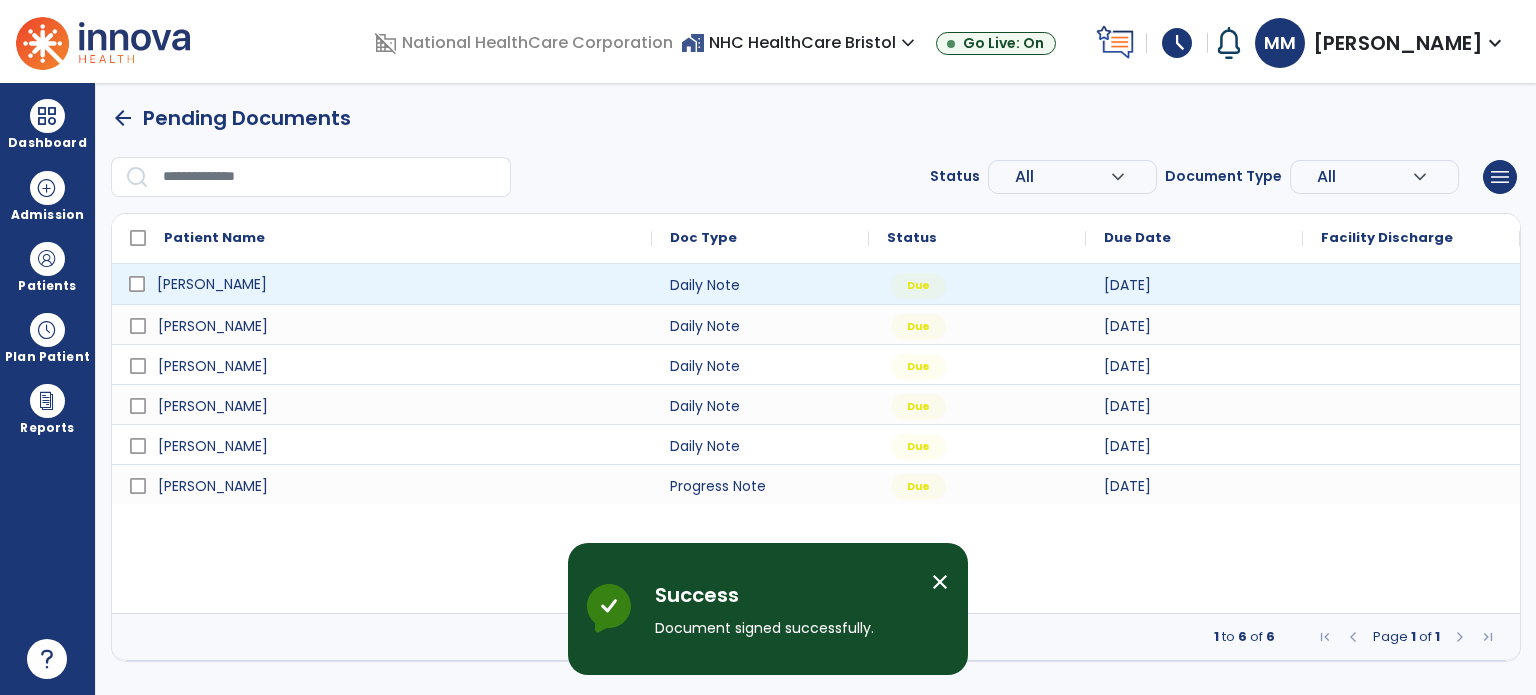 click on "[PERSON_NAME]" at bounding box center [396, 284] 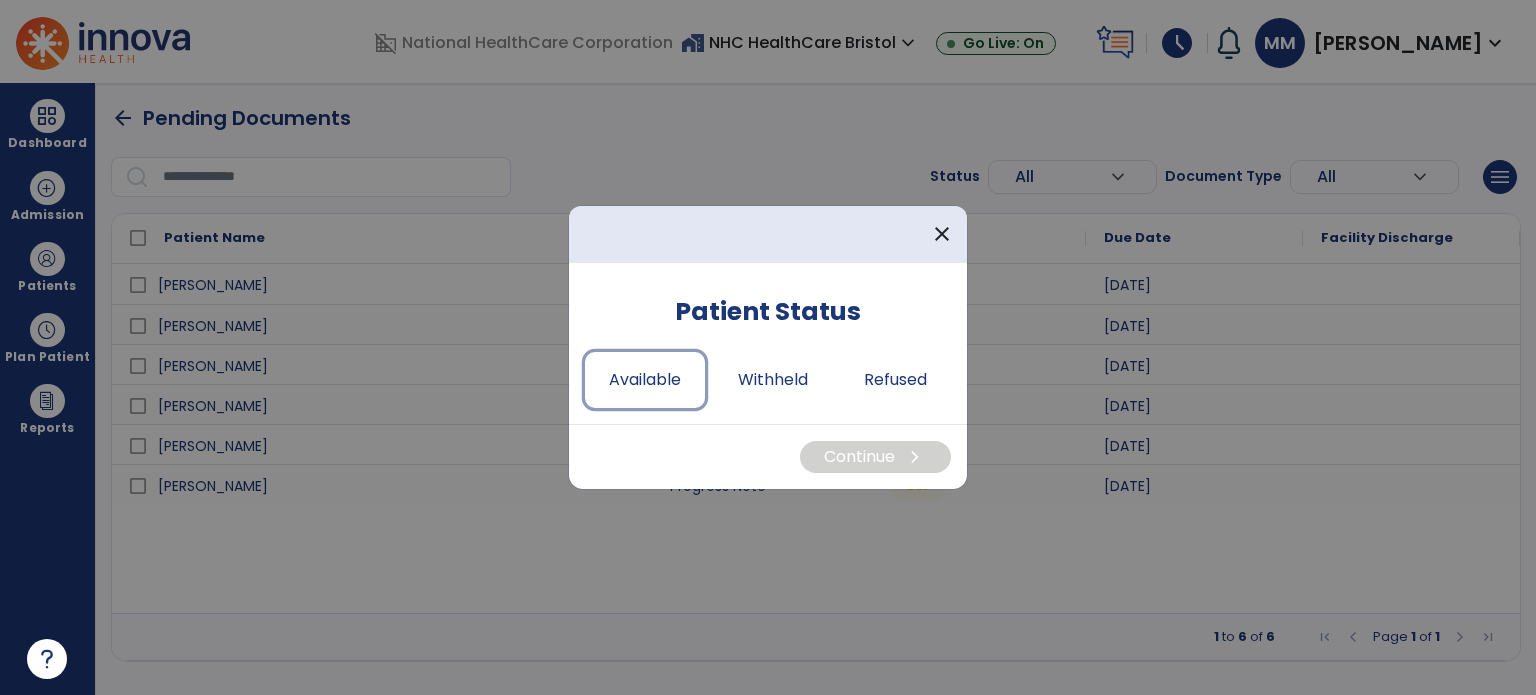 click on "Available" at bounding box center [645, 380] 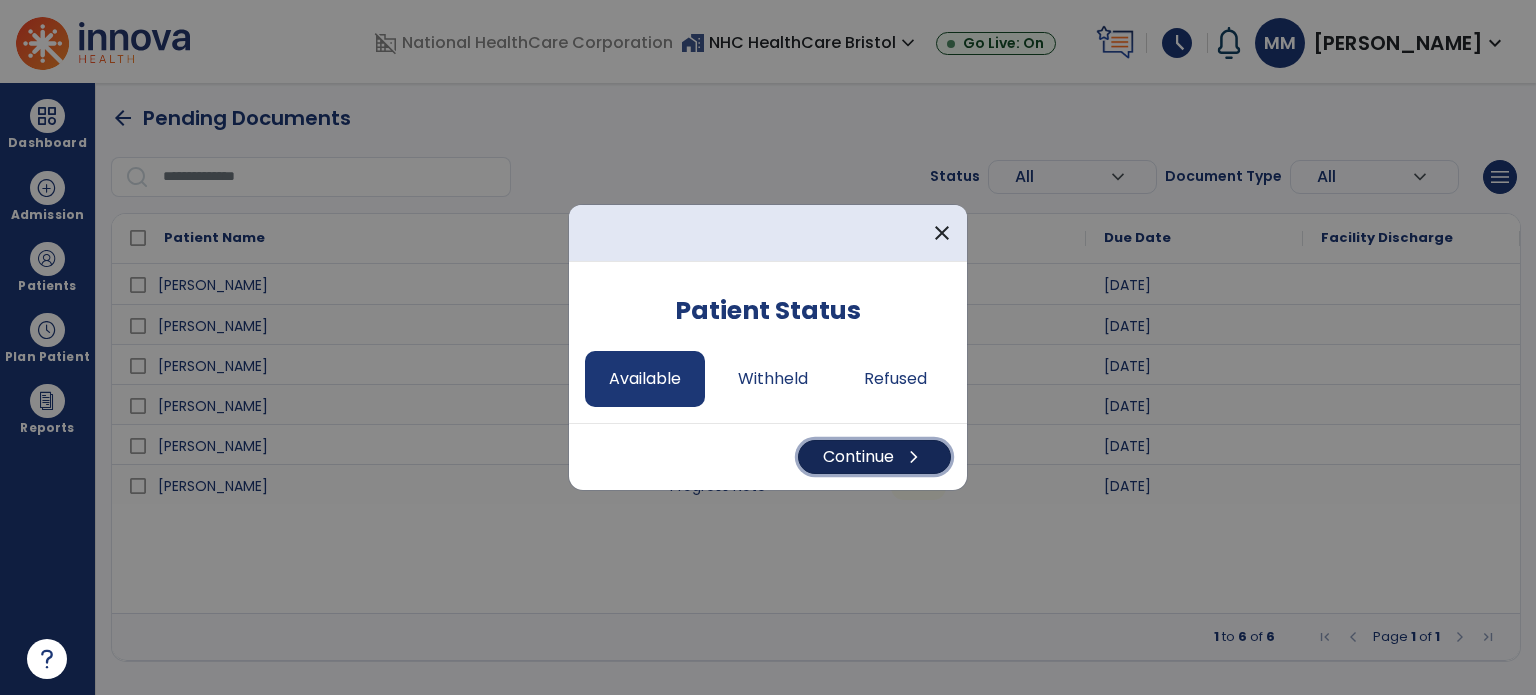 click on "Continue   chevron_right" at bounding box center (874, 457) 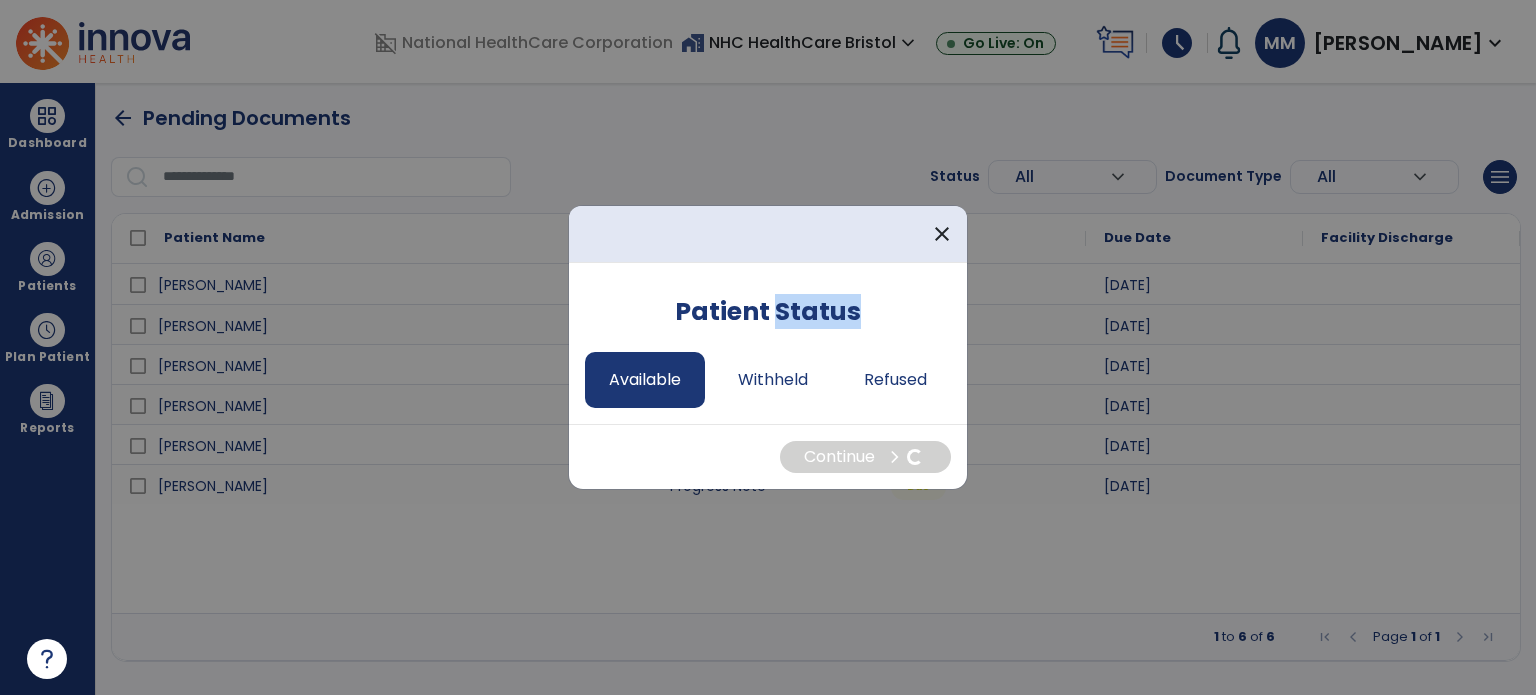 click on "Continue   chevron_right" at bounding box center (768, 456) 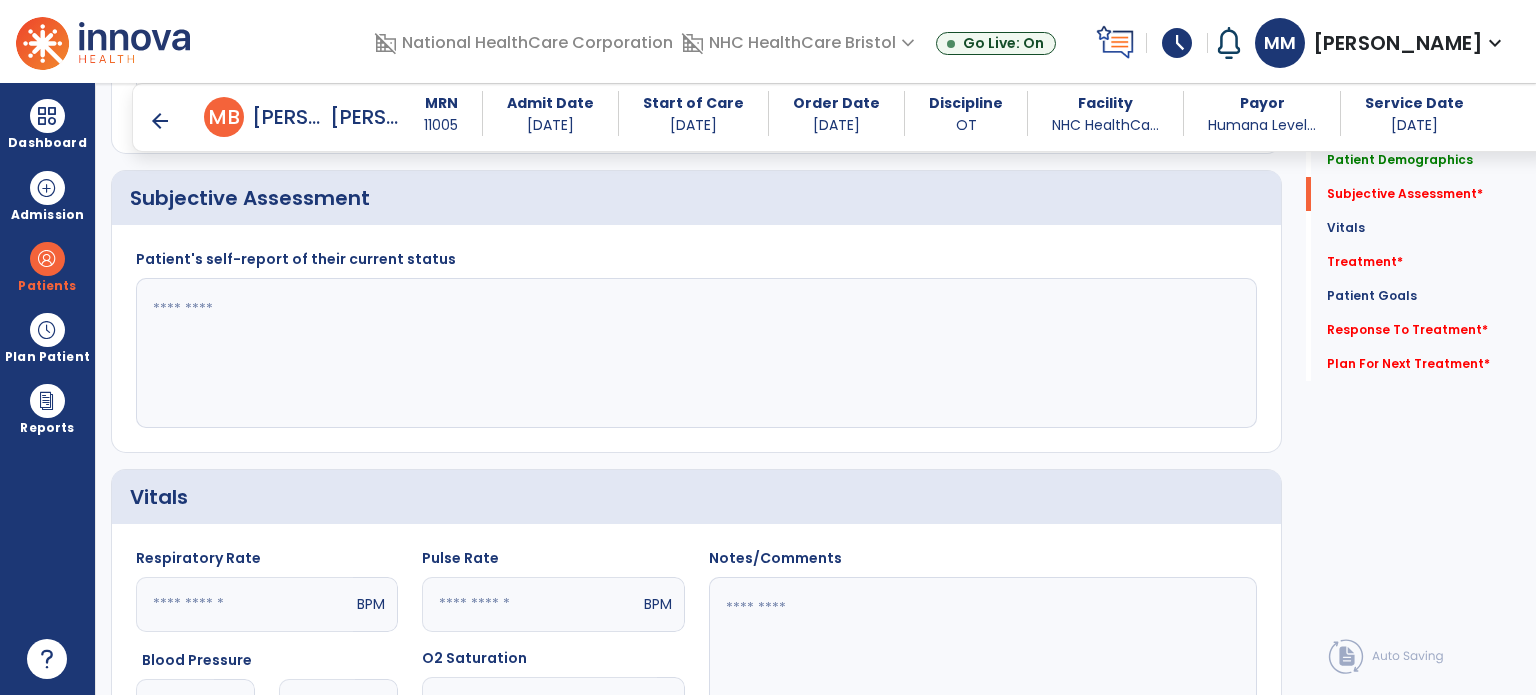 scroll, scrollTop: 443, scrollLeft: 0, axis: vertical 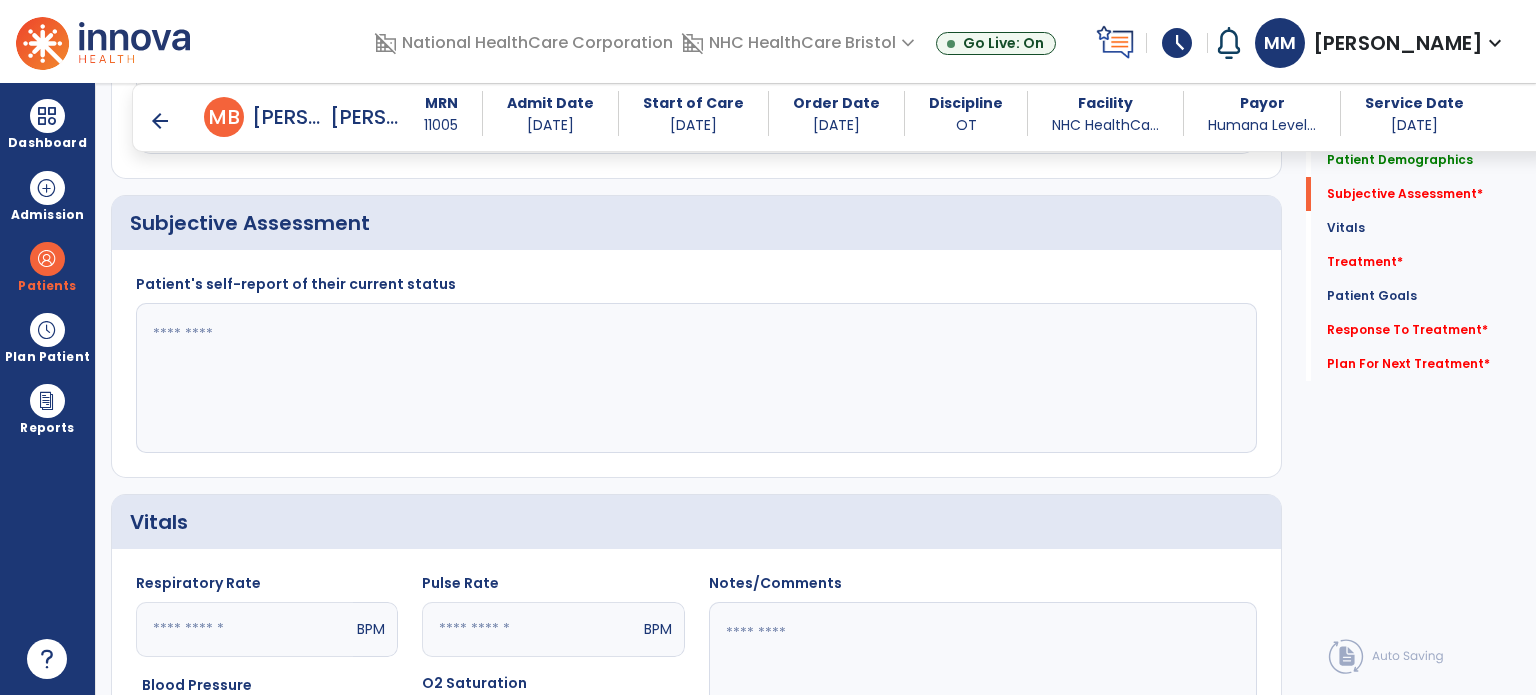 click 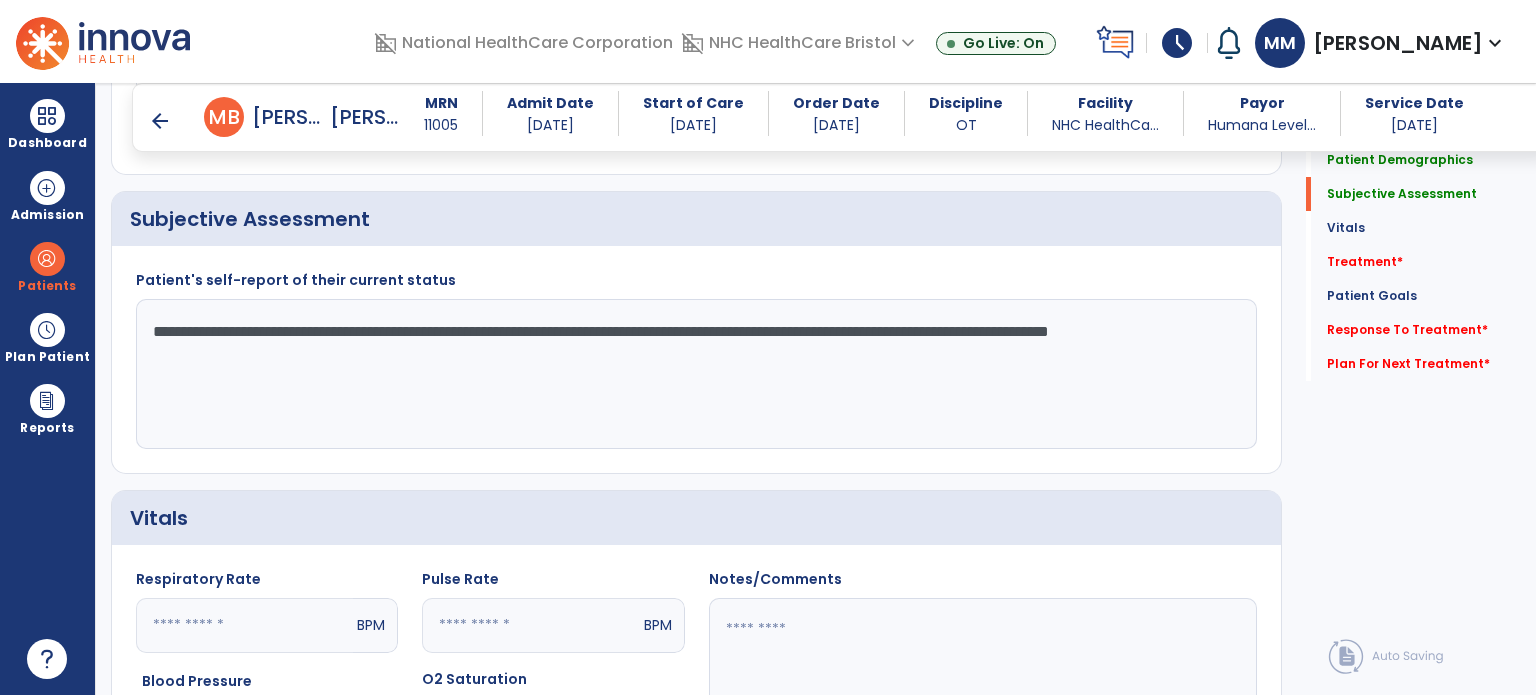 scroll, scrollTop: 446, scrollLeft: 0, axis: vertical 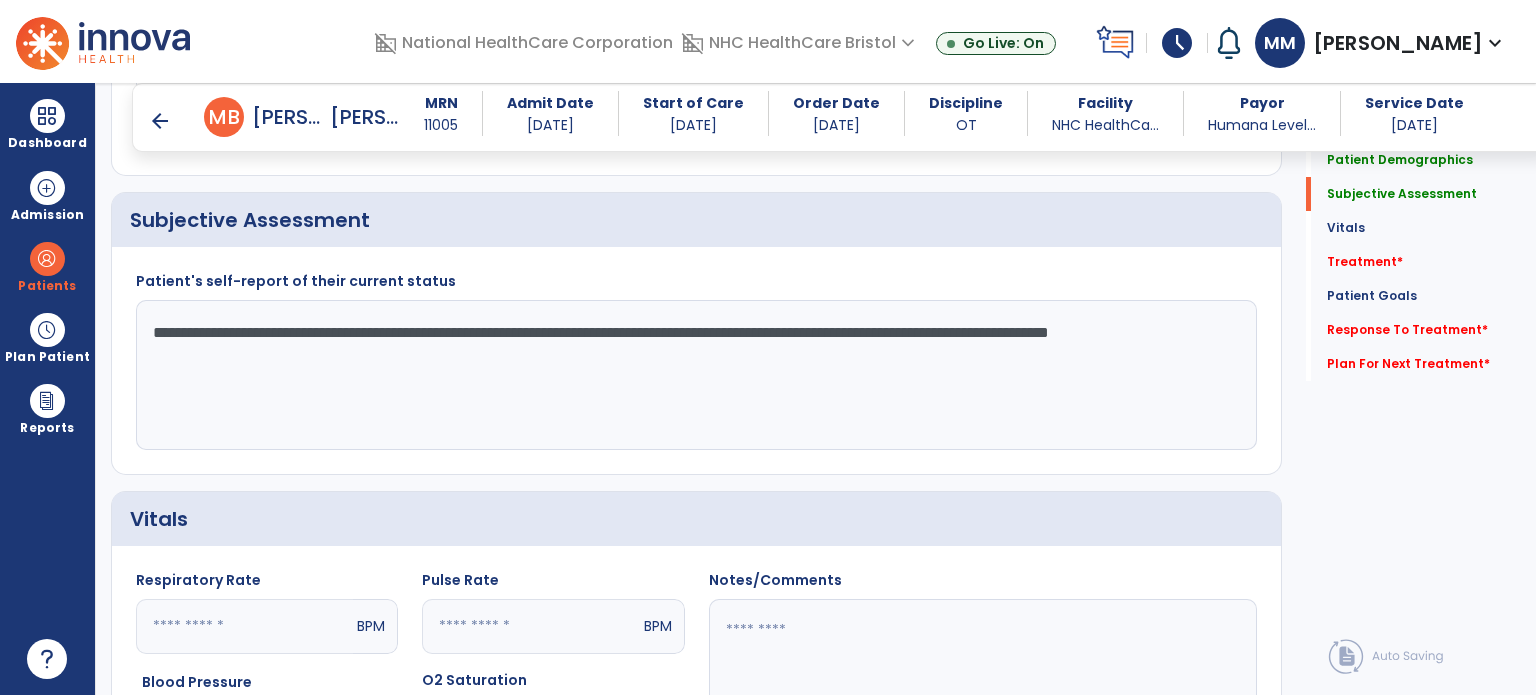 click on "**********" 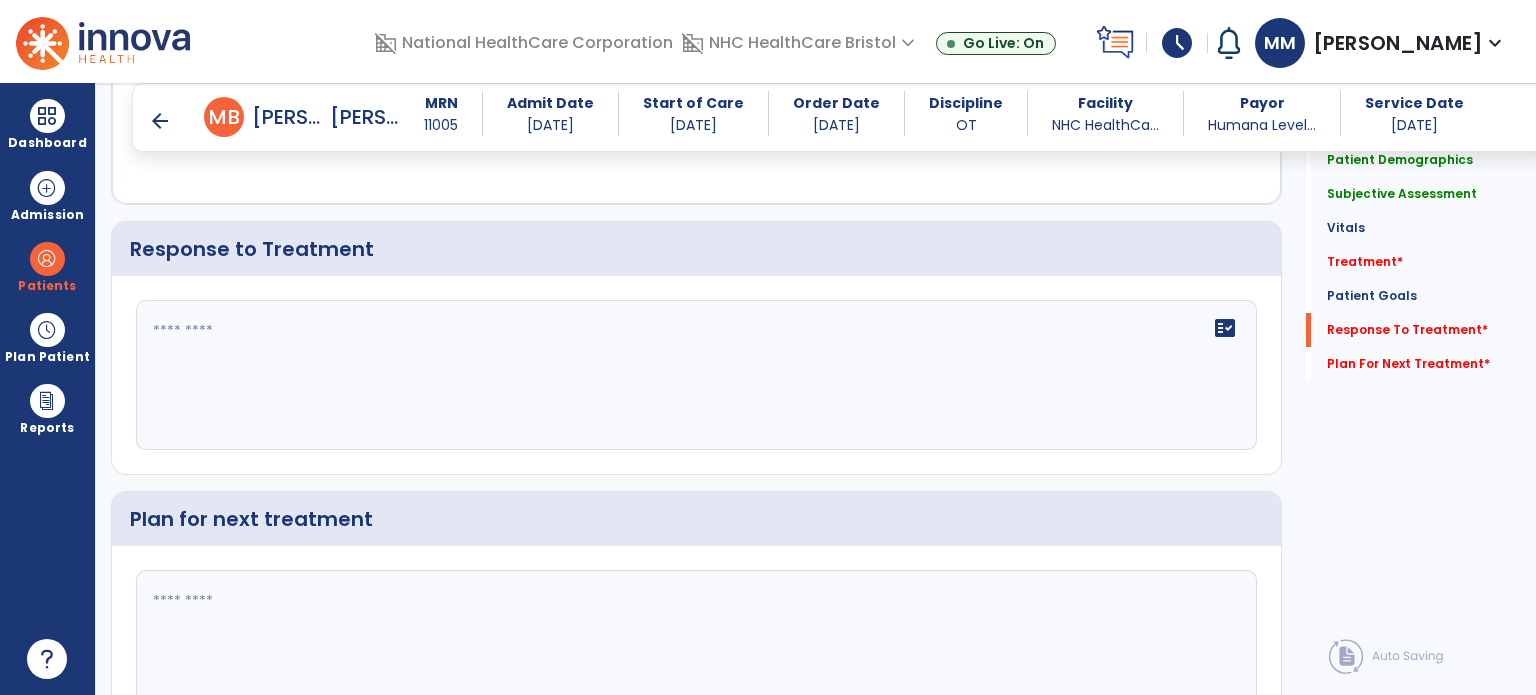 scroll, scrollTop: 2460, scrollLeft: 0, axis: vertical 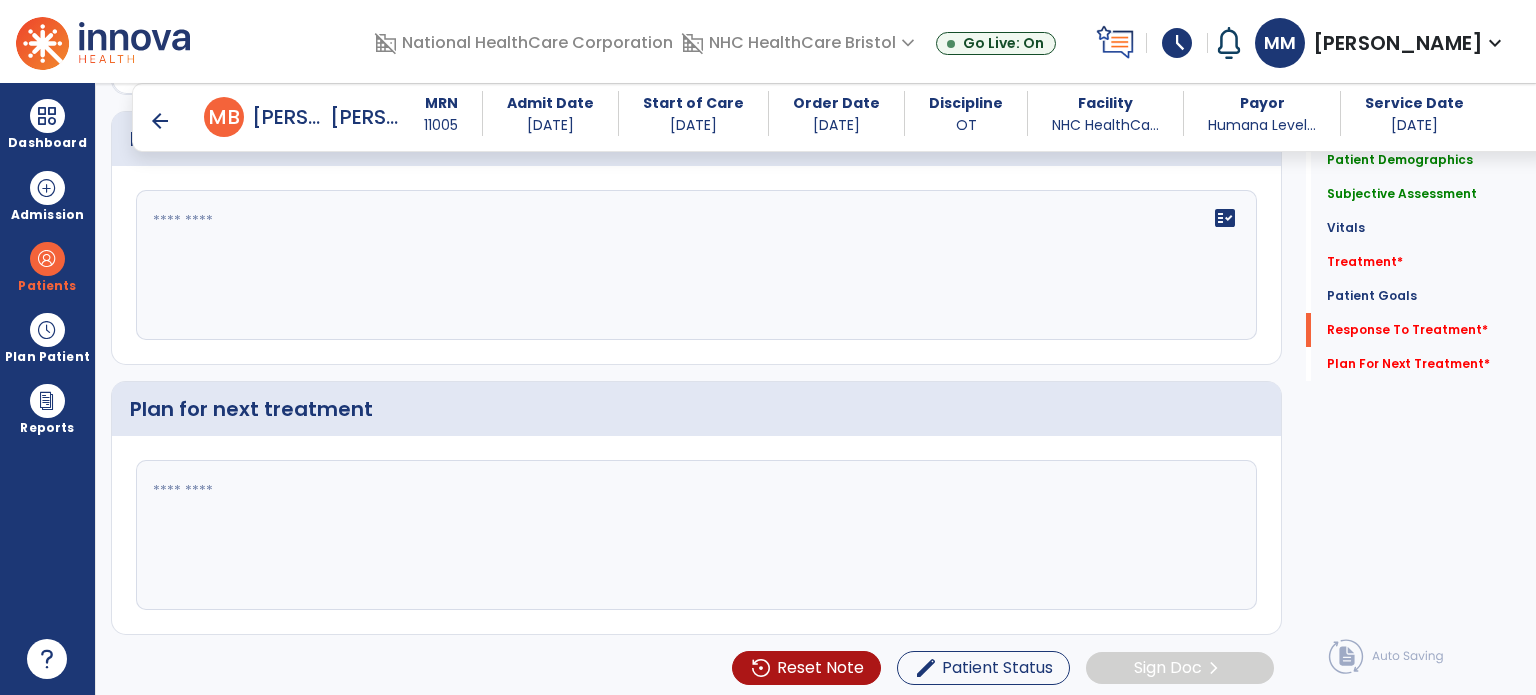 type on "**********" 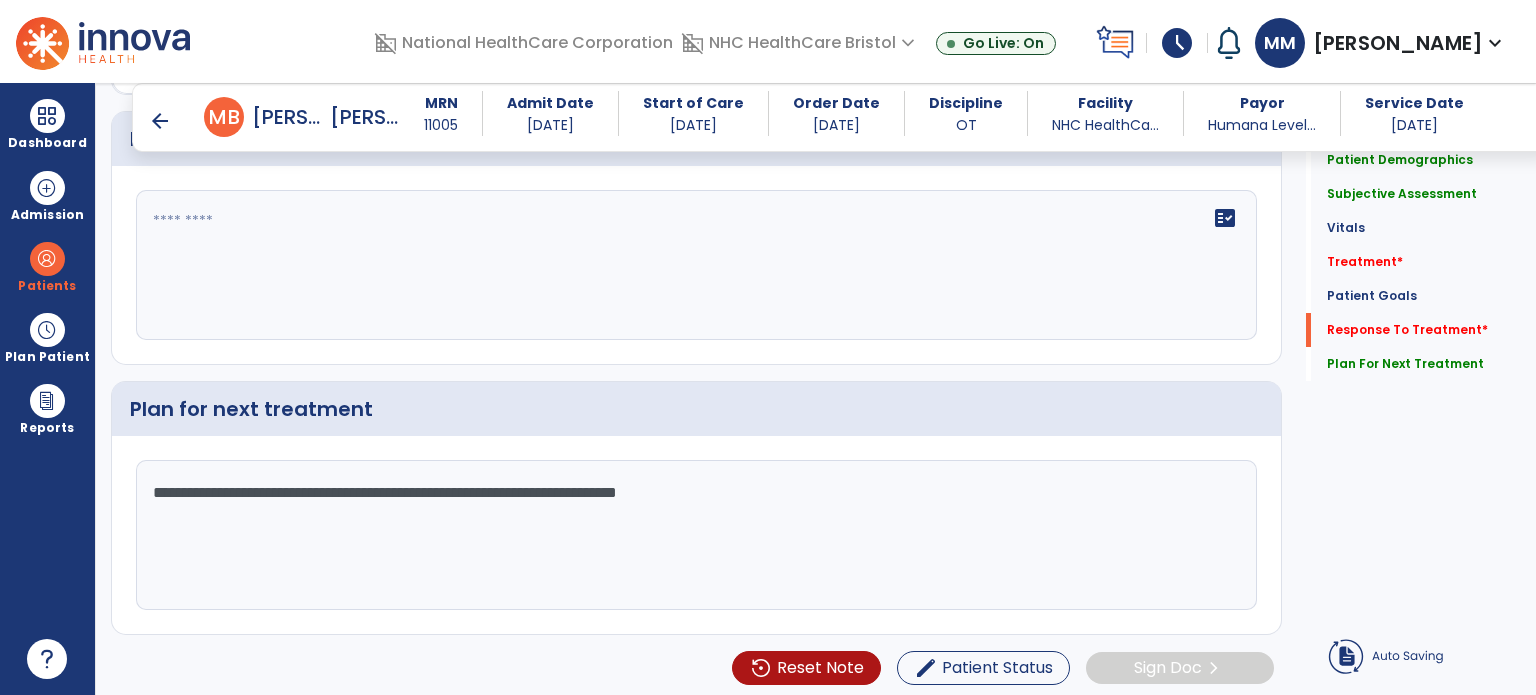 scroll, scrollTop: 2331, scrollLeft: 0, axis: vertical 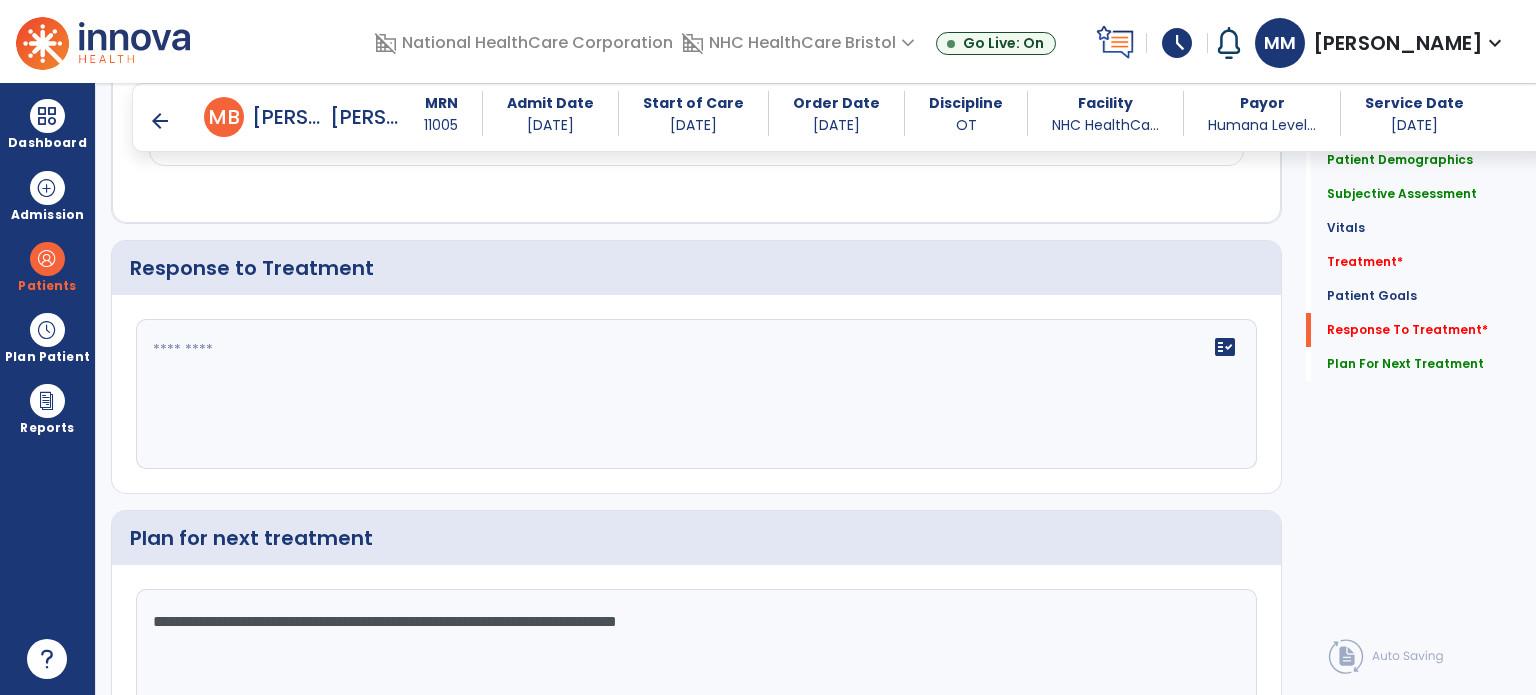 type on "**********" 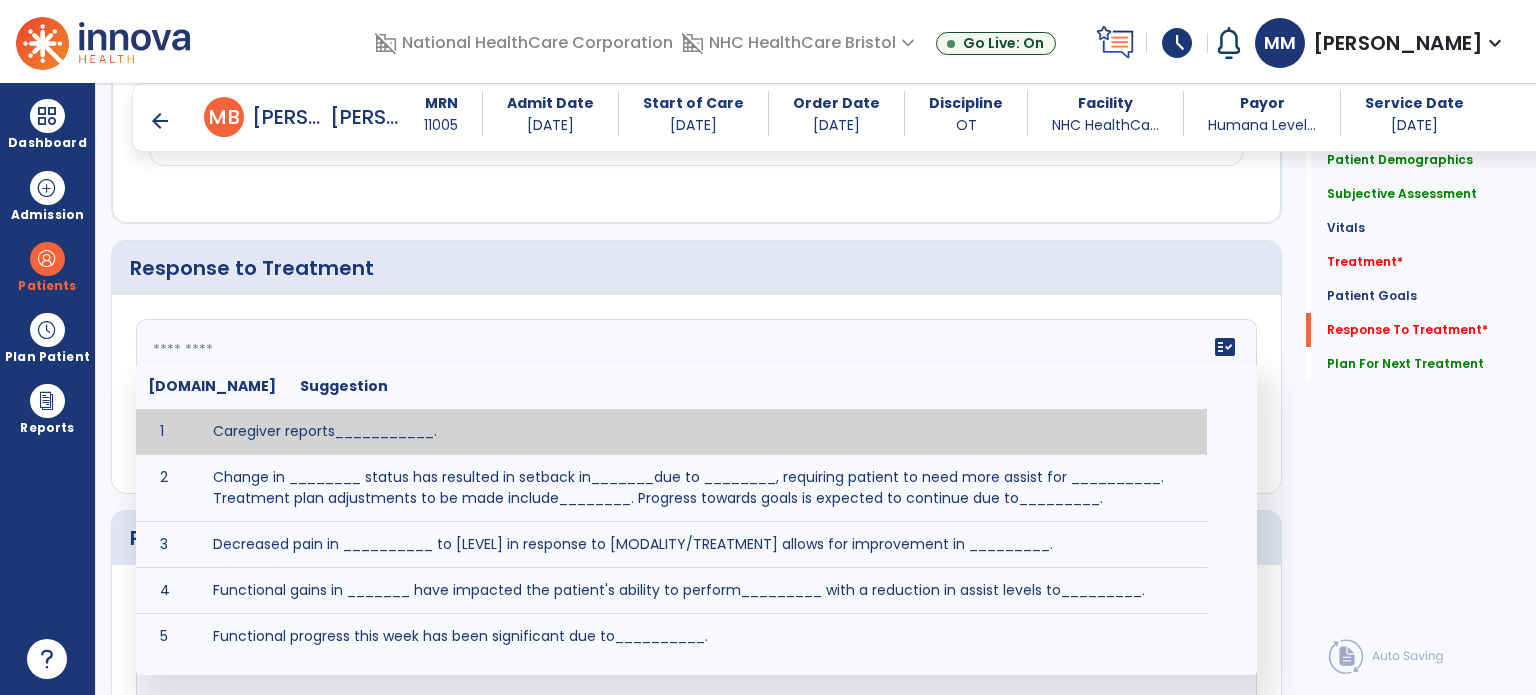 click on "fact_check  [DOMAIN_NAME] Suggestion 1 Caregiver reports___________. 2 Change in ________ status has resulted in setback in_______due to ________, requiring patient to need more assist for __________.   Treatment plan adjustments to be made include________.  Progress towards goals is expected to continue due to_________. 3 Decreased pain in __________ to [LEVEL] in response to [MODALITY/TREATMENT] allows for improvement in _________. 4 Functional gains in _______ have impacted the patient's ability to perform_________ with a reduction in assist levels to_________. 5 Functional progress this week has been significant due to__________. 6 Gains in ________ have improved the patient's ability to perform ______with decreased levels of assist to___________. 7 Improvement in ________allows patient to tolerate higher levels of challenges in_________. 8 Pain in [AREA] has decreased to [LEVEL] in response to [TREATMENT/MODALITY], allowing fore ease in completing__________. 9 10 11 12 13 14 15 16 17 18 19 20 21" 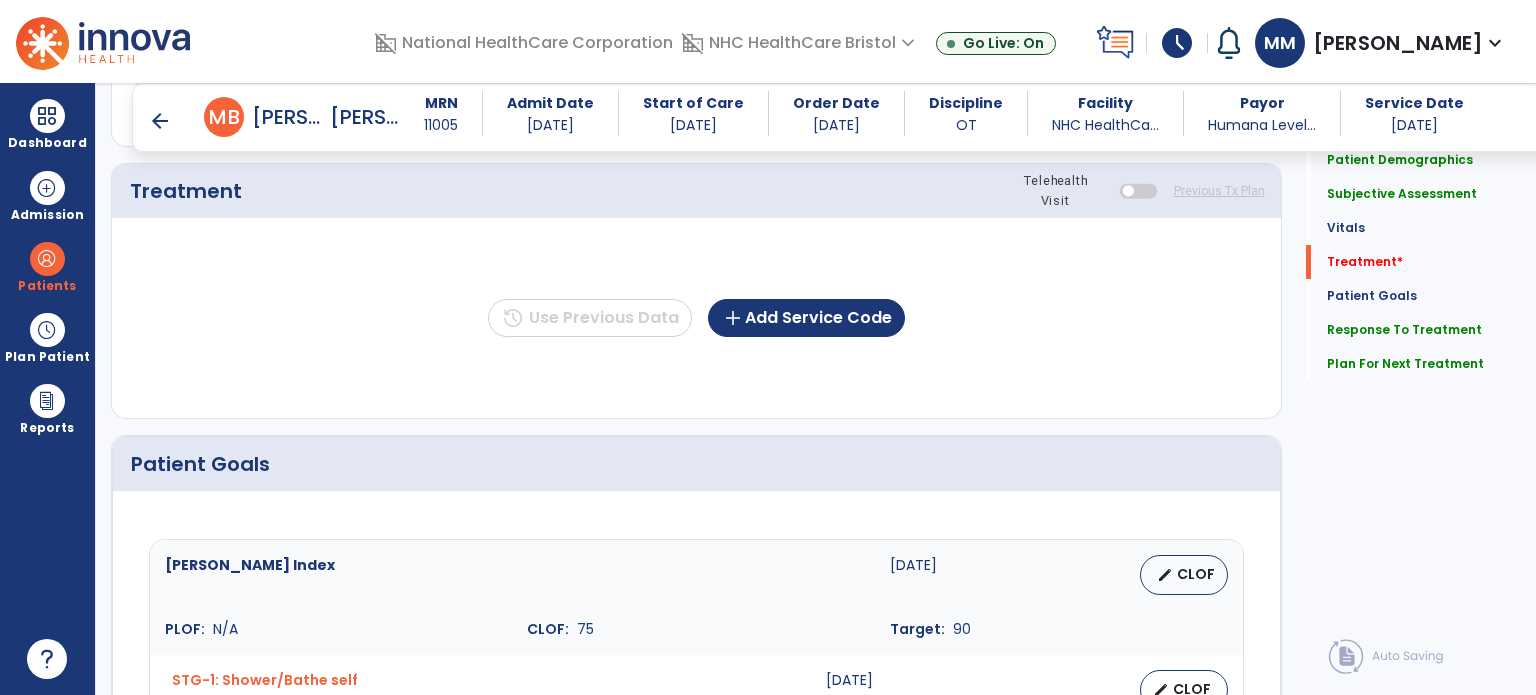 scroll, scrollTop: 1188, scrollLeft: 0, axis: vertical 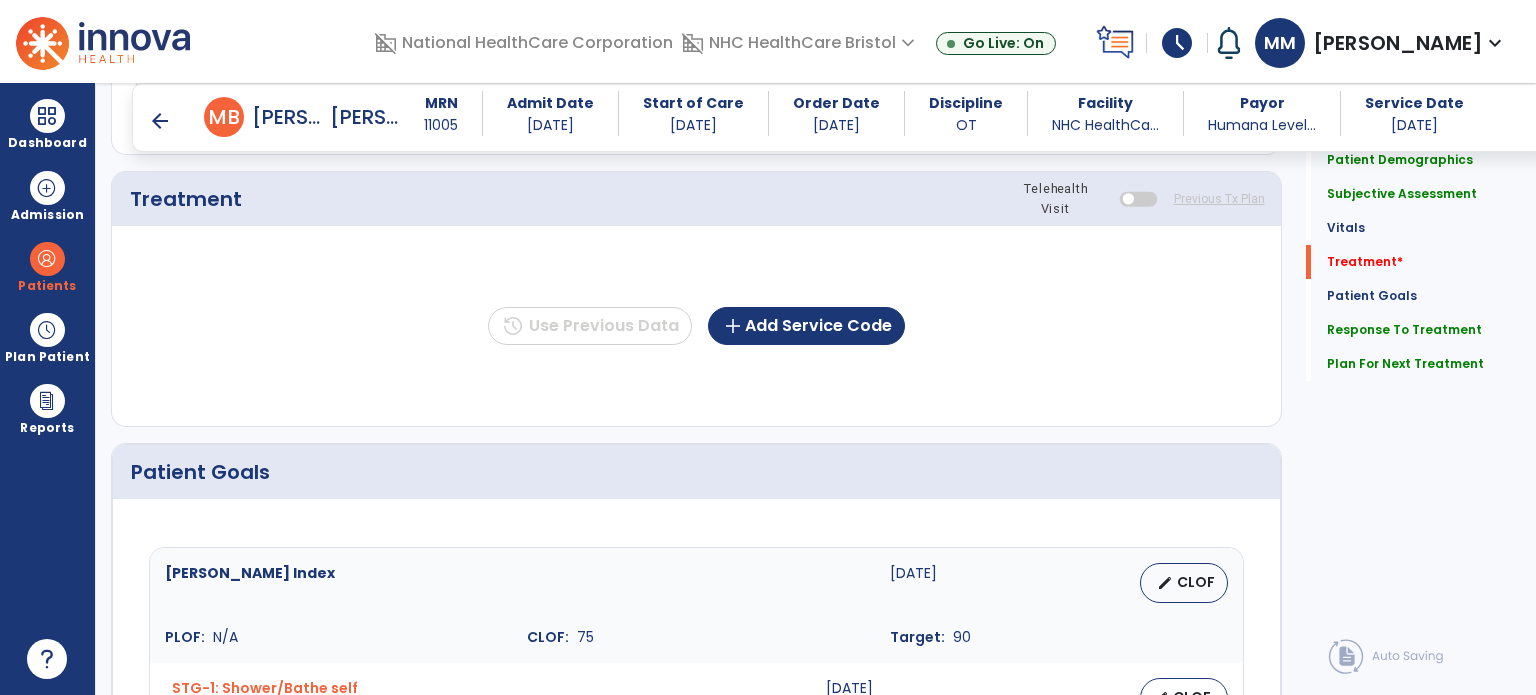 type on "**********" 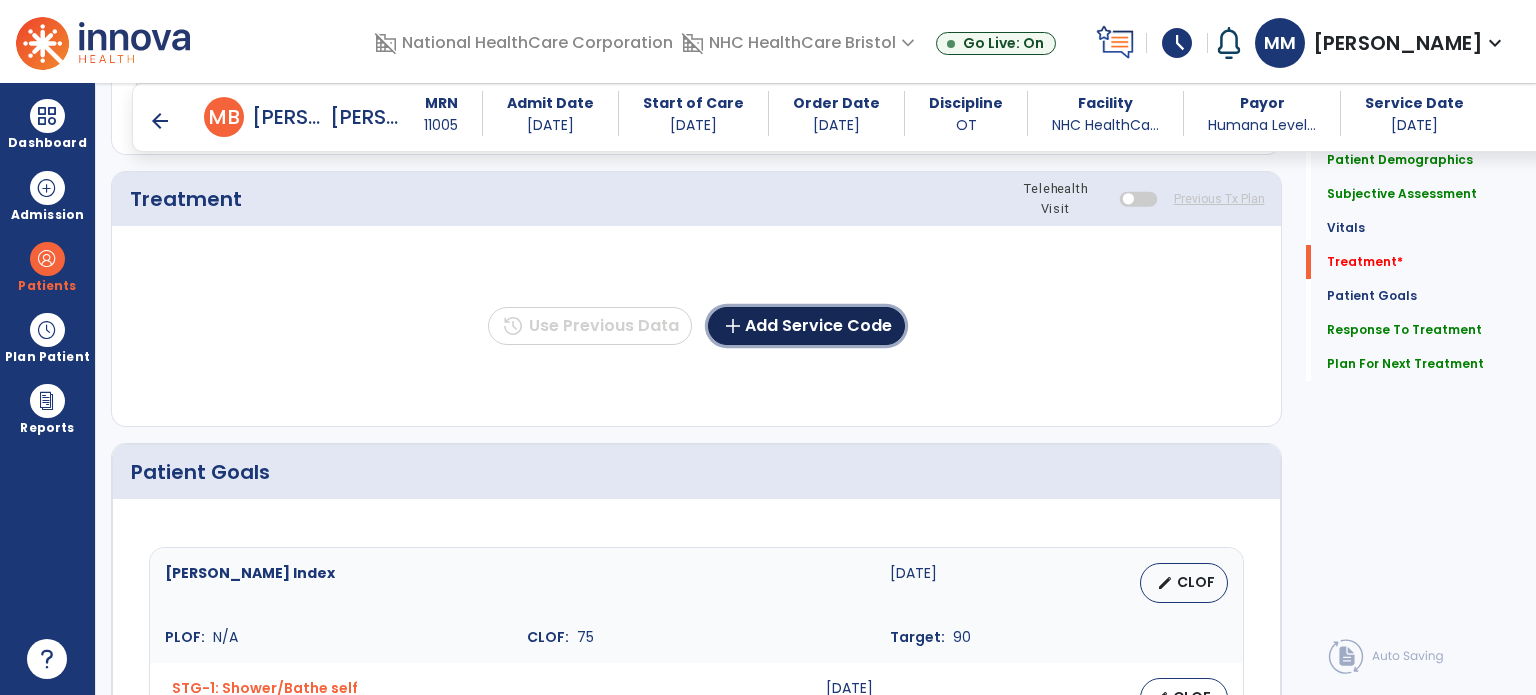 click on "add" 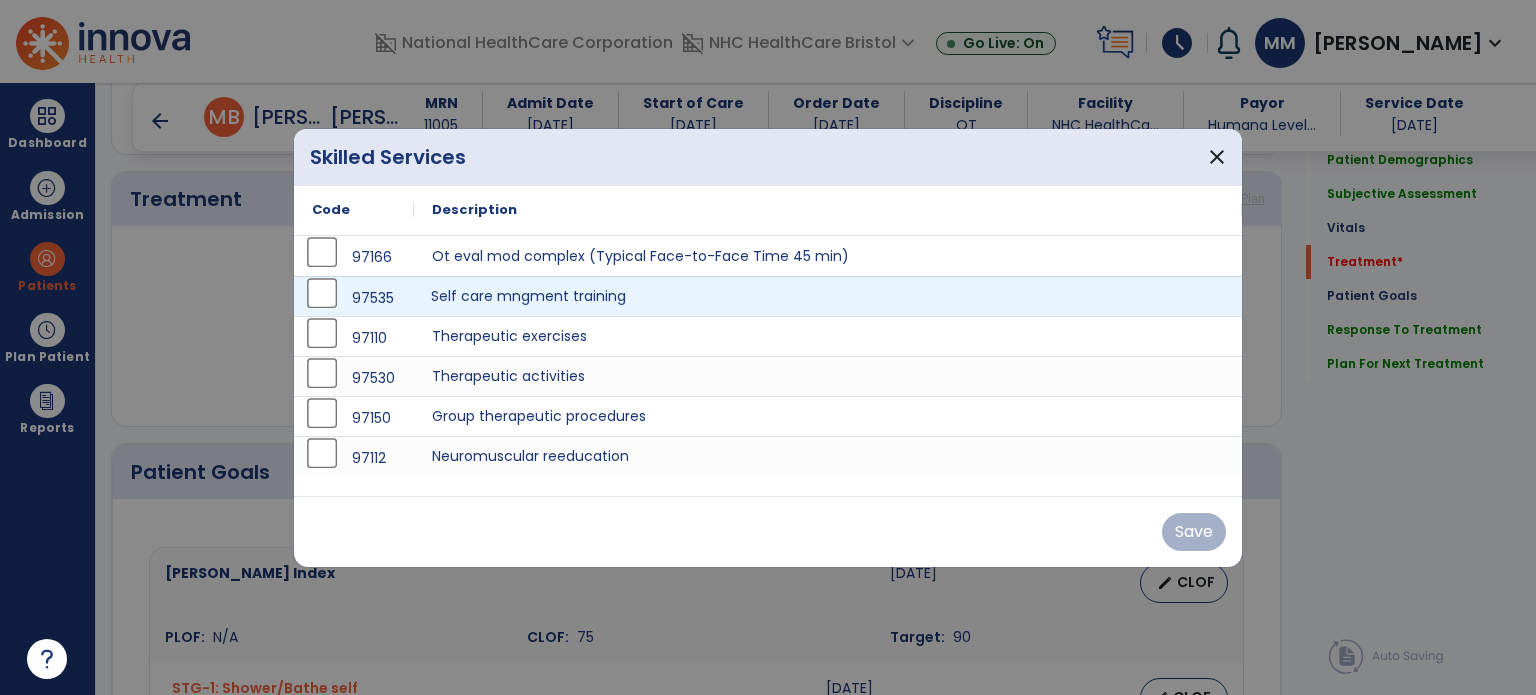 click on "Self care mngment training" at bounding box center (828, 296) 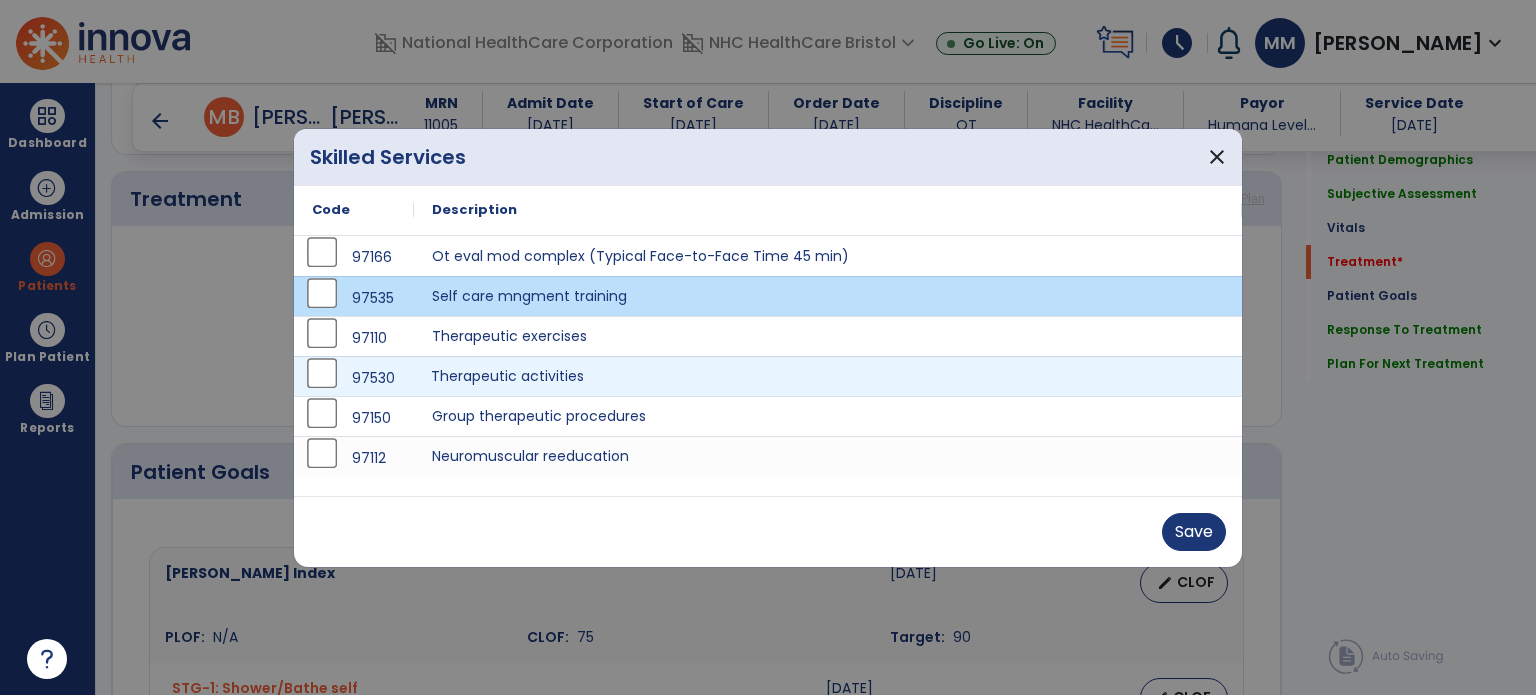 click on "Therapeutic activities" at bounding box center [828, 376] 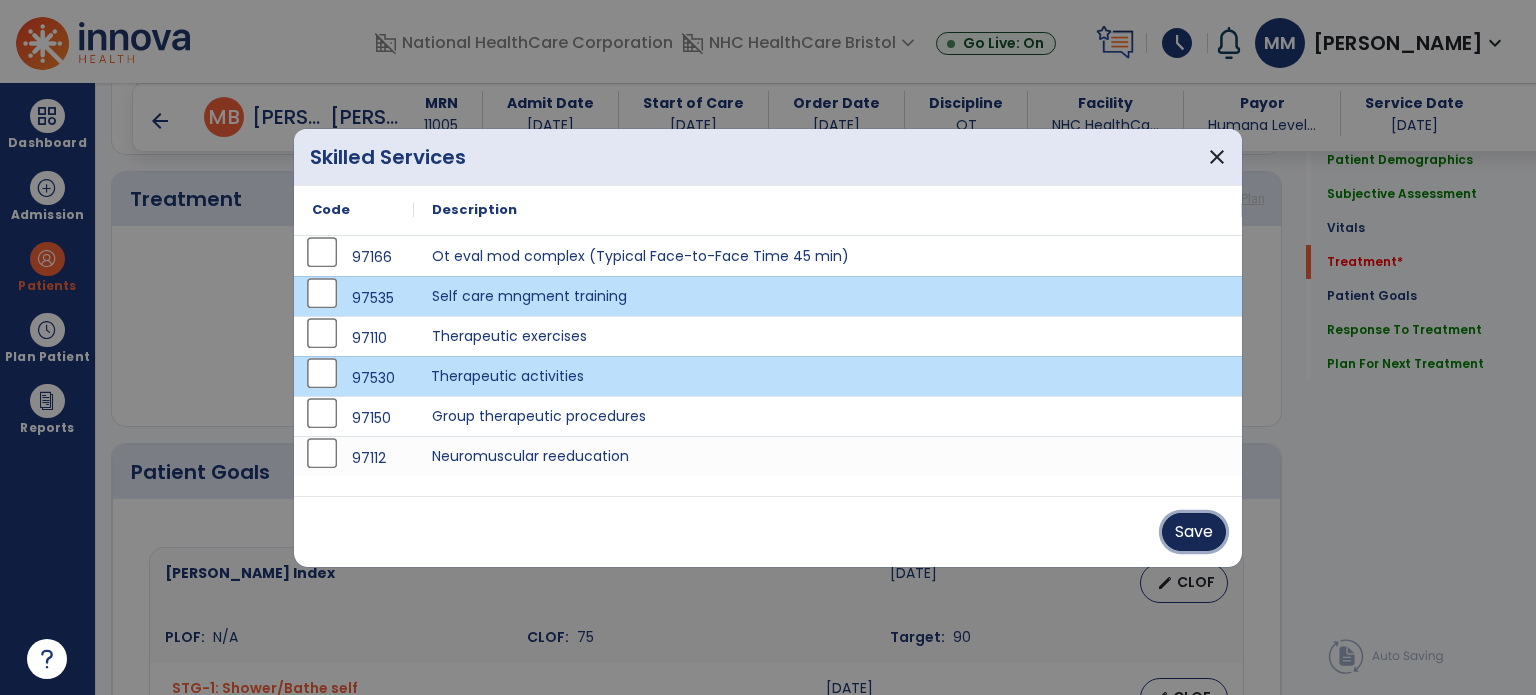 click on "Save" at bounding box center (1194, 532) 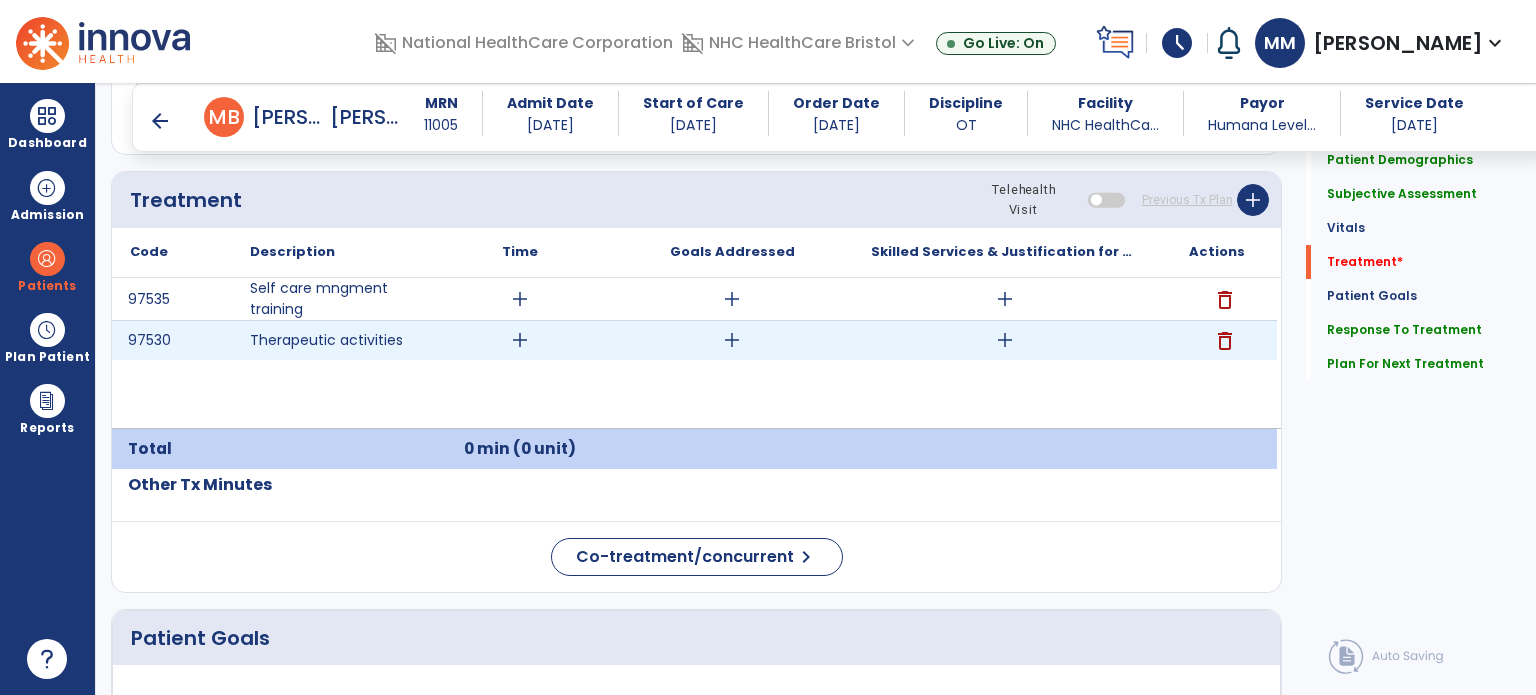 click on "add" at bounding box center [520, 340] 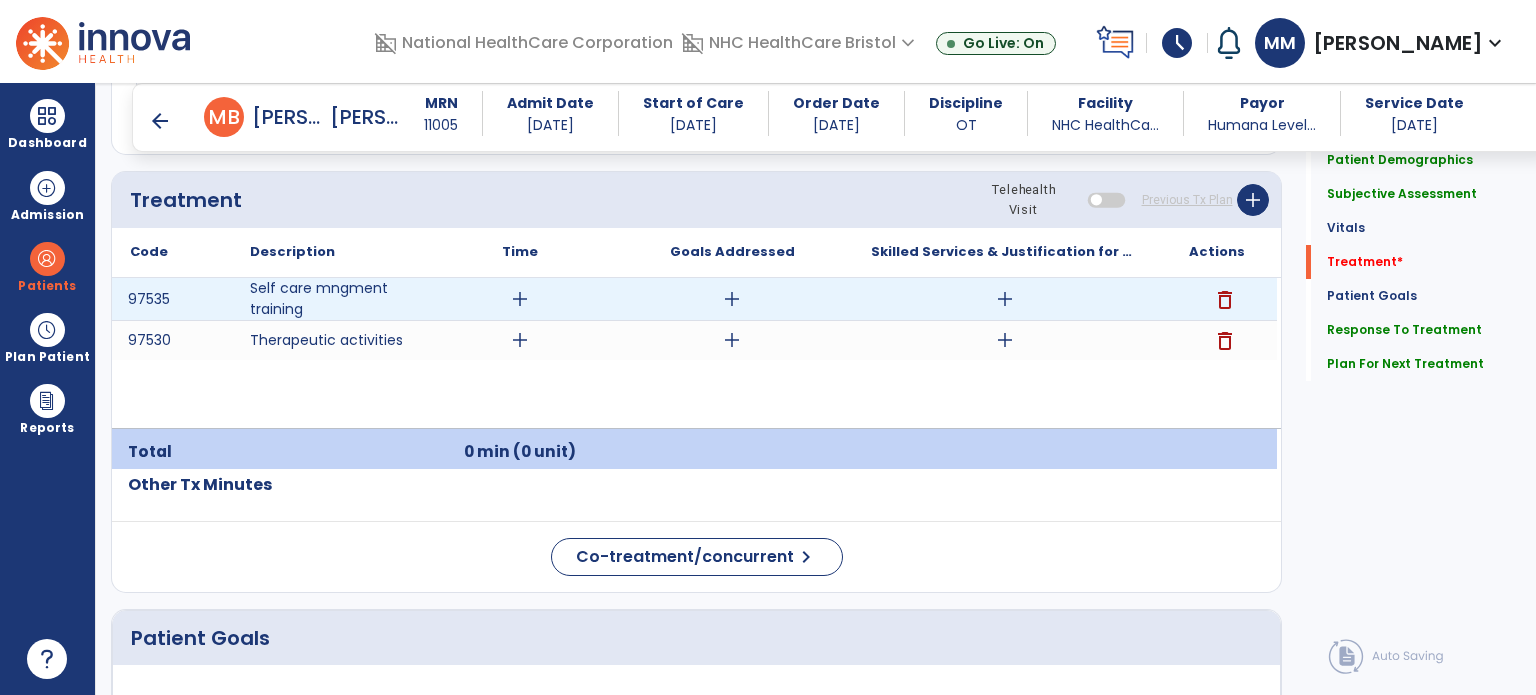 click on "add" at bounding box center (1005, 299) 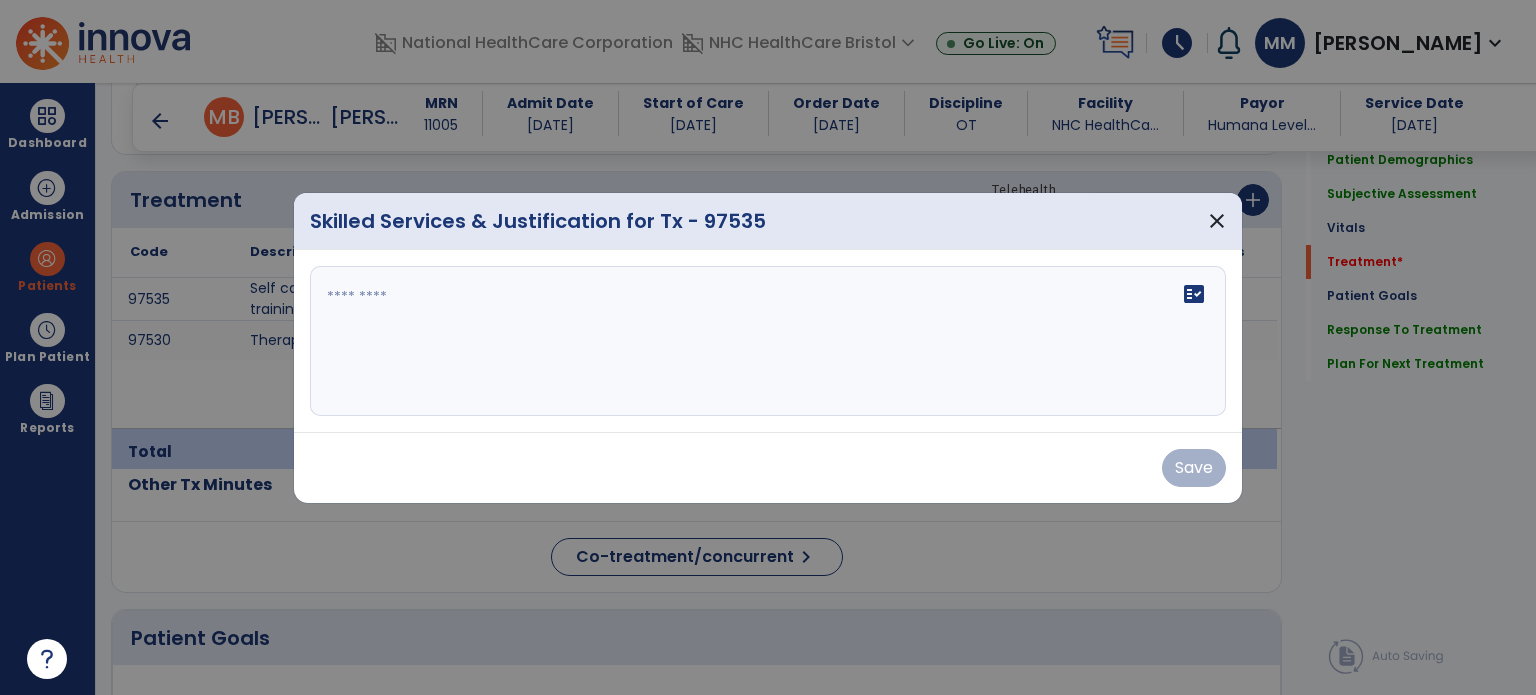 click at bounding box center [768, 341] 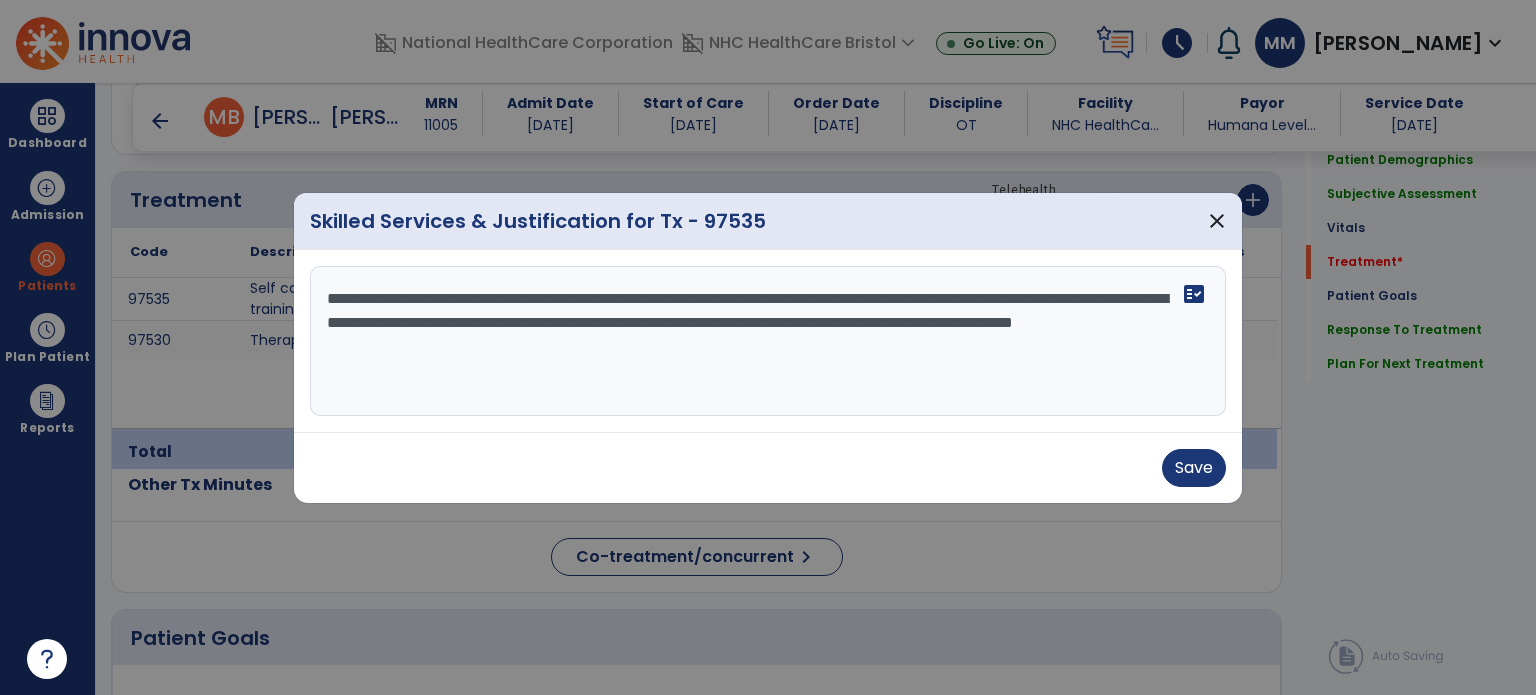 click on "**********" at bounding box center (768, 341) 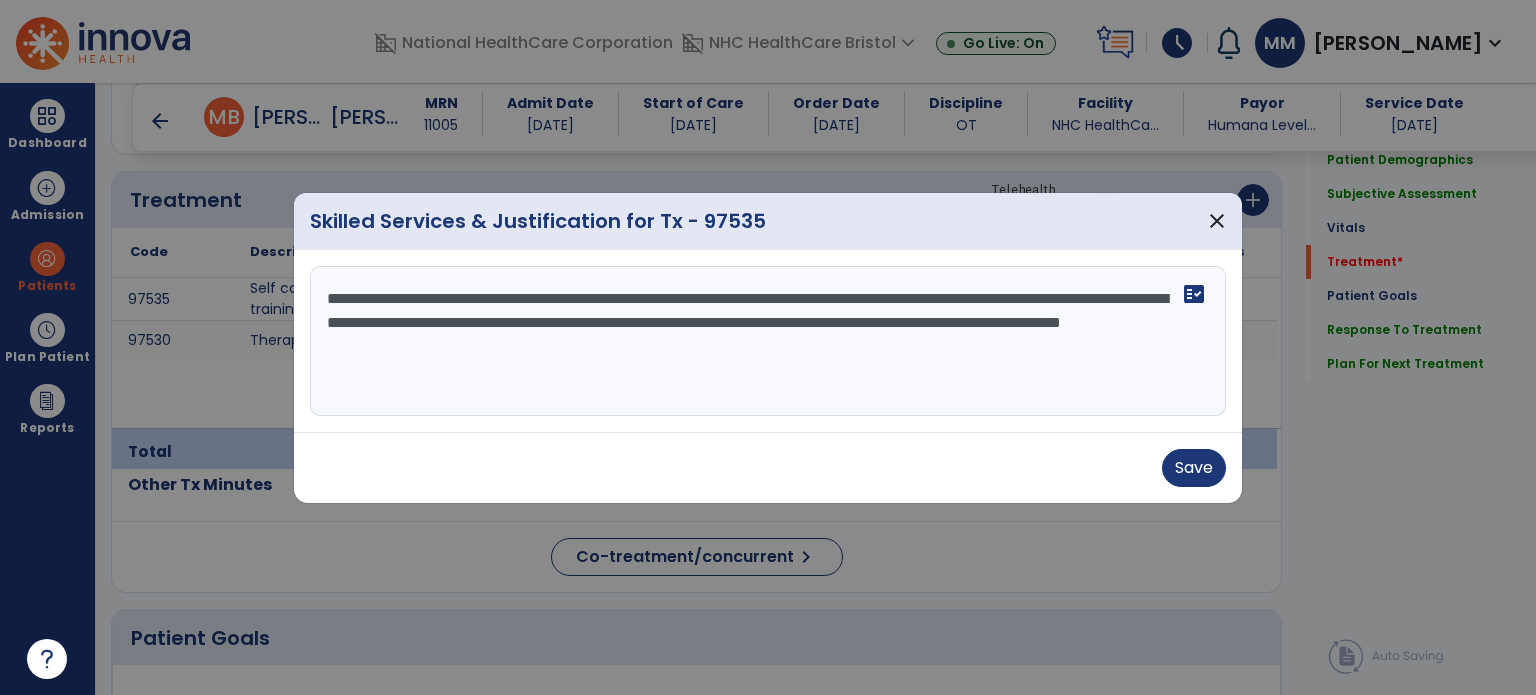 click on "**********" at bounding box center [768, 341] 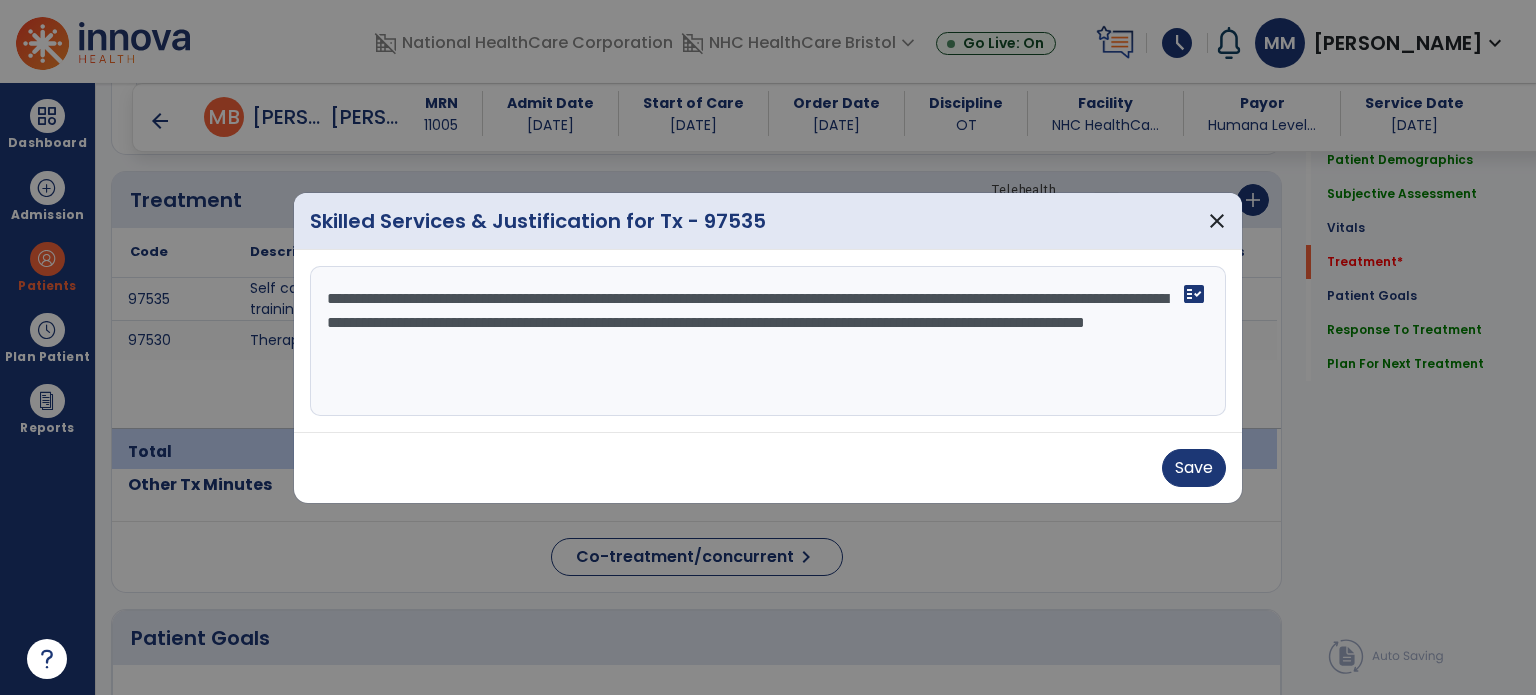 click on "**********" at bounding box center [768, 341] 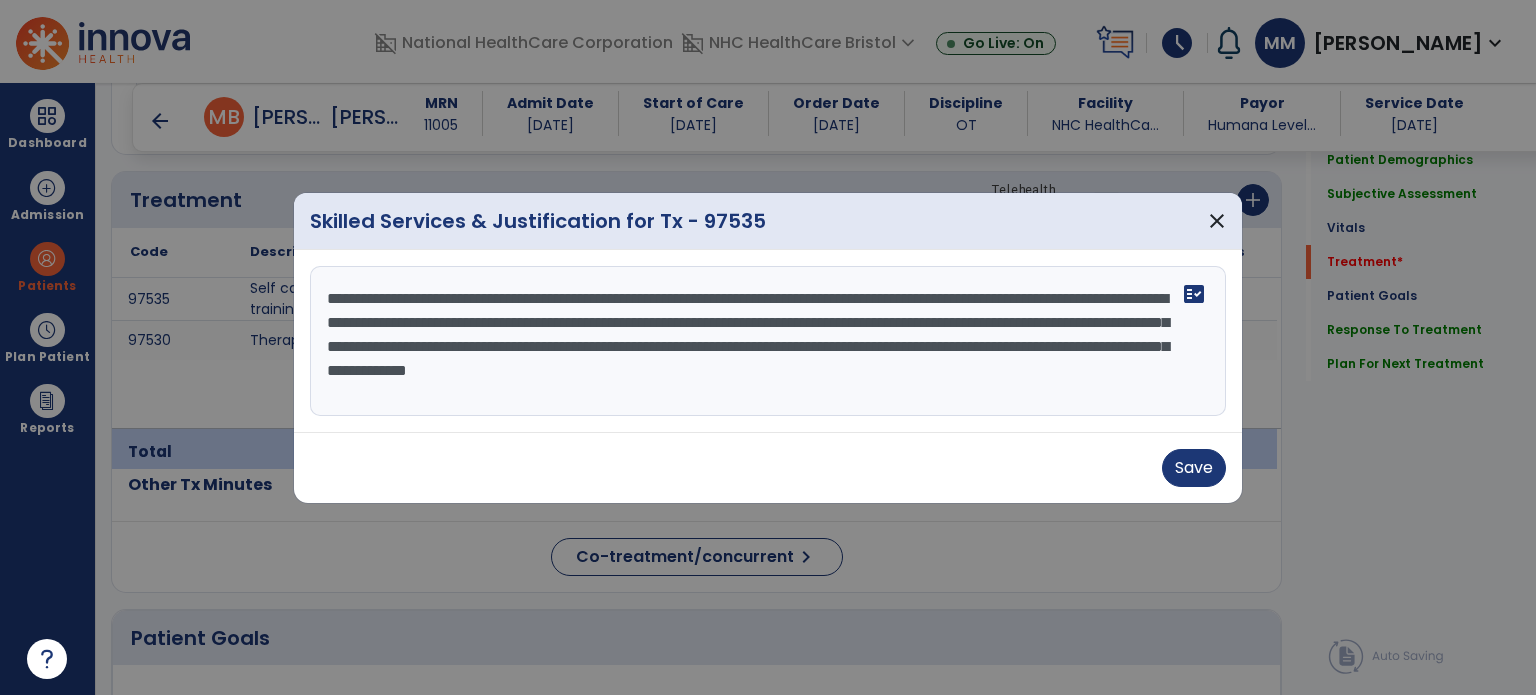 type on "**********" 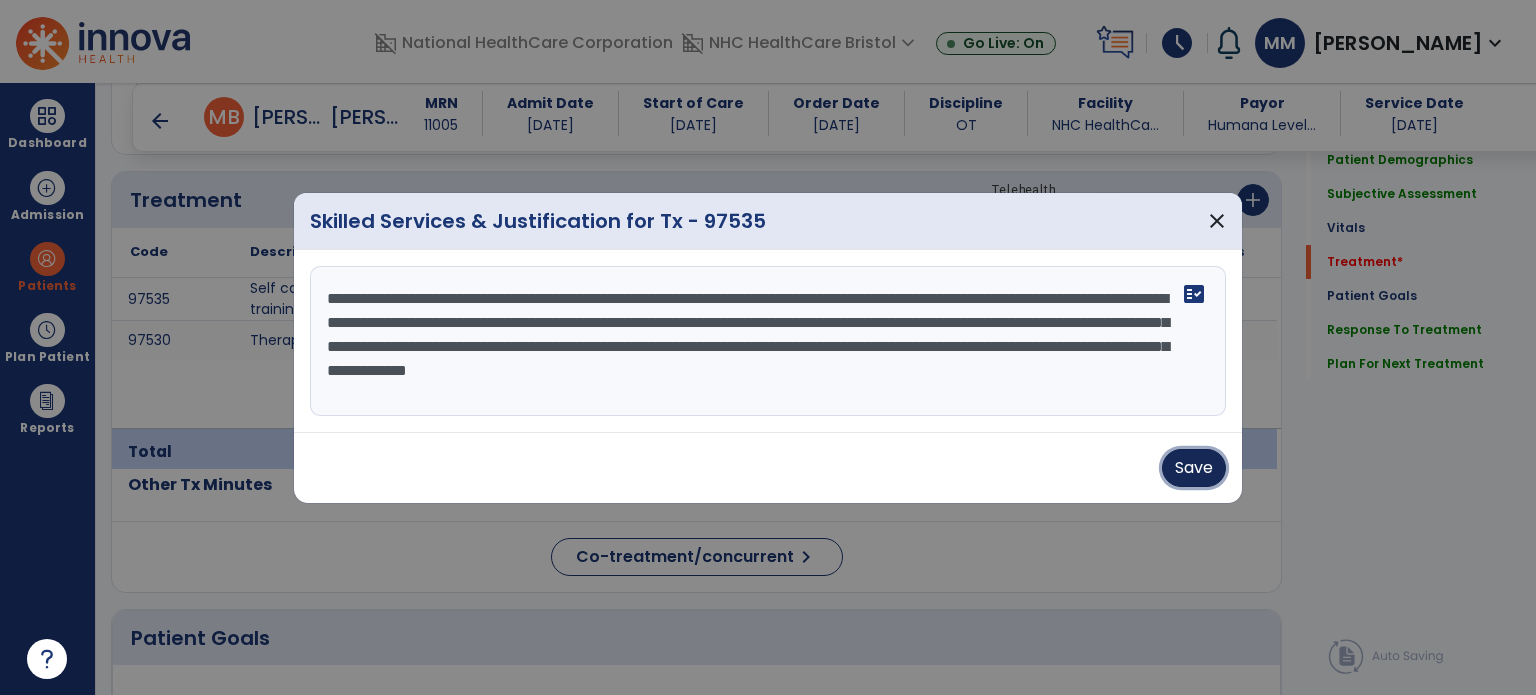 click on "Save" at bounding box center (1194, 468) 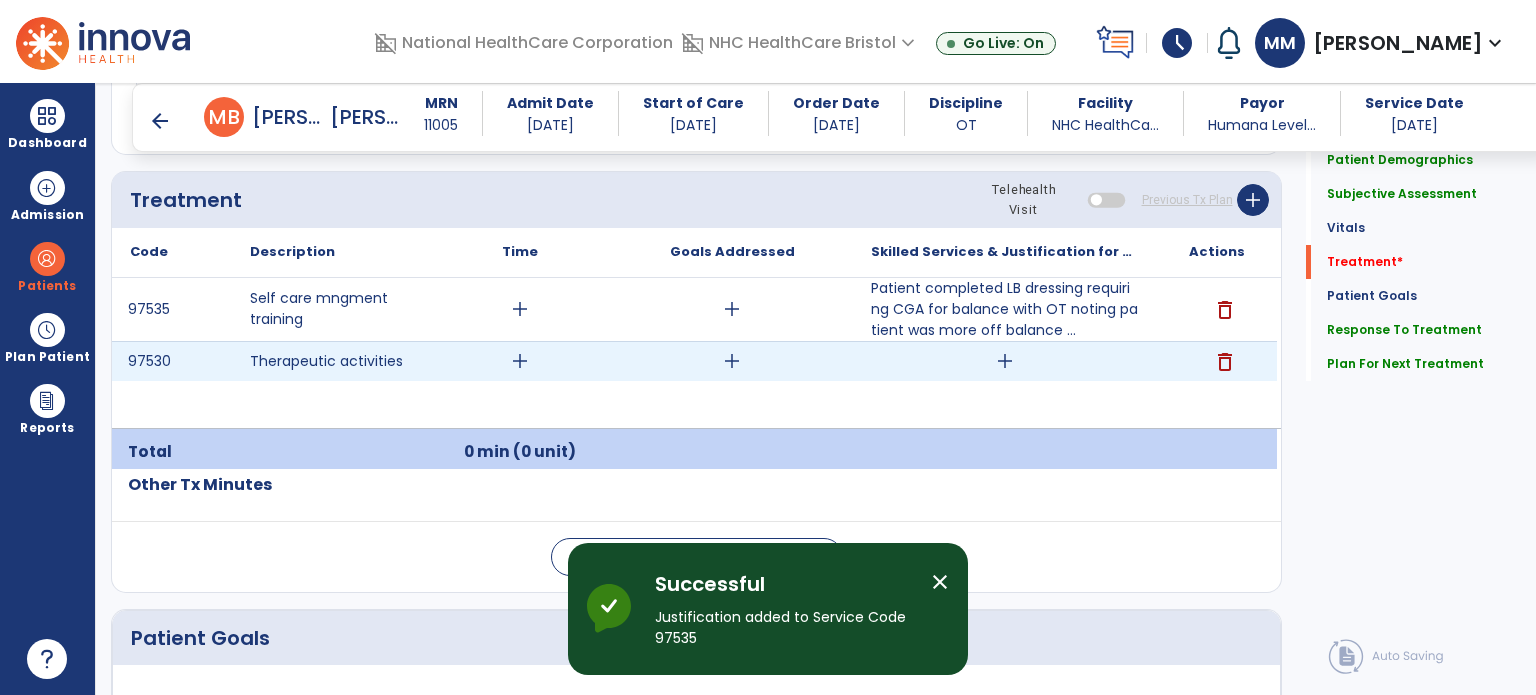 click on "add" at bounding box center [1005, 361] 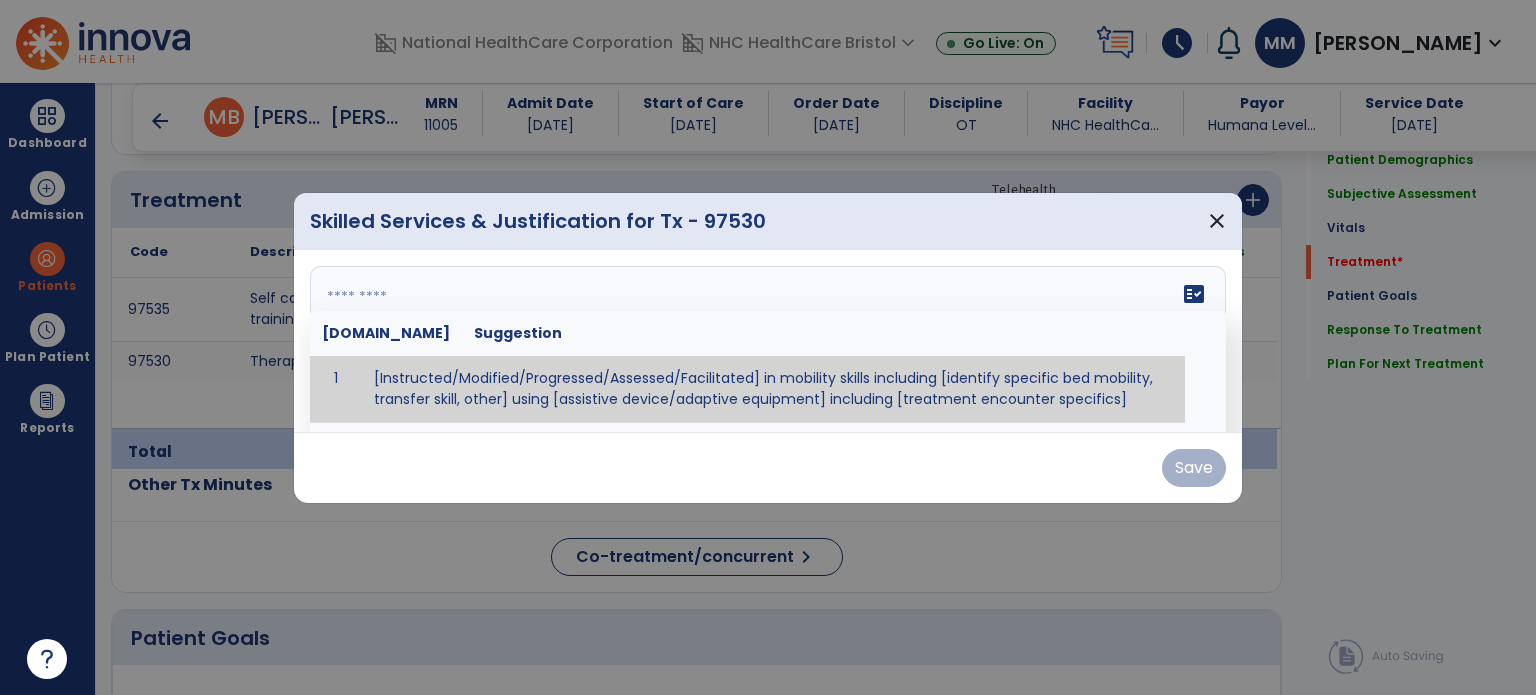 click on "fact_check  [DOMAIN_NAME] Suggestion 1 [Instructed/Modified/Progressed/Assessed/Facilitated] in mobility skills including [identify specific bed mobility, transfer skill, other] using [assistive device/adaptive equipment] including [treatment encounter specifics]" at bounding box center (768, 341) 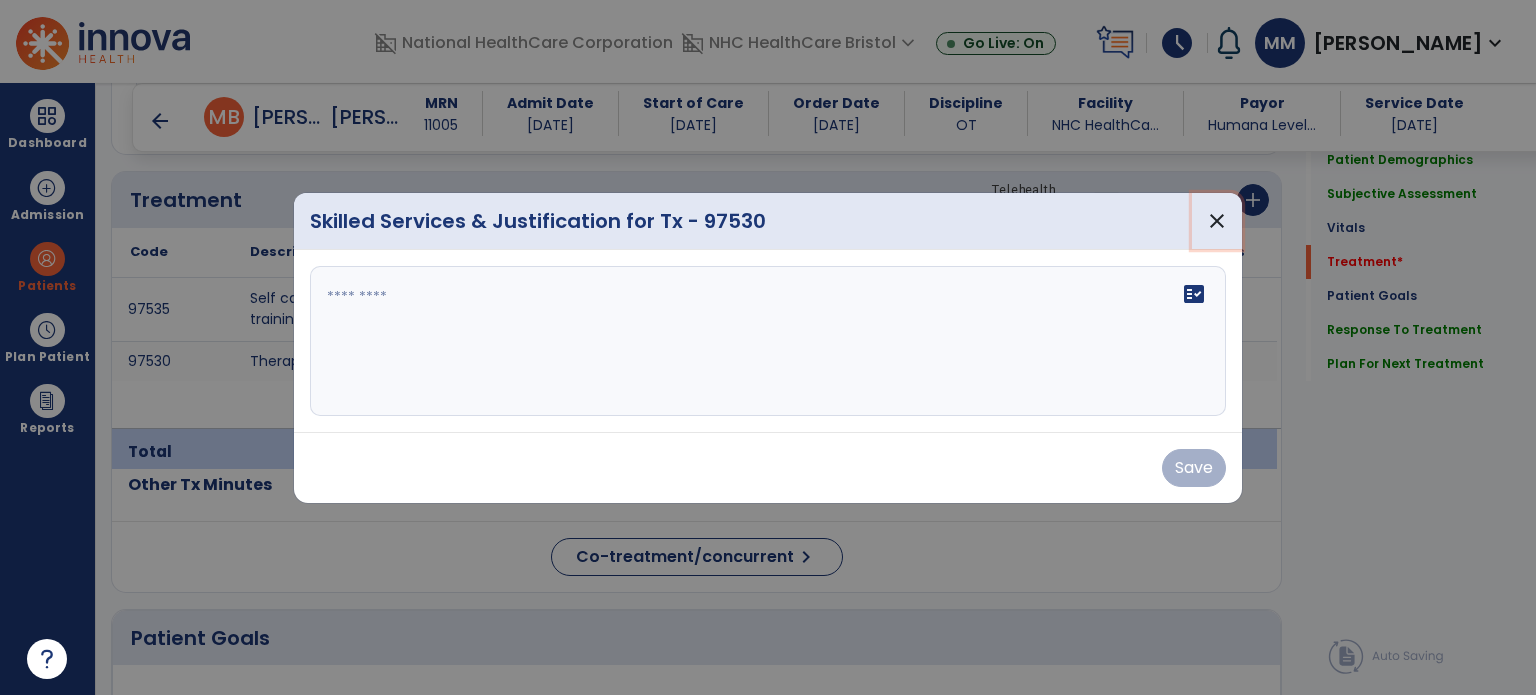 click on "close" at bounding box center (1217, 221) 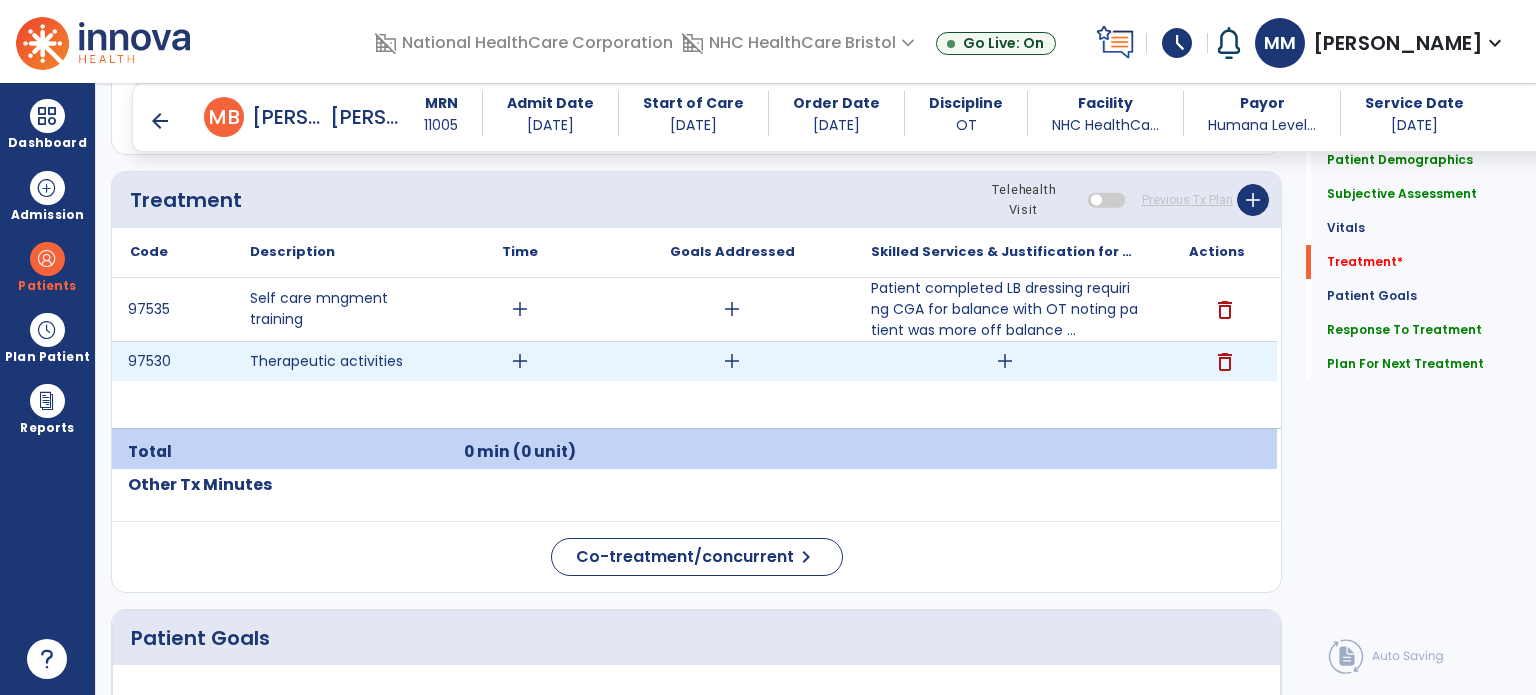 click on "add" at bounding box center [520, 361] 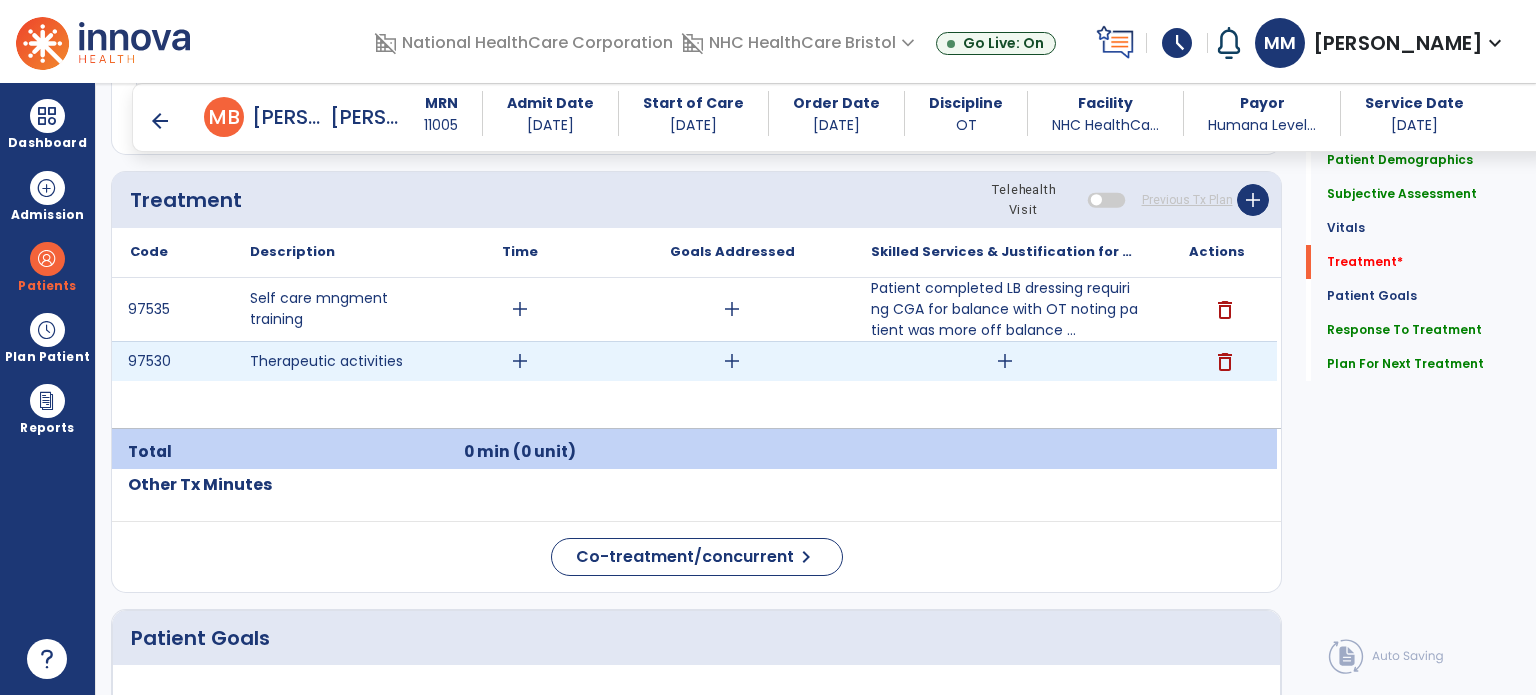 click on "delete" at bounding box center (1225, 362) 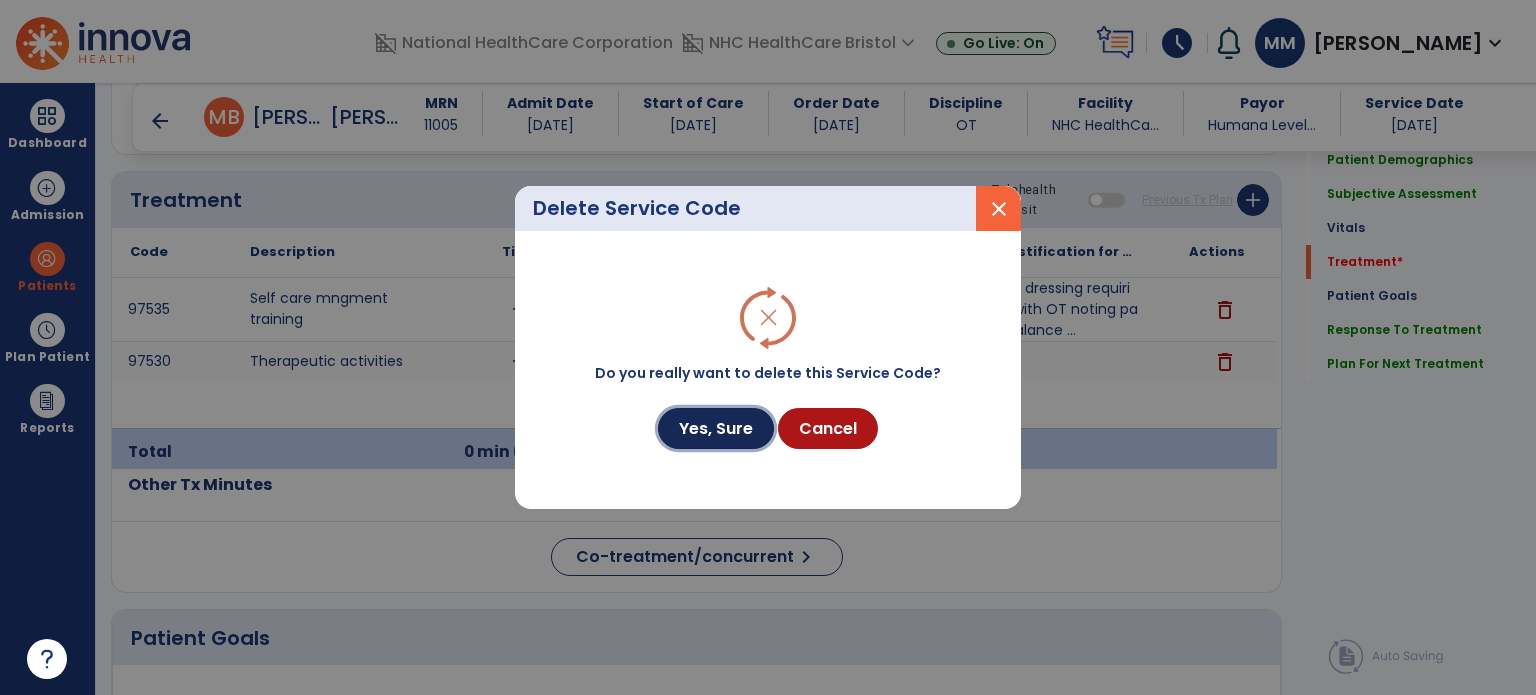 click on "Yes, Sure" at bounding box center (716, 428) 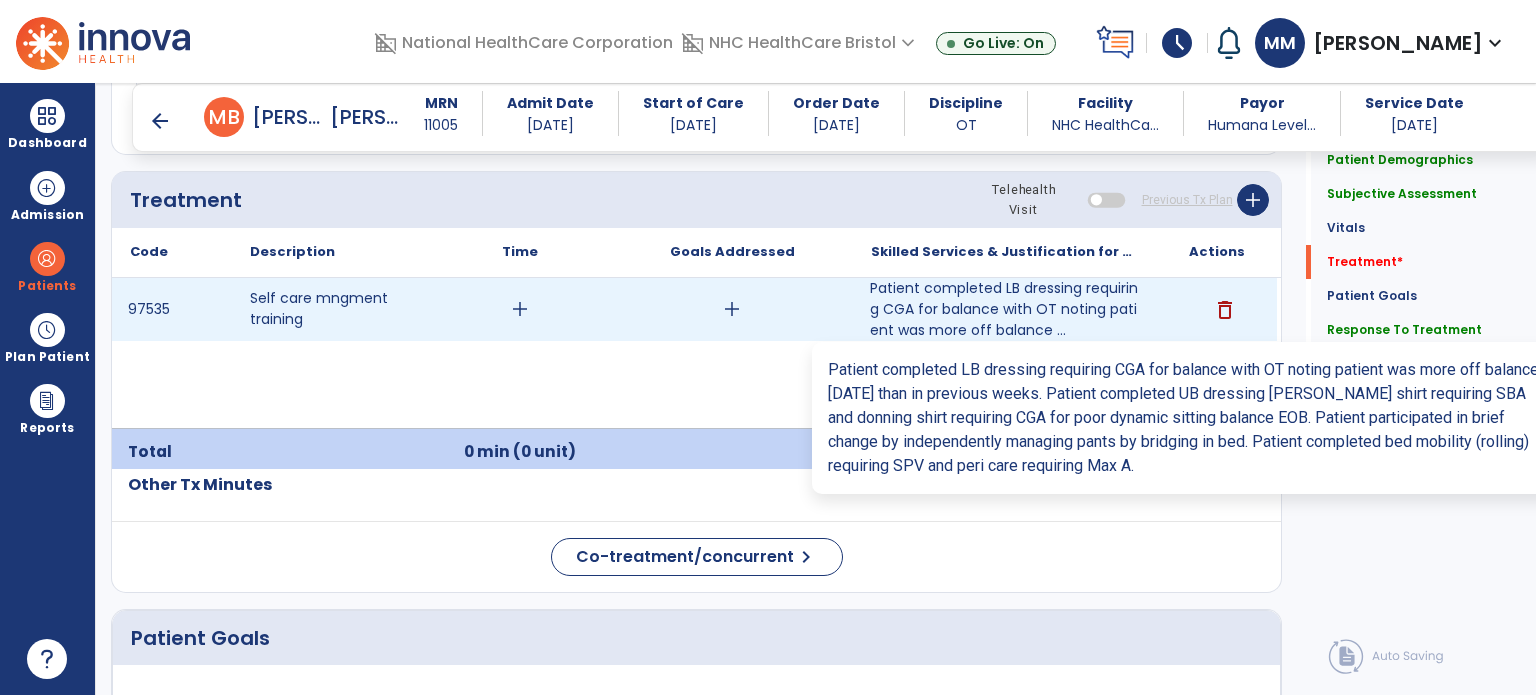 click on "Patient completed LB dressing requiring CGA for balance with OT noting patient was more off balance ..." at bounding box center (1004, 309) 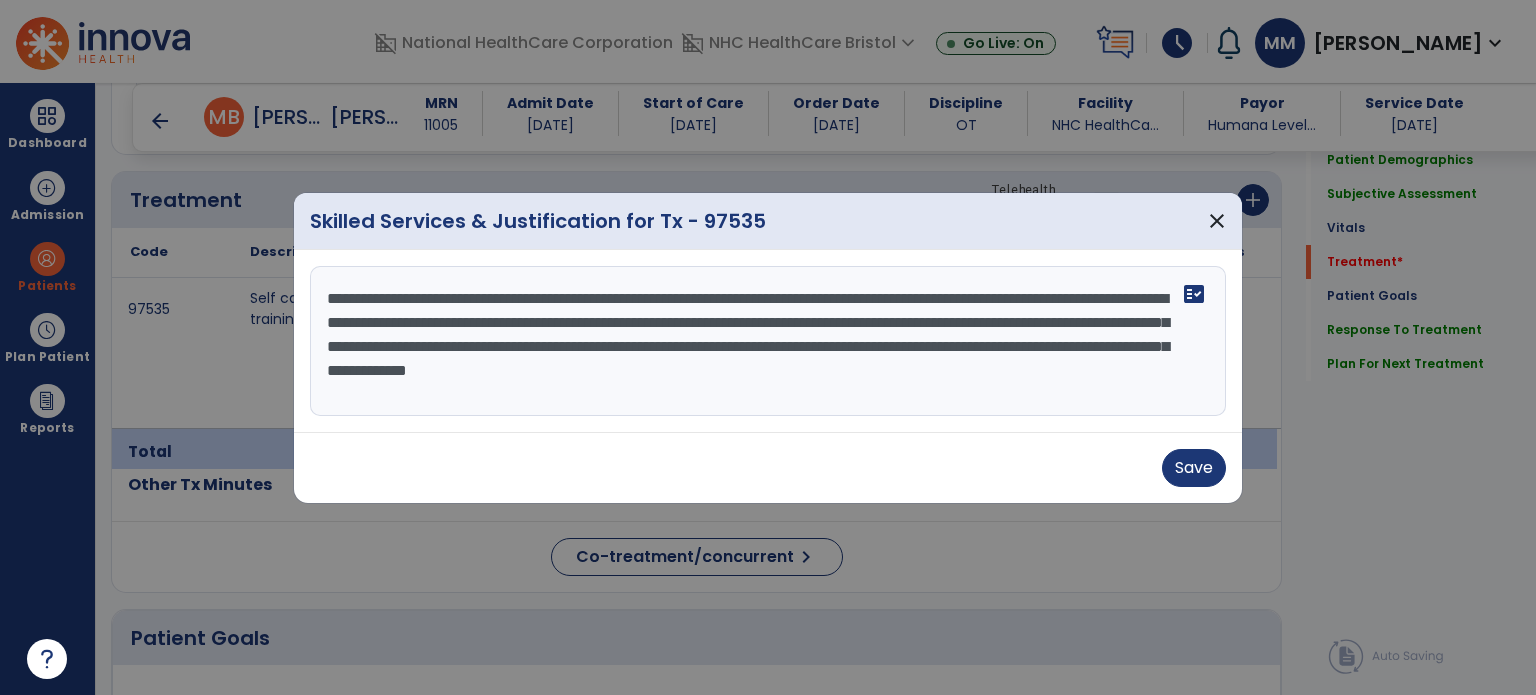 click on "**********" at bounding box center (768, 341) 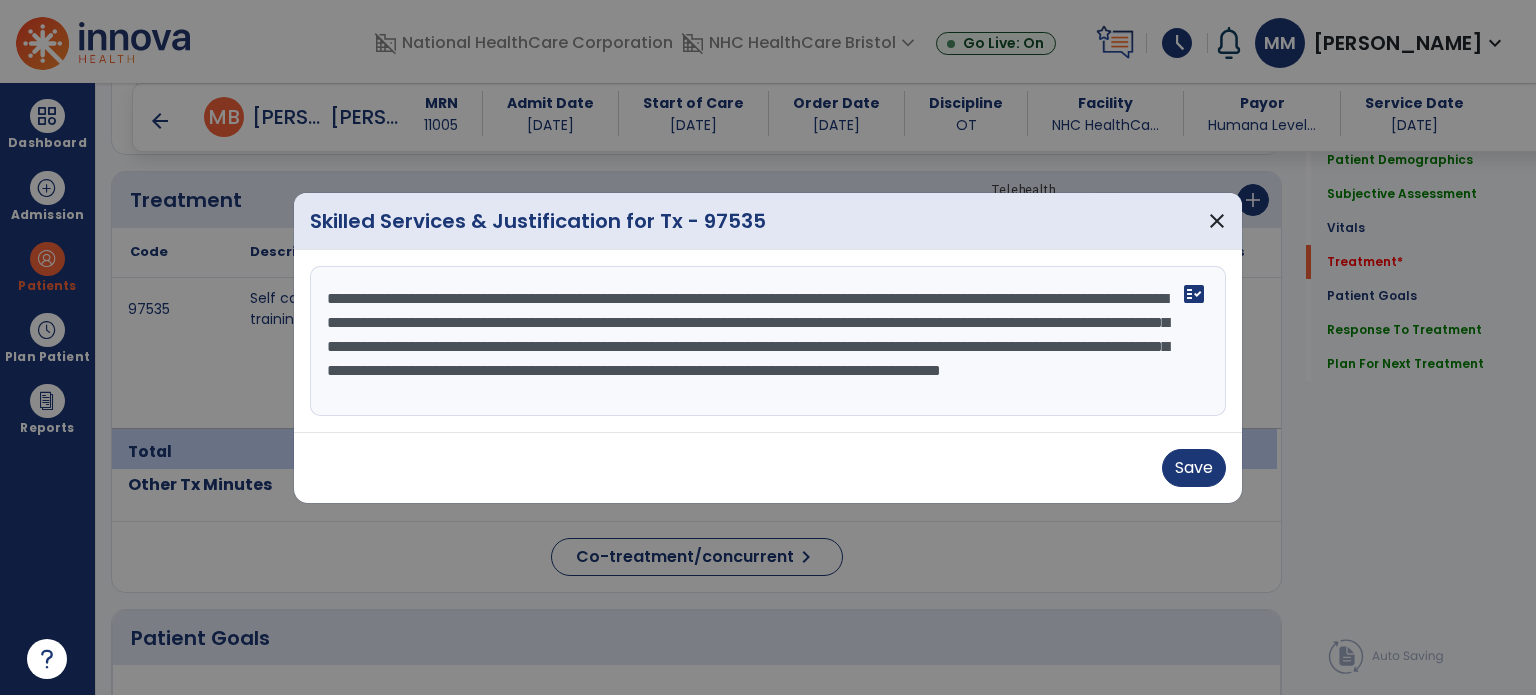 scroll, scrollTop: 15, scrollLeft: 0, axis: vertical 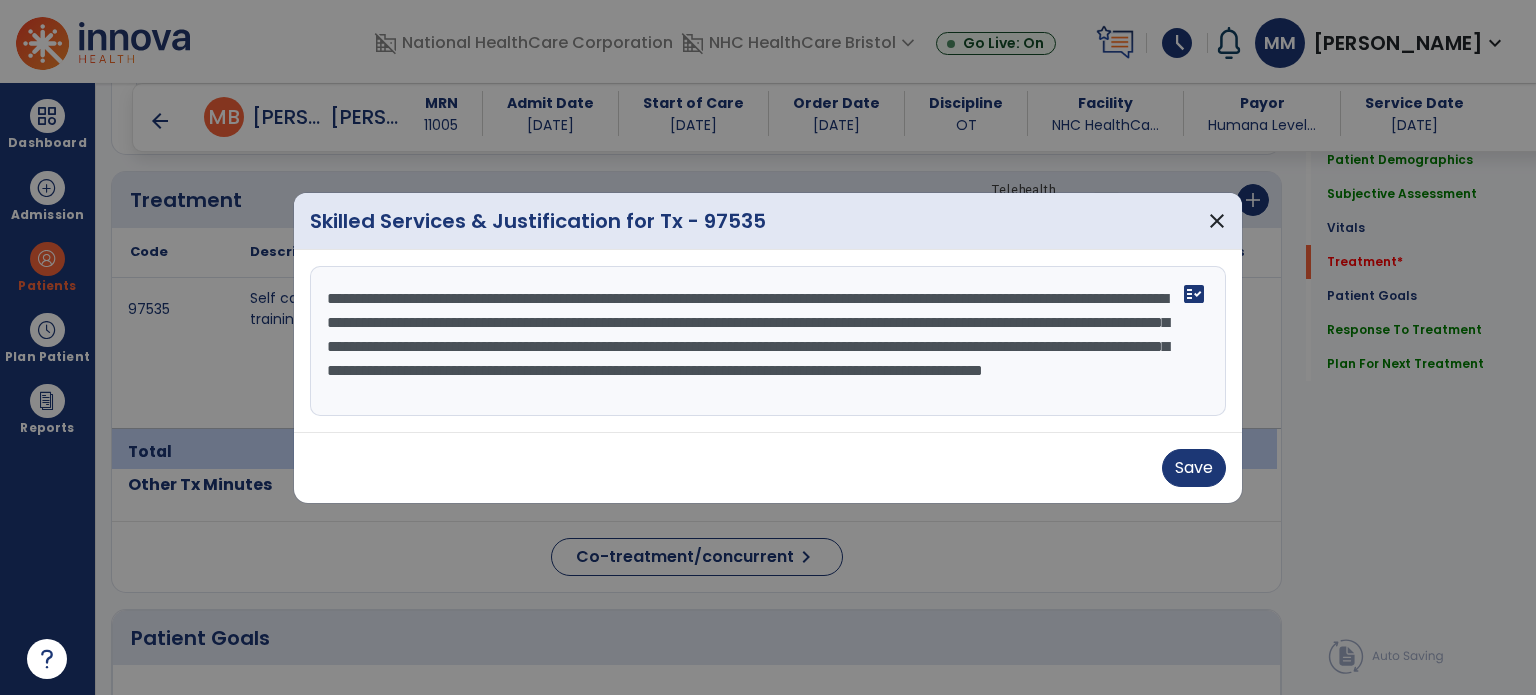 click on "**********" at bounding box center (768, 341) 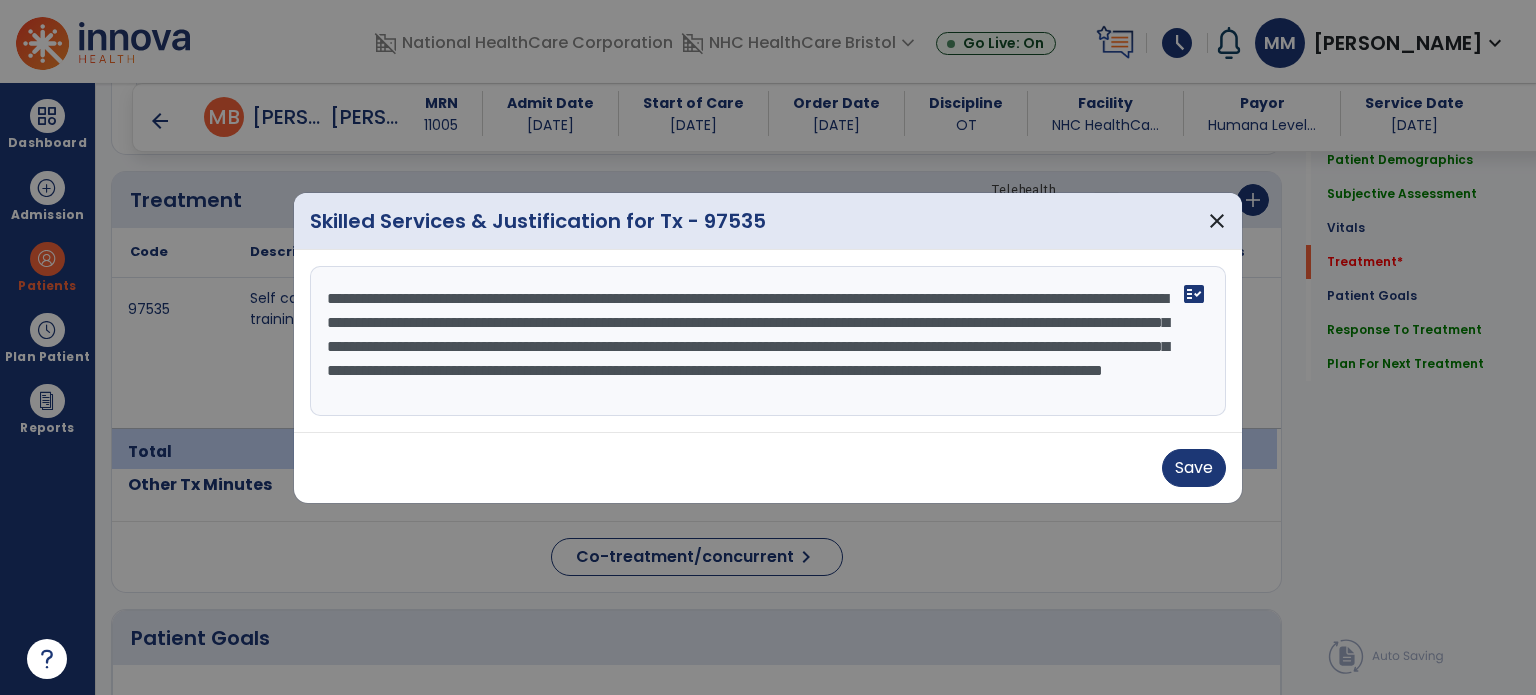 click on "**********" at bounding box center [768, 341] 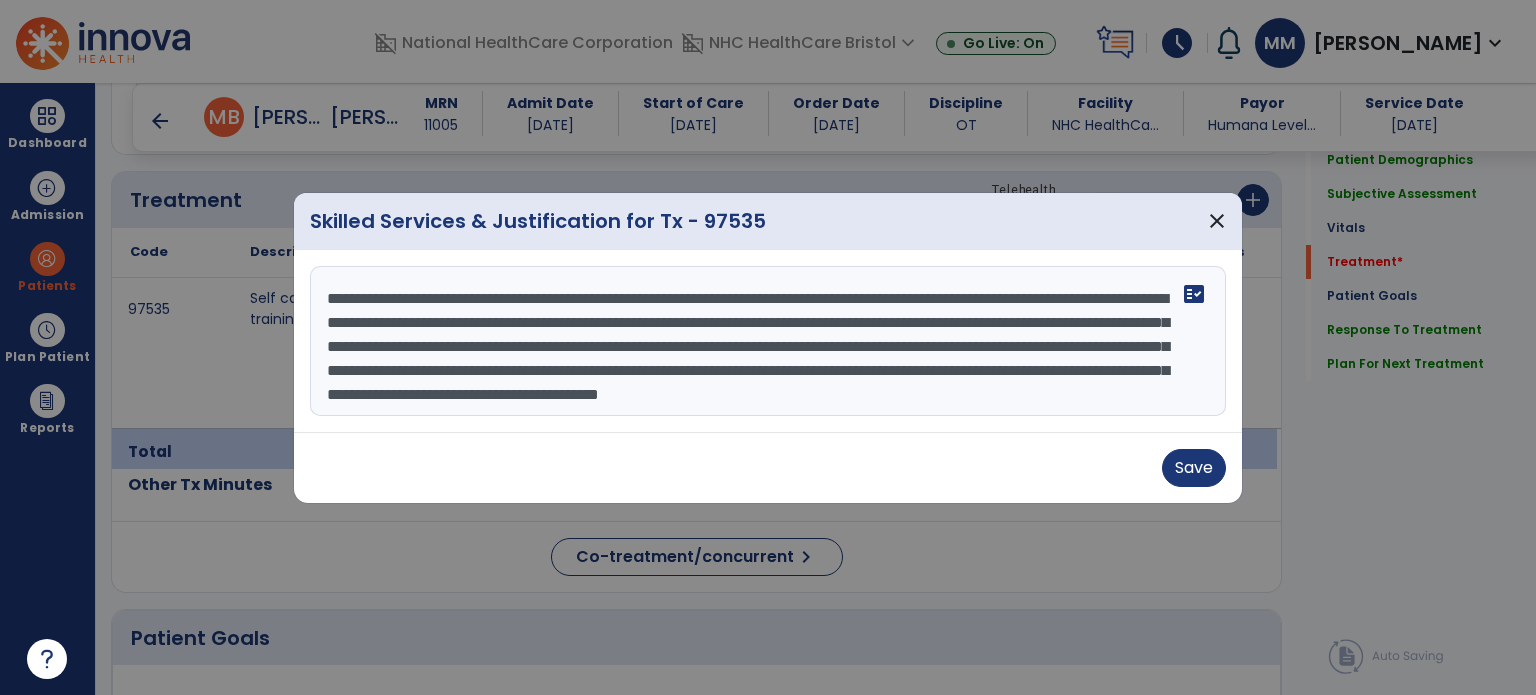 scroll, scrollTop: 39, scrollLeft: 0, axis: vertical 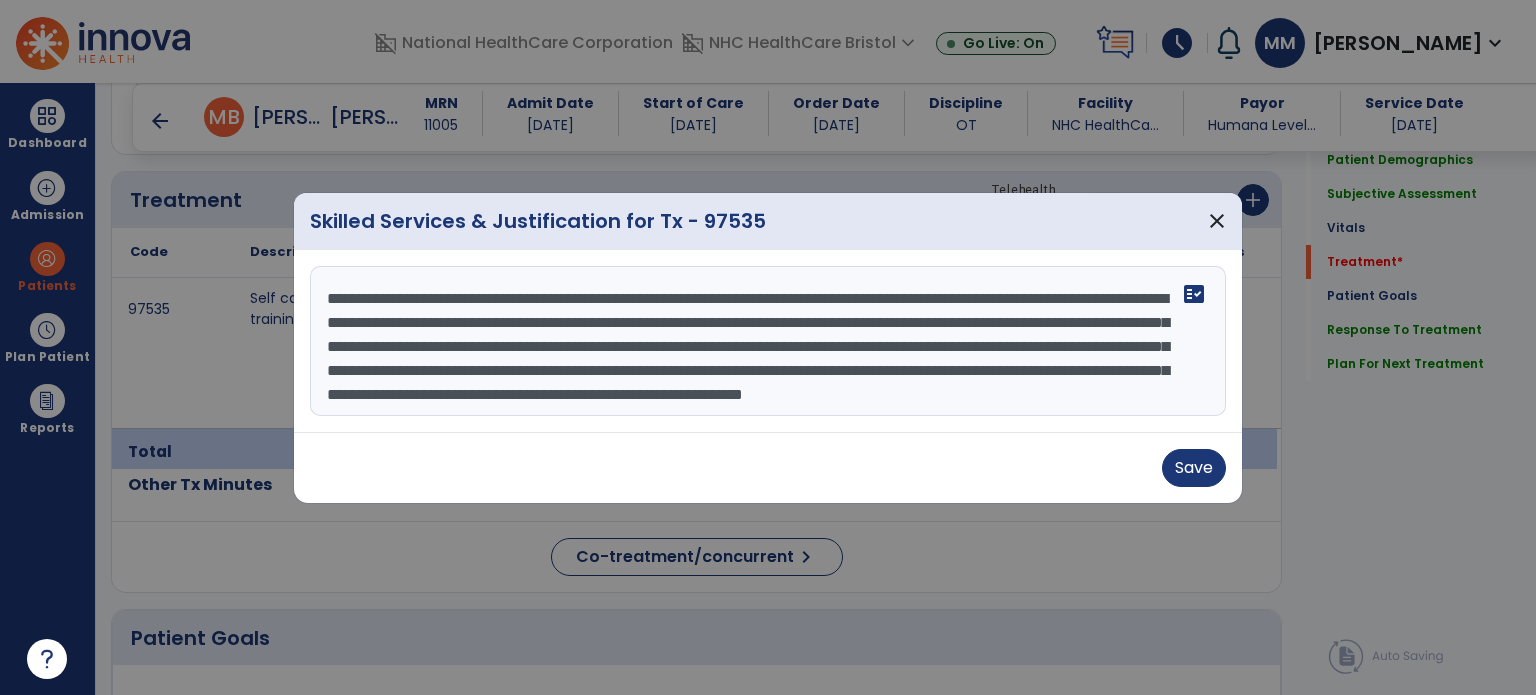 type on "**********" 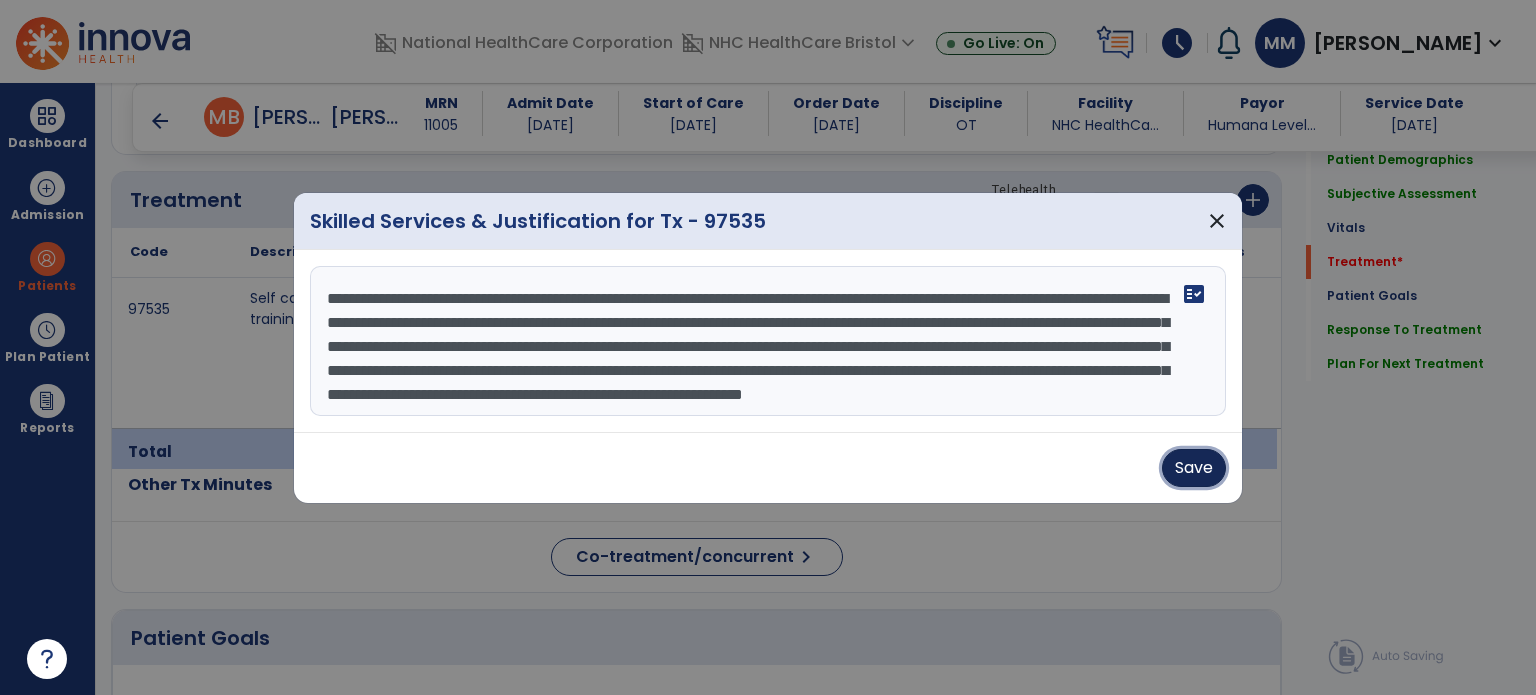 click on "Save" at bounding box center [1194, 468] 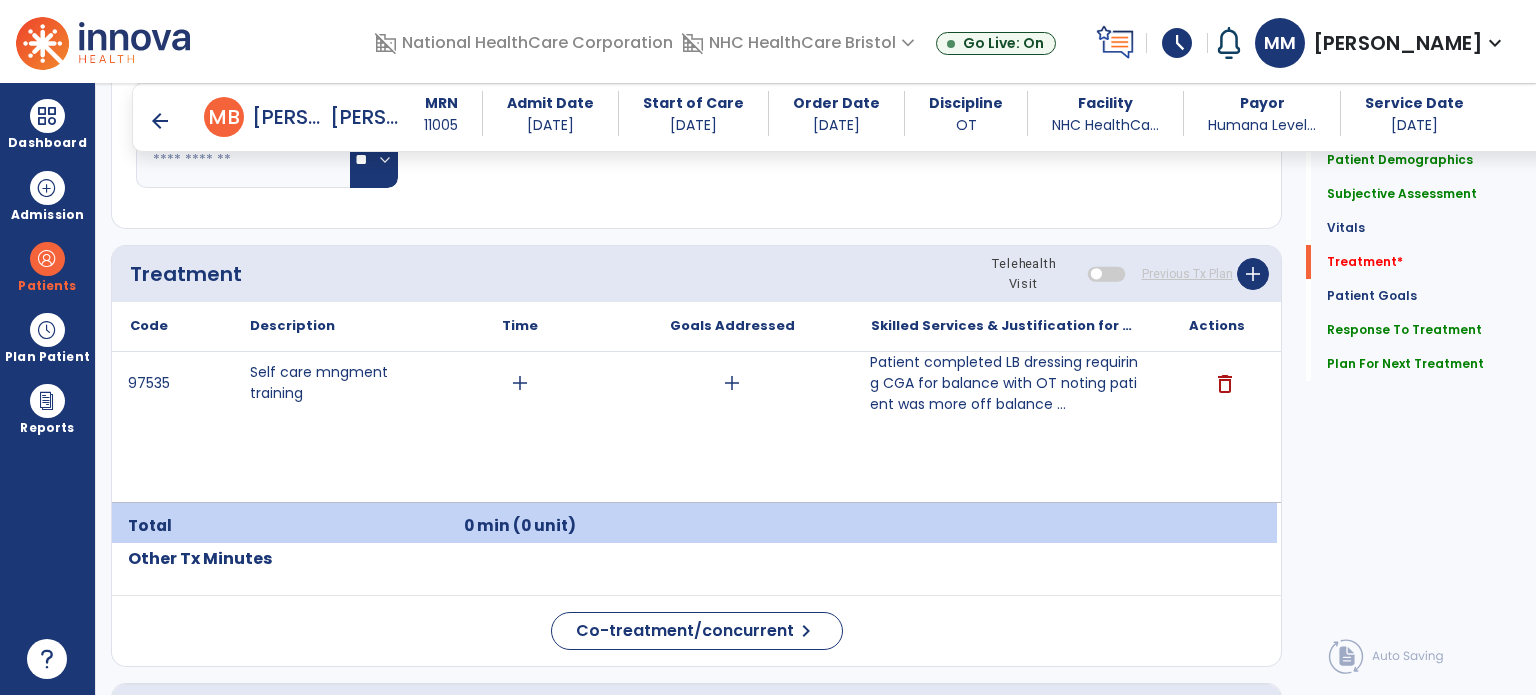 scroll, scrollTop: 1100, scrollLeft: 0, axis: vertical 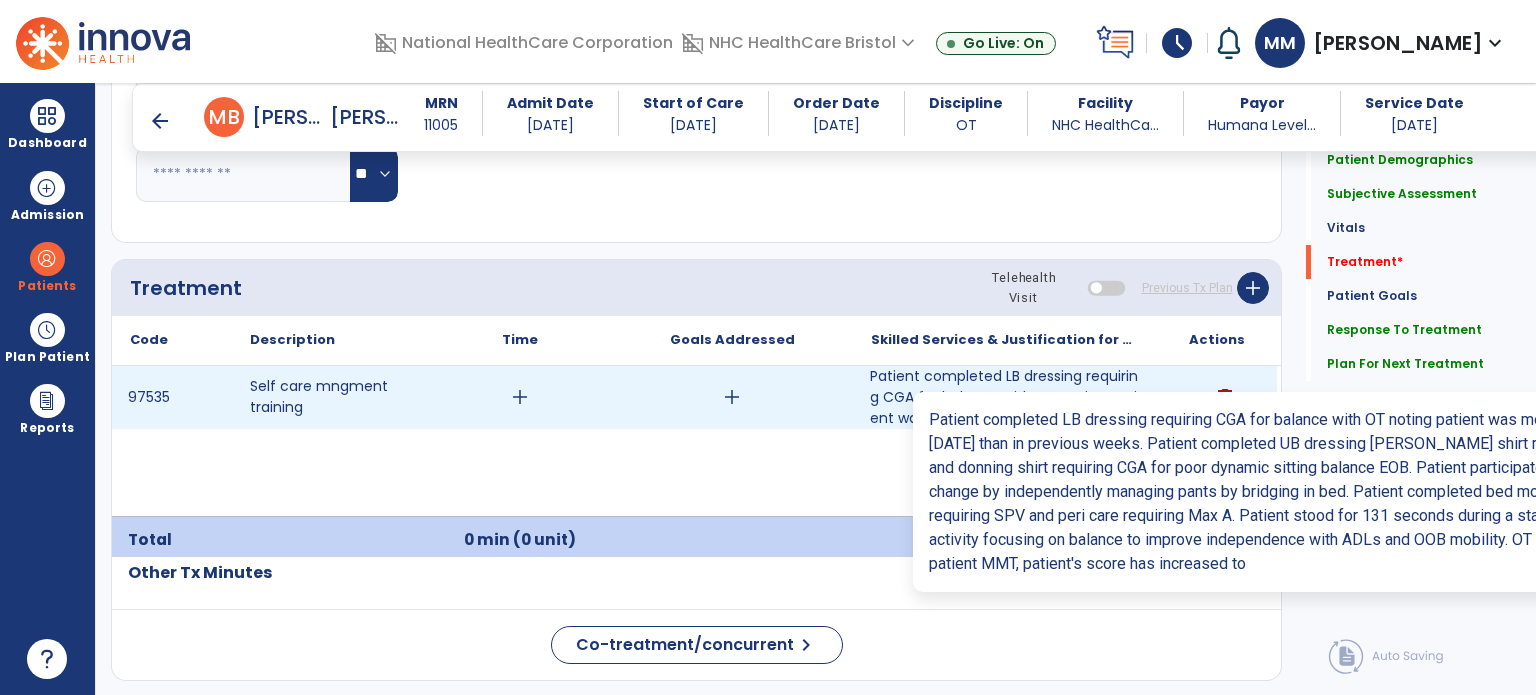 click on "Patient completed LB dressing requiring CGA for balance with OT noting patient was more off balance ..." at bounding box center [1004, 397] 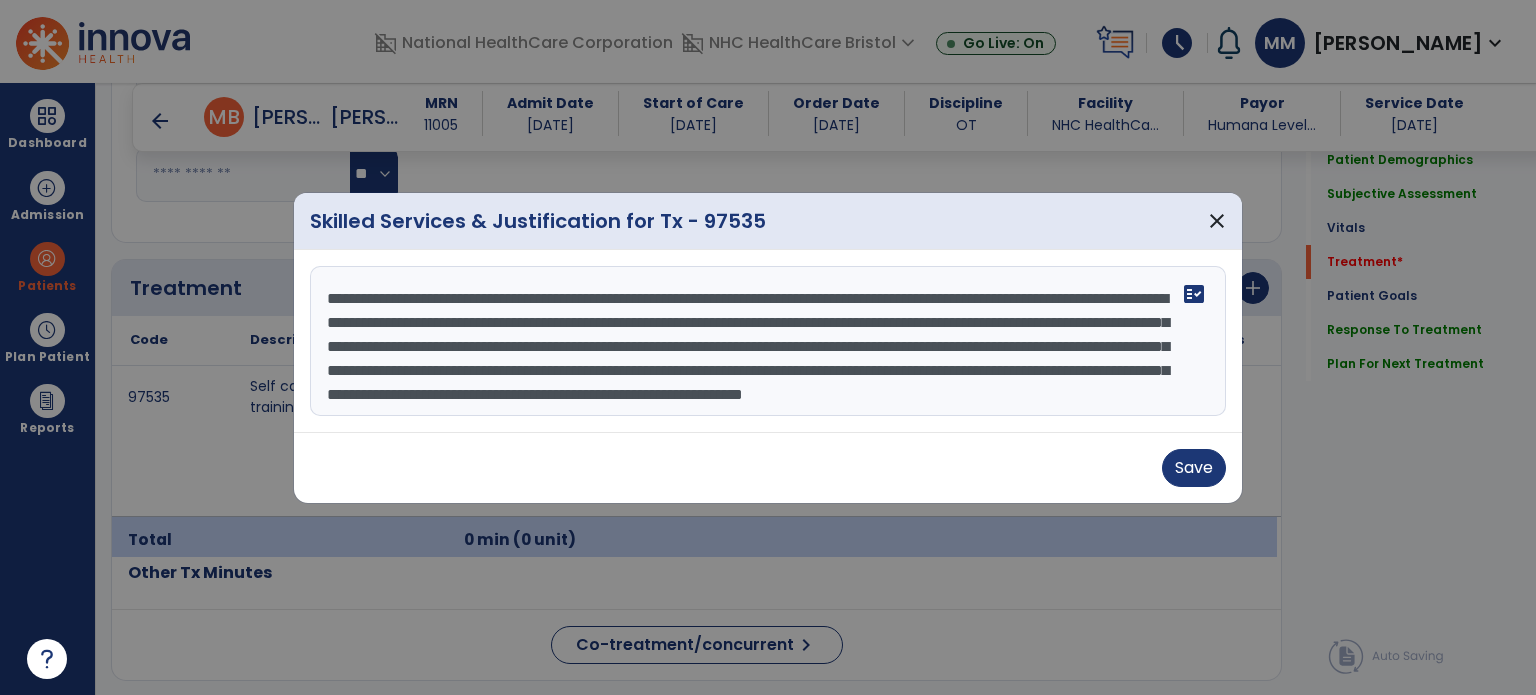 scroll, scrollTop: 48, scrollLeft: 0, axis: vertical 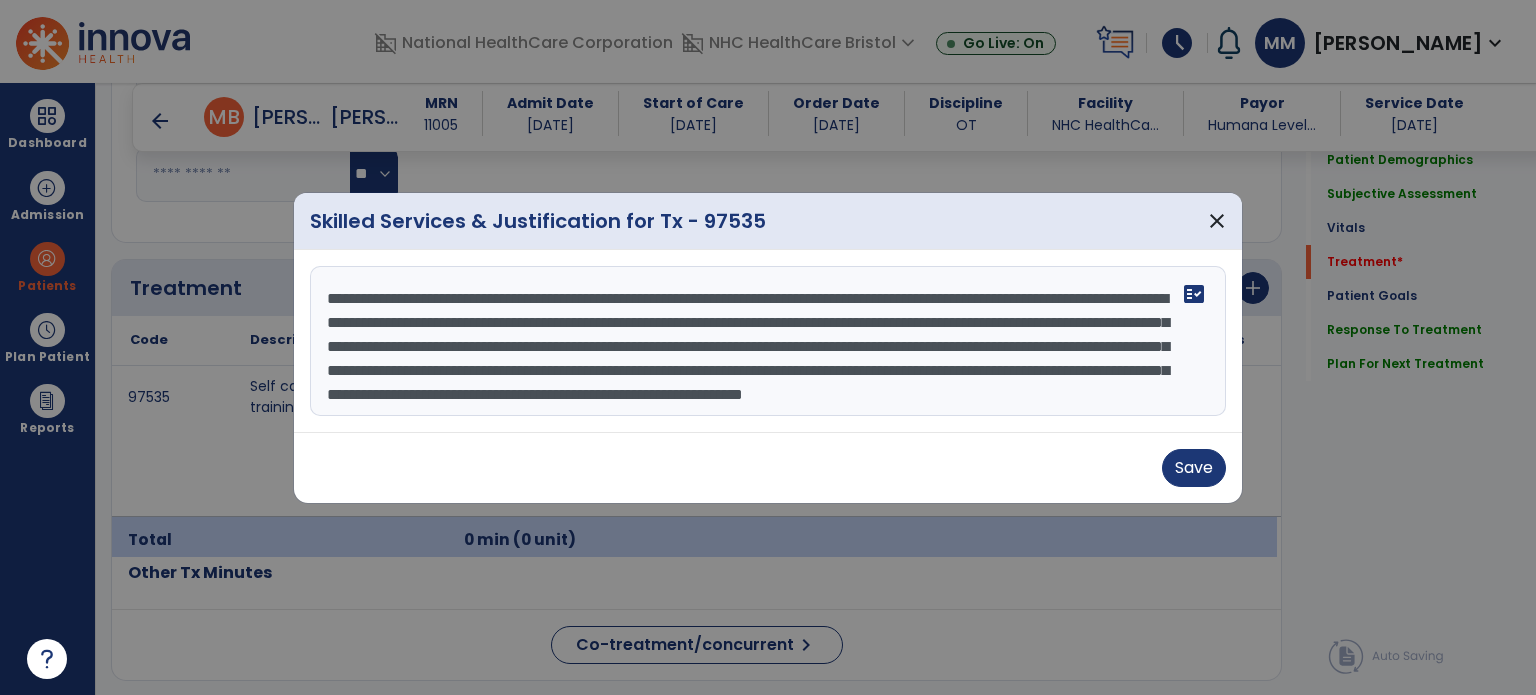 click on "**********" at bounding box center [768, 341] 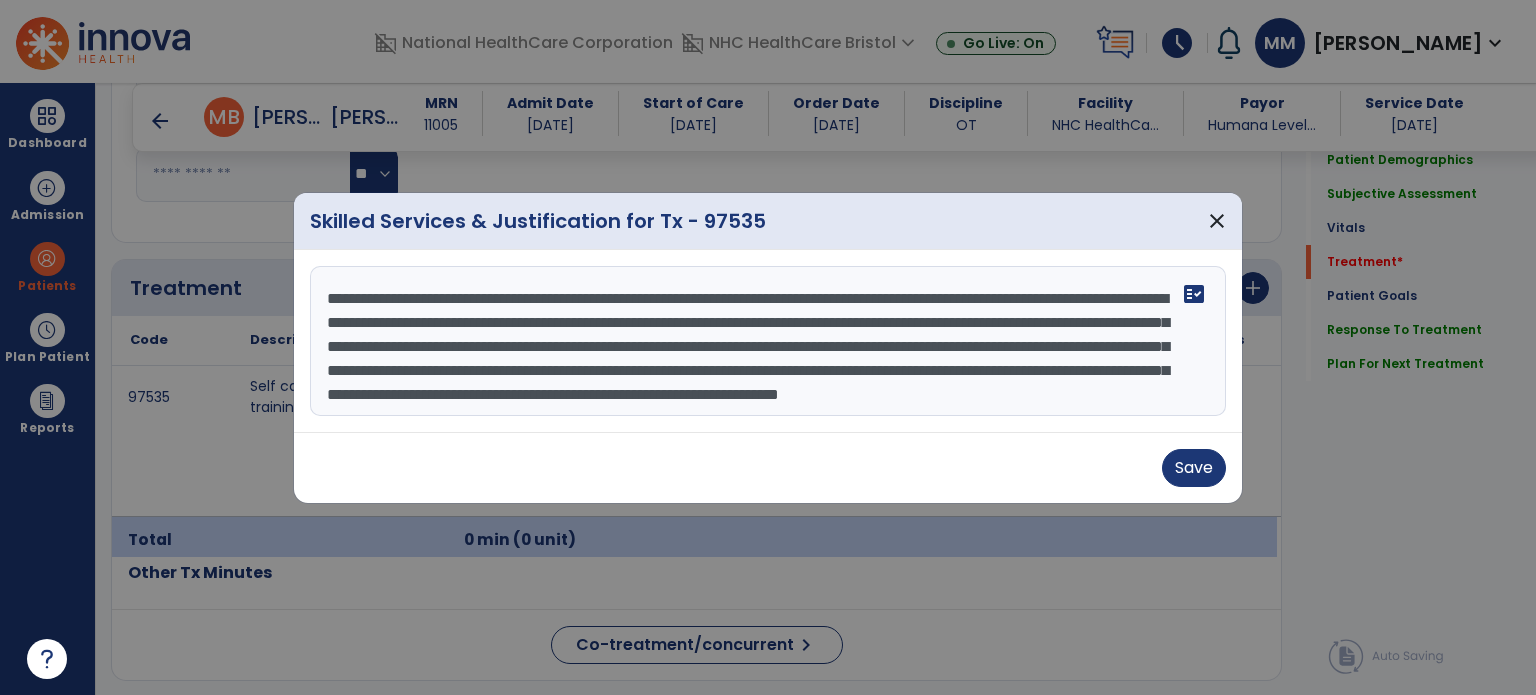 type on "**********" 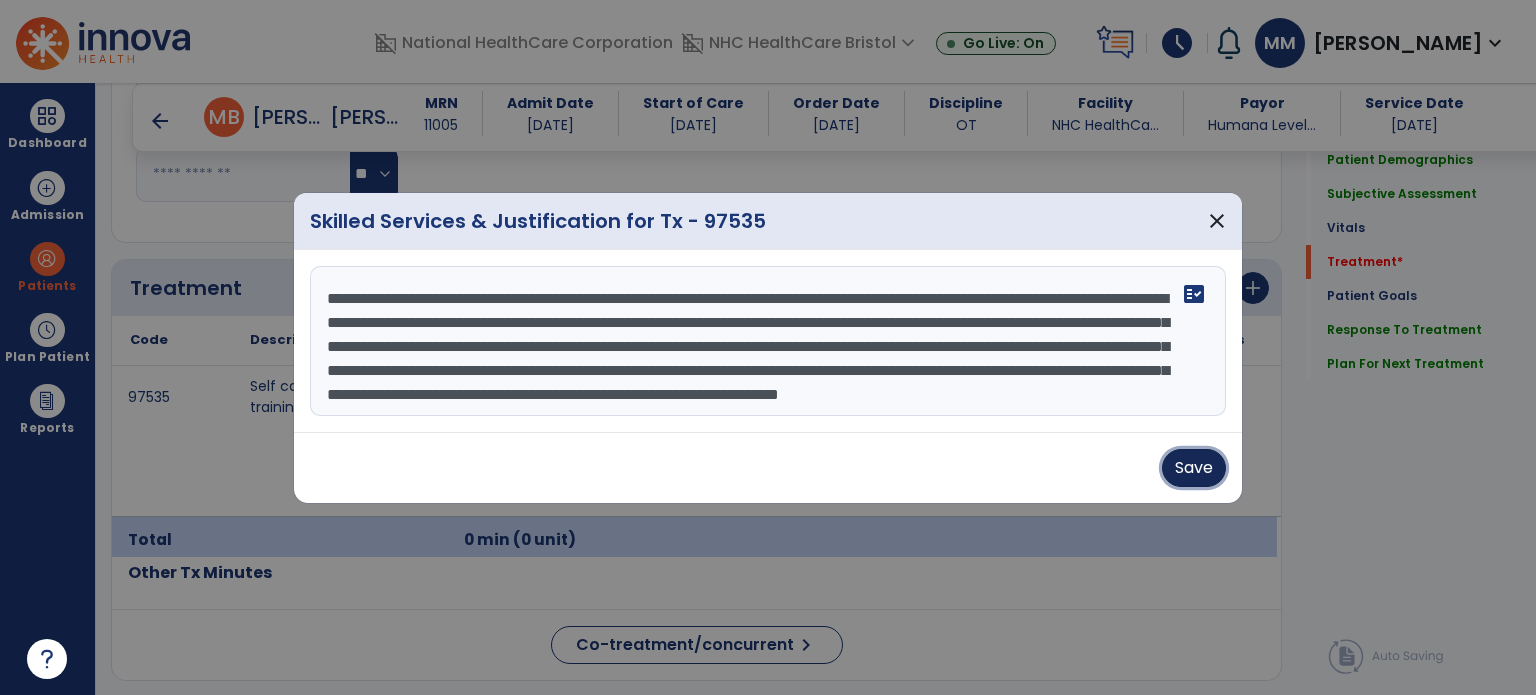 click on "Save" at bounding box center [1194, 468] 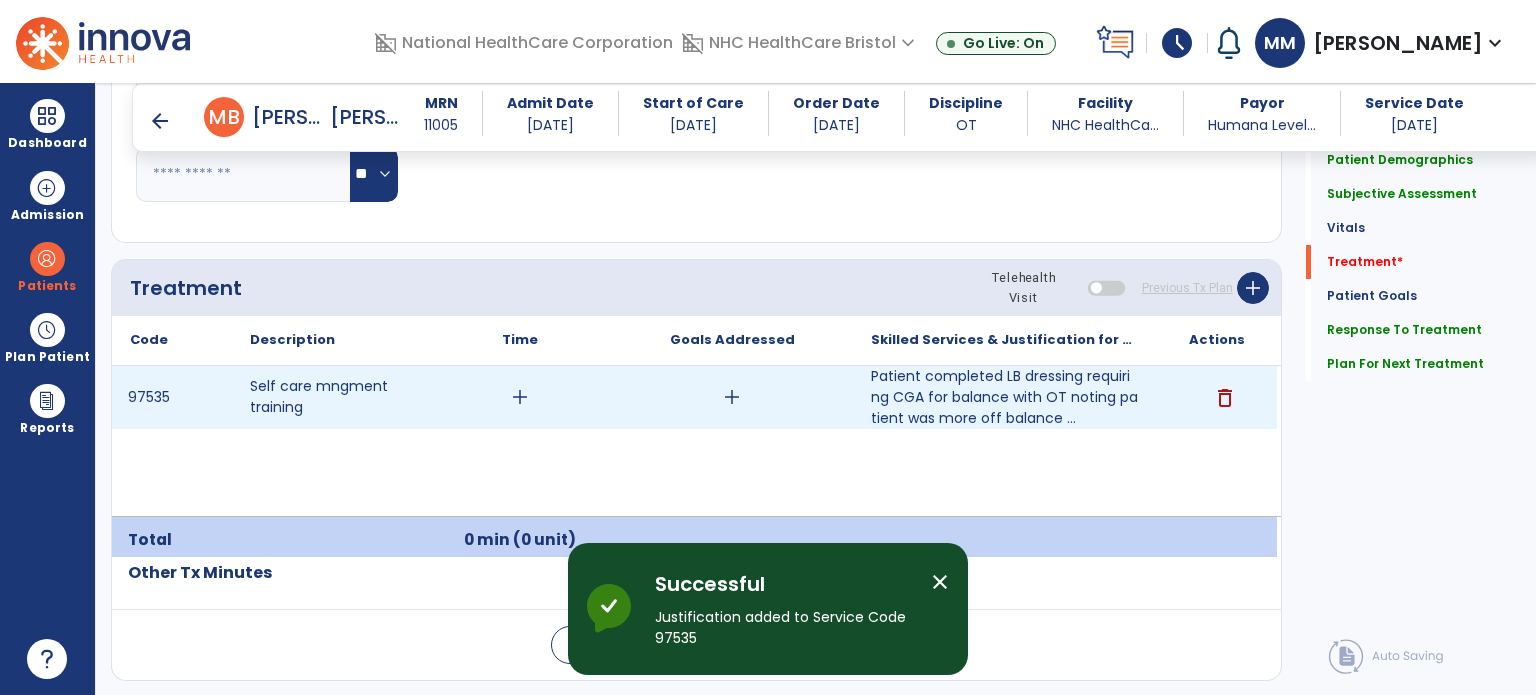 click on "add" at bounding box center (520, 397) 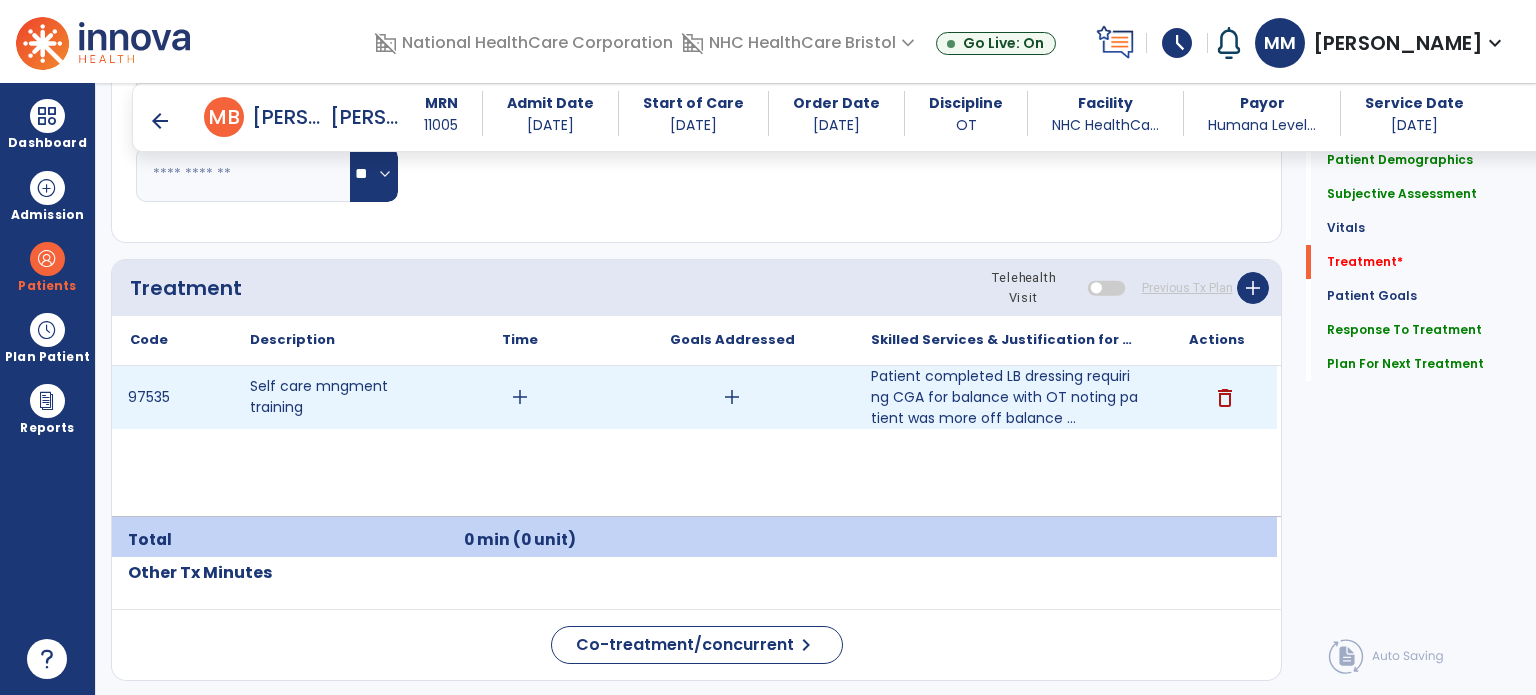 click on "add" at bounding box center (520, 397) 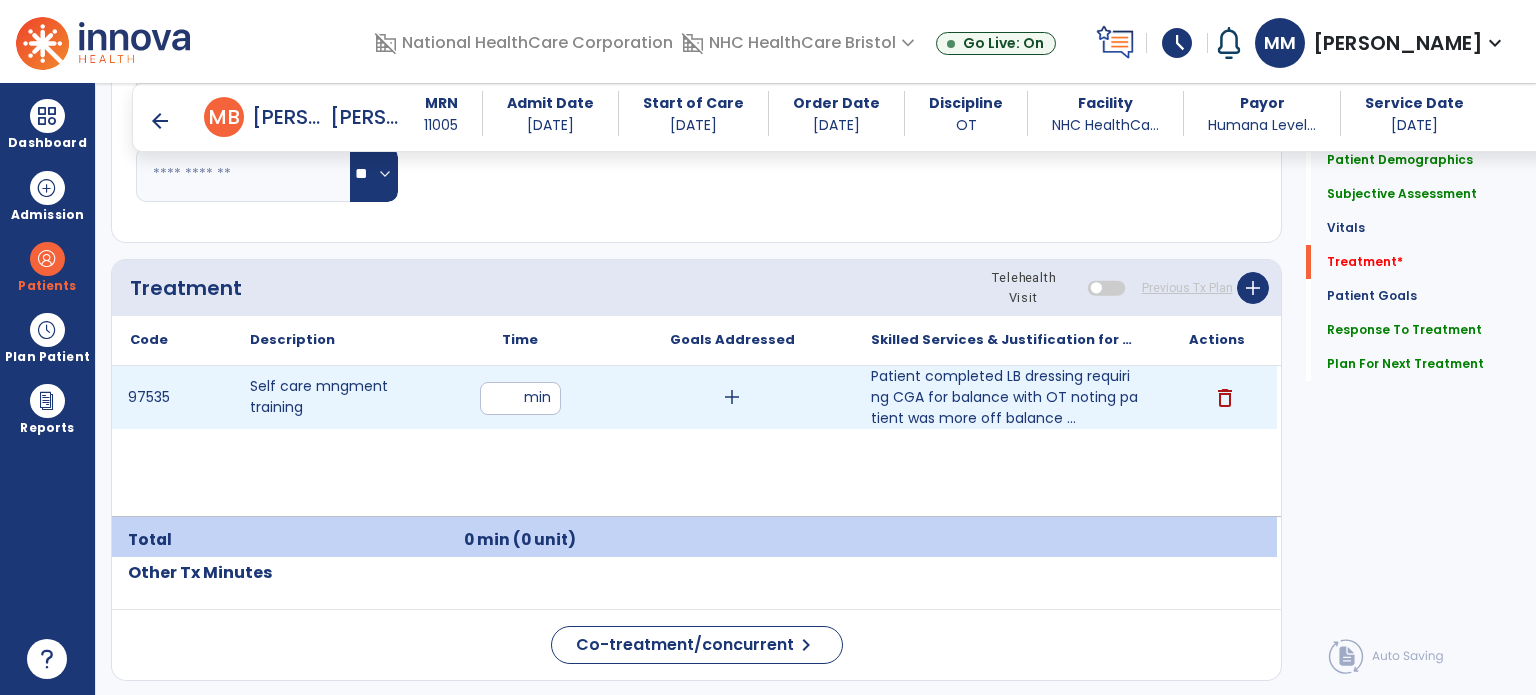 type on "**" 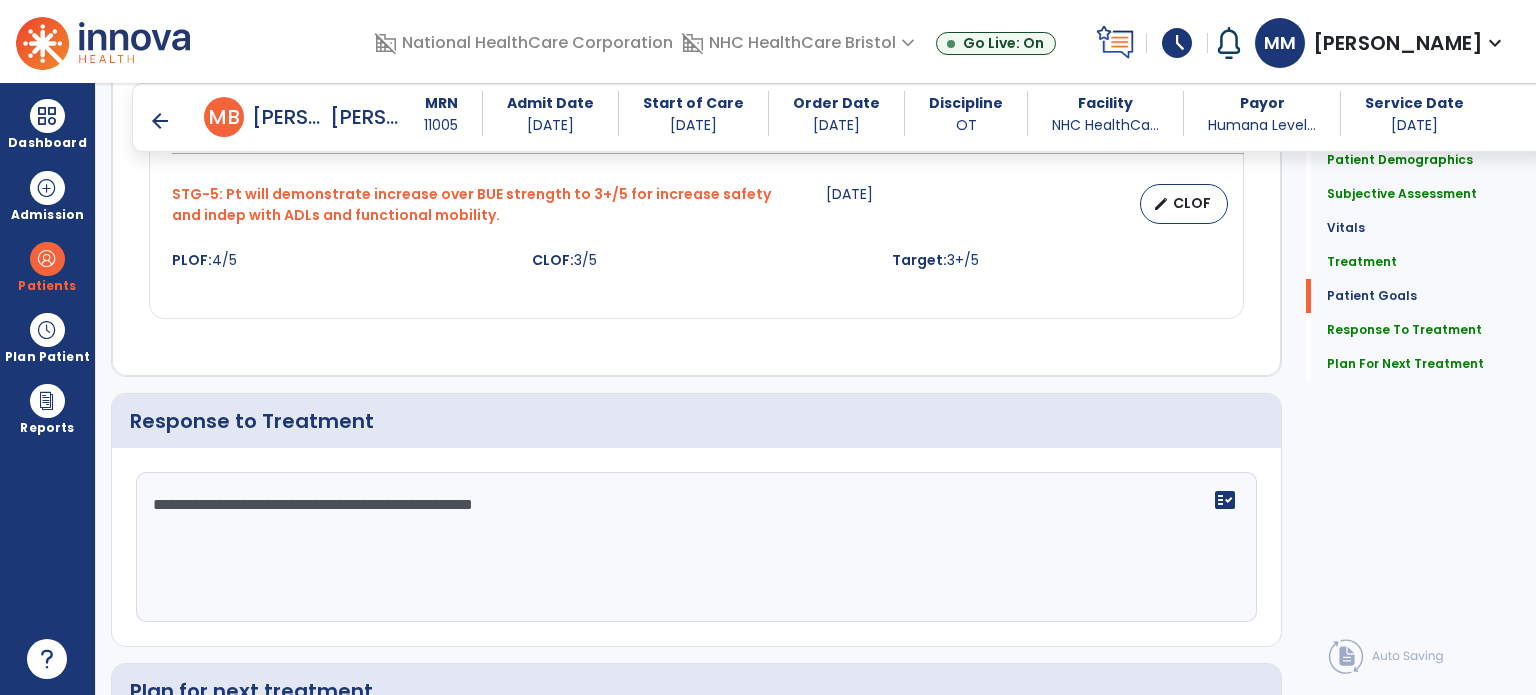 scroll, scrollTop: 2625, scrollLeft: 0, axis: vertical 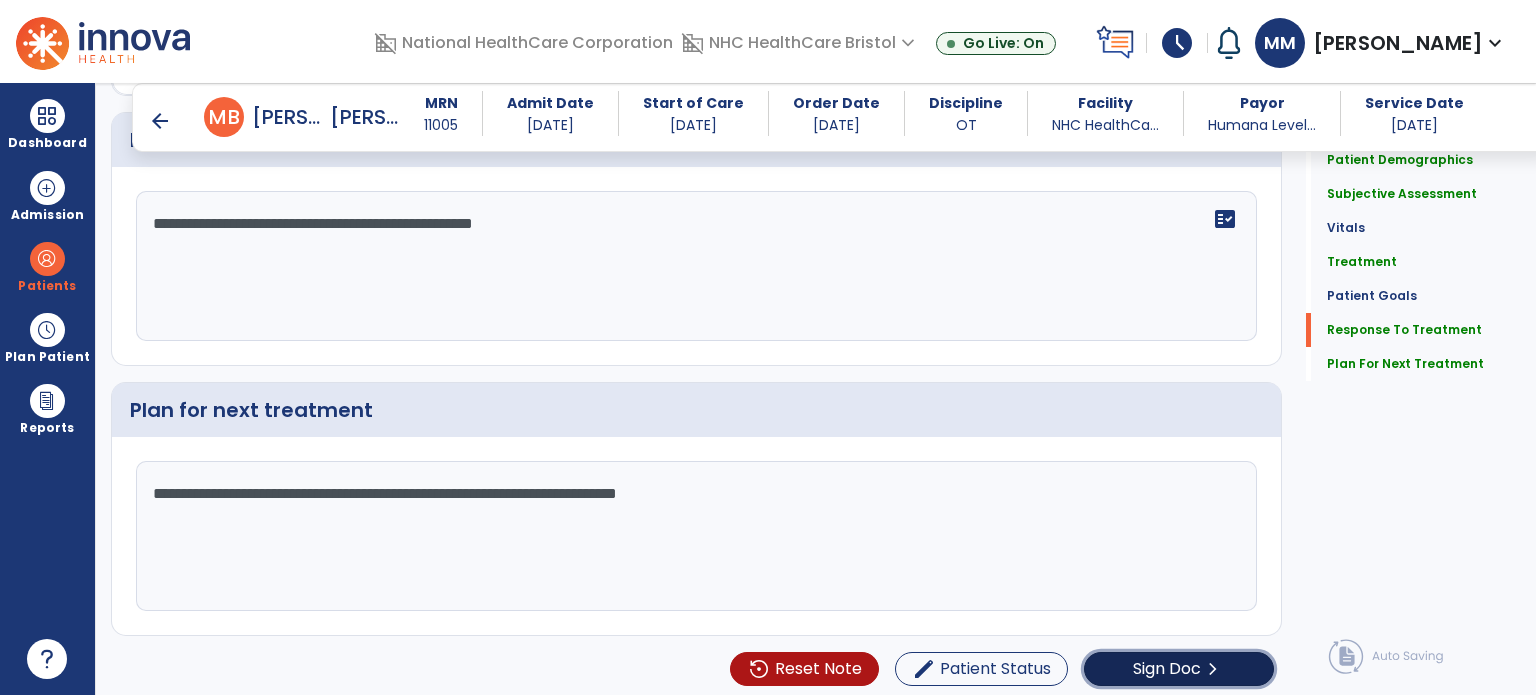 click on "Sign Doc  chevron_right" 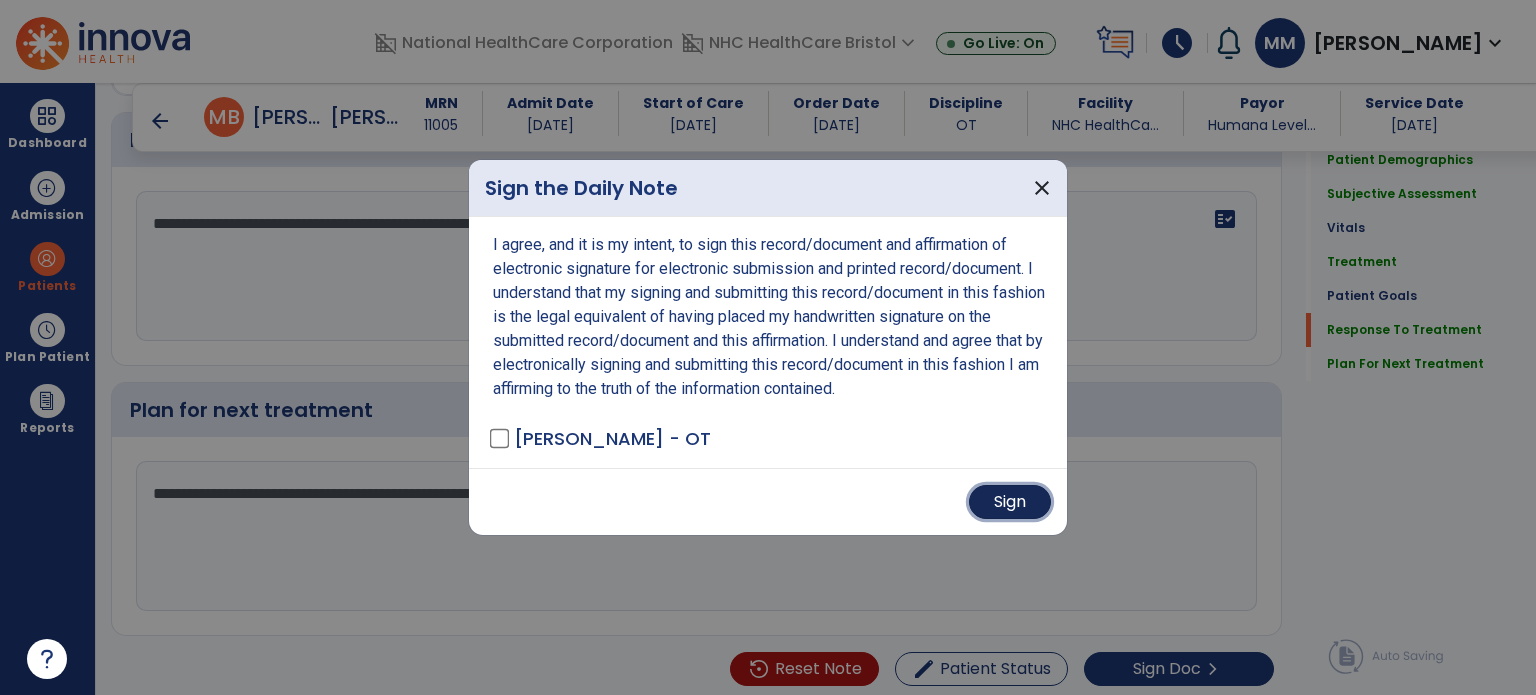click on "Sign" at bounding box center (1010, 502) 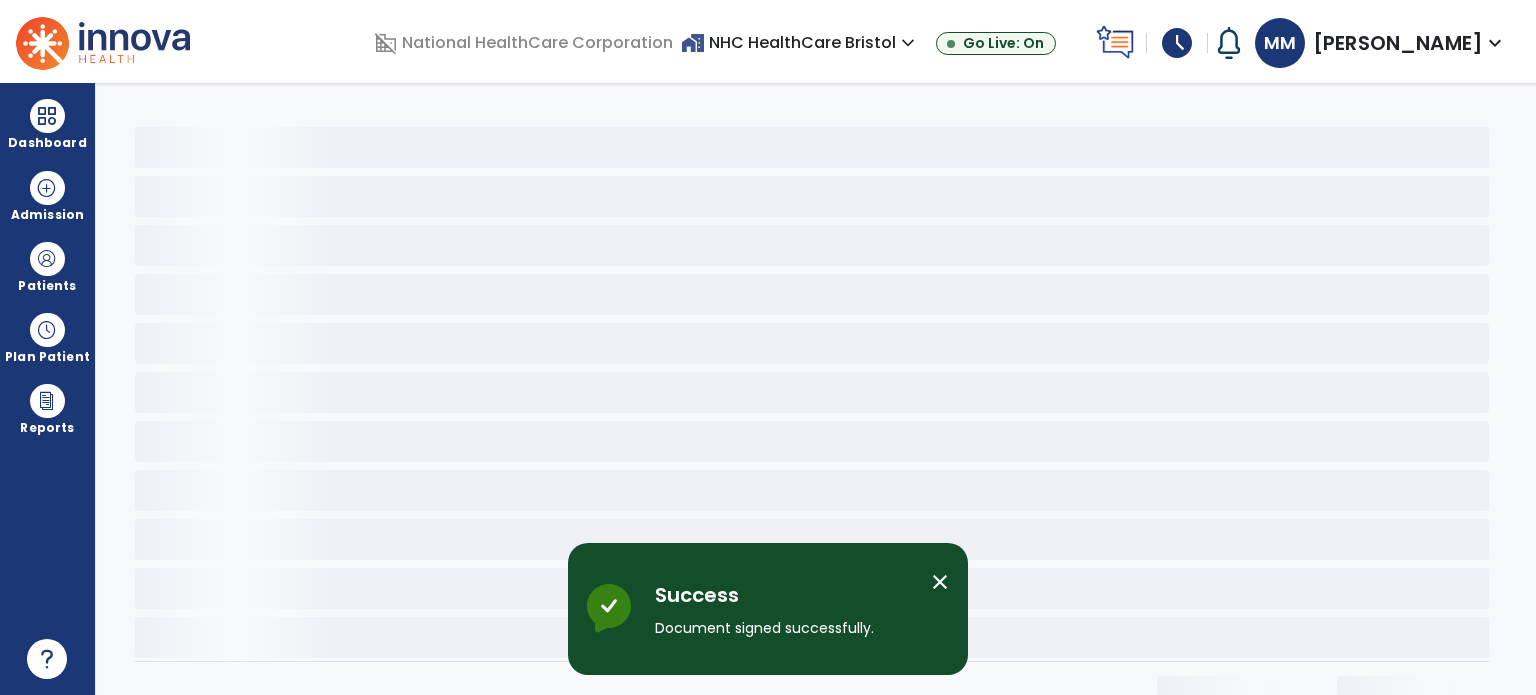 scroll, scrollTop: 0, scrollLeft: 0, axis: both 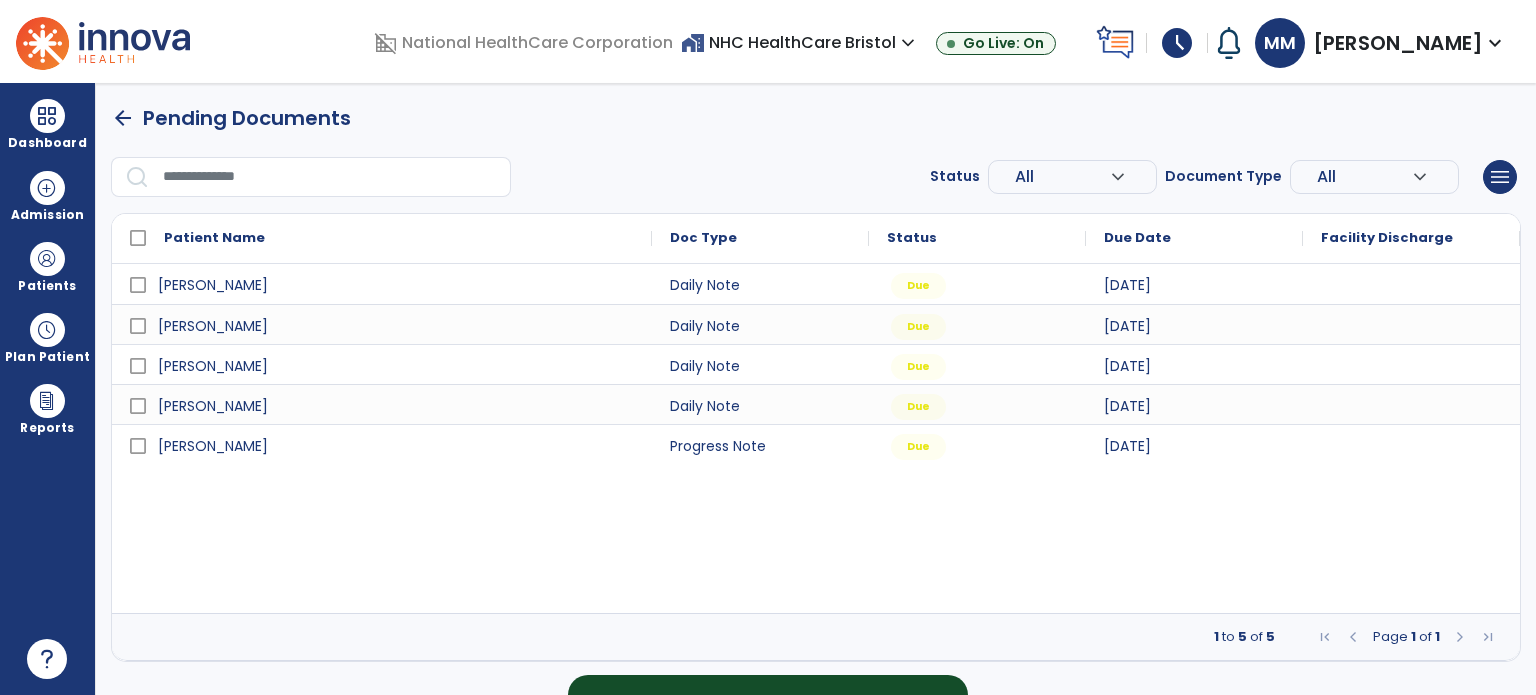 click on "Patients" at bounding box center (47, 266) 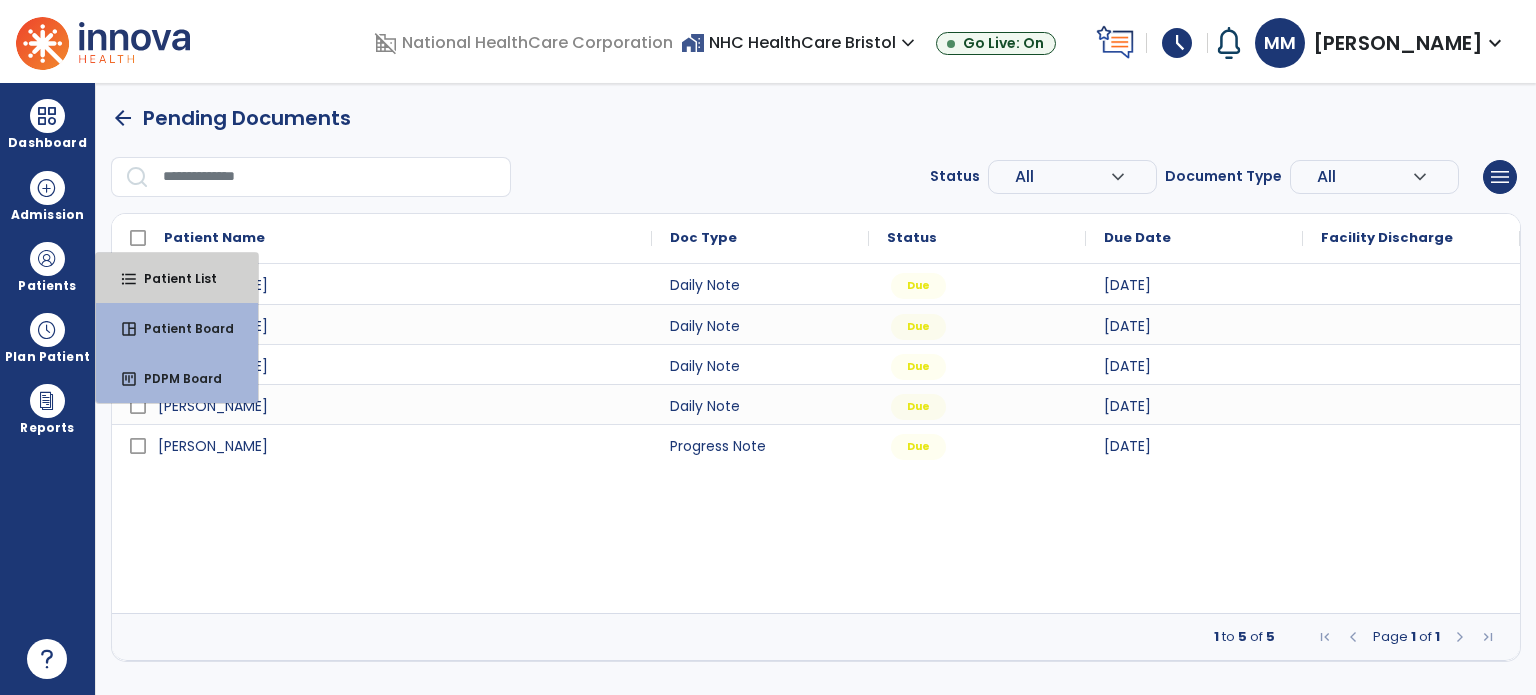 click on "format_list_bulleted  Patient List" at bounding box center (177, 278) 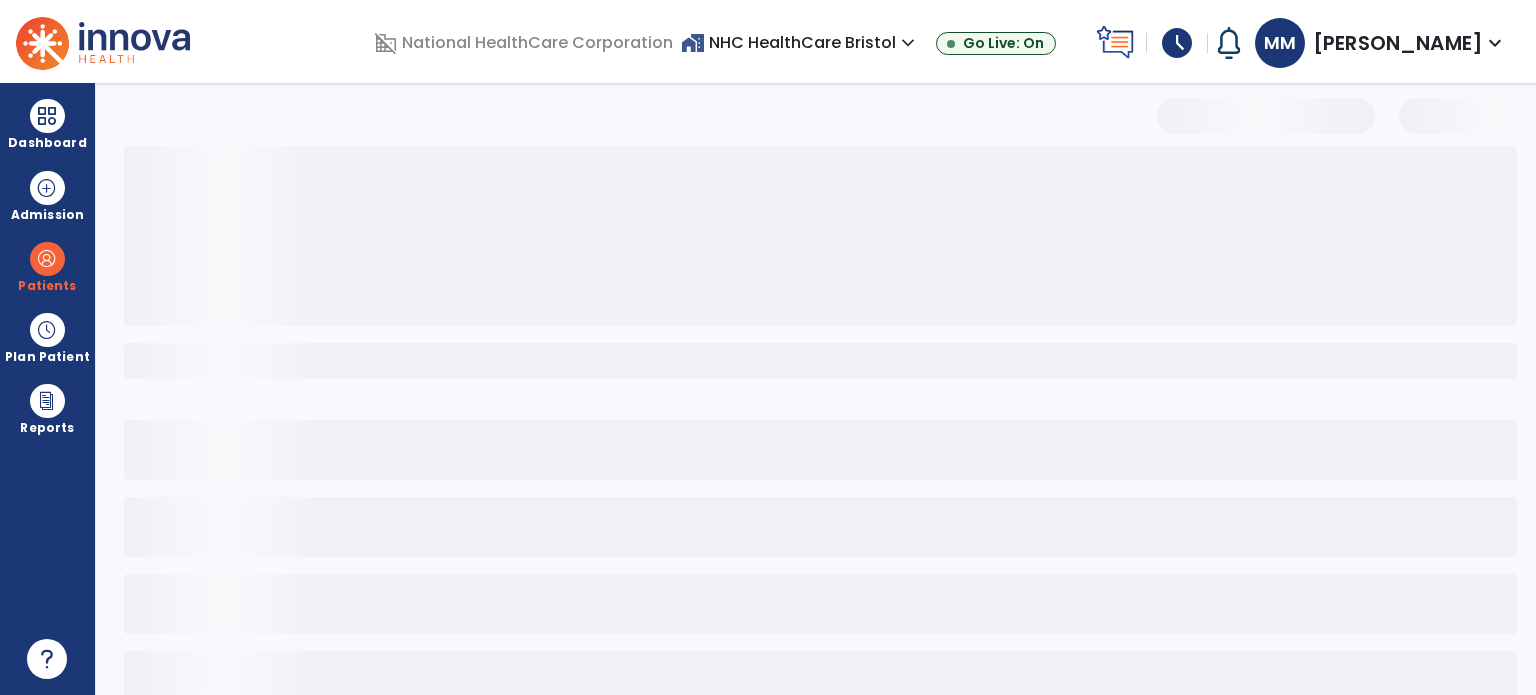 select on "***" 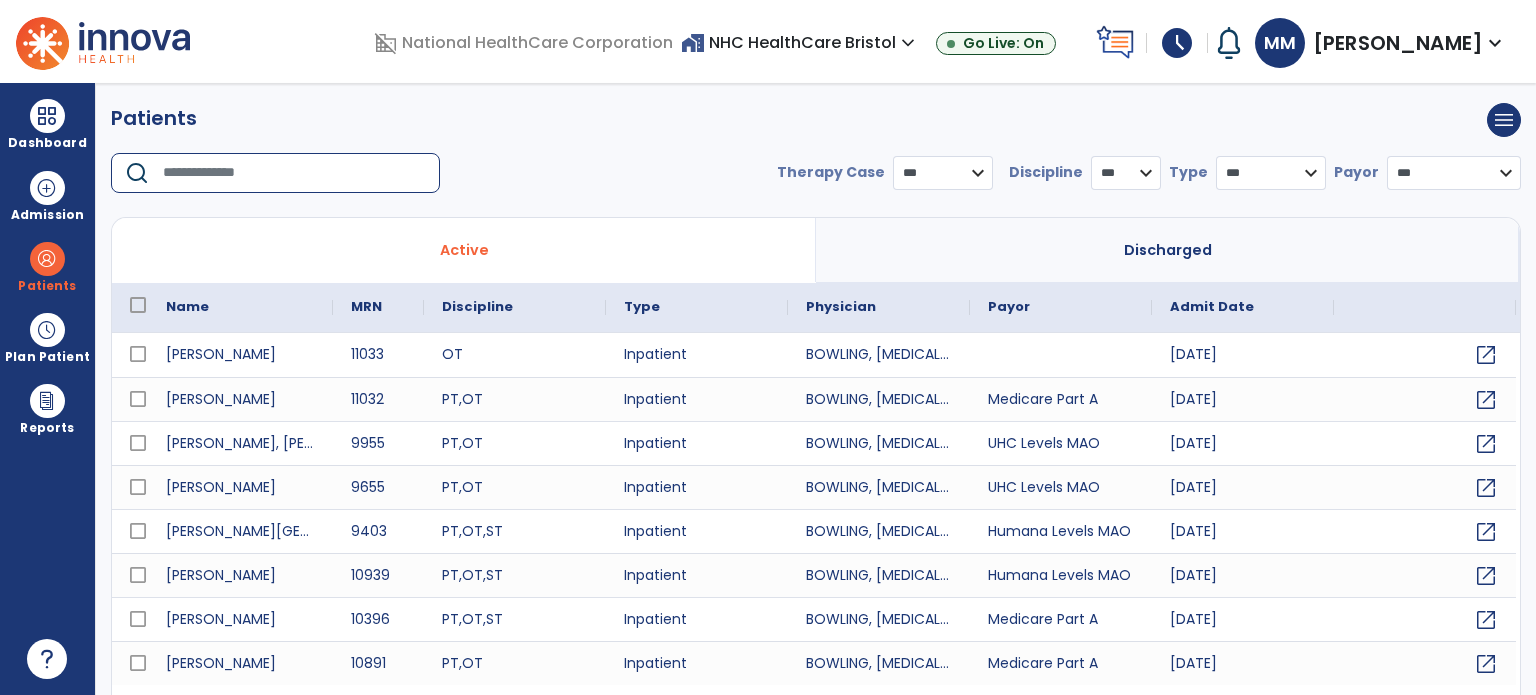 click at bounding box center [294, 173] 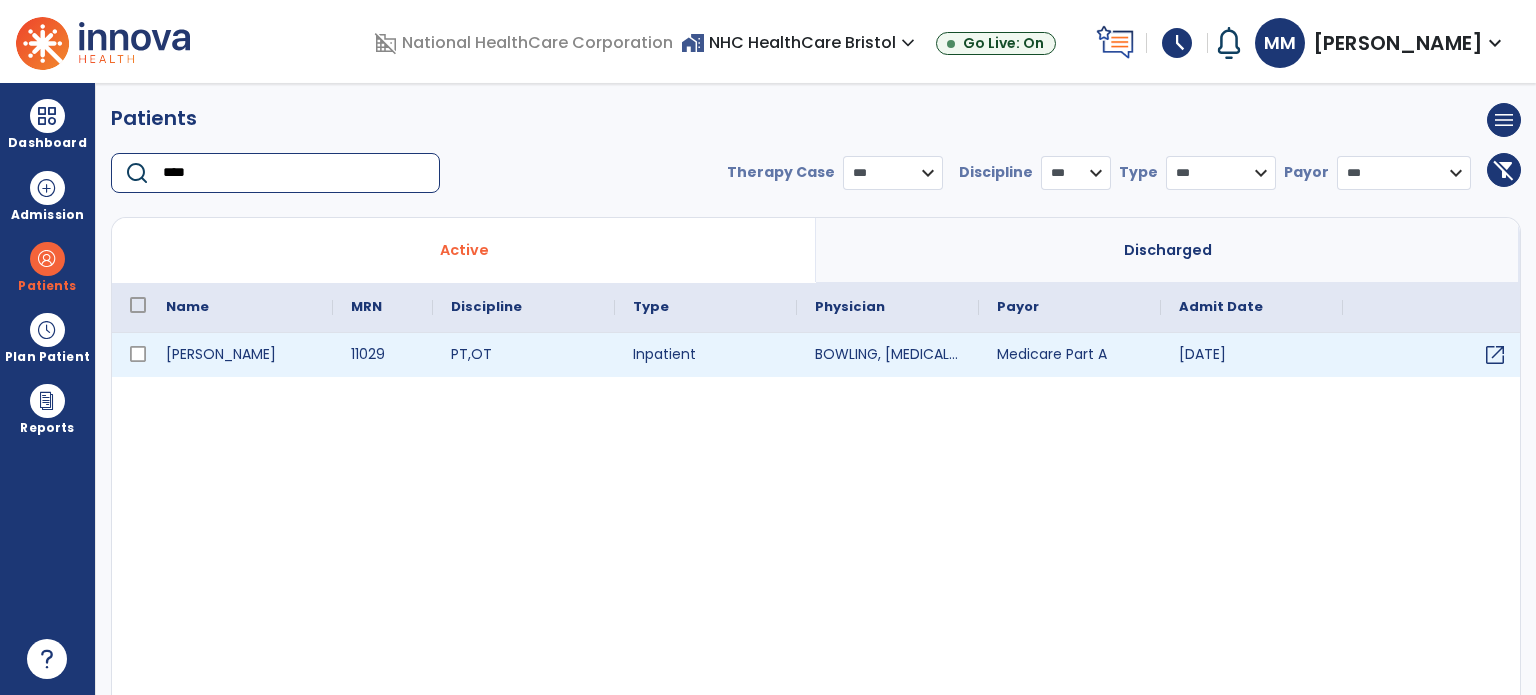 type on "****" 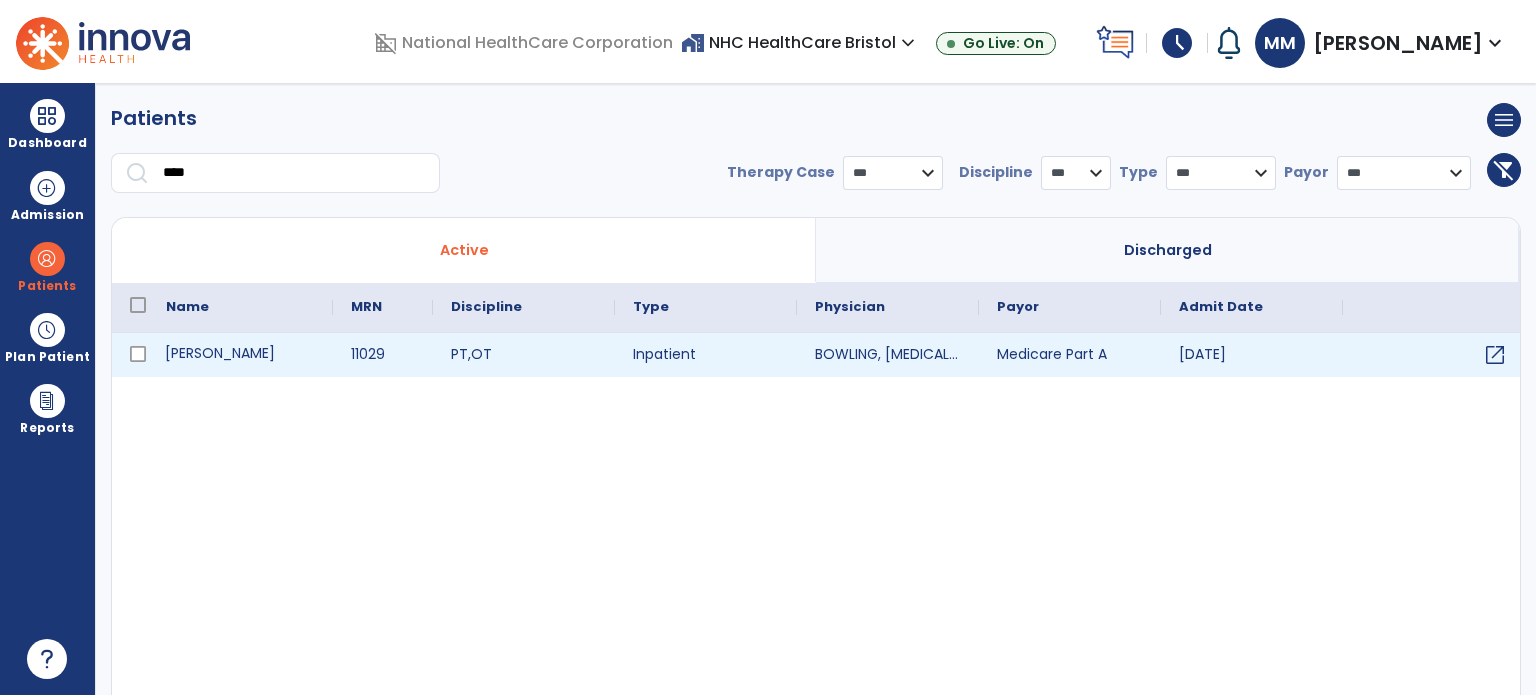 click on "[PERSON_NAME]" at bounding box center (240, 355) 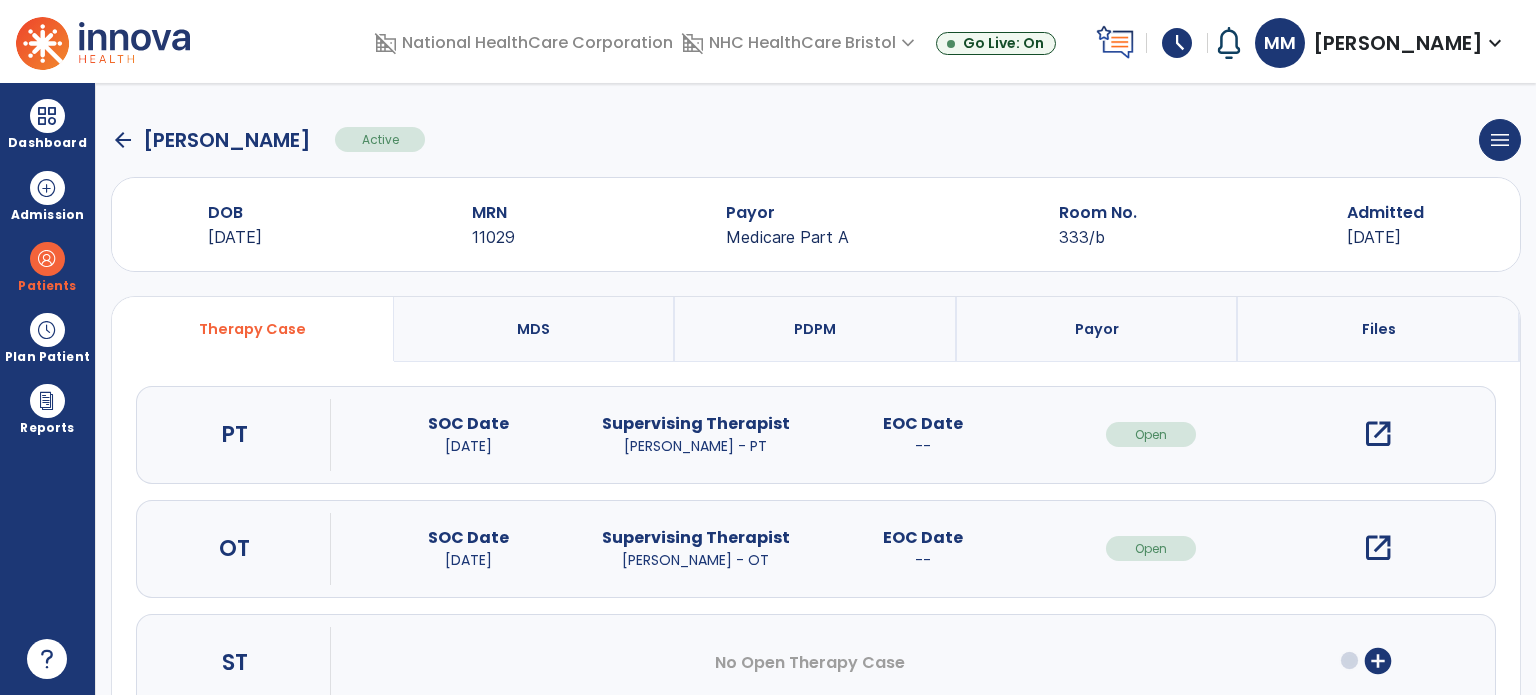 click on "open_in_new" at bounding box center (1378, 548) 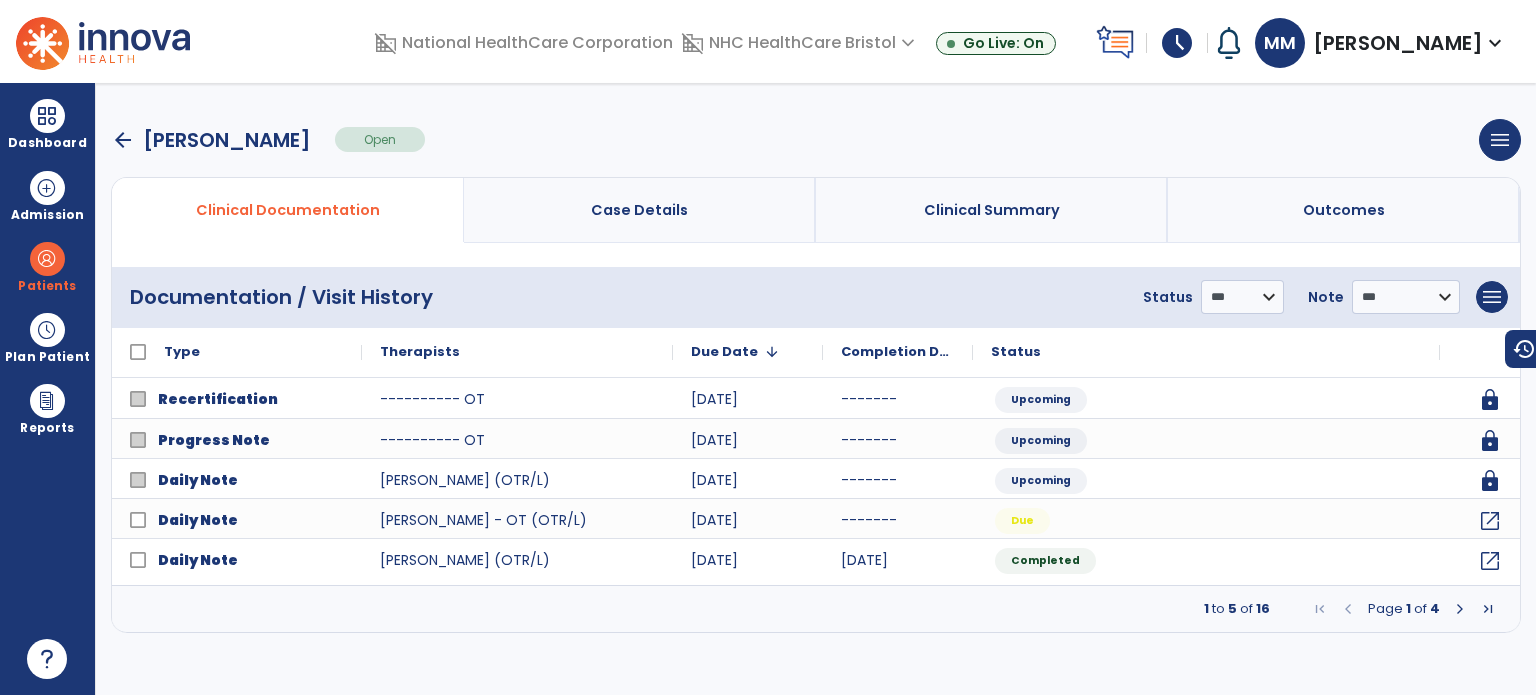 click at bounding box center (1460, 609) 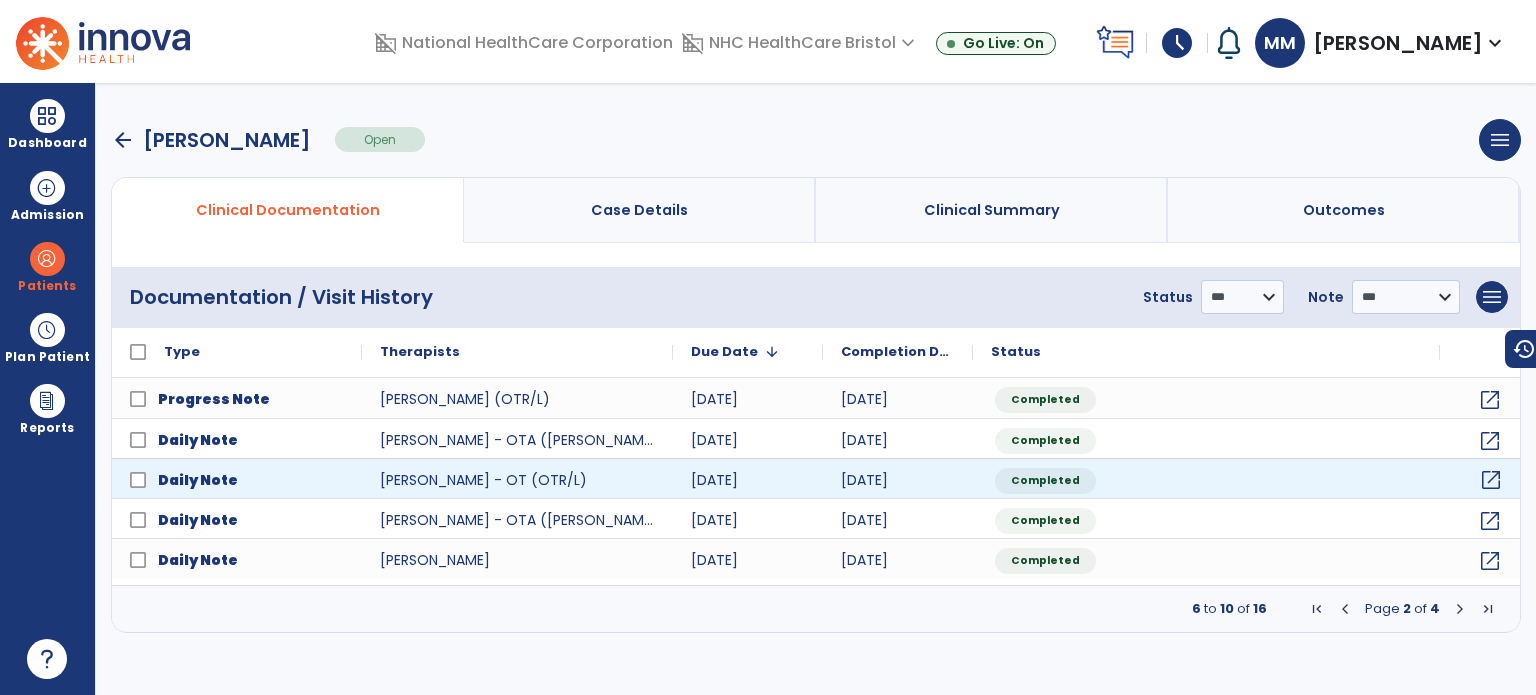 click on "open_in_new" 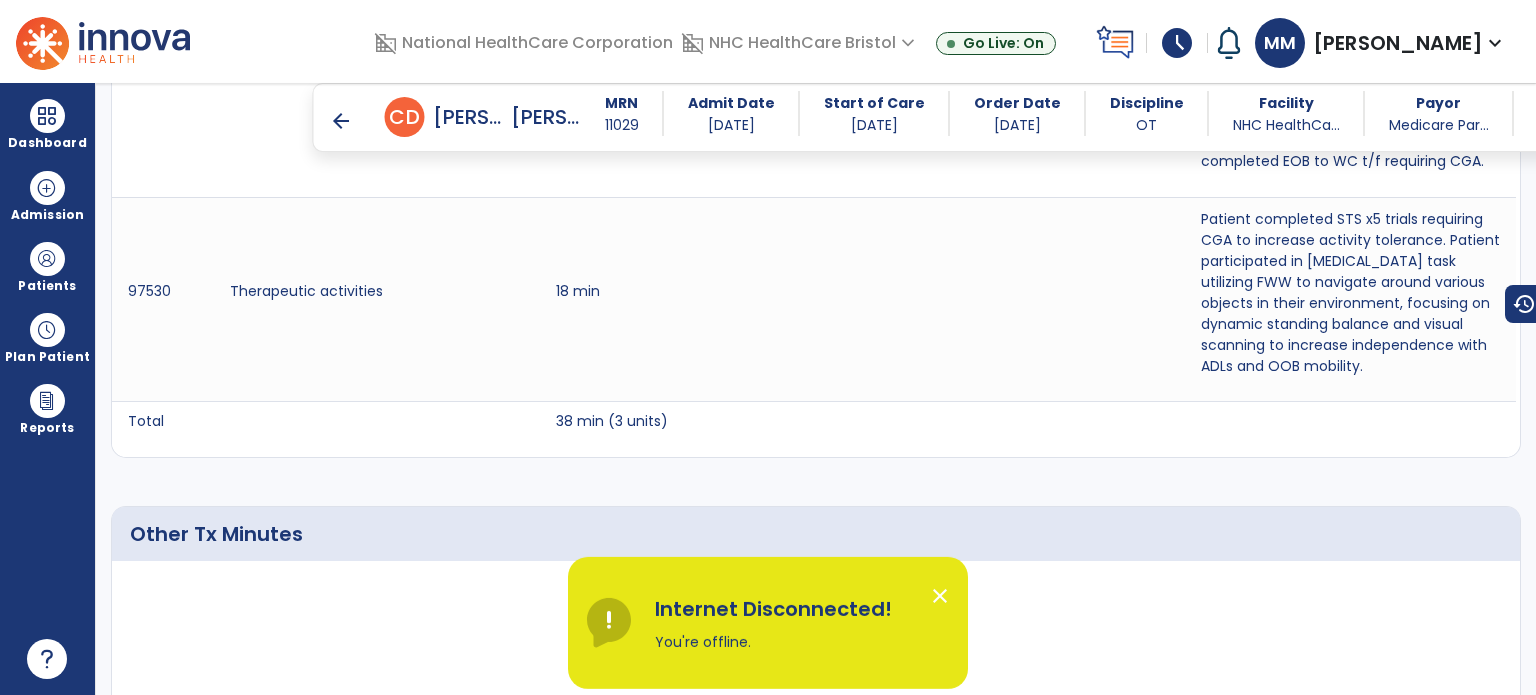 scroll, scrollTop: 1484, scrollLeft: 0, axis: vertical 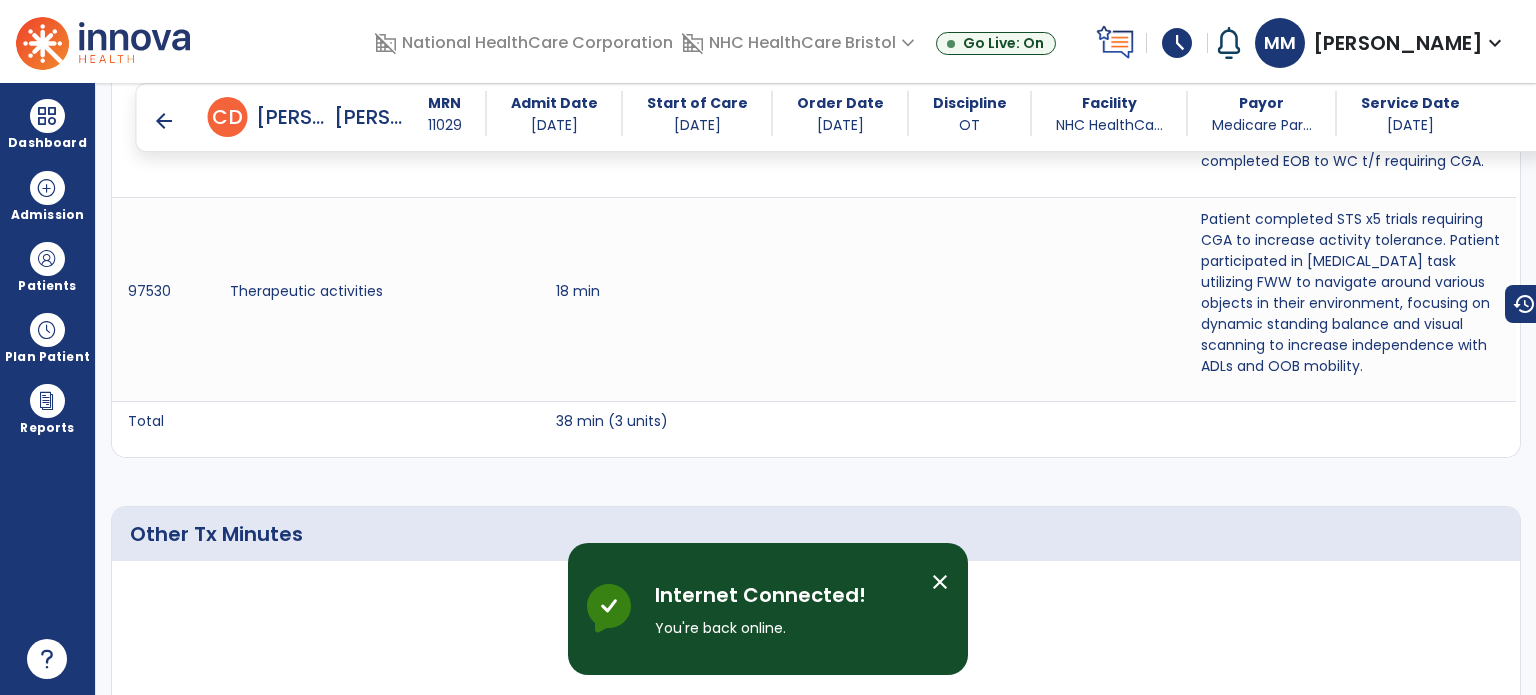 click on "Dashboard" at bounding box center [47, 124] 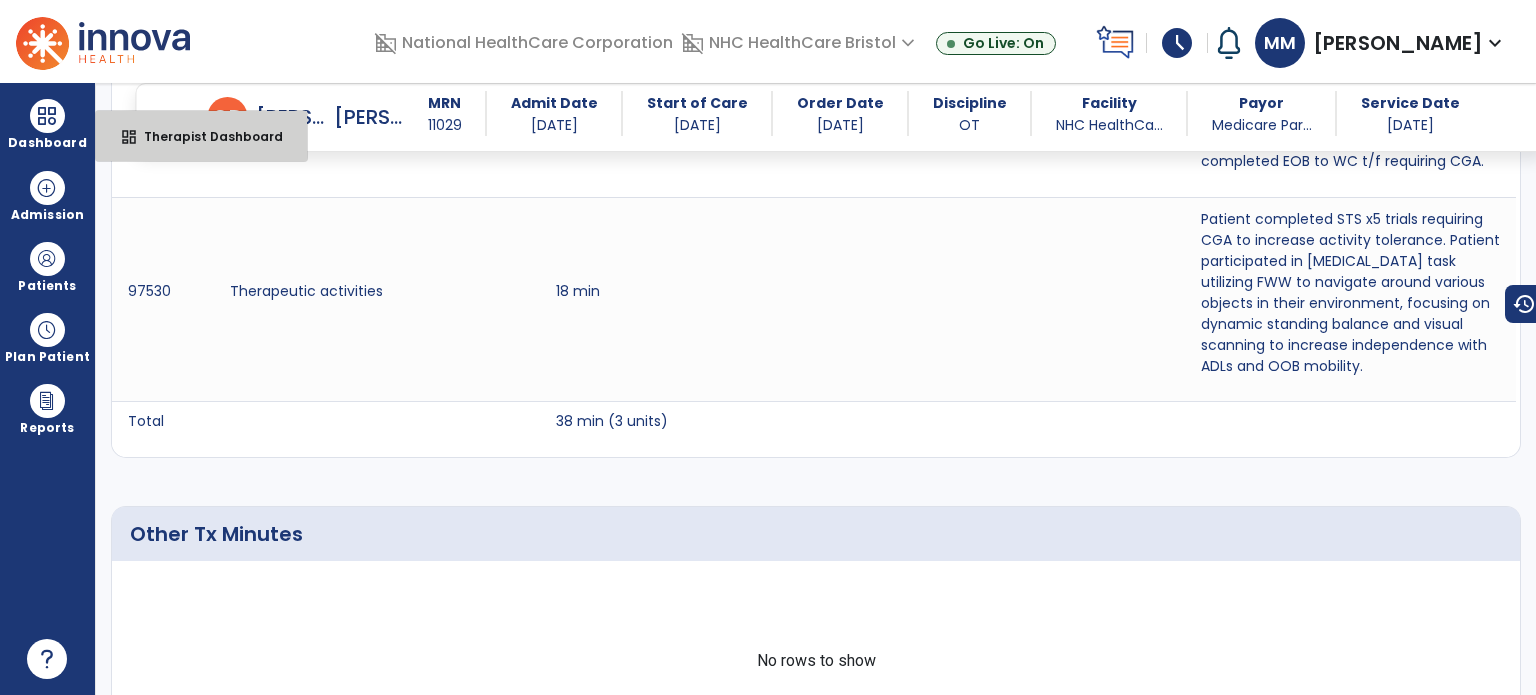 click on "Therapist Dashboard" at bounding box center [205, 136] 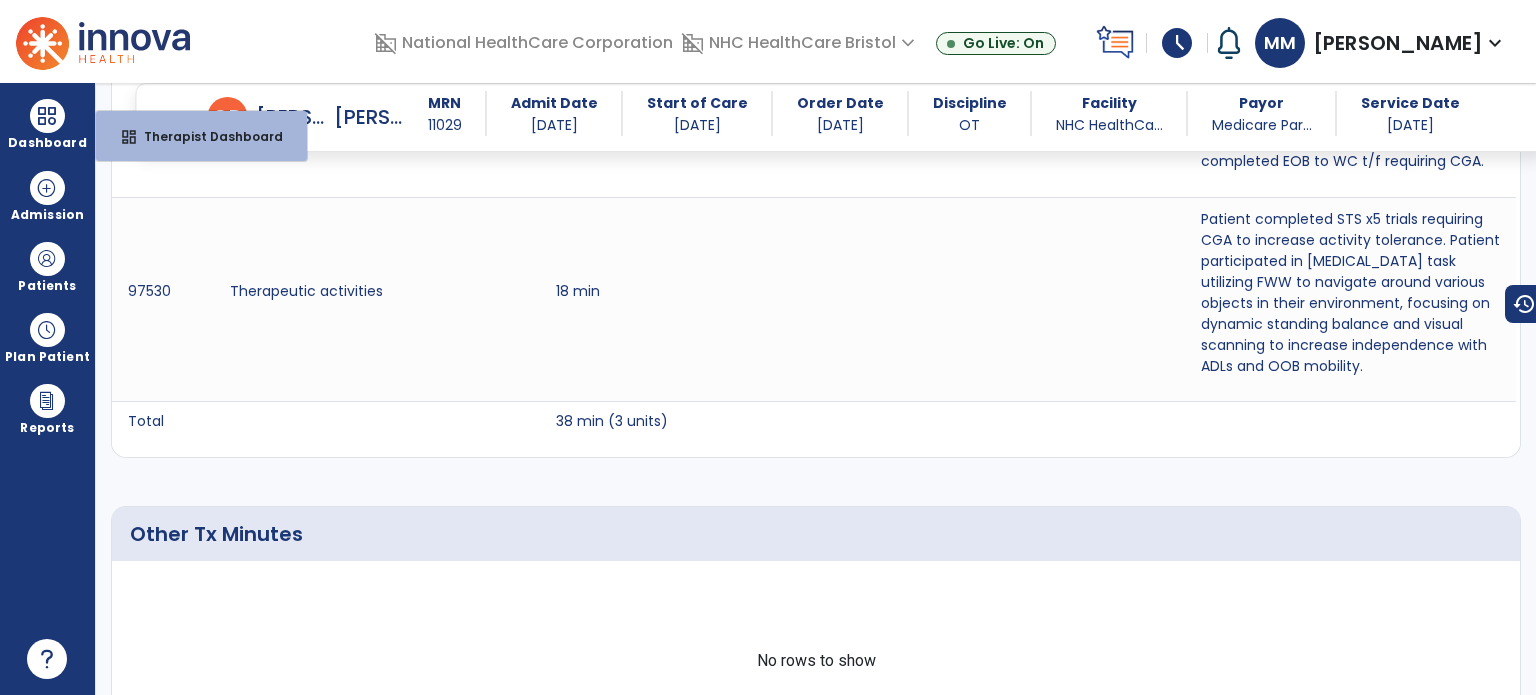select on "****" 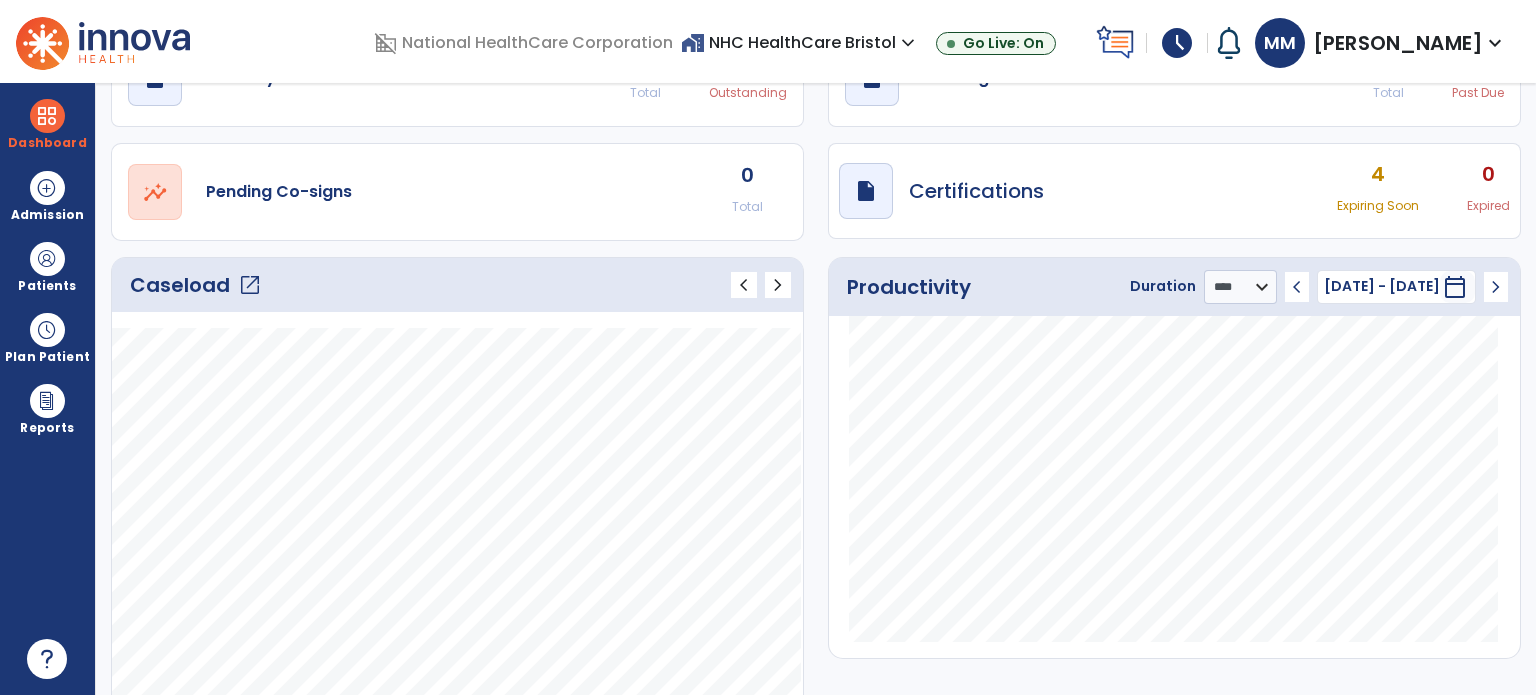 scroll, scrollTop: 0, scrollLeft: 0, axis: both 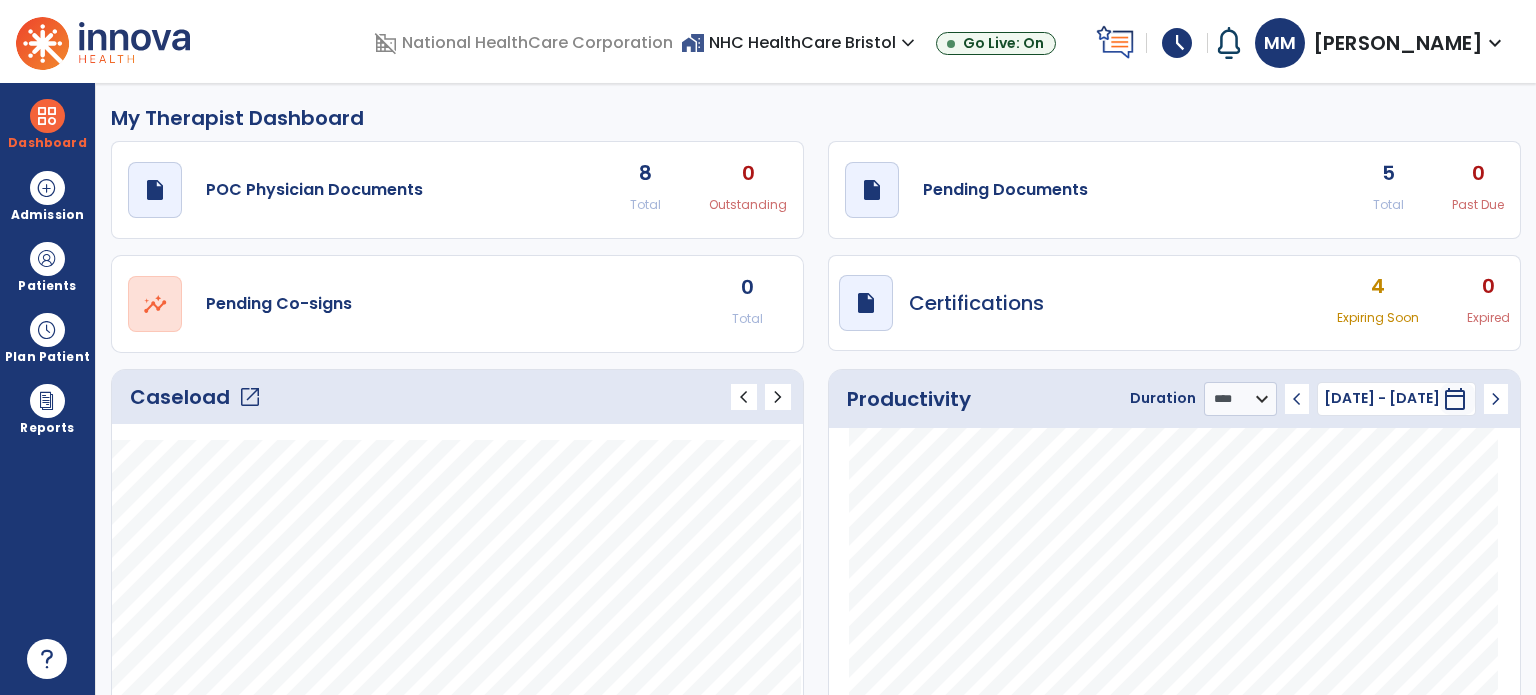 click on "open_in_new" 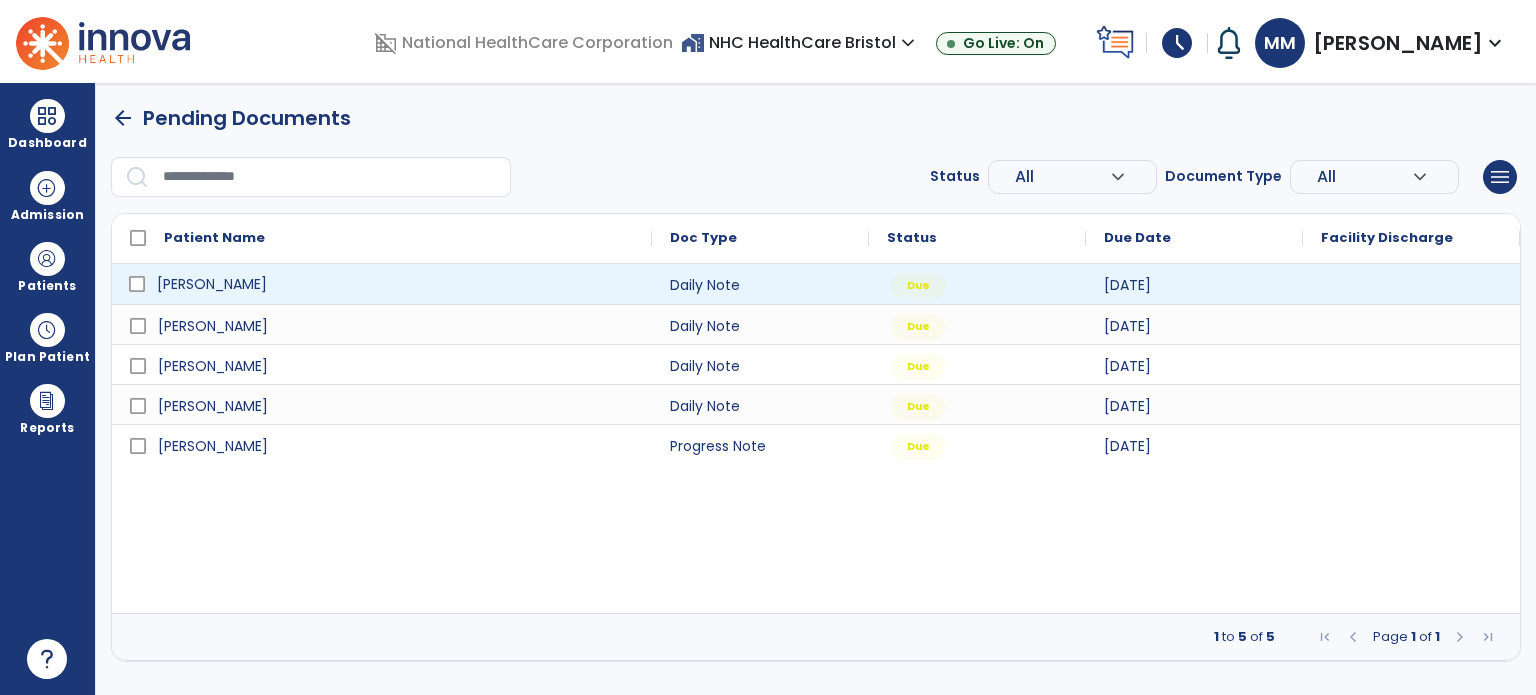 click on "[PERSON_NAME]" at bounding box center (396, 284) 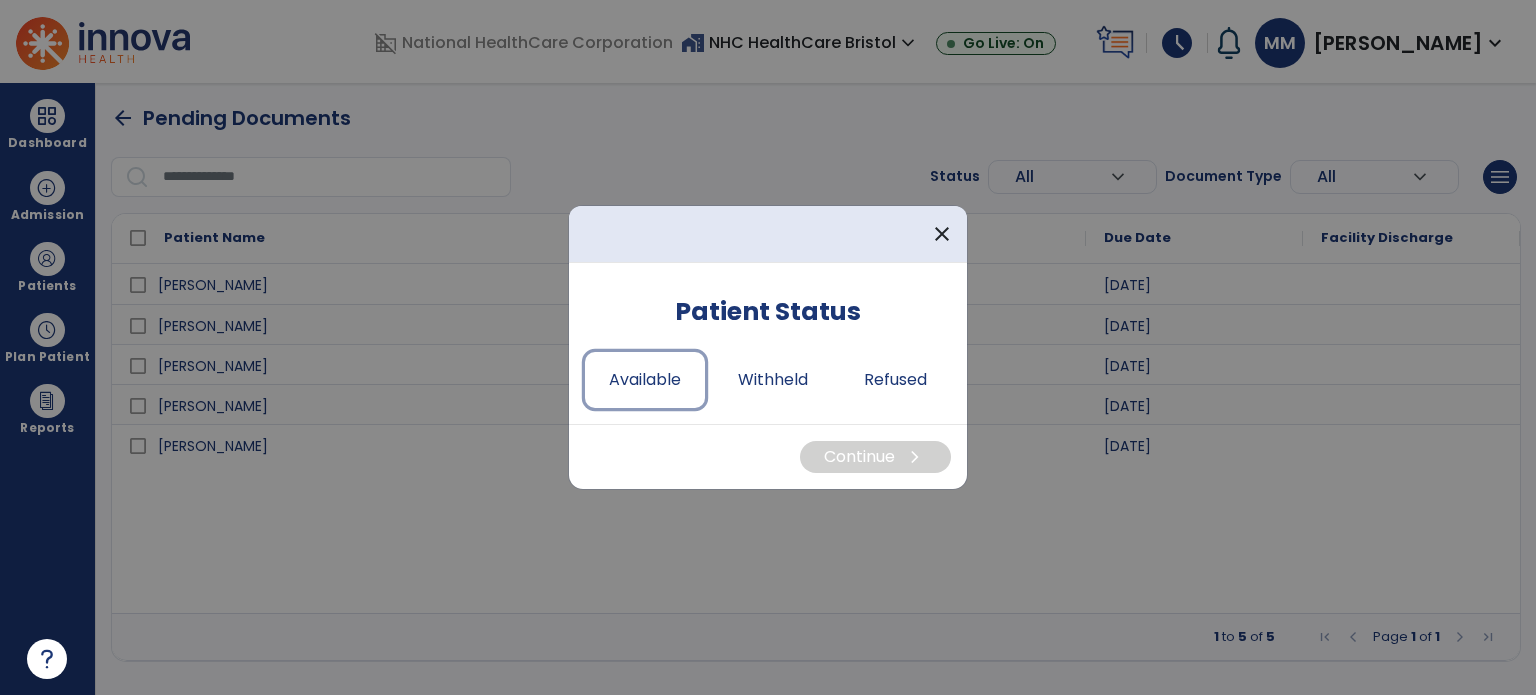 click on "Available" at bounding box center [645, 380] 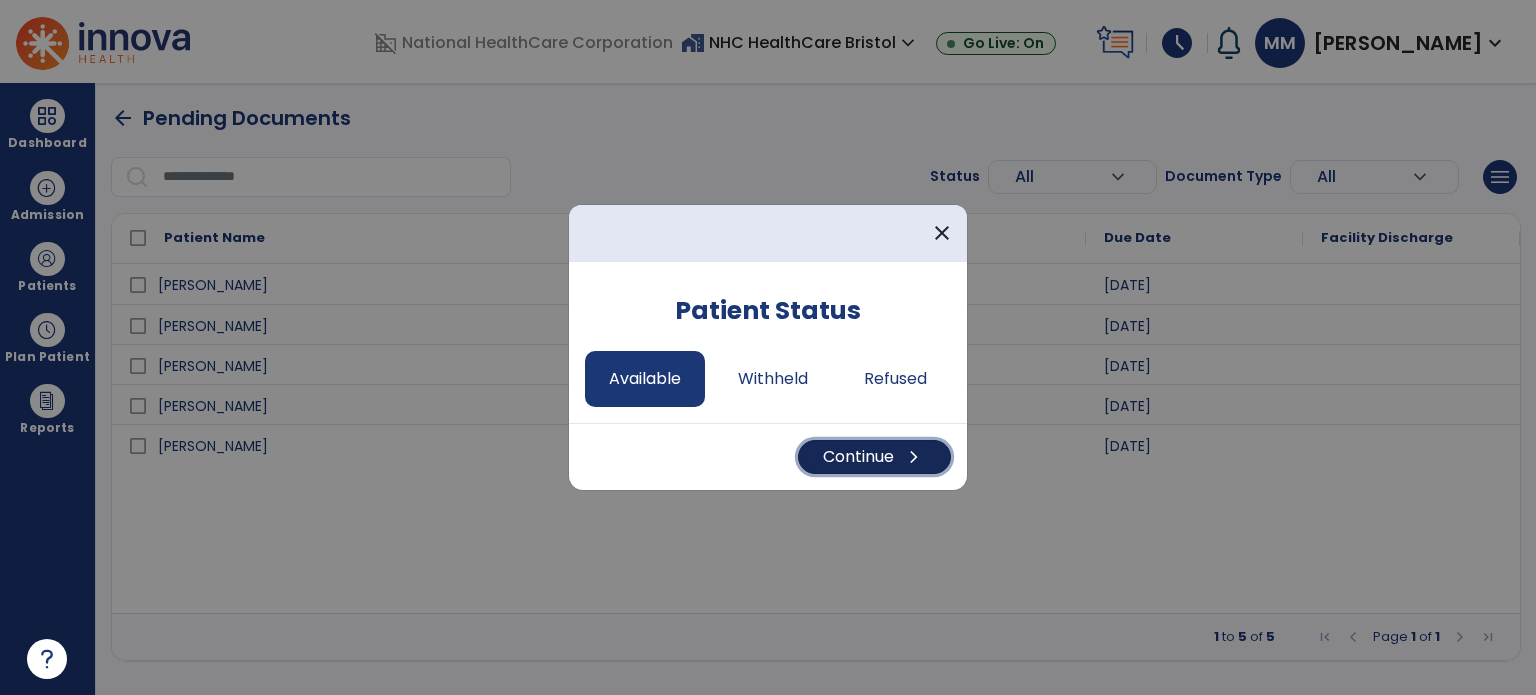 click on "Continue   chevron_right" at bounding box center (874, 457) 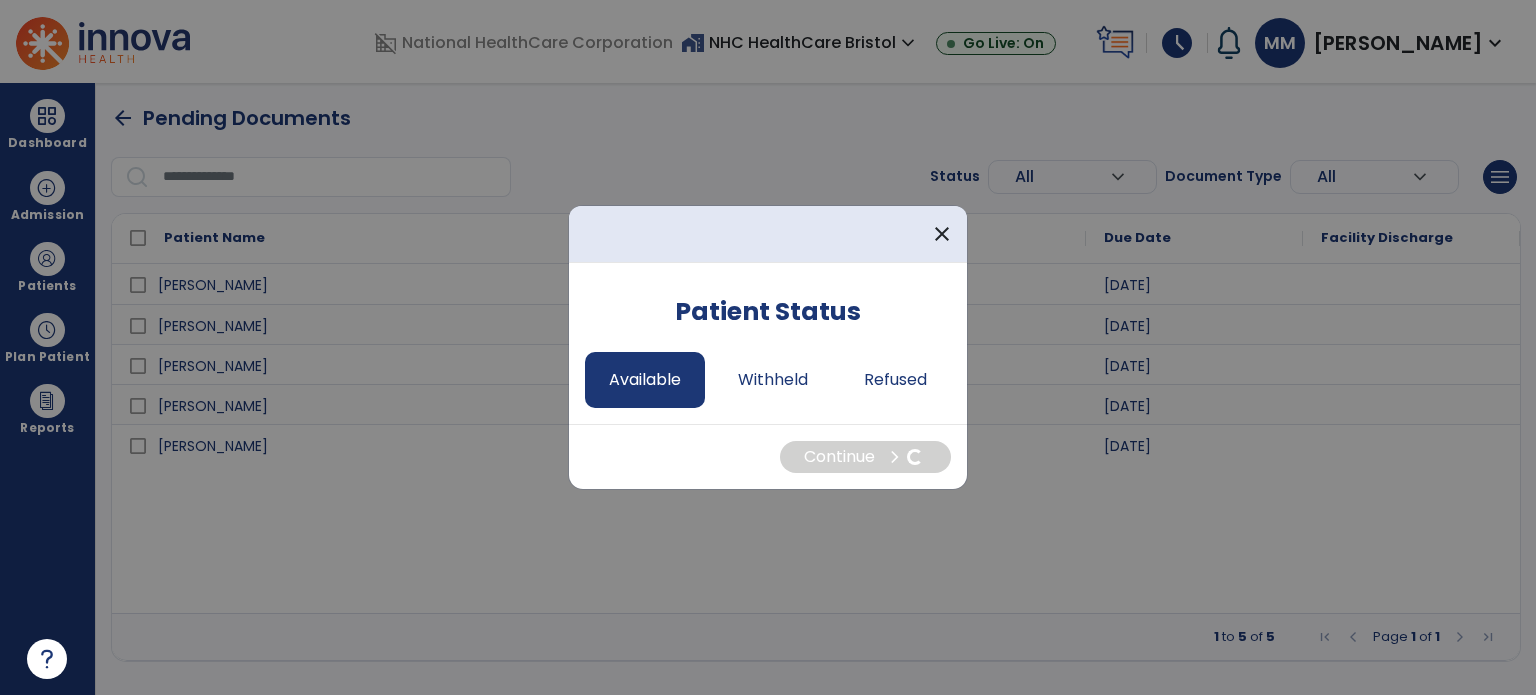 select on "*" 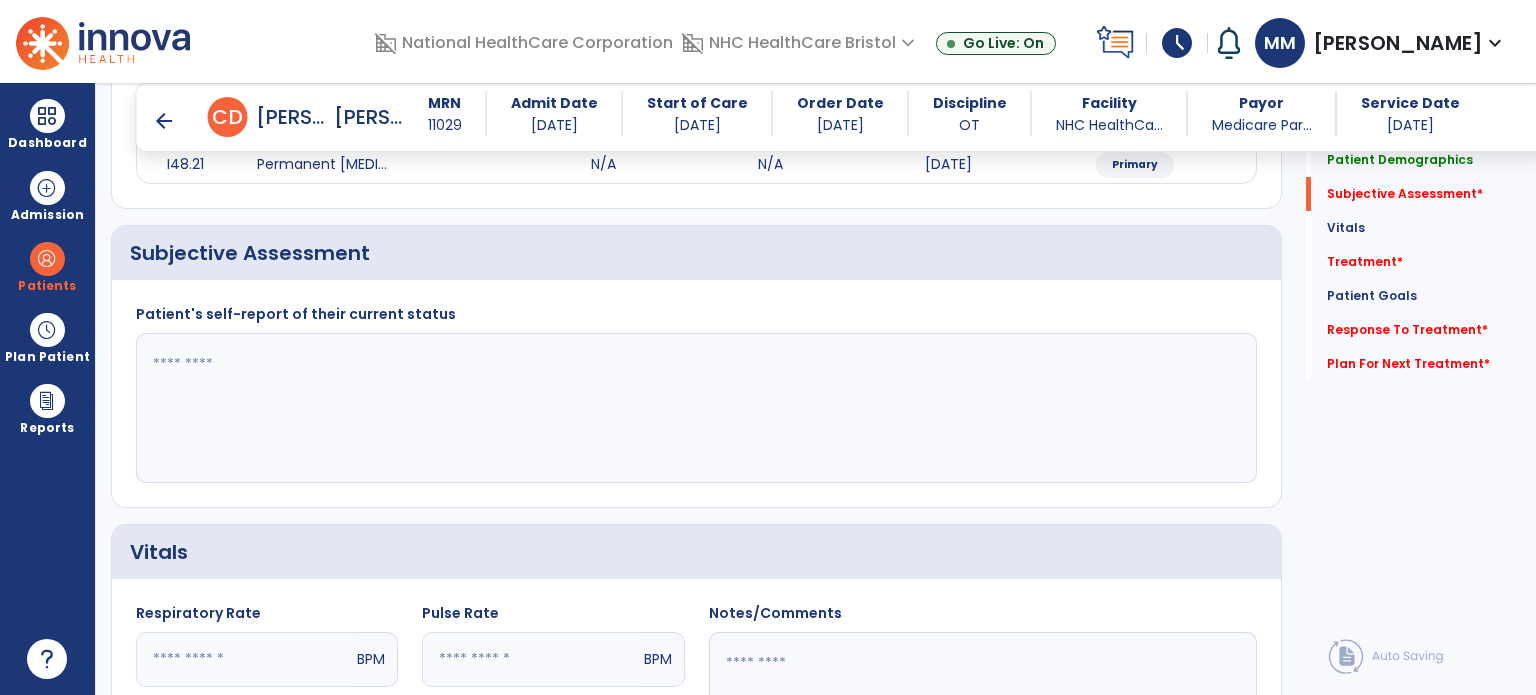 scroll, scrollTop: 356, scrollLeft: 0, axis: vertical 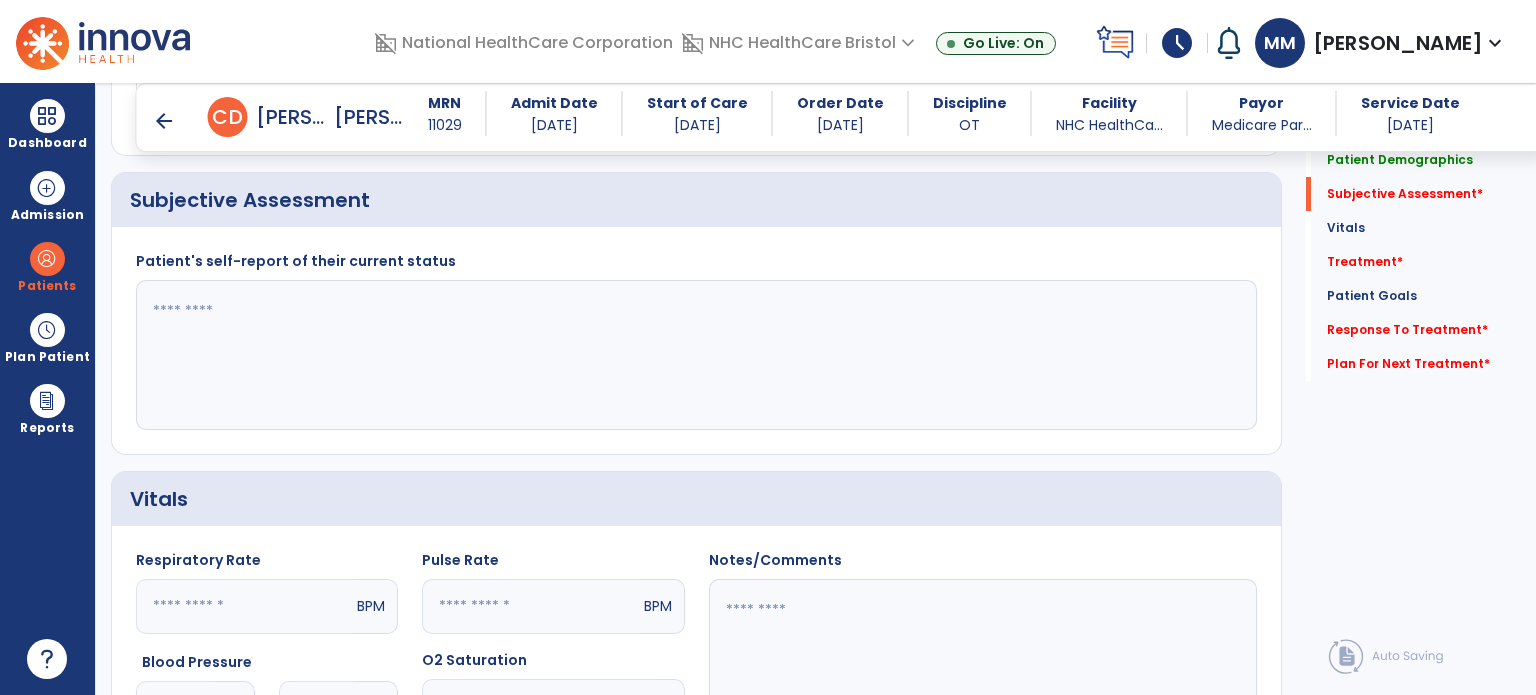click 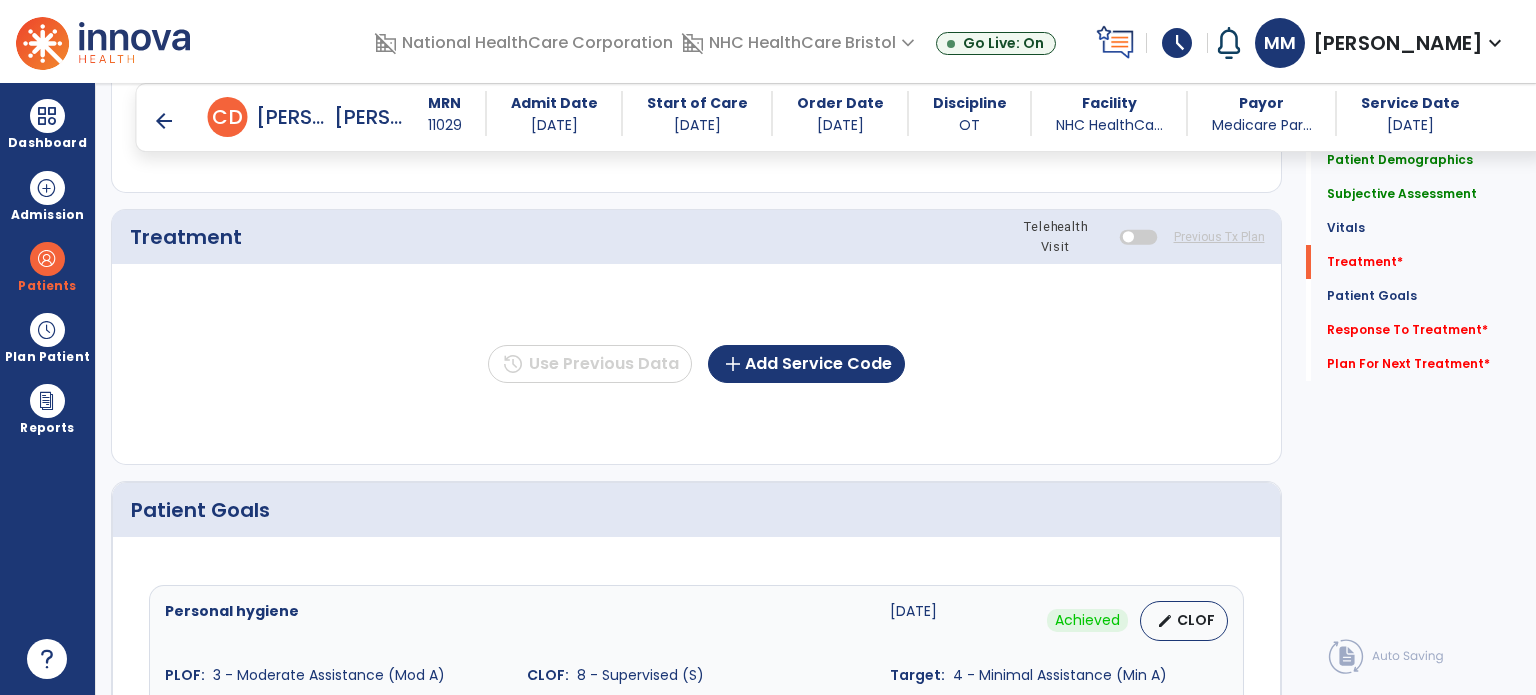 scroll, scrollTop: 1044, scrollLeft: 0, axis: vertical 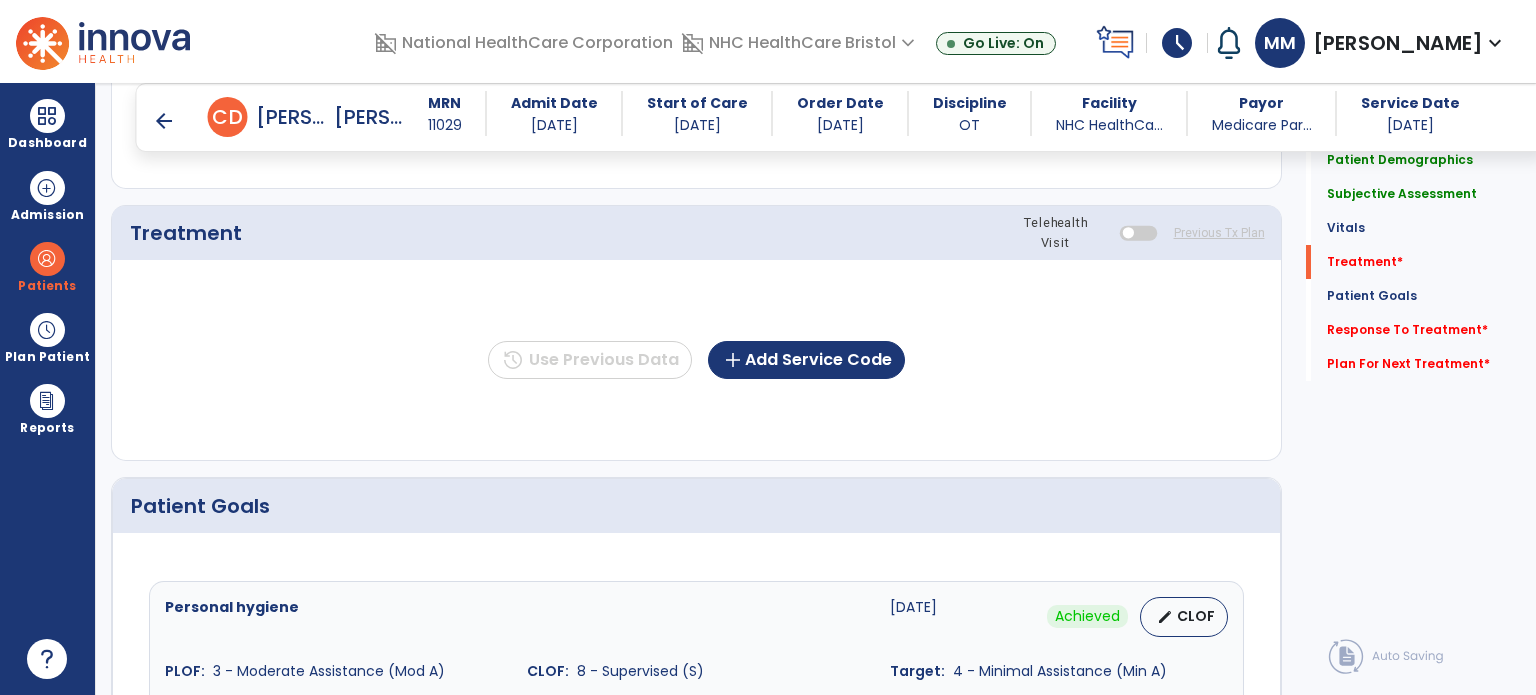 type on "**********" 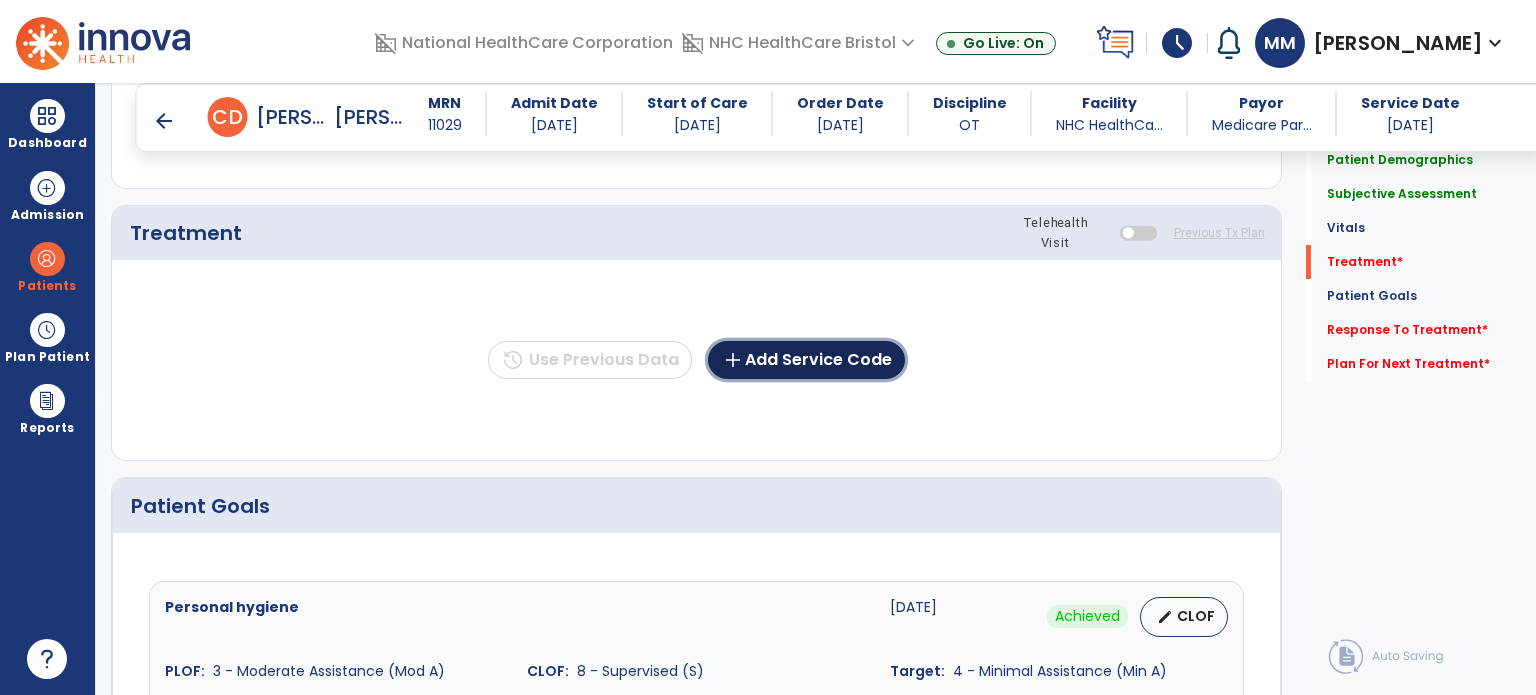 click on "add  Add Service Code" 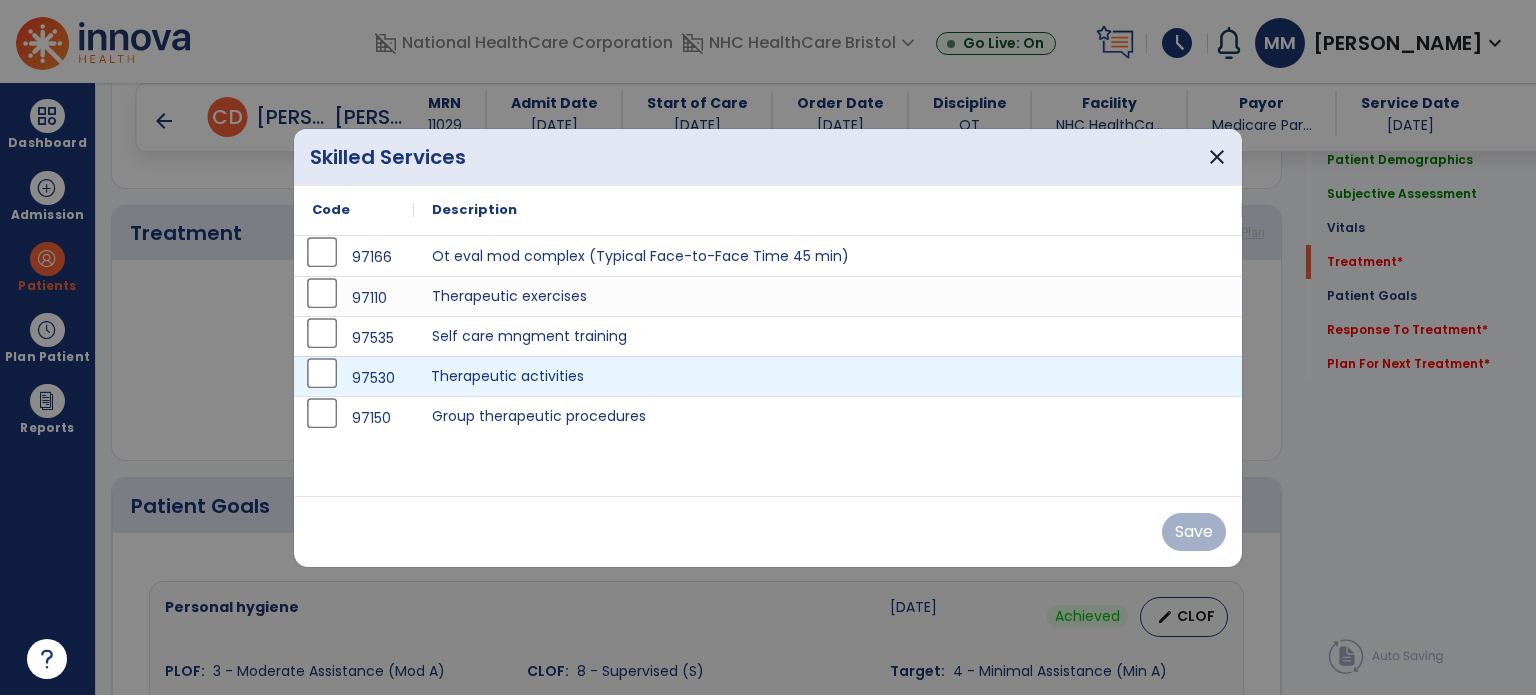 click on "Therapeutic activities" at bounding box center [828, 376] 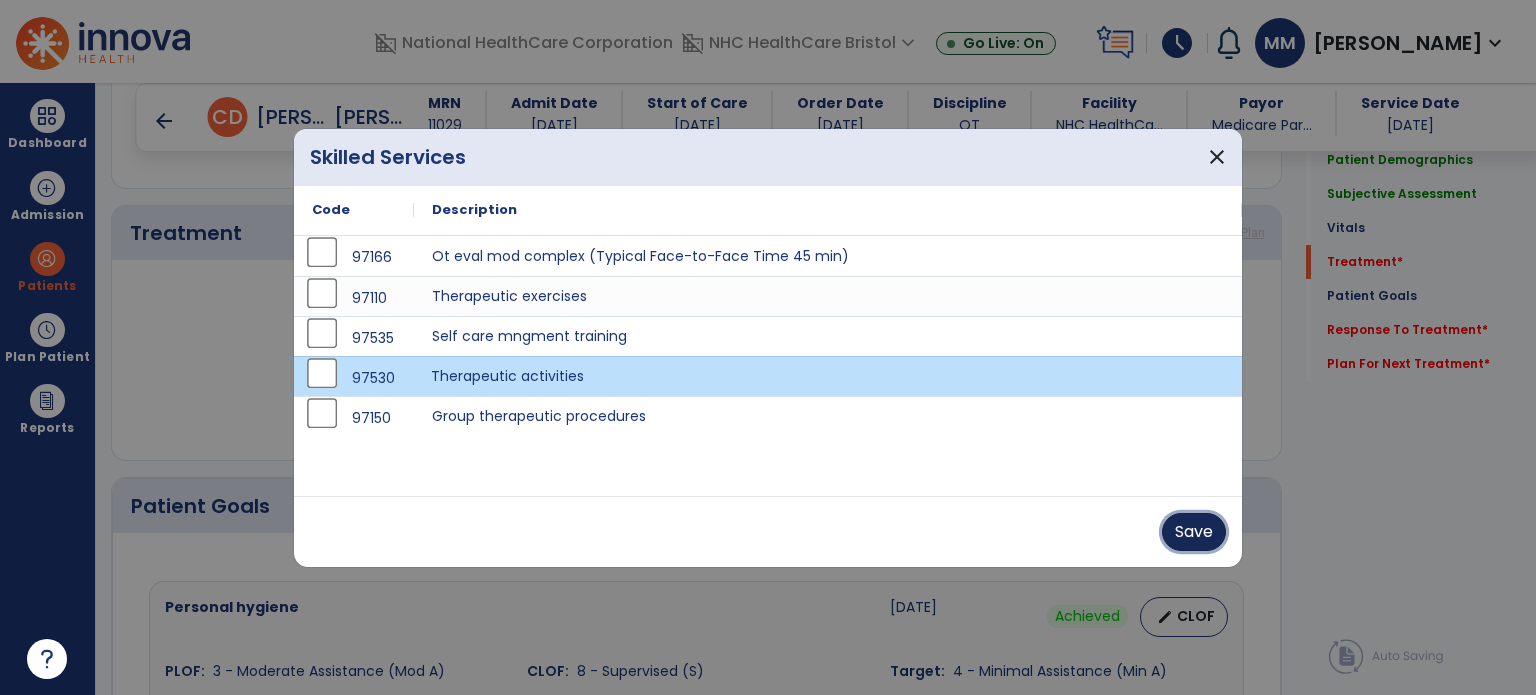click on "Save" at bounding box center (1194, 532) 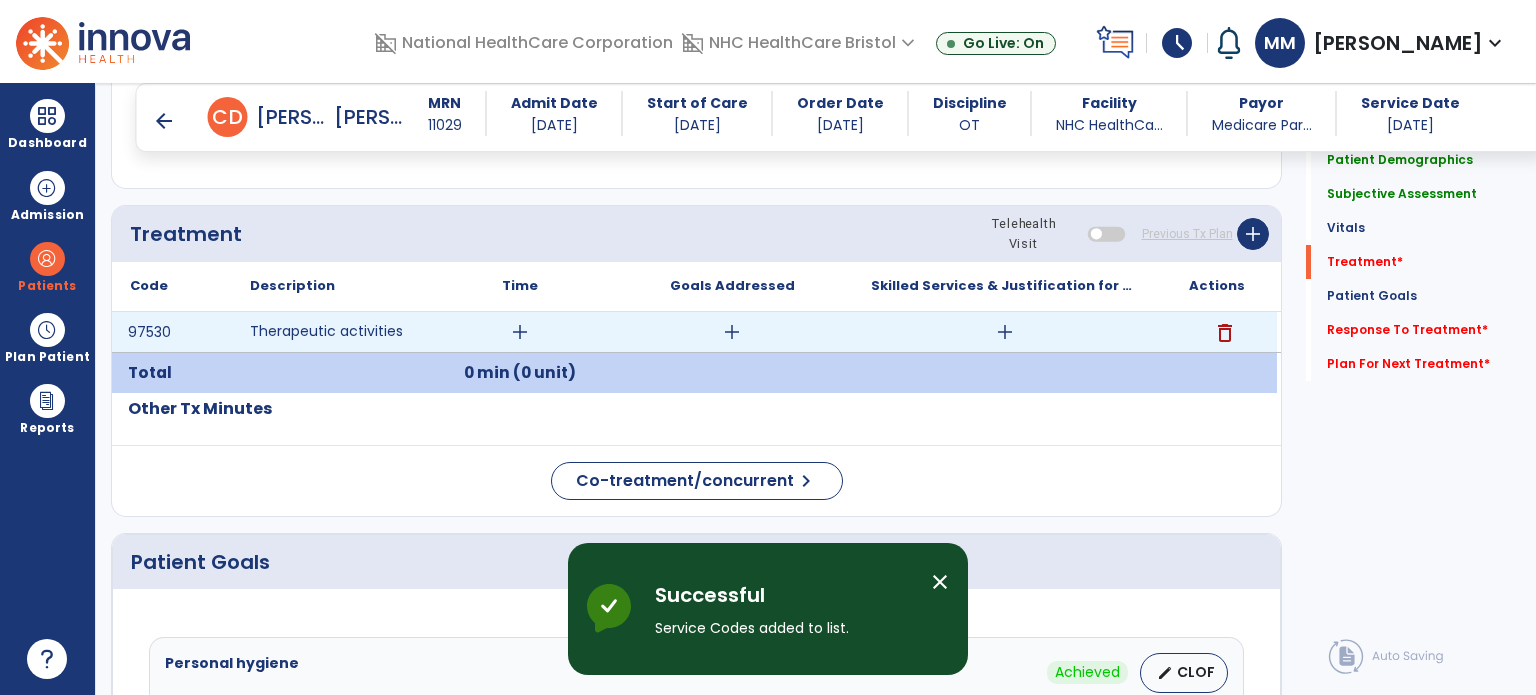 click on "add" at bounding box center (1005, 332) 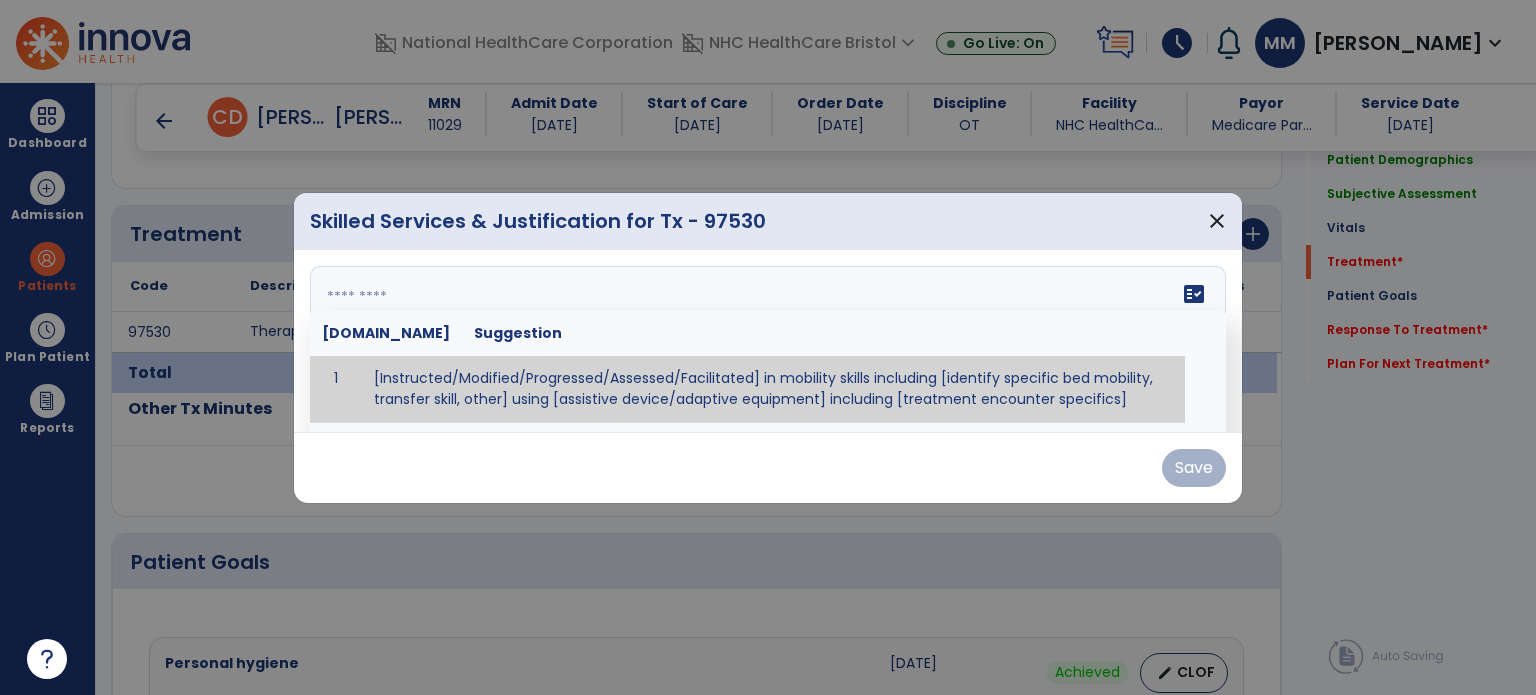 click on "fact_check  [DOMAIN_NAME] Suggestion 1 [Instructed/Modified/Progressed/Assessed/Facilitated] in mobility skills including [identify specific bed mobility, transfer skill, other] using [assistive device/adaptive equipment] including [treatment encounter specifics]" at bounding box center (768, 341) 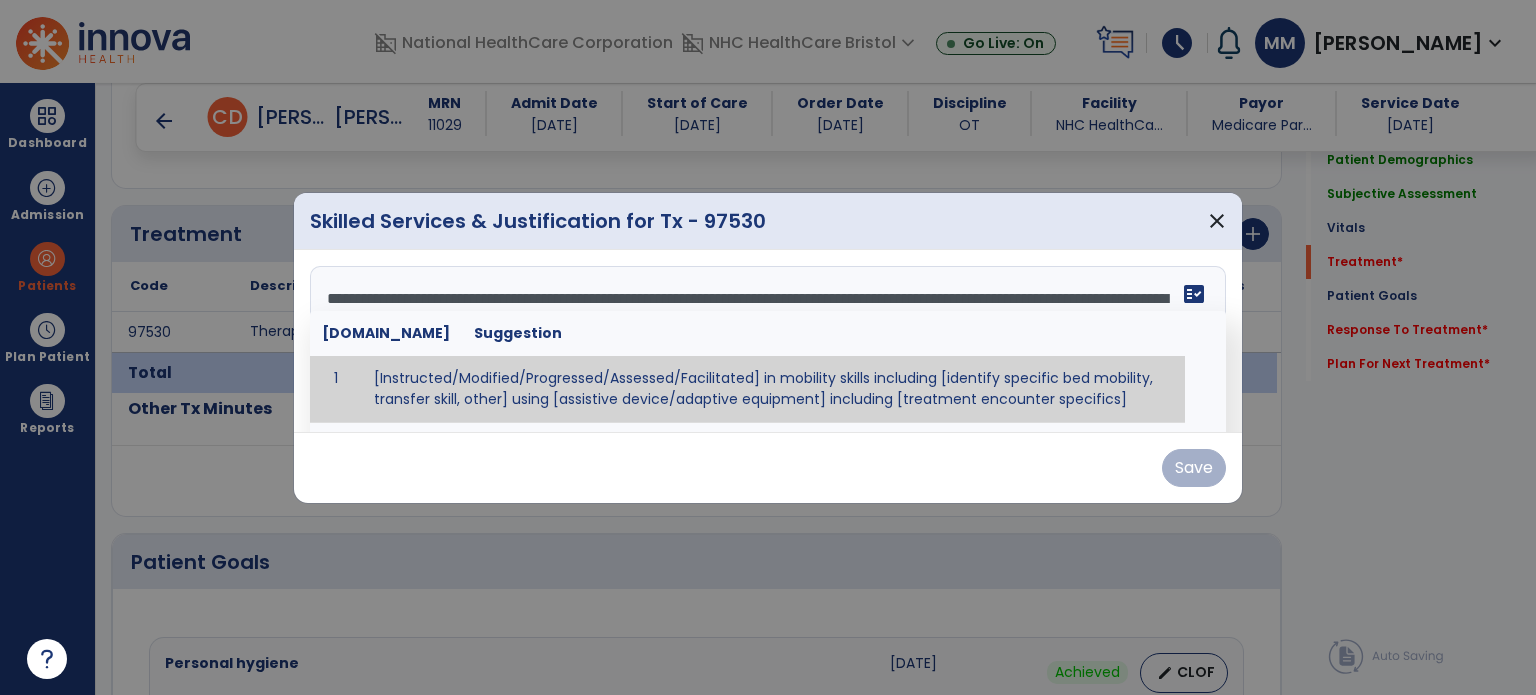 scroll, scrollTop: 63, scrollLeft: 0, axis: vertical 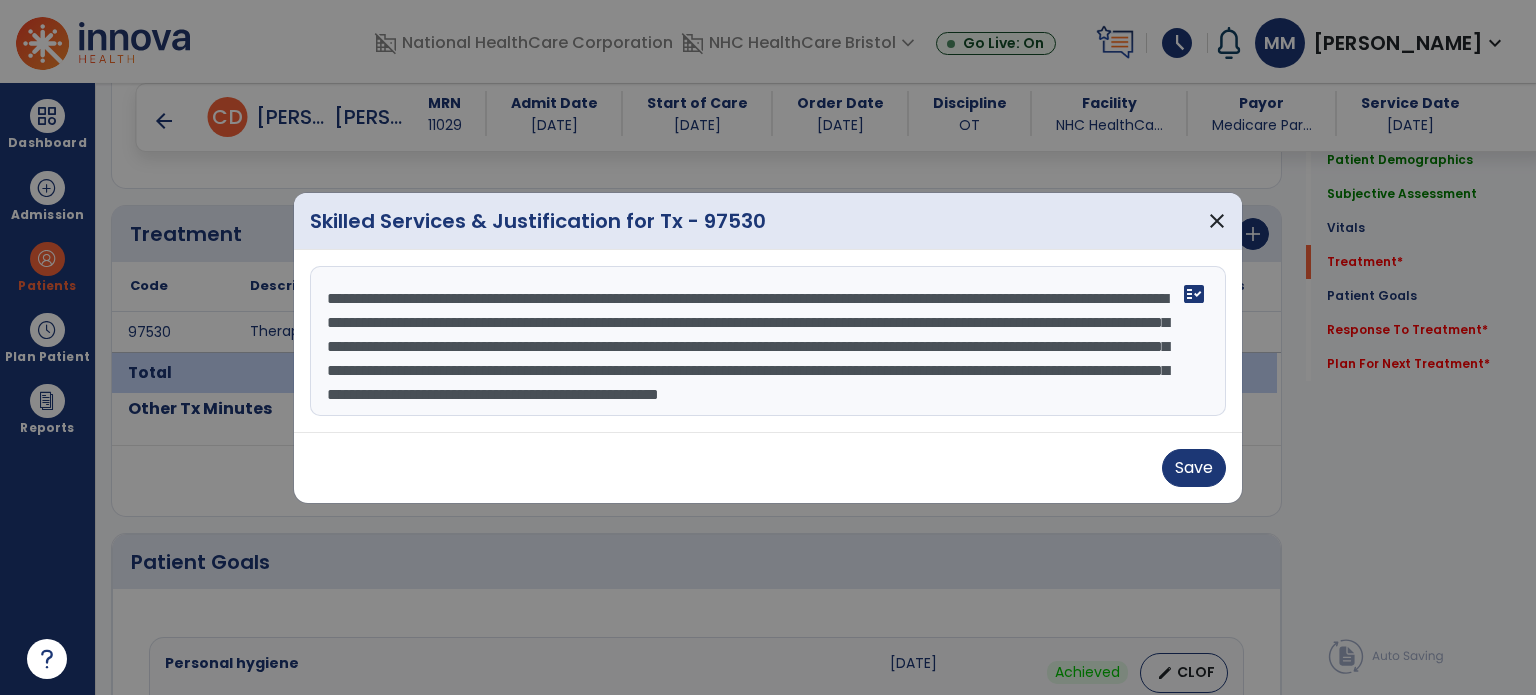 click on "**********" at bounding box center (768, 341) 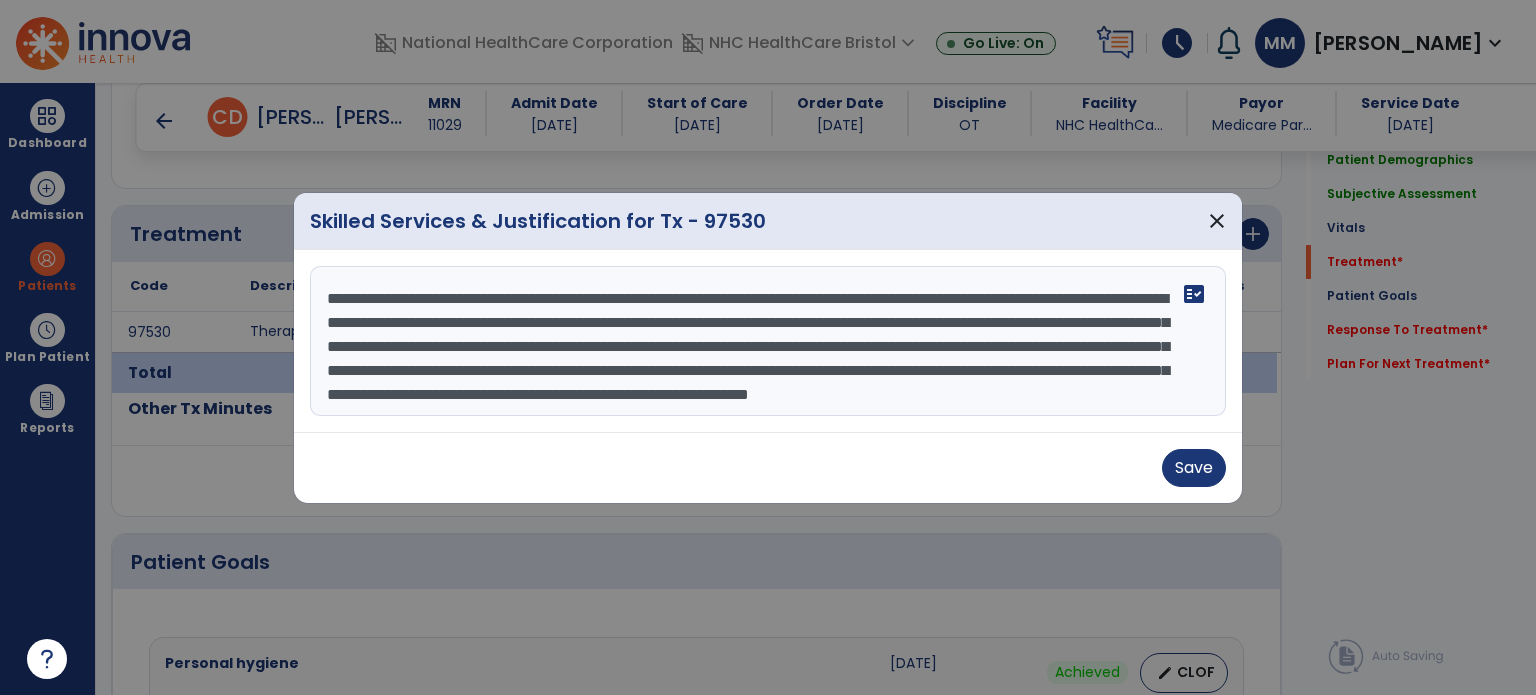 scroll, scrollTop: 46, scrollLeft: 0, axis: vertical 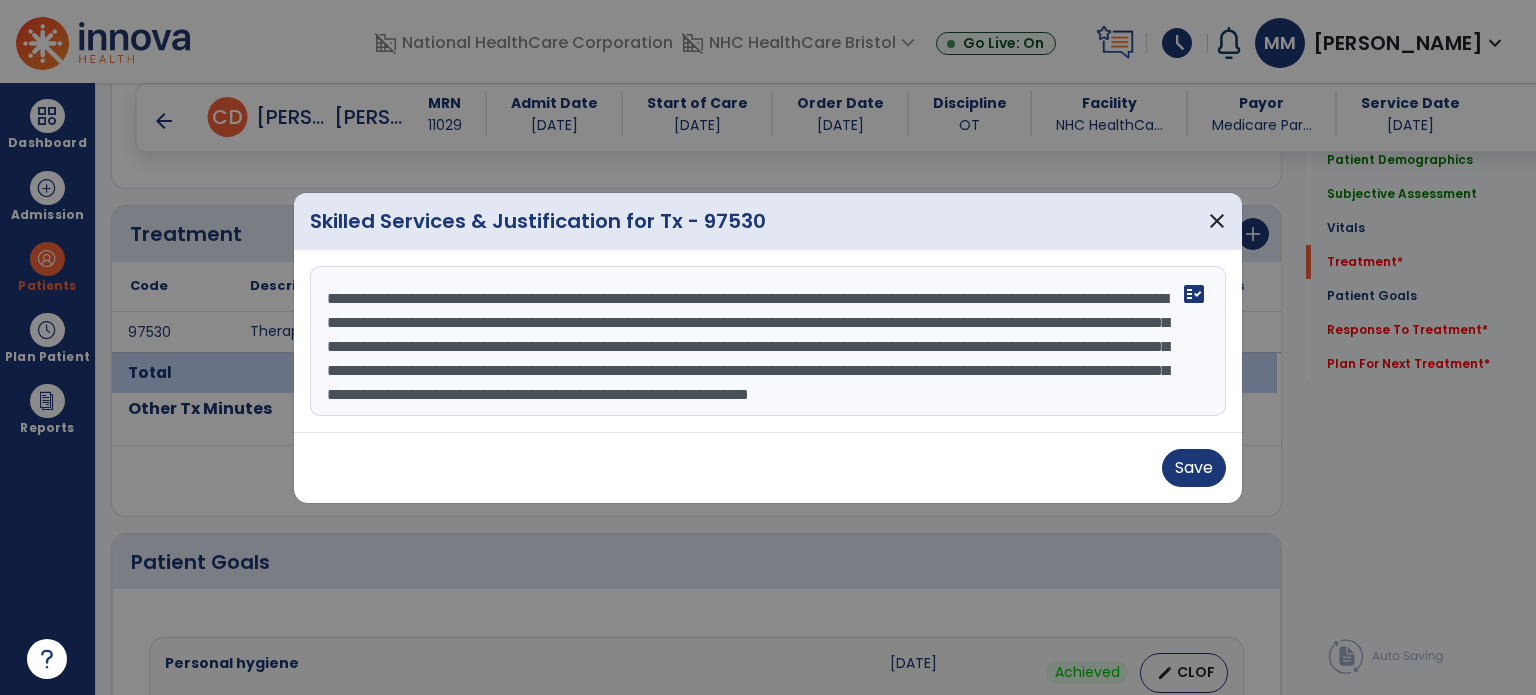 click on "**********" at bounding box center [768, 341] 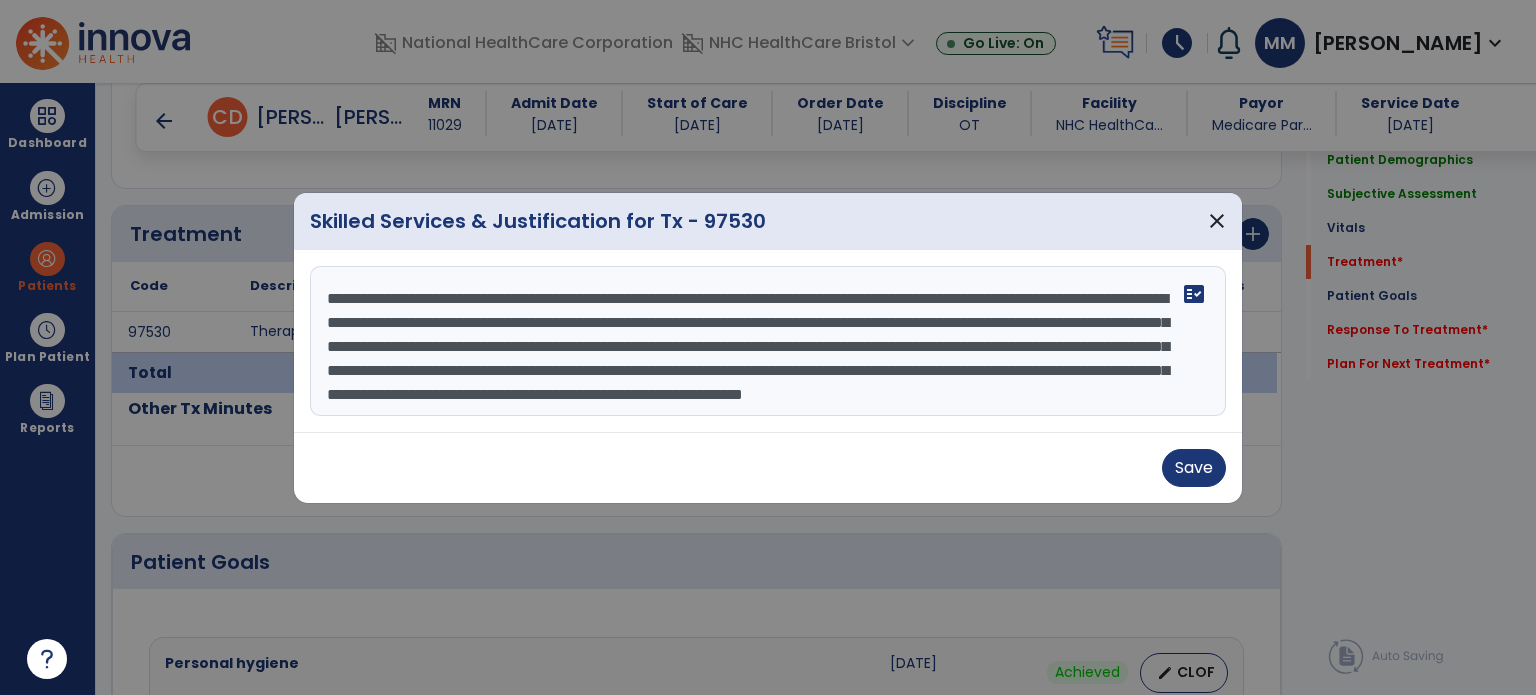 scroll, scrollTop: 0, scrollLeft: 0, axis: both 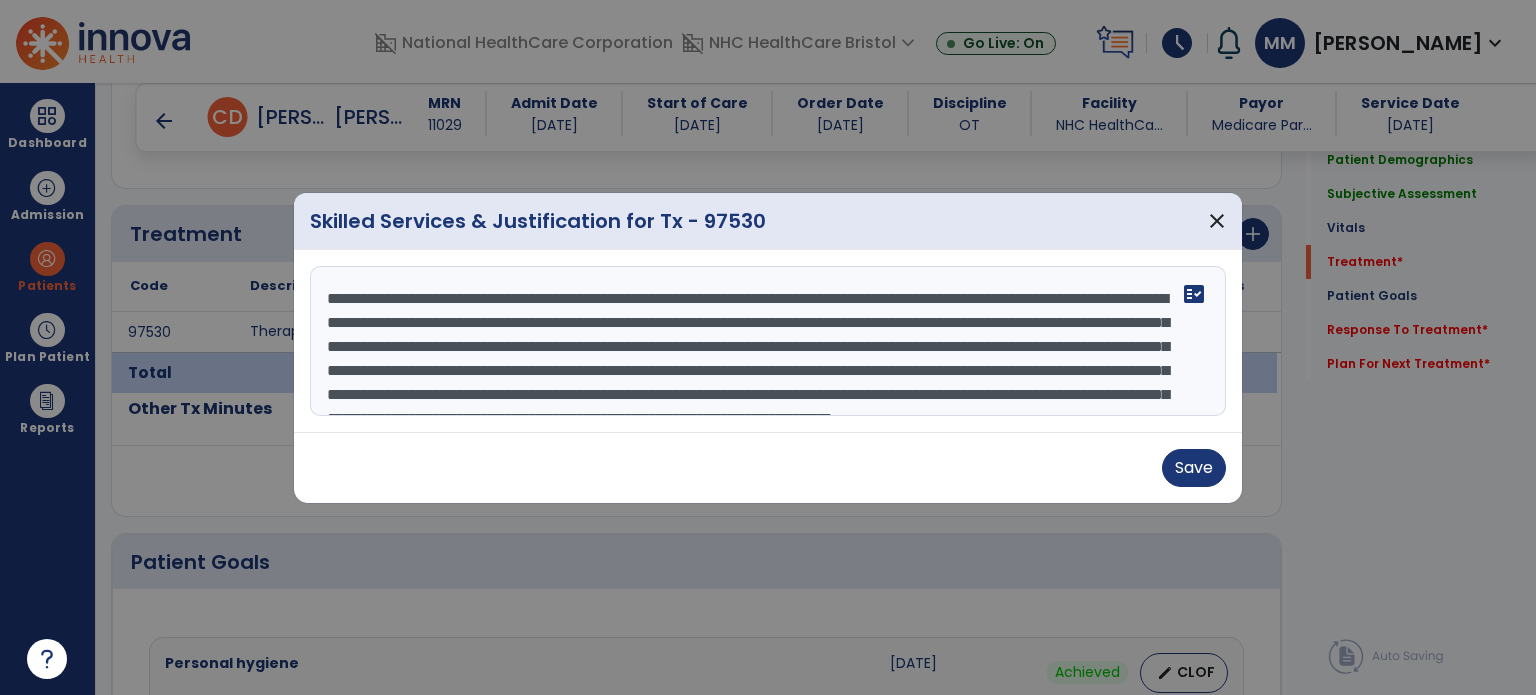 click on "**********" at bounding box center (768, 341) 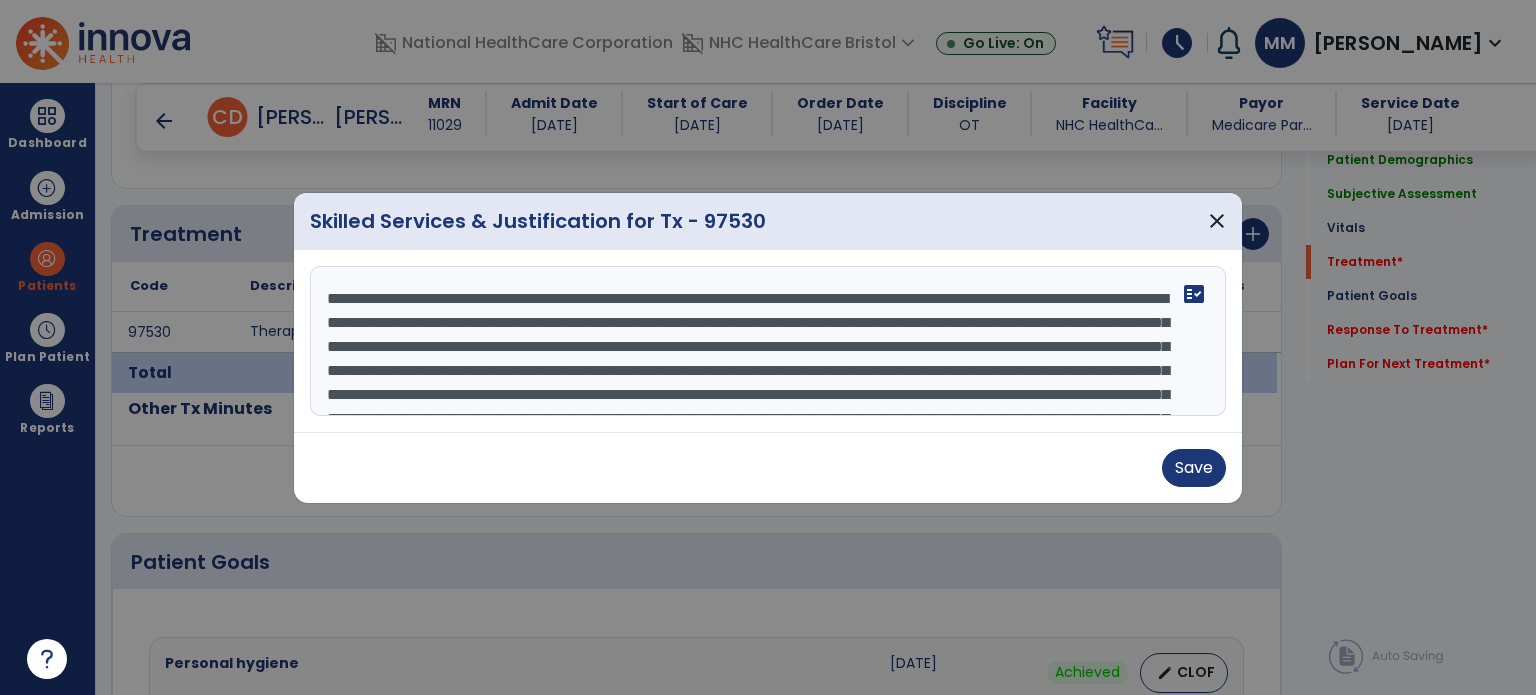 click on "**********" at bounding box center [768, 341] 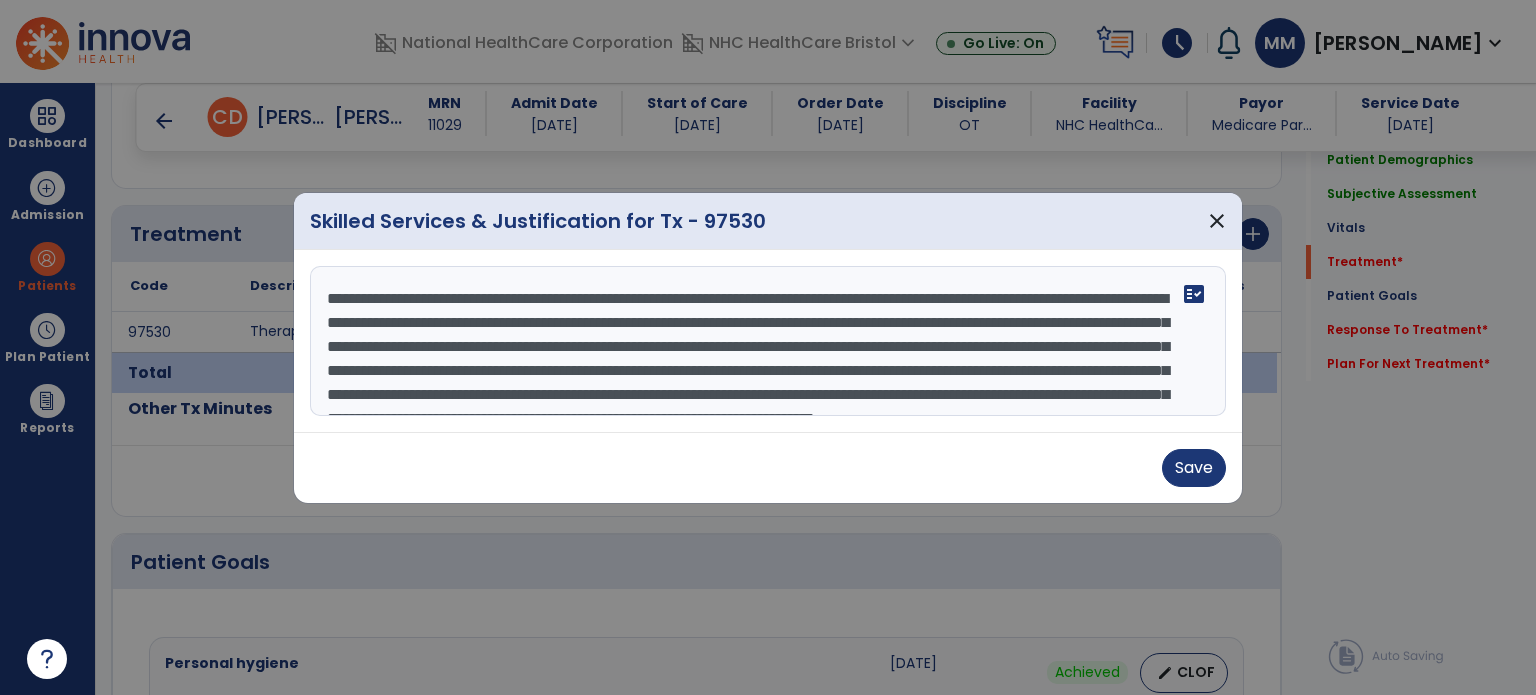 type on "**********" 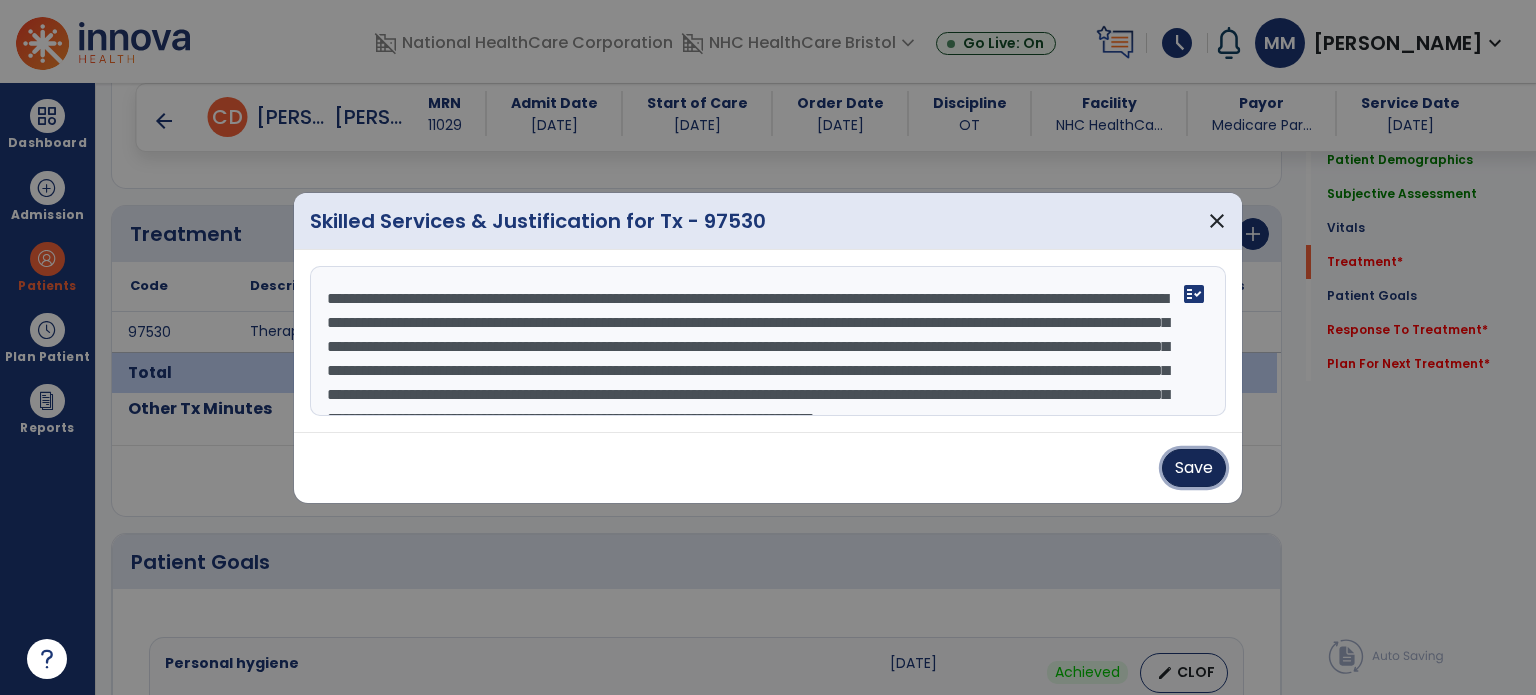 click on "Save" at bounding box center (1194, 468) 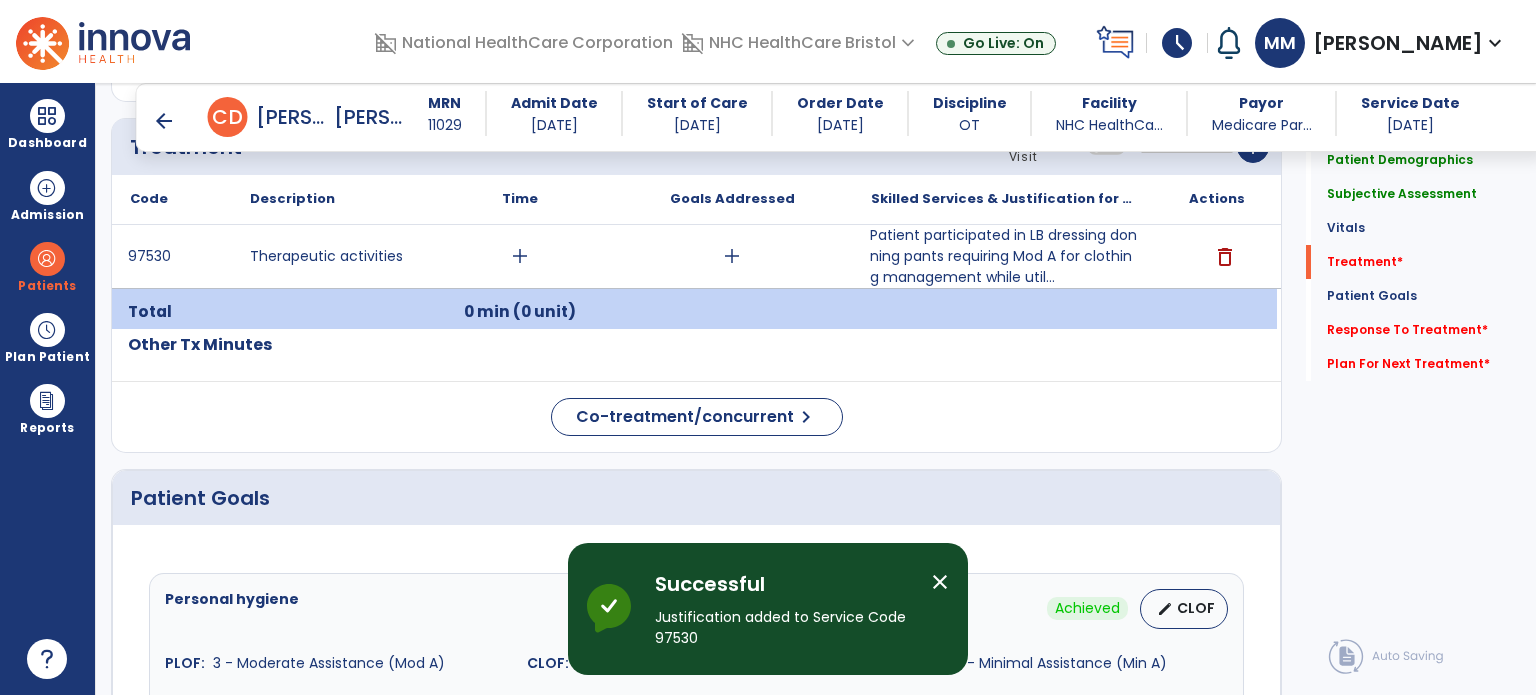 scroll, scrollTop: 1104, scrollLeft: 0, axis: vertical 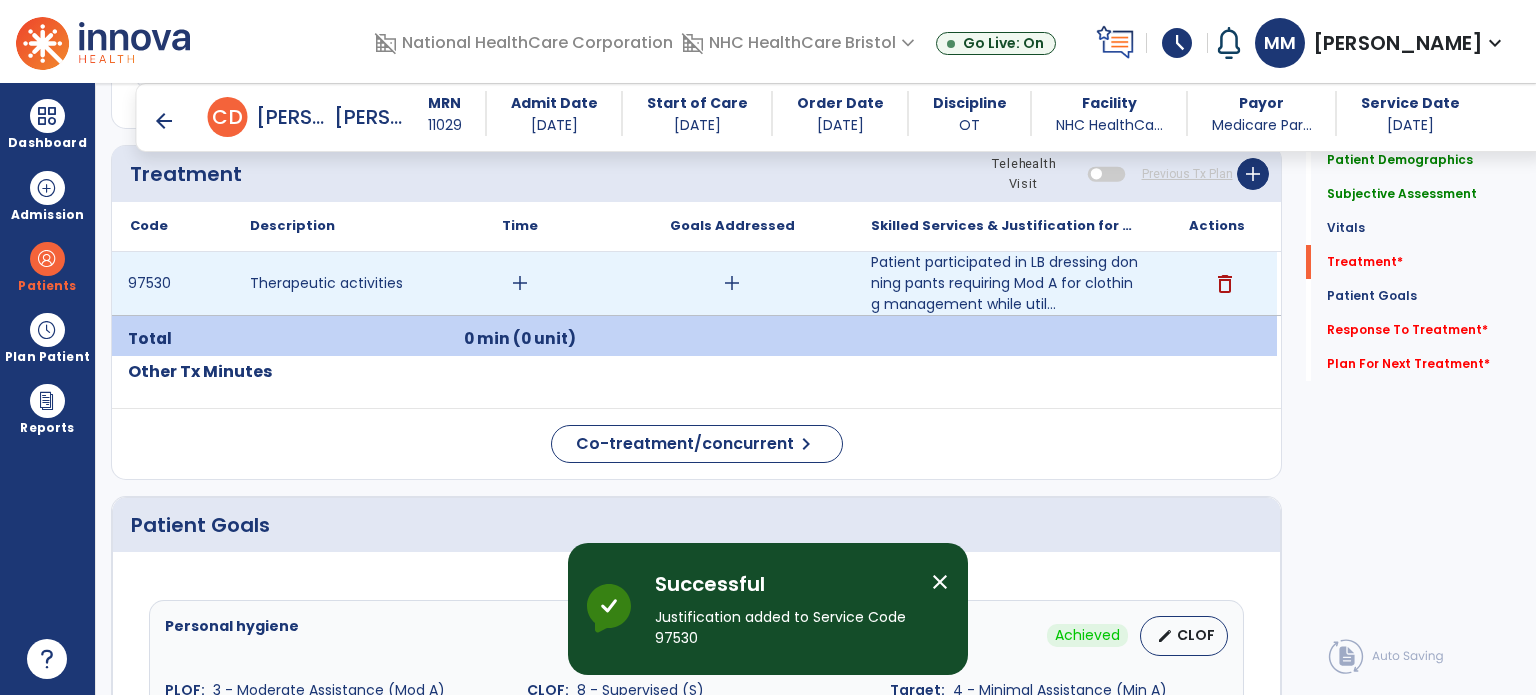 click on "add" at bounding box center (520, 283) 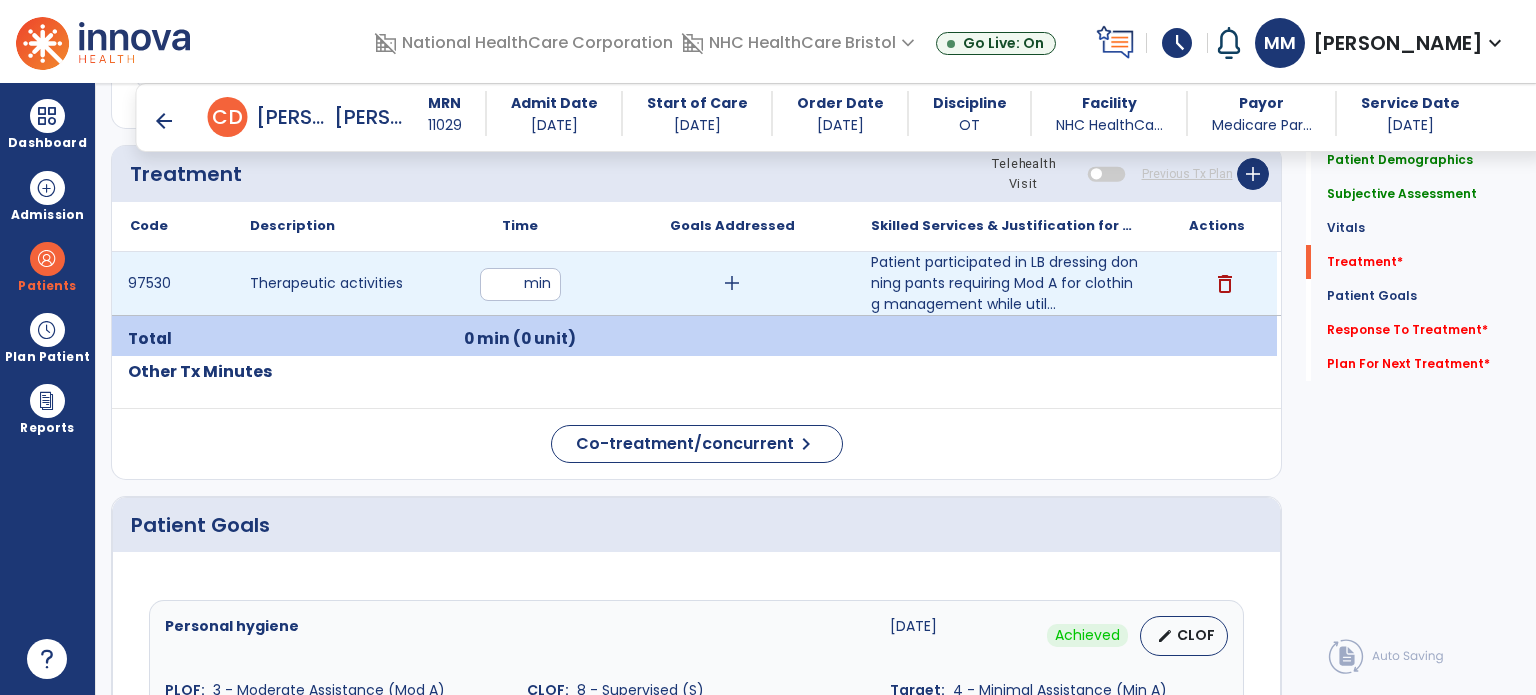 type on "**" 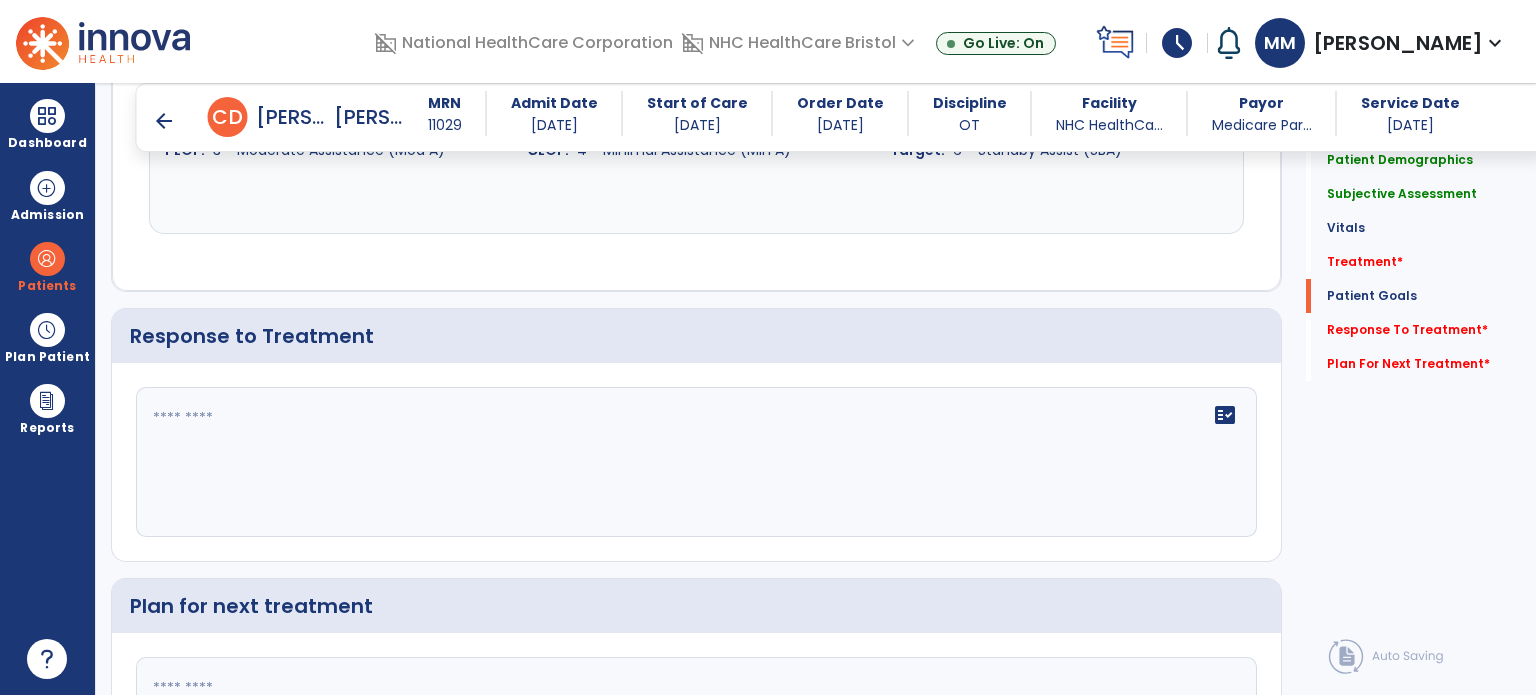 scroll, scrollTop: 2568, scrollLeft: 0, axis: vertical 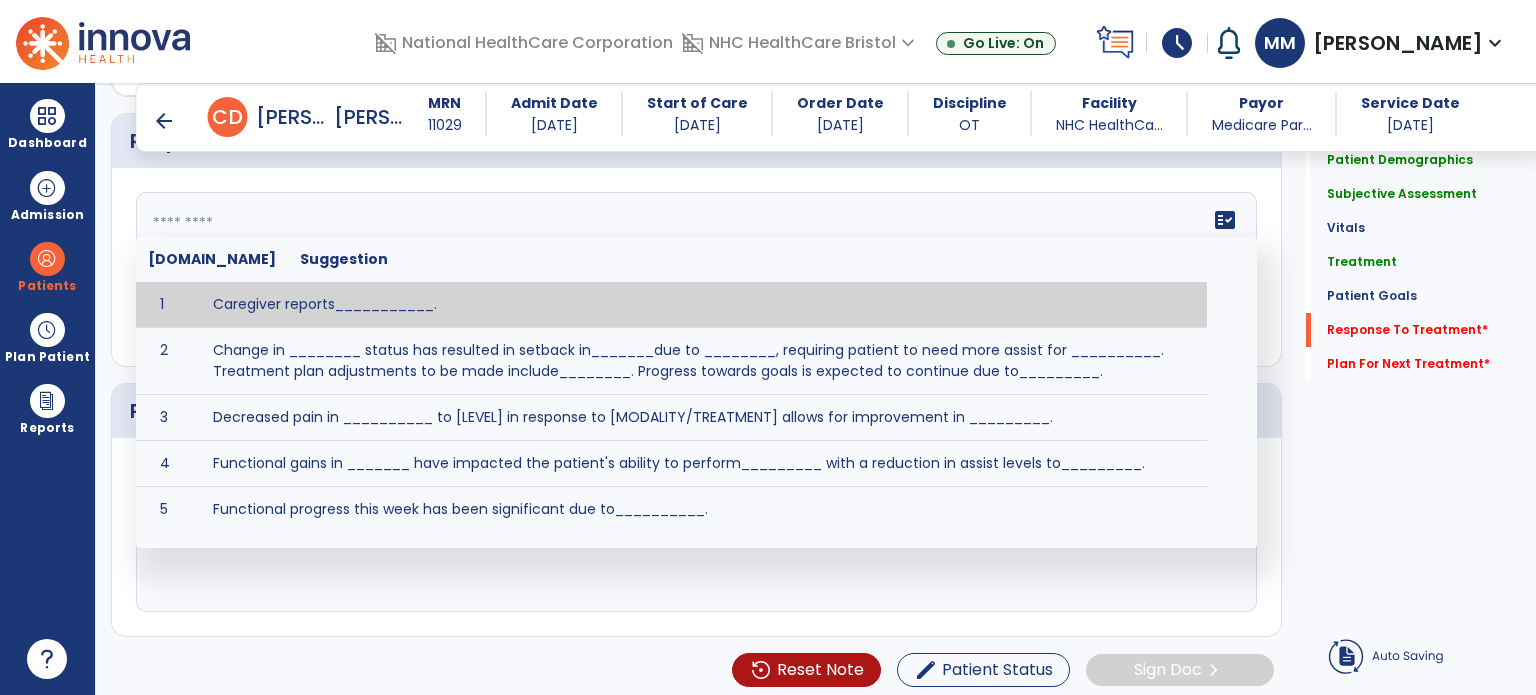 click on "fact_check  [DOMAIN_NAME] Suggestion 1 Caregiver reports___________. 2 Change in ________ status has resulted in setback in_______due to ________, requiring patient to need more assist for __________.   Treatment plan adjustments to be made include________.  Progress towards goals is expected to continue due to_________. 3 Decreased pain in __________ to [LEVEL] in response to [MODALITY/TREATMENT] allows for improvement in _________. 4 Functional gains in _______ have impacted the patient's ability to perform_________ with a reduction in assist levels to_________. 5 Functional progress this week has been significant due to__________. 6 Gains in ________ have improved the patient's ability to perform ______with decreased levels of assist to___________. 7 Improvement in ________allows patient to tolerate higher levels of challenges in_________. 8 Pain in [AREA] has decreased to [LEVEL] in response to [TREATMENT/MODALITY], allowing fore ease in completing__________. 9 10 11 12 13 14 15 16 17 18 19 20 21" 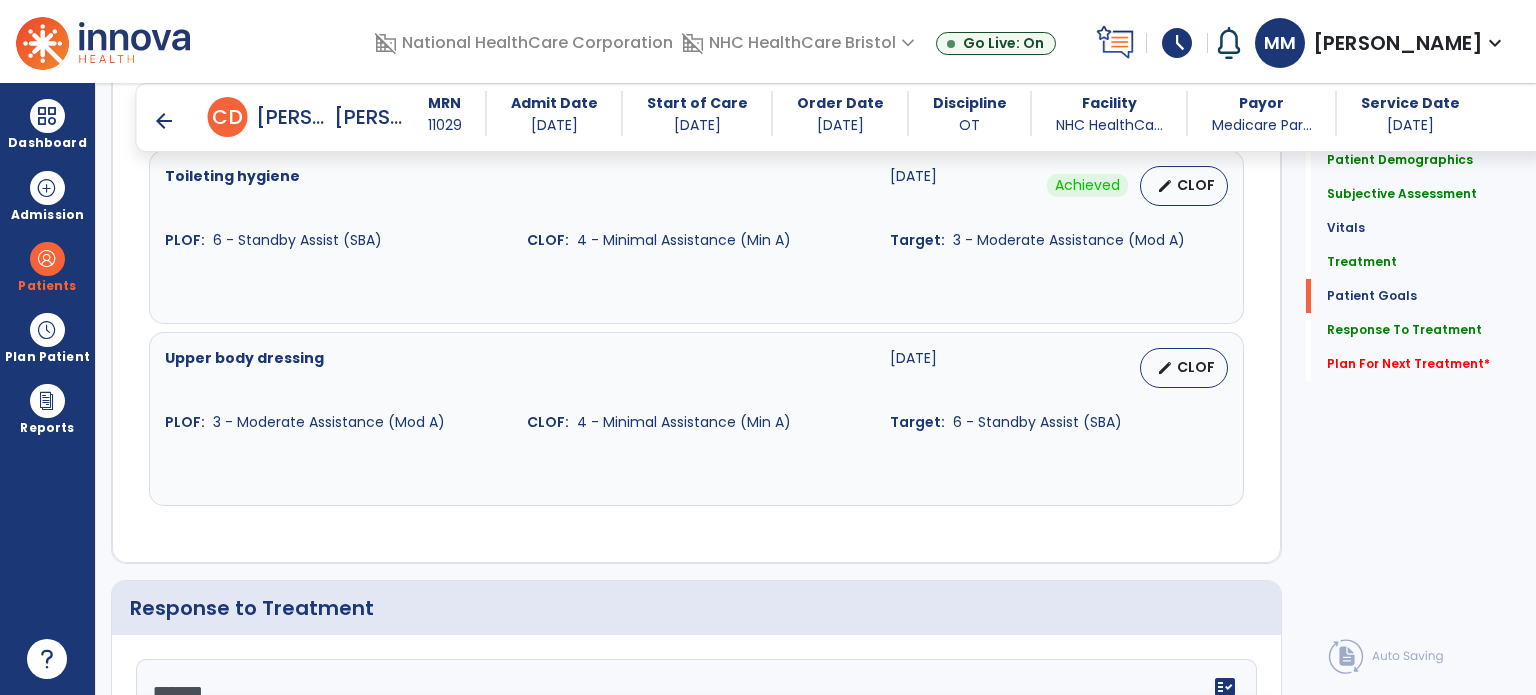 scroll, scrollTop: 2568, scrollLeft: 0, axis: vertical 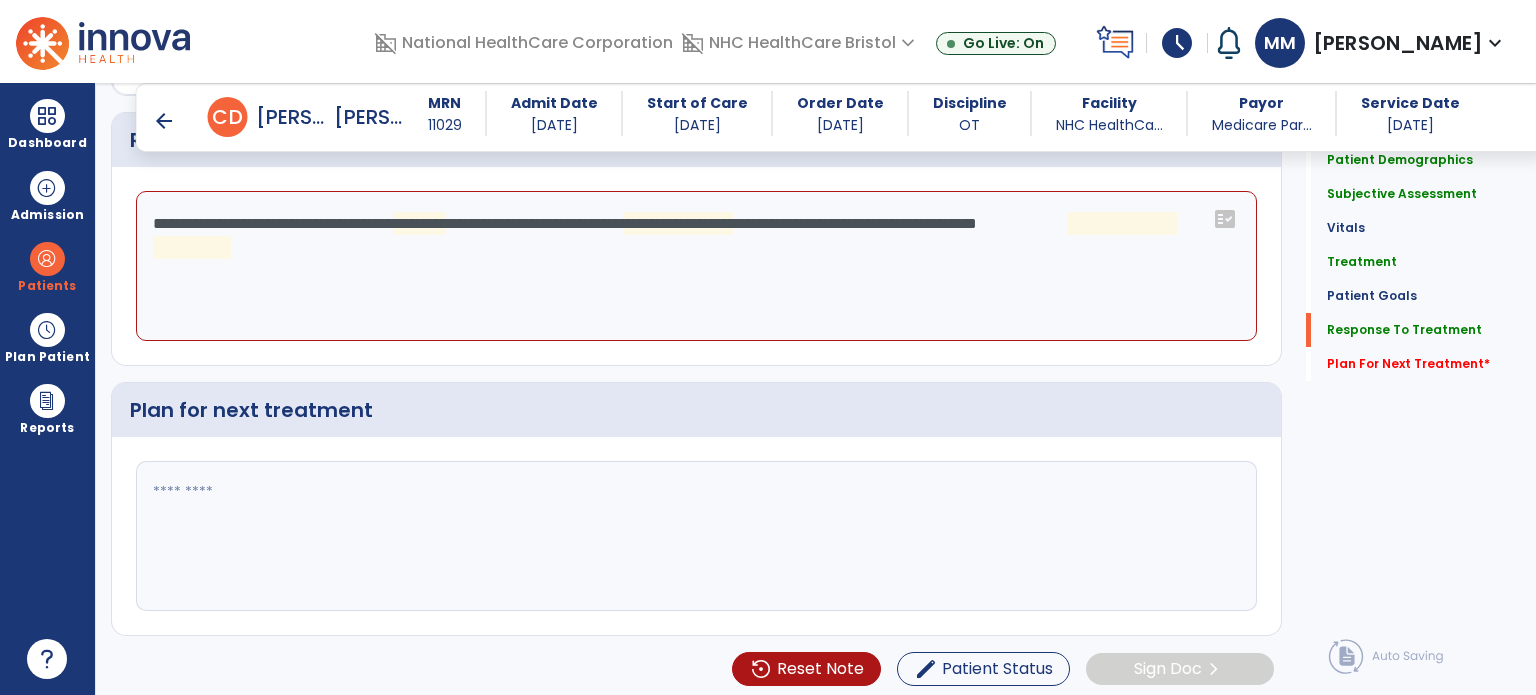 click on "**********" 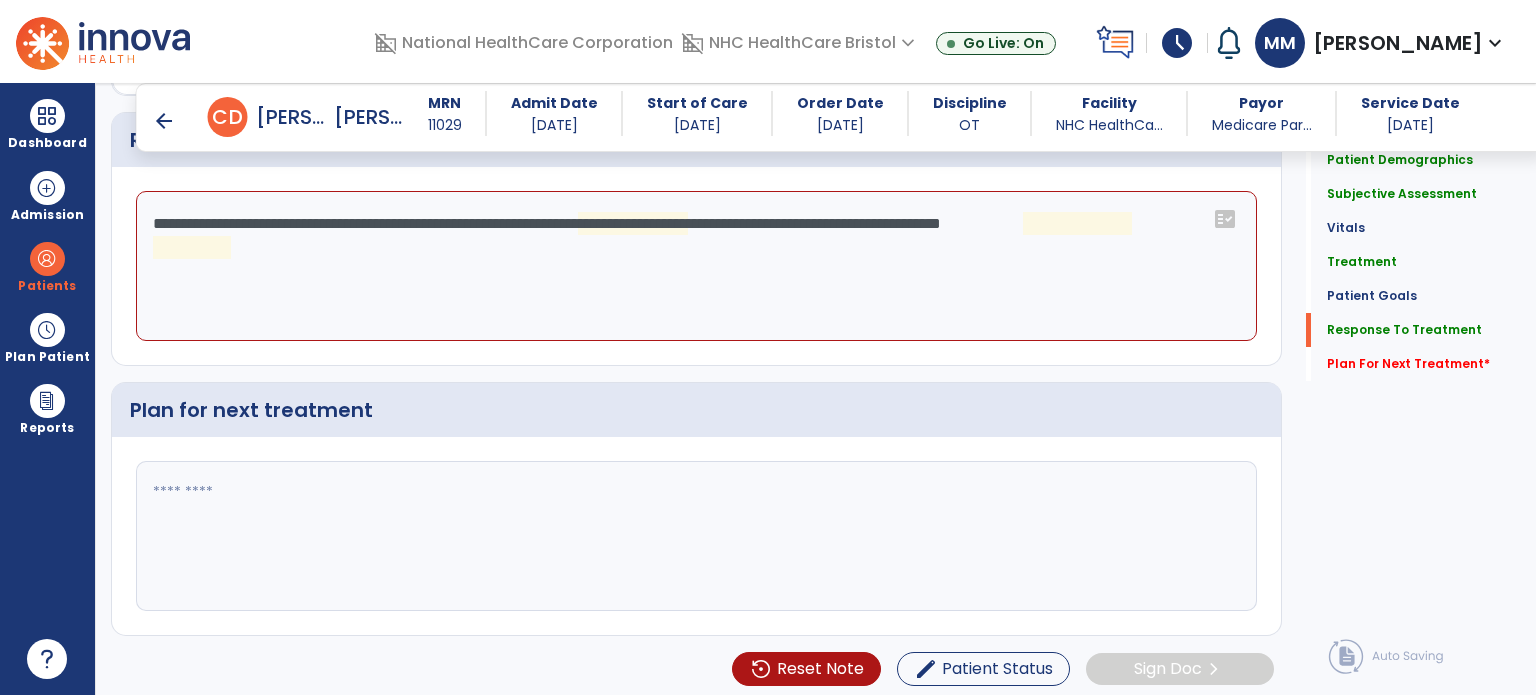 click on "**********" 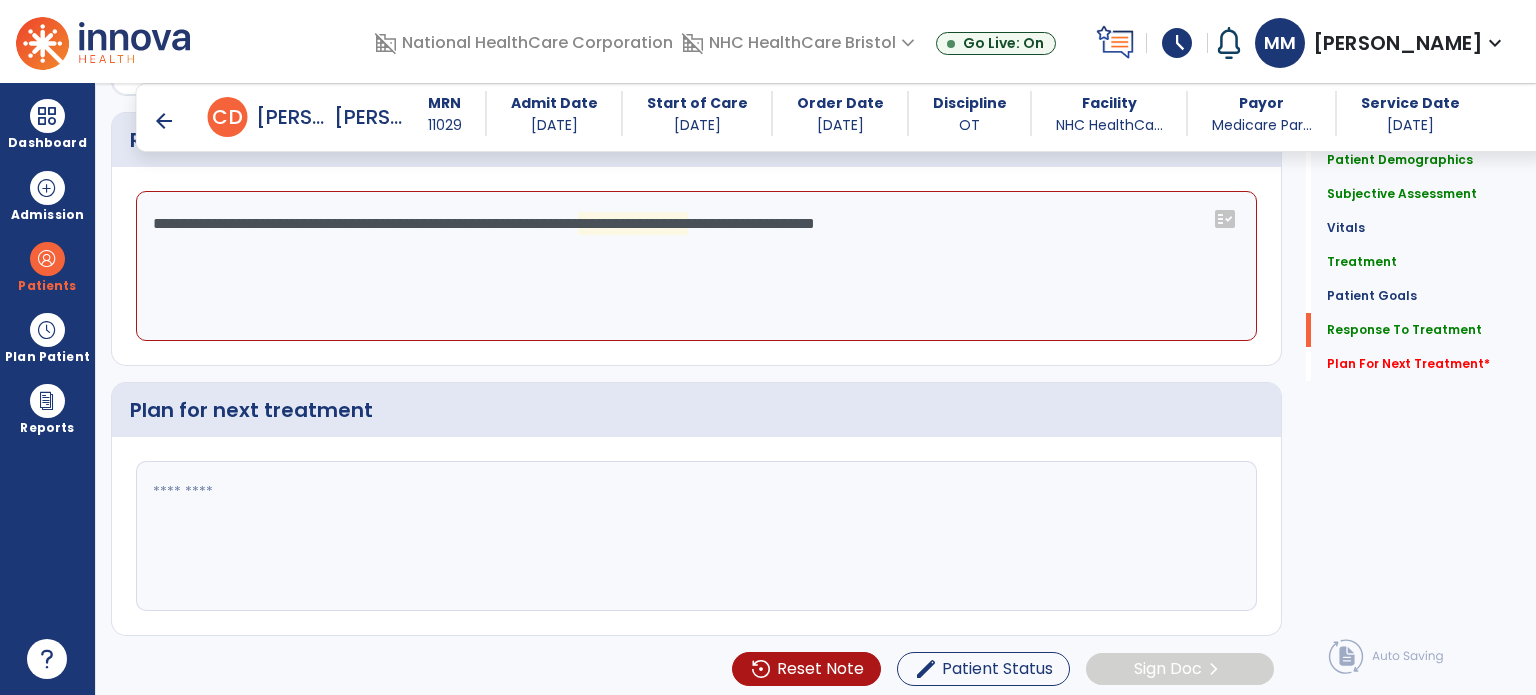 click on "**********" 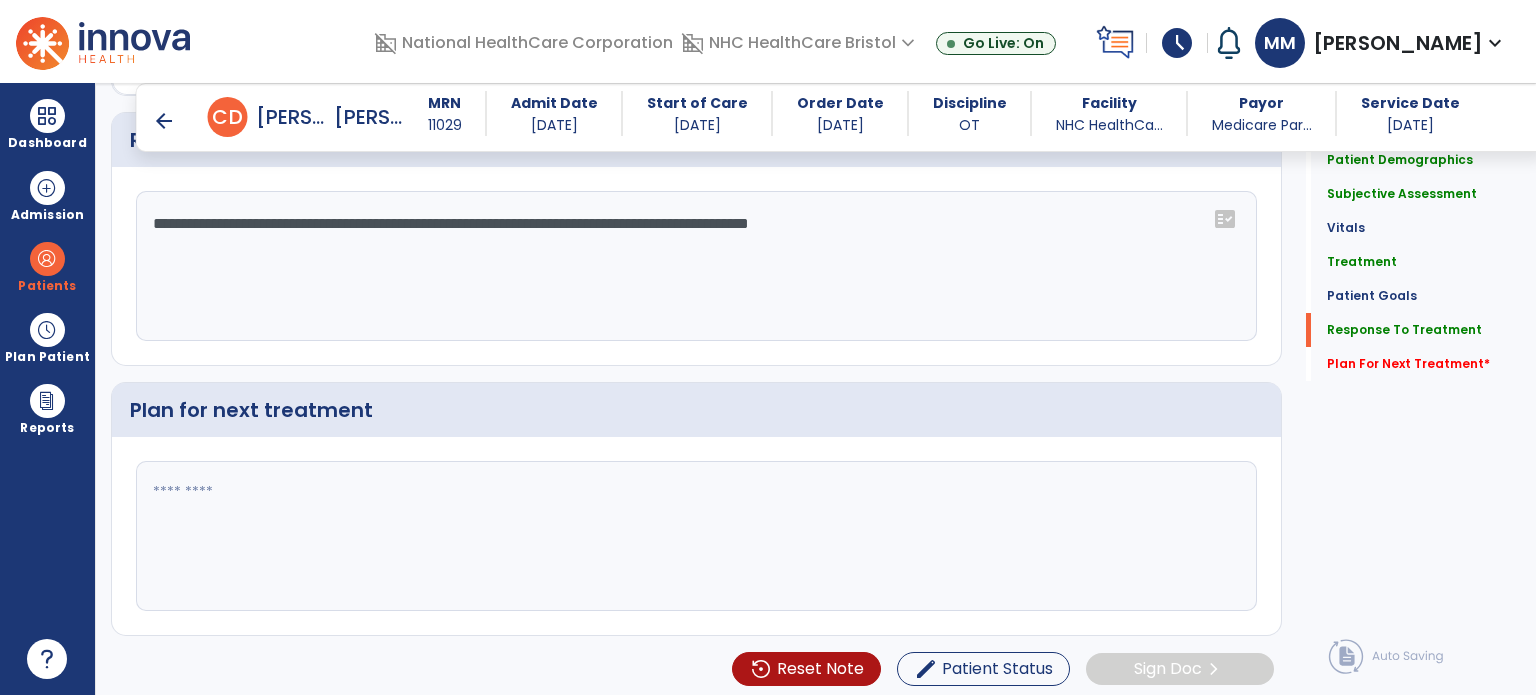click on "**********" 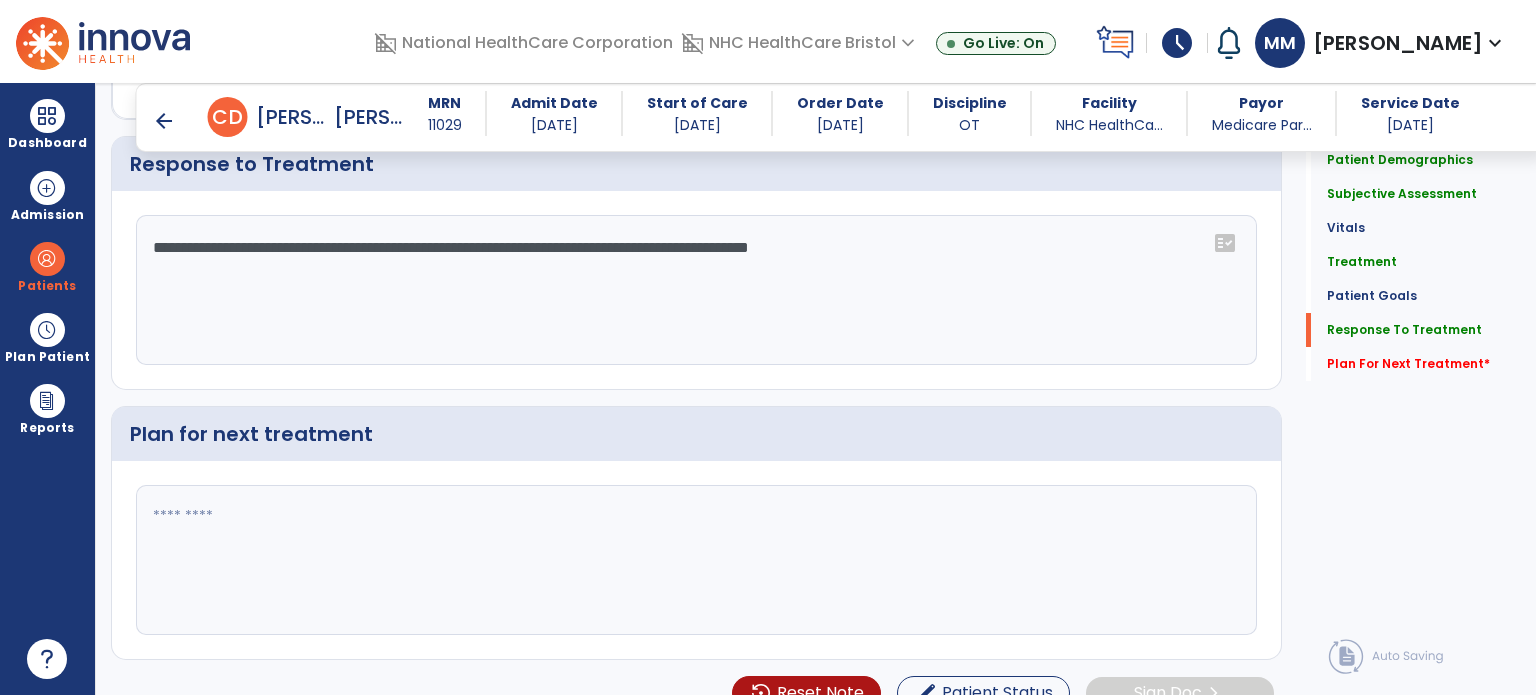 scroll, scrollTop: 2568, scrollLeft: 0, axis: vertical 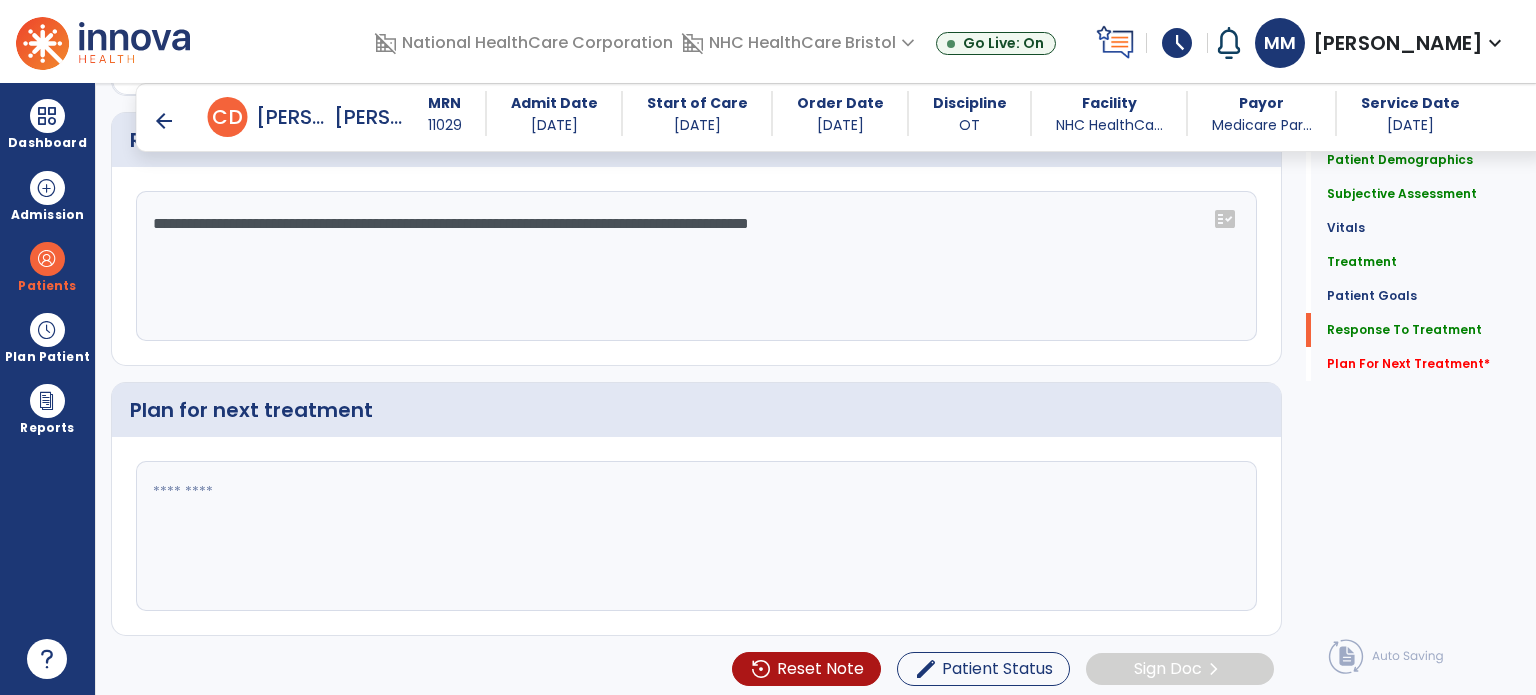 click on "**********" 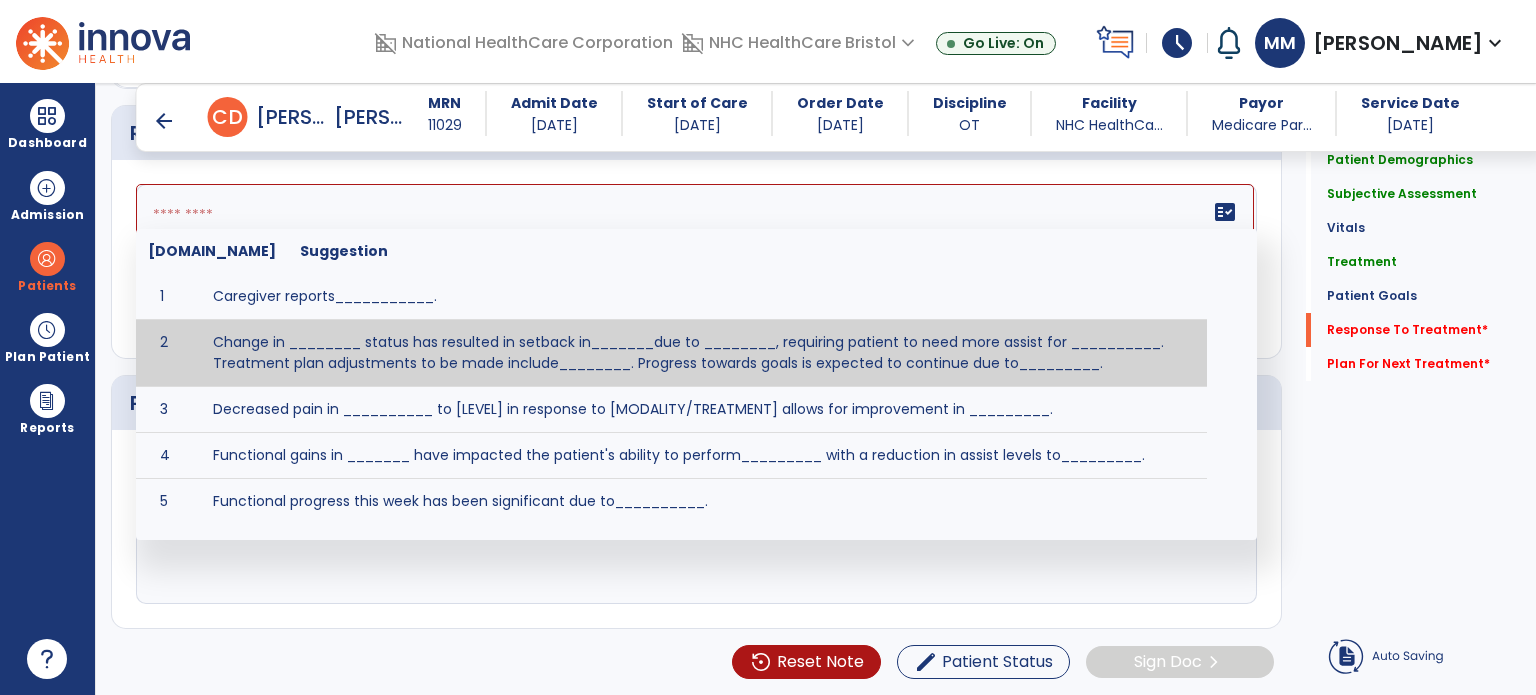 scroll, scrollTop: 2568, scrollLeft: 0, axis: vertical 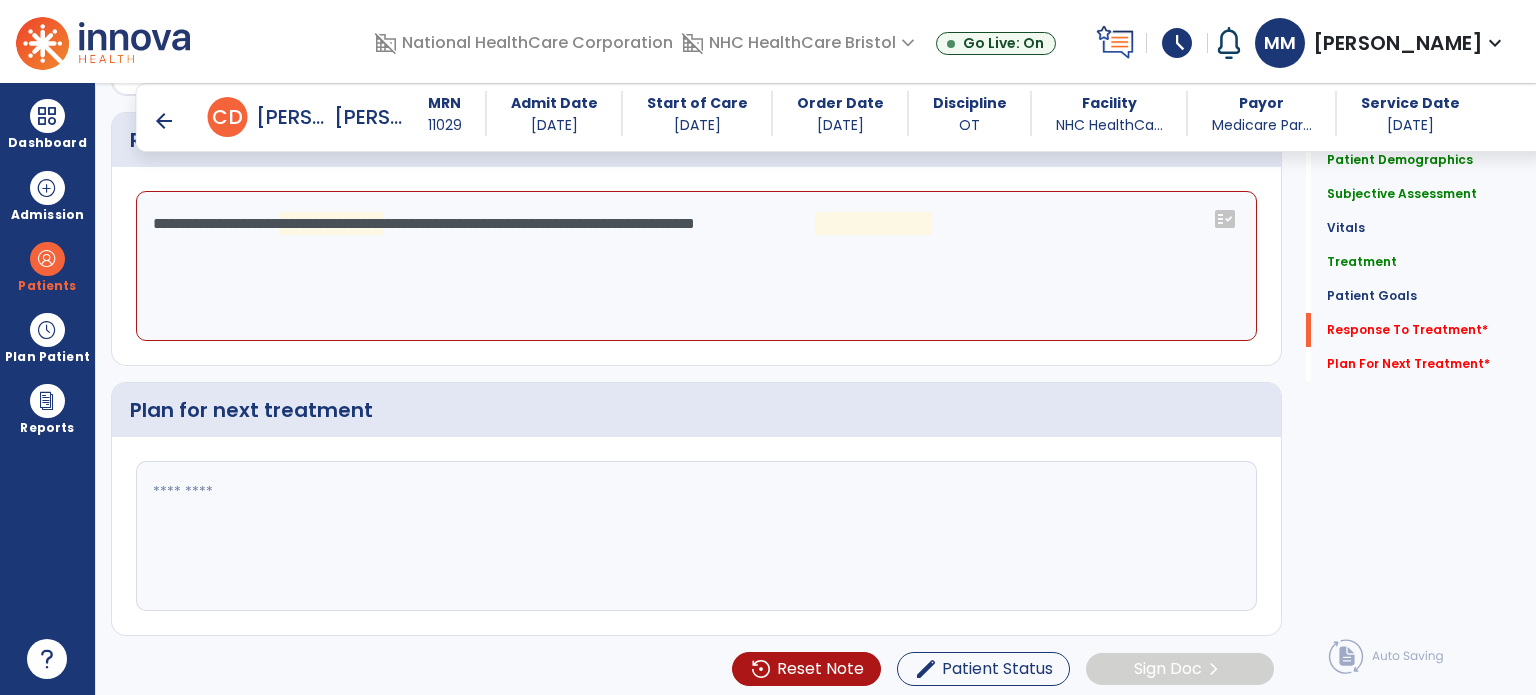 click on "**********" 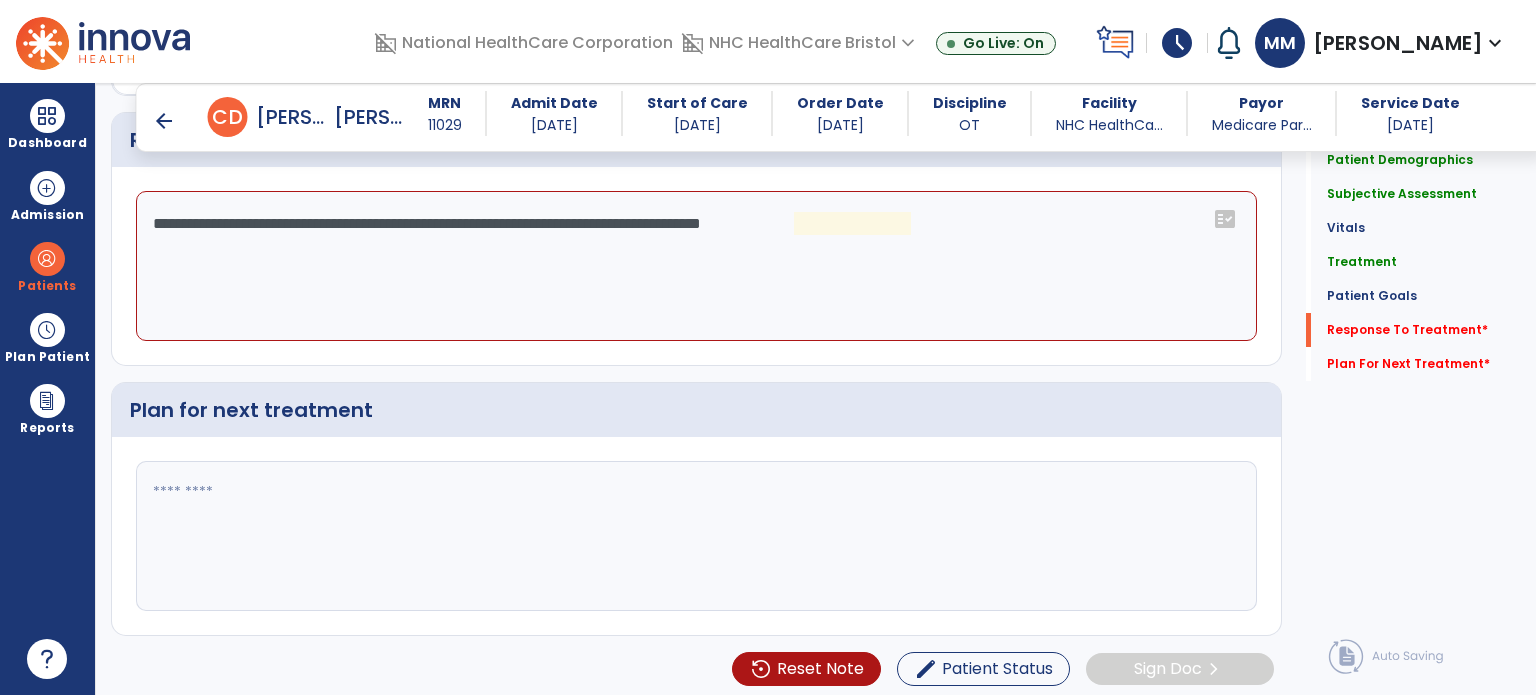 click on "**********" 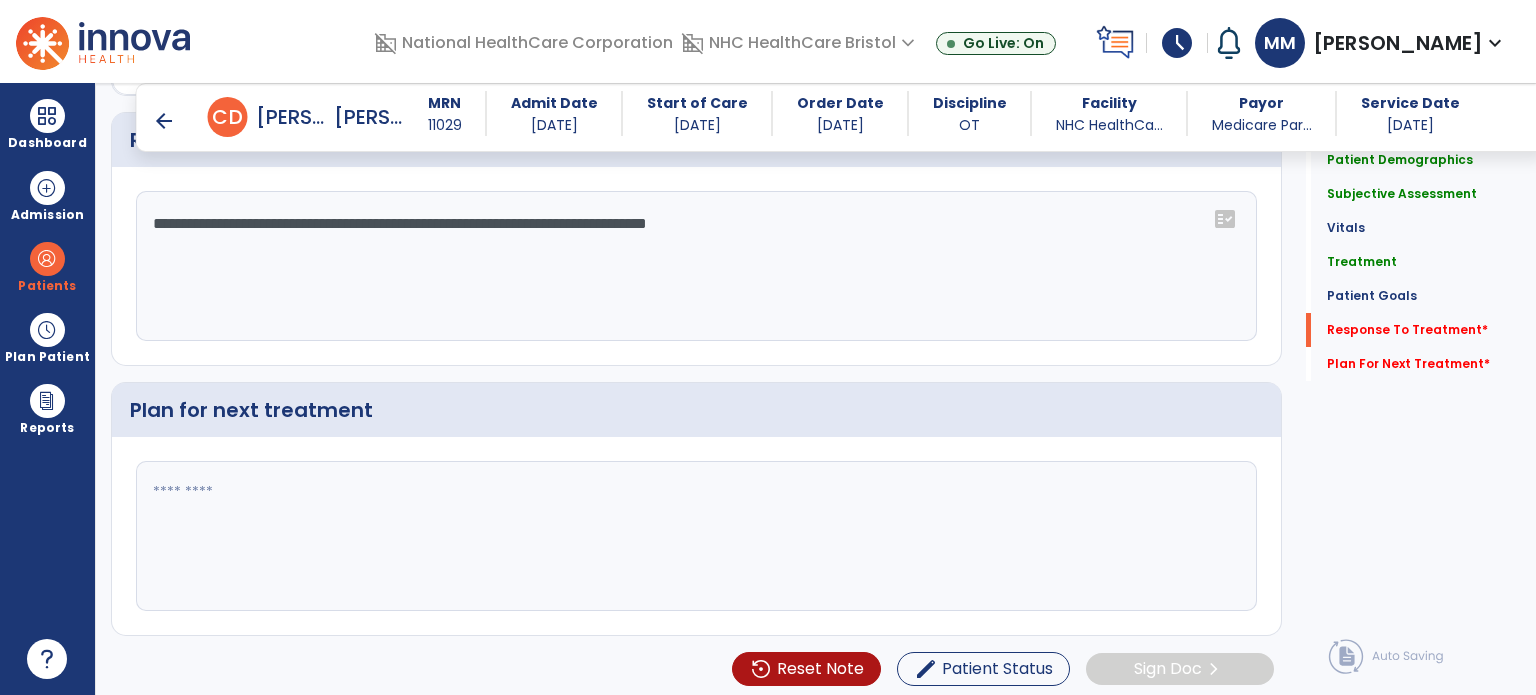 click on "**********" 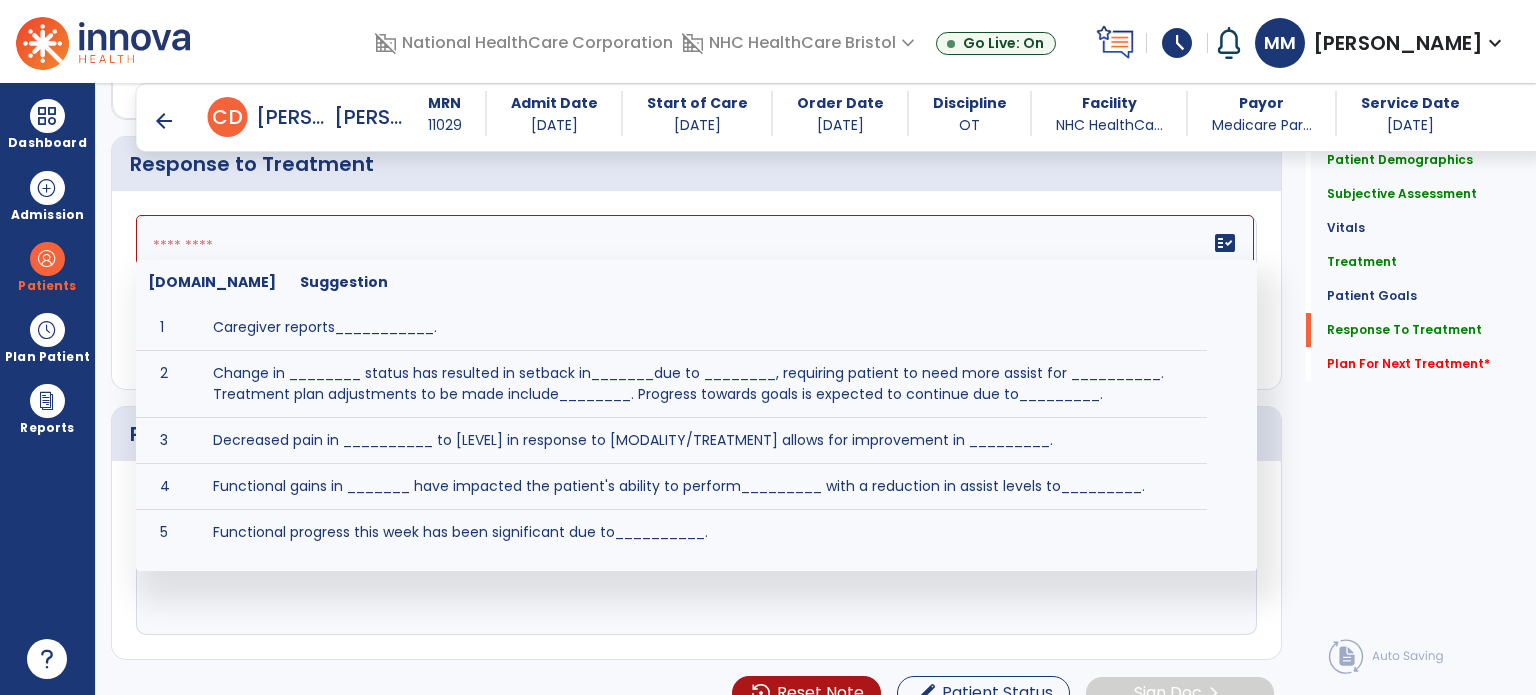 scroll, scrollTop: 2568, scrollLeft: 0, axis: vertical 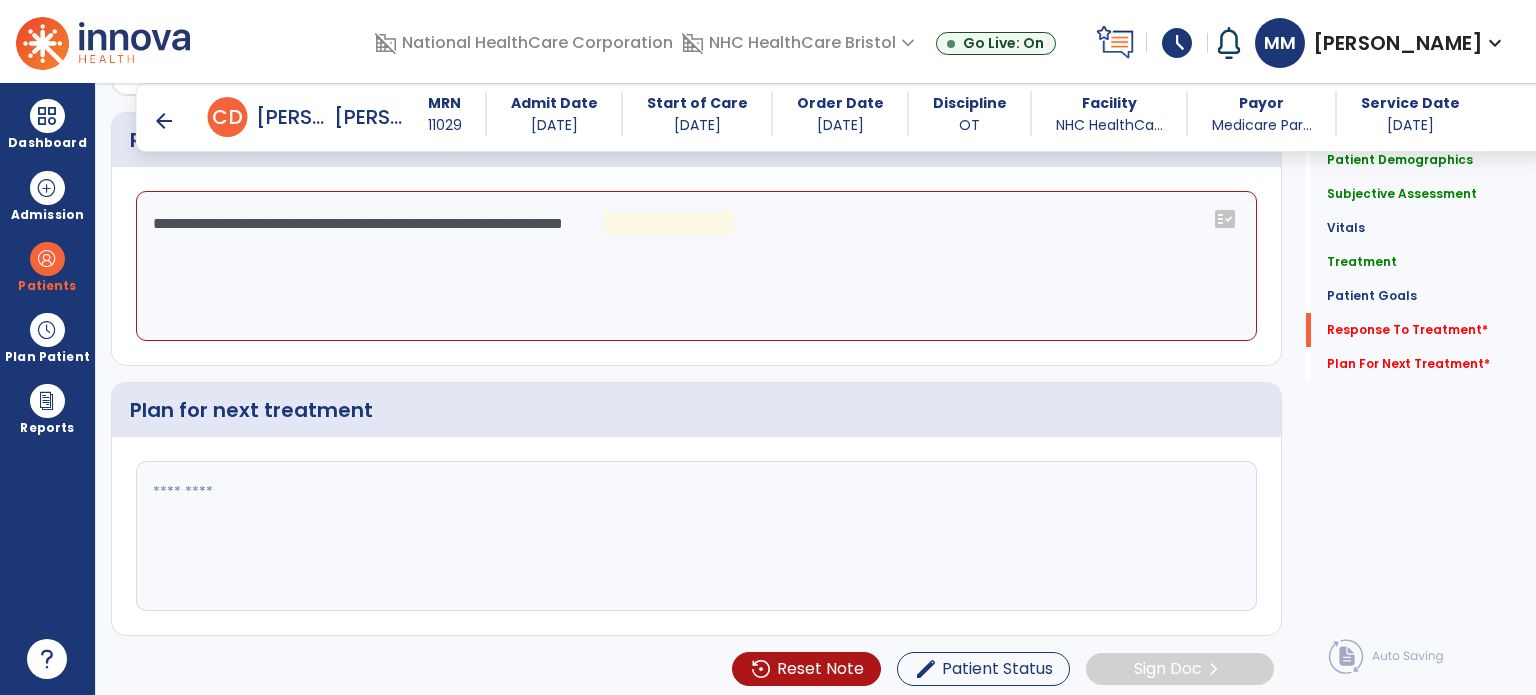 click on "**********" 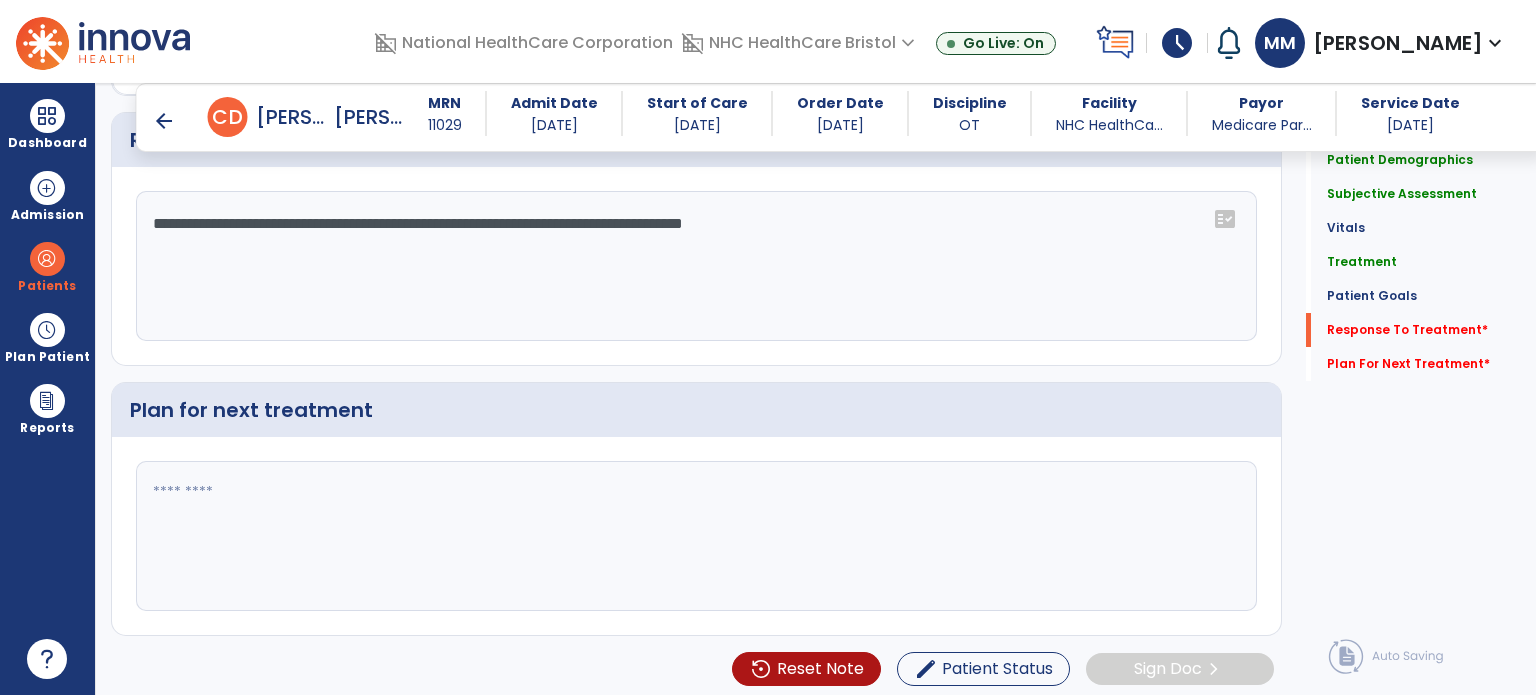 type on "**********" 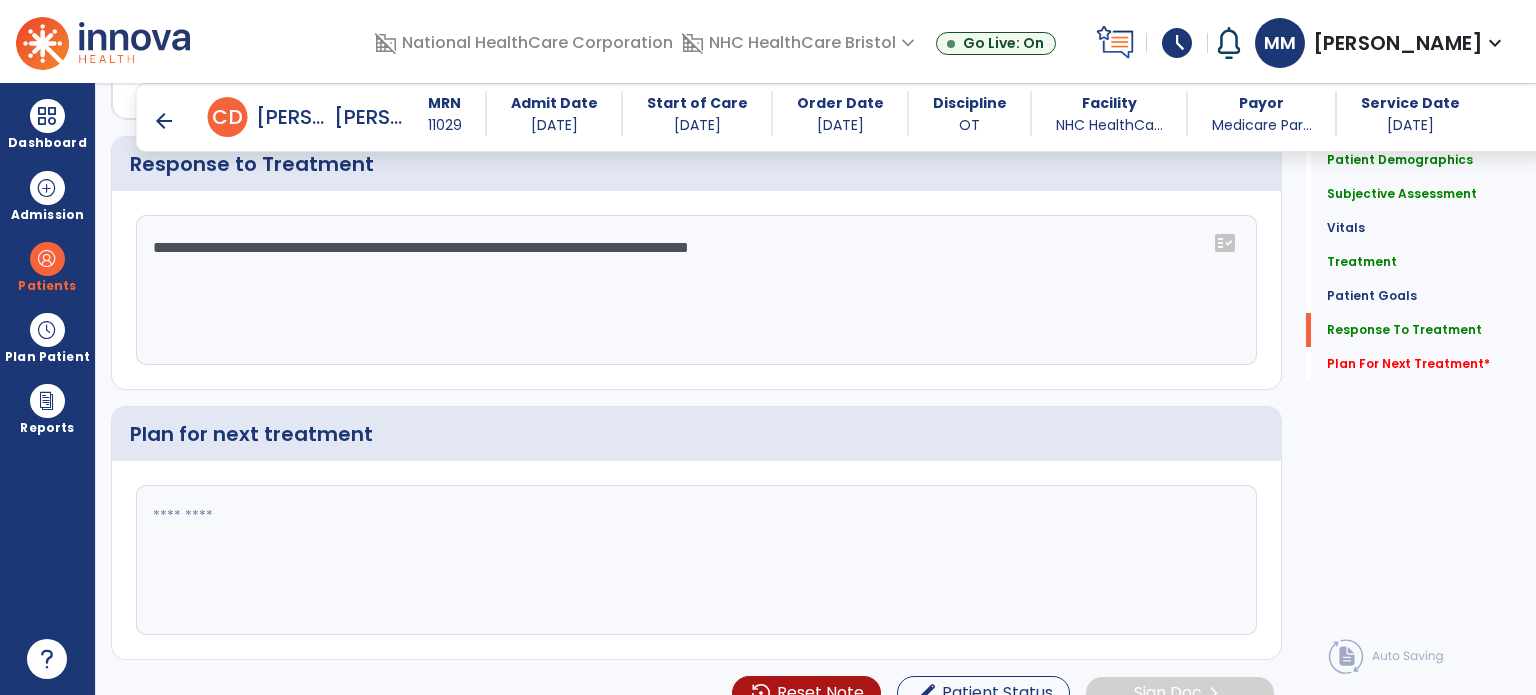 scroll, scrollTop: 2568, scrollLeft: 0, axis: vertical 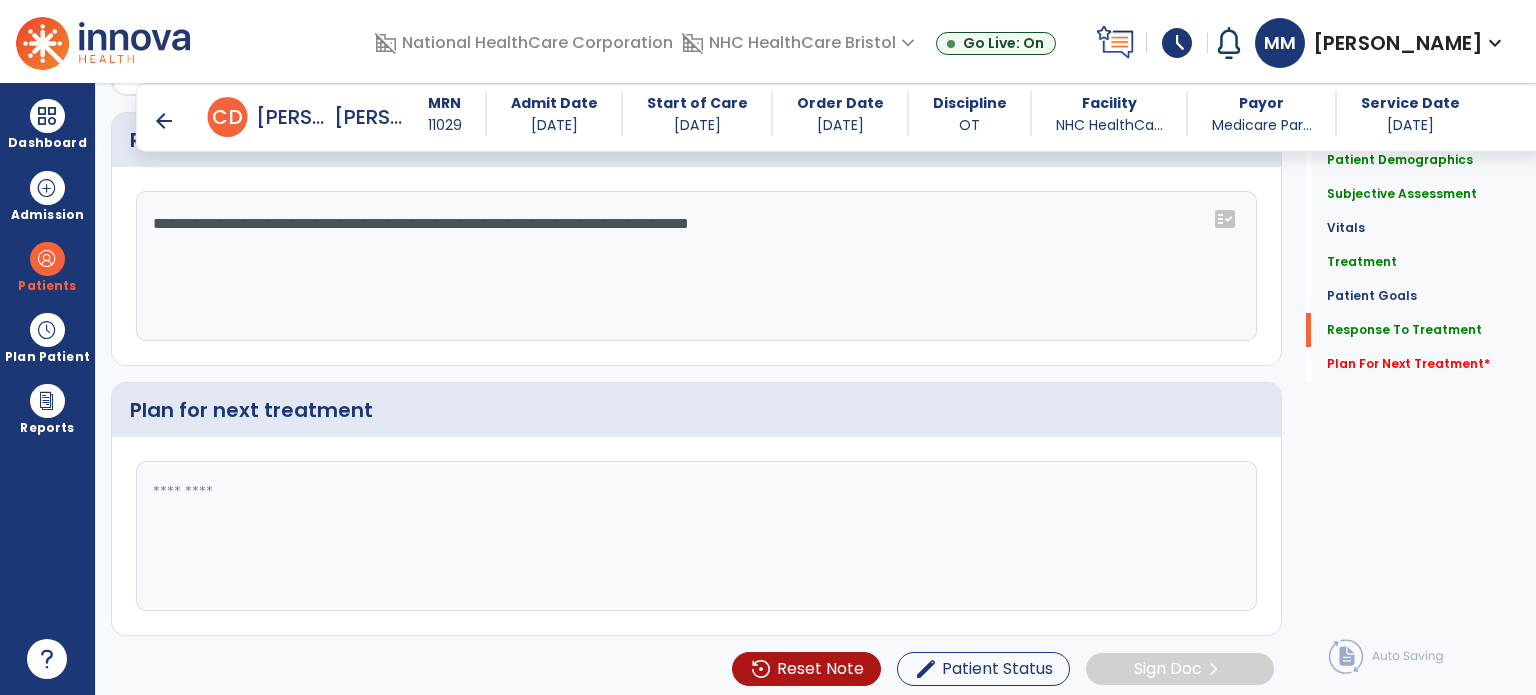 click on "**********" 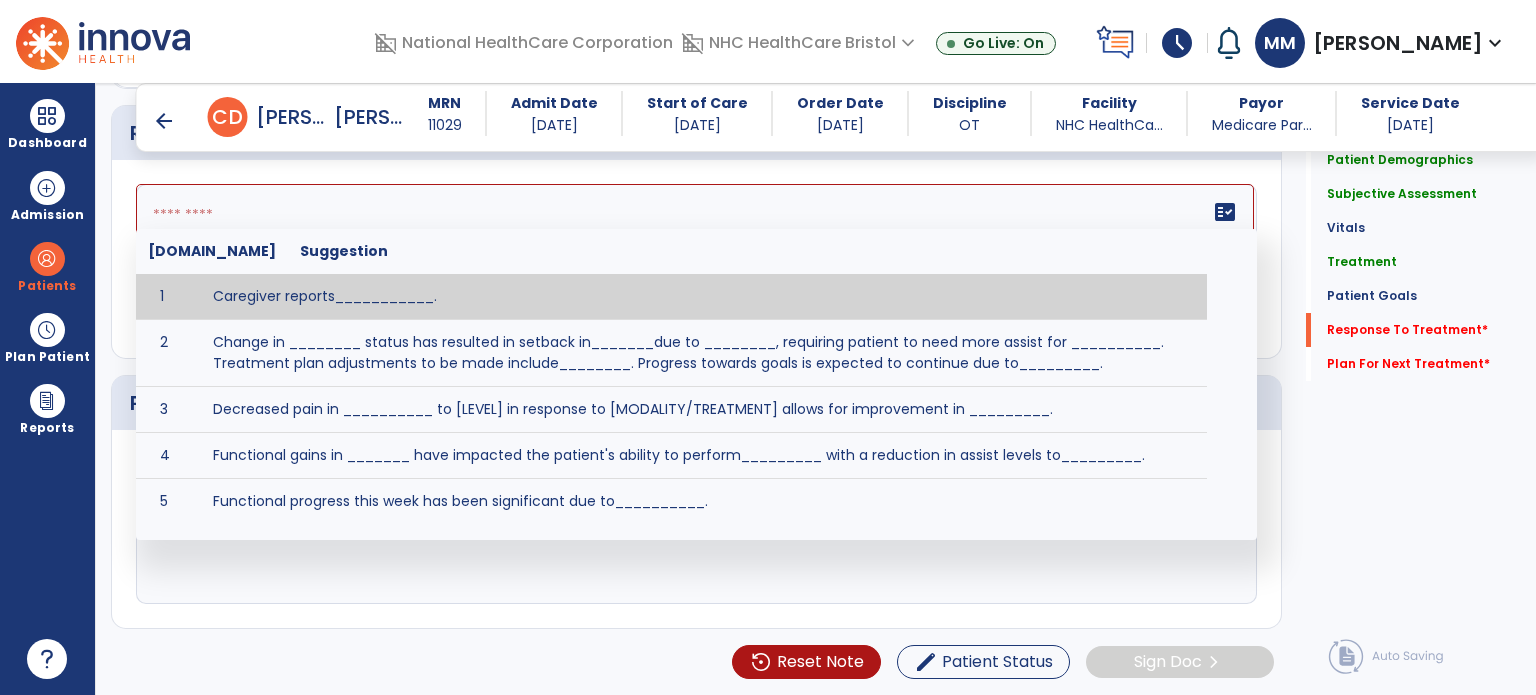 scroll, scrollTop: 2568, scrollLeft: 0, axis: vertical 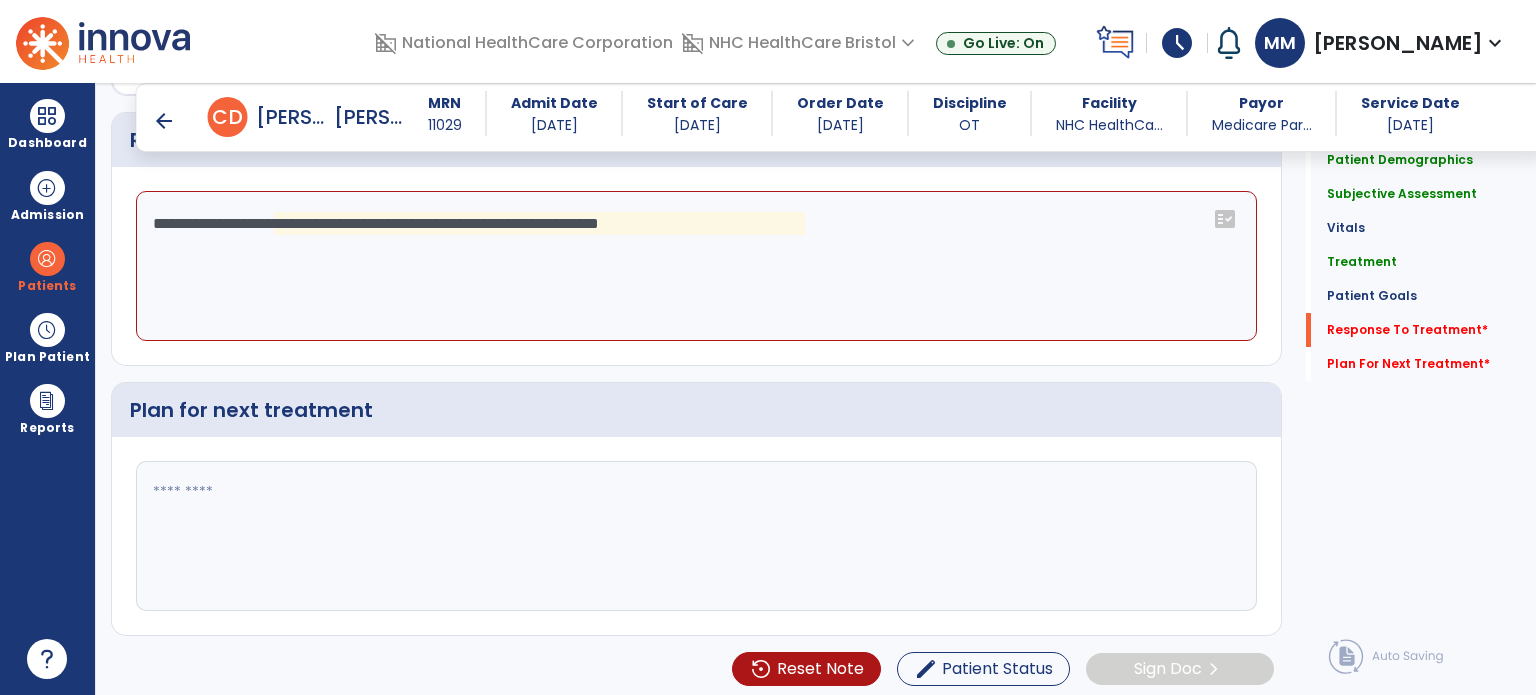 click on "**********" 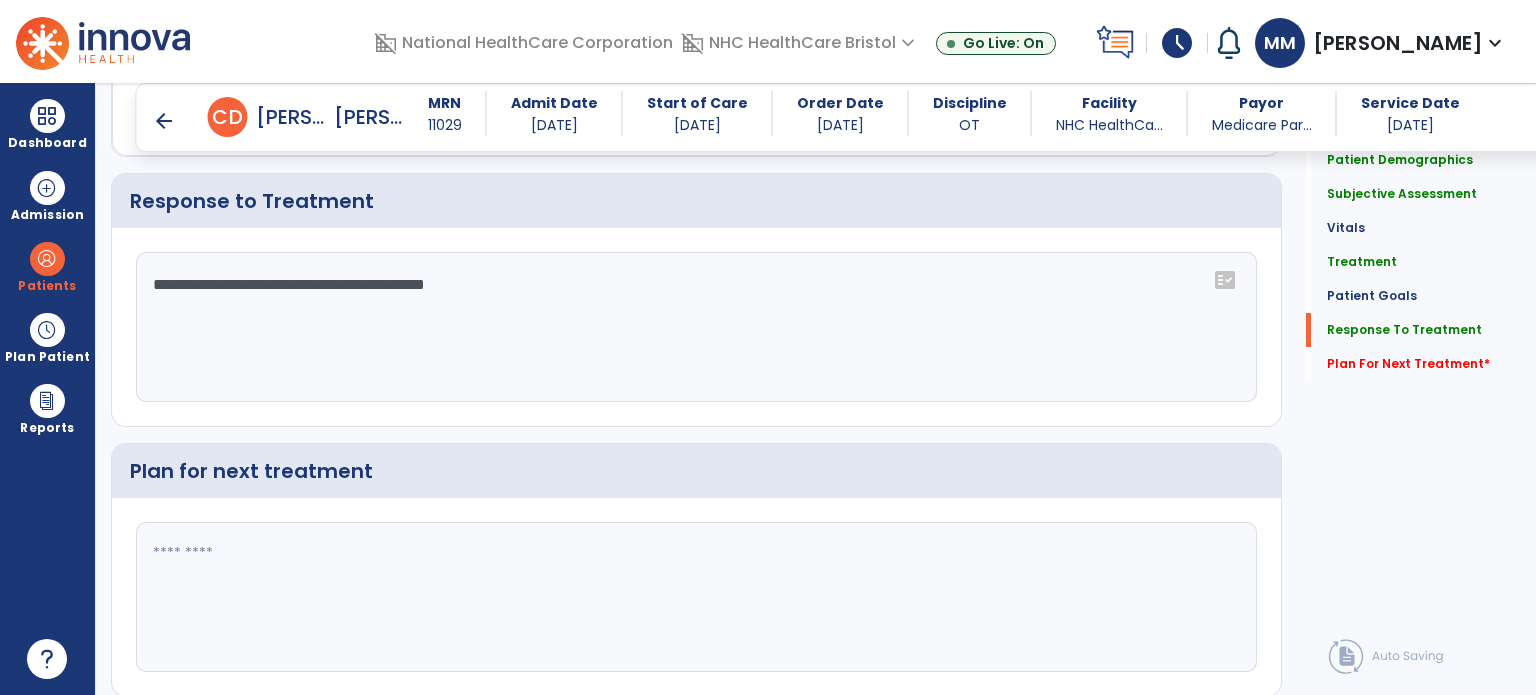 scroll, scrollTop: 2530, scrollLeft: 0, axis: vertical 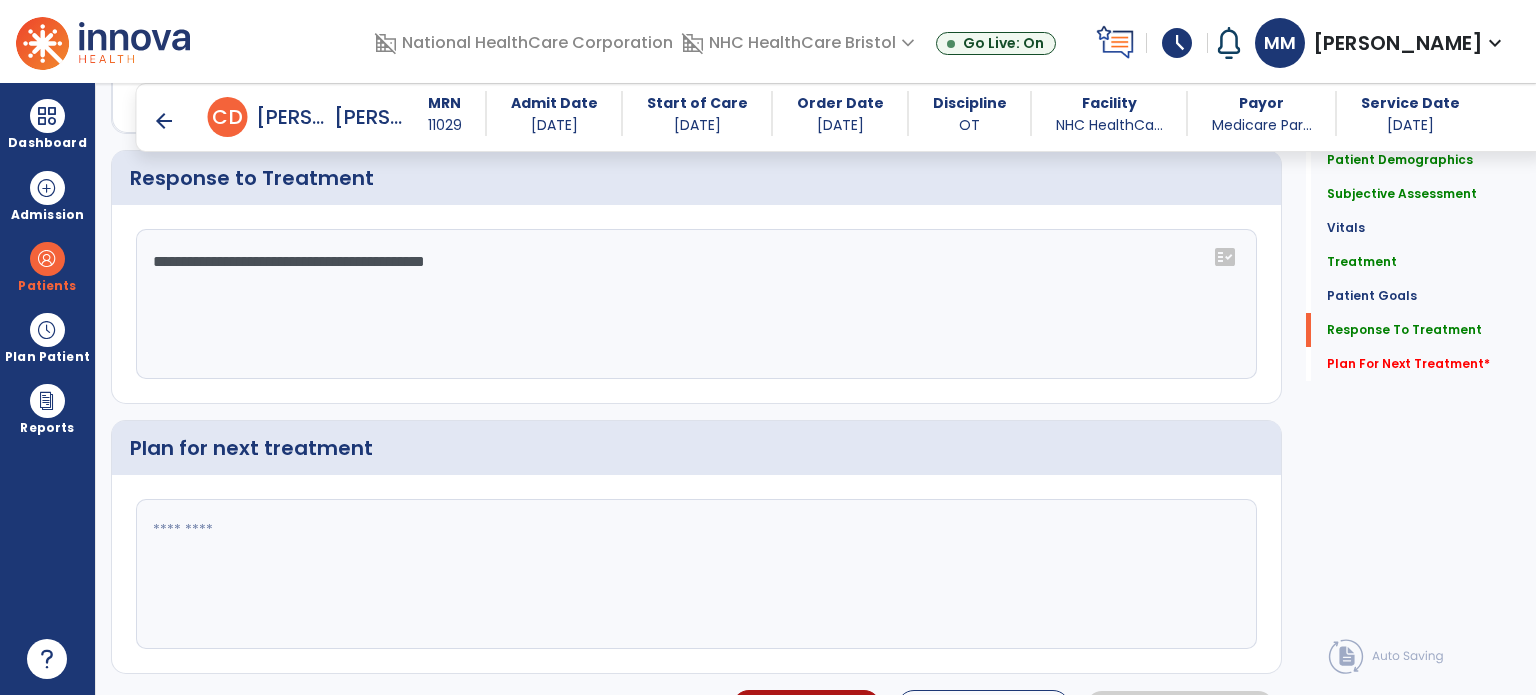 type on "**********" 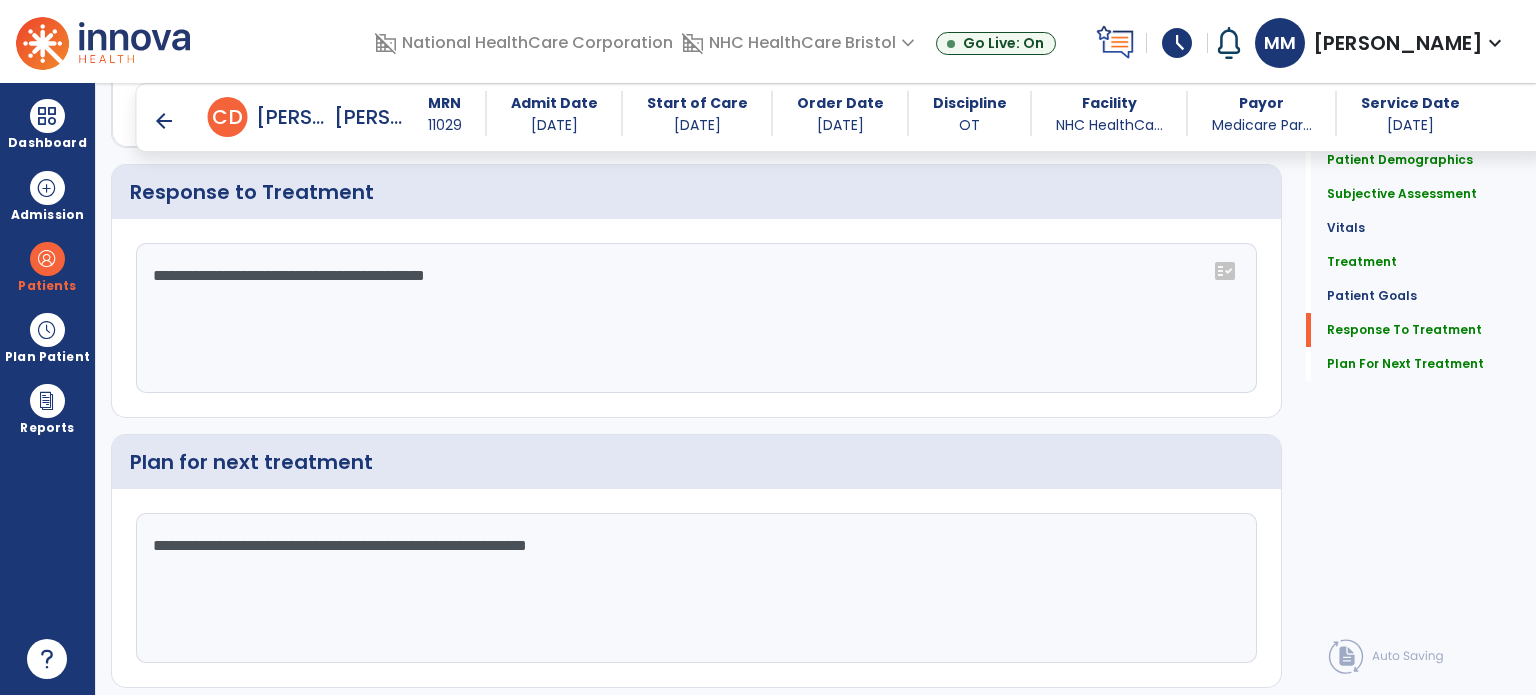 scroll, scrollTop: 2568, scrollLeft: 0, axis: vertical 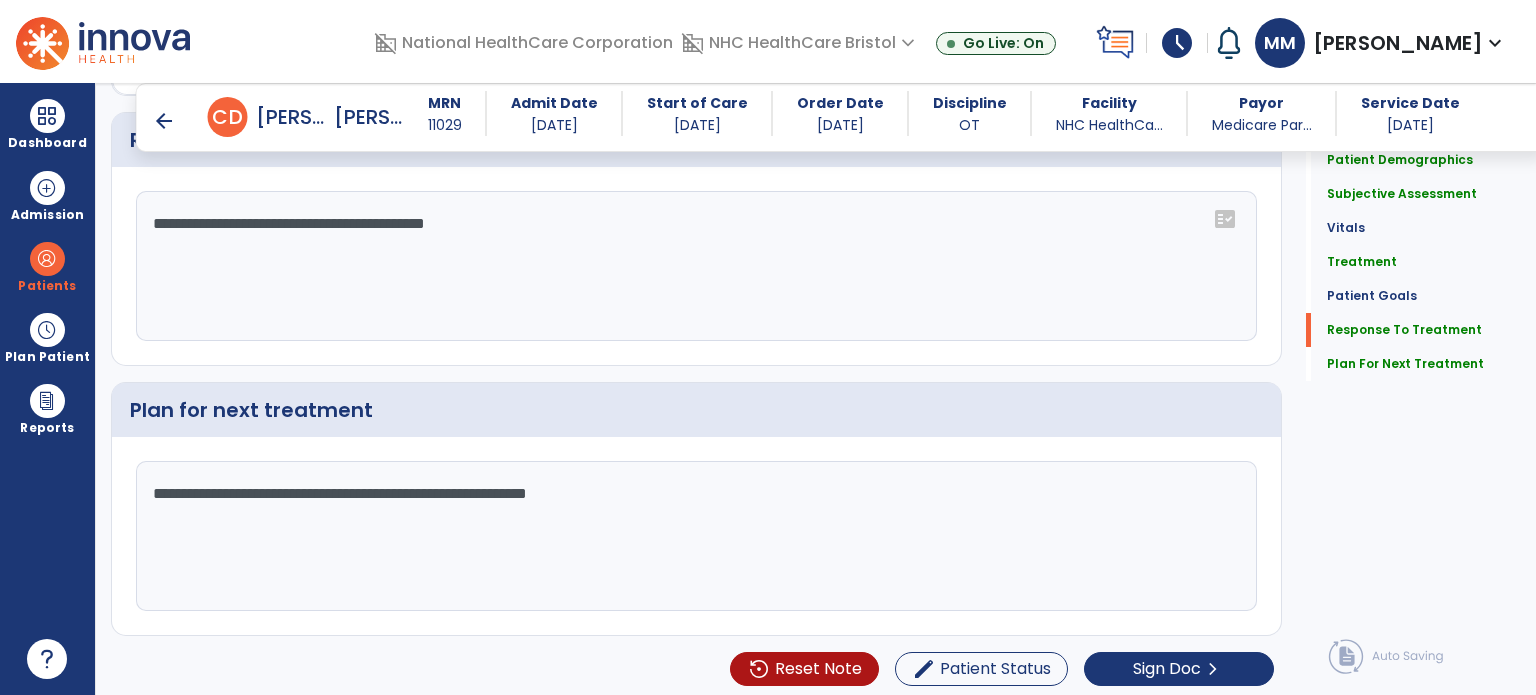 type on "**********" 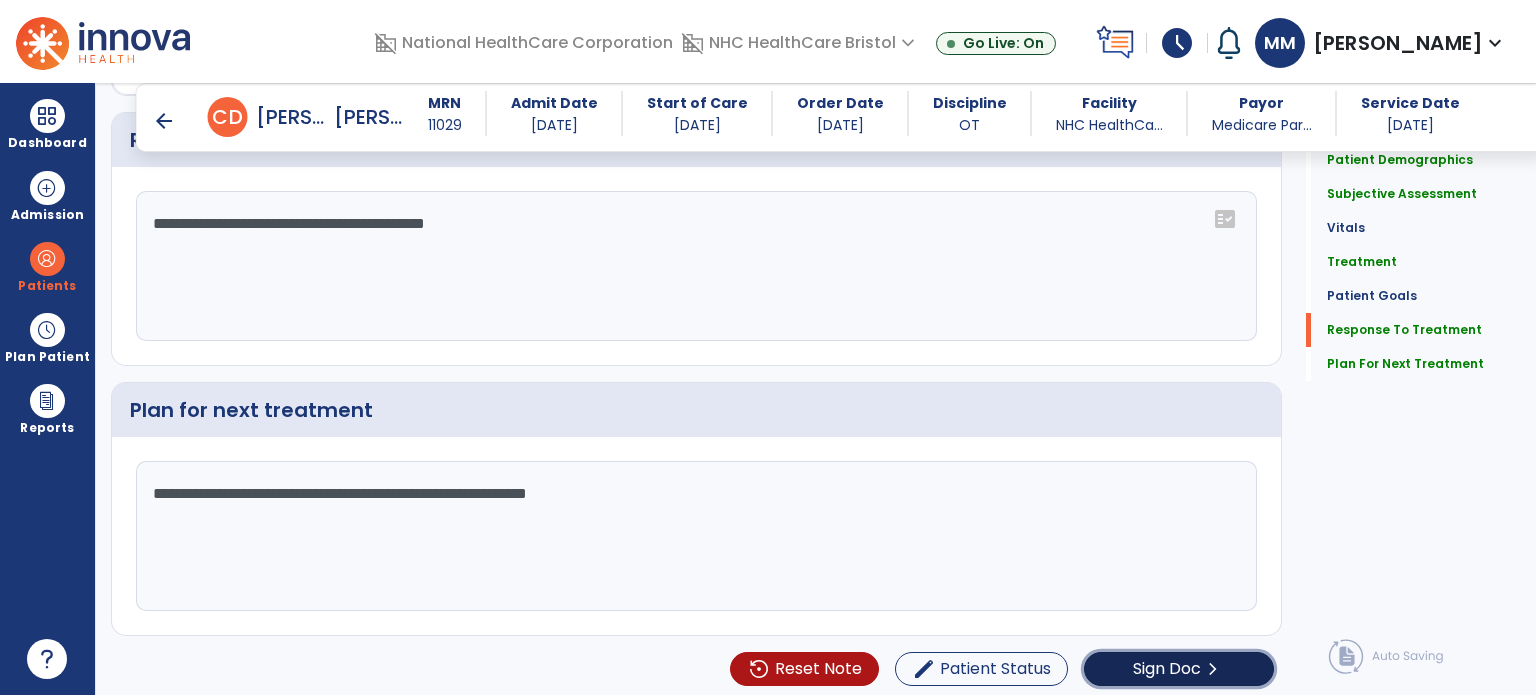 click on "Sign Doc" 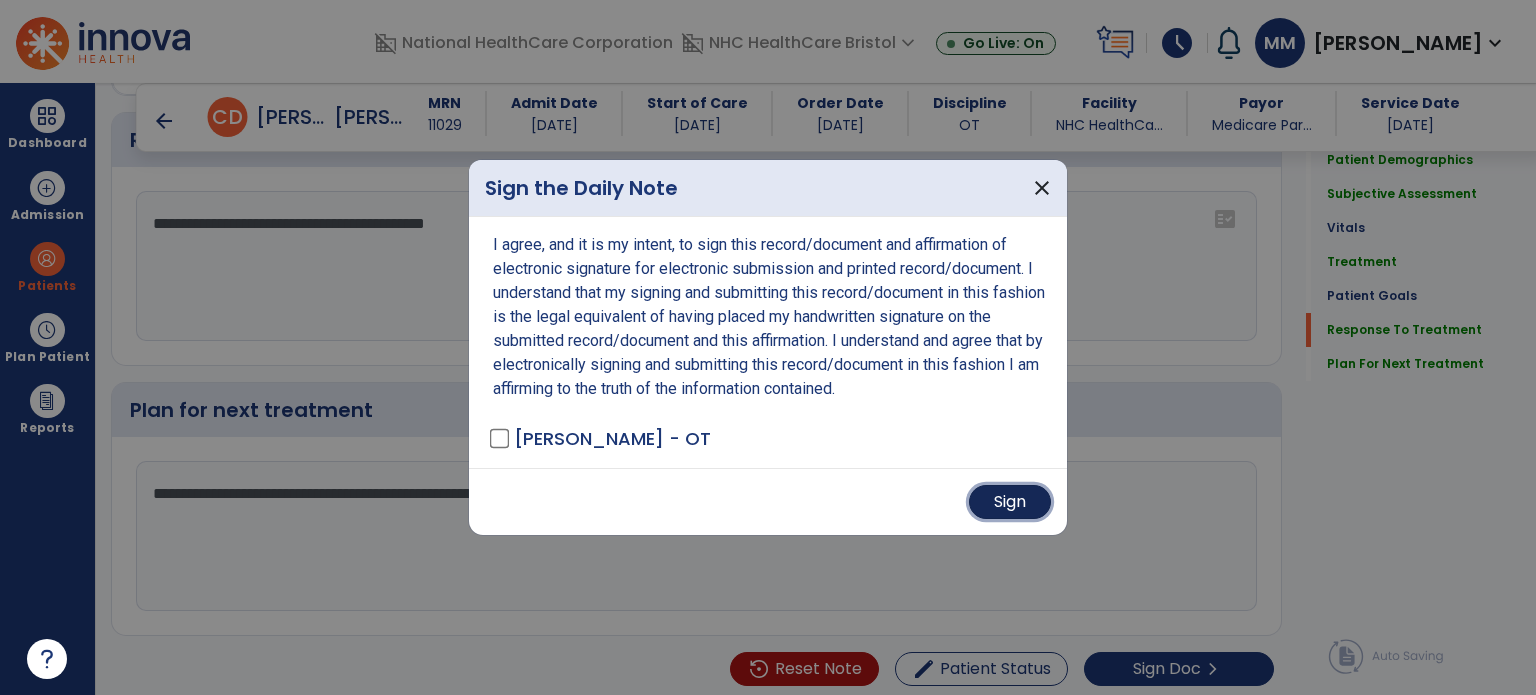 click on "Sign" at bounding box center (1010, 502) 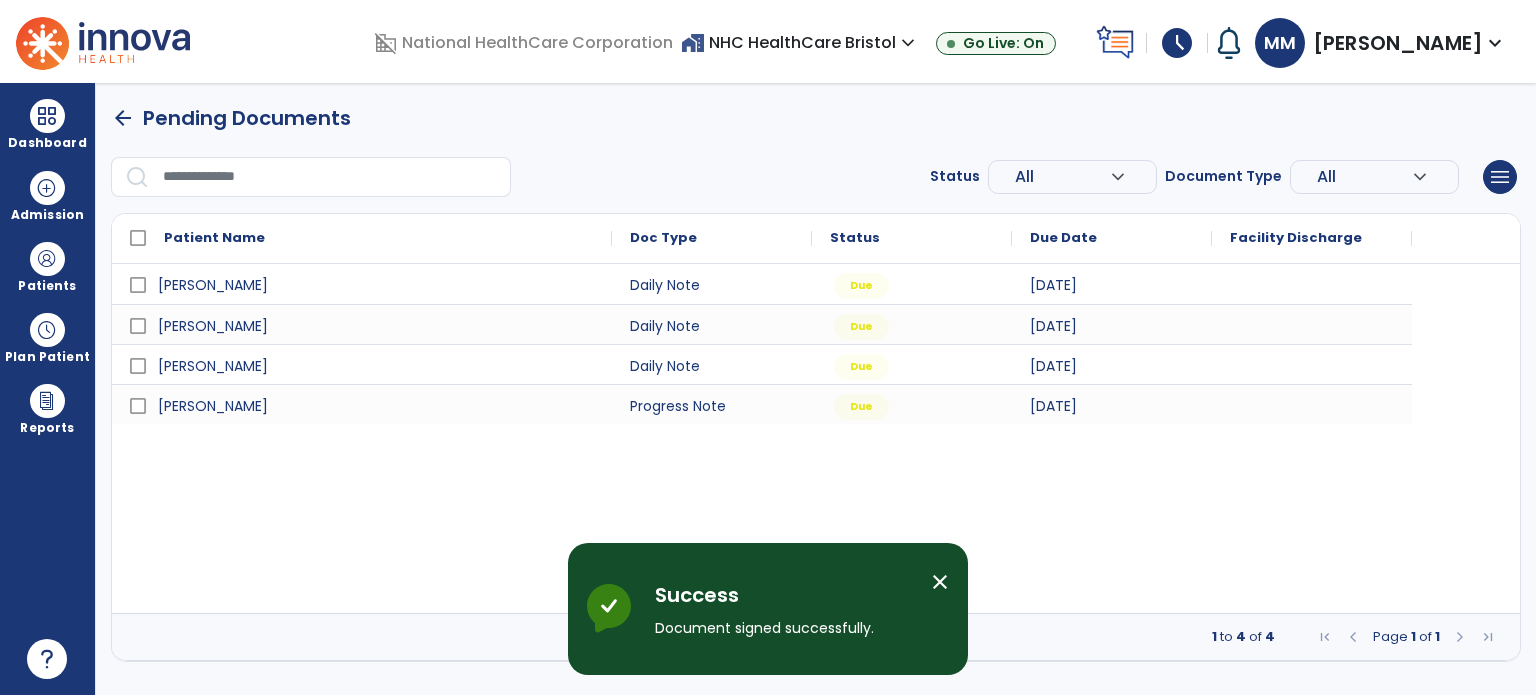 scroll, scrollTop: 0, scrollLeft: 0, axis: both 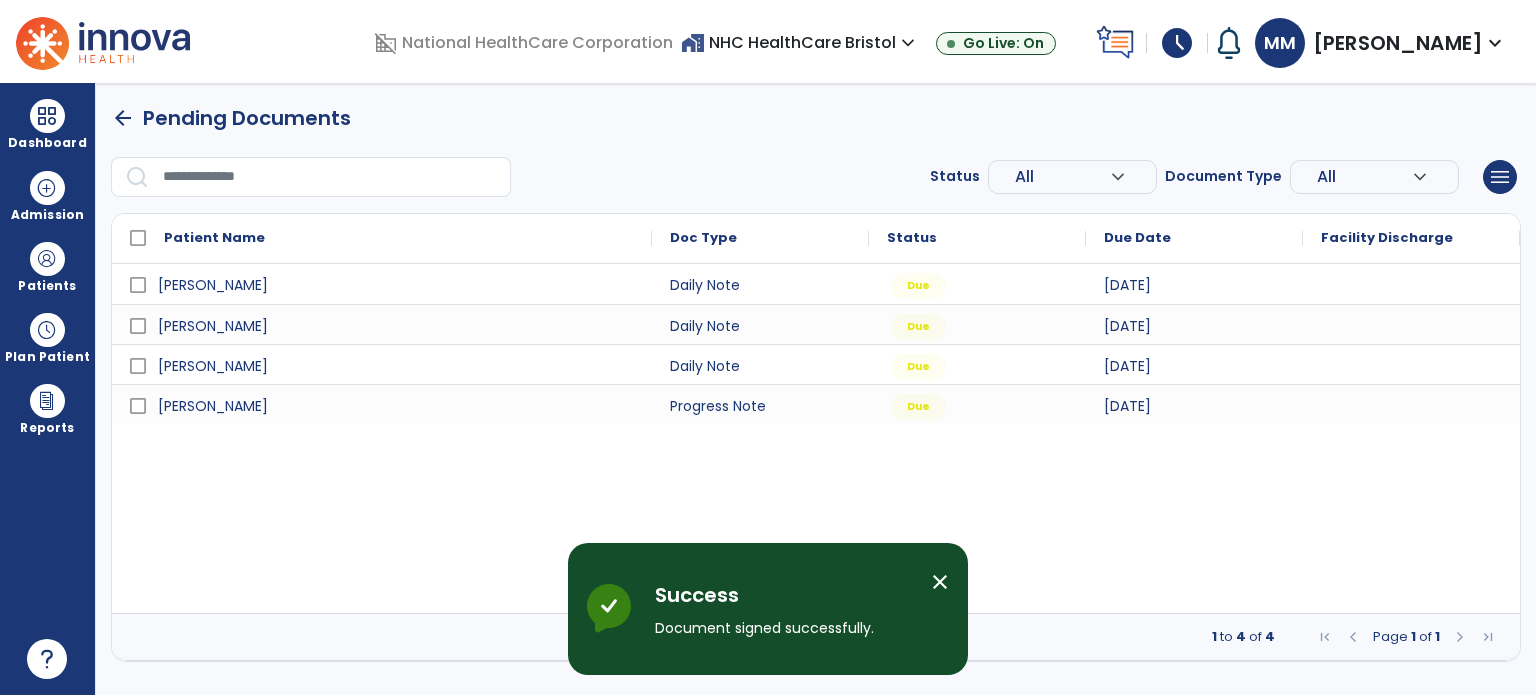 click on "schedule" at bounding box center (1177, 43) 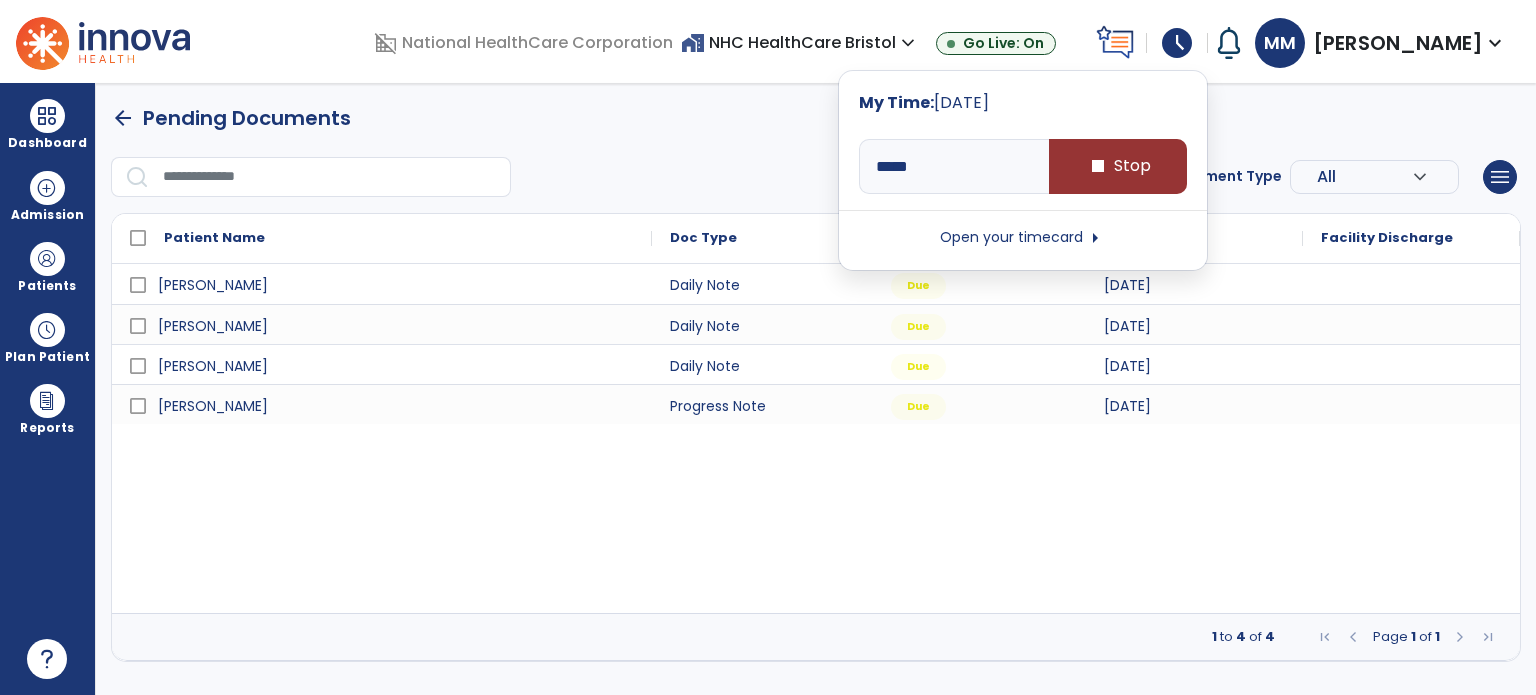 click on "stop  Stop" at bounding box center (1118, 166) 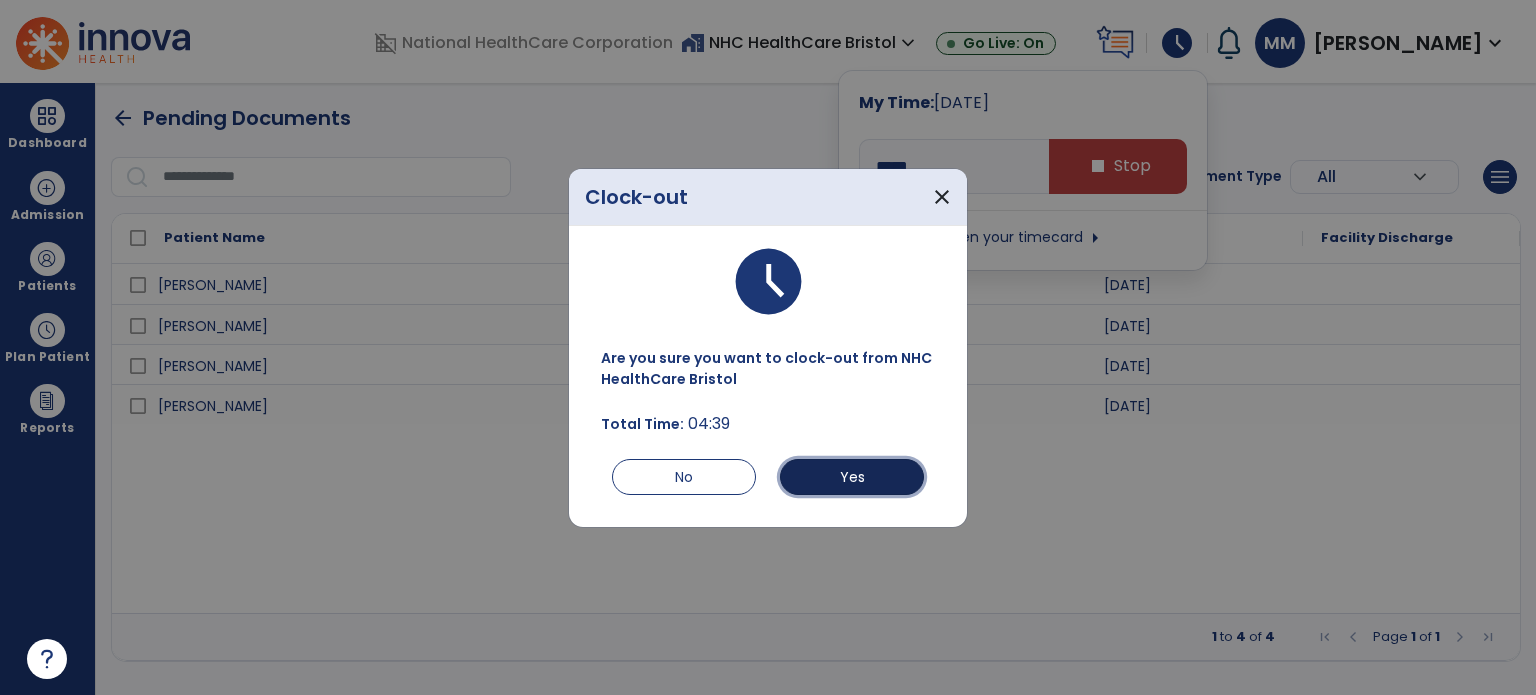 click on "Yes" at bounding box center [852, 477] 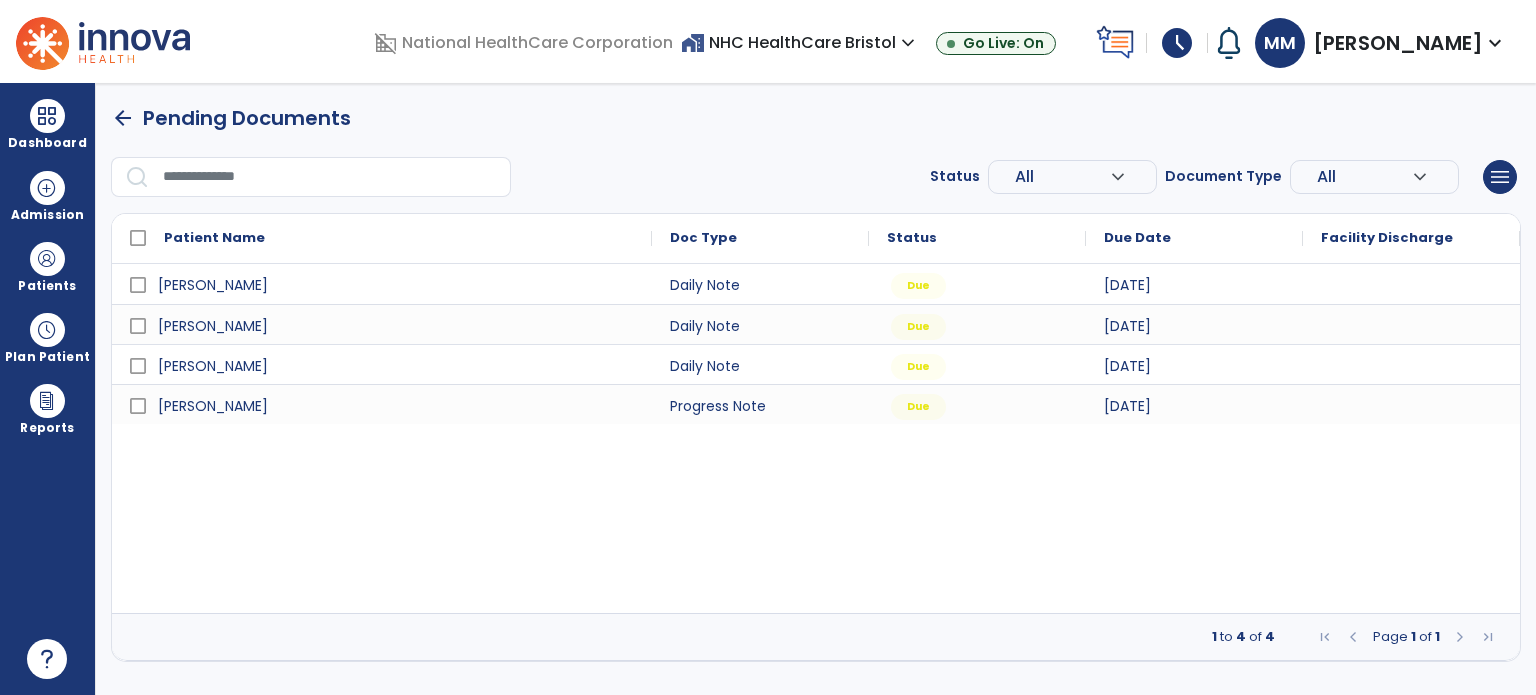 click at bounding box center [47, 116] 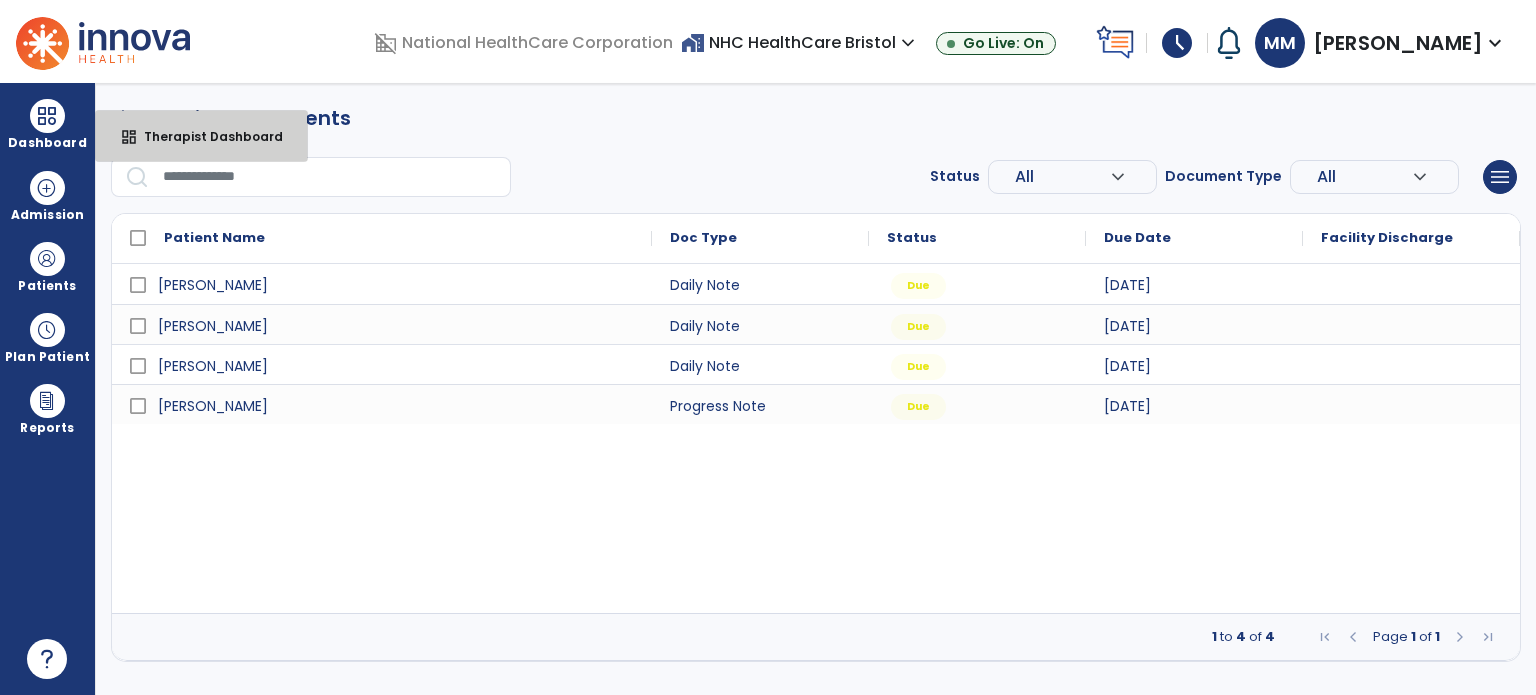 click on "Therapist Dashboard" at bounding box center [205, 136] 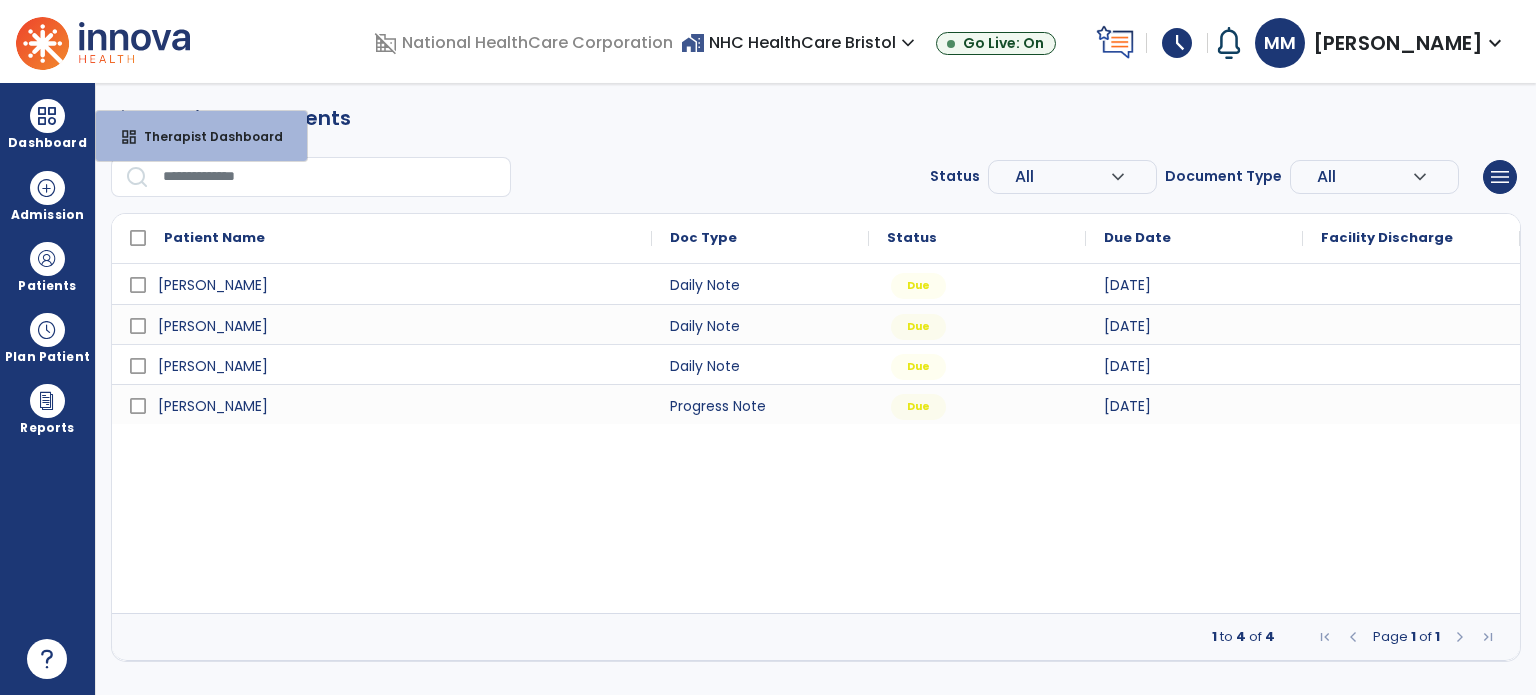 select on "****" 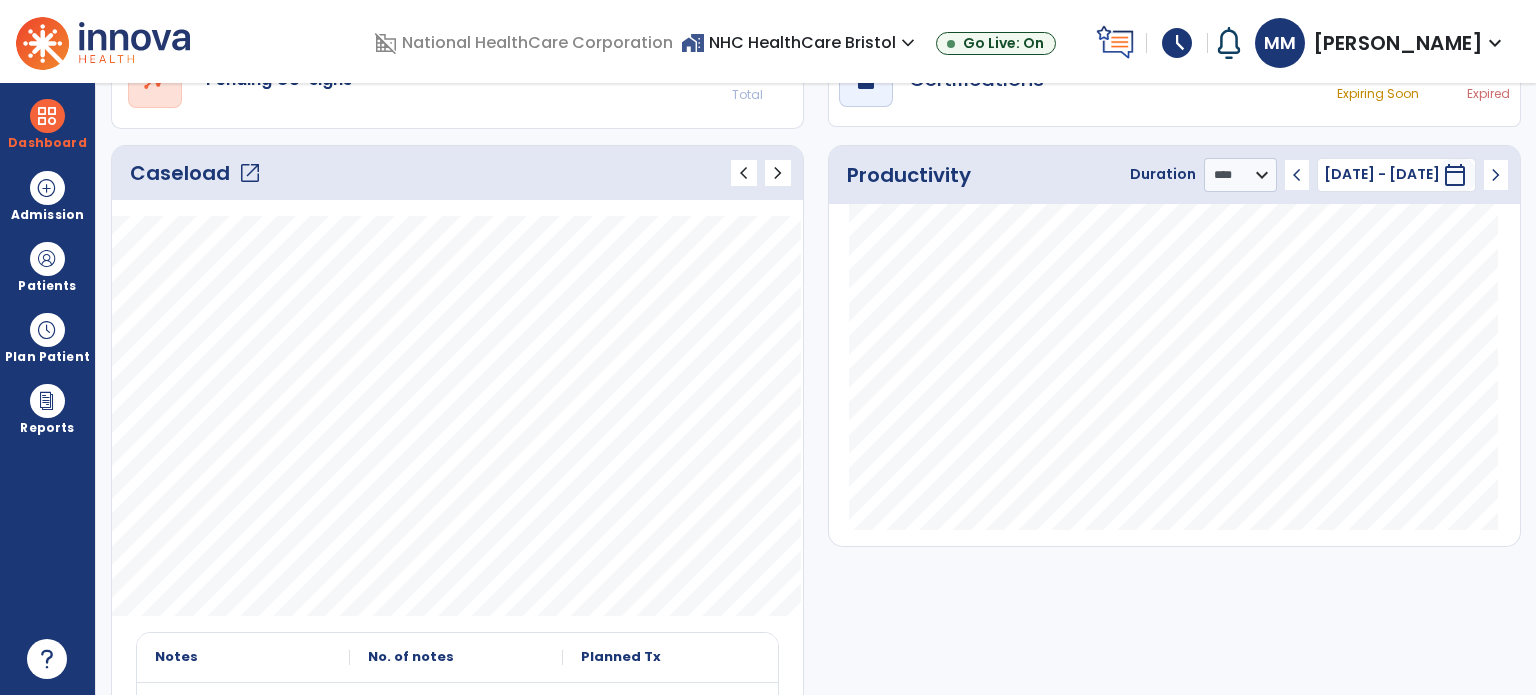 scroll, scrollTop: 0, scrollLeft: 0, axis: both 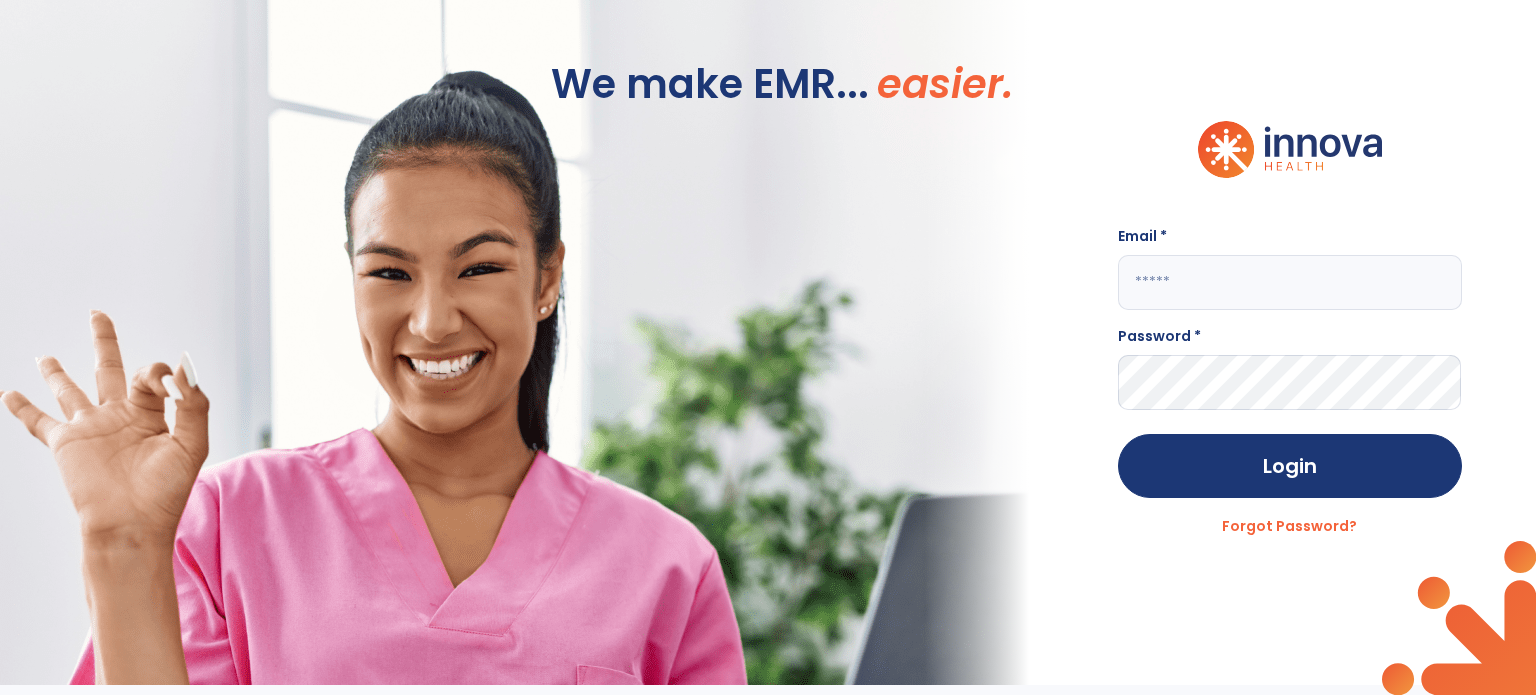 click 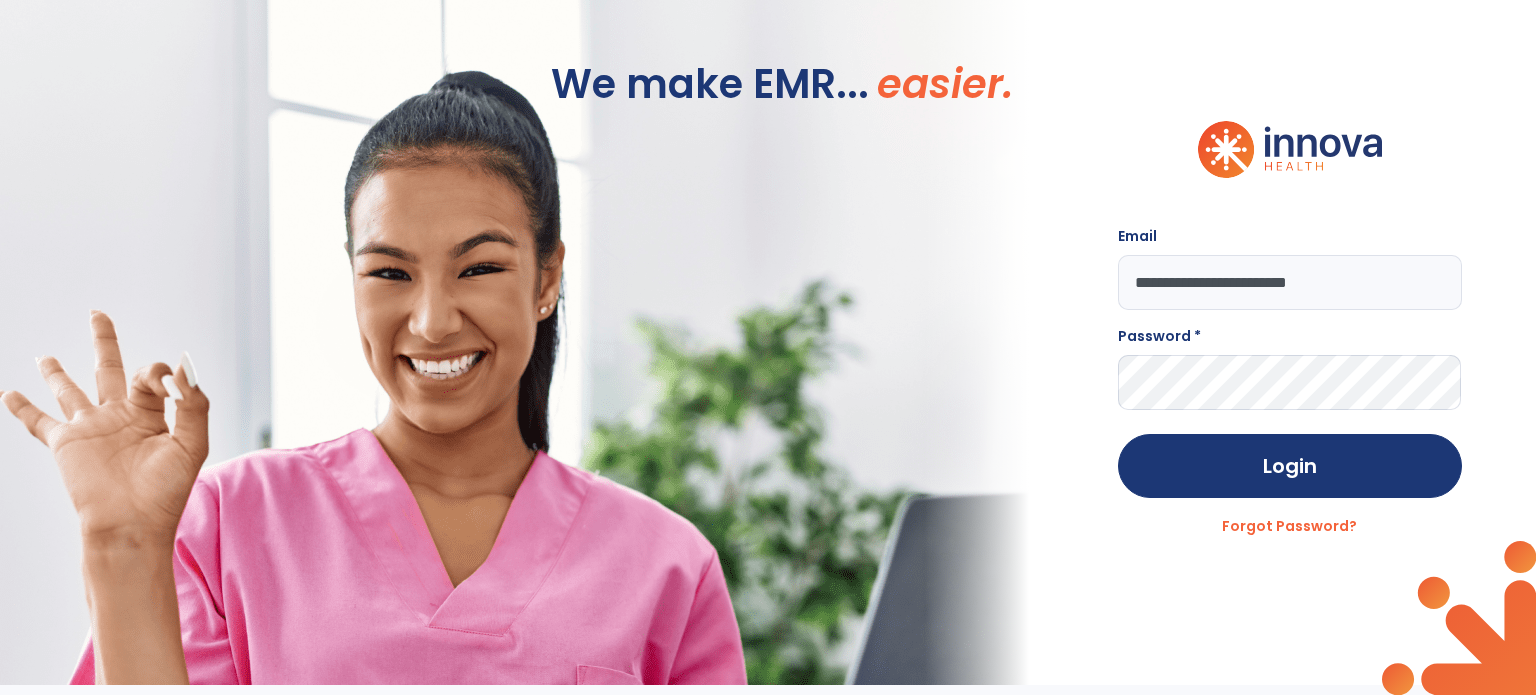 type on "**********" 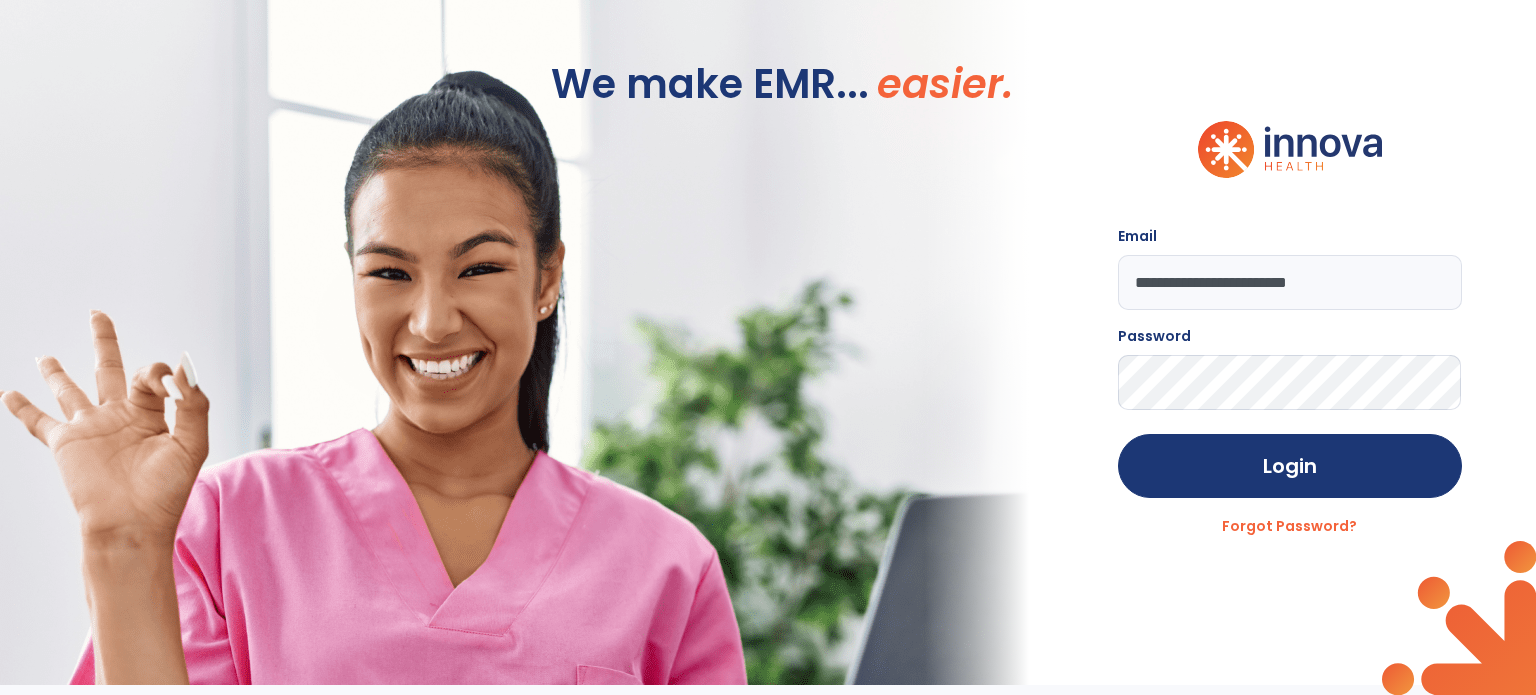 click on "Login" 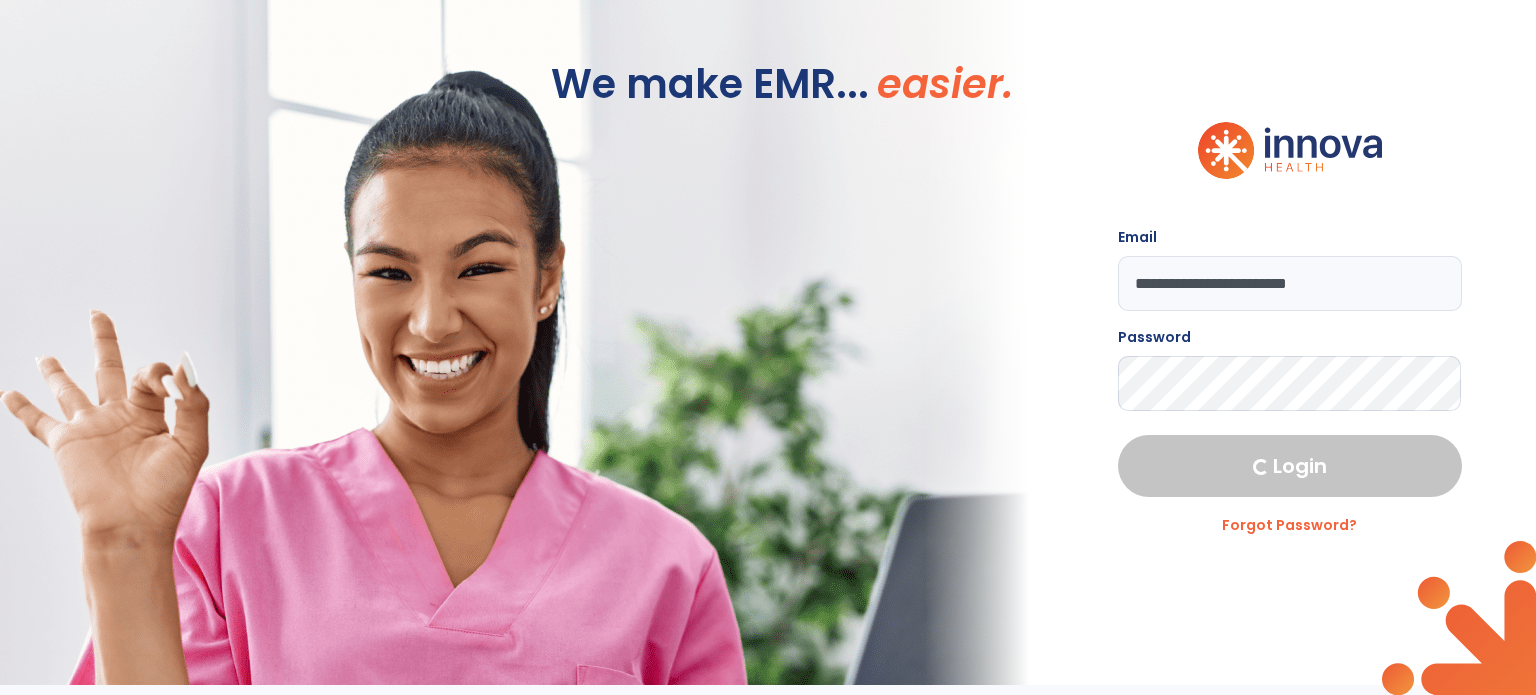 select on "****" 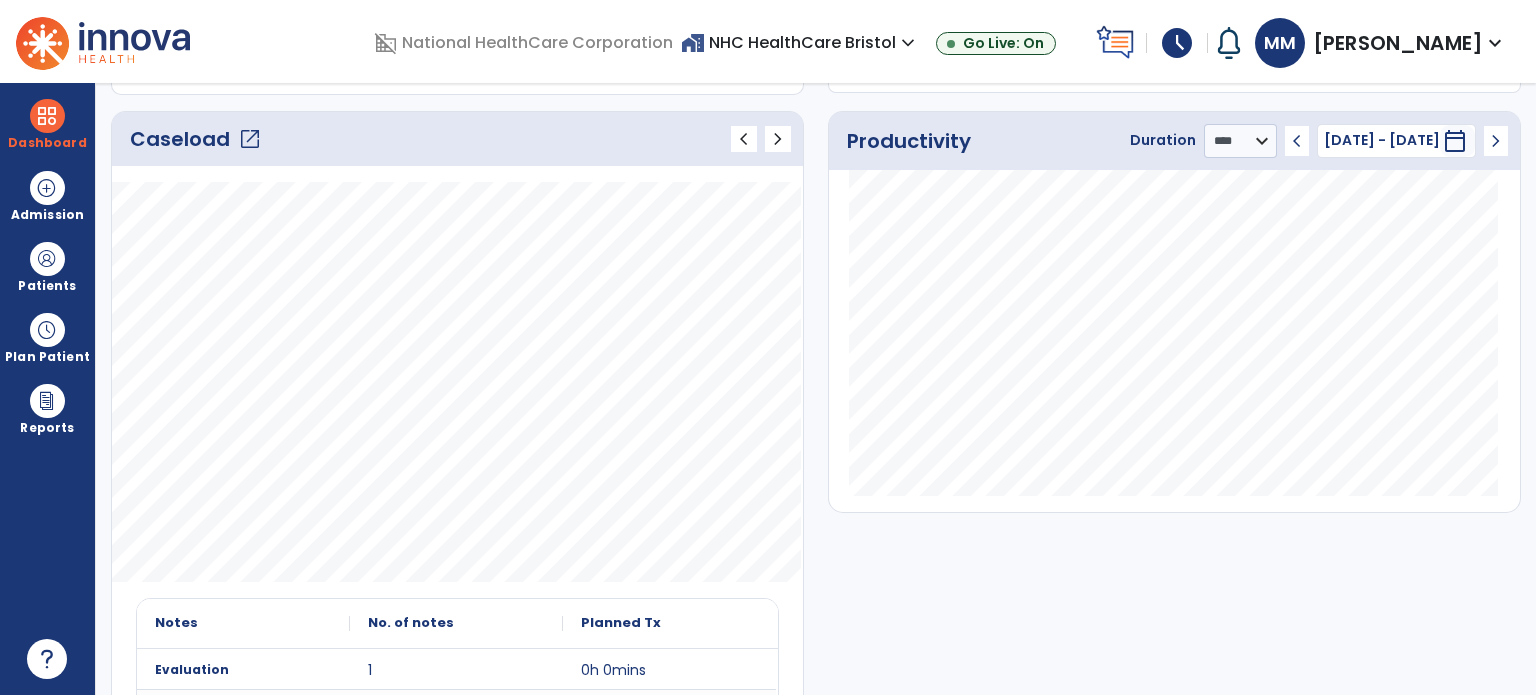 scroll, scrollTop: 252, scrollLeft: 0, axis: vertical 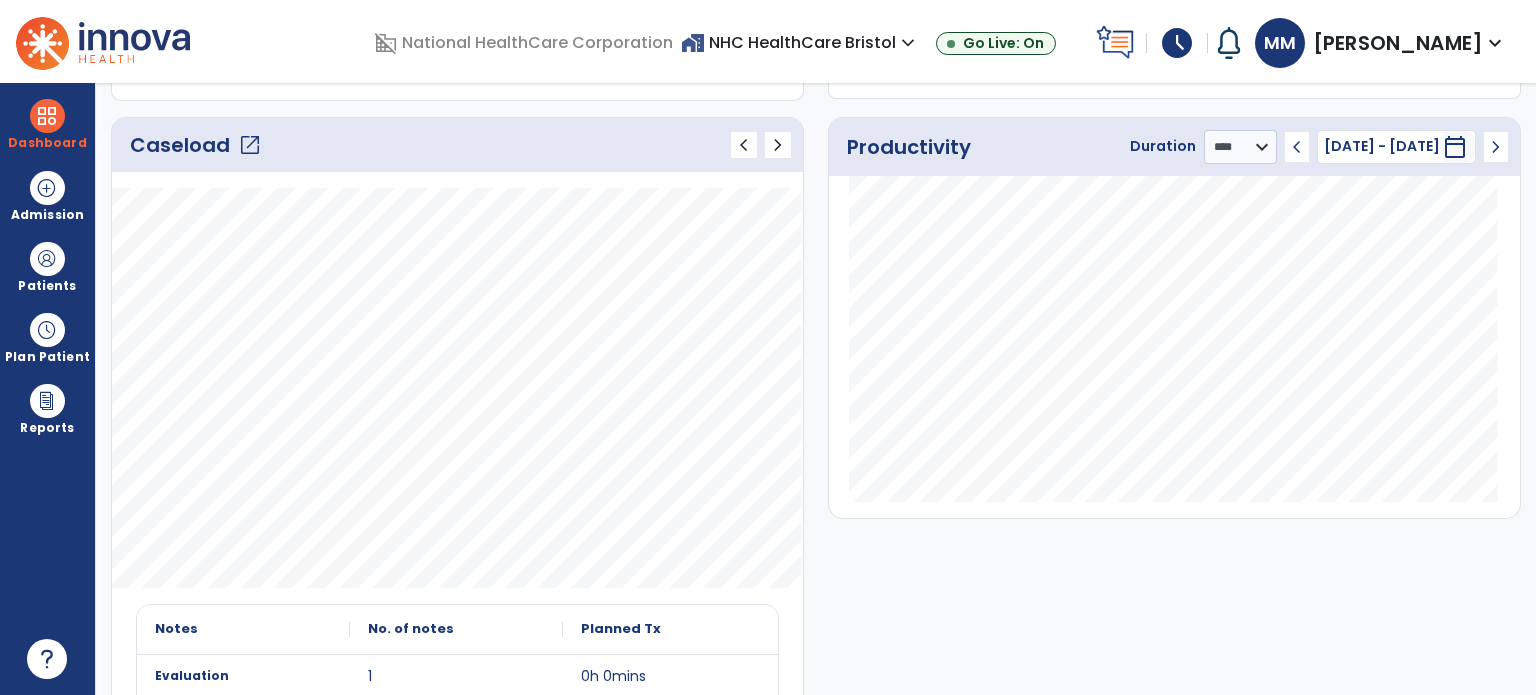 click on "open_in_new" 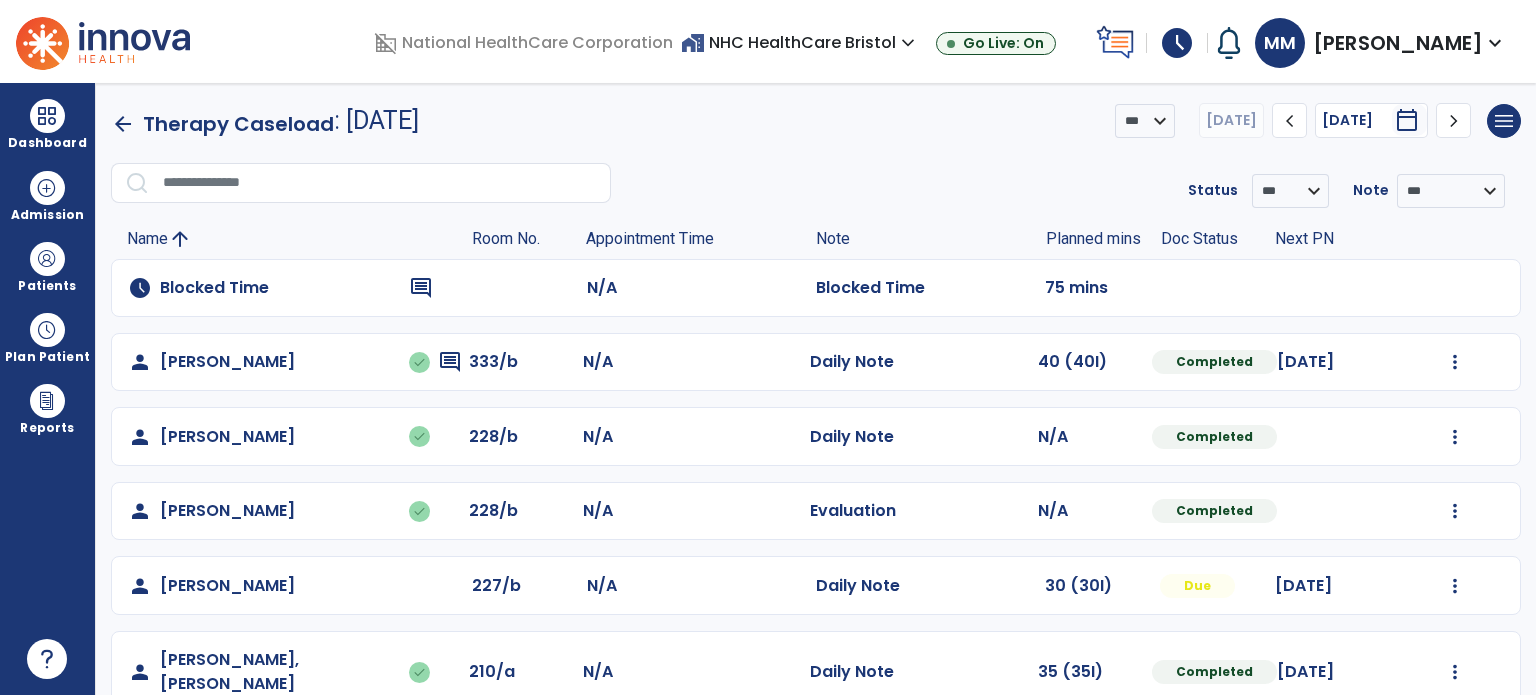 click on "chevron_right" 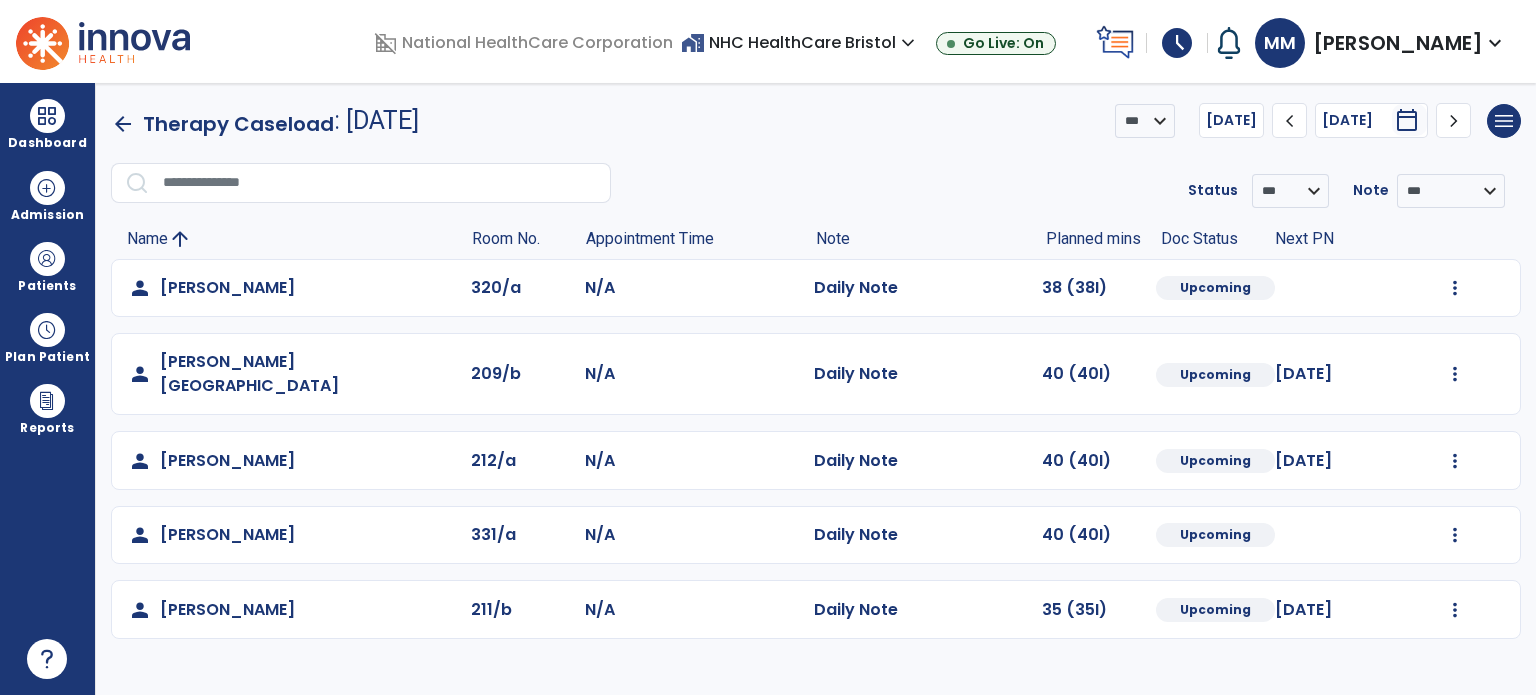 click on "chevron_left" 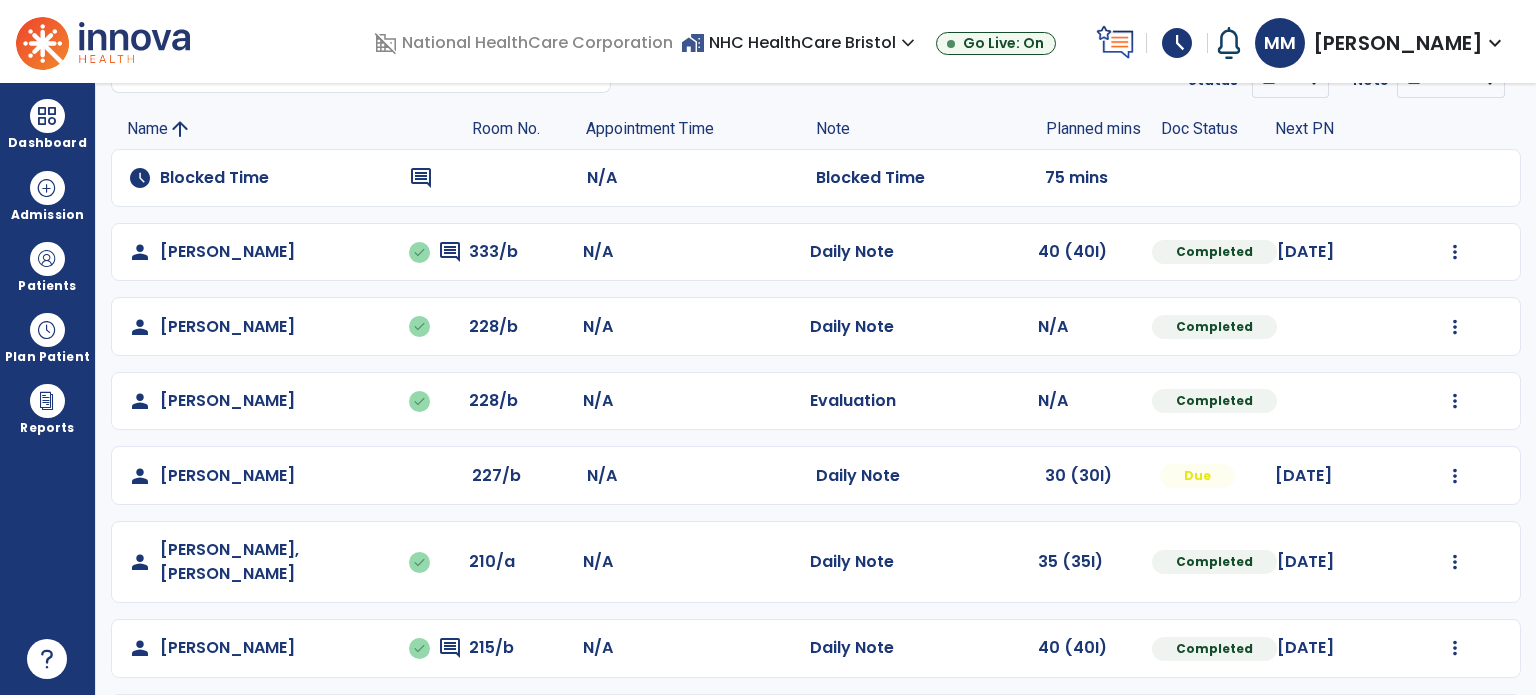 scroll, scrollTop: 0, scrollLeft: 0, axis: both 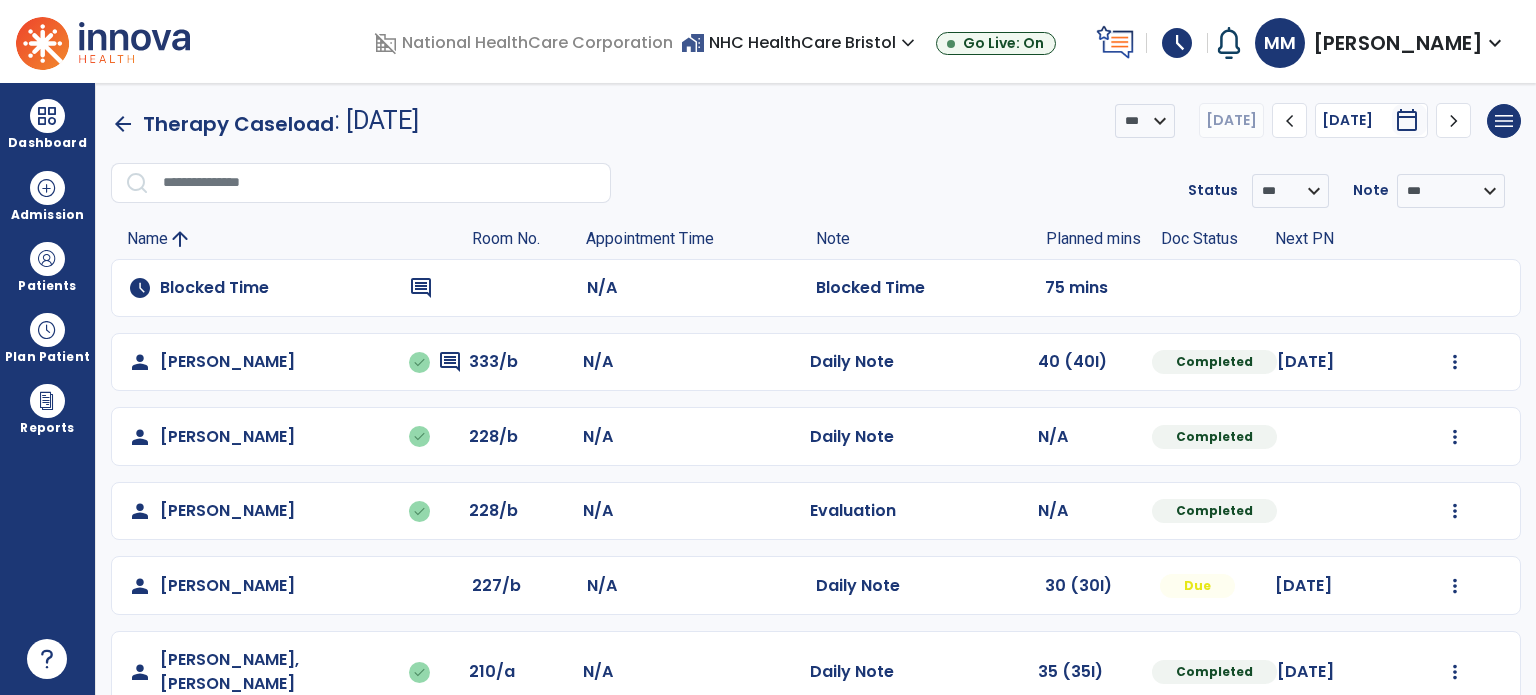 click at bounding box center [47, 116] 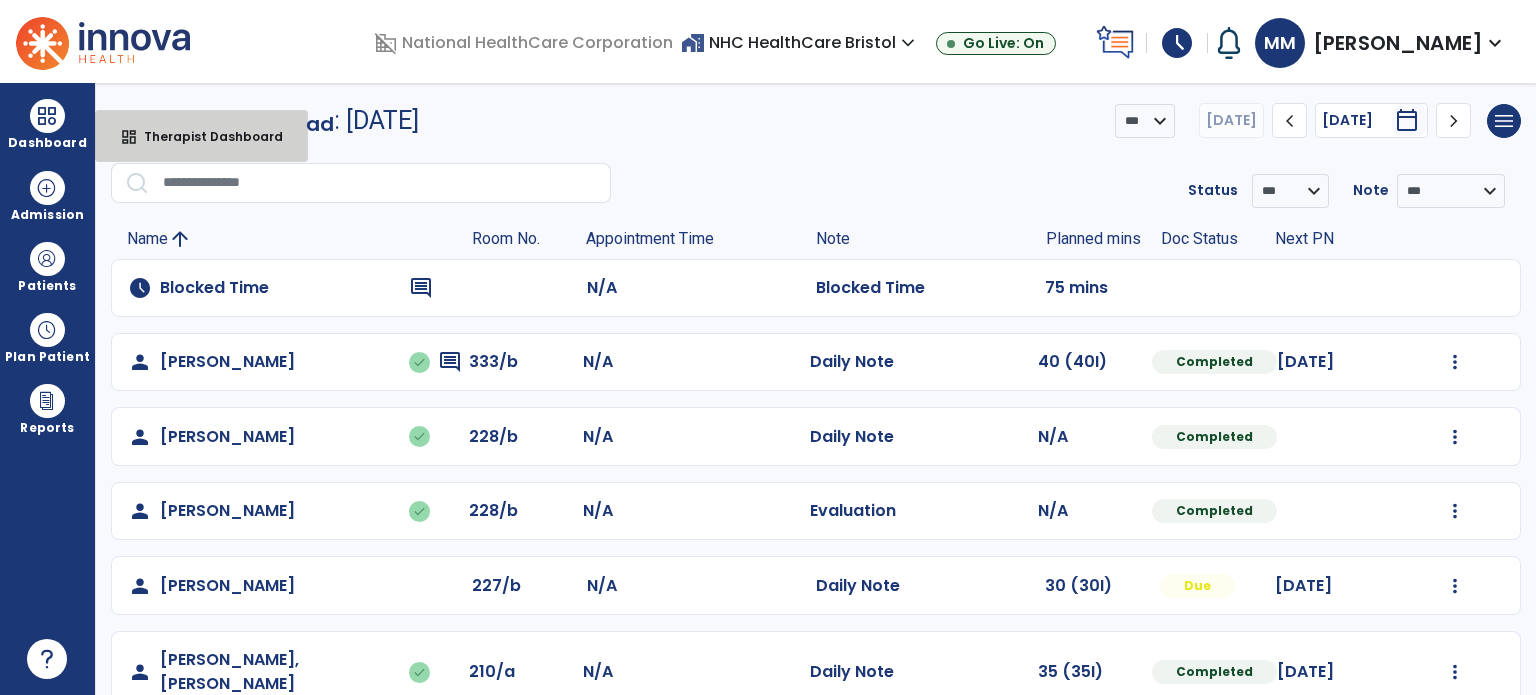 click on "dashboard  Therapist Dashboard" at bounding box center (201, 136) 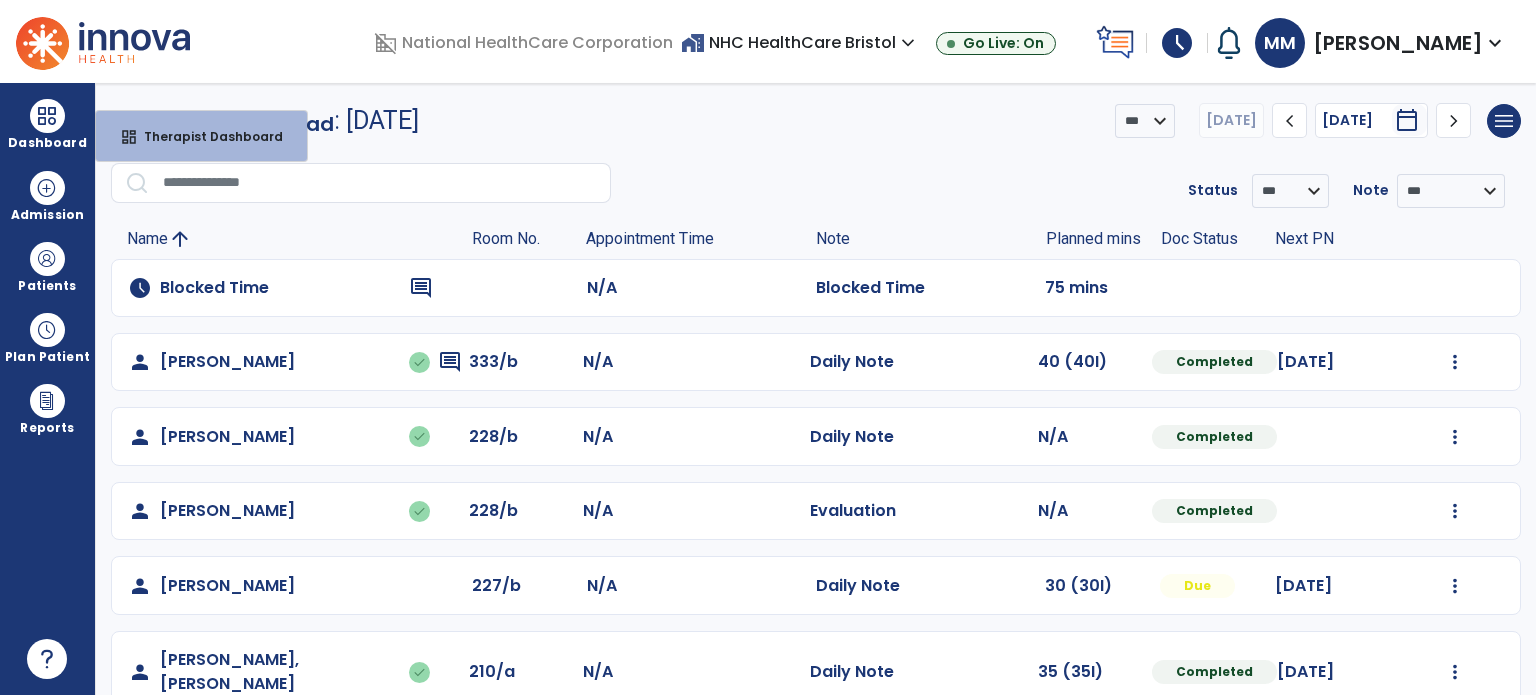 select on "****" 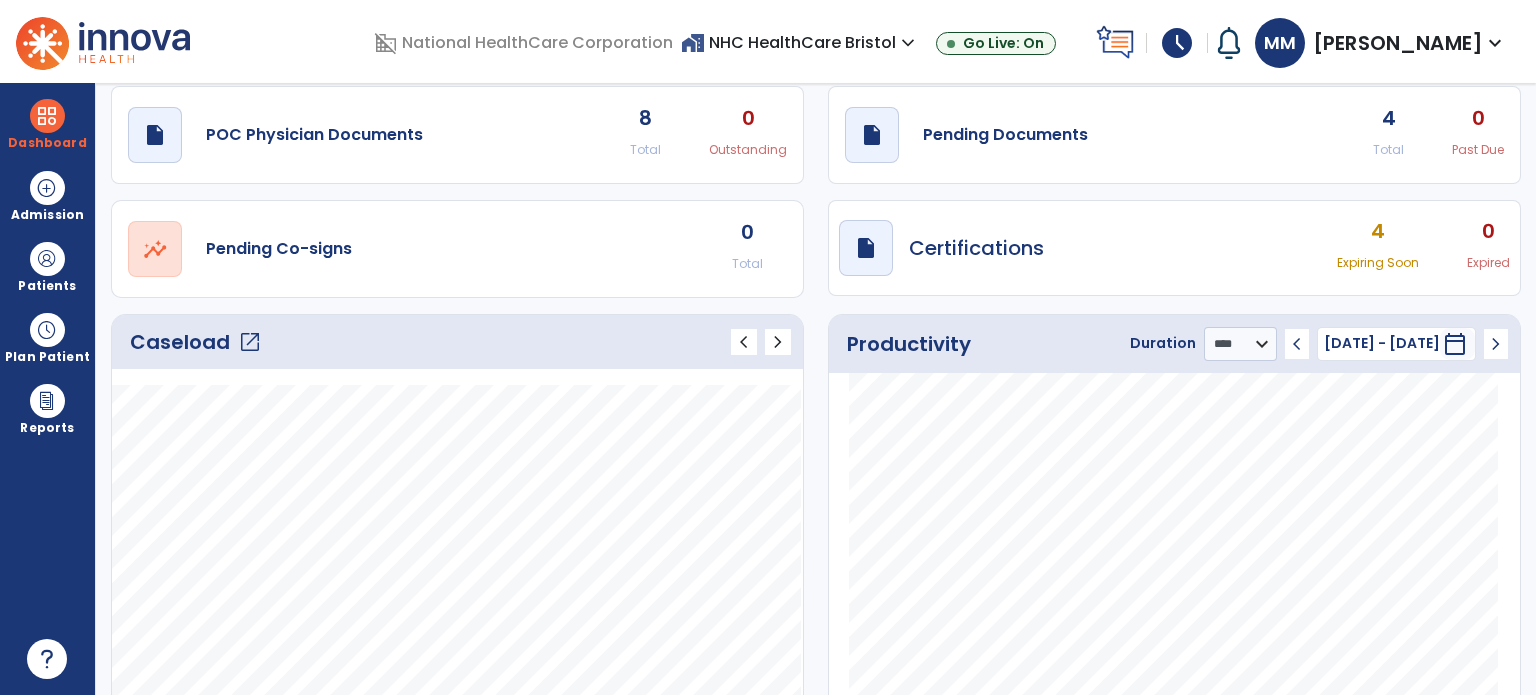 scroll, scrollTop: 40, scrollLeft: 0, axis: vertical 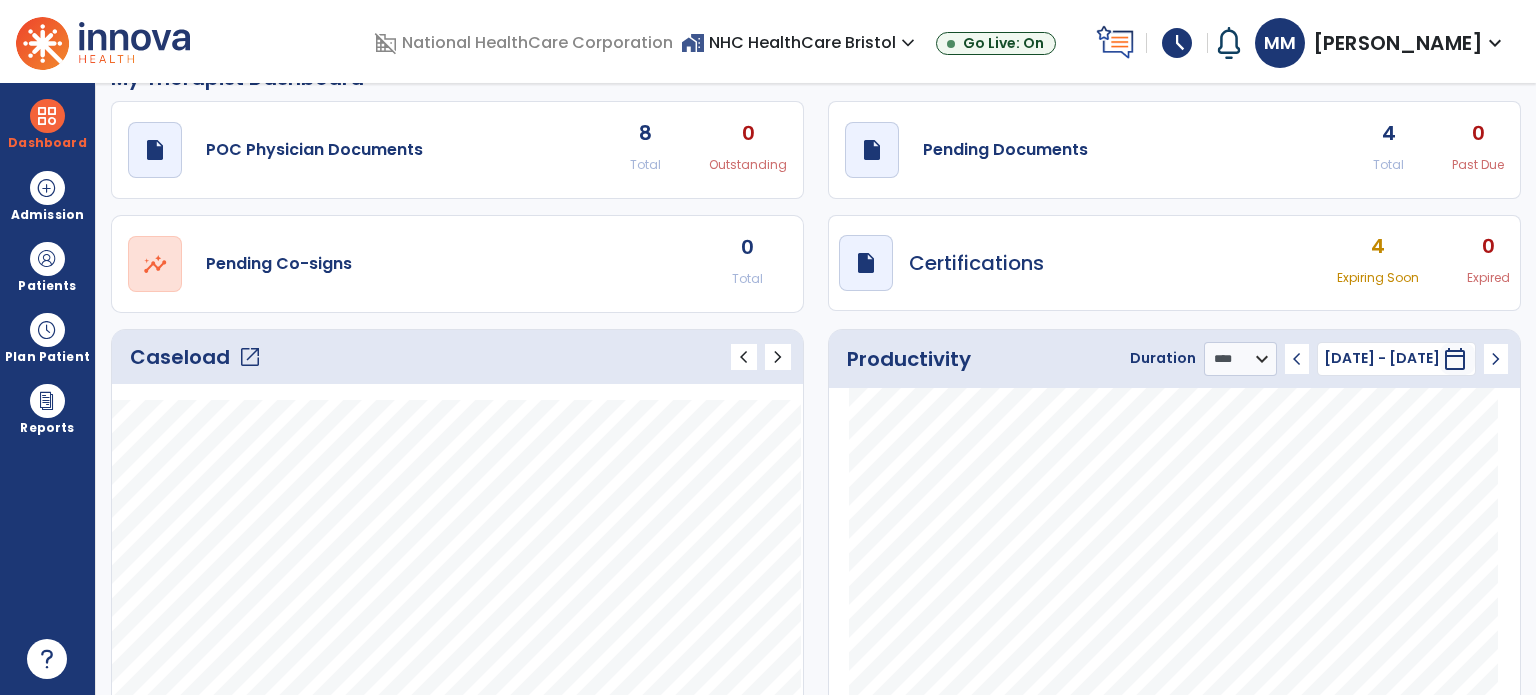 click on "POC Physician Documents" 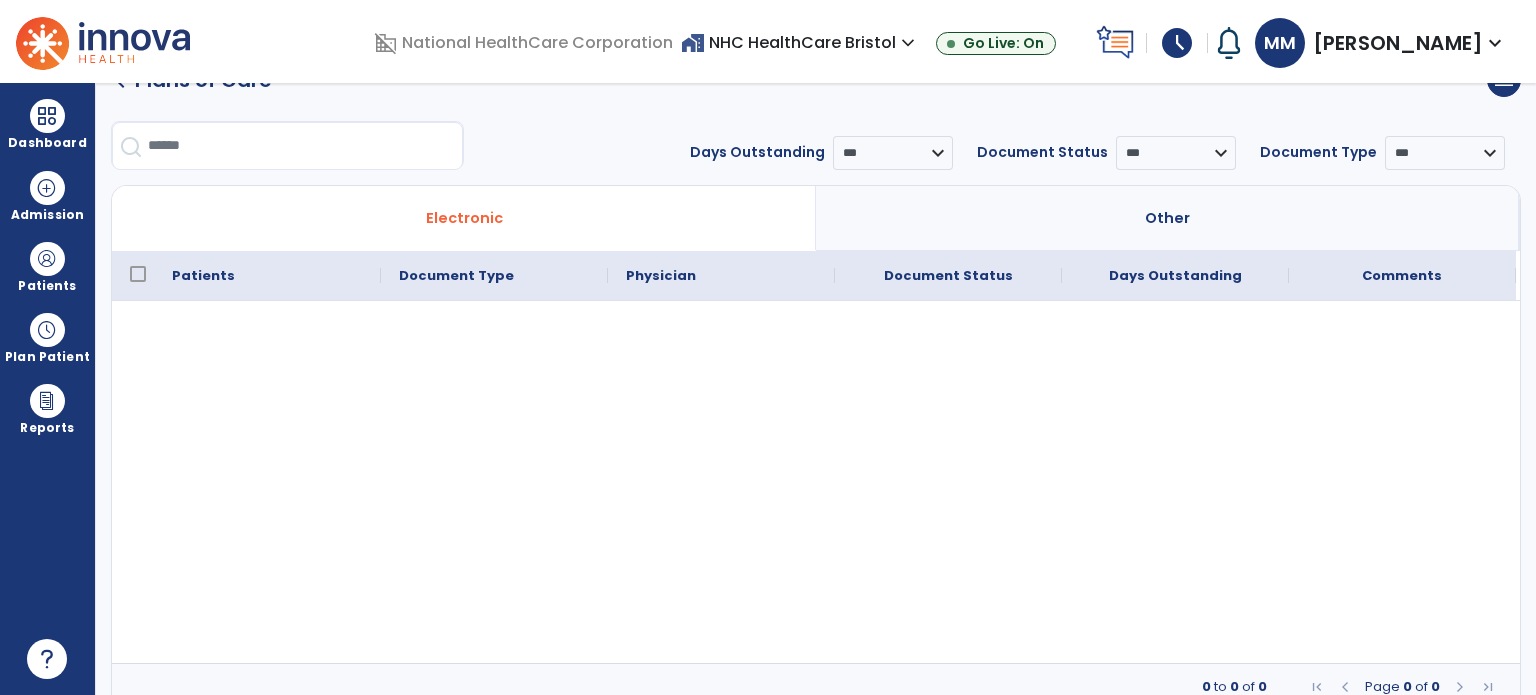 click on "Other" at bounding box center [1168, 218] 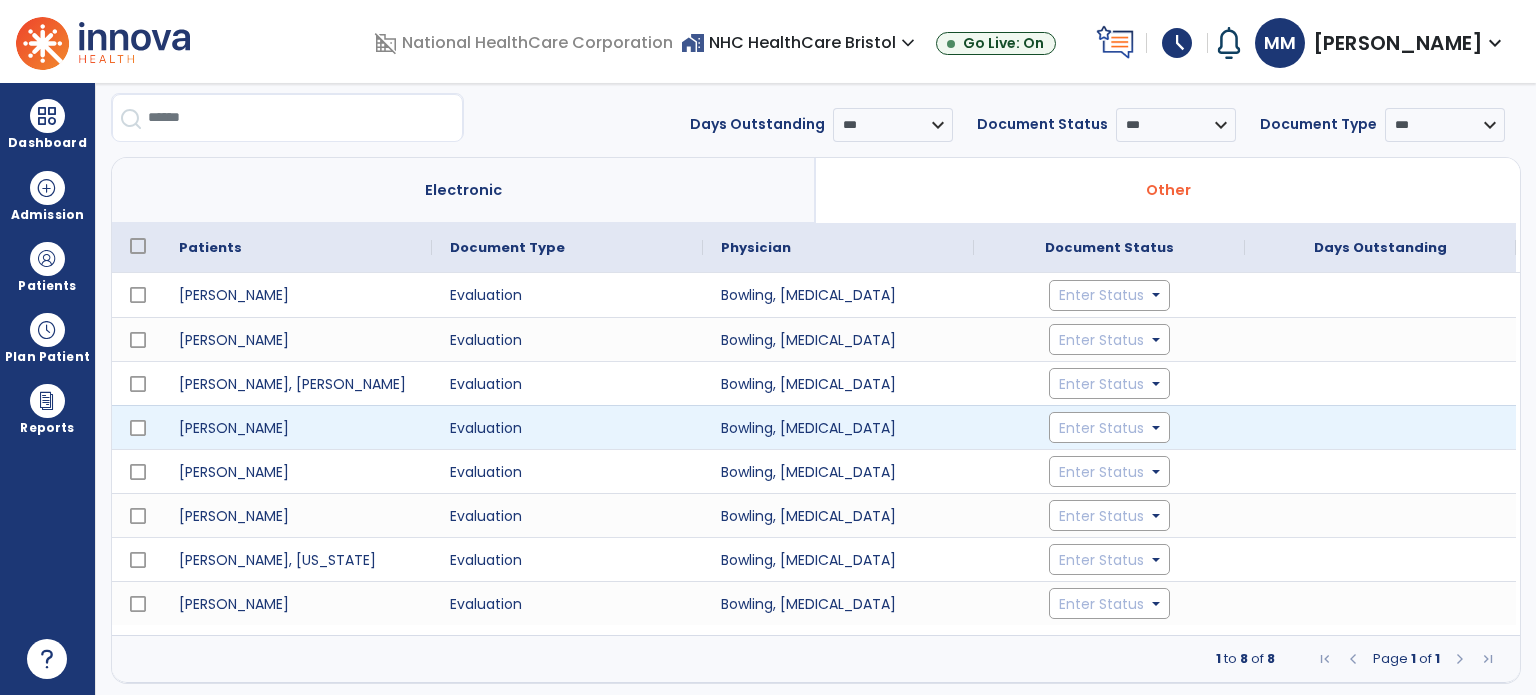 scroll, scrollTop: 72, scrollLeft: 0, axis: vertical 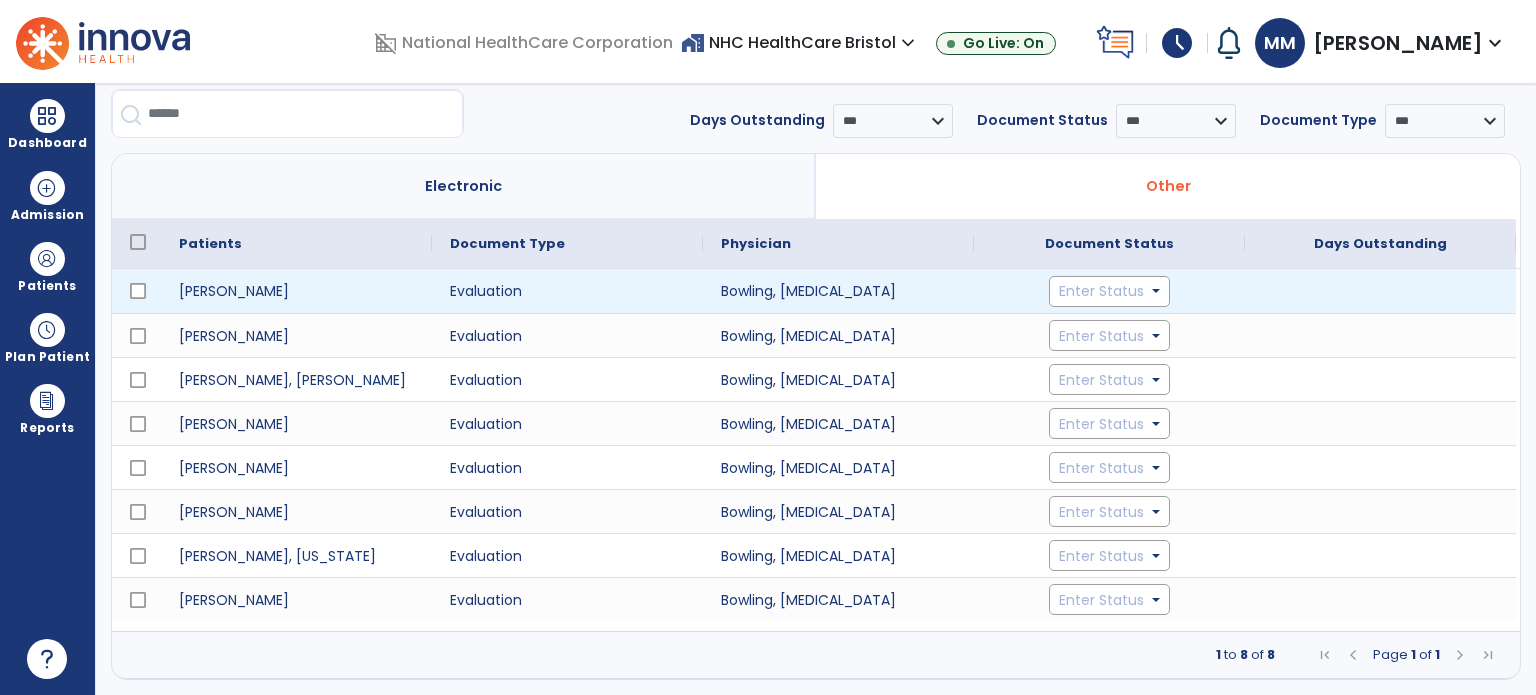 click on "Enter Status" 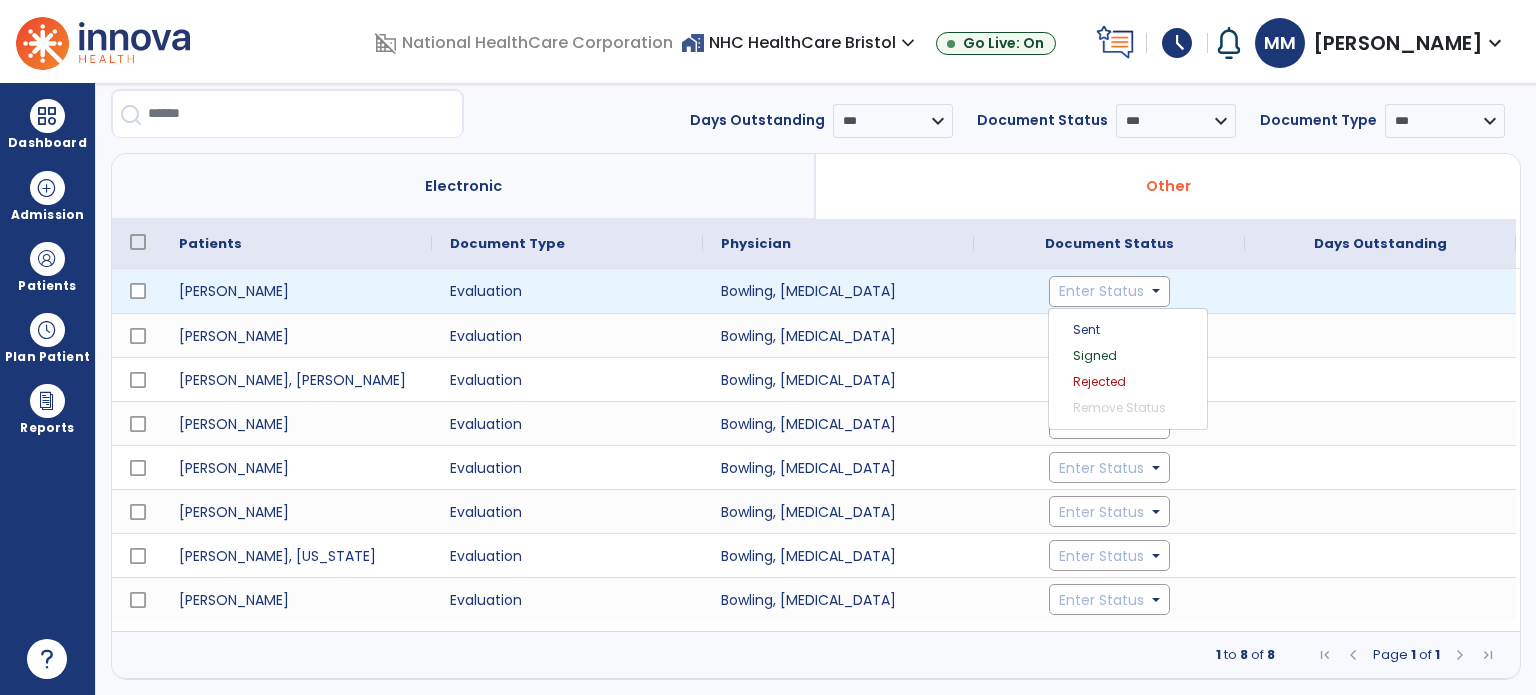 click on "Enter Status" 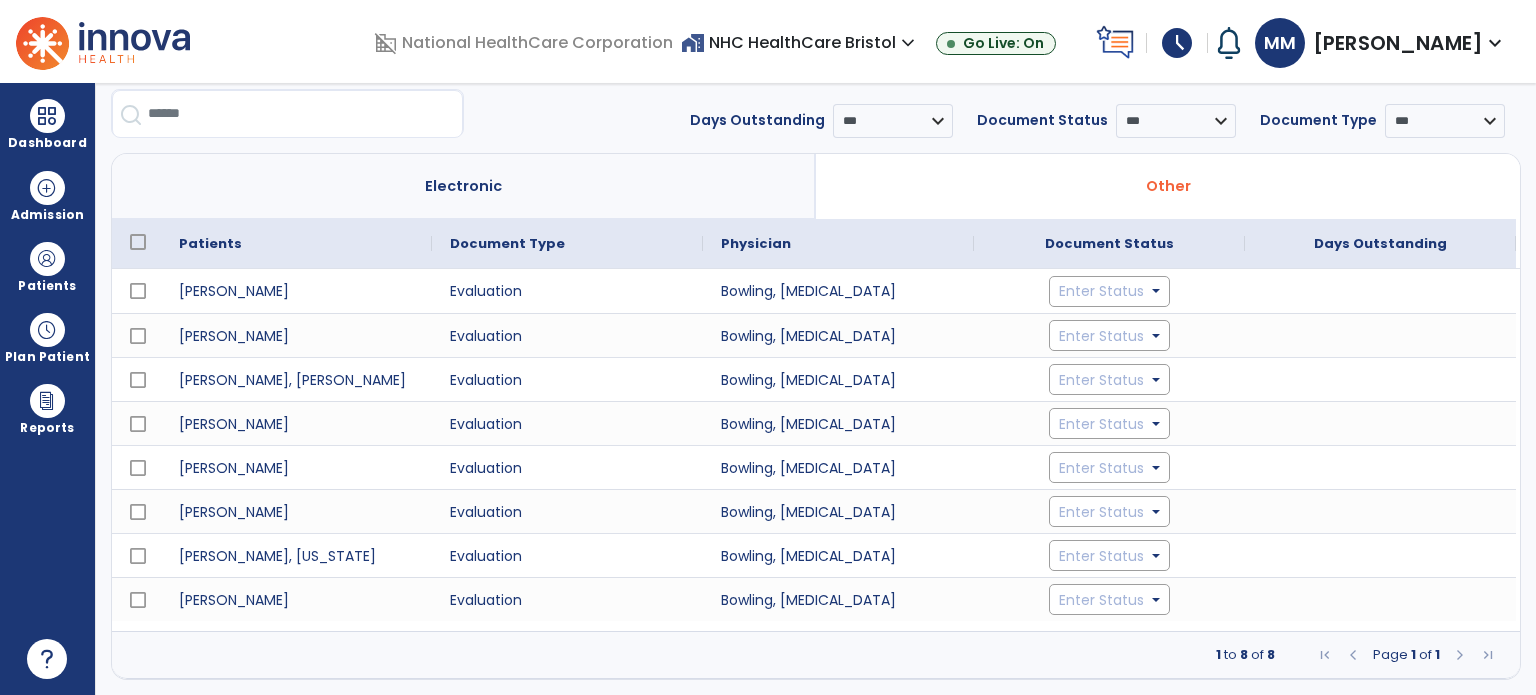 click on "Dashboard" at bounding box center [47, 124] 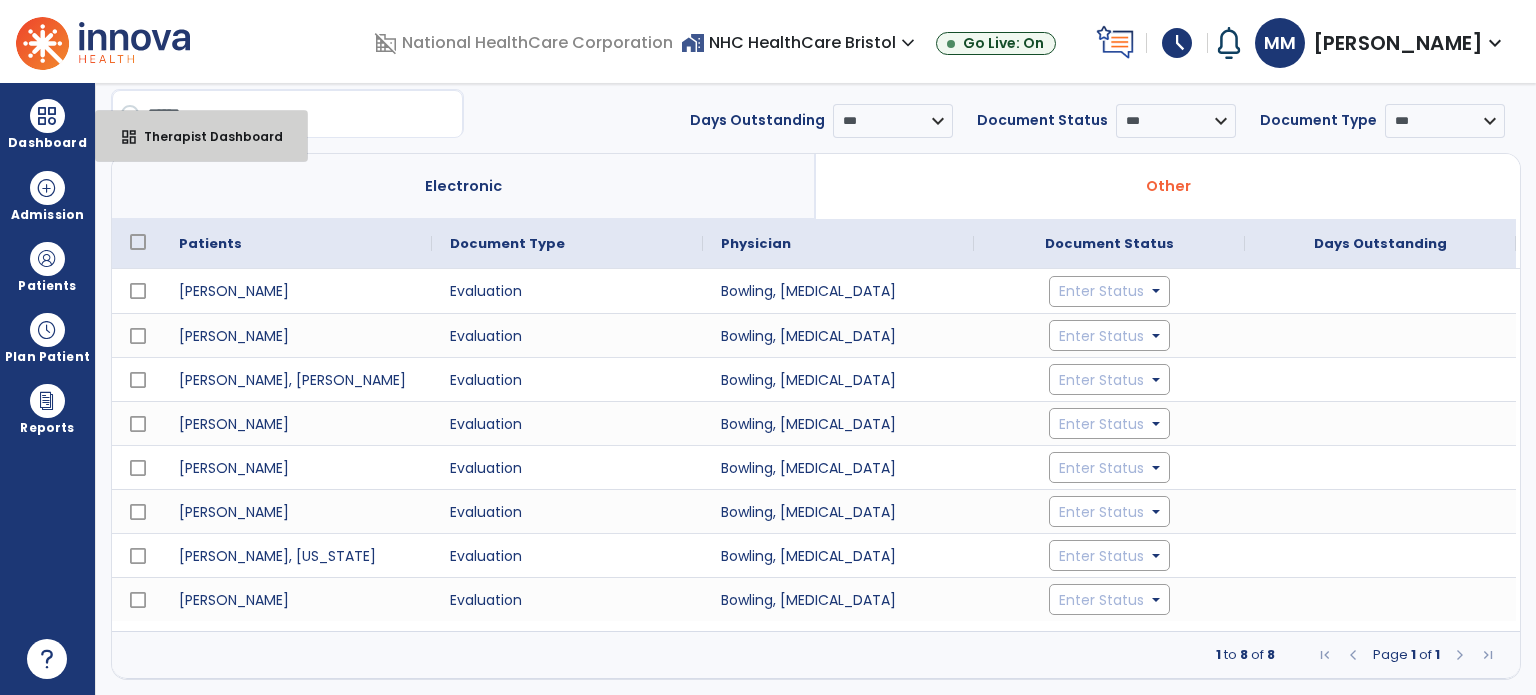 click on "dashboard  Therapist Dashboard" at bounding box center [201, 136] 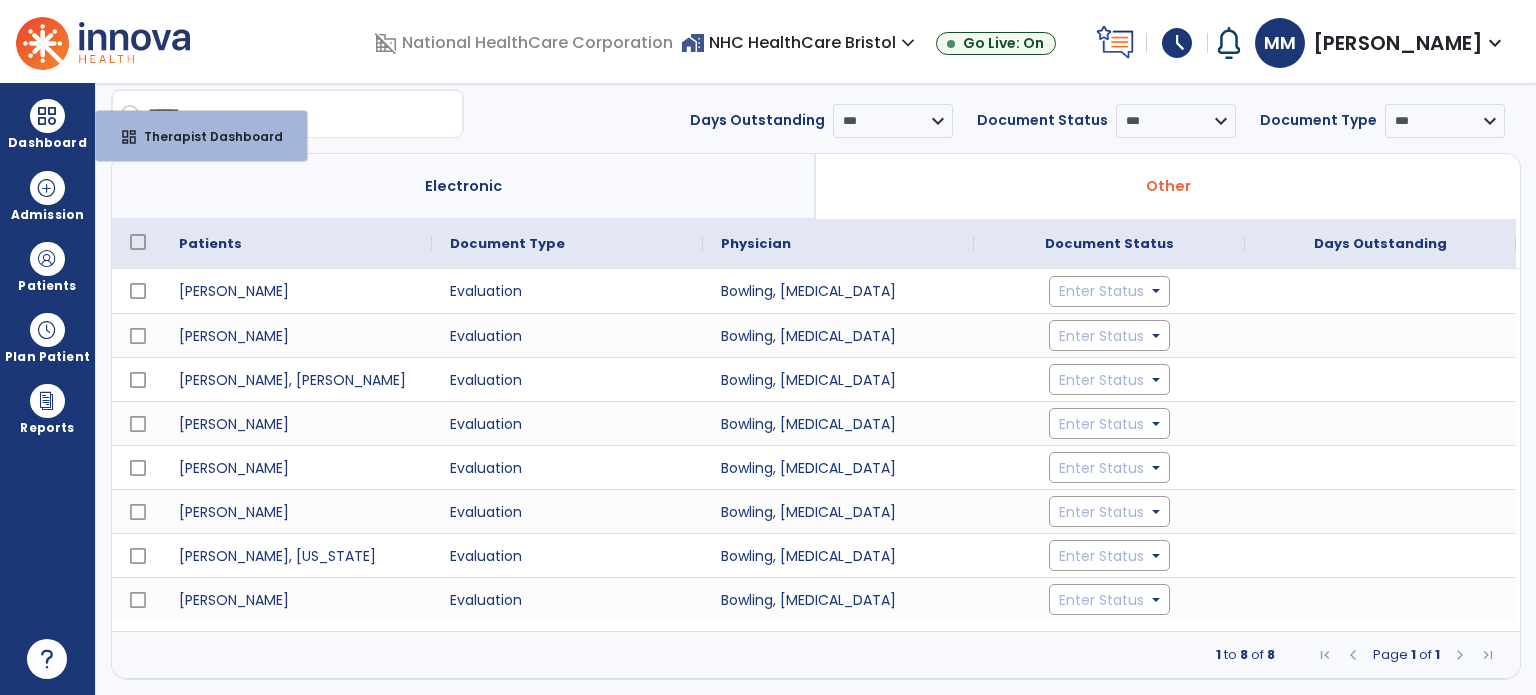 select on "****" 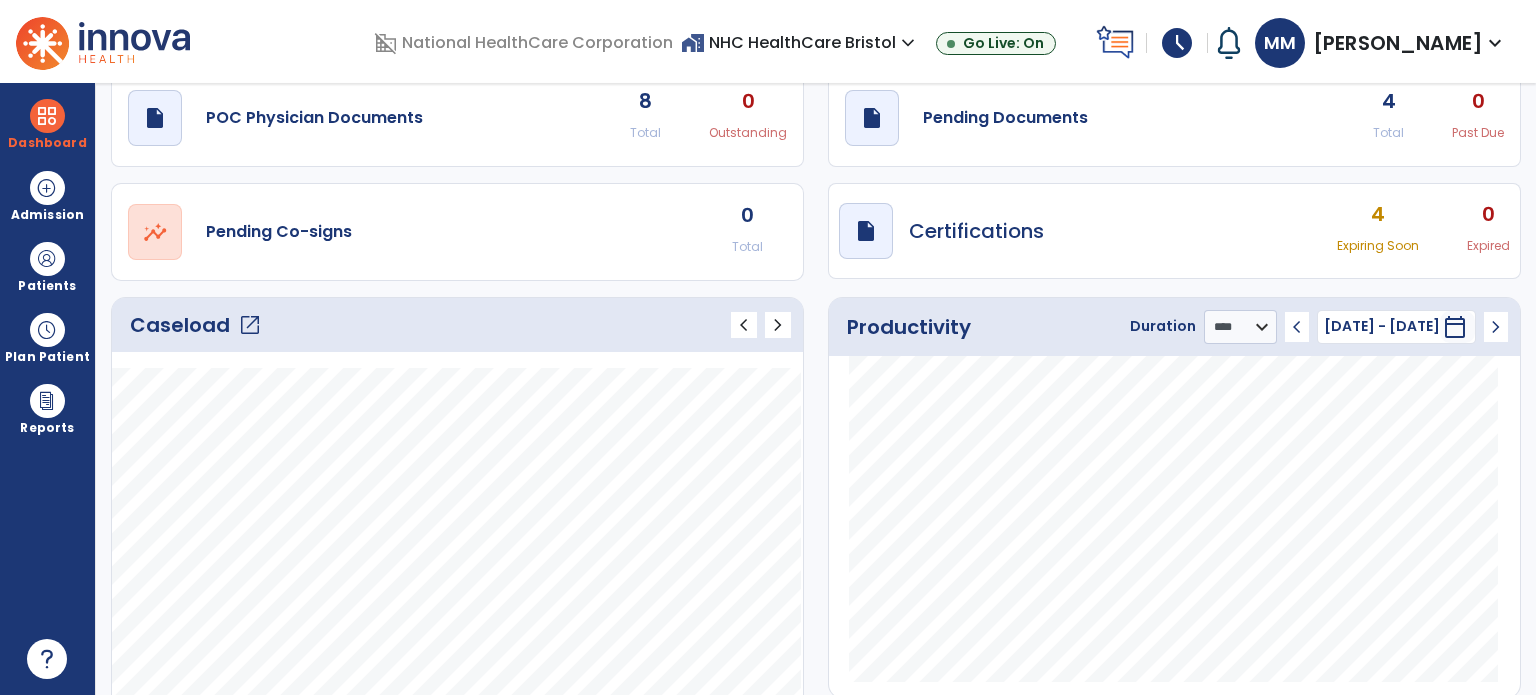scroll, scrollTop: 0, scrollLeft: 0, axis: both 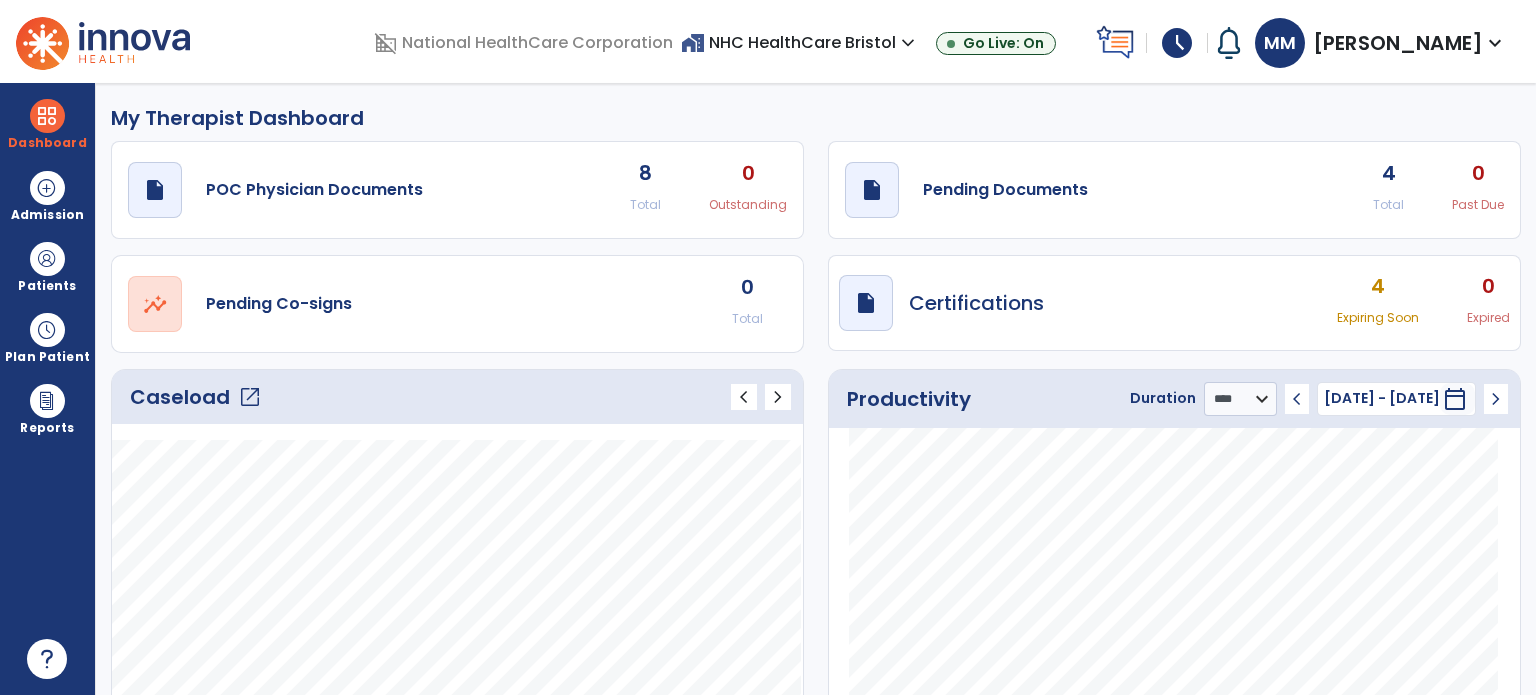 click on "Pending Documents" 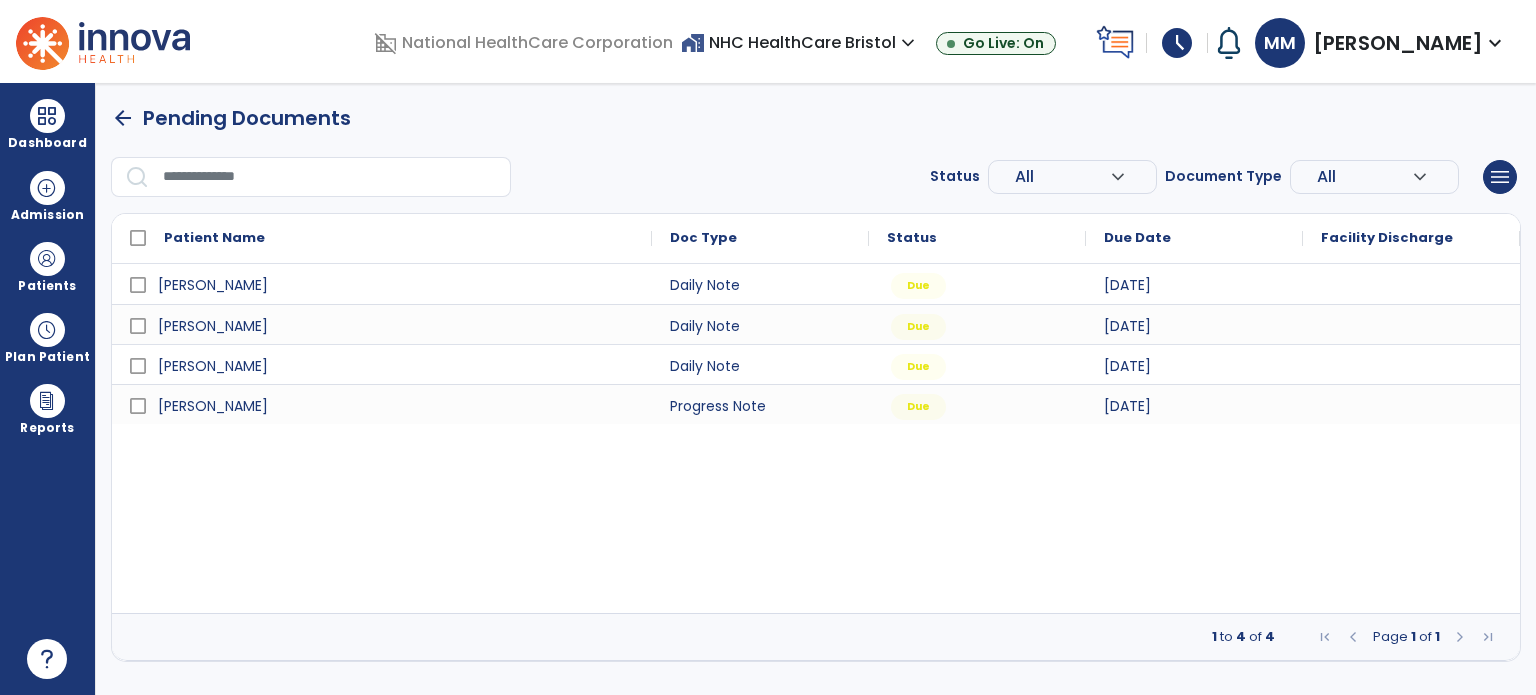 click on "schedule" at bounding box center (1177, 43) 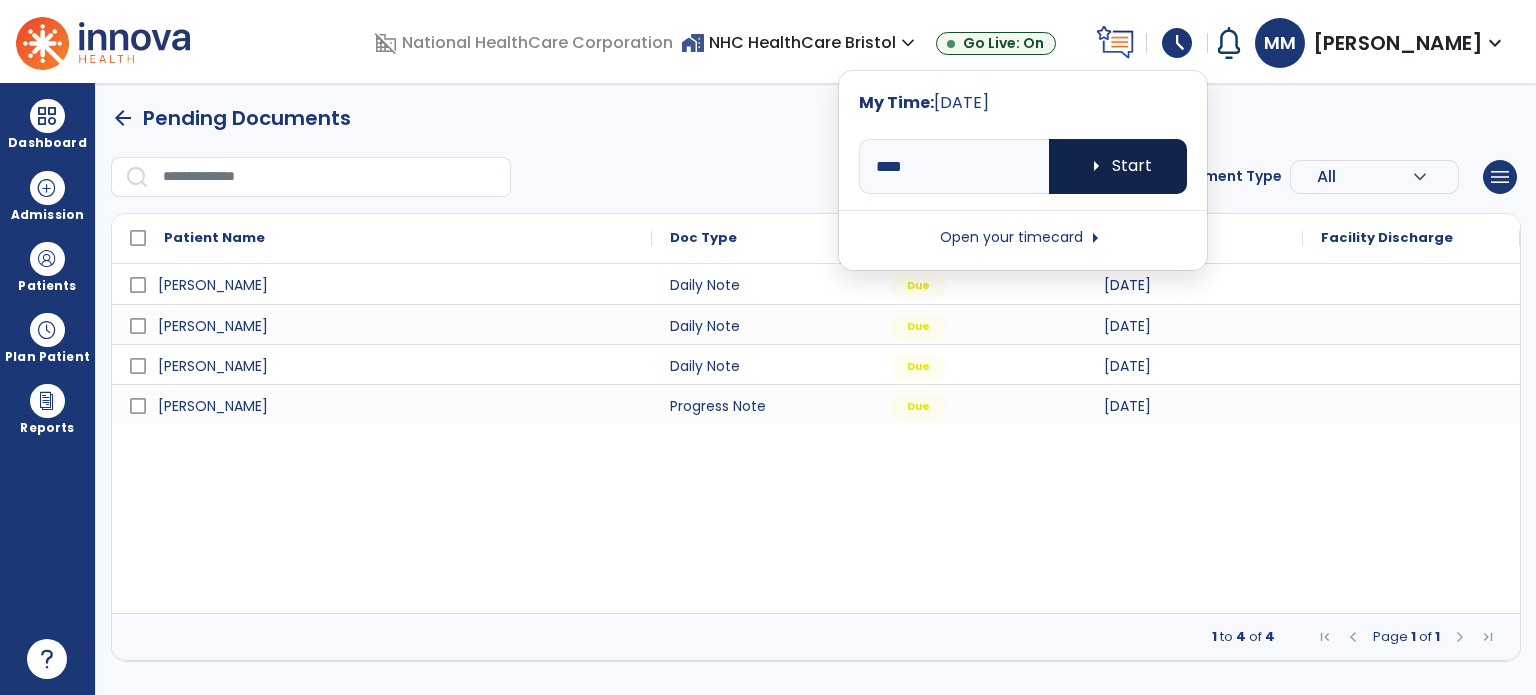 click on "arrow_right" at bounding box center (1096, 166) 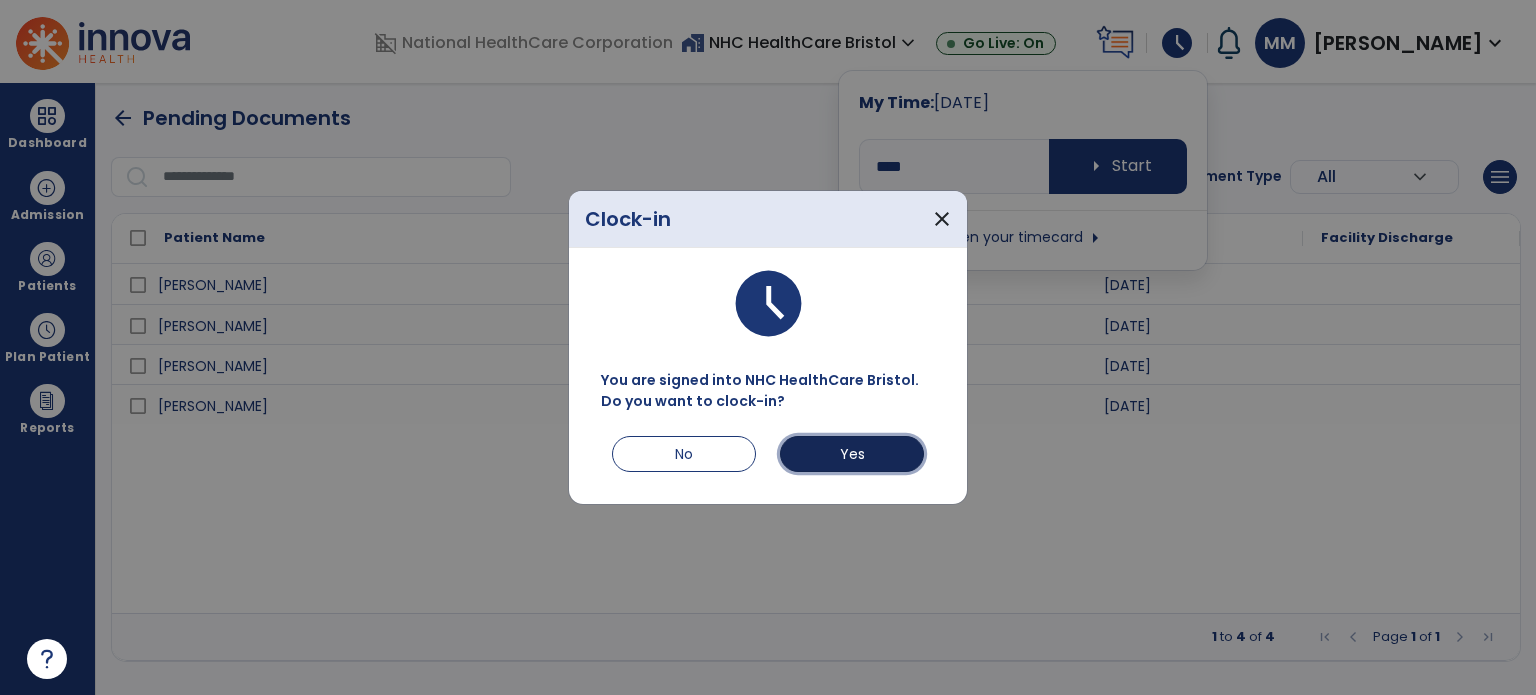 click on "Yes" at bounding box center [852, 454] 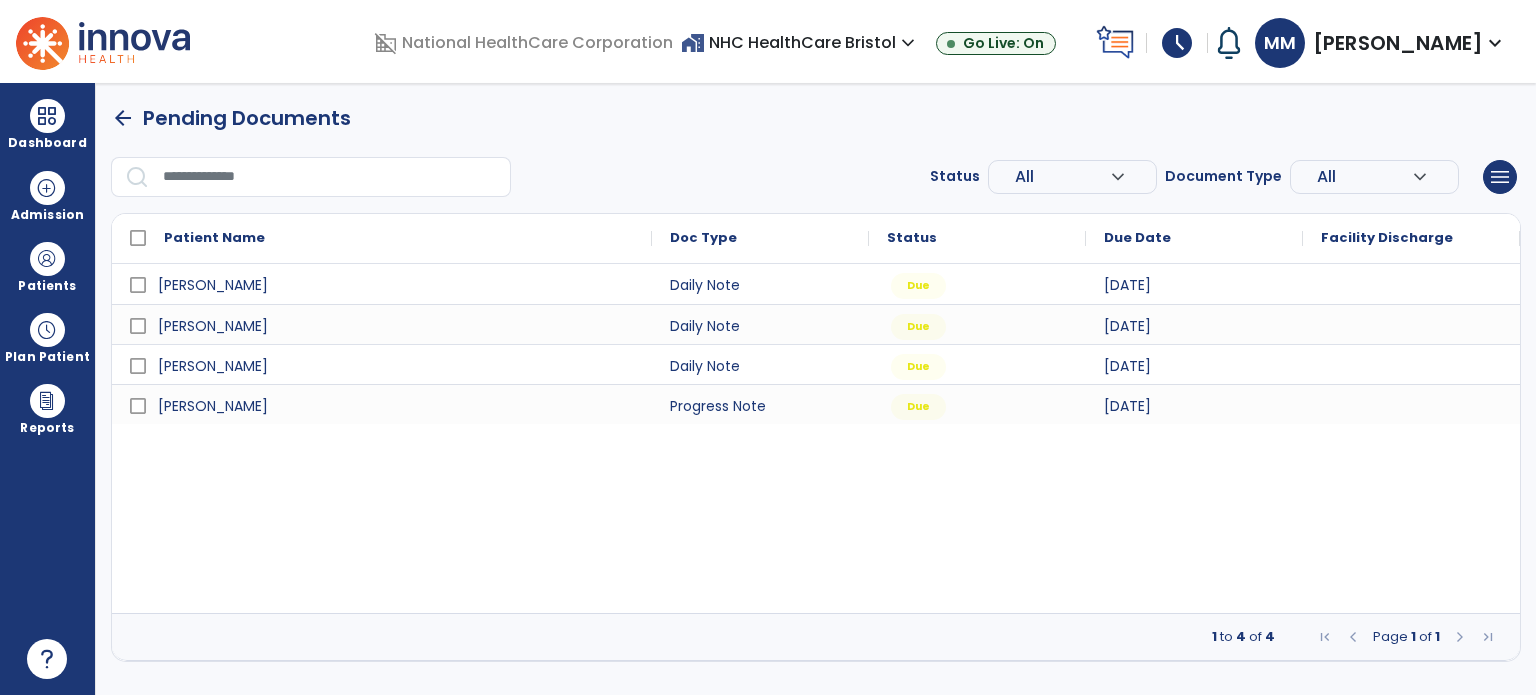 click on "Patients" at bounding box center [47, 286] 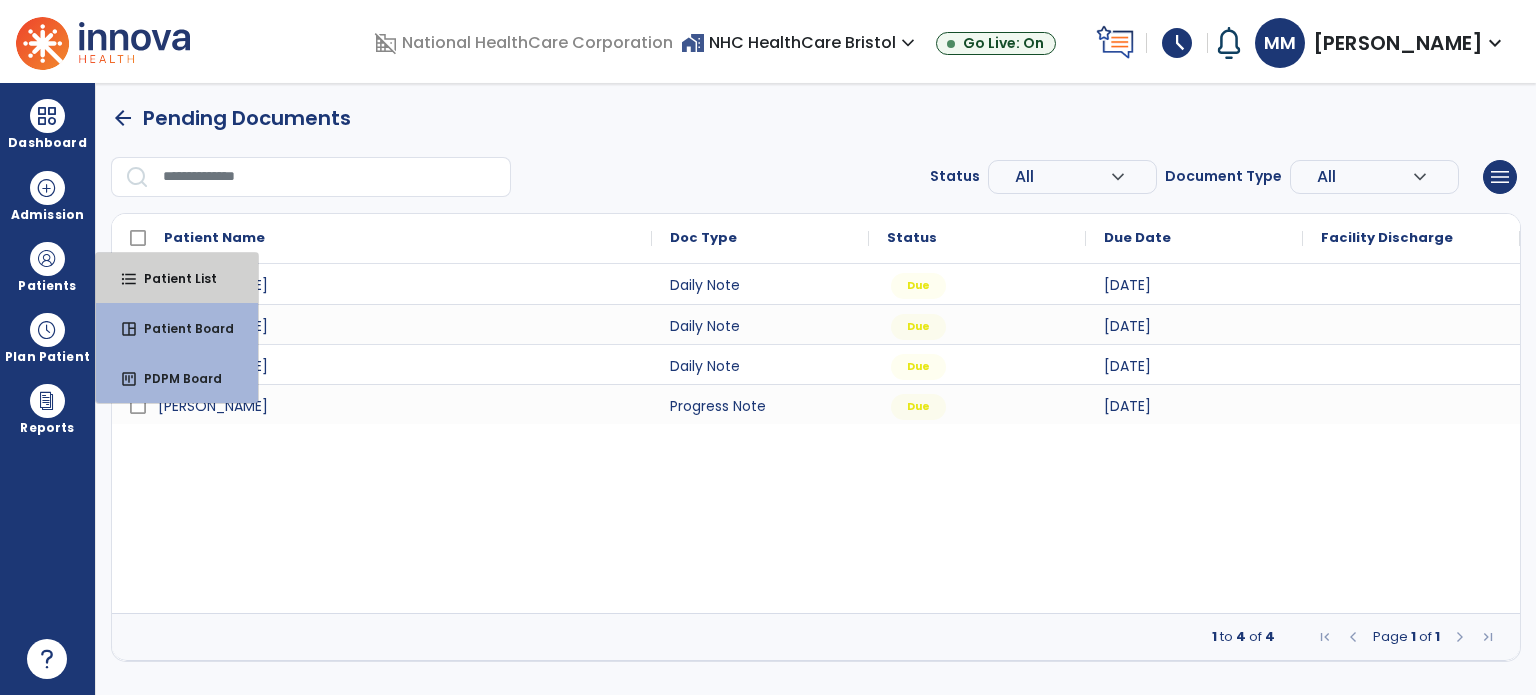 click on "format_list_bulleted  Patient List" at bounding box center [177, 278] 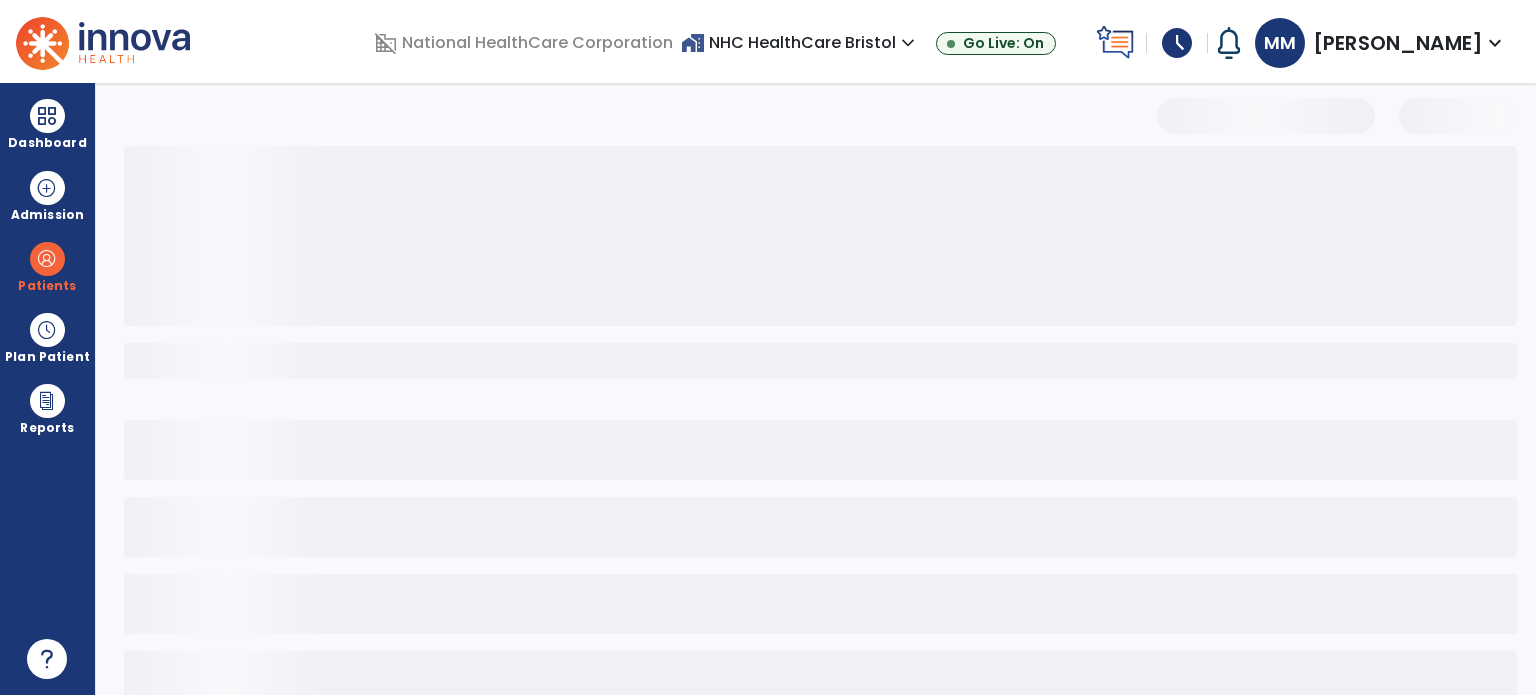 select on "***" 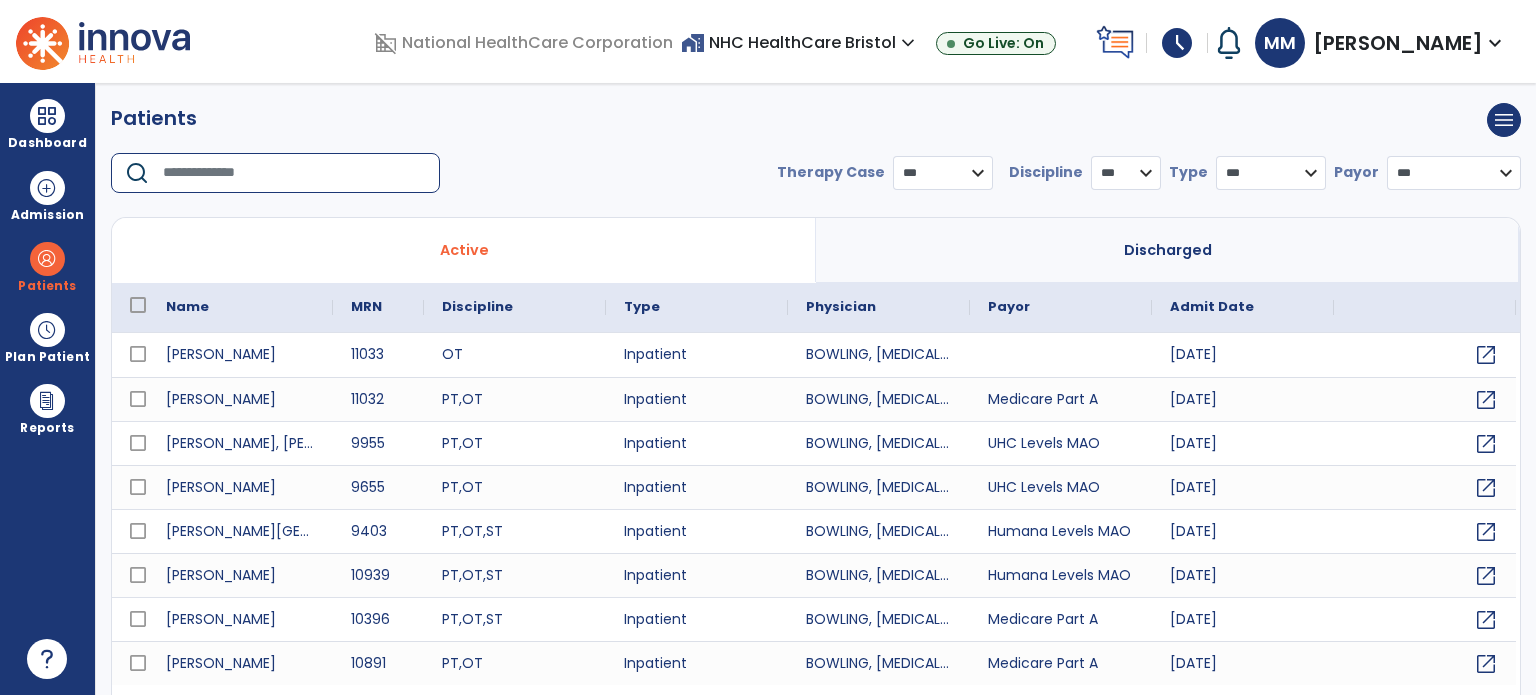 click at bounding box center (294, 173) 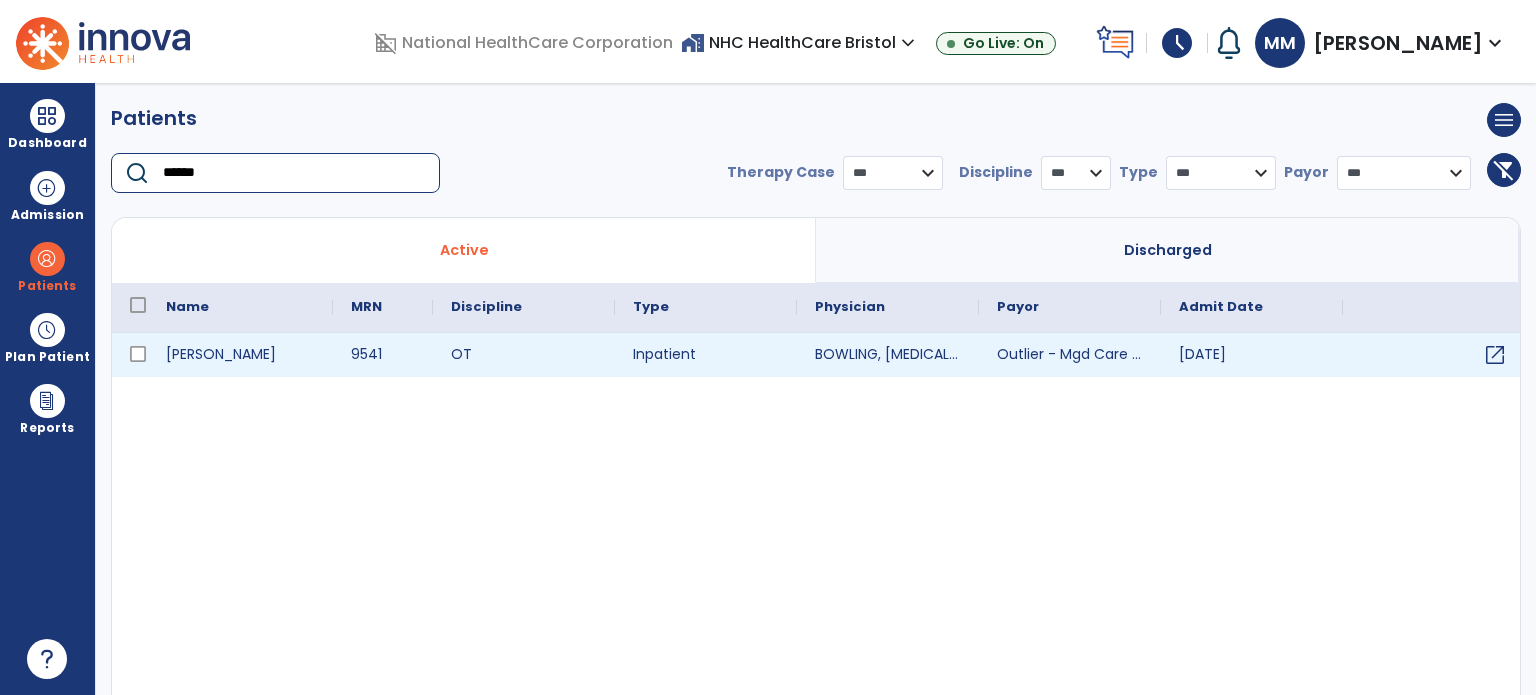 type on "******" 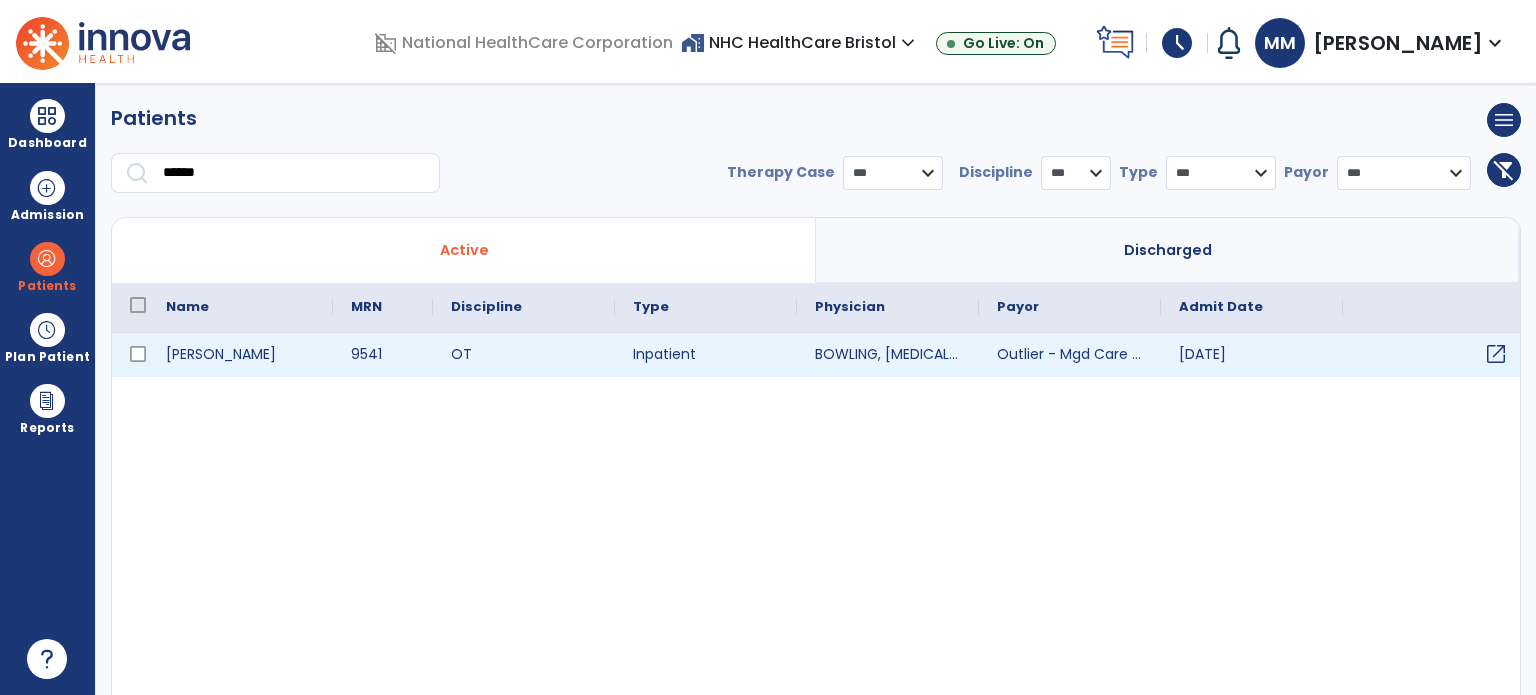 click on "open_in_new" at bounding box center [1496, 354] 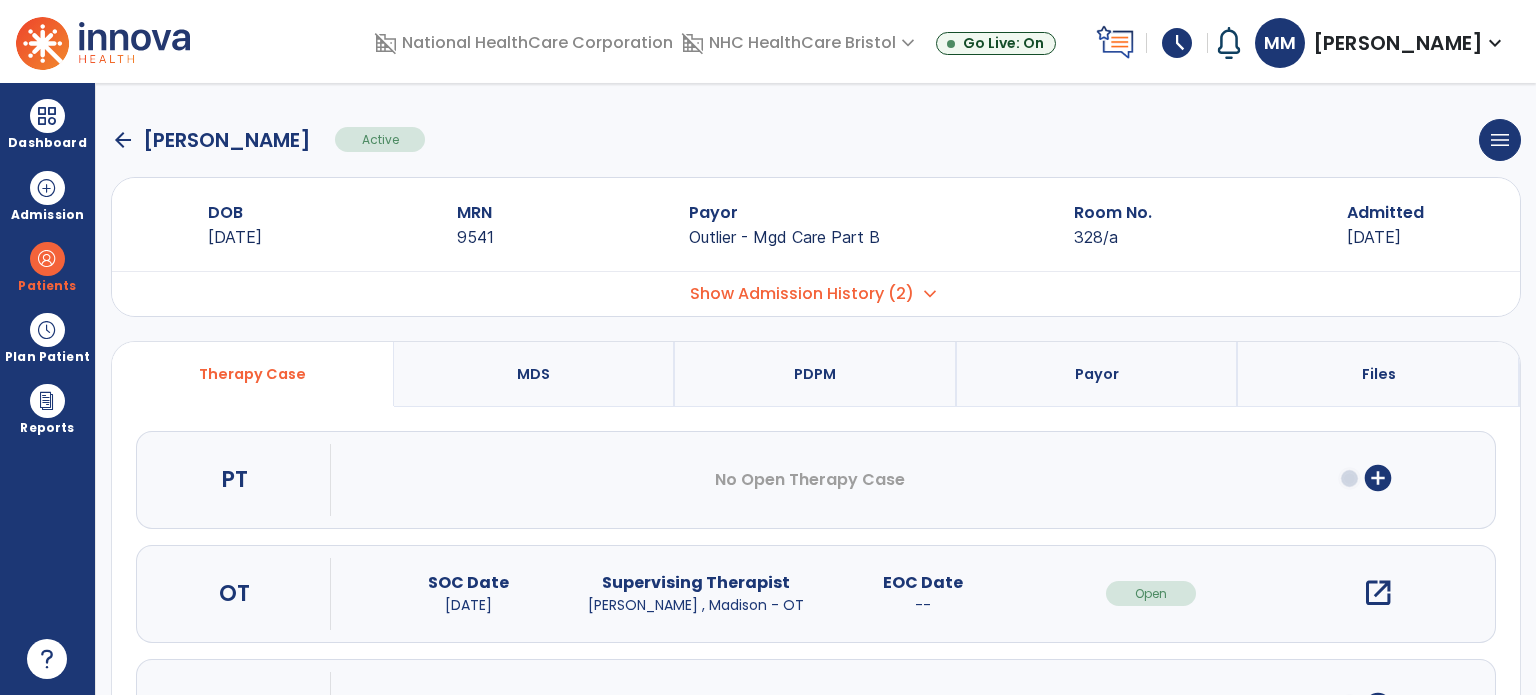 click on "open_in_new" at bounding box center (1378, 593) 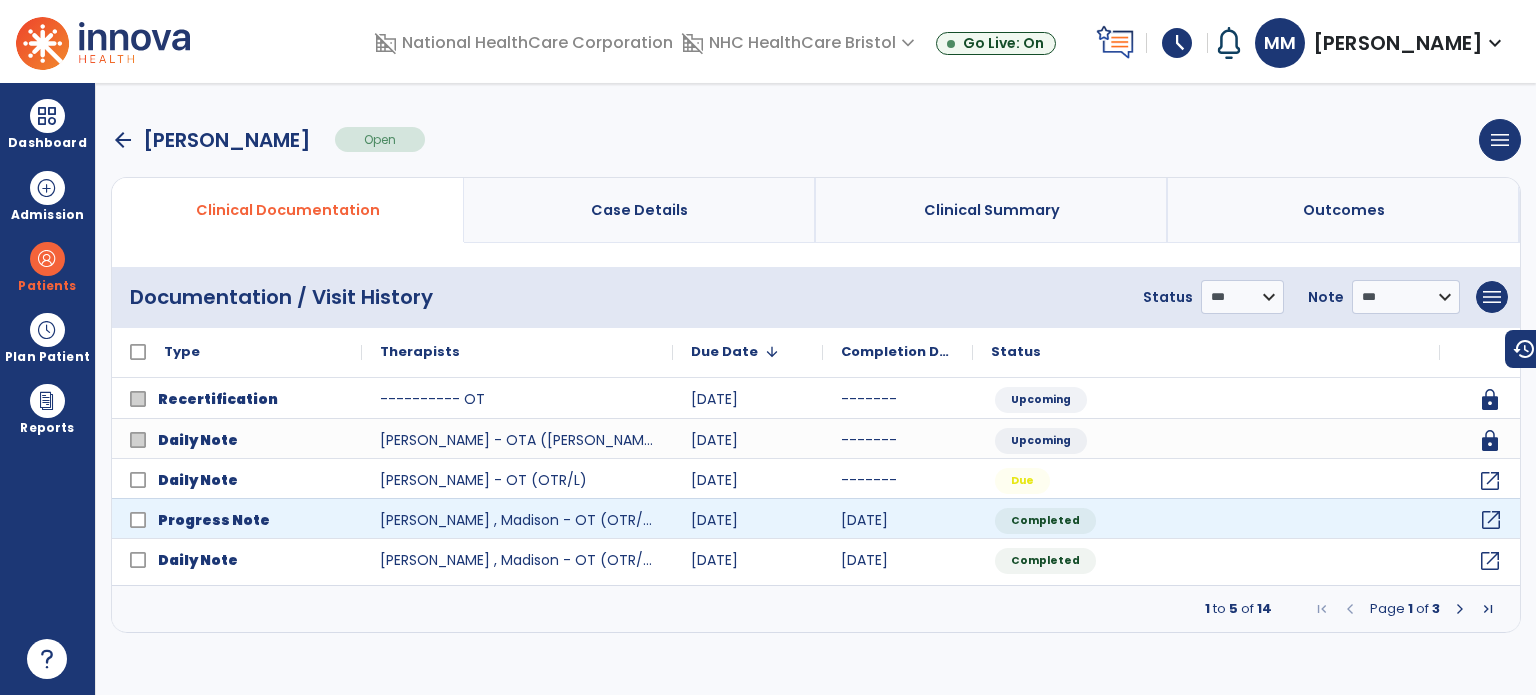click on "open_in_new" 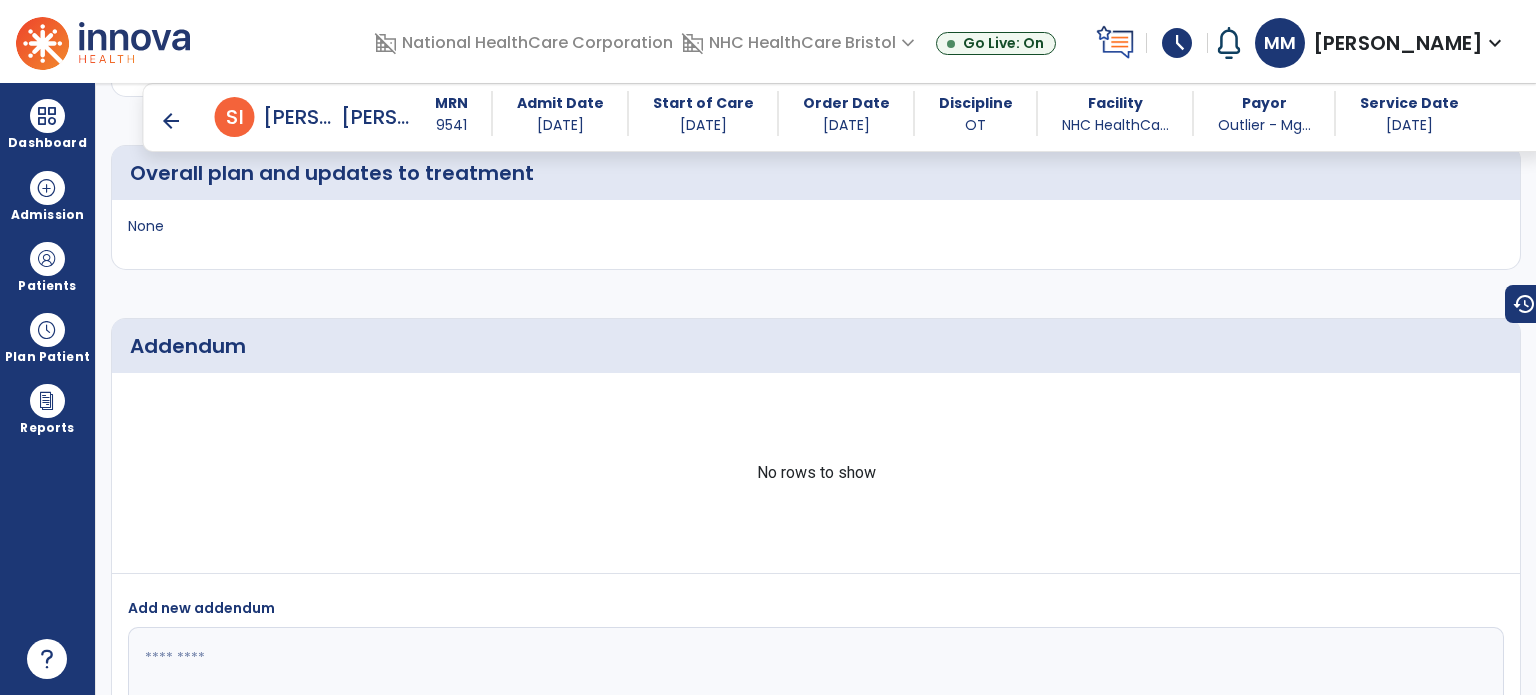 scroll, scrollTop: 1824, scrollLeft: 0, axis: vertical 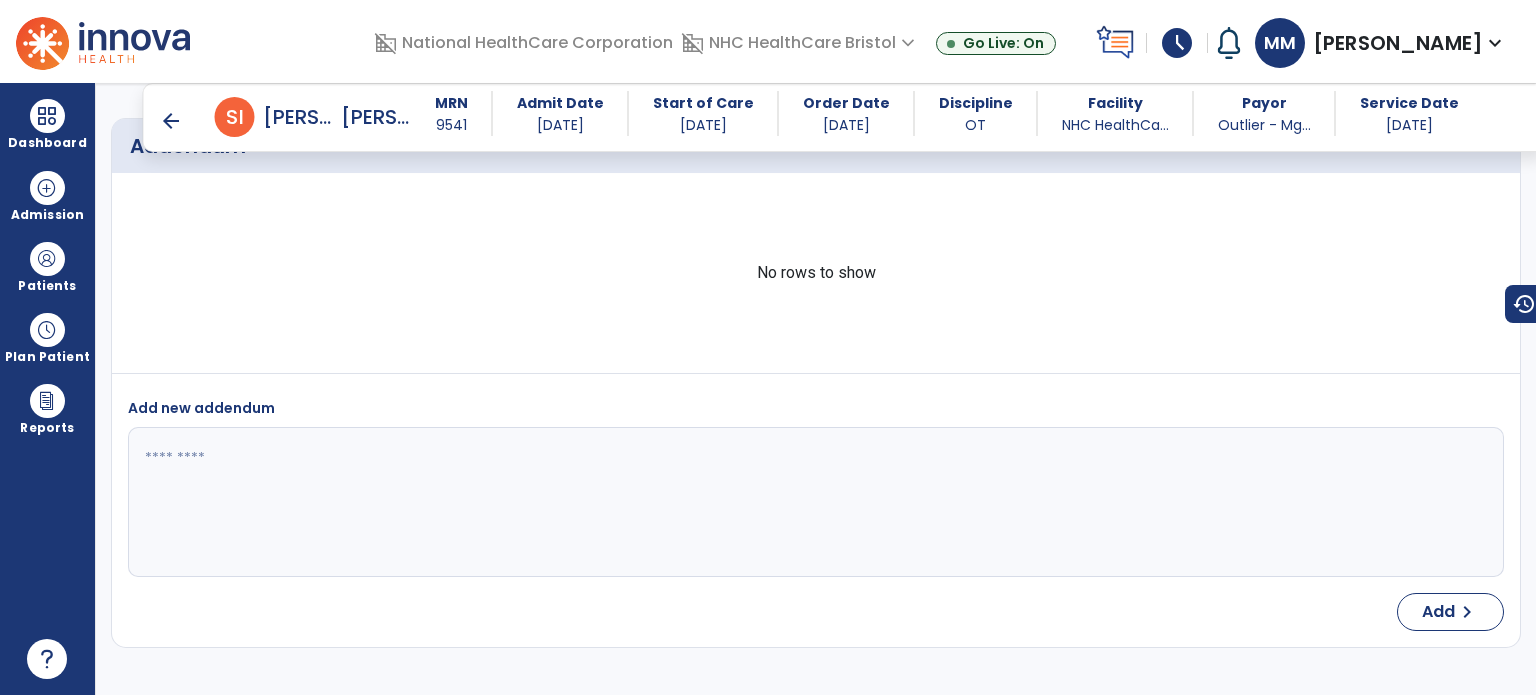 click on "arrow_back" at bounding box center [171, 121] 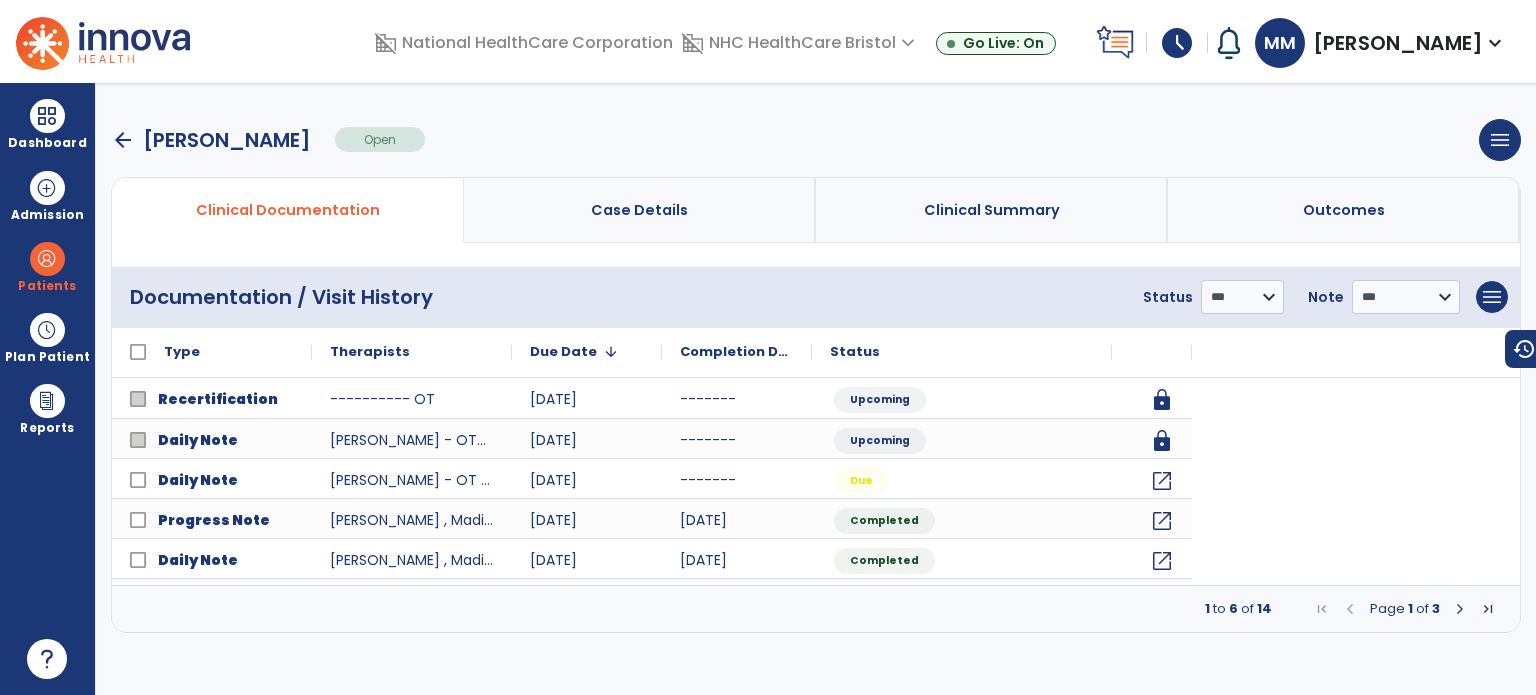 scroll, scrollTop: 0, scrollLeft: 0, axis: both 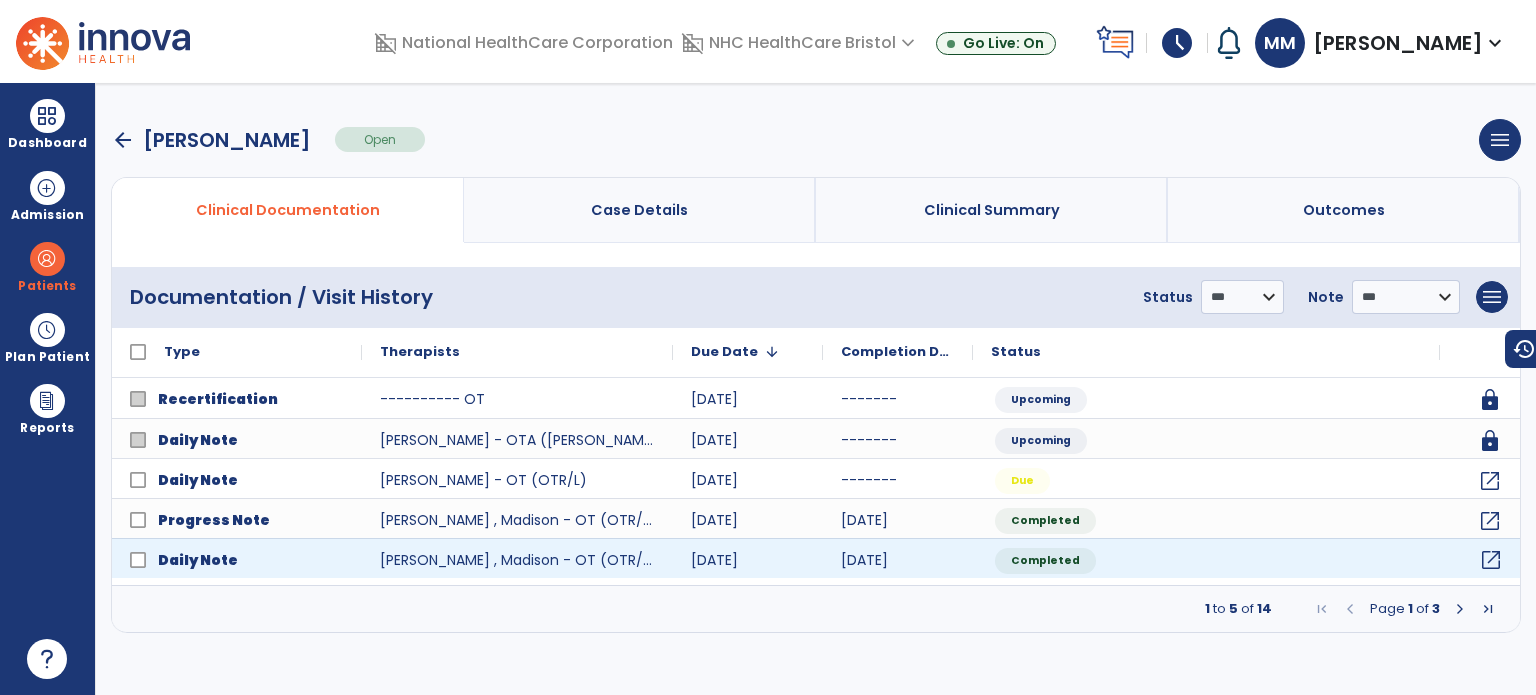 click on "open_in_new" 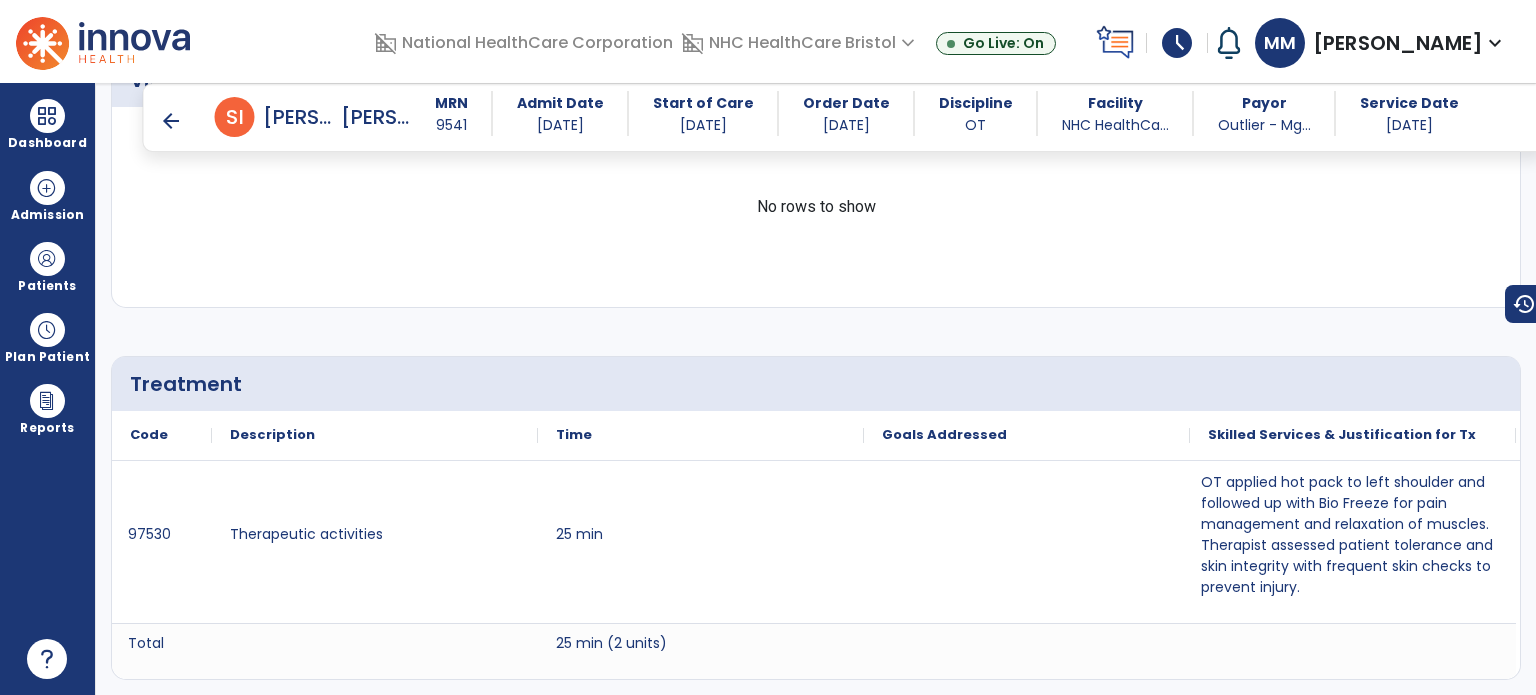 scroll, scrollTop: 692, scrollLeft: 0, axis: vertical 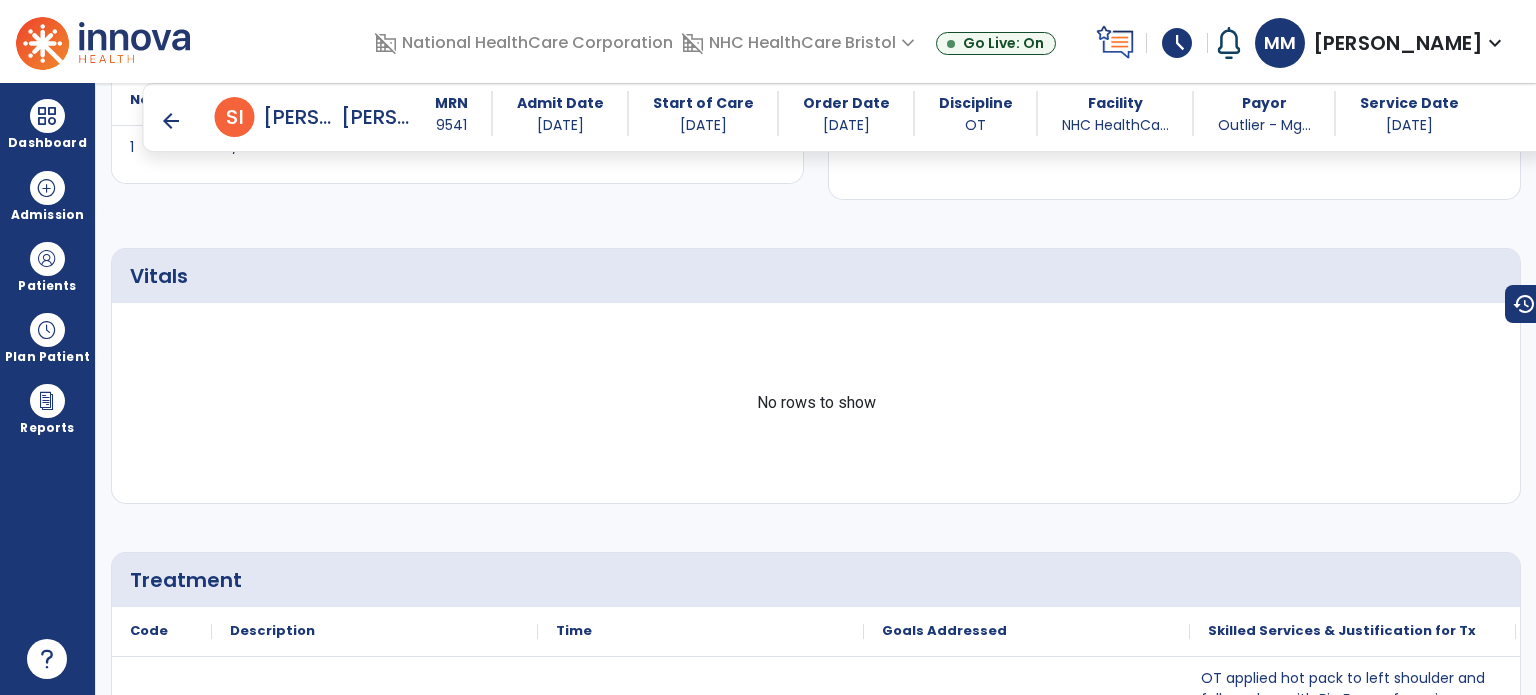 click on "Dashboard" at bounding box center [47, 124] 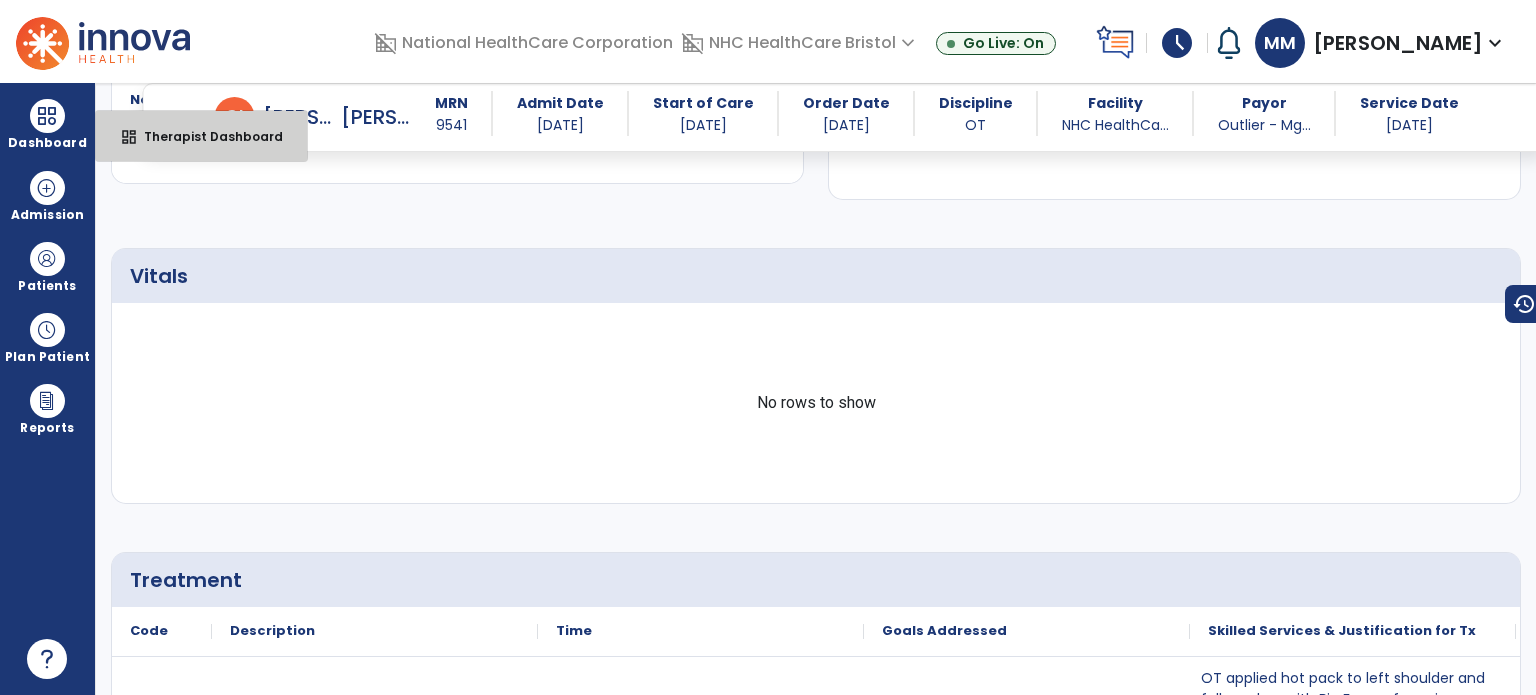 click on "Therapist Dashboard" at bounding box center (205, 136) 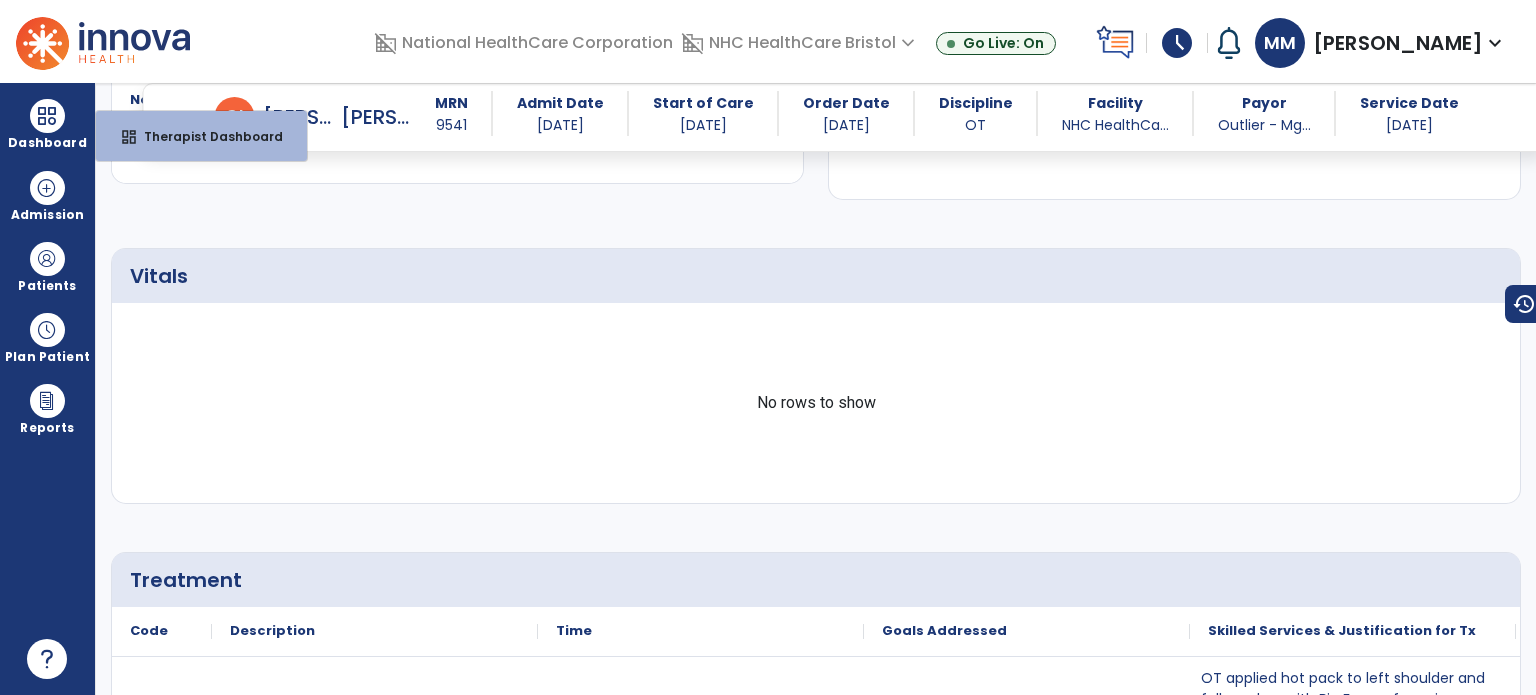 scroll, scrollTop: 112, scrollLeft: 0, axis: vertical 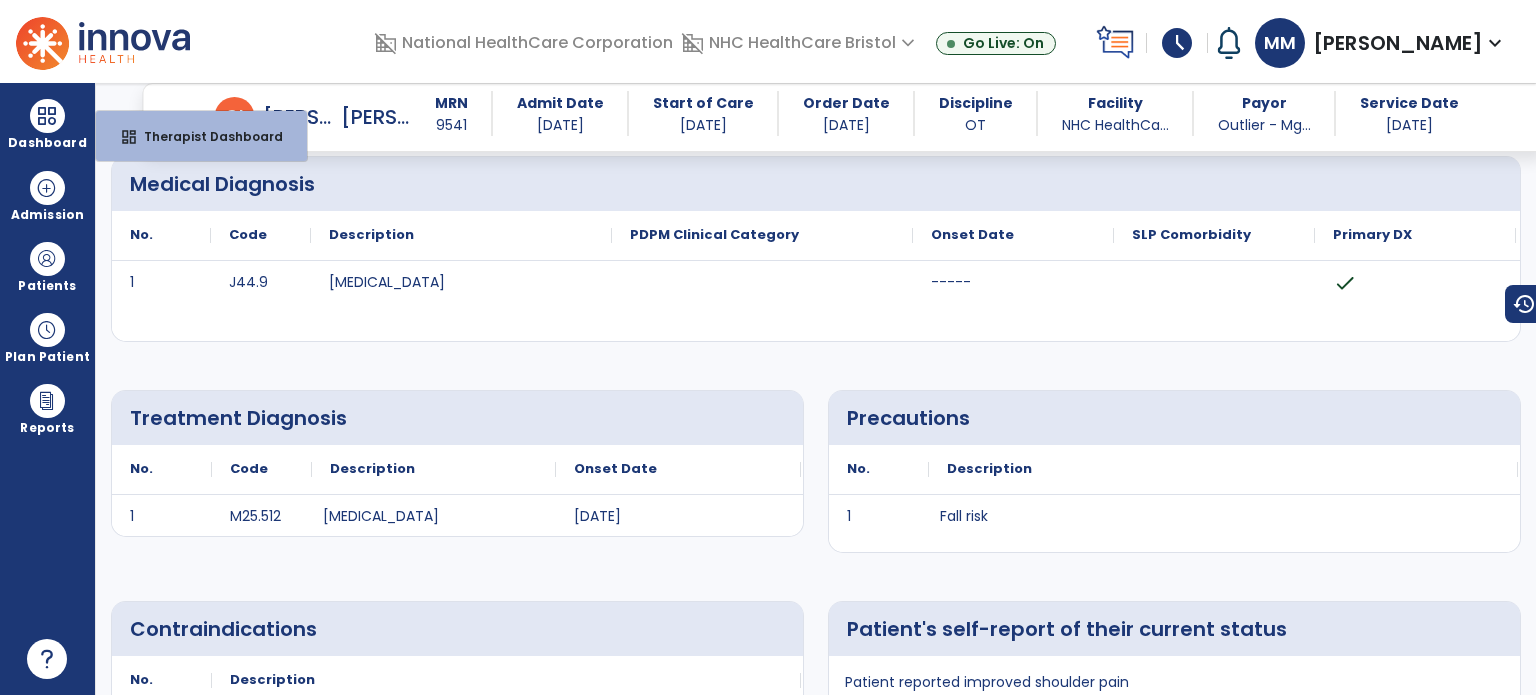 select on "****" 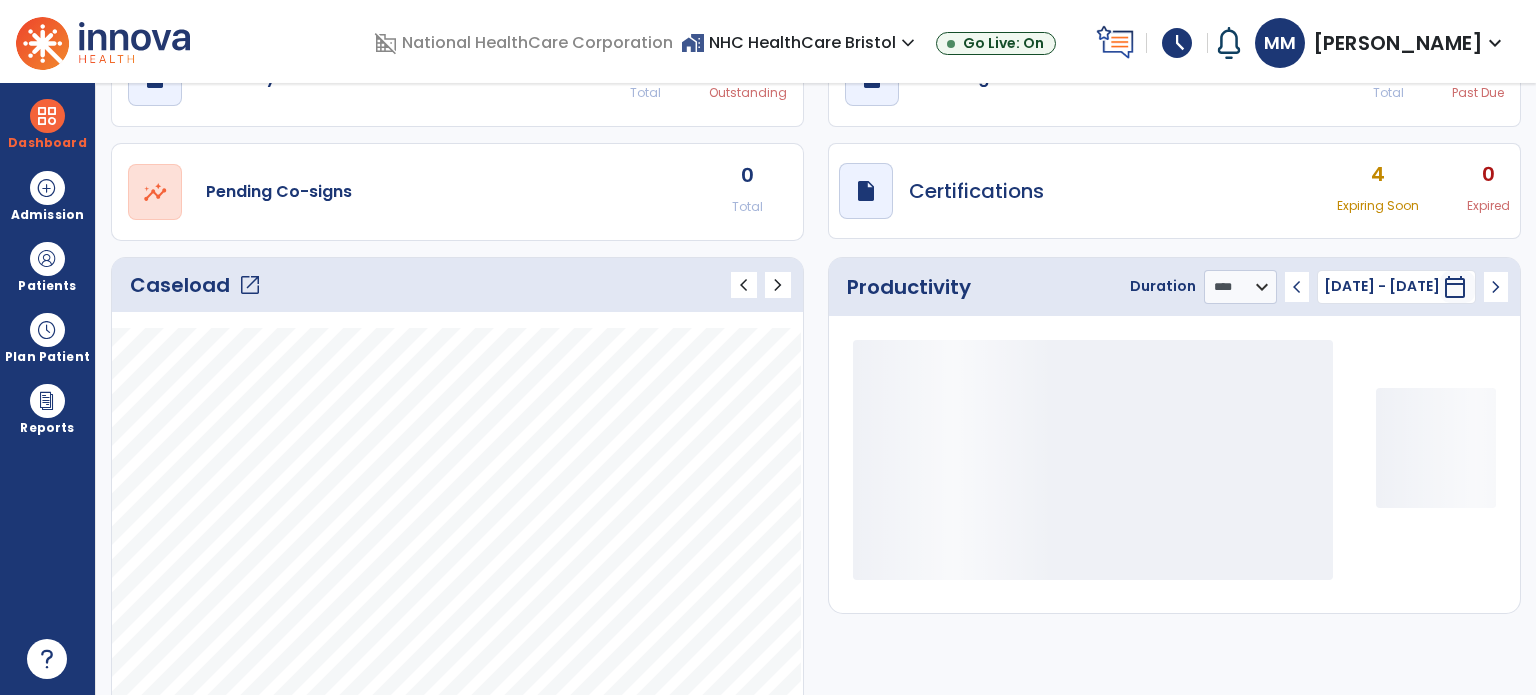 scroll, scrollTop: 0, scrollLeft: 0, axis: both 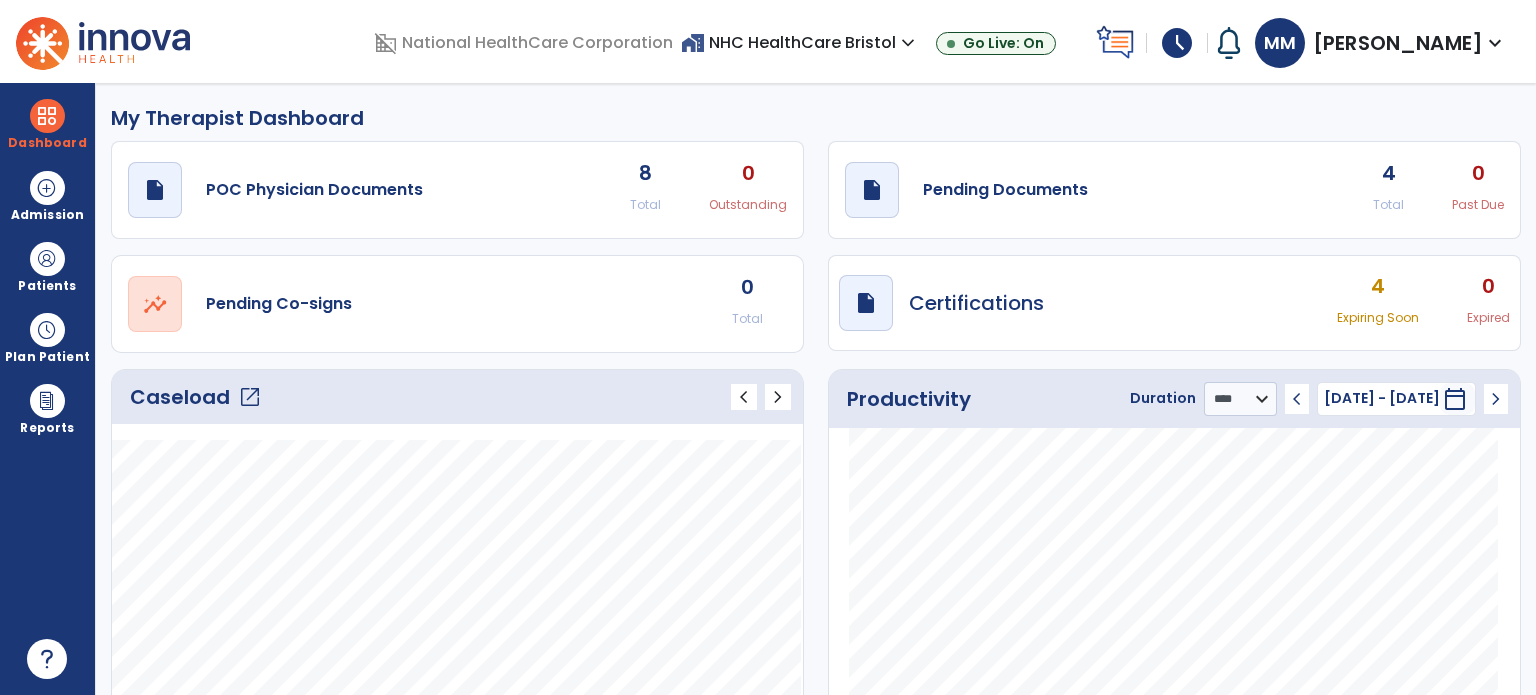 click on "Patients" at bounding box center [47, 286] 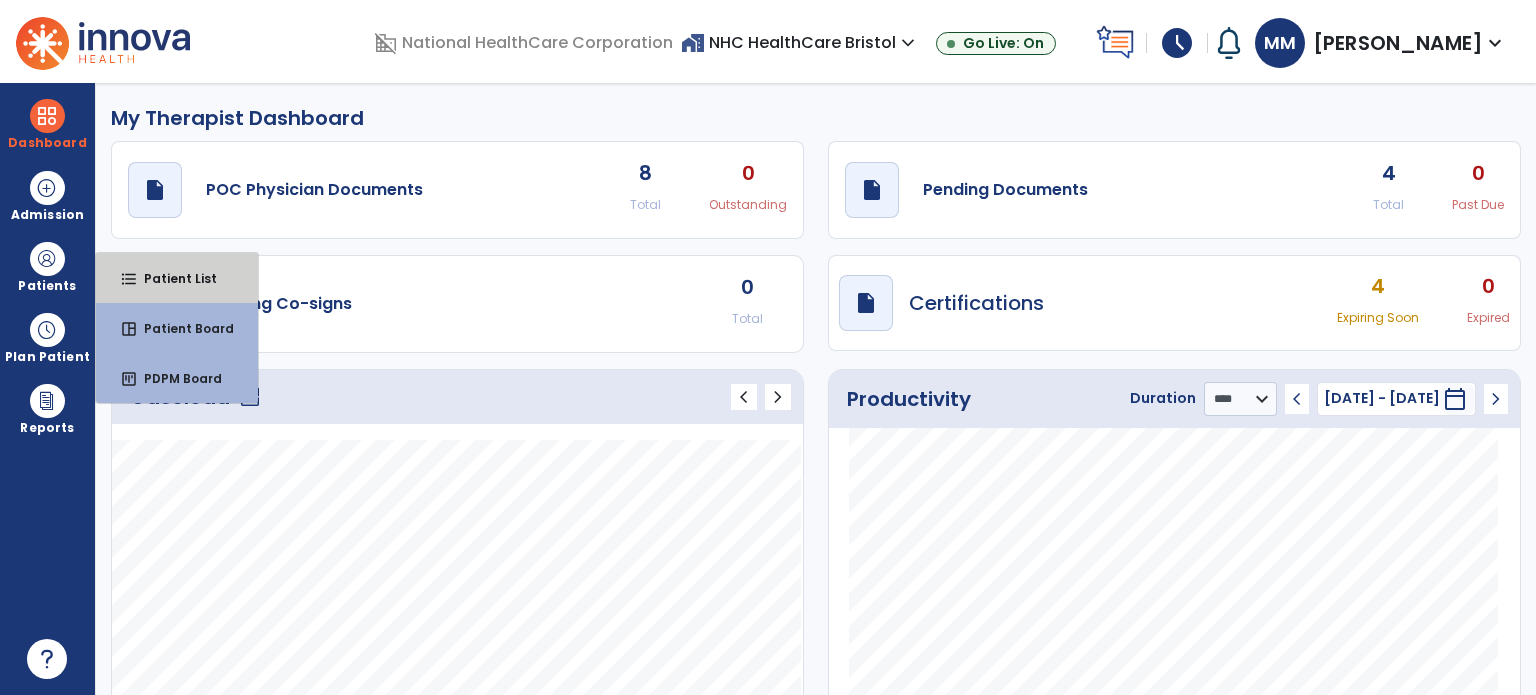 click on "Patient List" at bounding box center (172, 278) 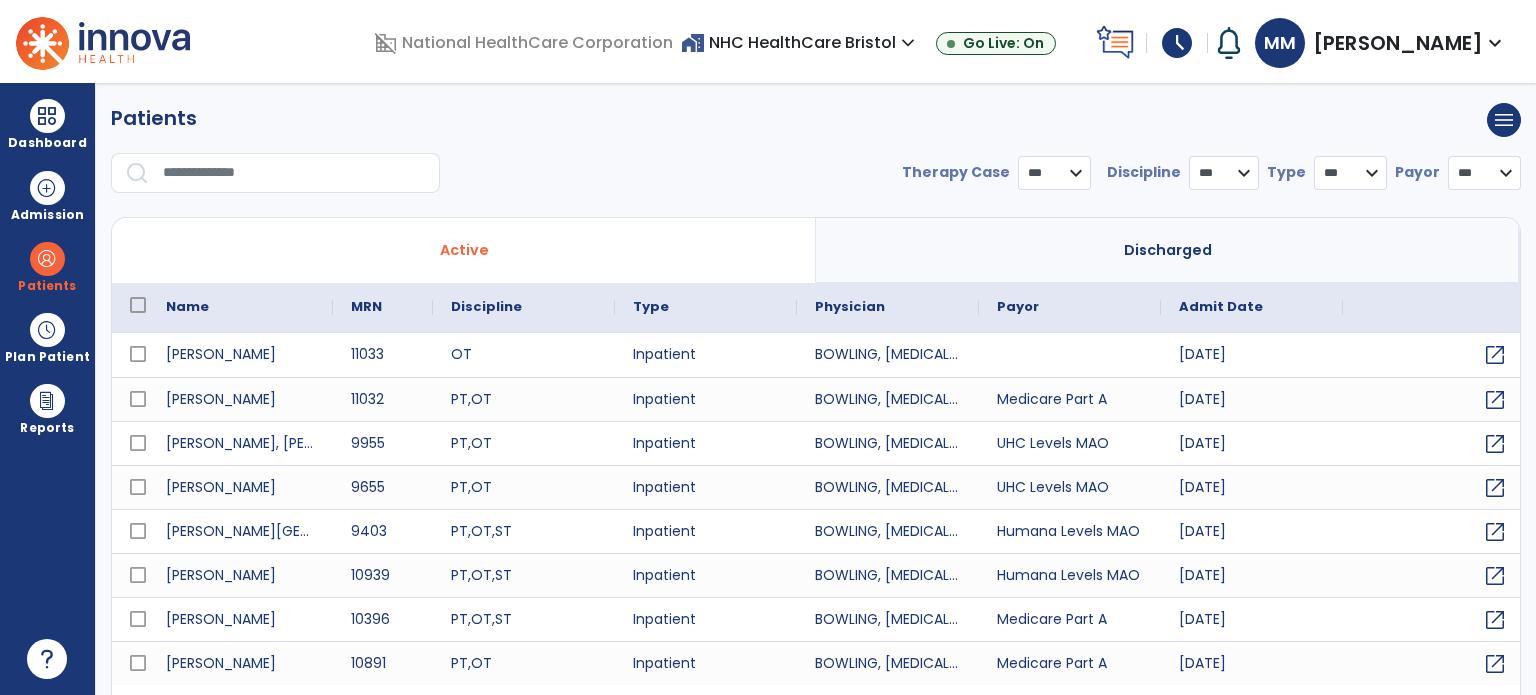 select on "***" 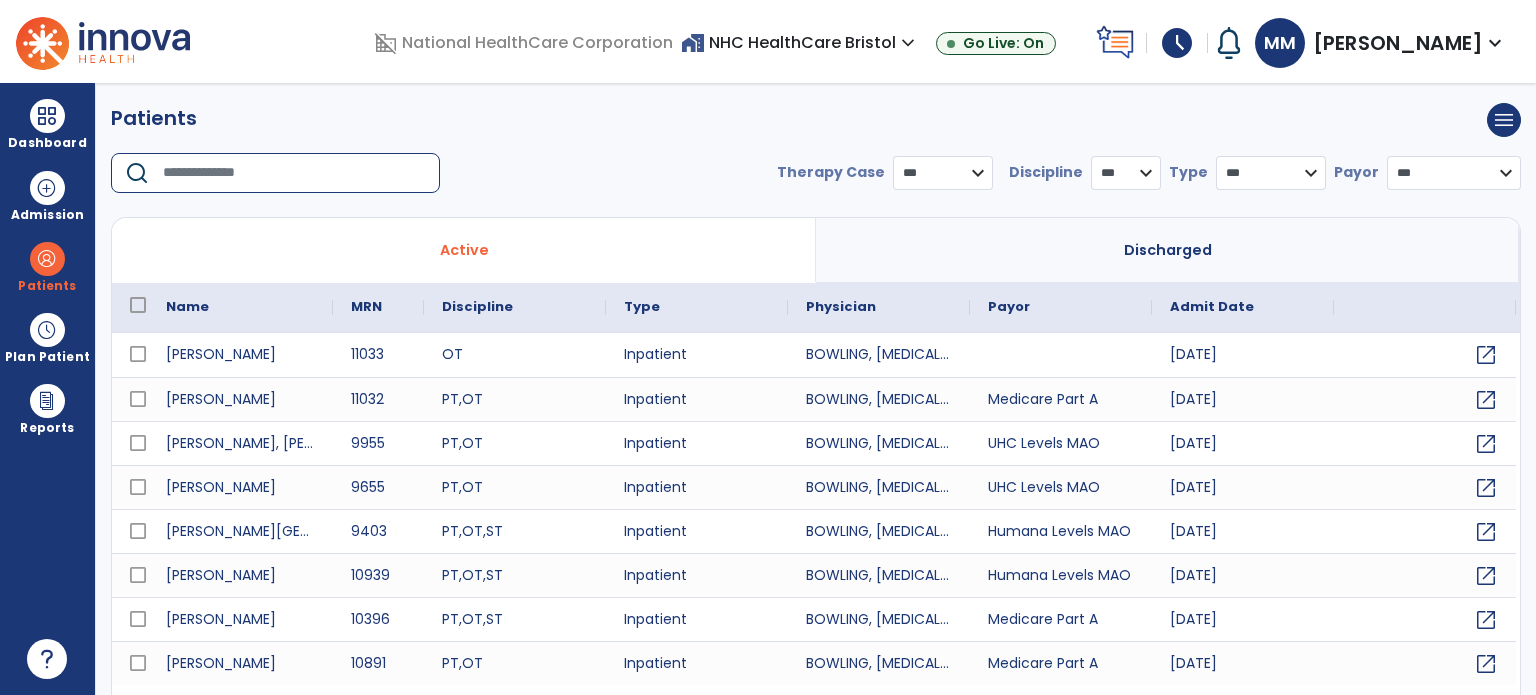 click at bounding box center (294, 173) 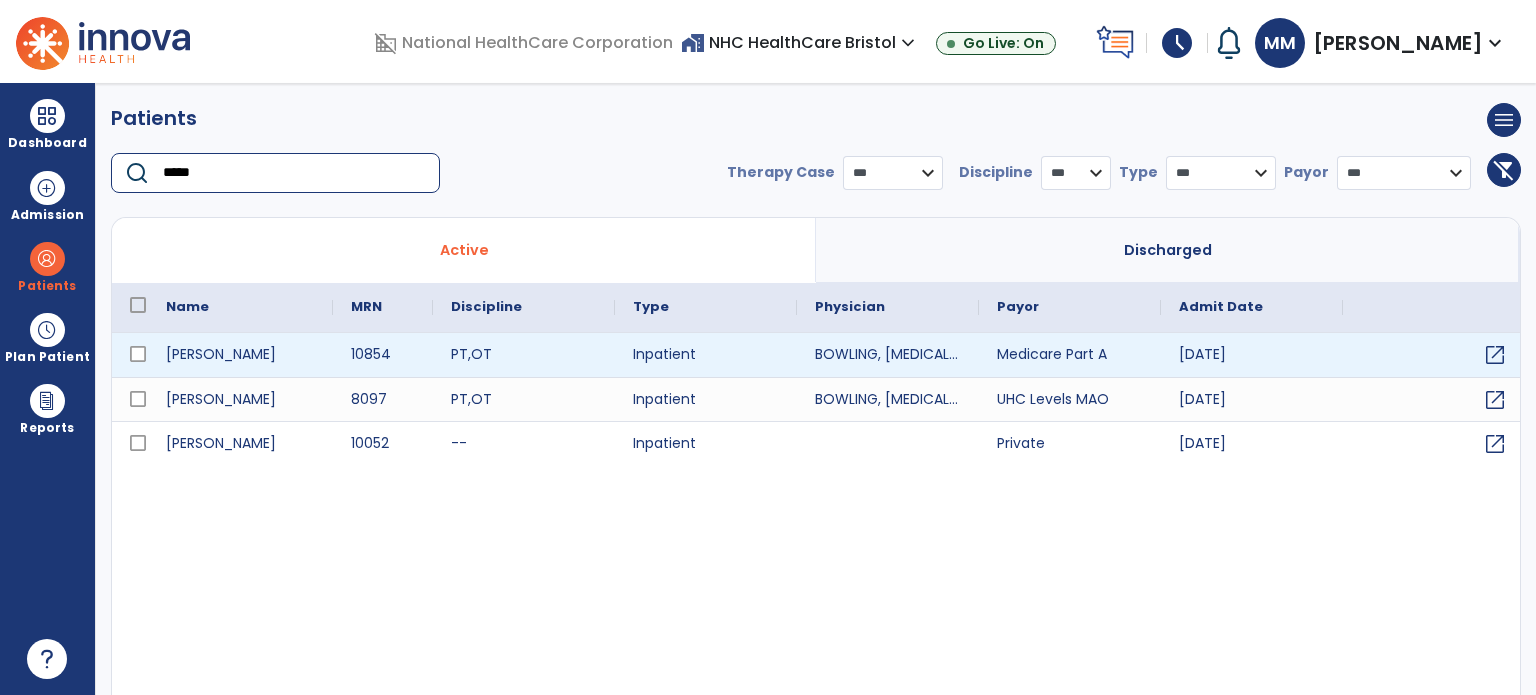 type on "*****" 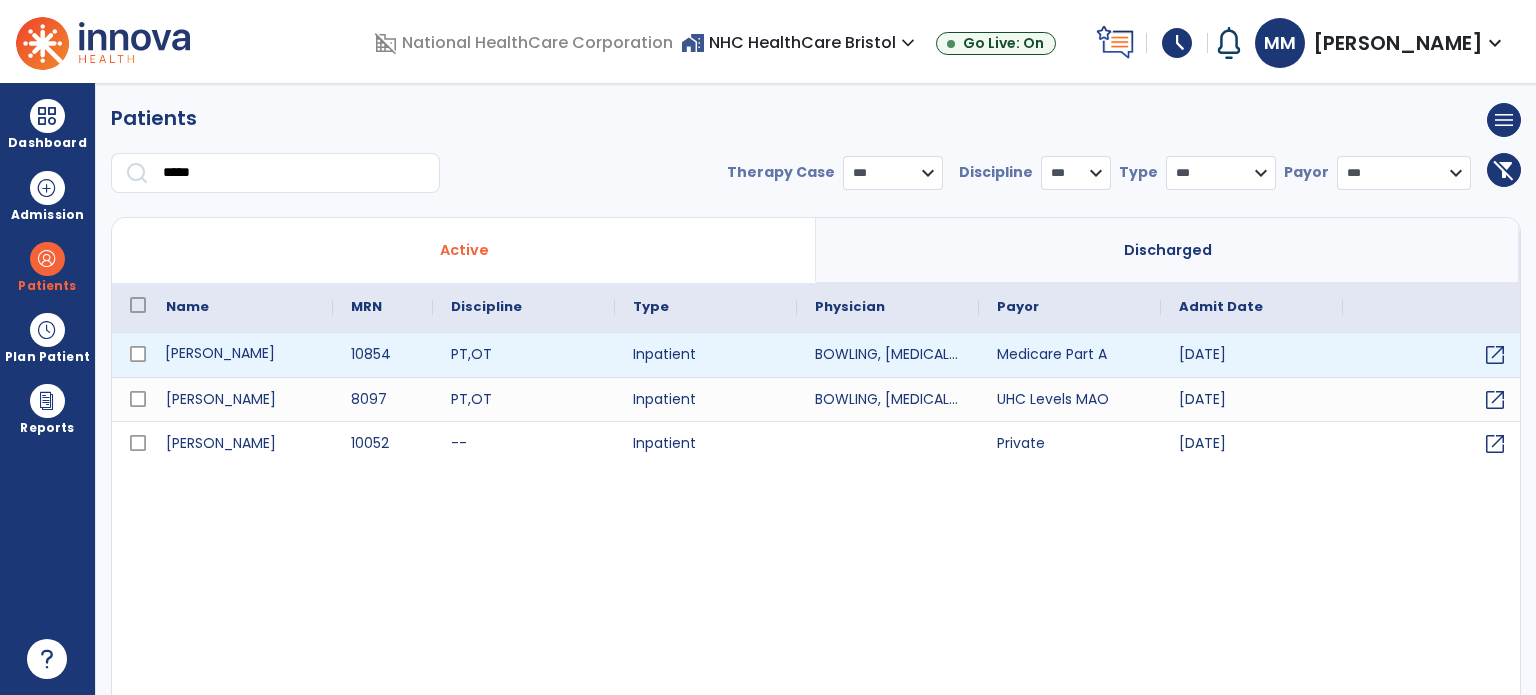click on "[PERSON_NAME]" at bounding box center [240, 355] 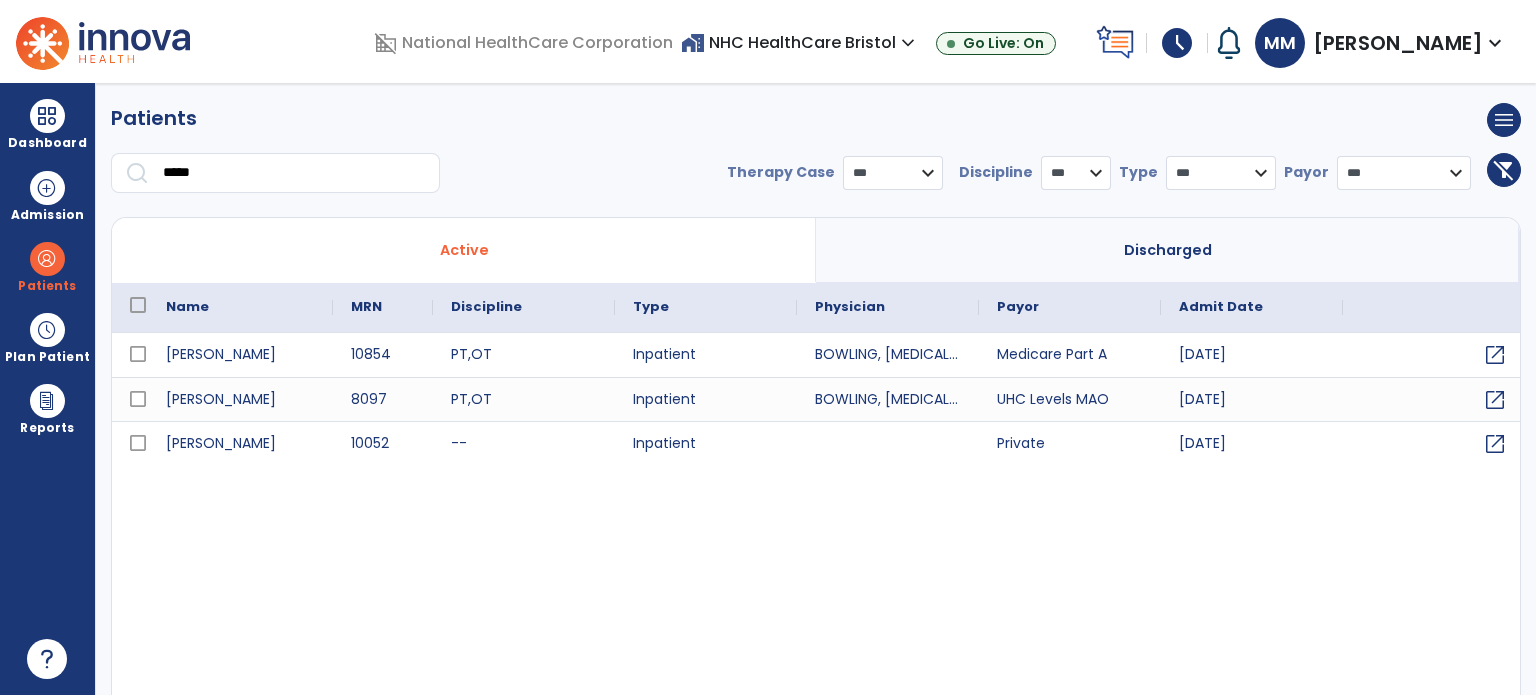 scroll, scrollTop: 22, scrollLeft: 0, axis: vertical 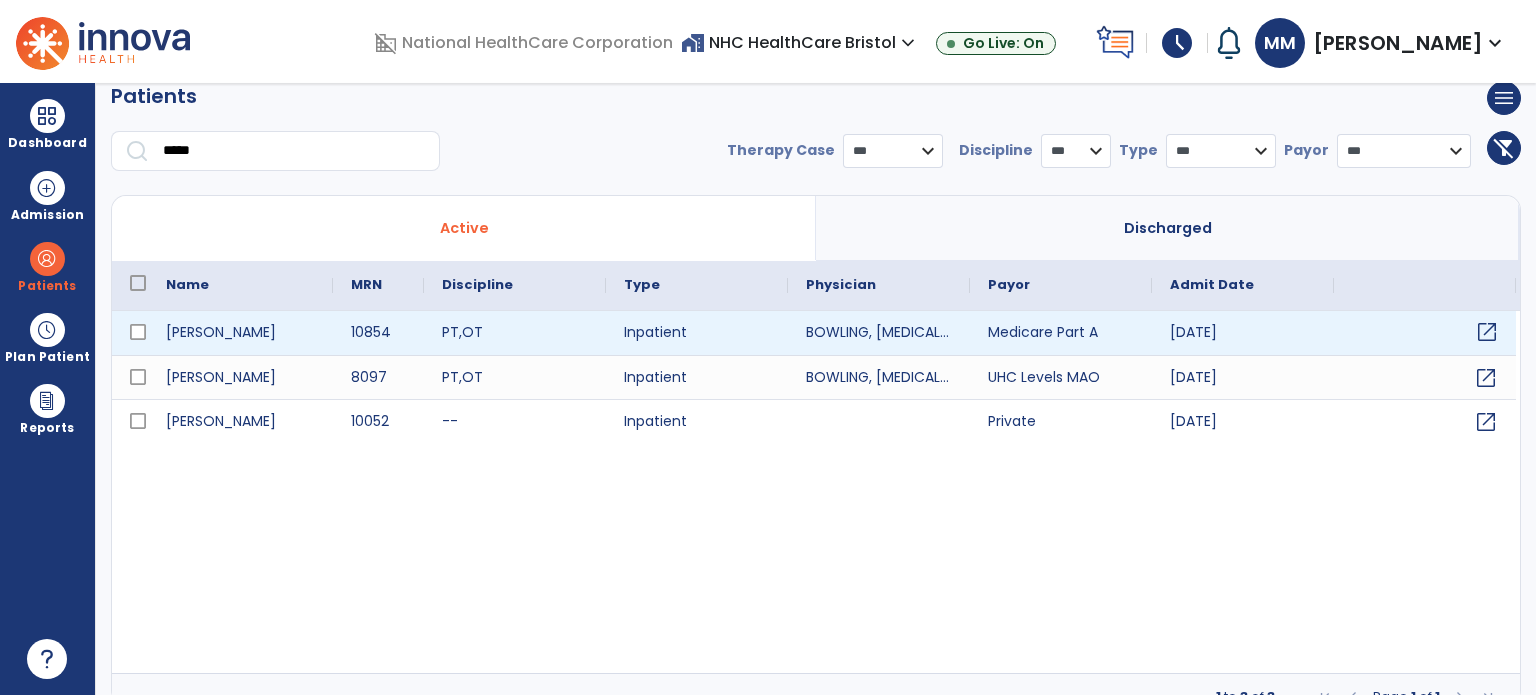 click on "open_in_new" at bounding box center [1487, 332] 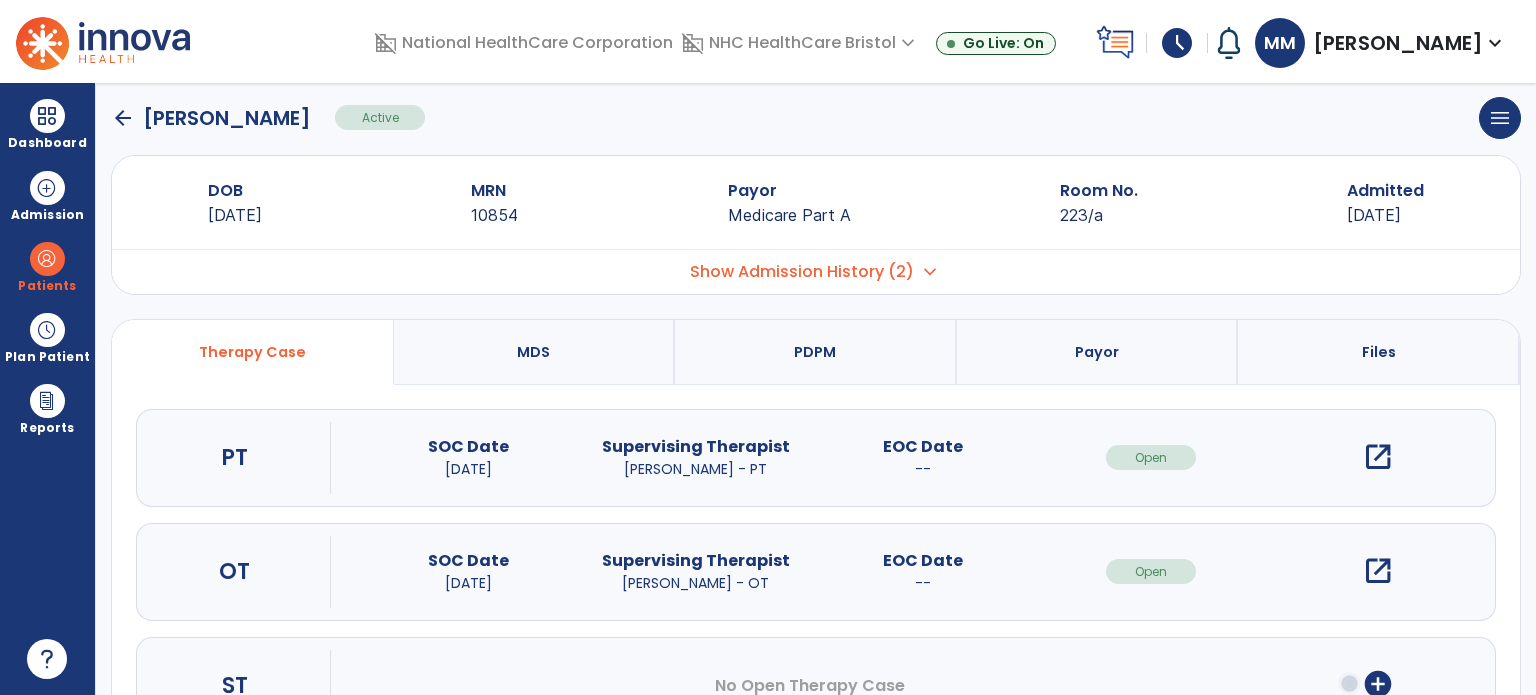 click on "open_in_new" at bounding box center (1378, 571) 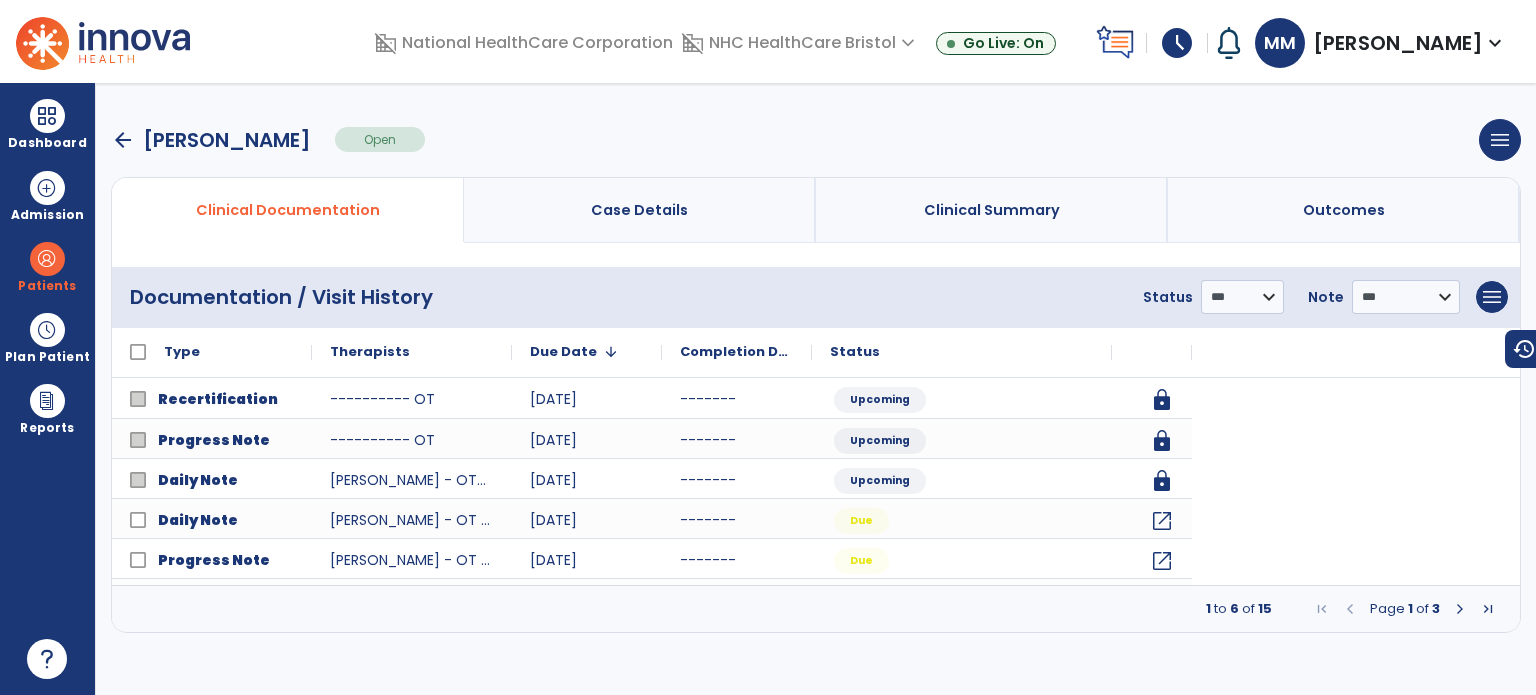 scroll, scrollTop: 0, scrollLeft: 0, axis: both 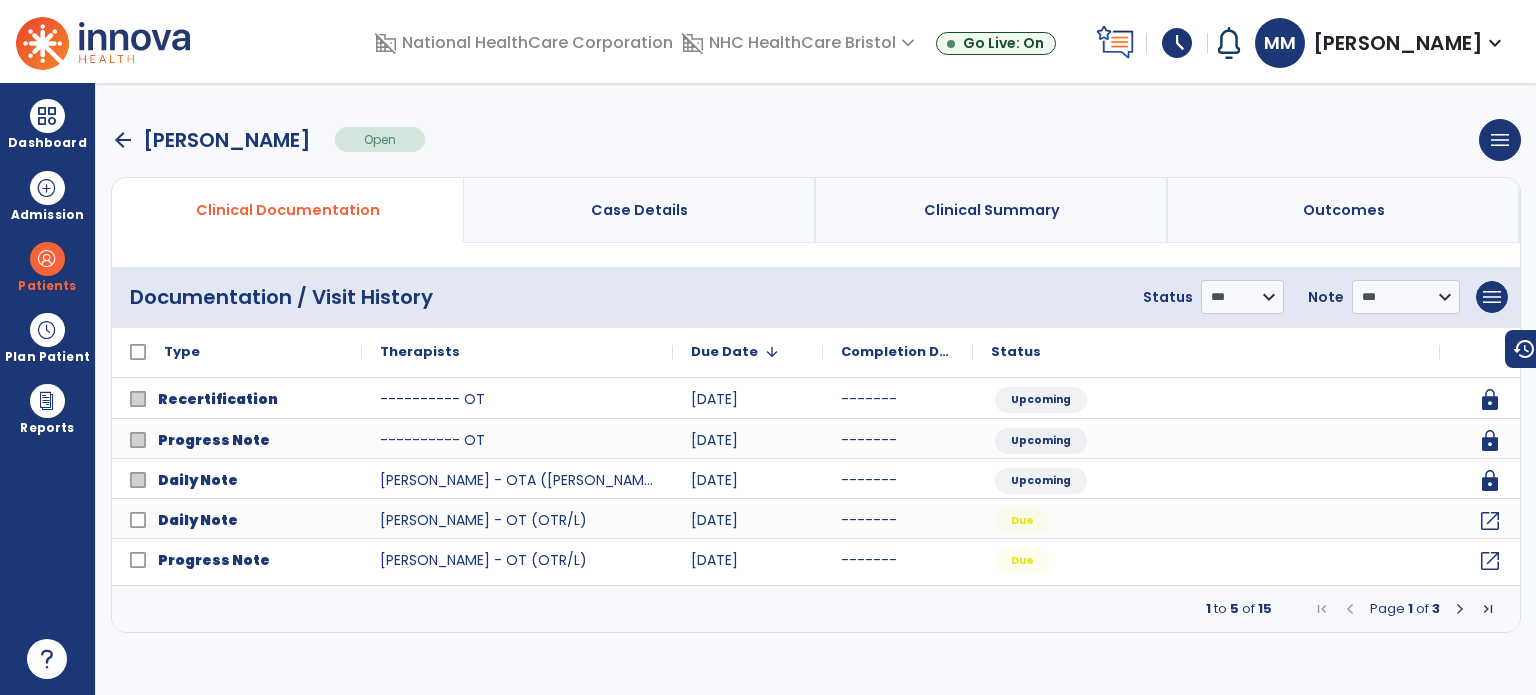 click at bounding box center (1460, 609) 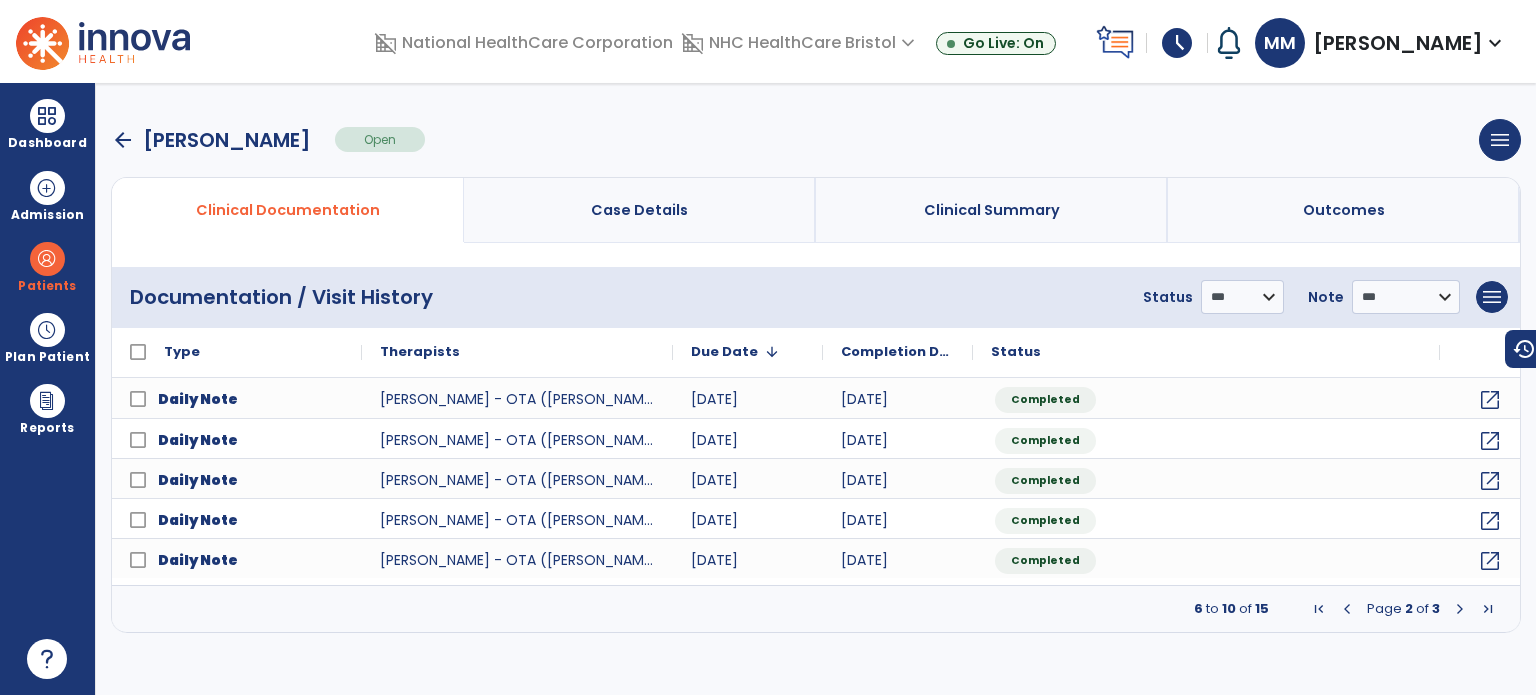 click at bounding box center [1460, 609] 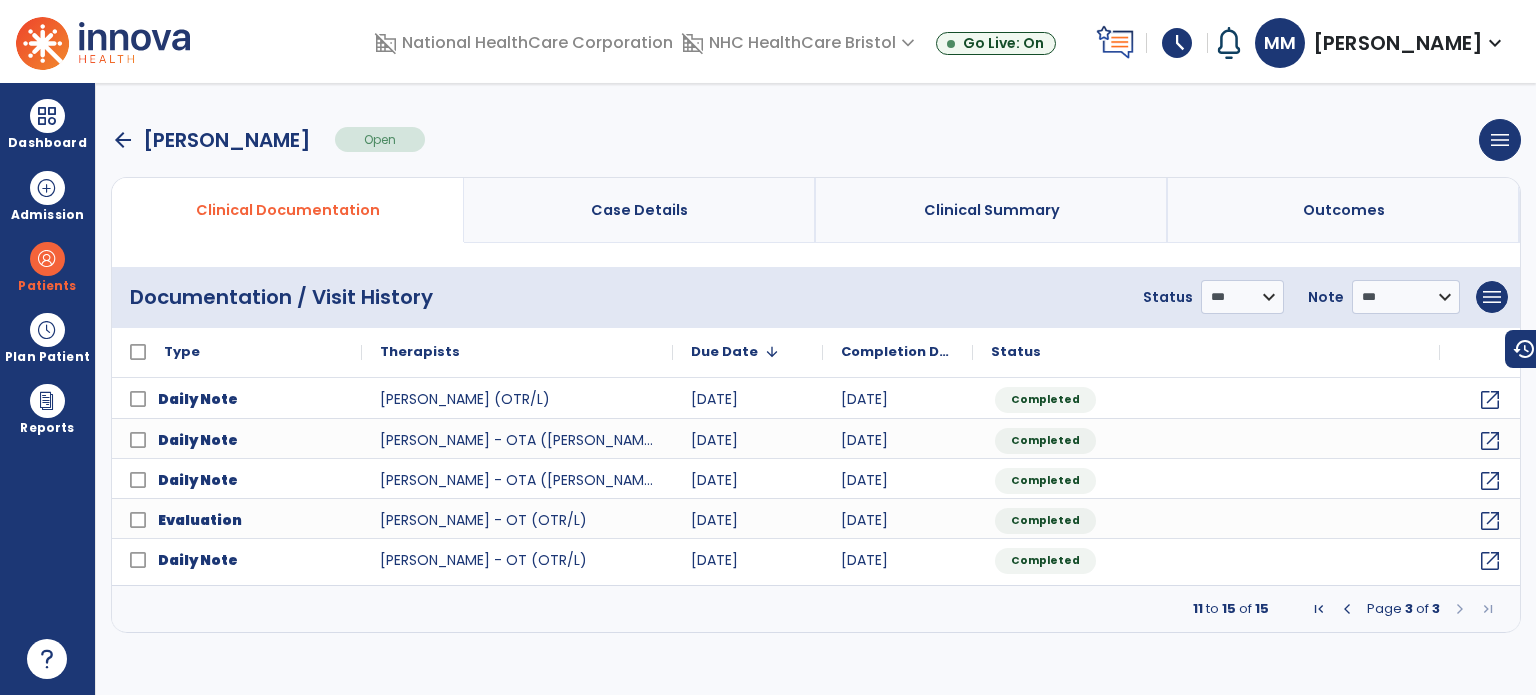click at bounding box center (1460, 609) 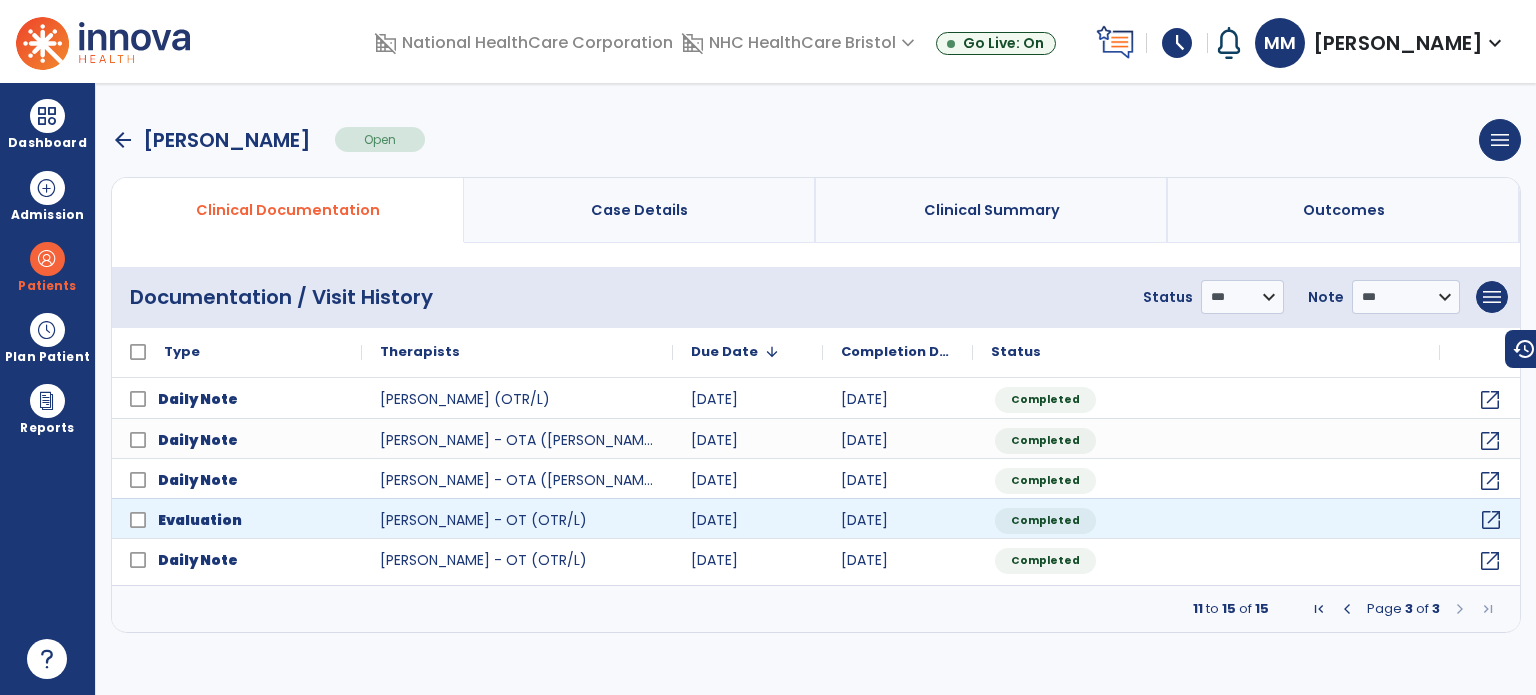 click on "open_in_new" 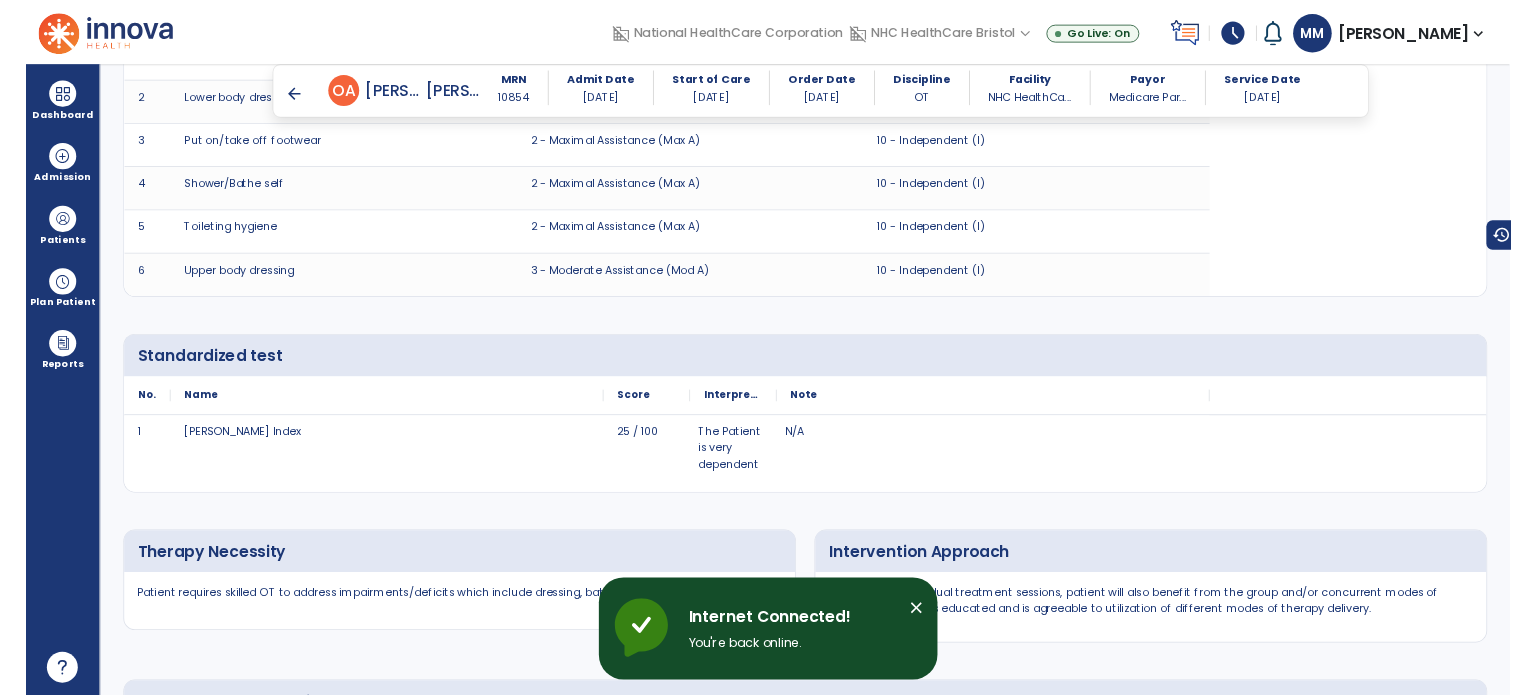 scroll, scrollTop: 2854, scrollLeft: 0, axis: vertical 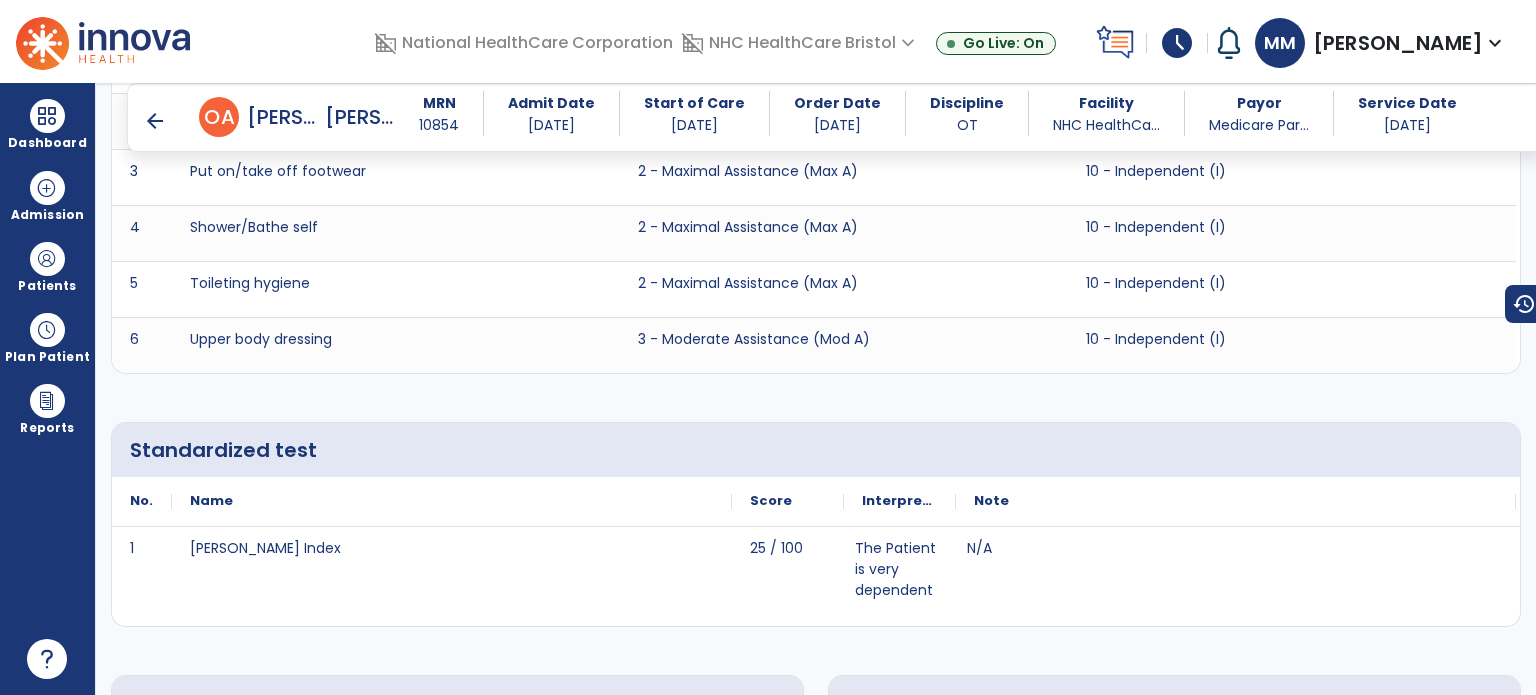 click on "arrow_back" at bounding box center [155, 121] 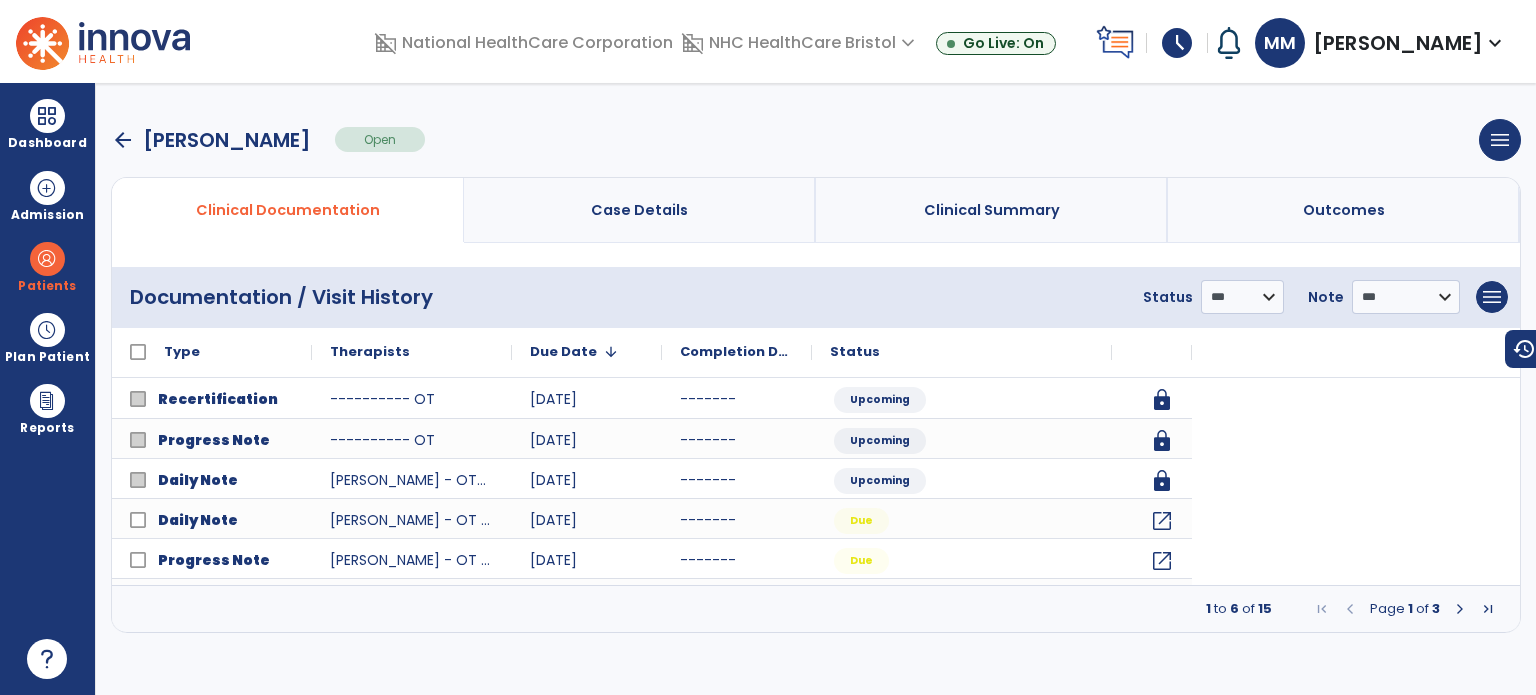 scroll, scrollTop: 0, scrollLeft: 0, axis: both 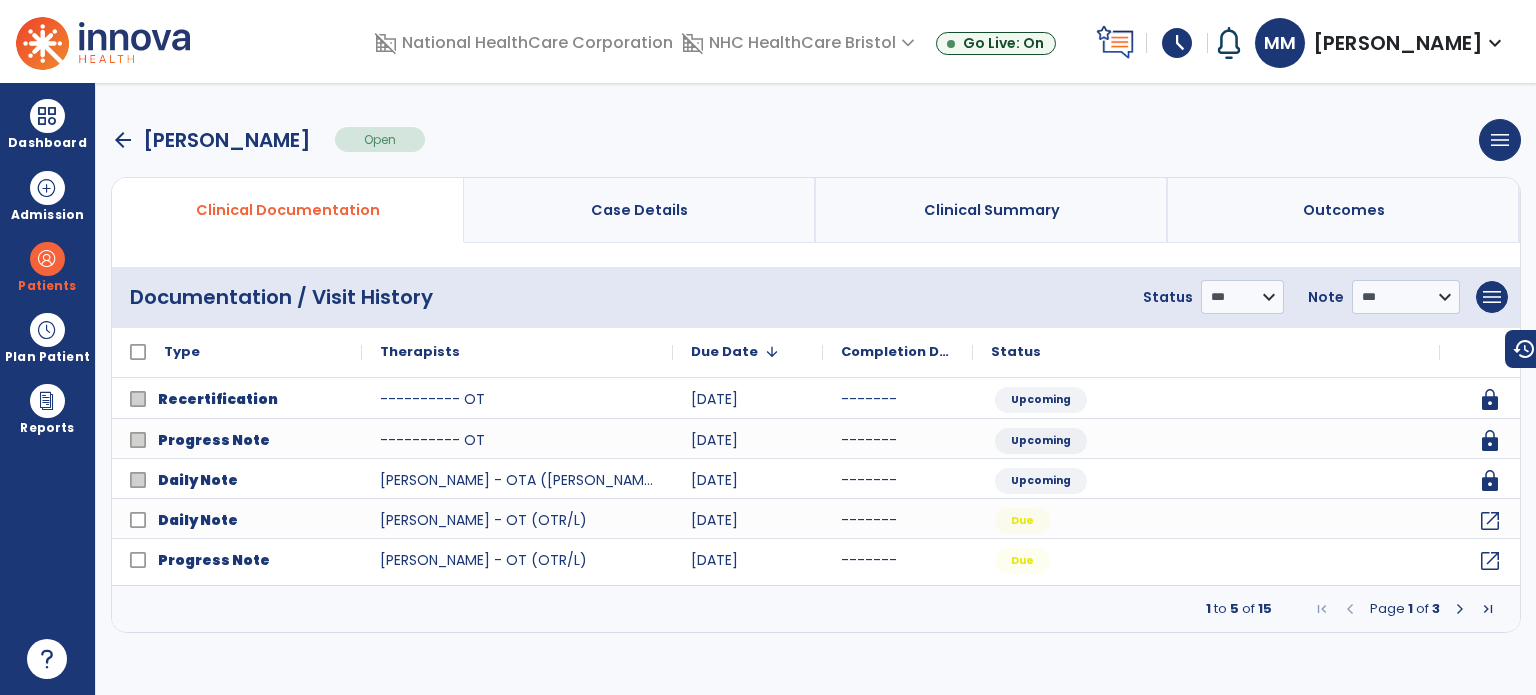 click at bounding box center (1460, 609) 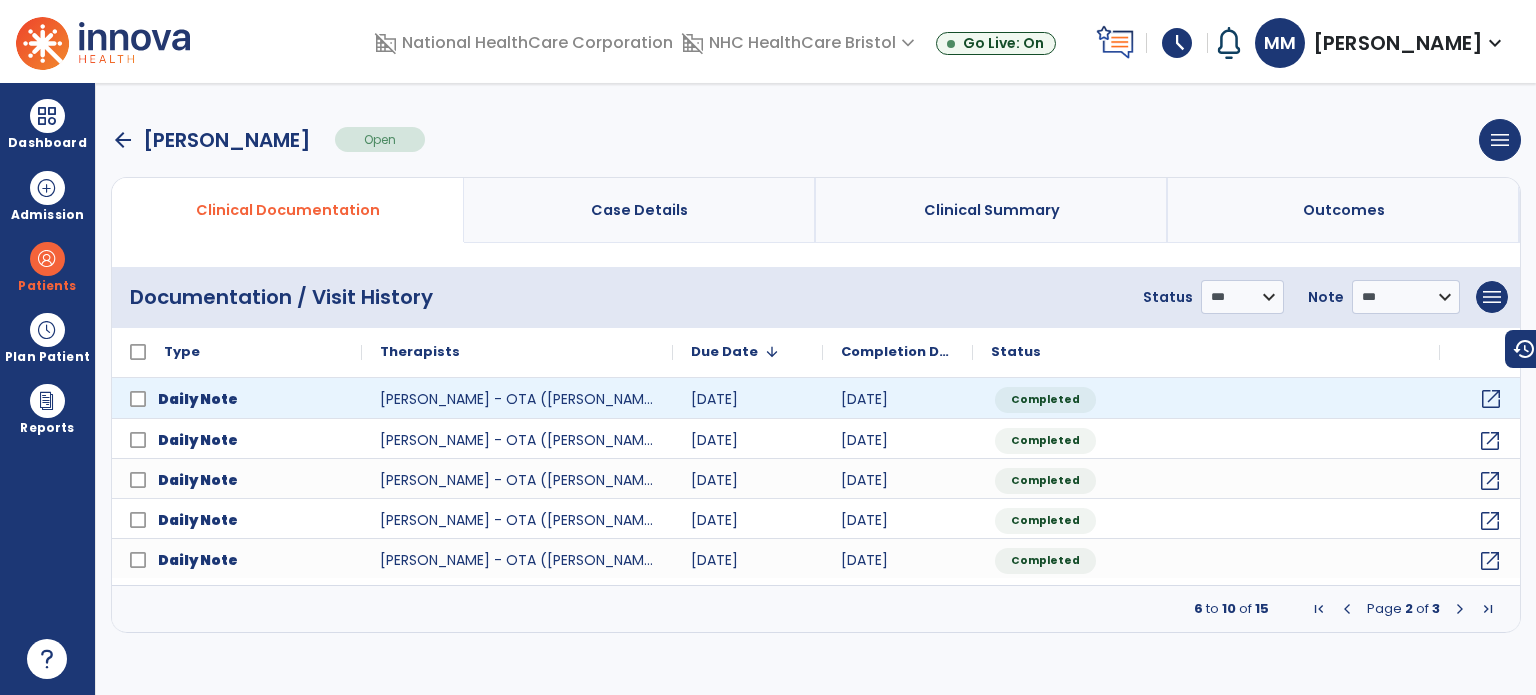 click on "open_in_new" 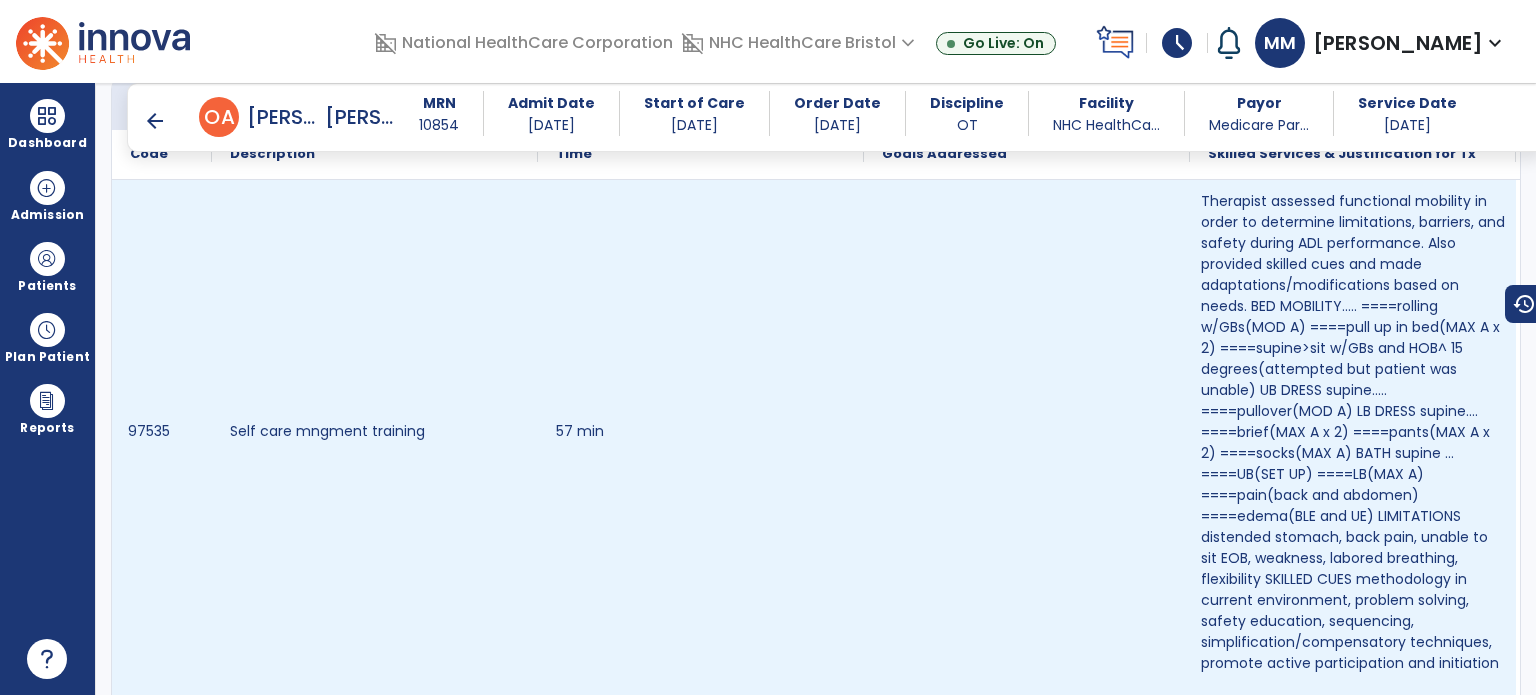 scroll, scrollTop: 1116, scrollLeft: 0, axis: vertical 